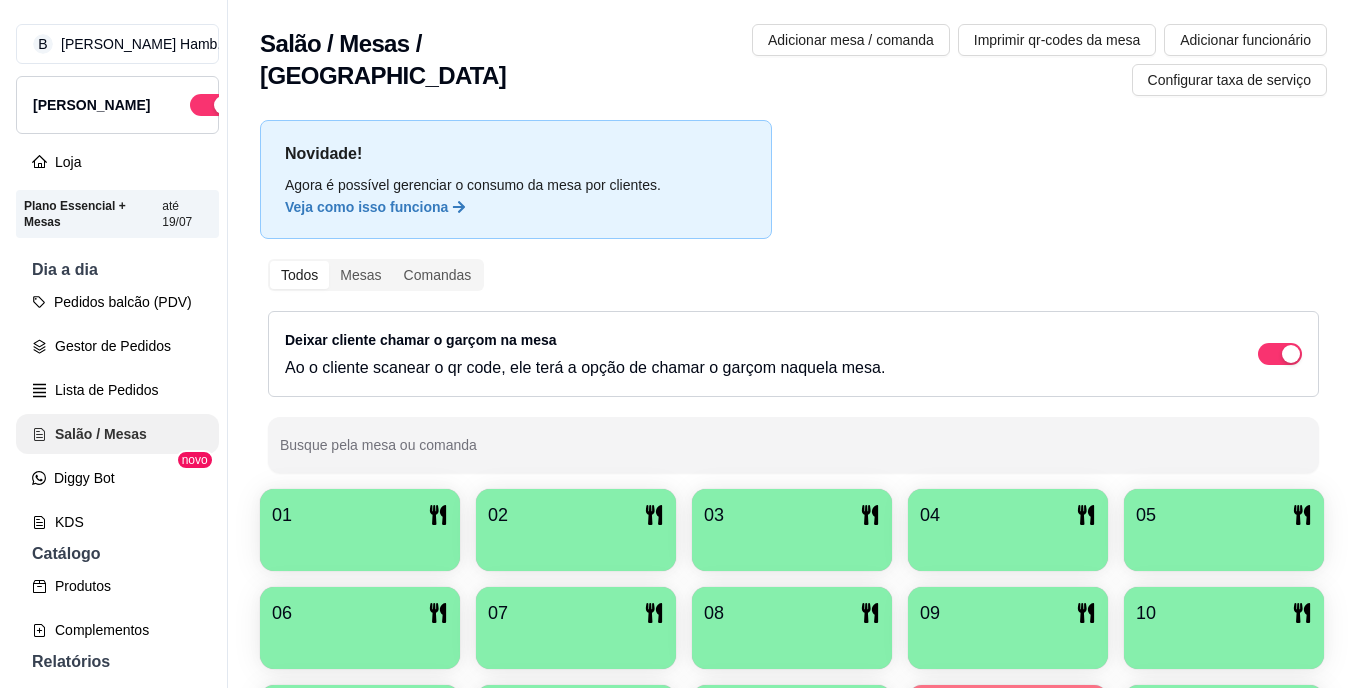 scroll, scrollTop: 0, scrollLeft: 0, axis: both 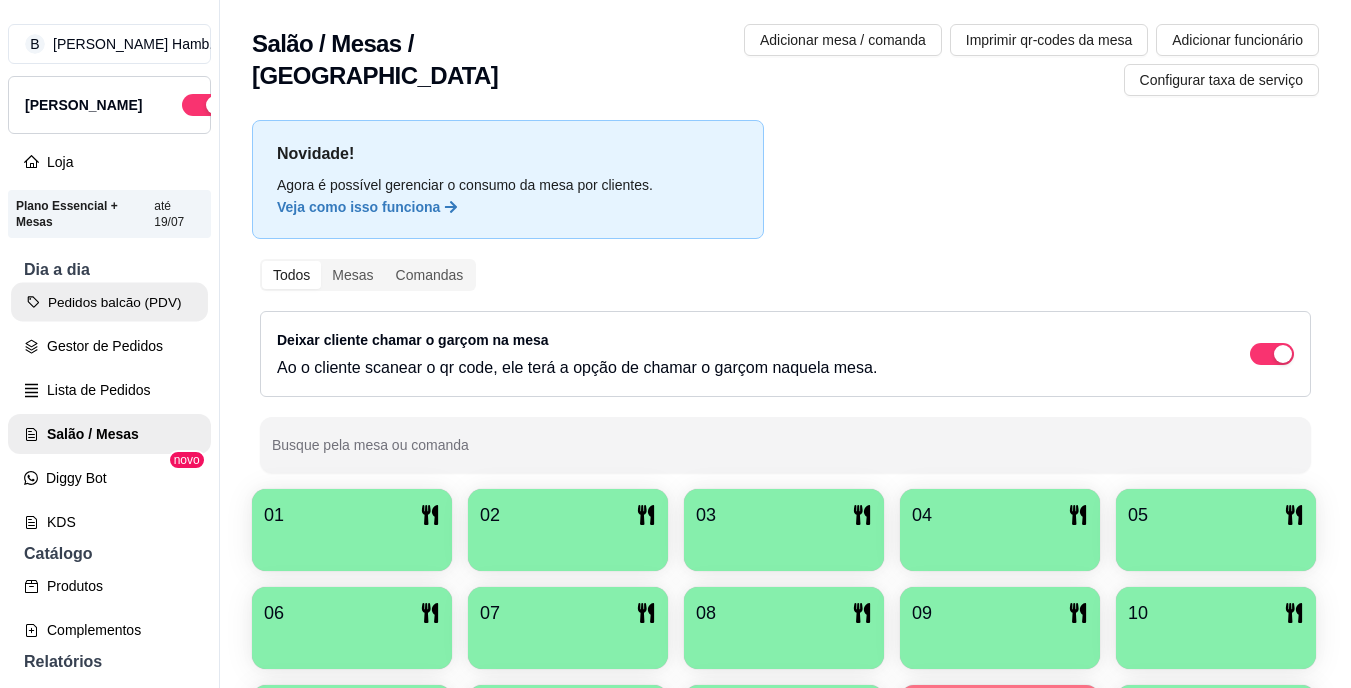 click on "Pedidos balcão (PDV)" at bounding box center [109, 302] 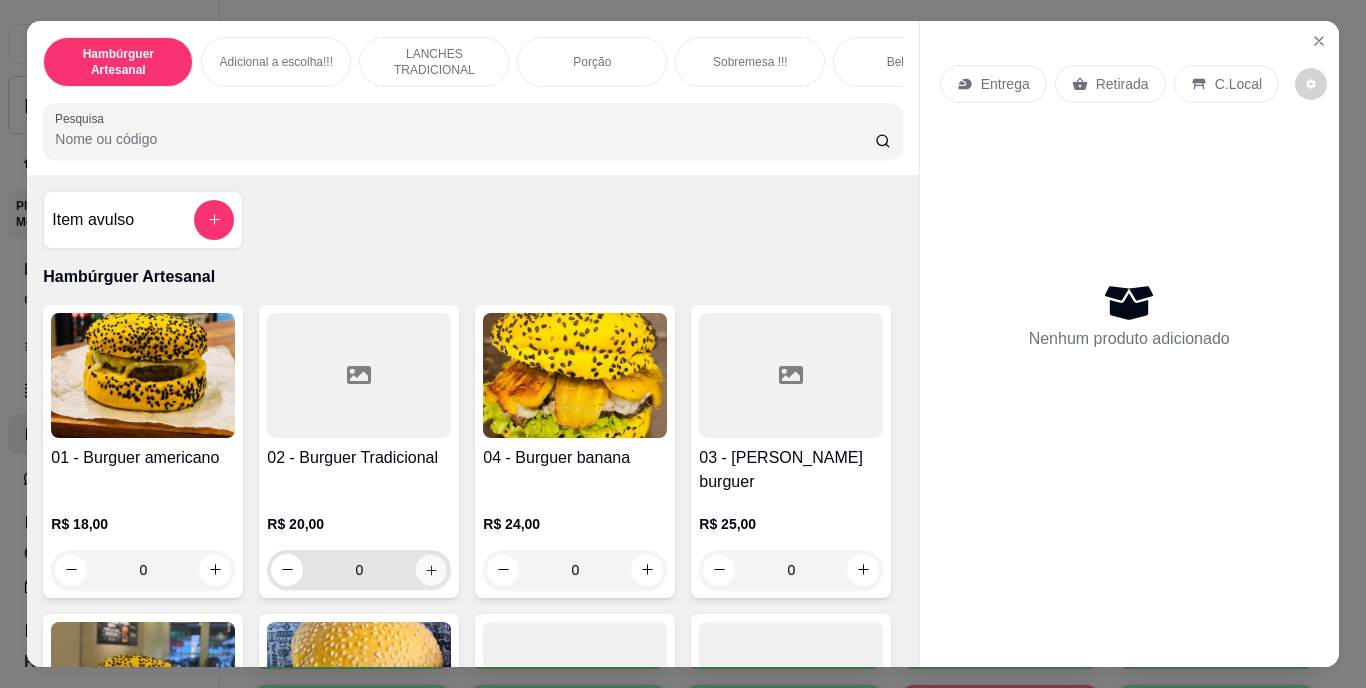 click at bounding box center (431, 569) 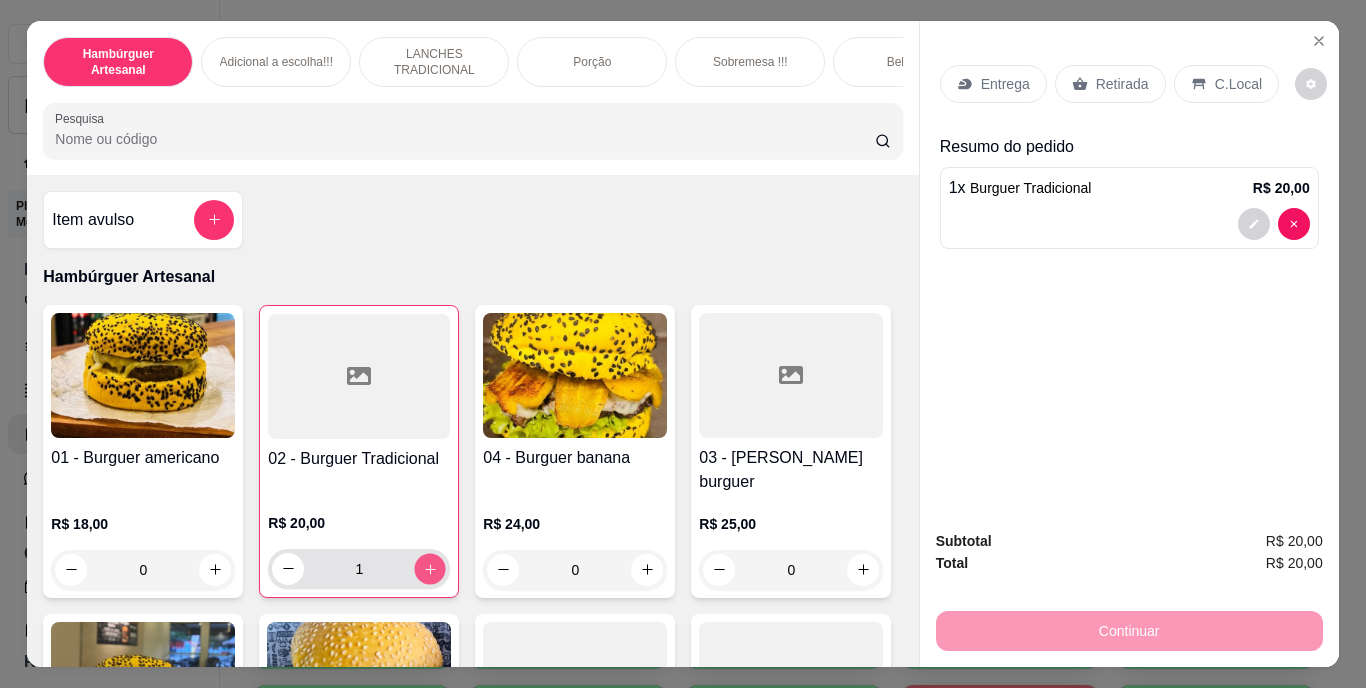 click at bounding box center (430, 568) 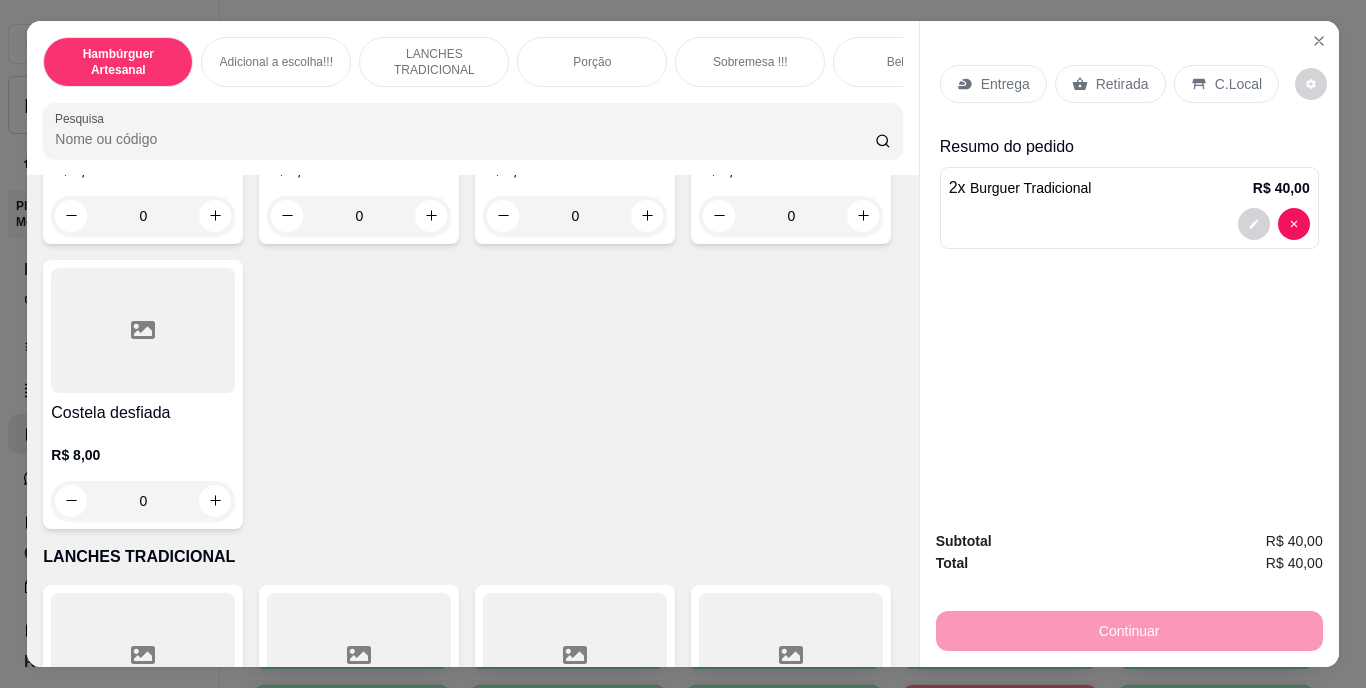 scroll, scrollTop: 2681, scrollLeft: 0, axis: vertical 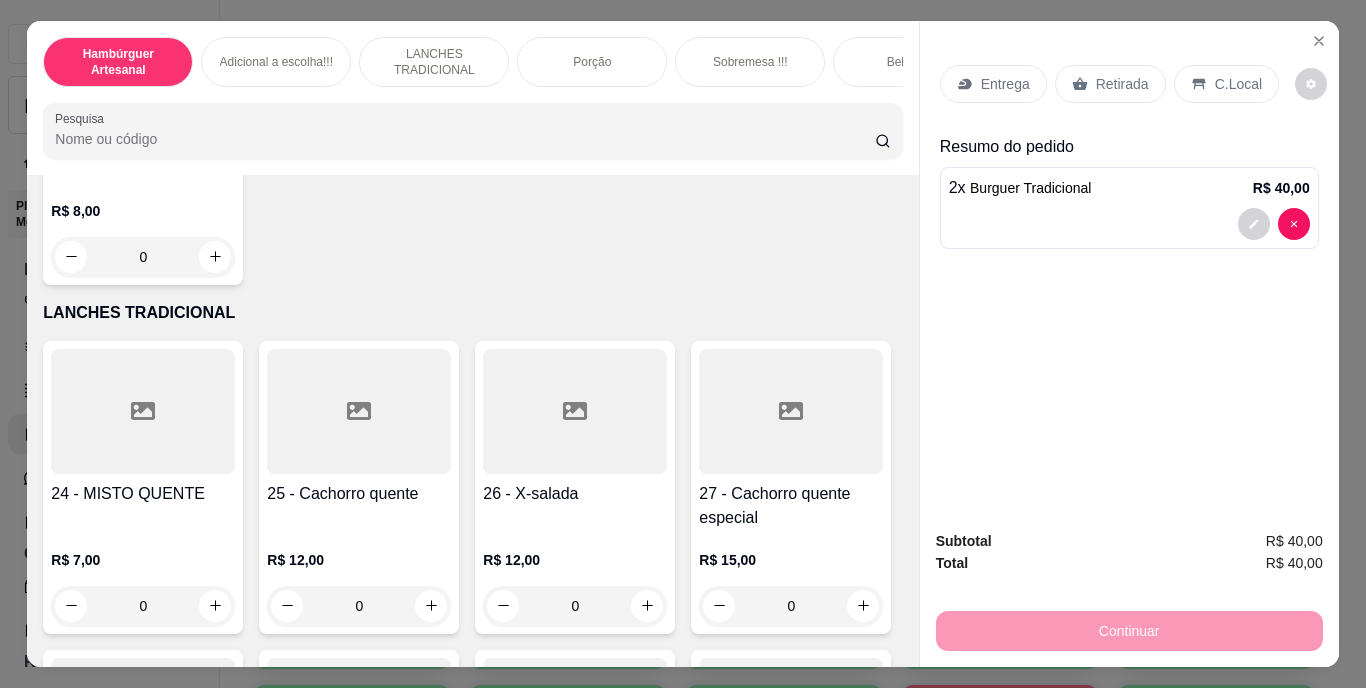 click on "0" at bounding box center [143, -28] 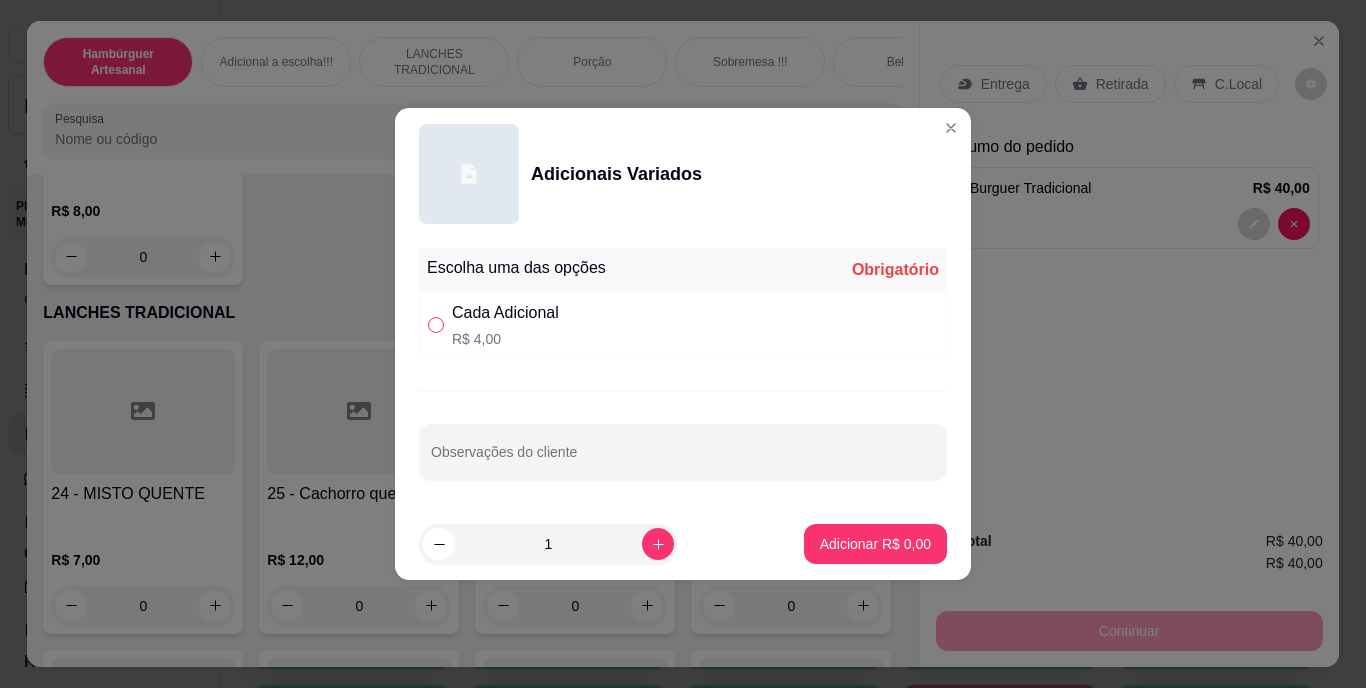 click at bounding box center (436, 325) 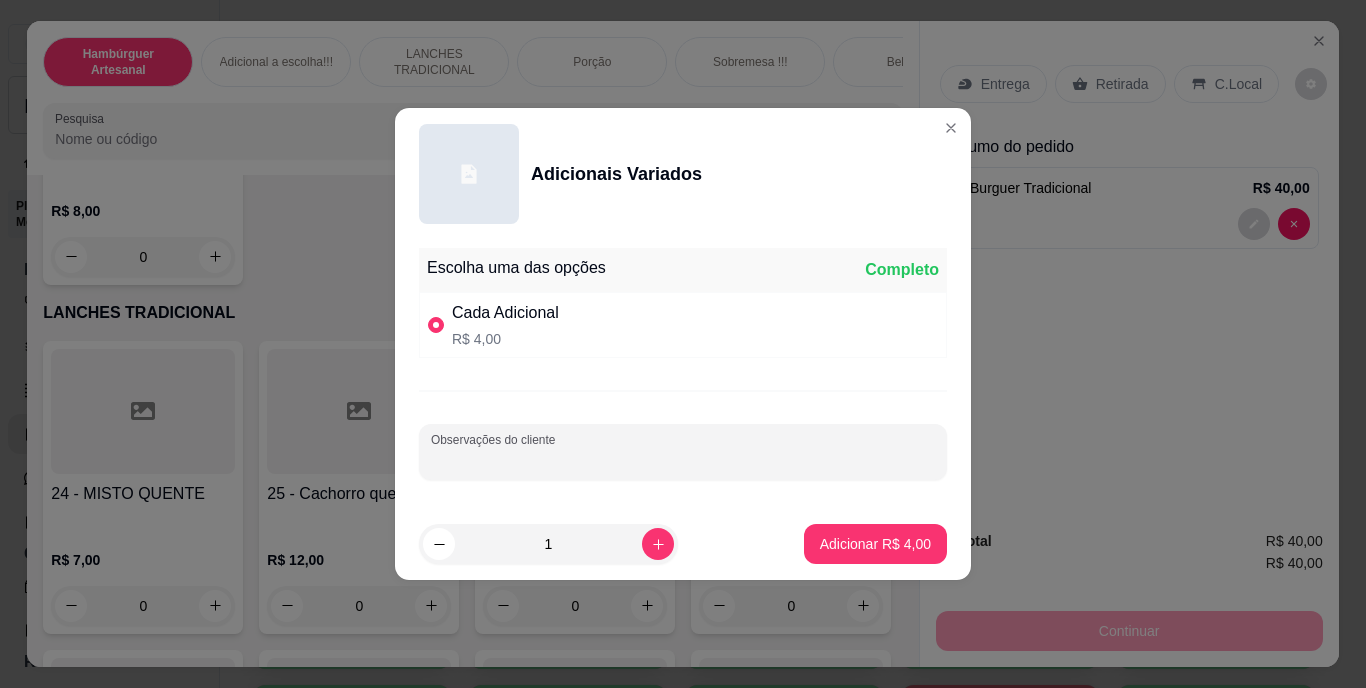 click on "Observações do cliente" at bounding box center [683, 460] 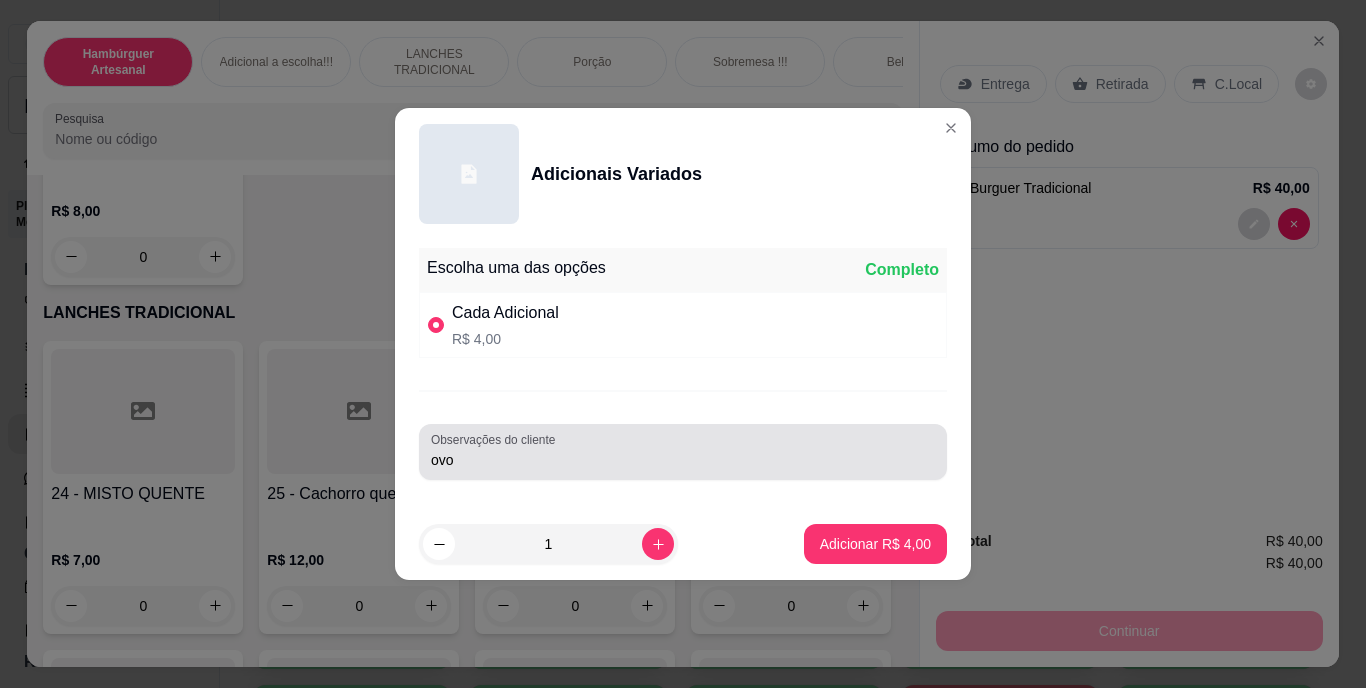 click on "Observações do cliente ovo" at bounding box center (683, 452) 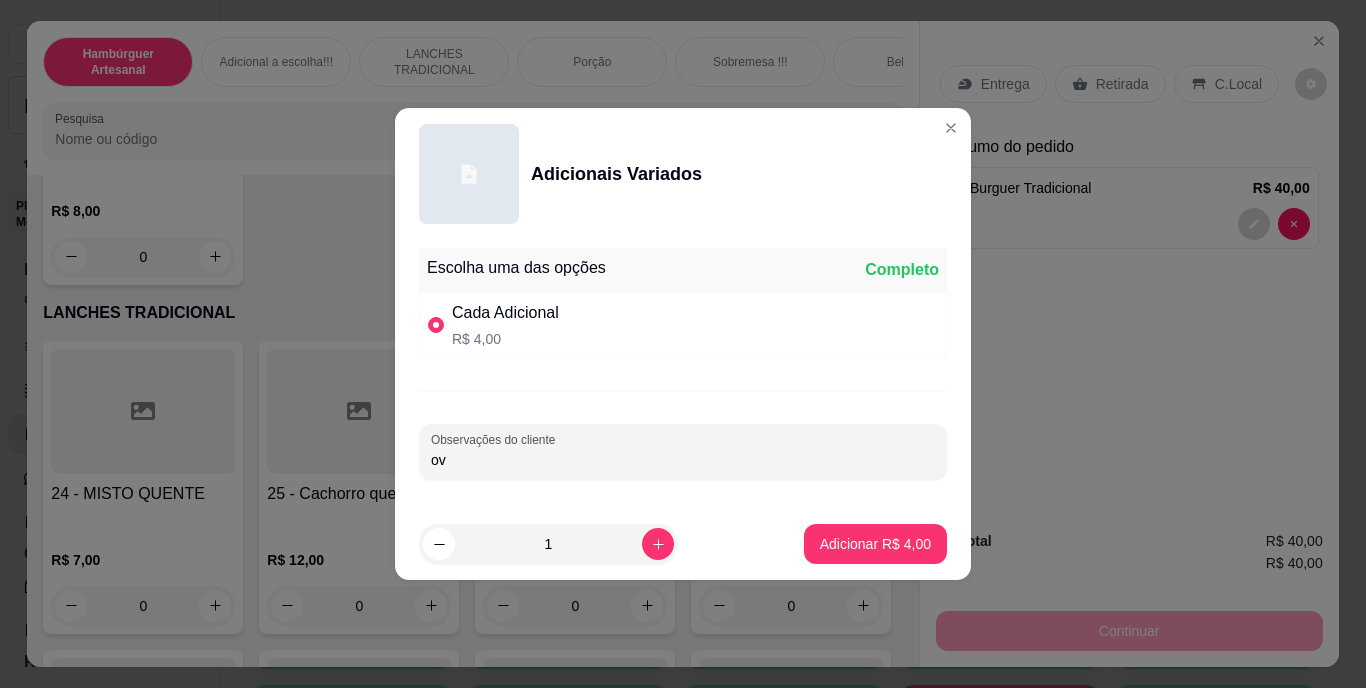 type on "o" 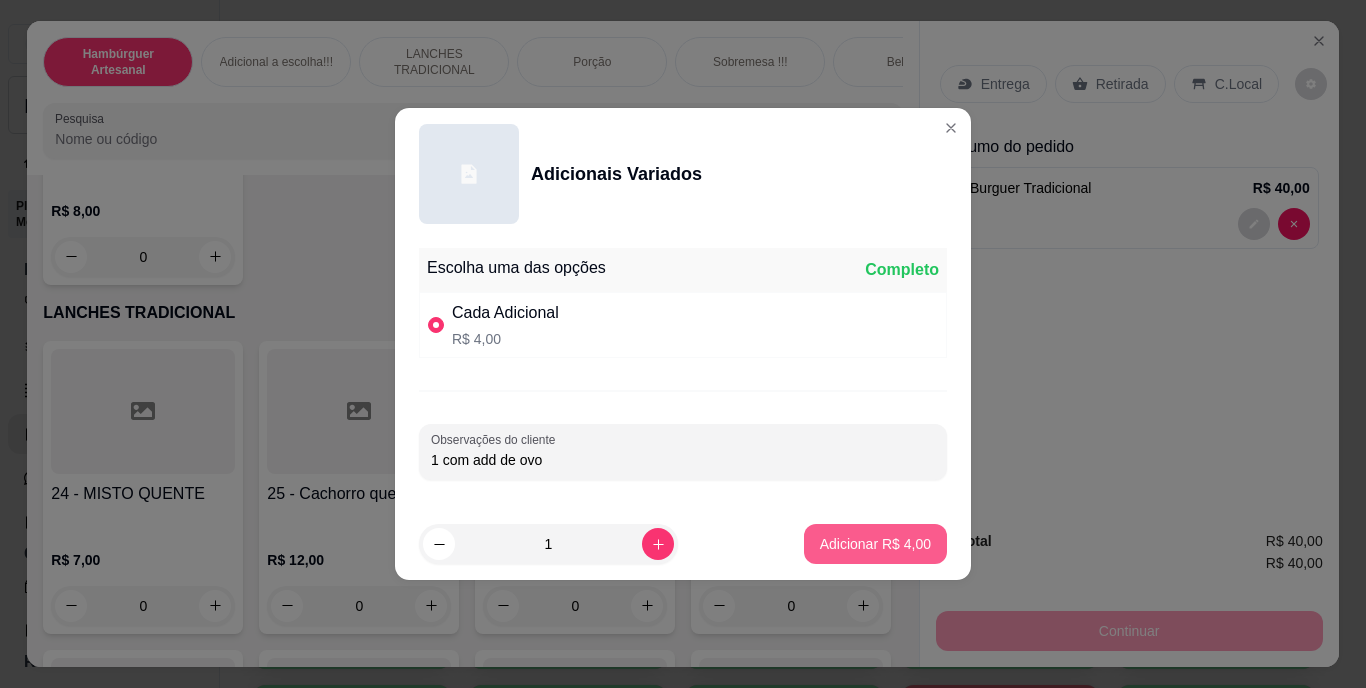 type on "1 com add de ovo" 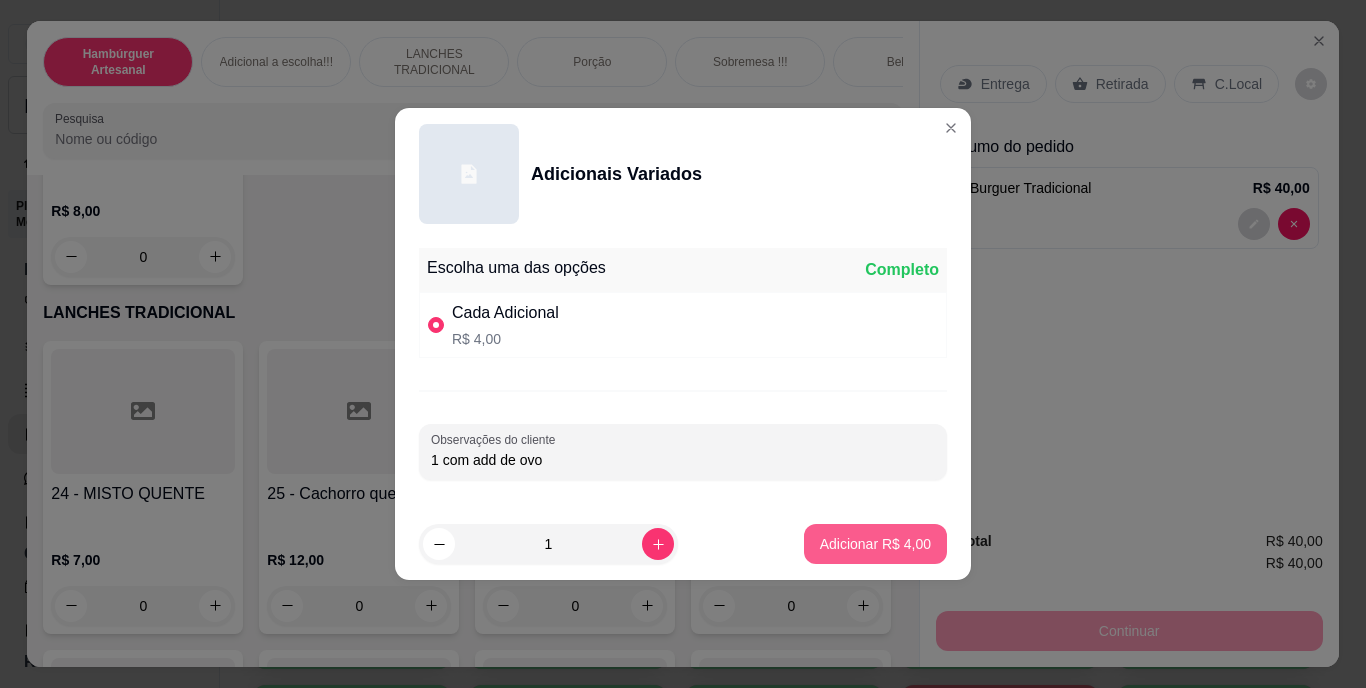 click on "Adicionar   R$ 4,00" at bounding box center (875, 544) 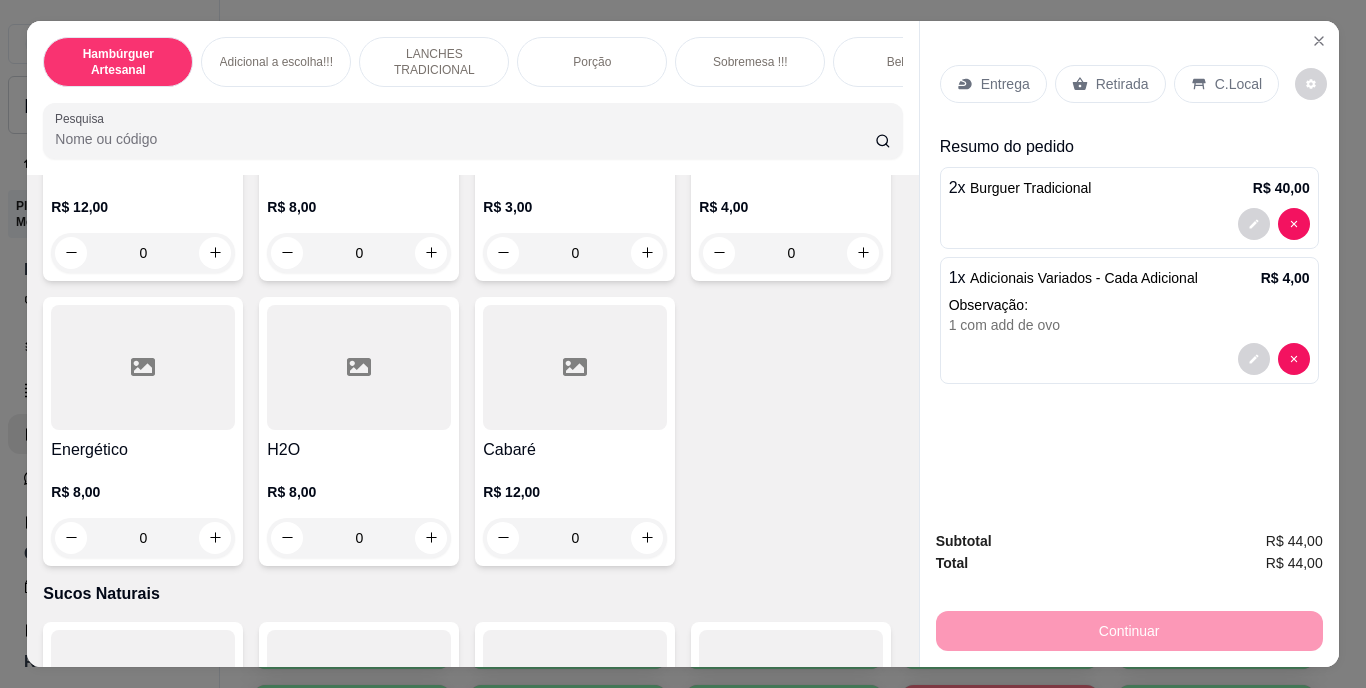 scroll, scrollTop: 5766, scrollLeft: 0, axis: vertical 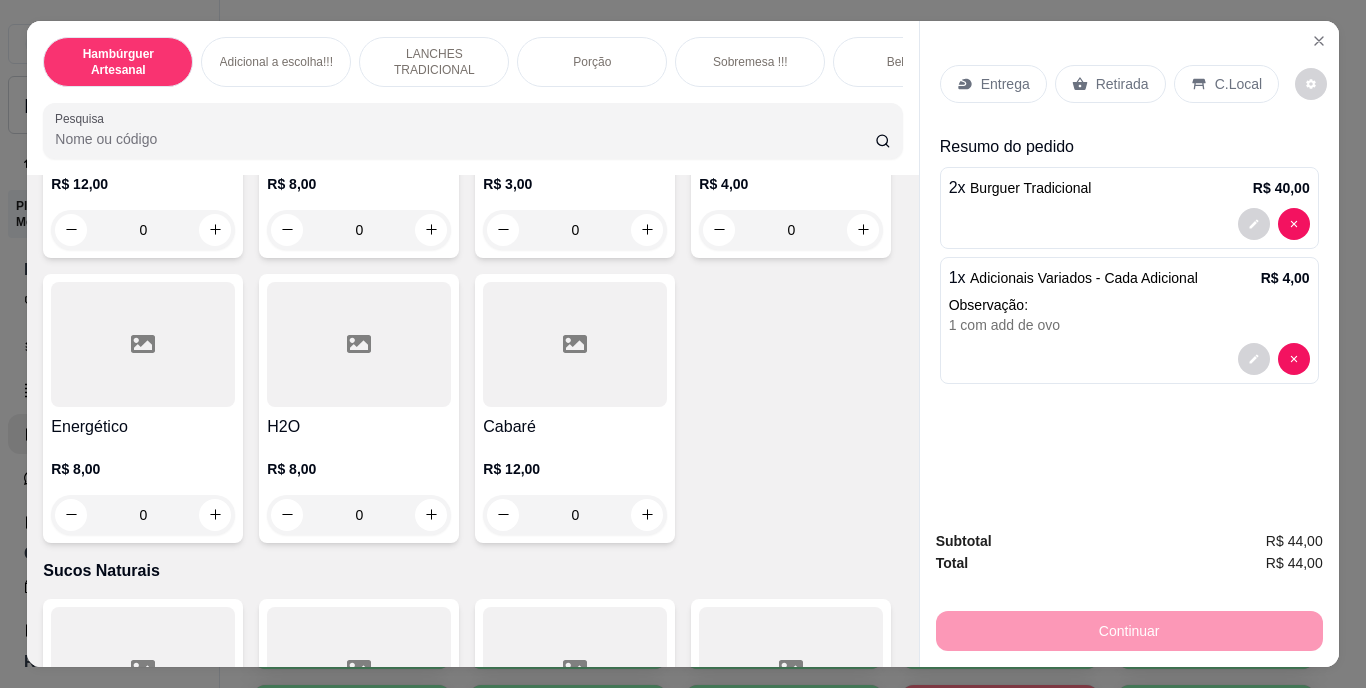 click 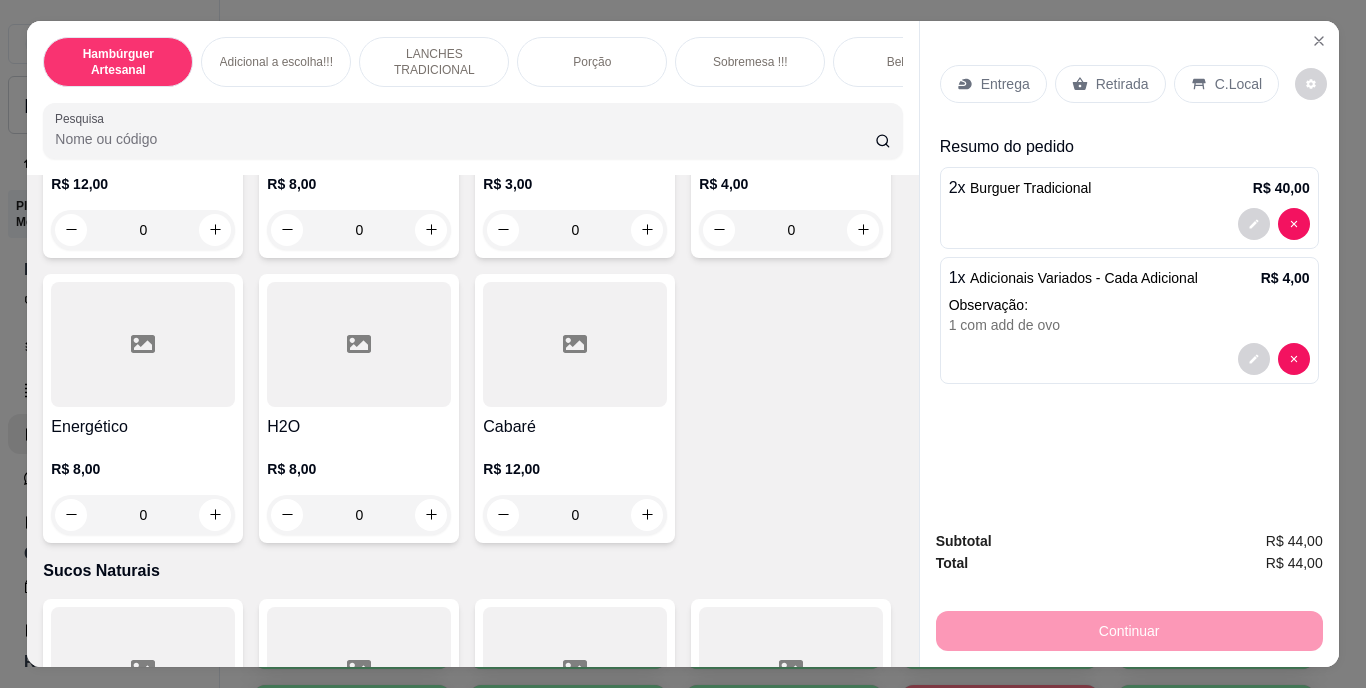 type on "1" 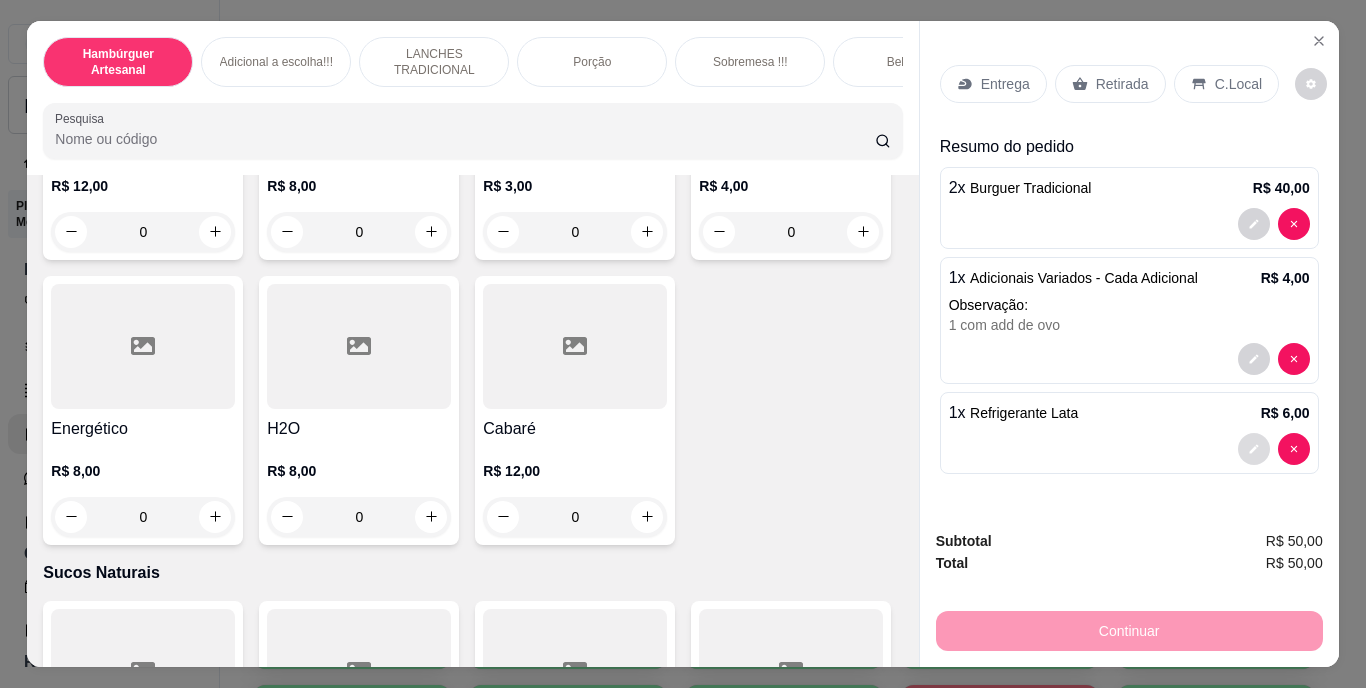 click at bounding box center [1254, 449] 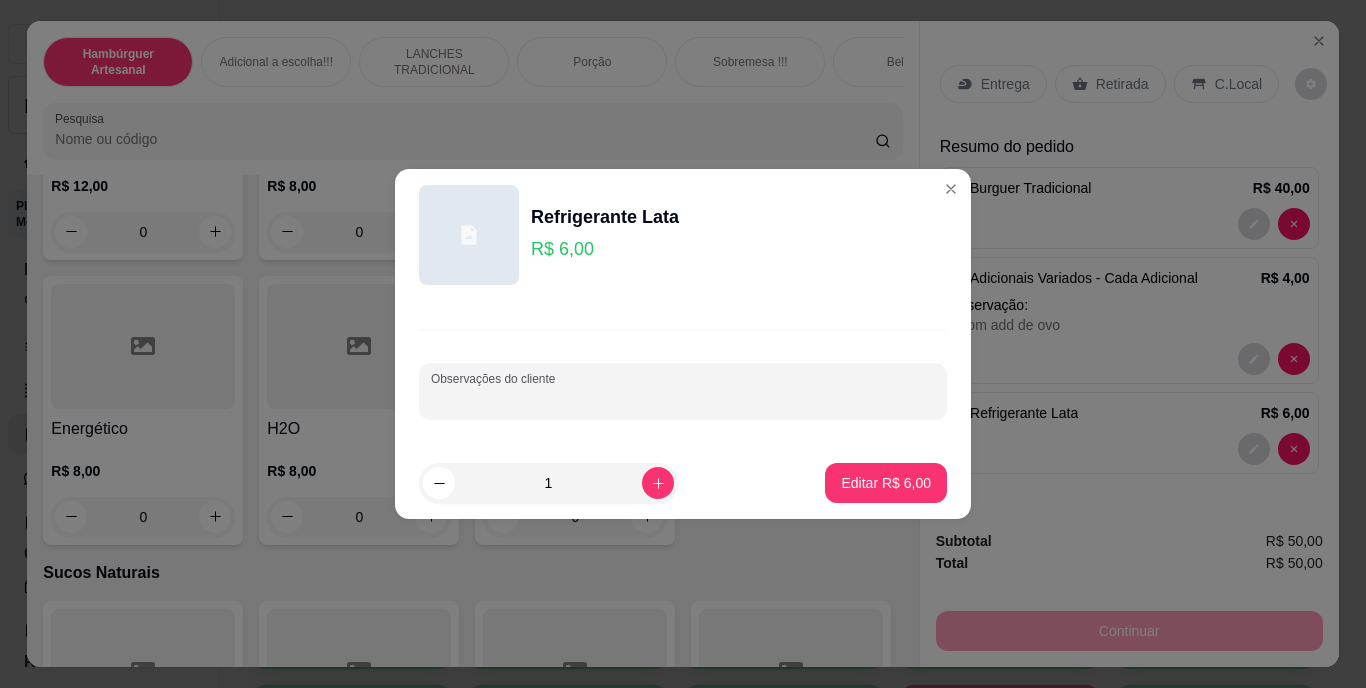 click on "Observações do cliente" at bounding box center (683, 399) 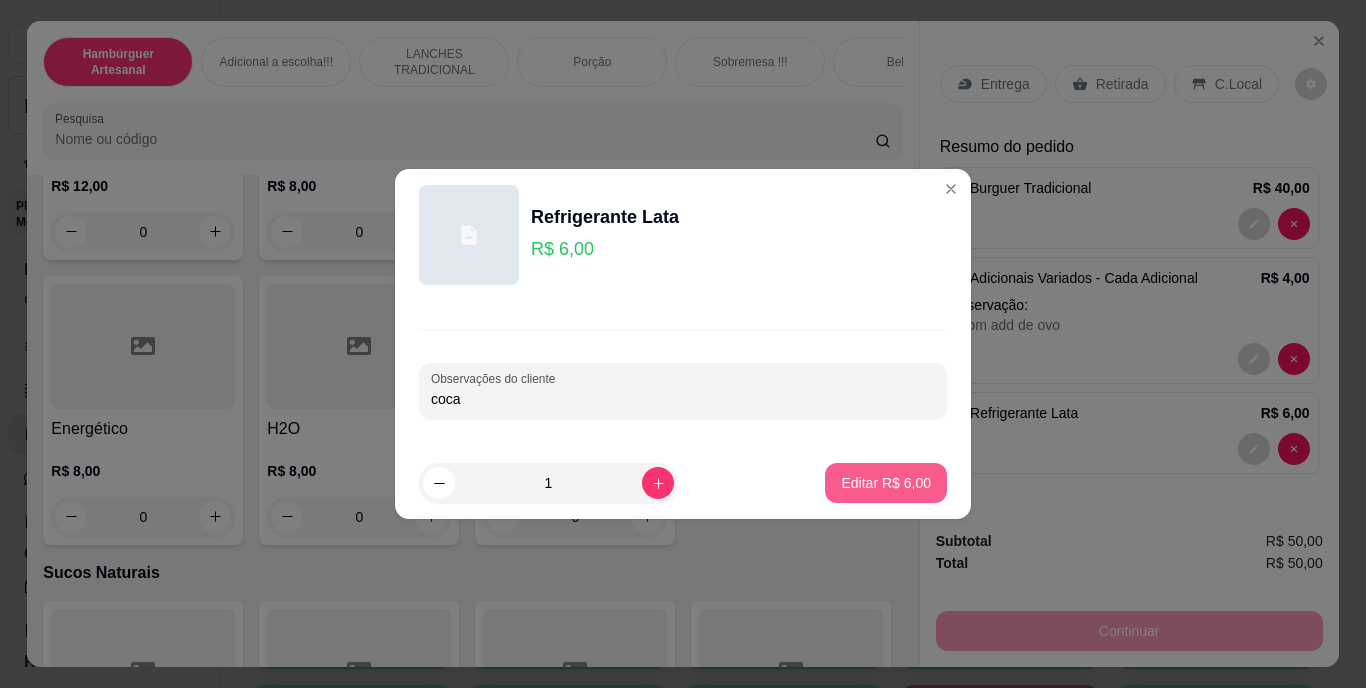 type on "coca" 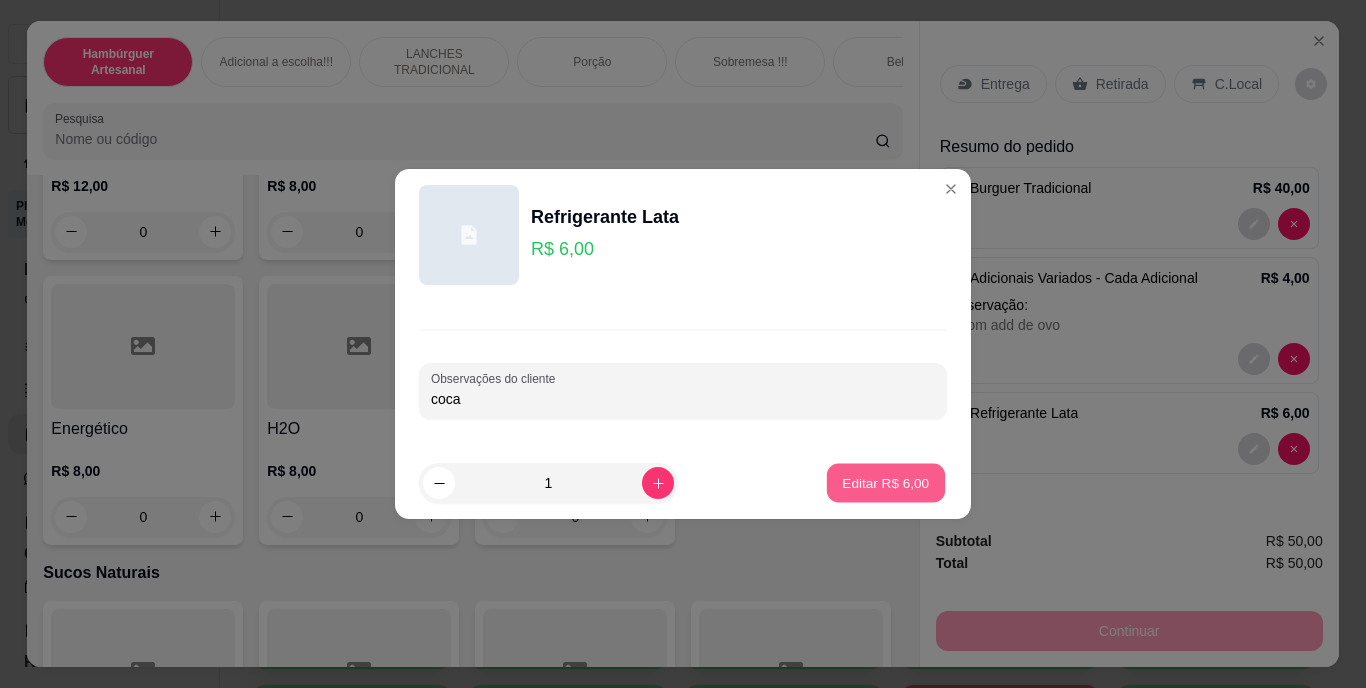 click on "Editar   R$ 6,00" at bounding box center (886, 482) 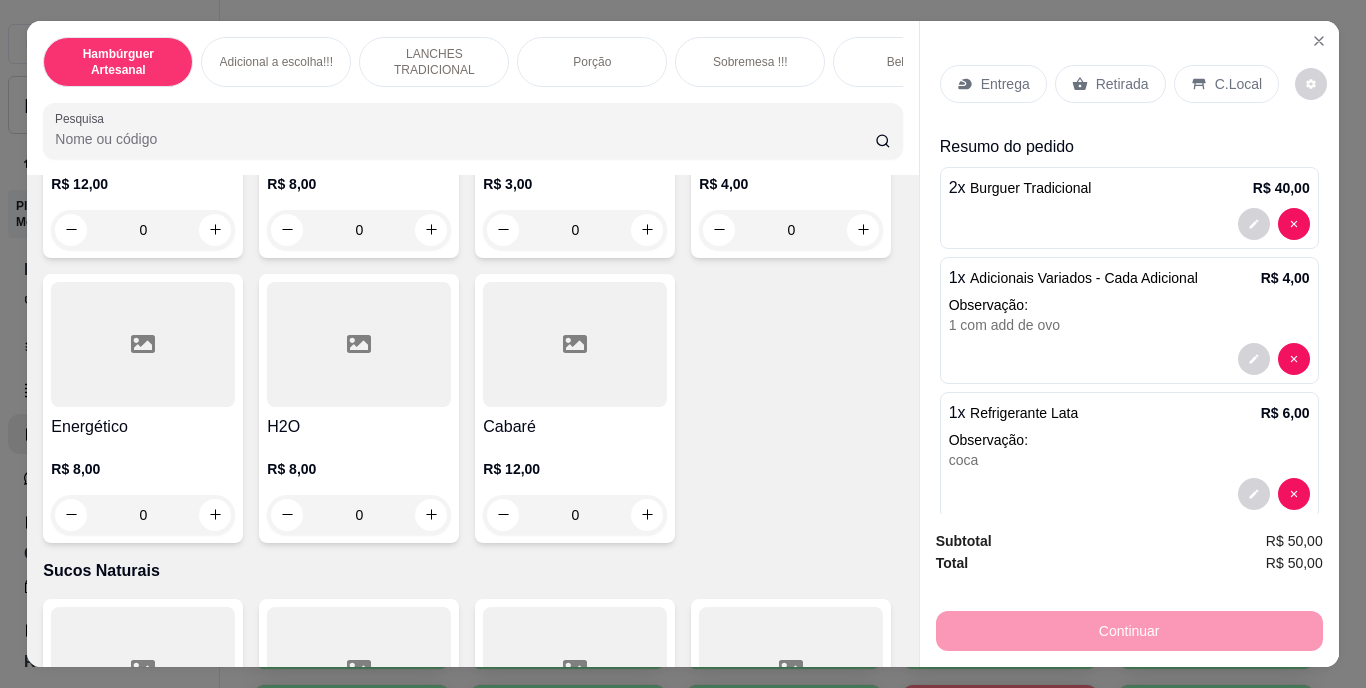 click on "Retirada" at bounding box center (1122, 84) 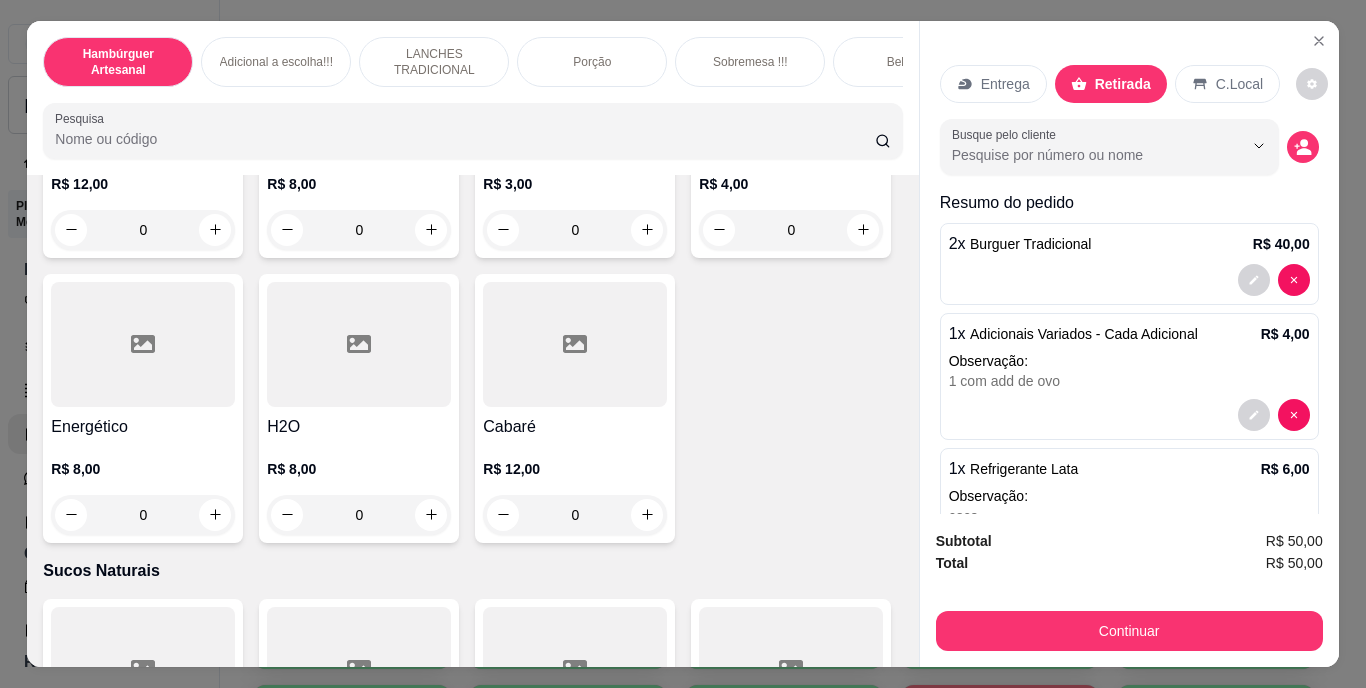 scroll, scrollTop: 88, scrollLeft: 0, axis: vertical 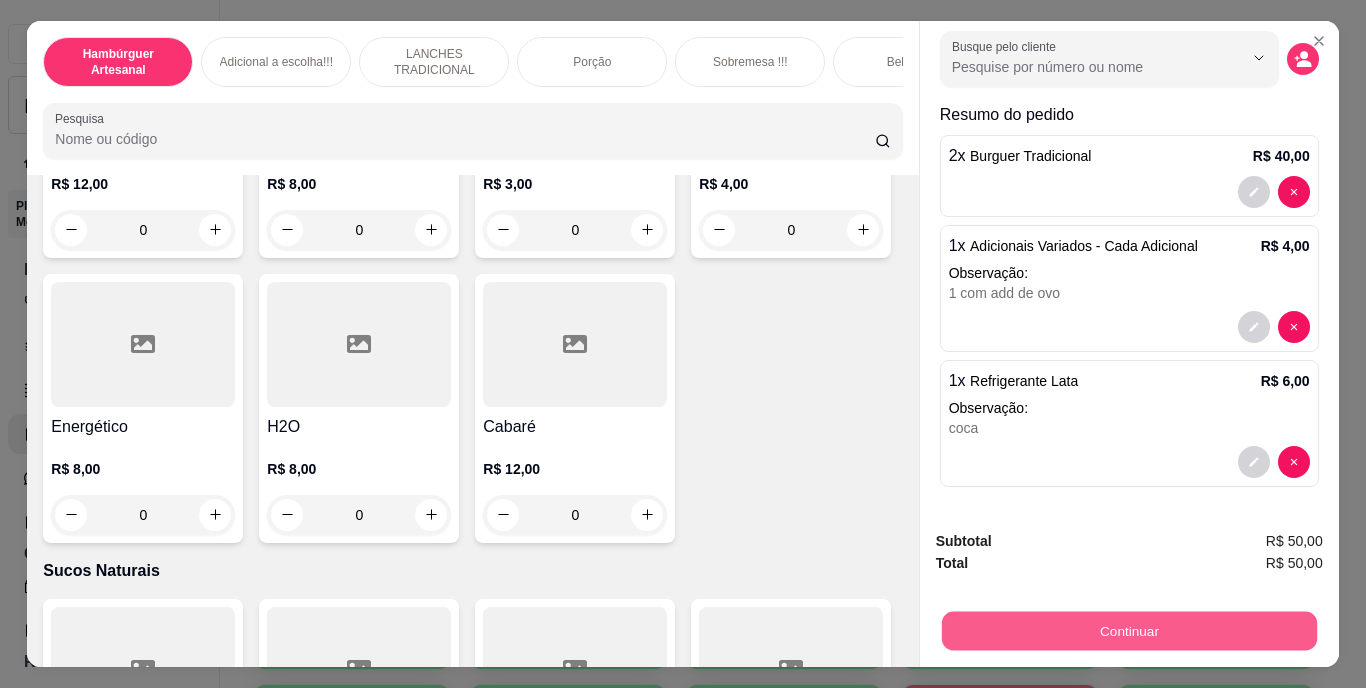 click on "Continuar" at bounding box center [1128, 631] 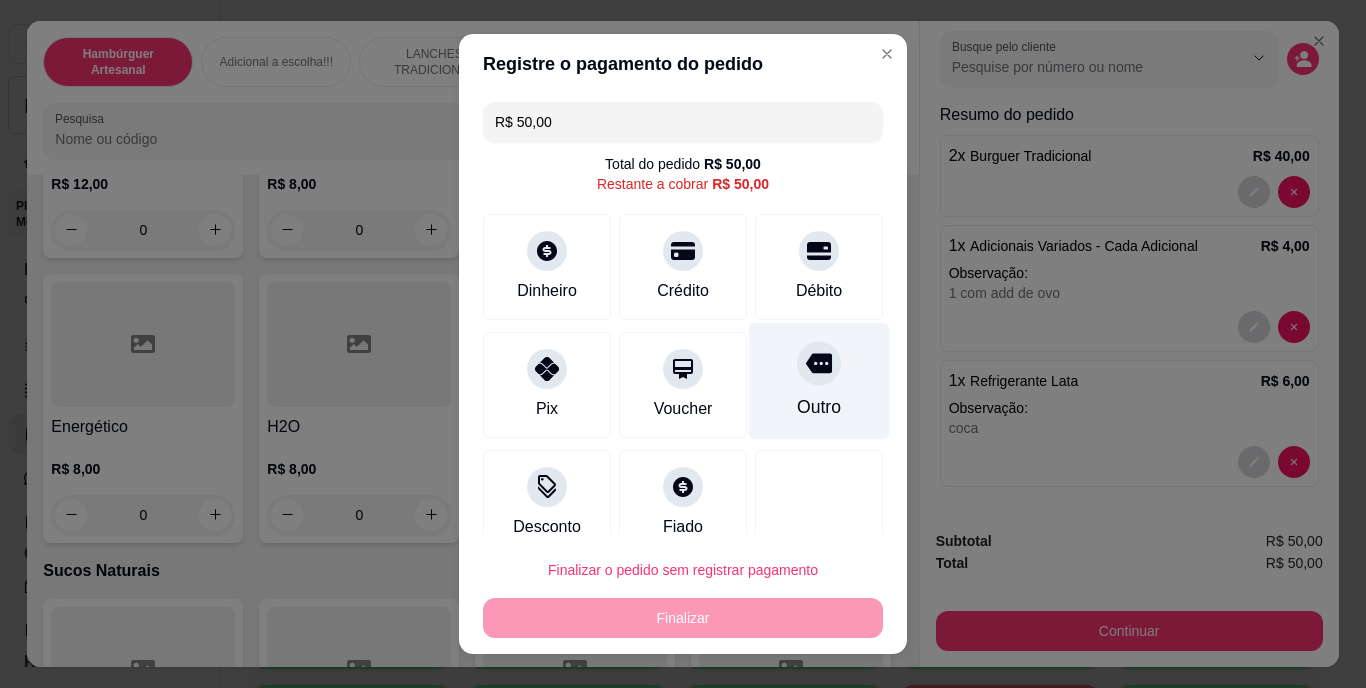 click 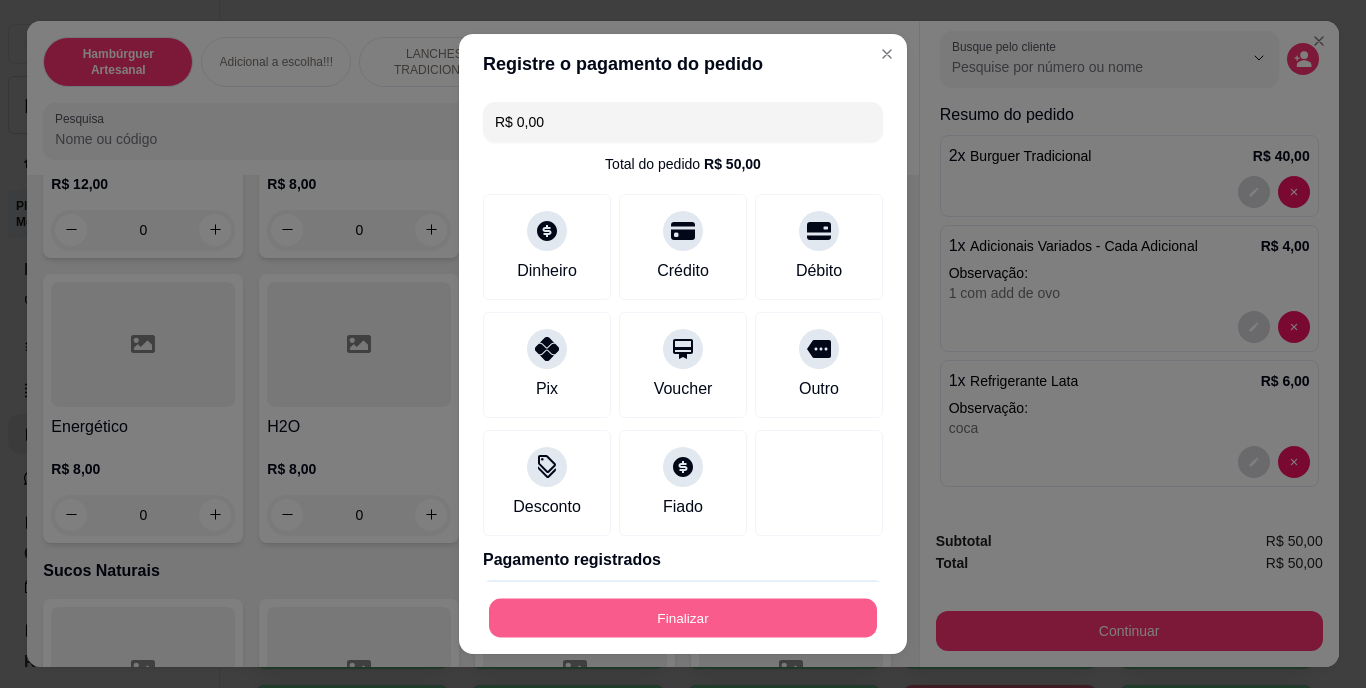 click on "Finalizar" at bounding box center (683, 617) 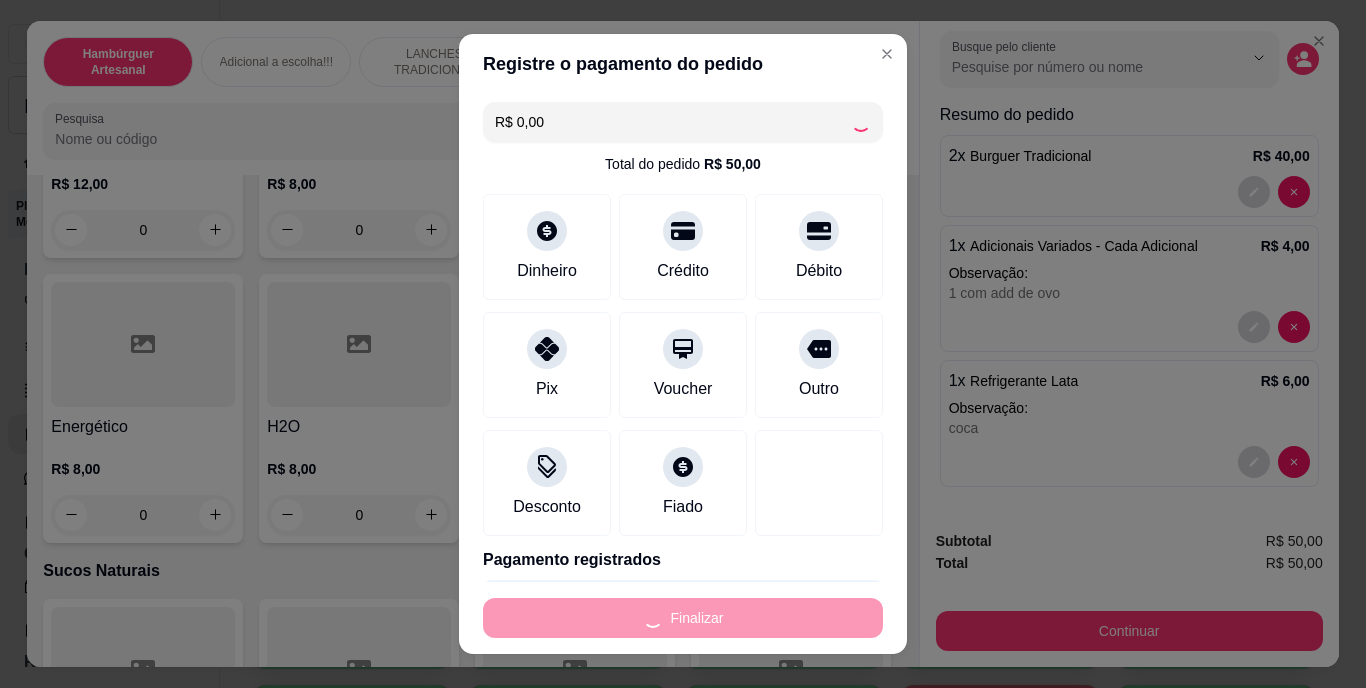 type on "0" 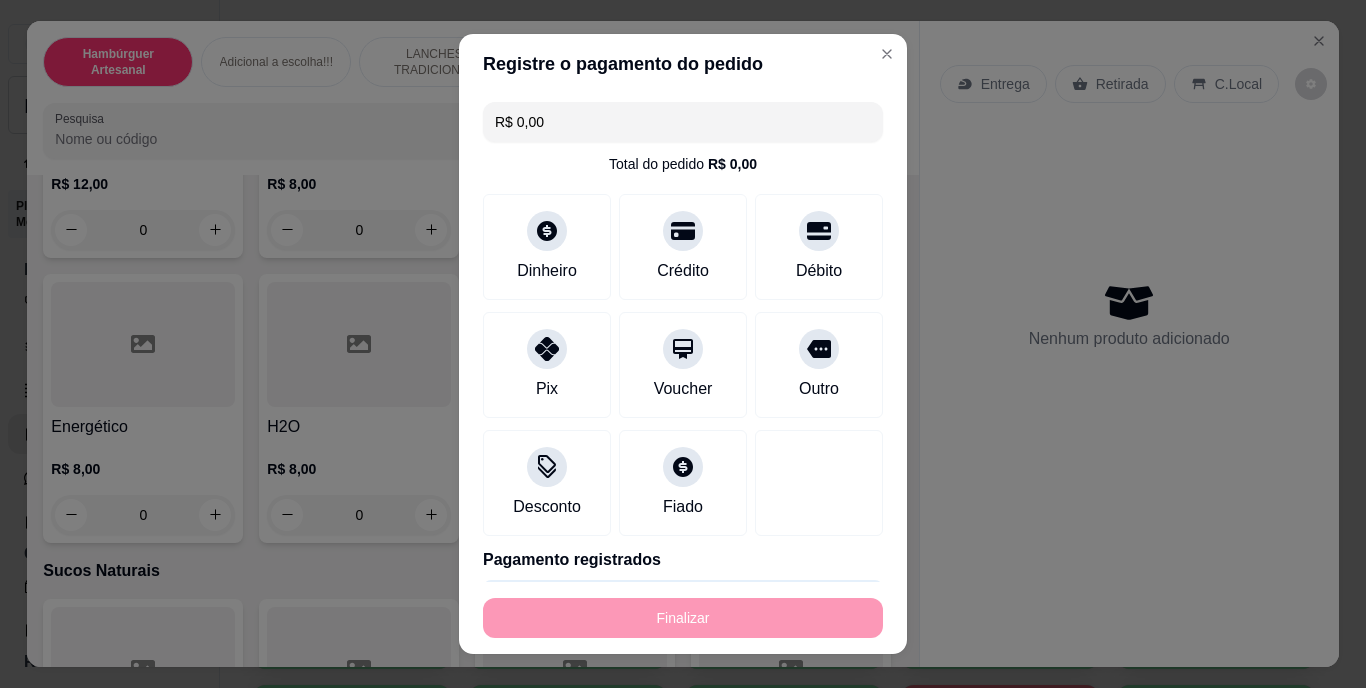 type on "-R$ 50,00" 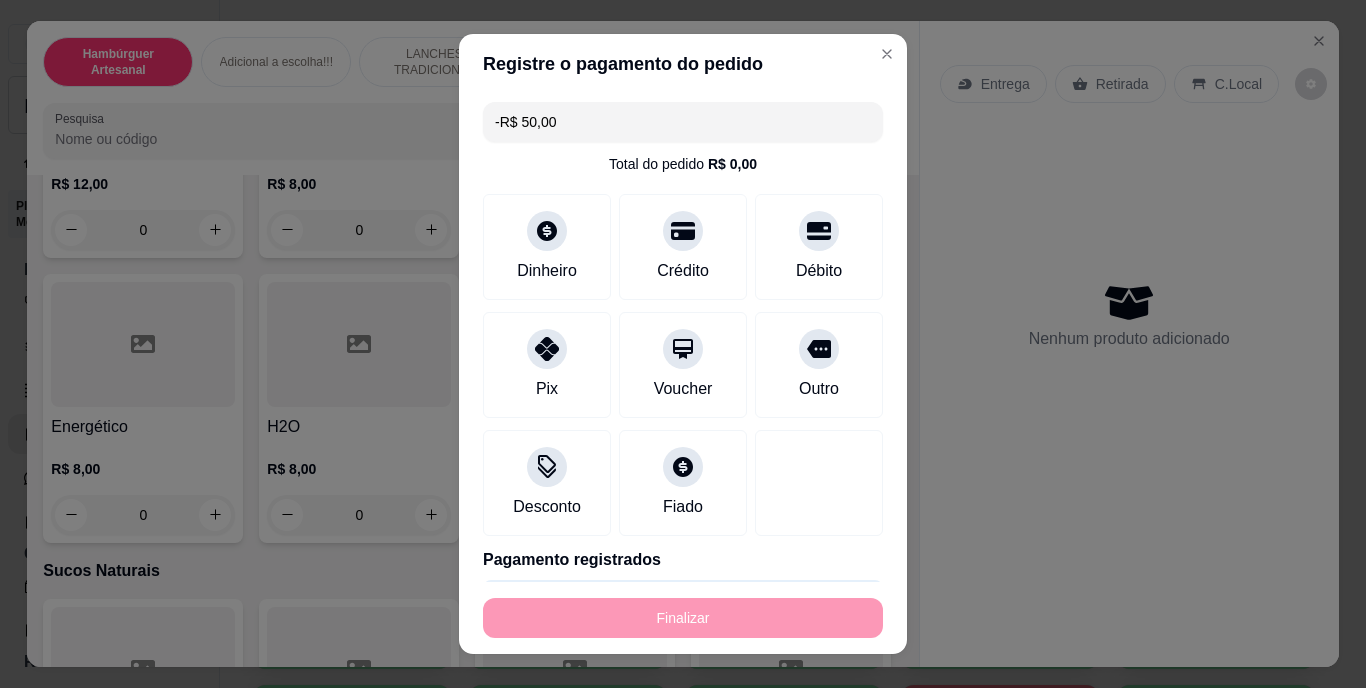 scroll, scrollTop: 0, scrollLeft: 0, axis: both 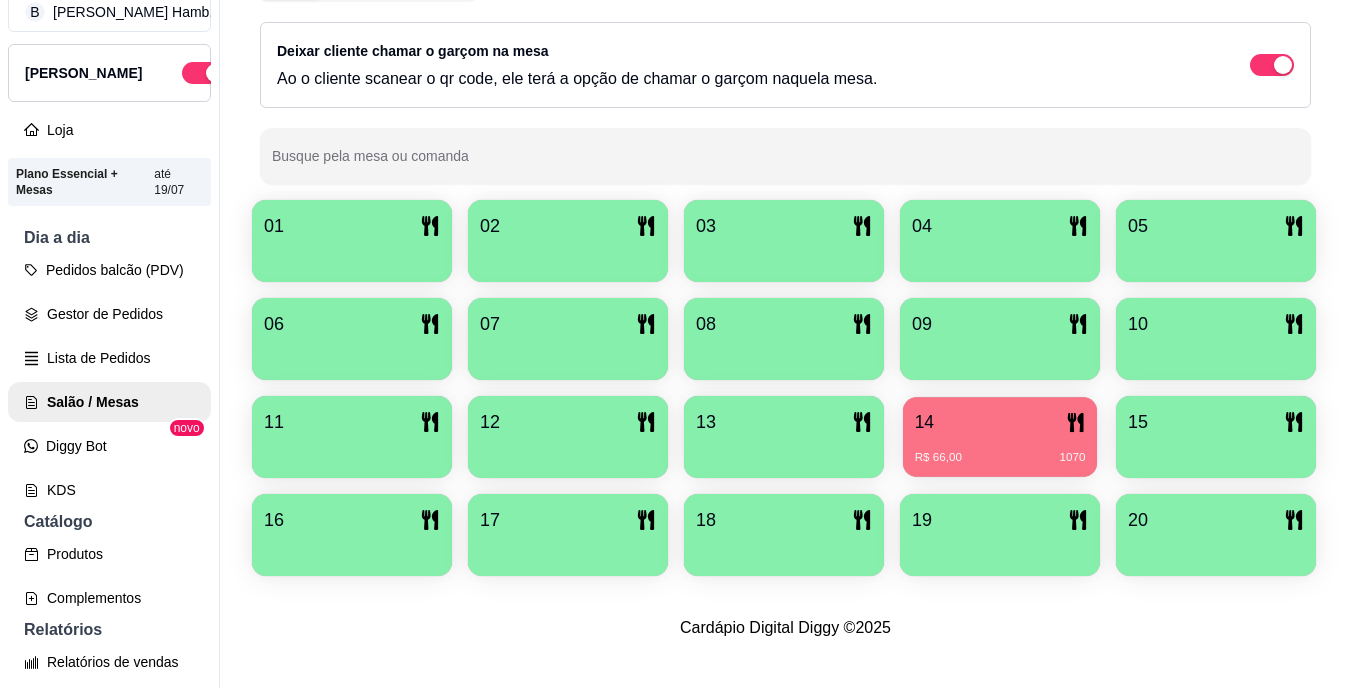 click on "R$ 66,00 1070" at bounding box center (1000, 450) 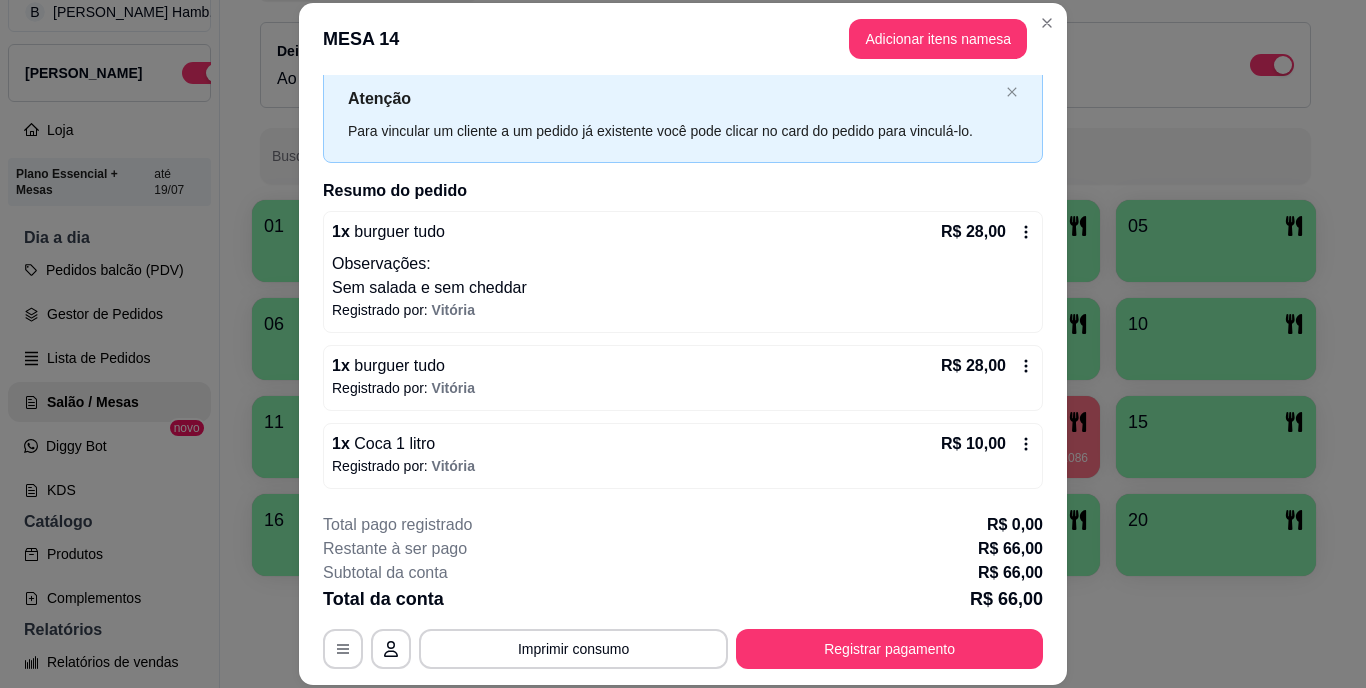scroll, scrollTop: 54, scrollLeft: 0, axis: vertical 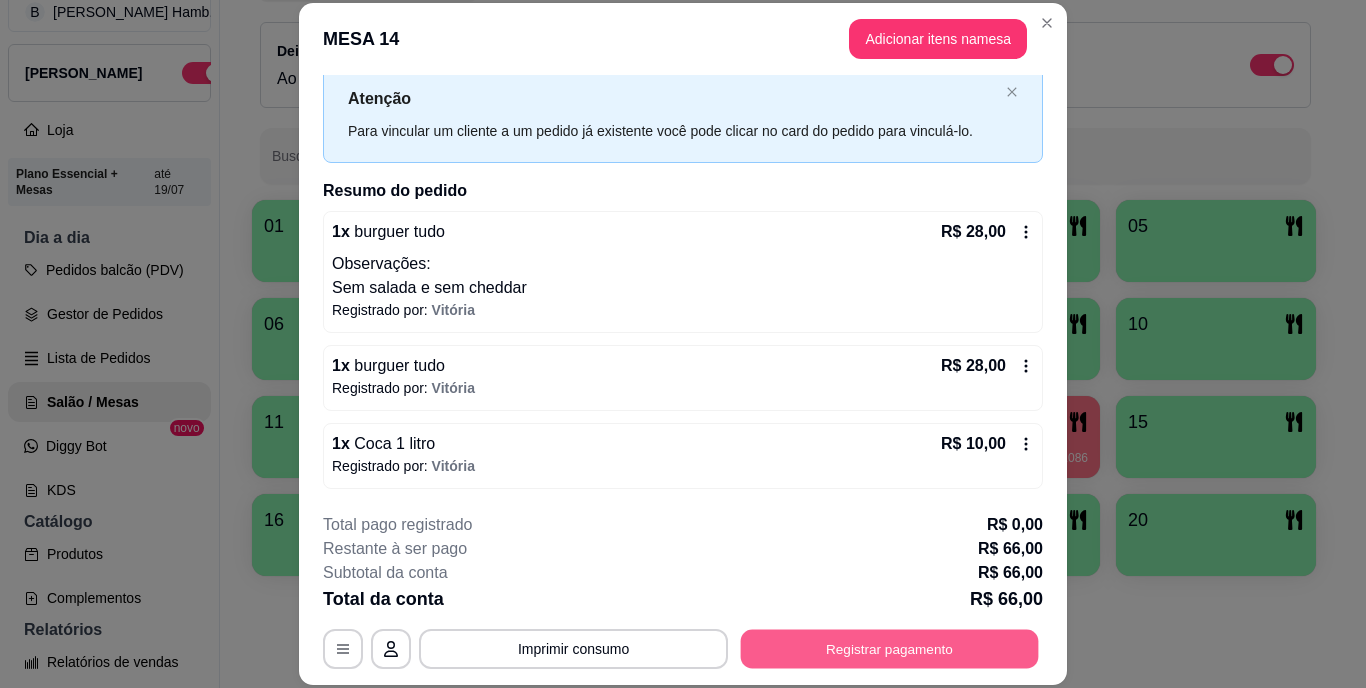click on "Registrar pagamento" at bounding box center [890, 648] 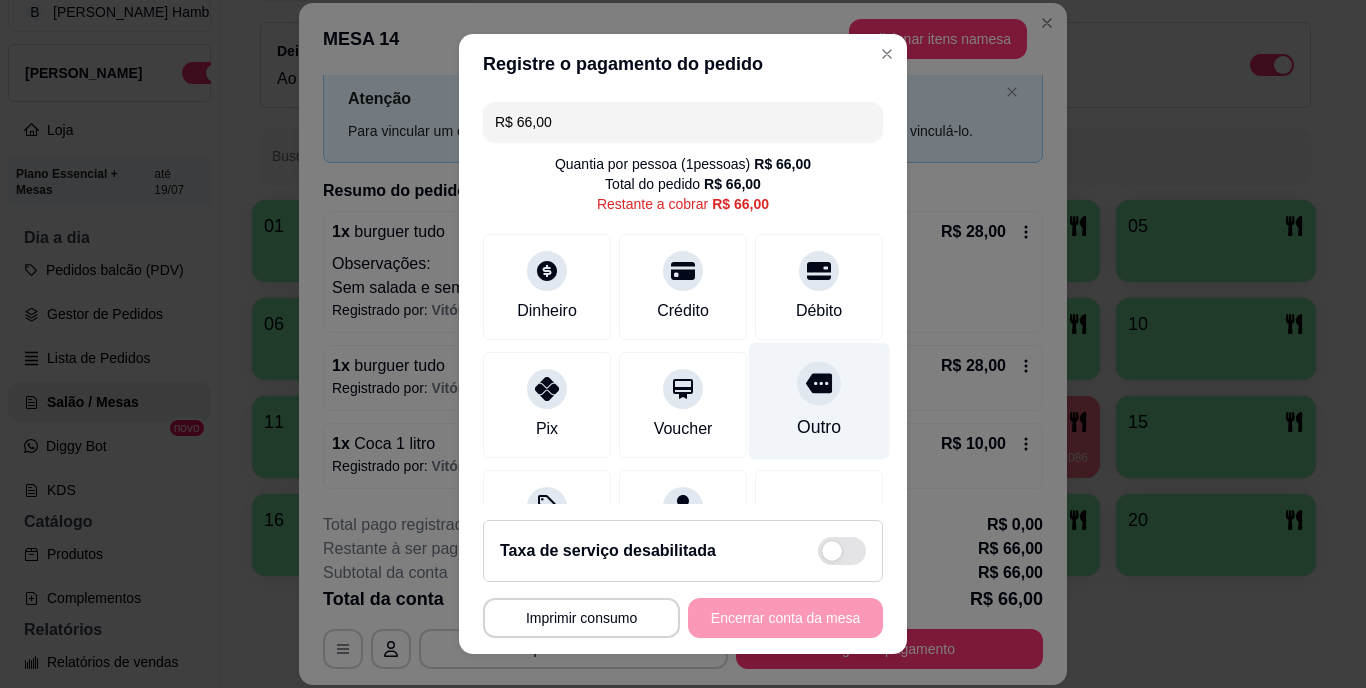 click on "Outro" at bounding box center [819, 401] 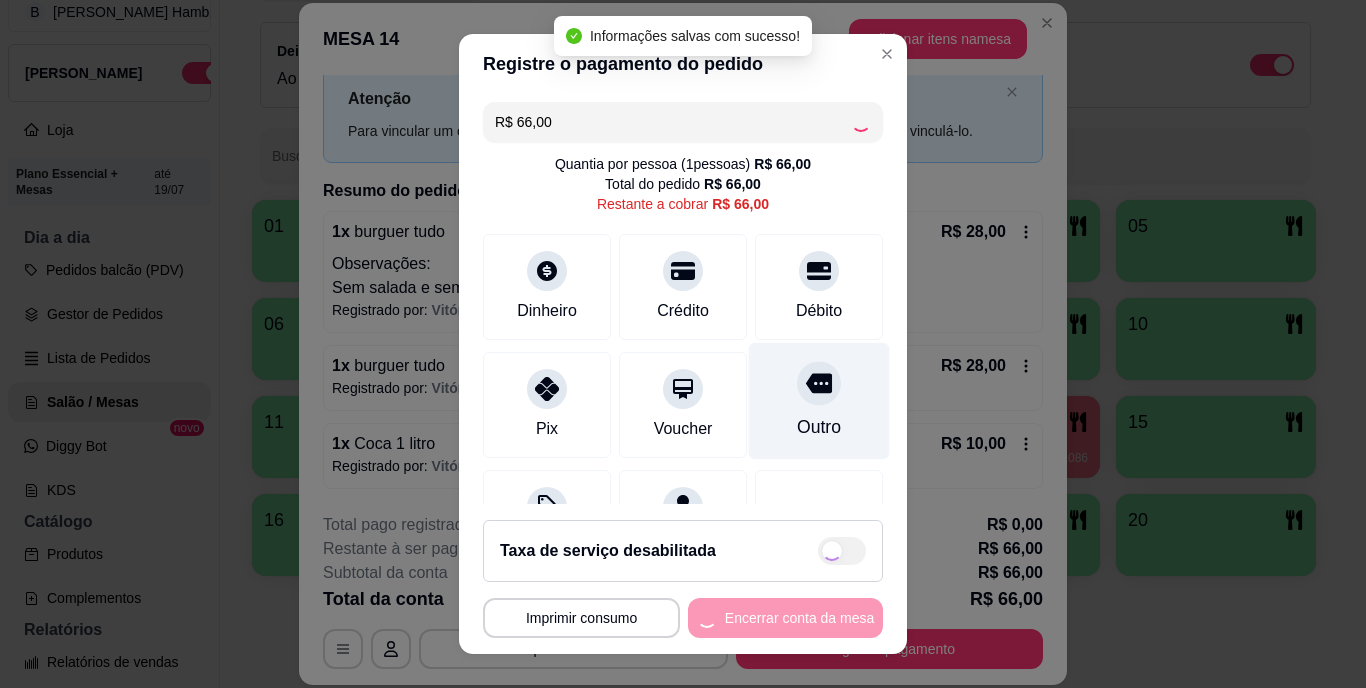 type on "R$ 0,00" 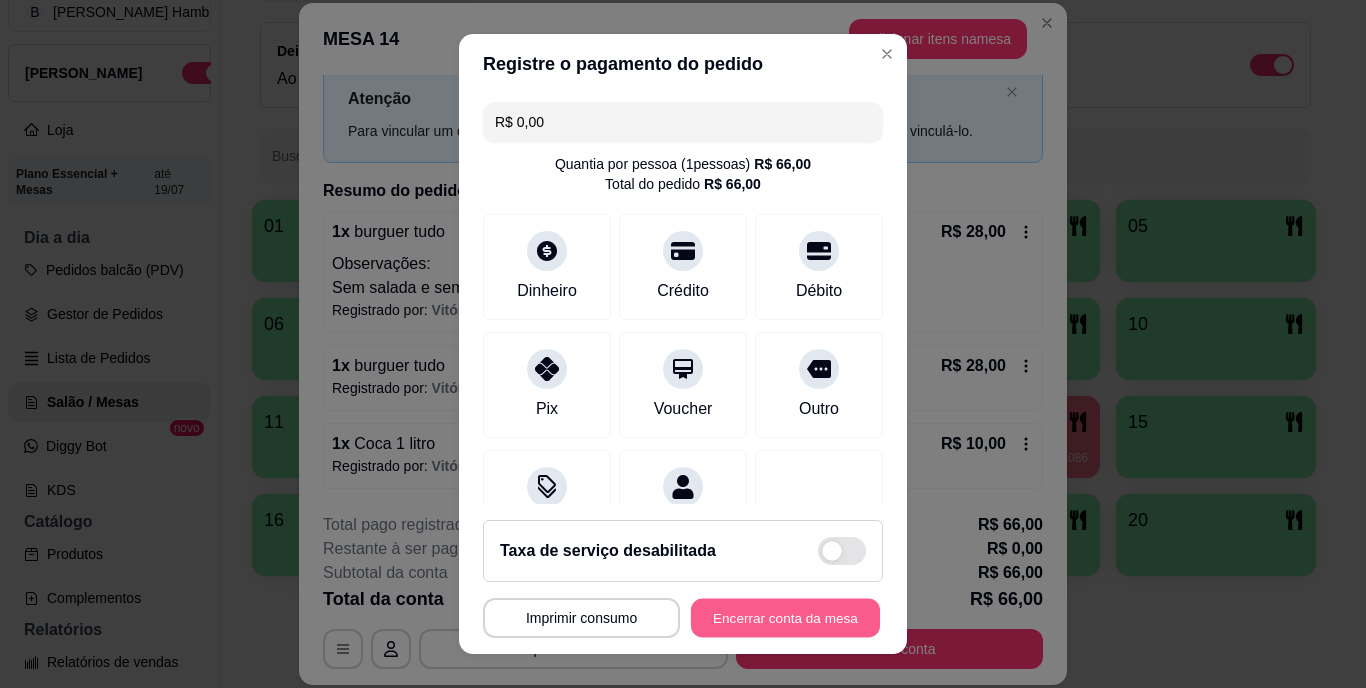 click on "Encerrar conta da mesa" at bounding box center (785, 617) 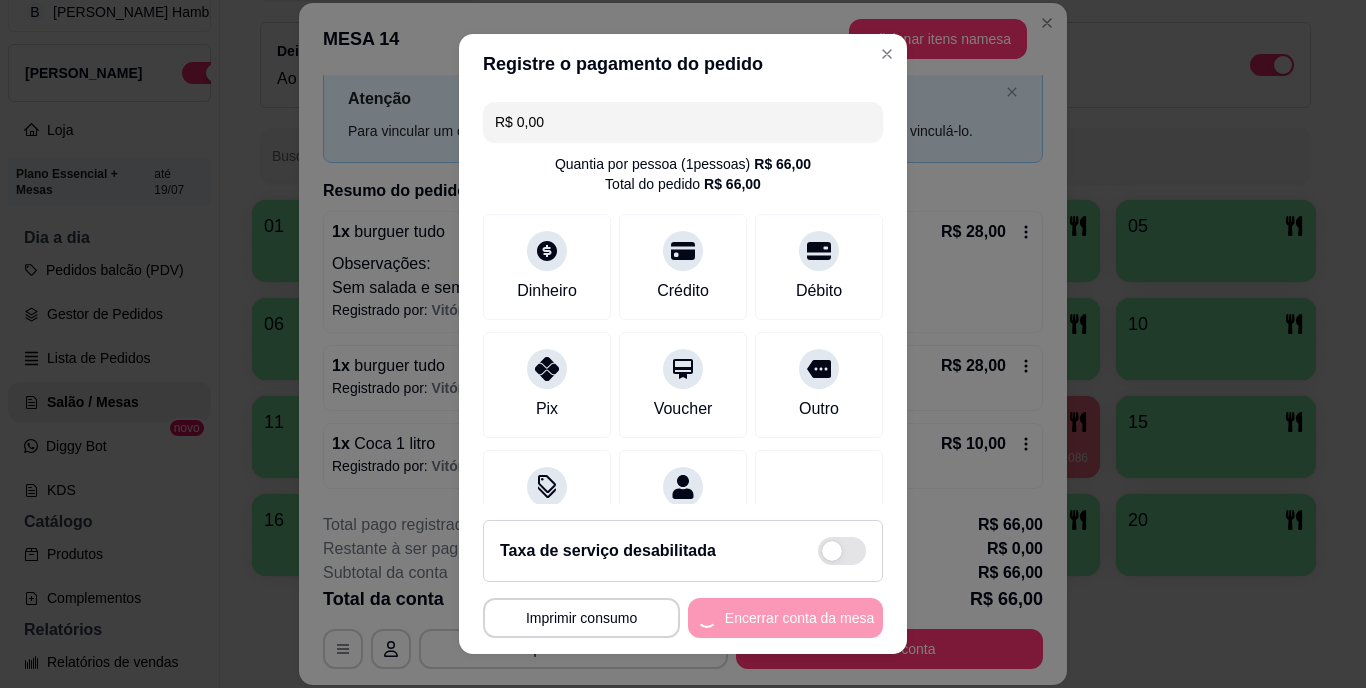 scroll, scrollTop: 0, scrollLeft: 0, axis: both 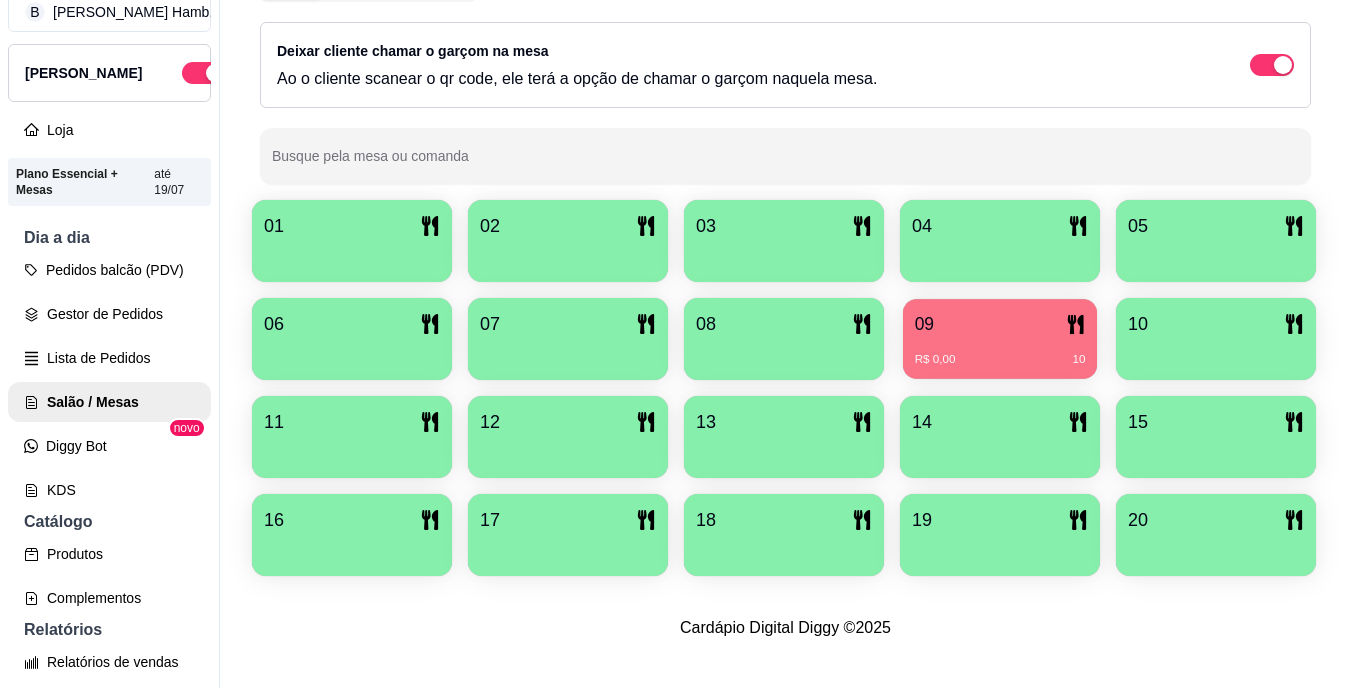click on "R$ 0,00 10" at bounding box center [1000, 352] 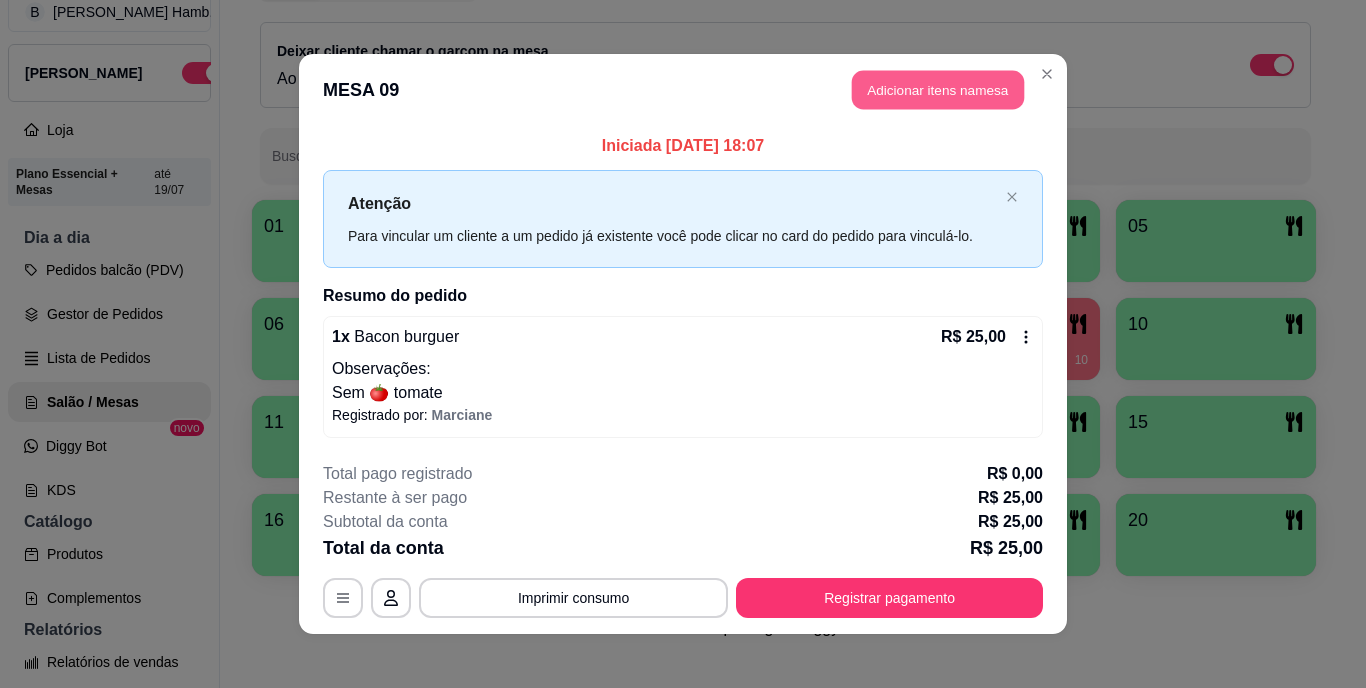 click on "Adicionar itens na  mesa" at bounding box center [938, 90] 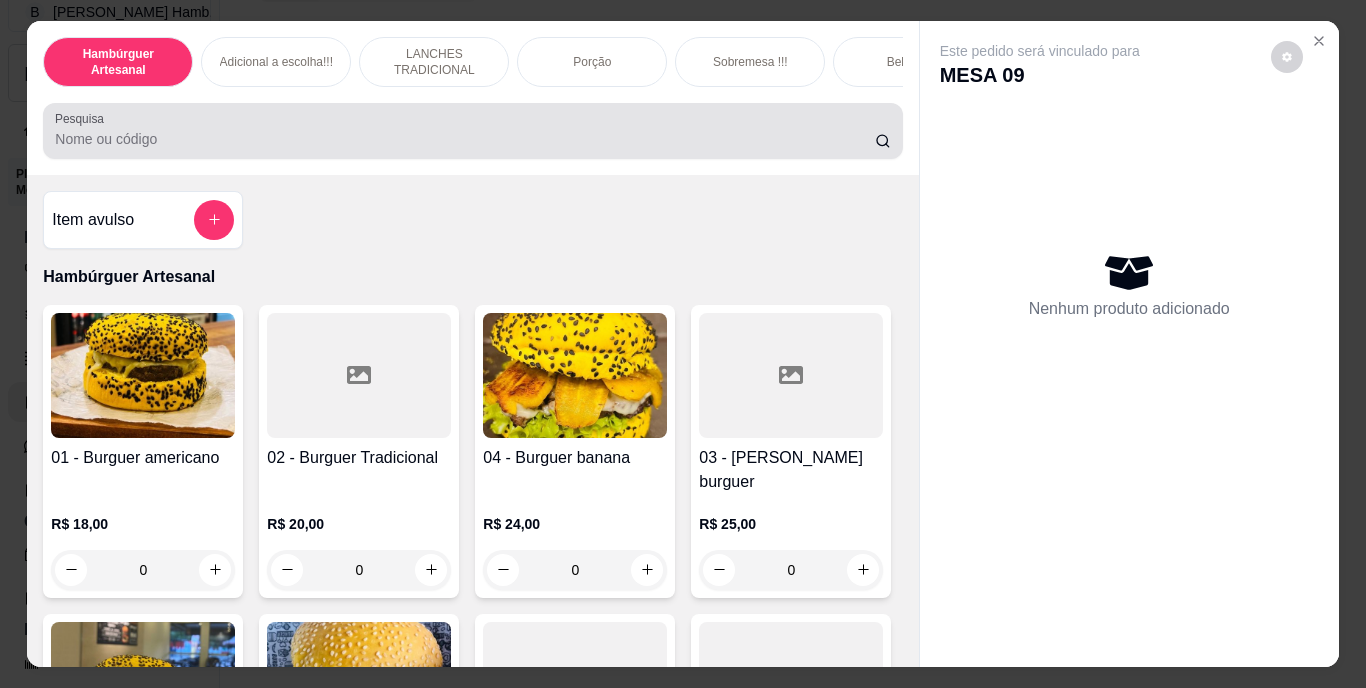 scroll, scrollTop: 51, scrollLeft: 0, axis: vertical 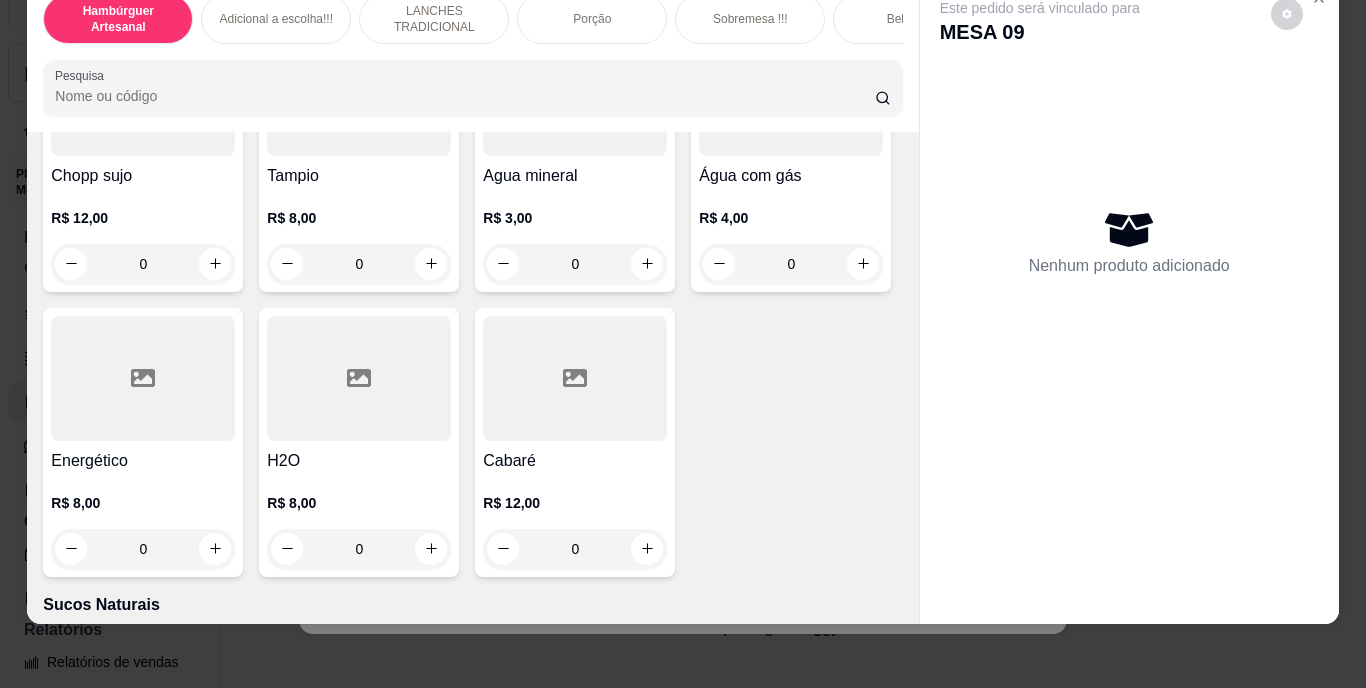 click 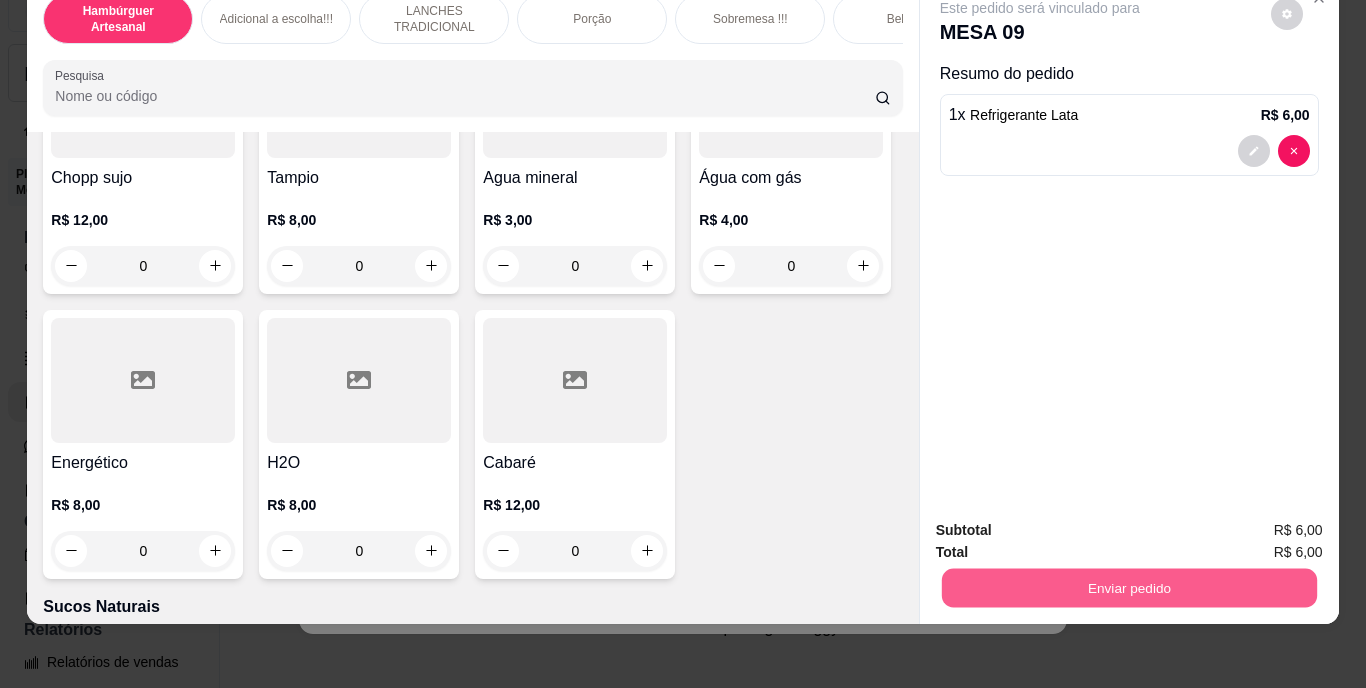 click on "Enviar pedido" at bounding box center [1128, 588] 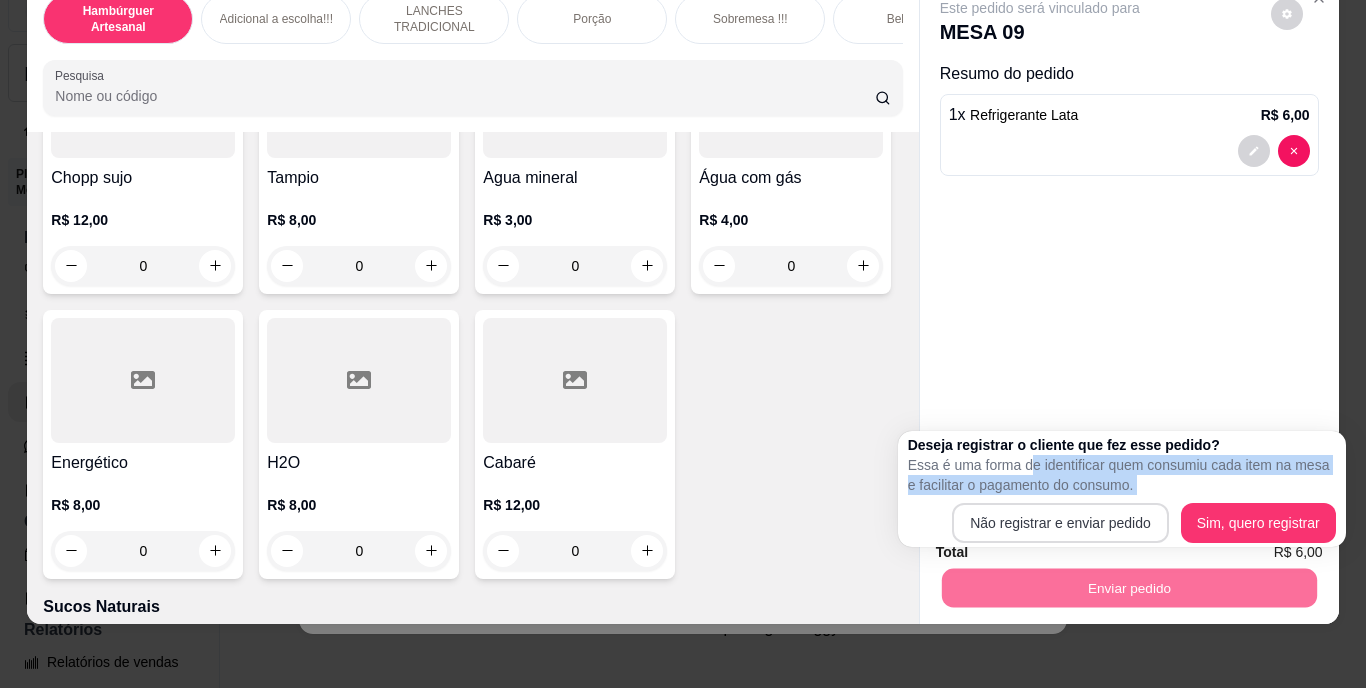 drag, startPoint x: 1026, startPoint y: 465, endPoint x: 1054, endPoint y: 520, distance: 61.7171 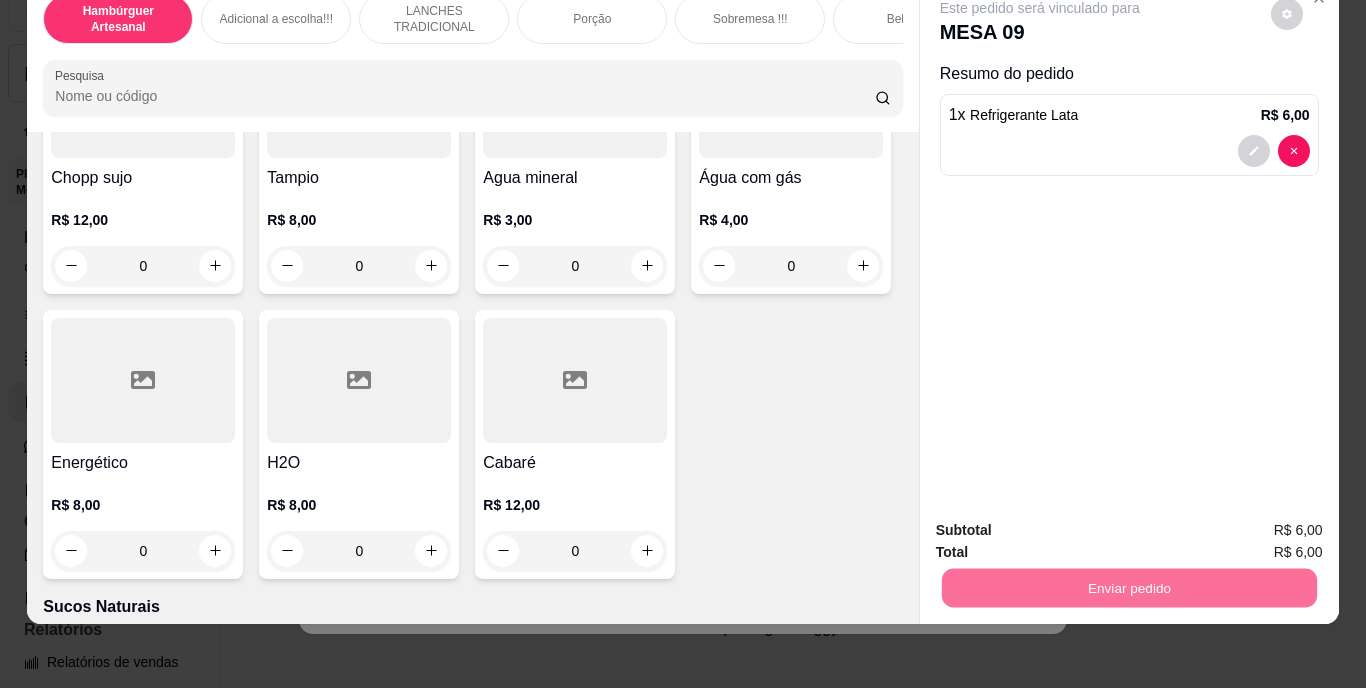 click on "Não registrar e enviar pedido" at bounding box center (1063, 523) 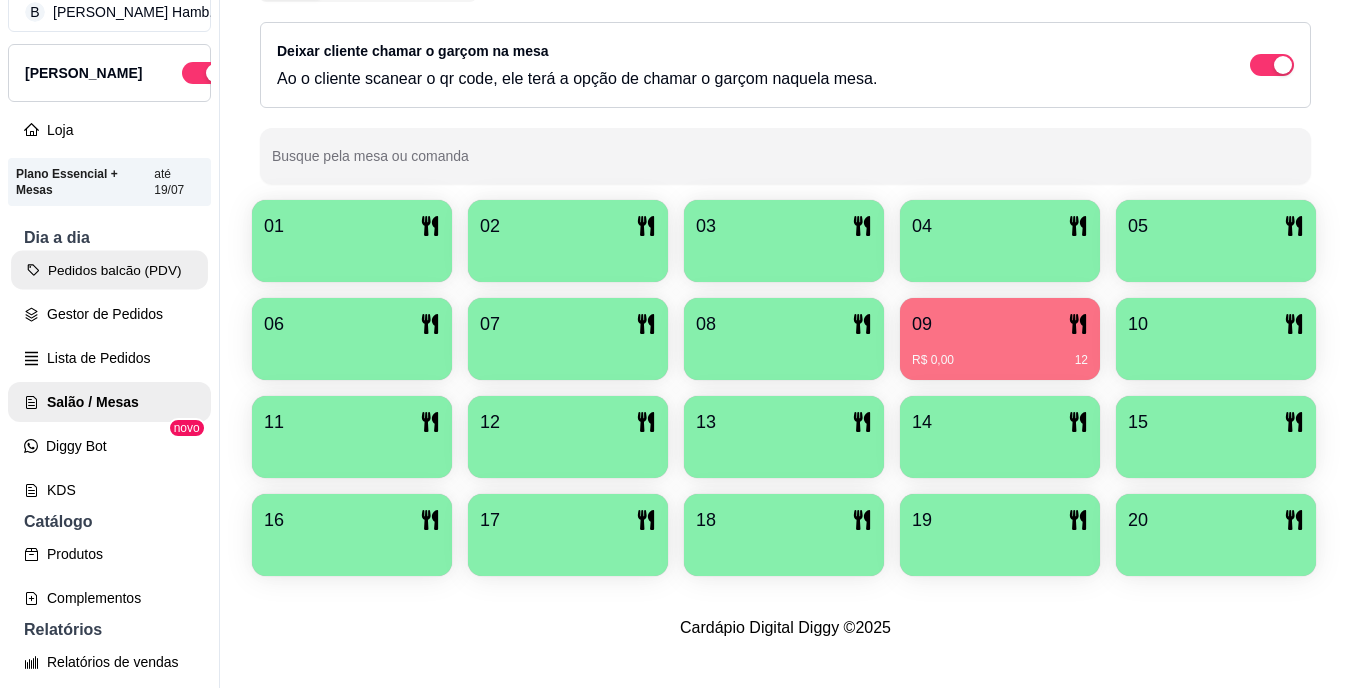 click on "Pedidos balcão (PDV)" at bounding box center [109, 270] 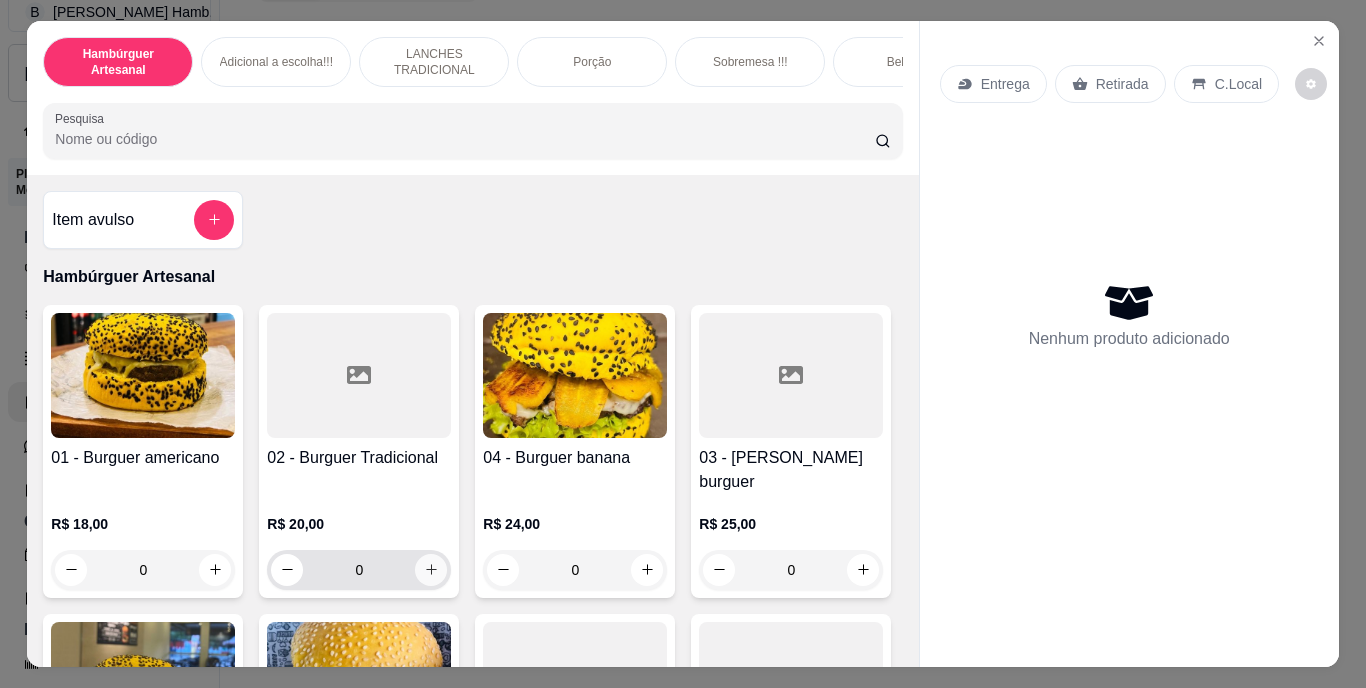 click 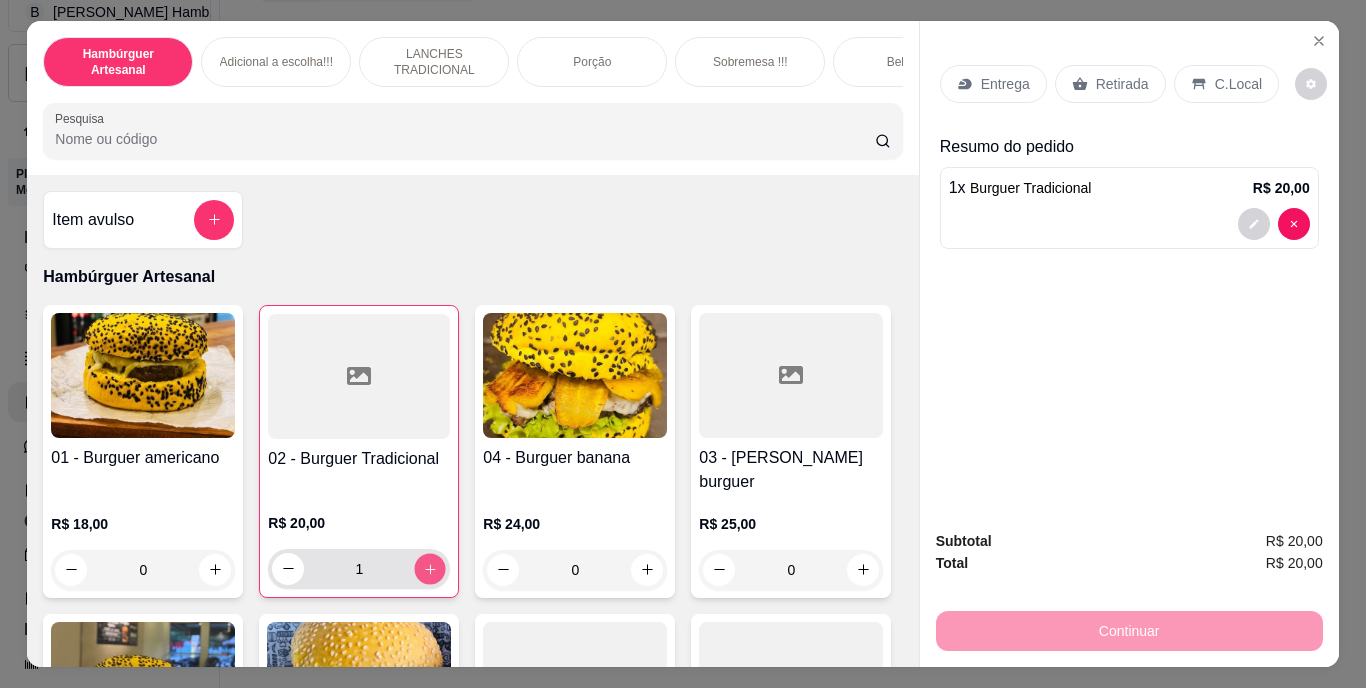 click 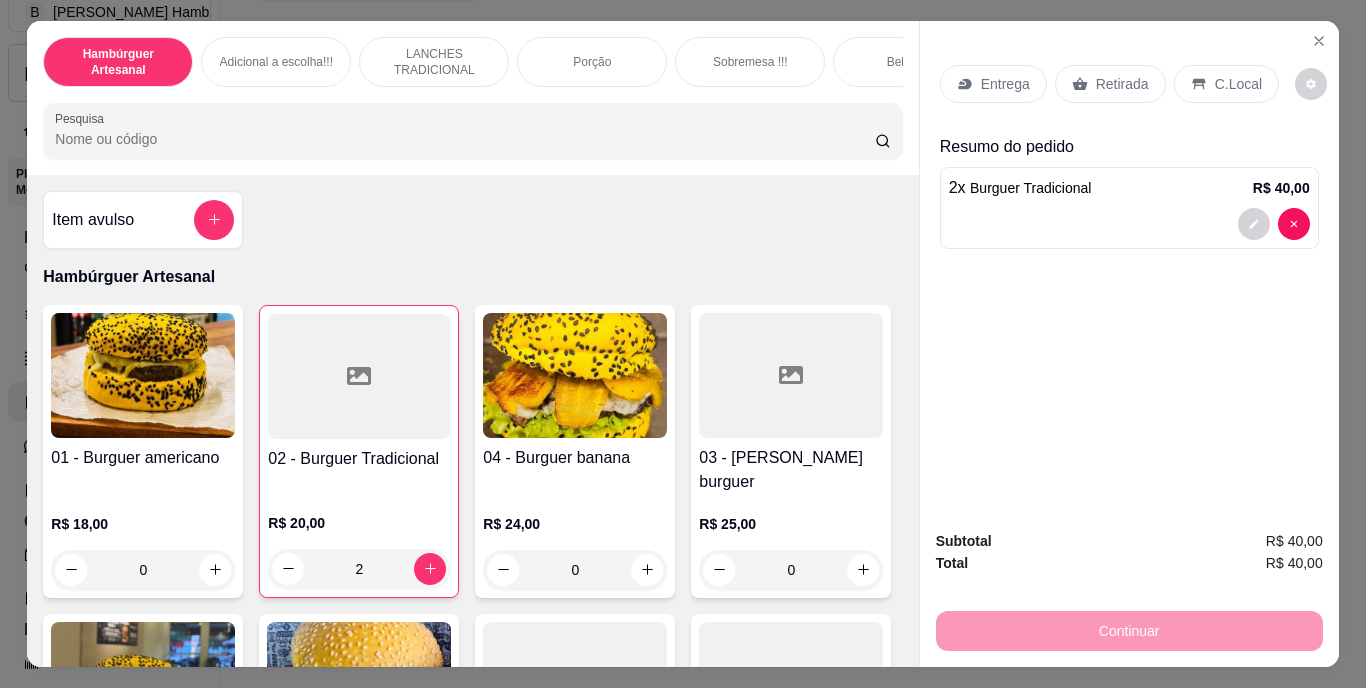 click on "Entrega" at bounding box center (1005, 84) 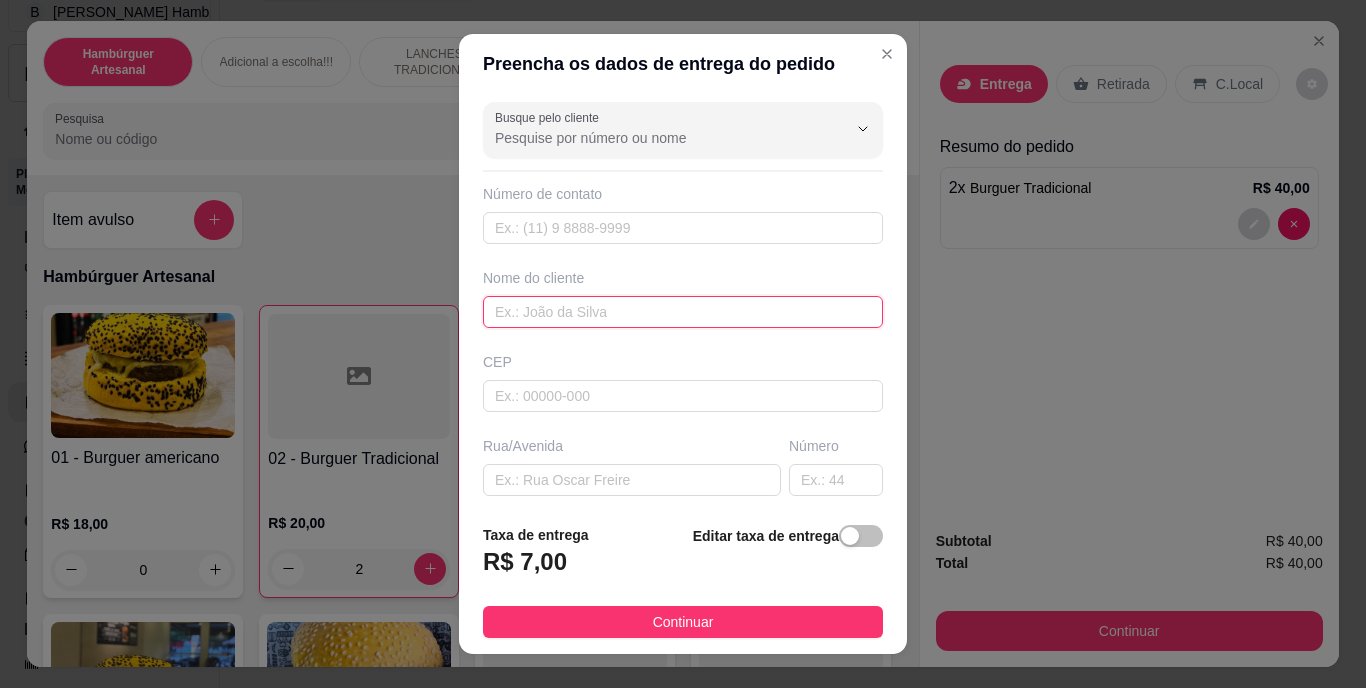 click at bounding box center (683, 312) 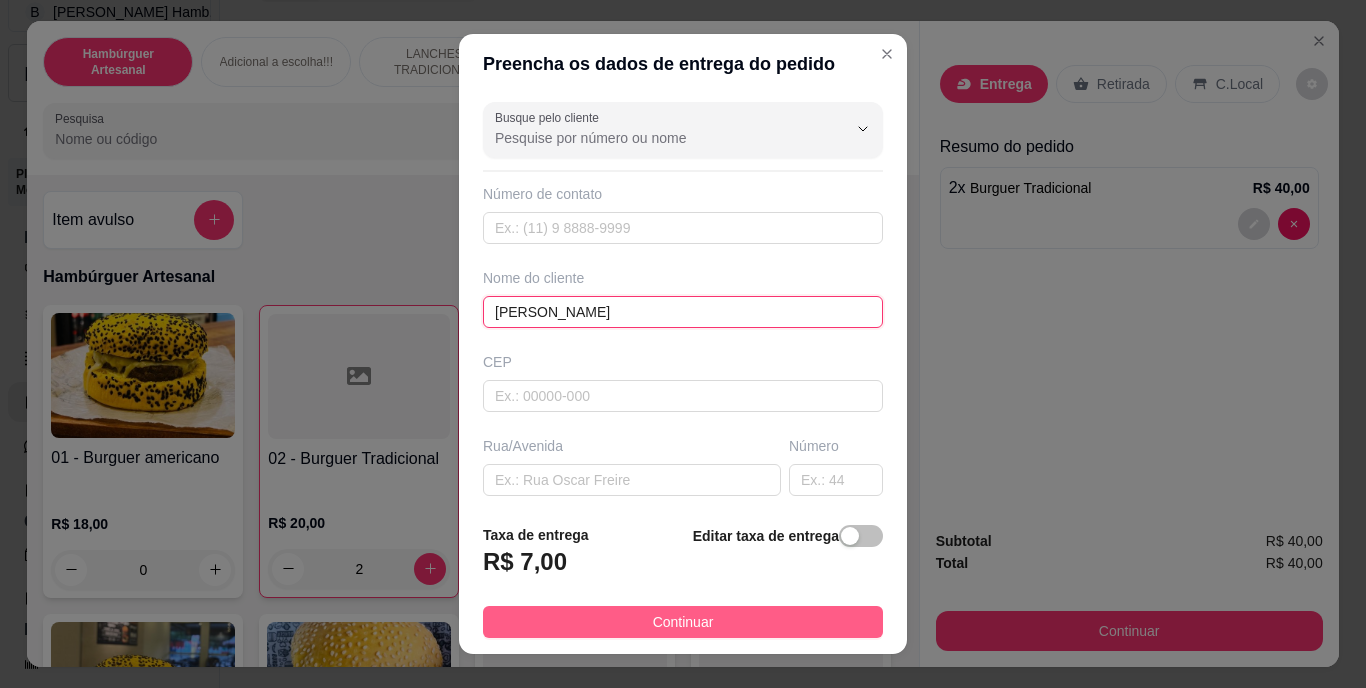 type on "flavio colte" 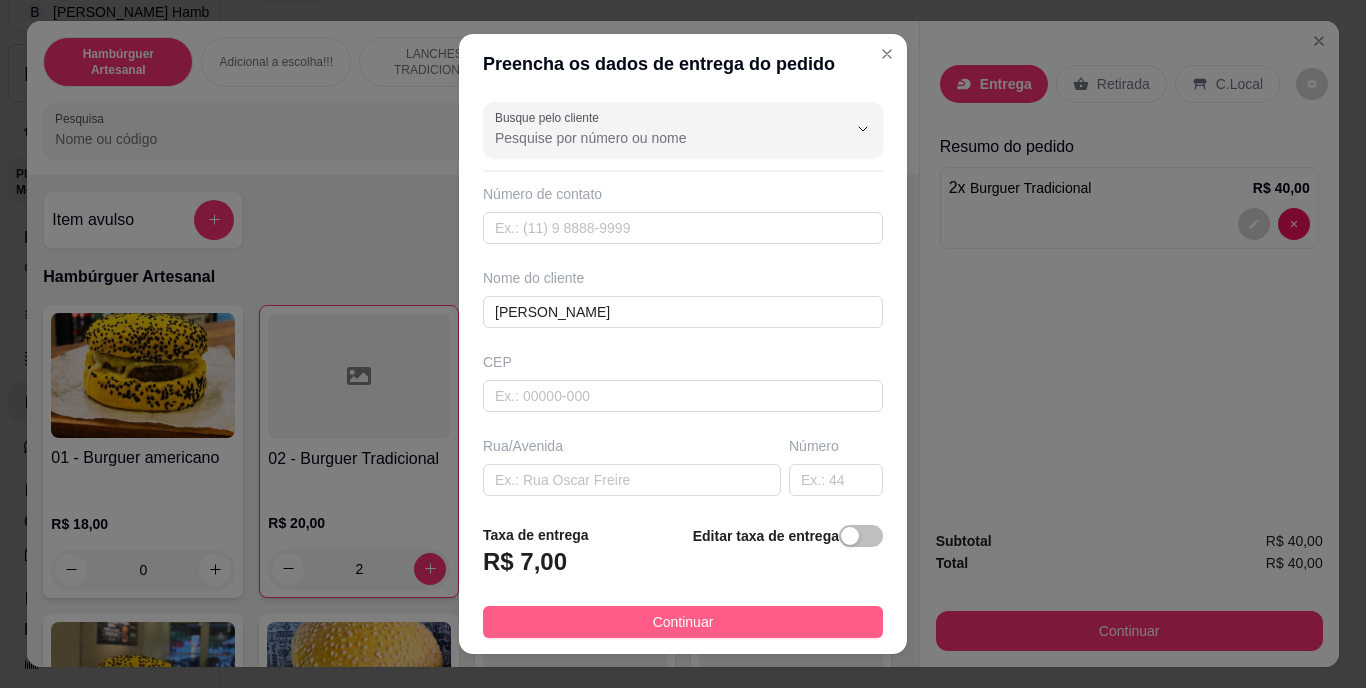 click on "Continuar" at bounding box center (683, 622) 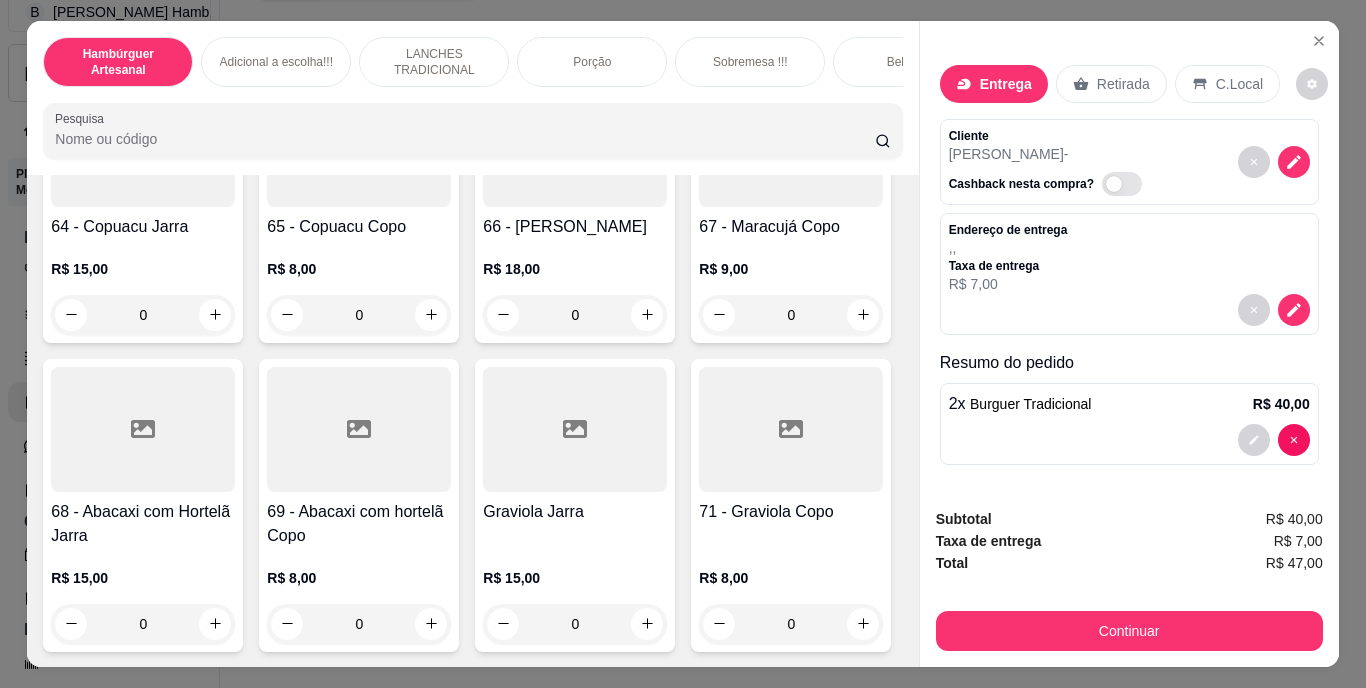 scroll, scrollTop: 7870, scrollLeft: 0, axis: vertical 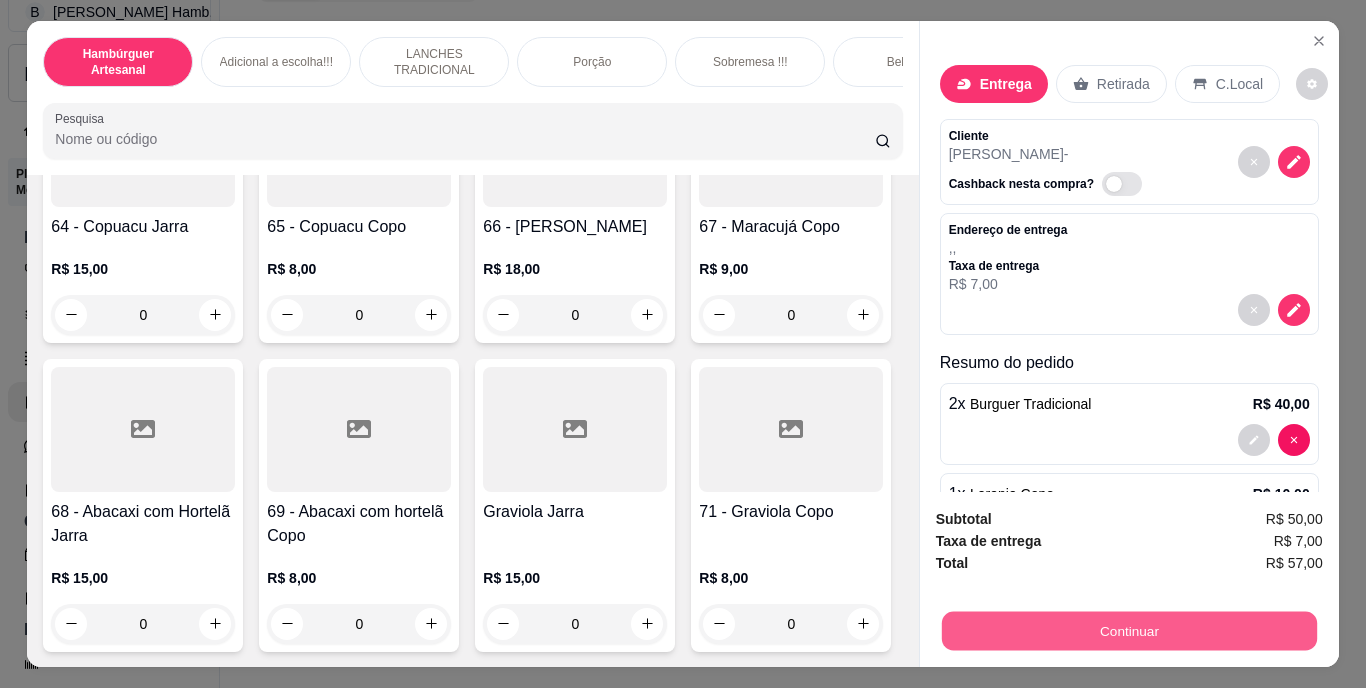 click on "Continuar" at bounding box center (1128, 631) 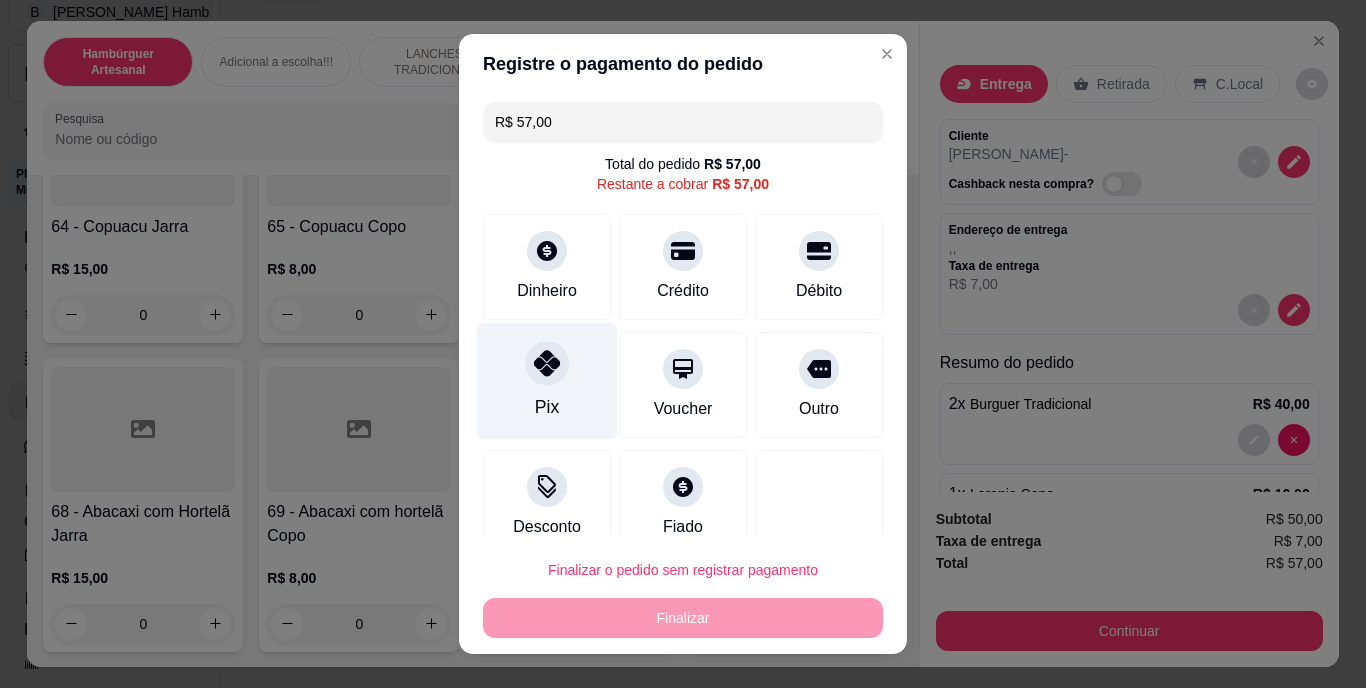 click at bounding box center [547, 364] 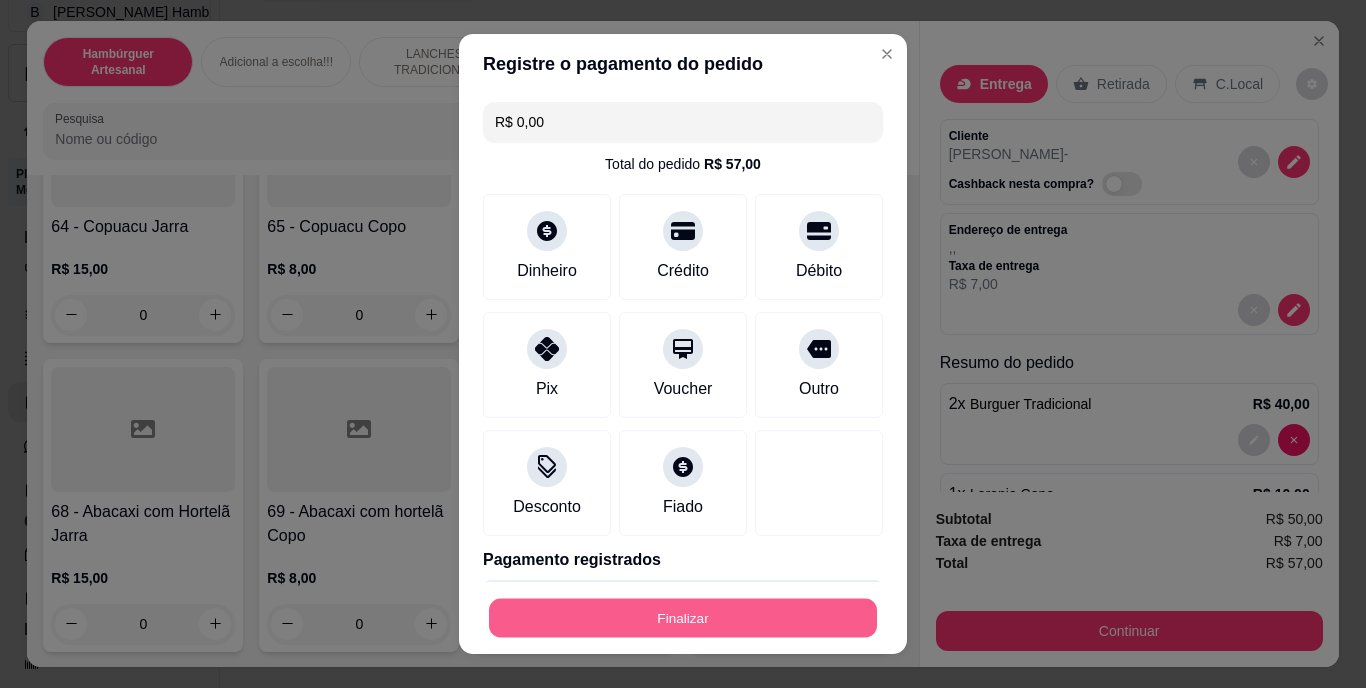 click on "Finalizar" at bounding box center [683, 617] 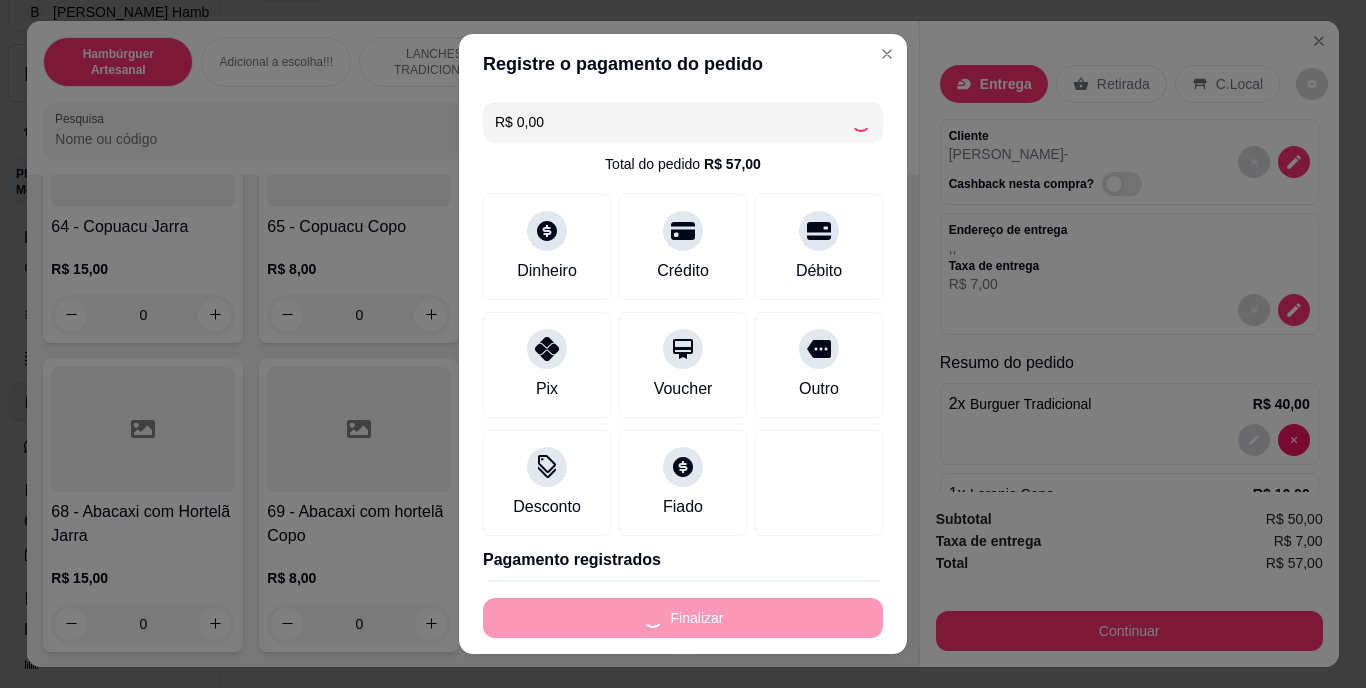 type on "0" 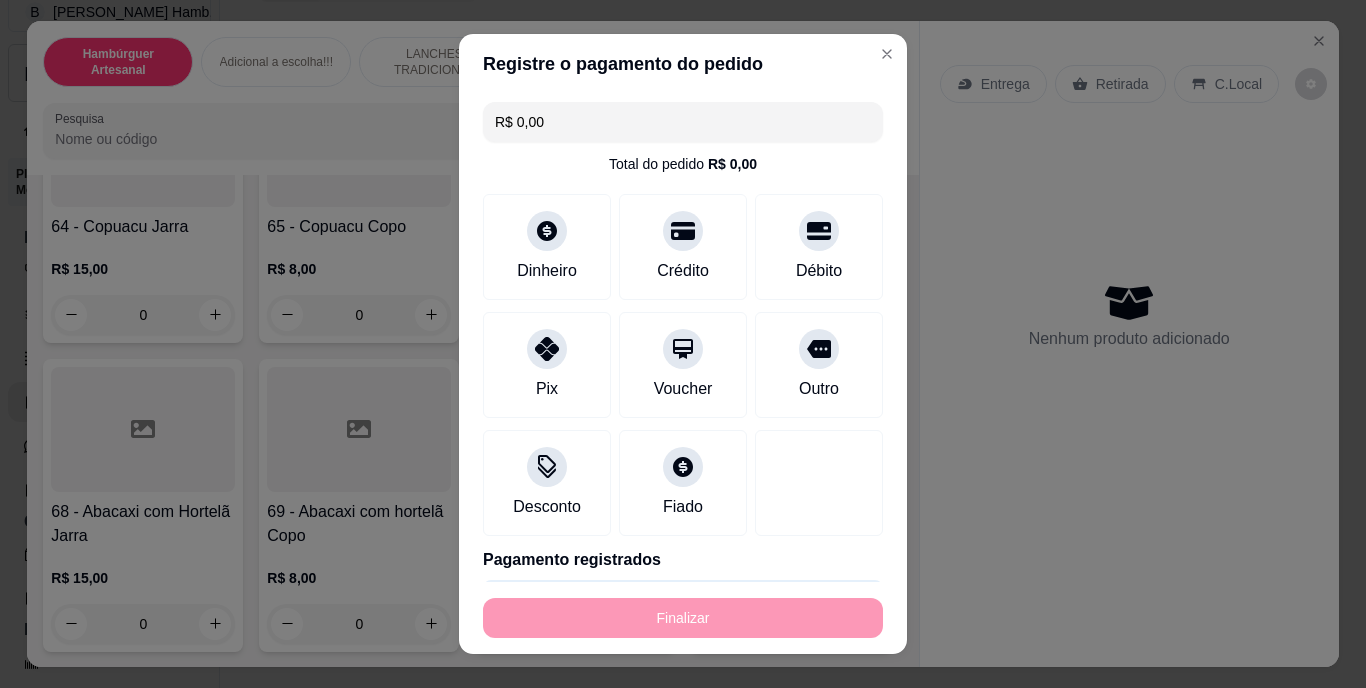 type on "-R$ 57,00" 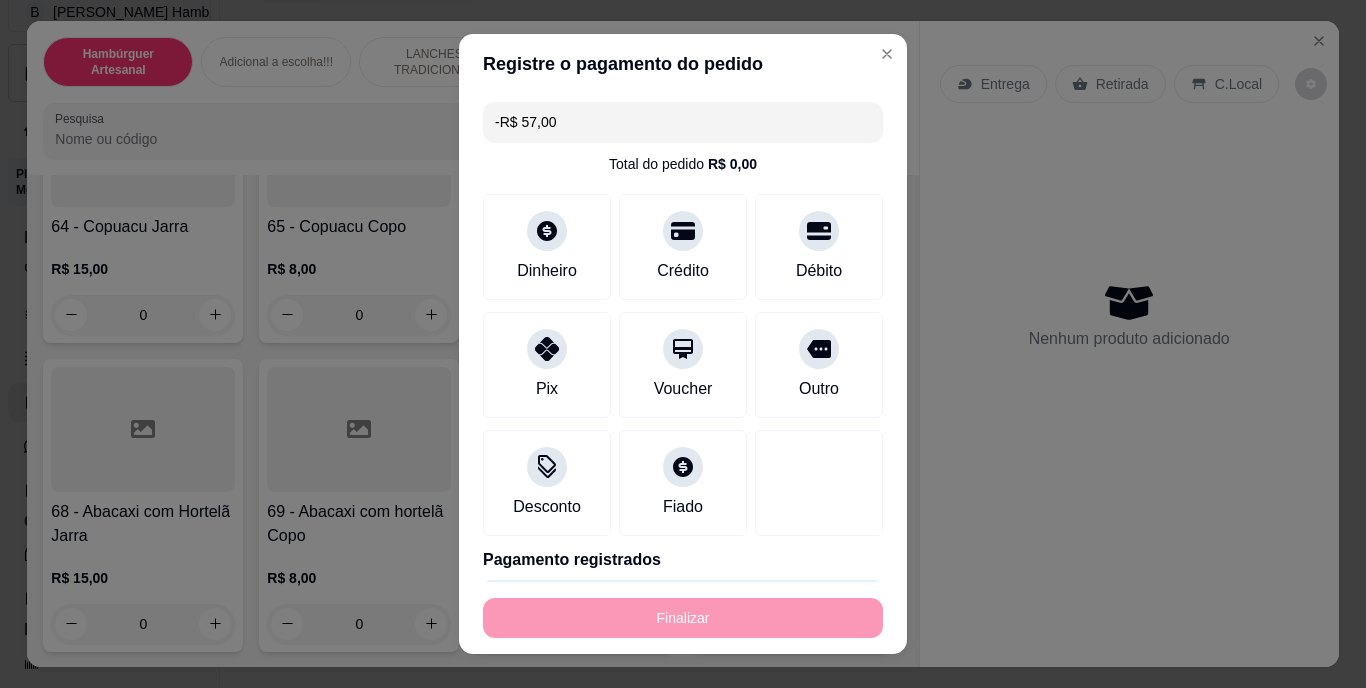 scroll, scrollTop: 7868, scrollLeft: 0, axis: vertical 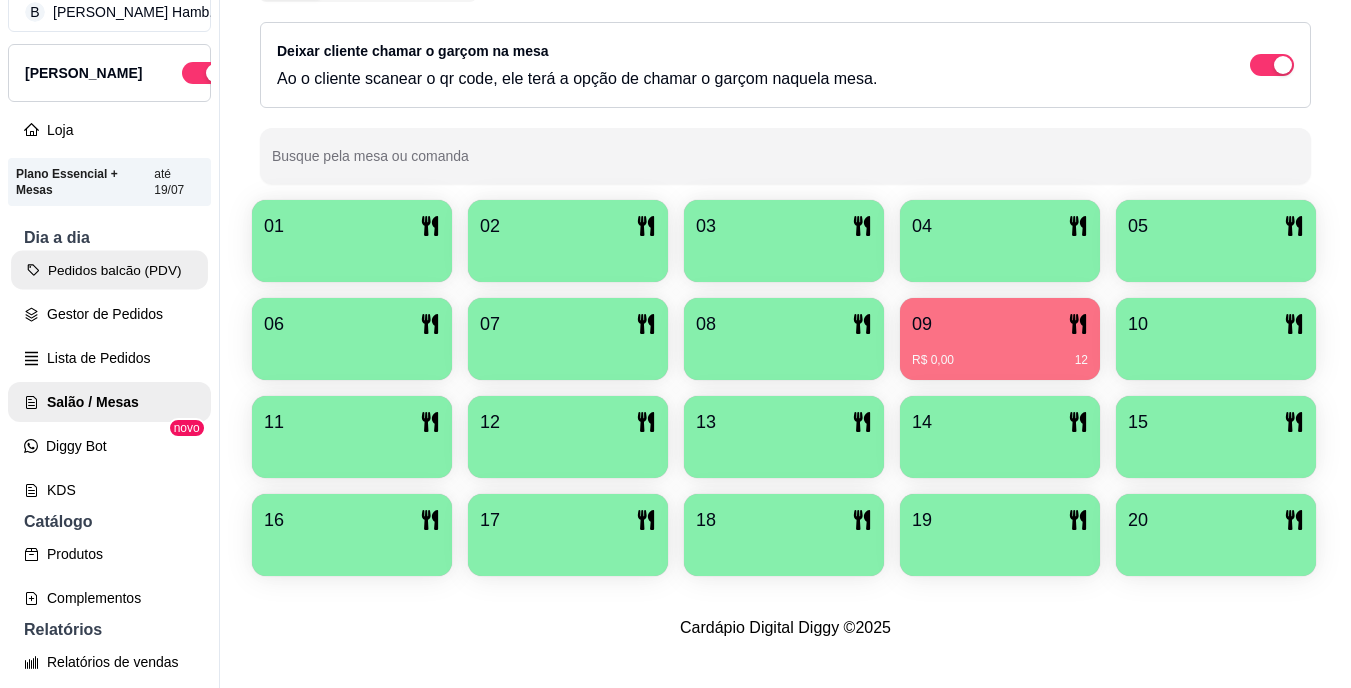 click on "Pedidos balcão (PDV)" at bounding box center [109, 270] 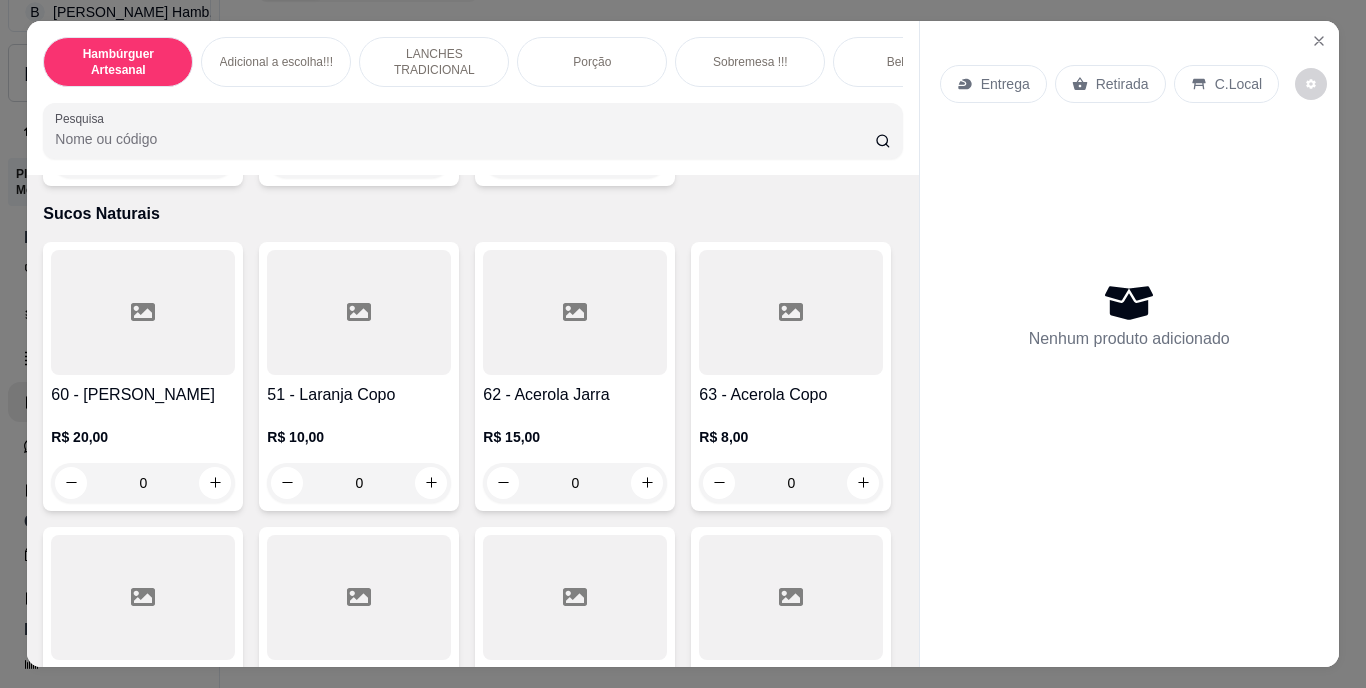 scroll, scrollTop: 6123, scrollLeft: 0, axis: vertical 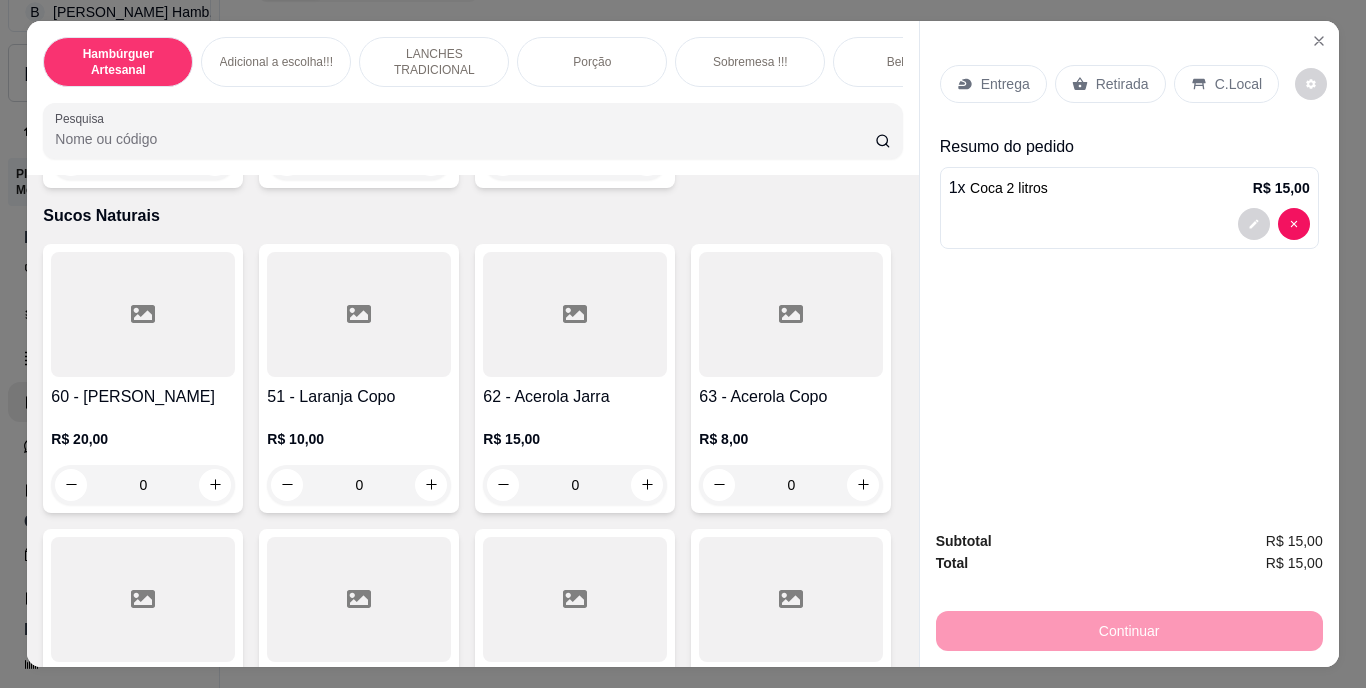 click on "Retirada" at bounding box center [1122, 84] 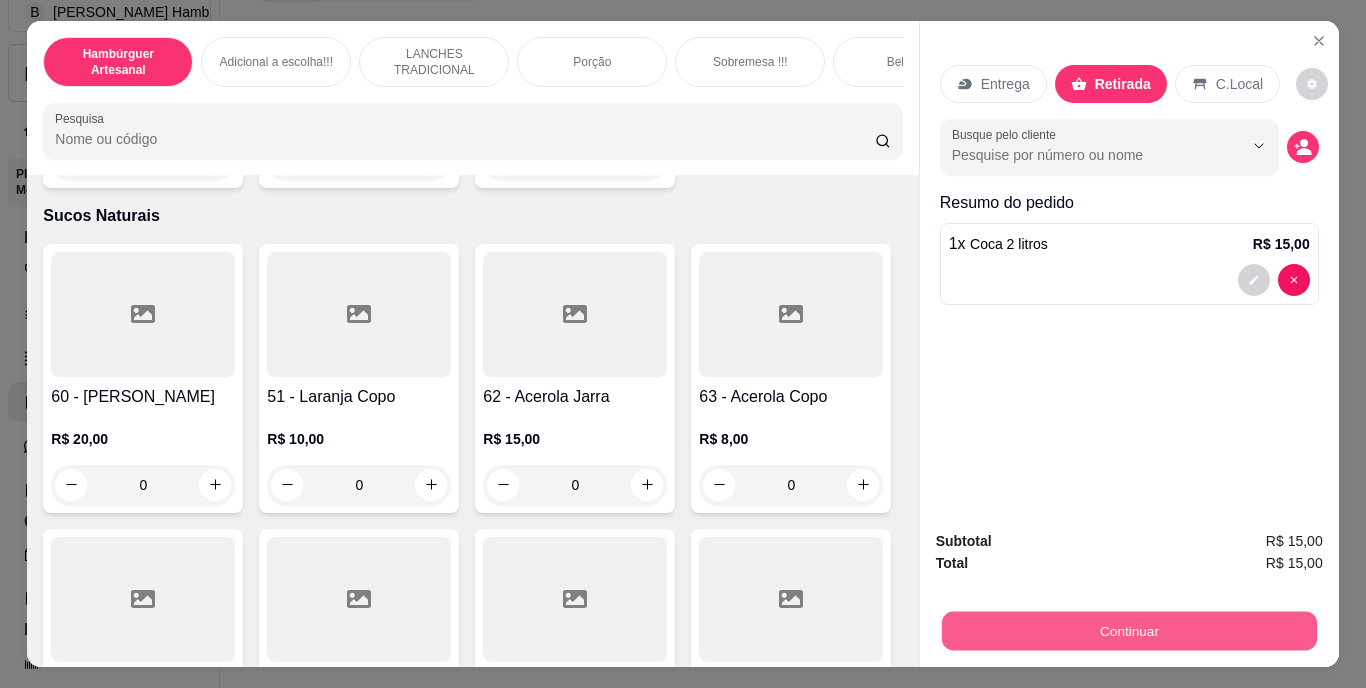 click on "Continuar" at bounding box center [1128, 631] 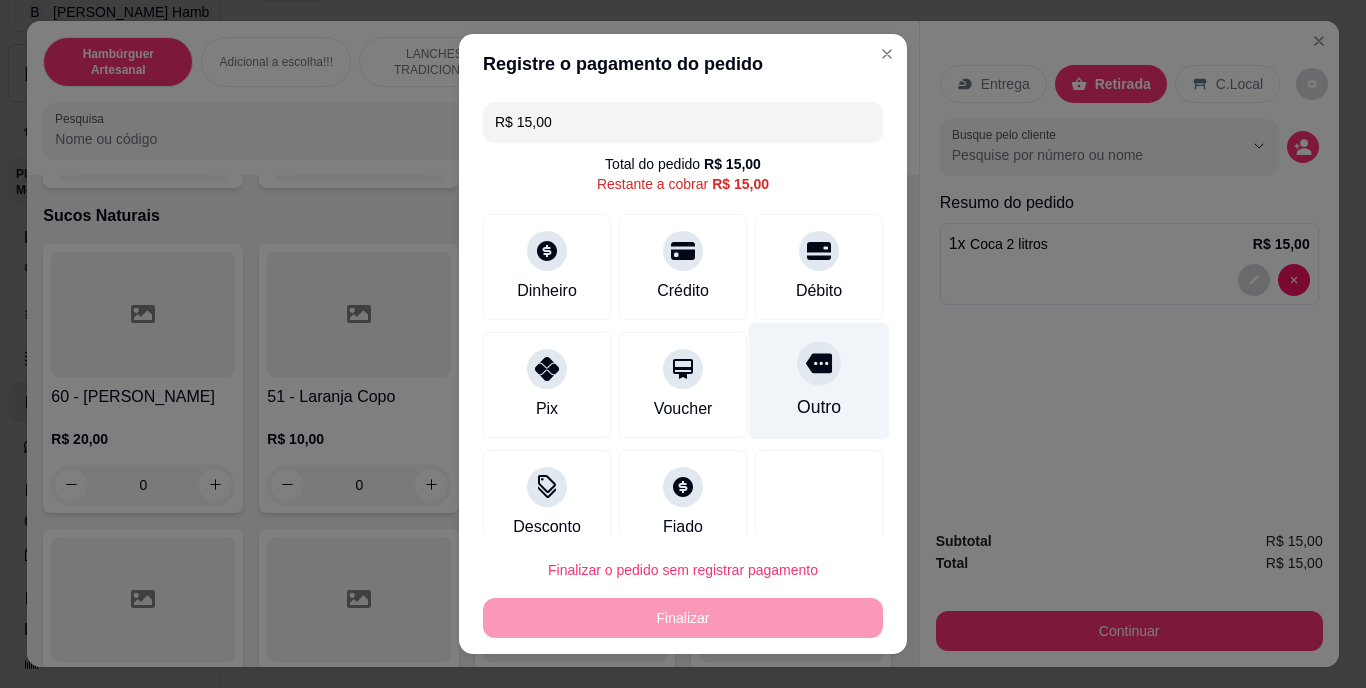 click 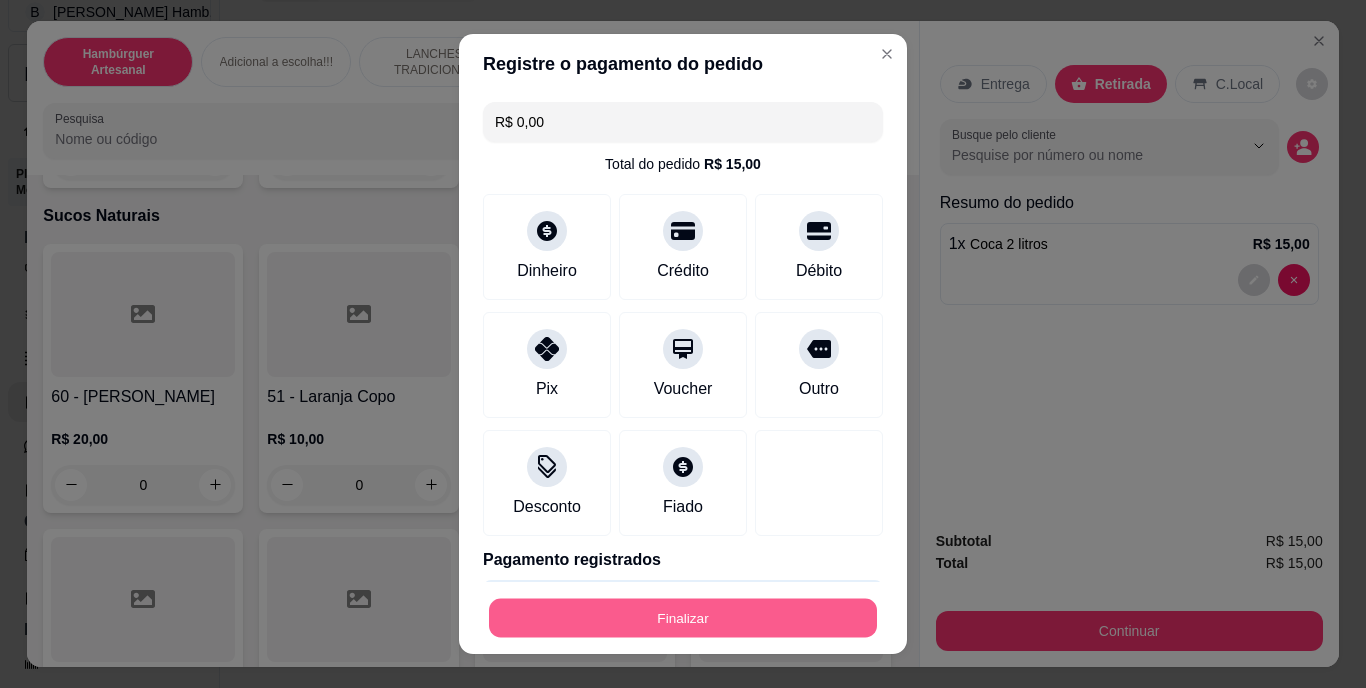 click on "Finalizar" at bounding box center [683, 617] 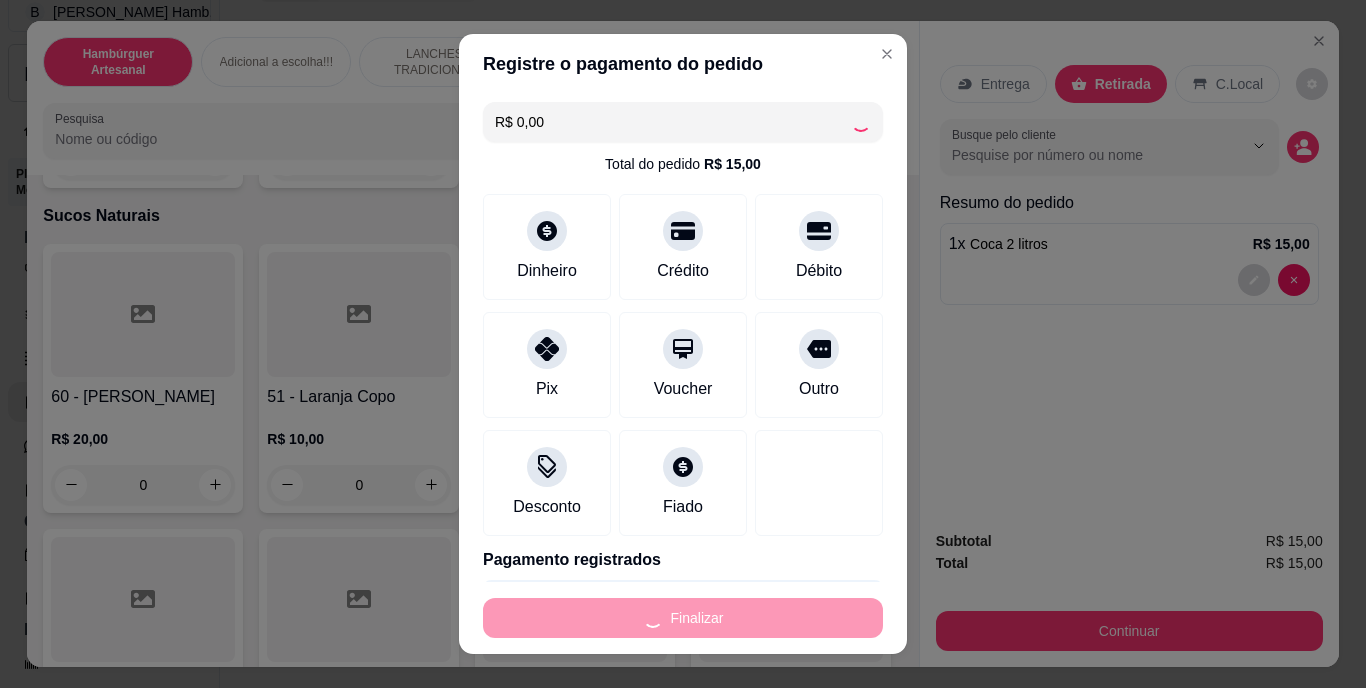 type on "0" 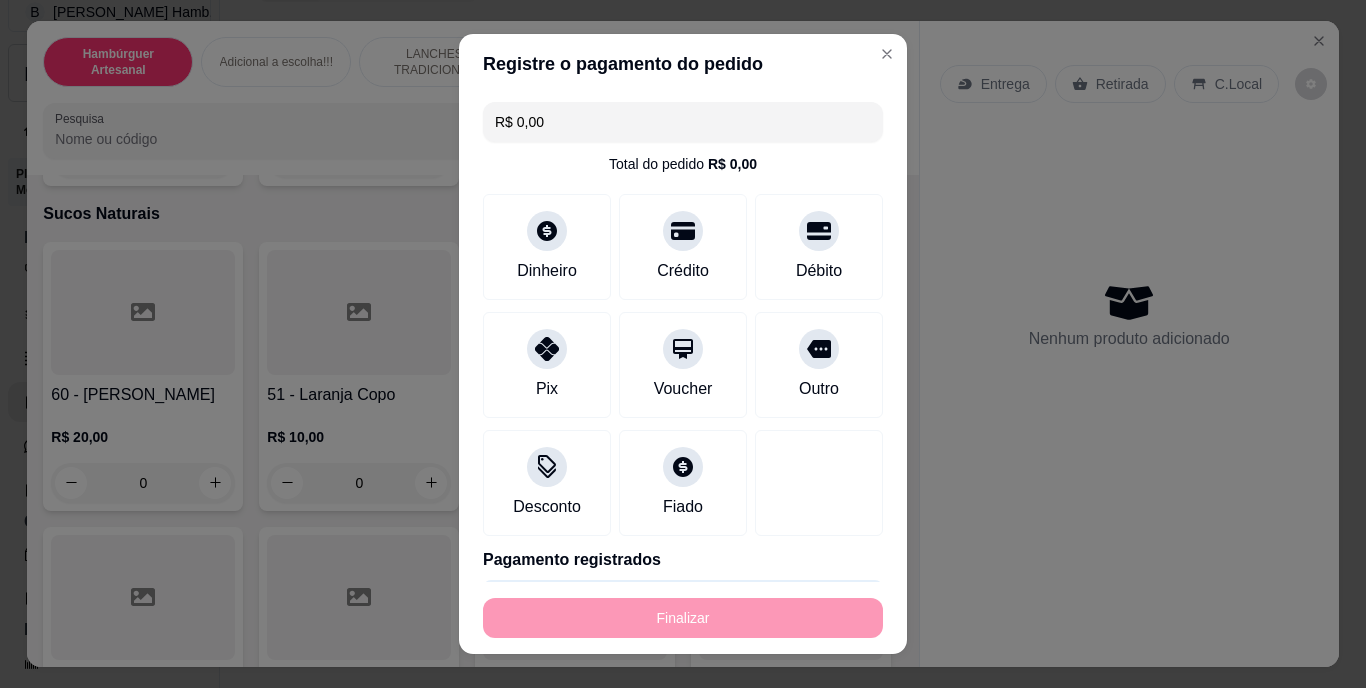 type on "-R$ 15,00" 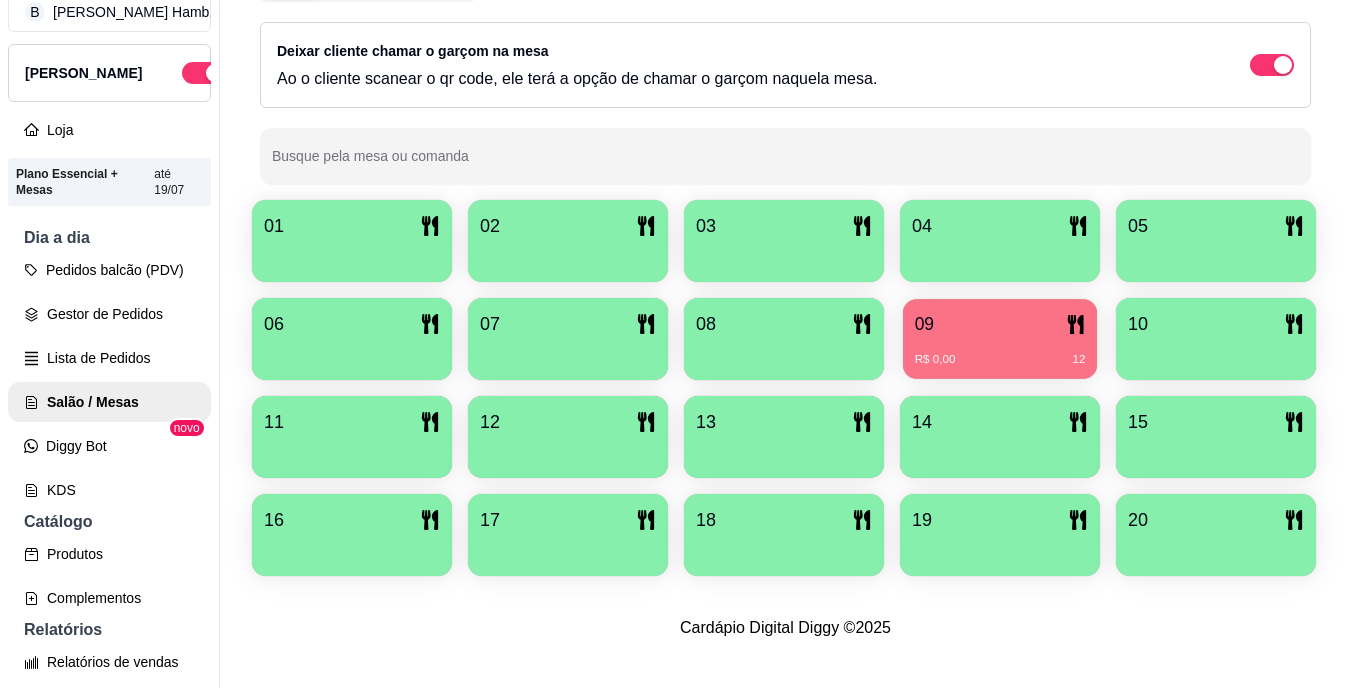 click on "09 R$ 0,00 12" at bounding box center (1000, 339) 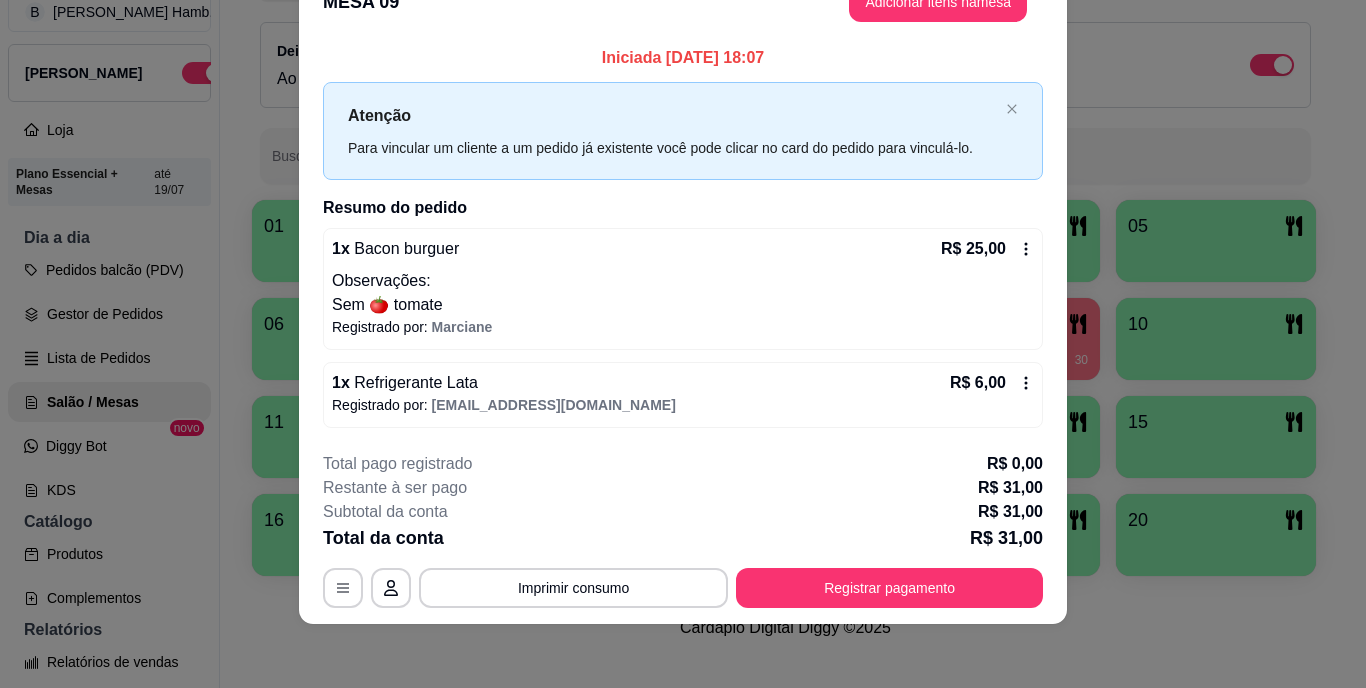 scroll, scrollTop: 49, scrollLeft: 0, axis: vertical 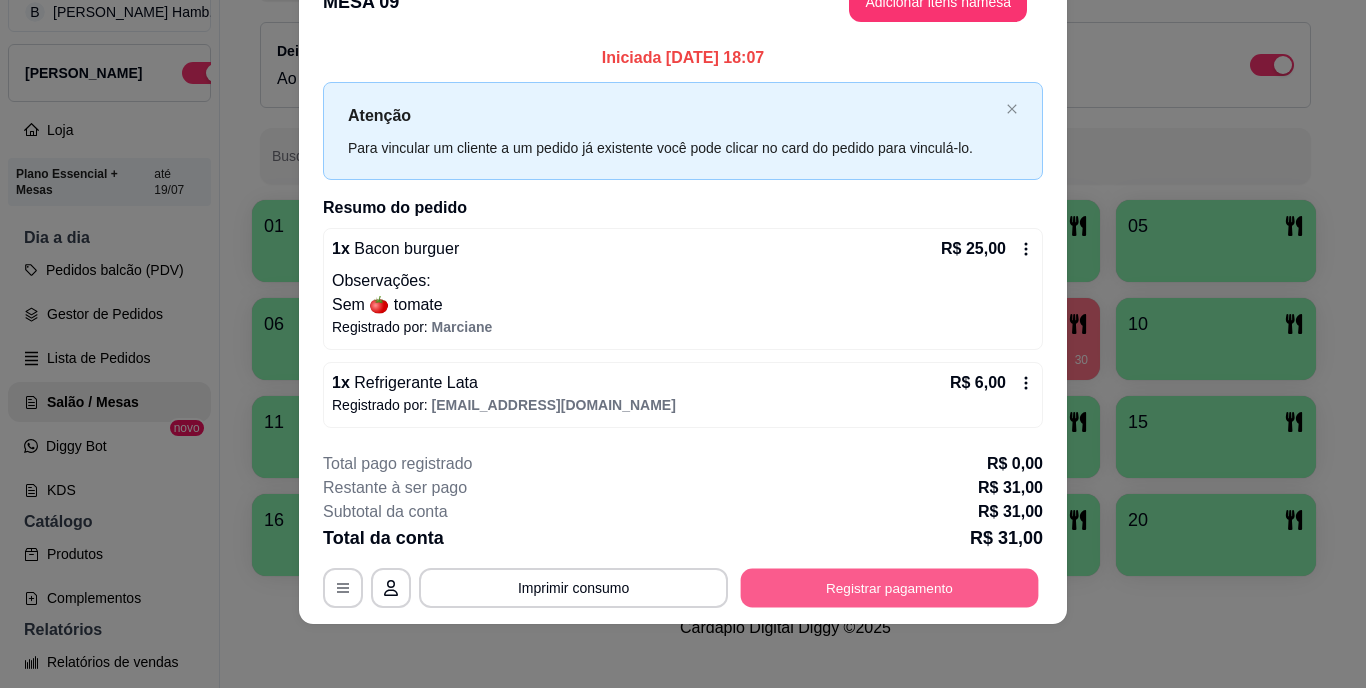 click on "Registrar pagamento" at bounding box center (890, 587) 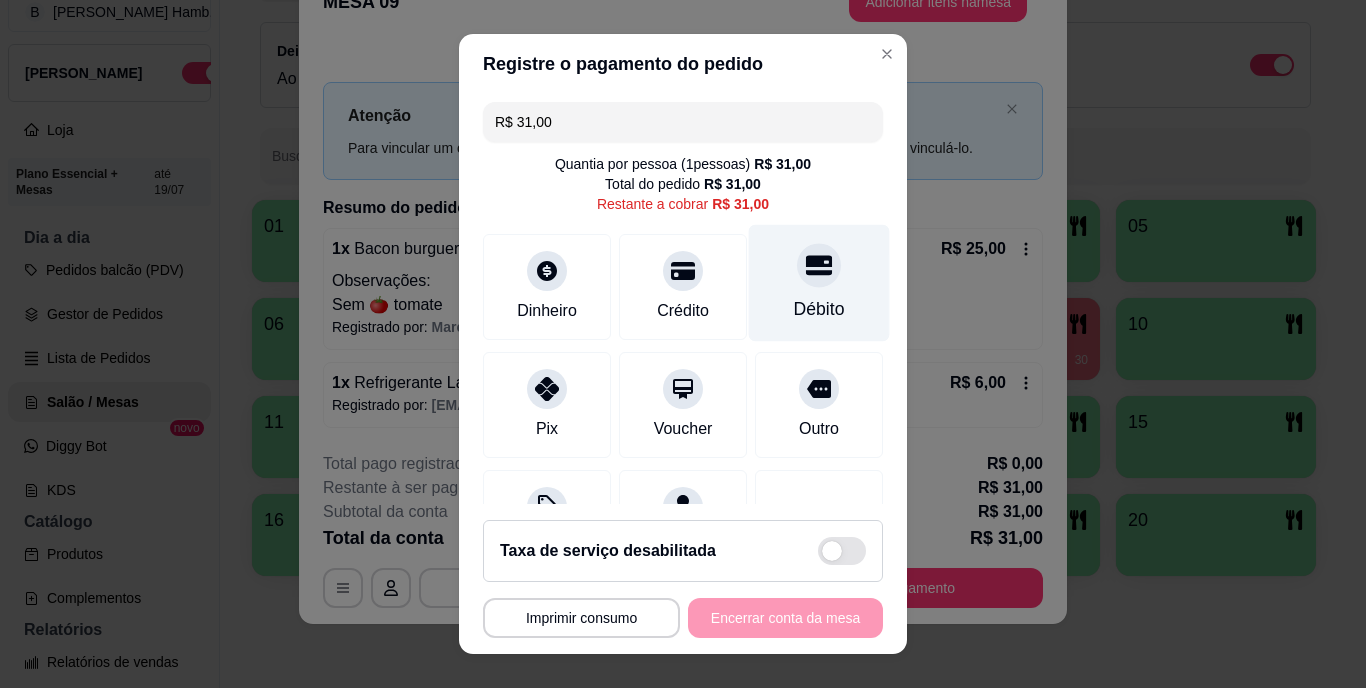 click on "Débito" at bounding box center [819, 310] 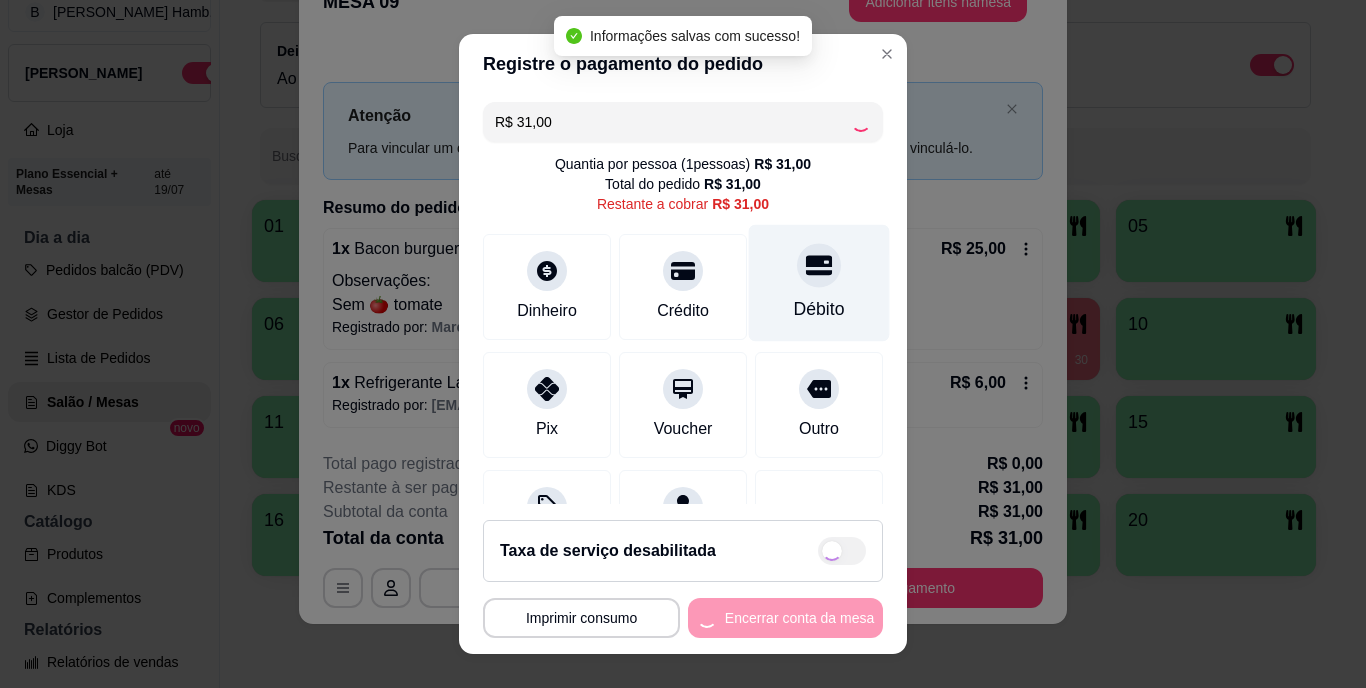 type on "R$ 0,00" 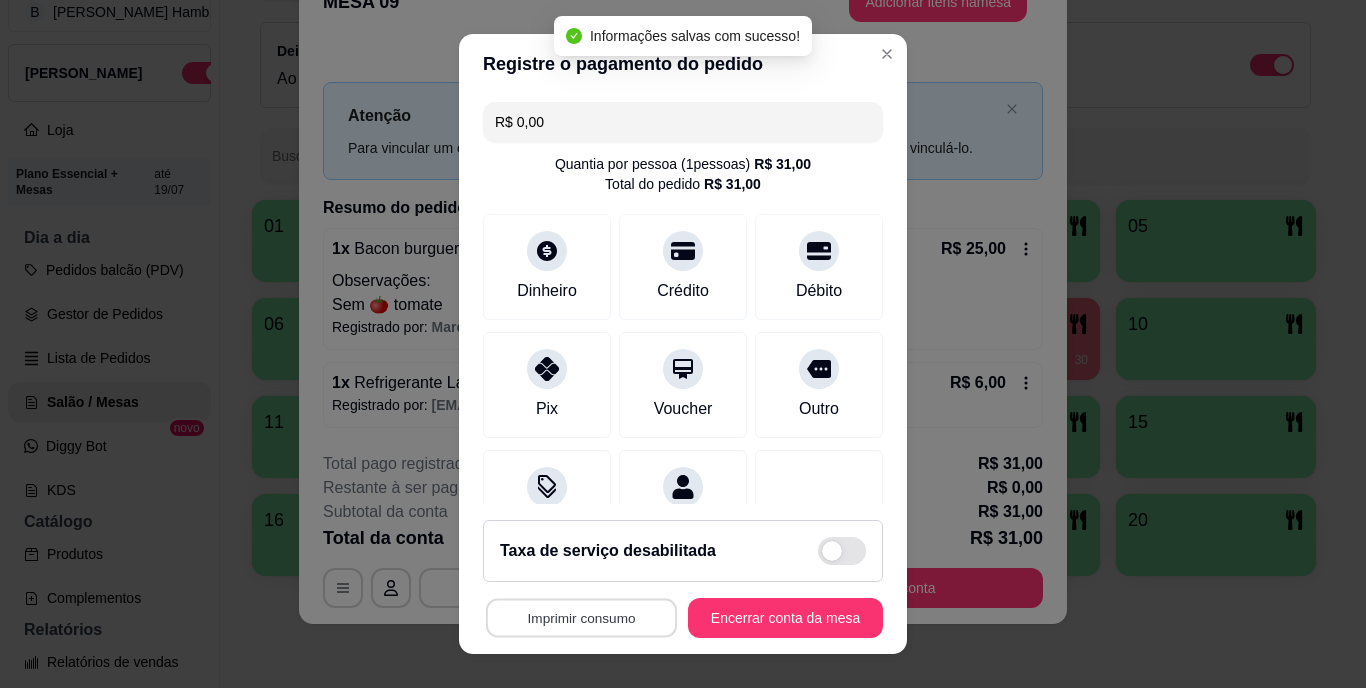 click on "Imprimir consumo" at bounding box center (581, 617) 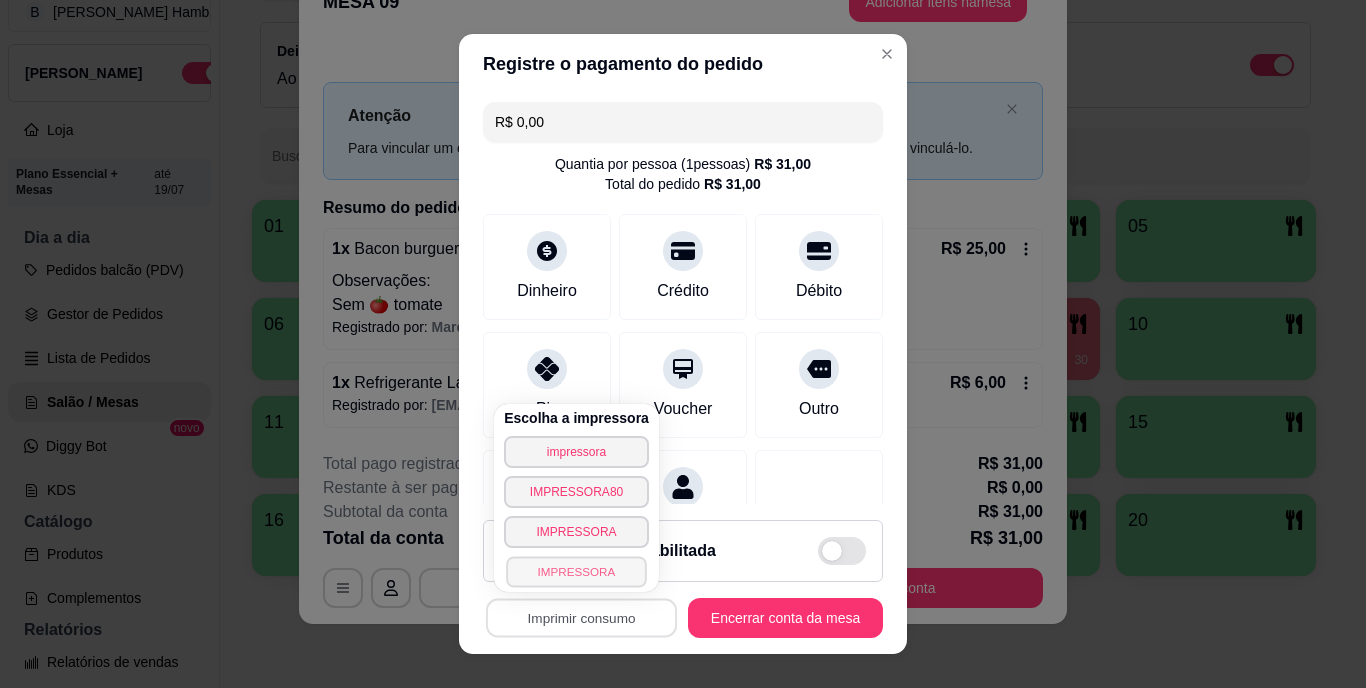 click on "IMPRESSORA" at bounding box center [576, 571] 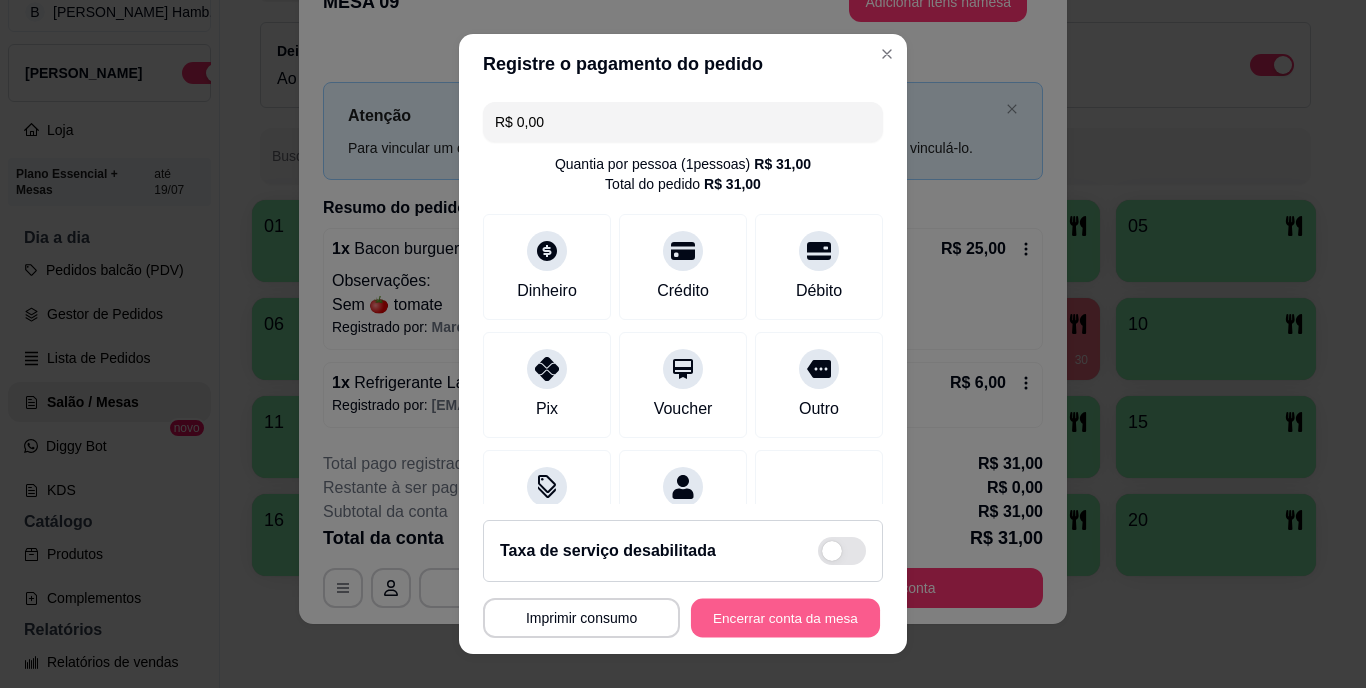 click on "Encerrar conta da mesa" at bounding box center [785, 617] 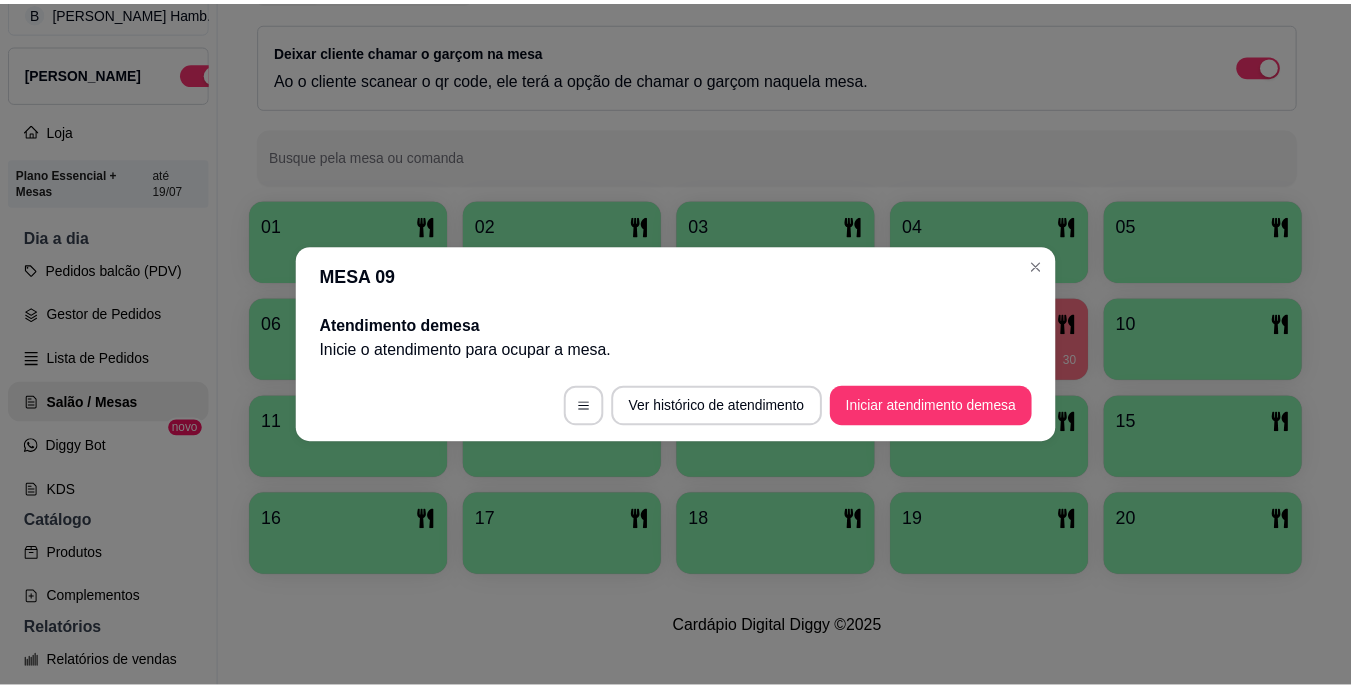 scroll, scrollTop: 0, scrollLeft: 0, axis: both 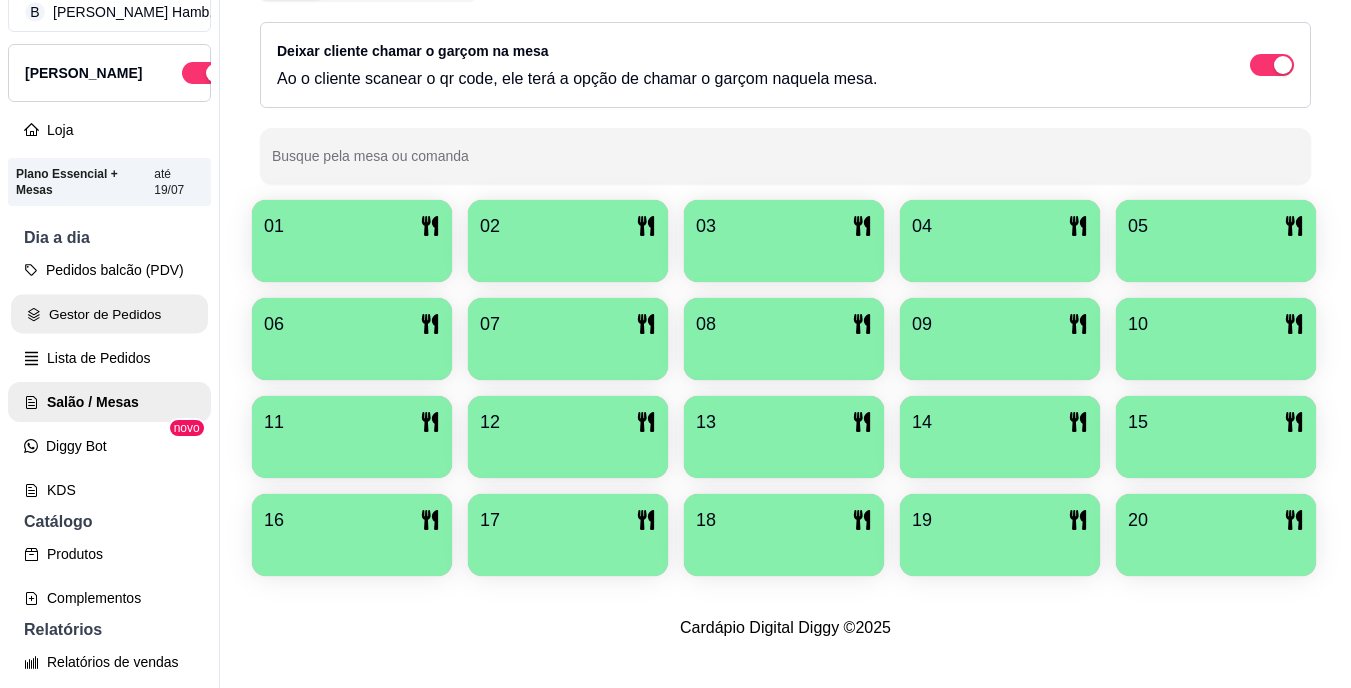 click on "Gestor de Pedidos" at bounding box center (109, 314) 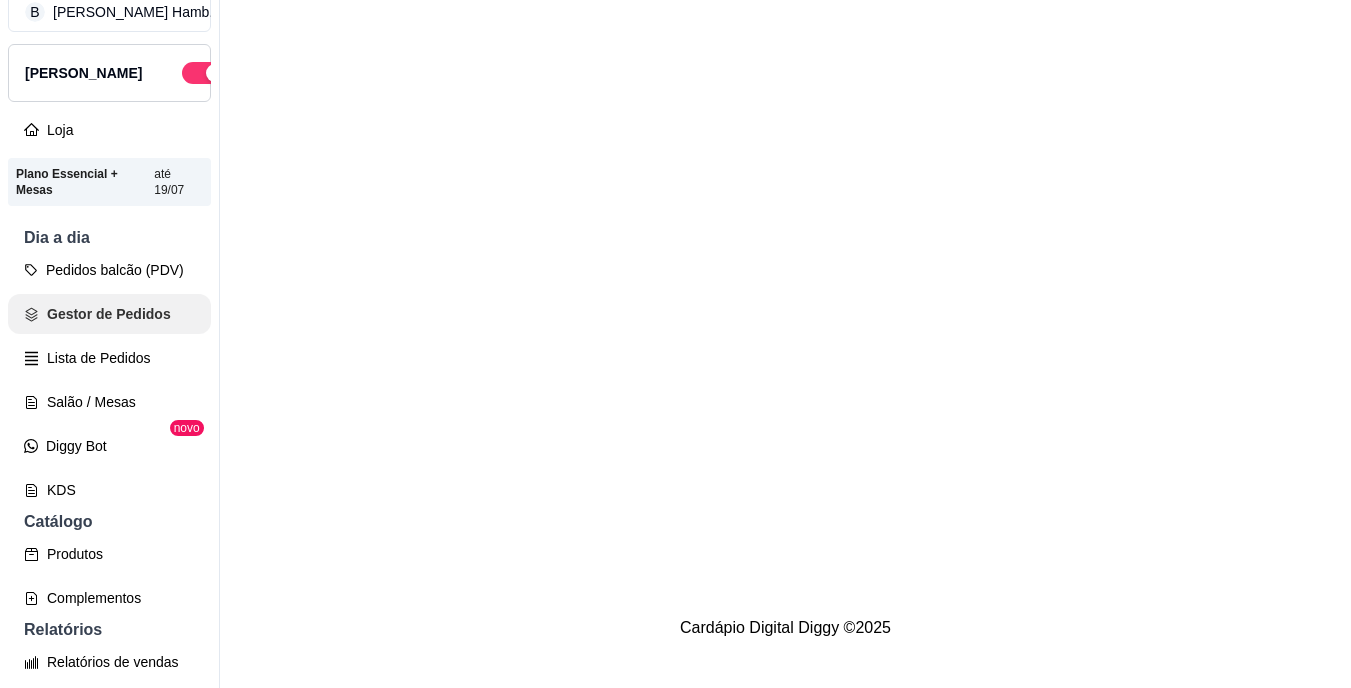 scroll, scrollTop: 0, scrollLeft: 0, axis: both 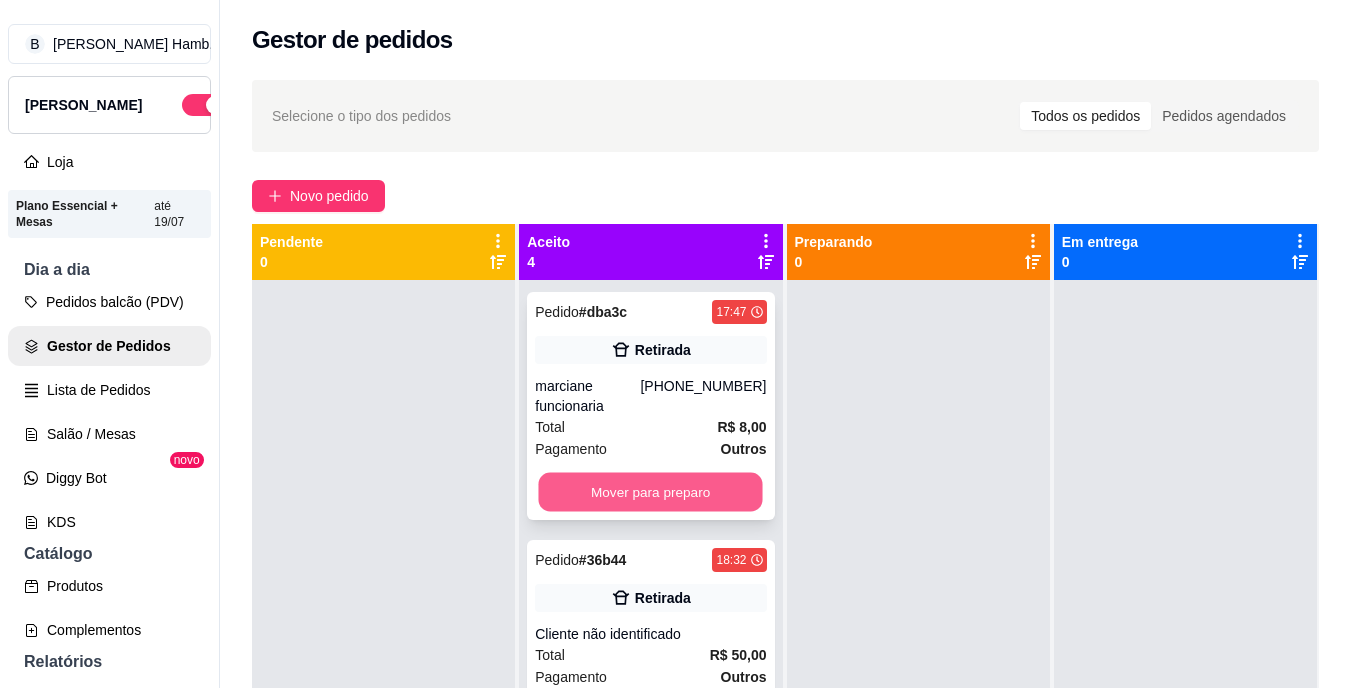click on "Mover para preparo" at bounding box center [651, 492] 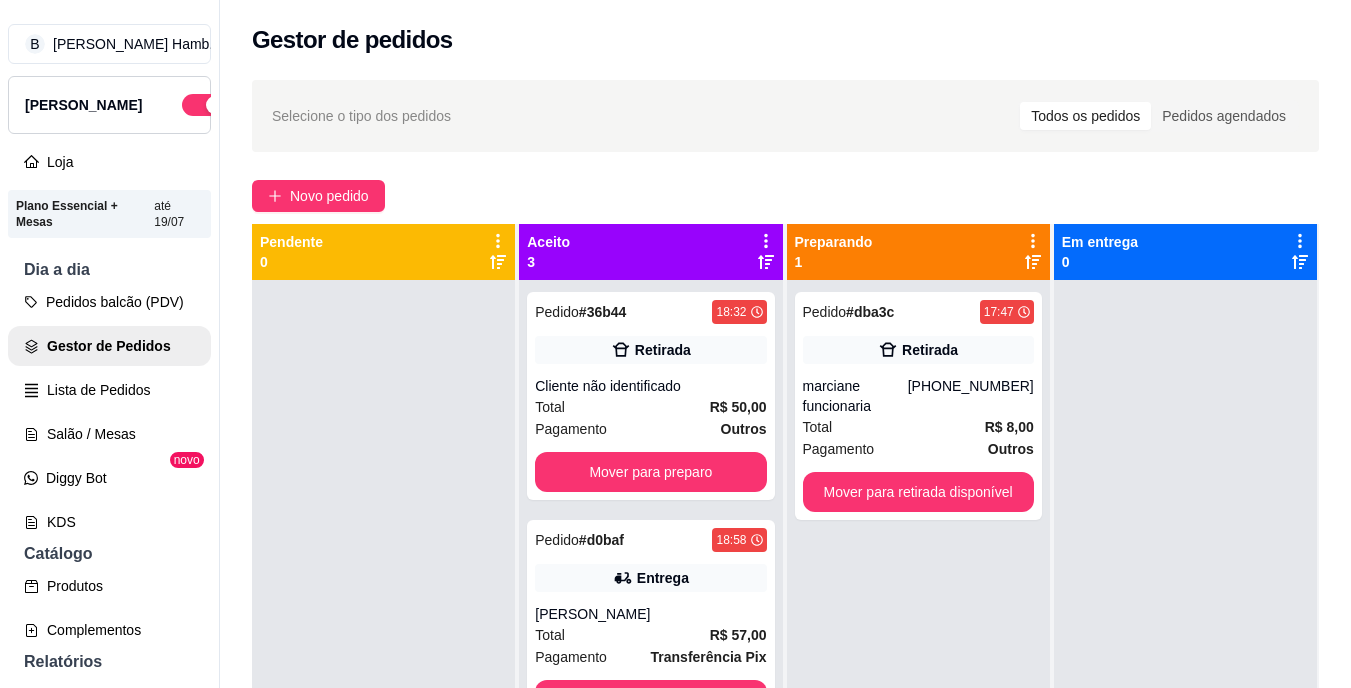 click on "Pedido  # 36b44 18:32 Retirada Cliente não identificado Total R$ 50,00 Pagamento Outros Mover para preparo" at bounding box center (650, 396) 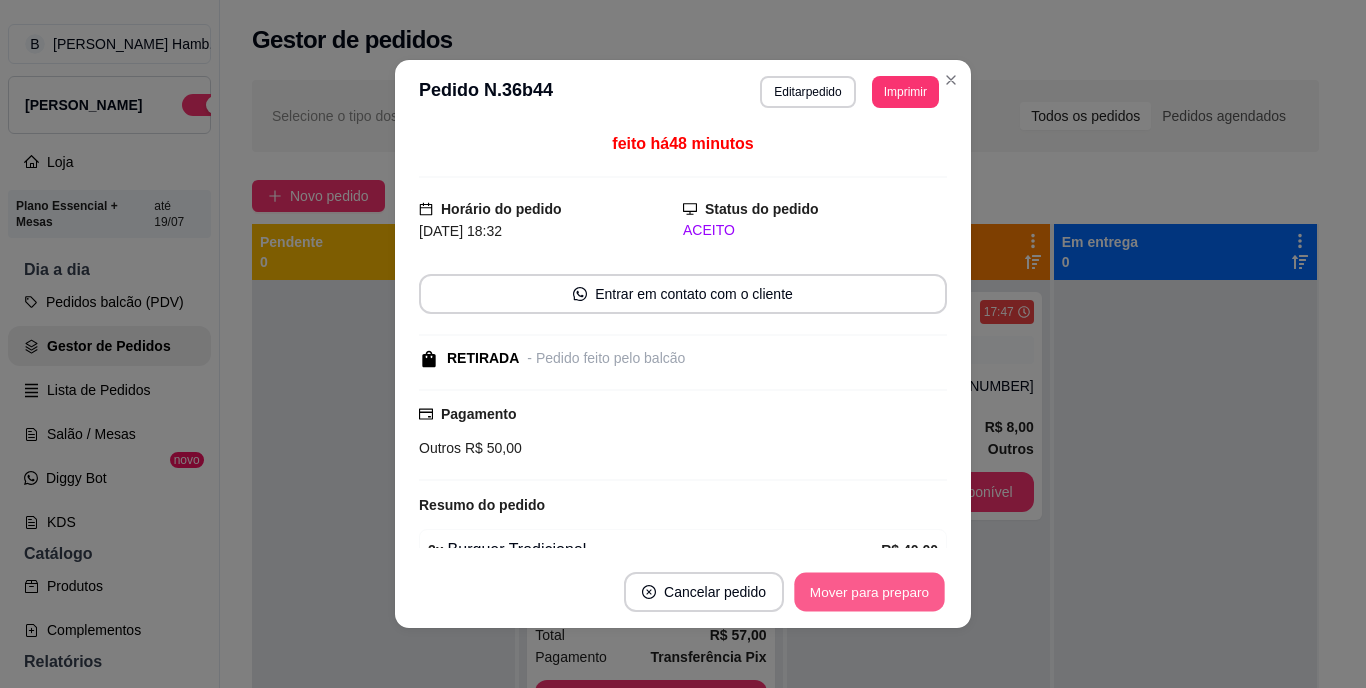 click on "Mover para preparo" at bounding box center (869, 592) 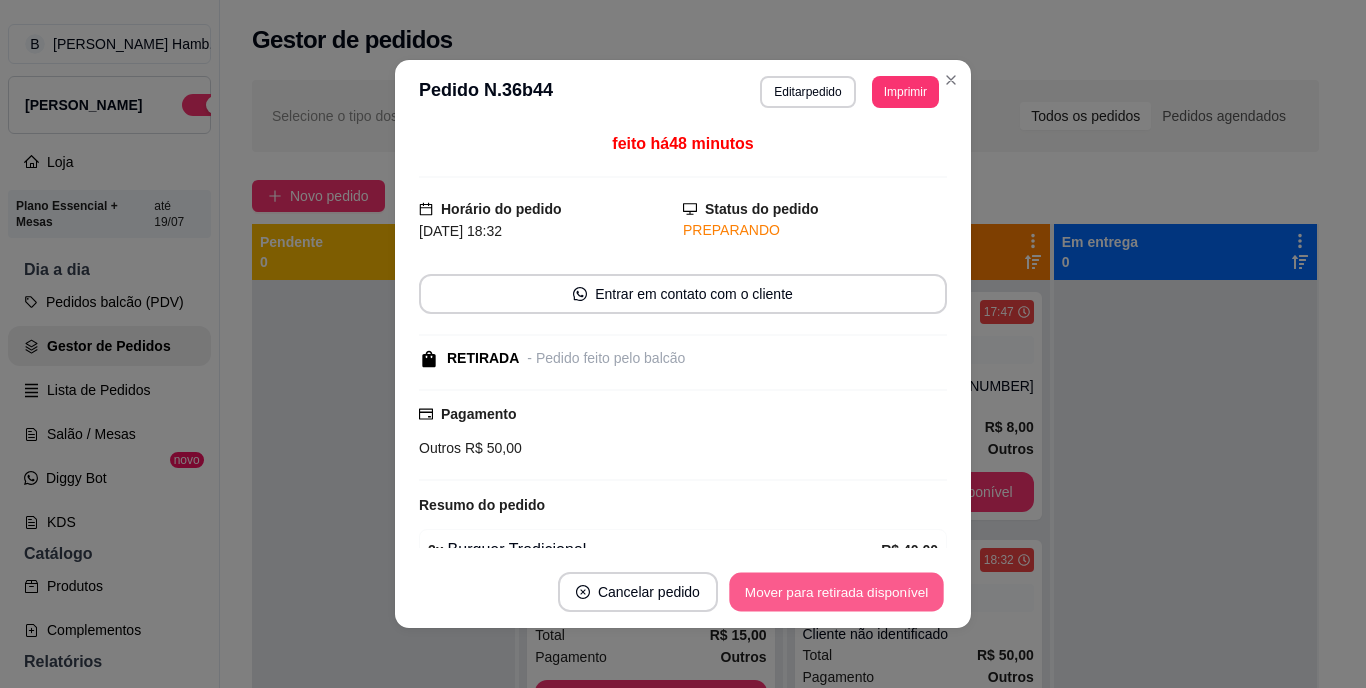 click on "Mover para retirada disponível" at bounding box center (836, 592) 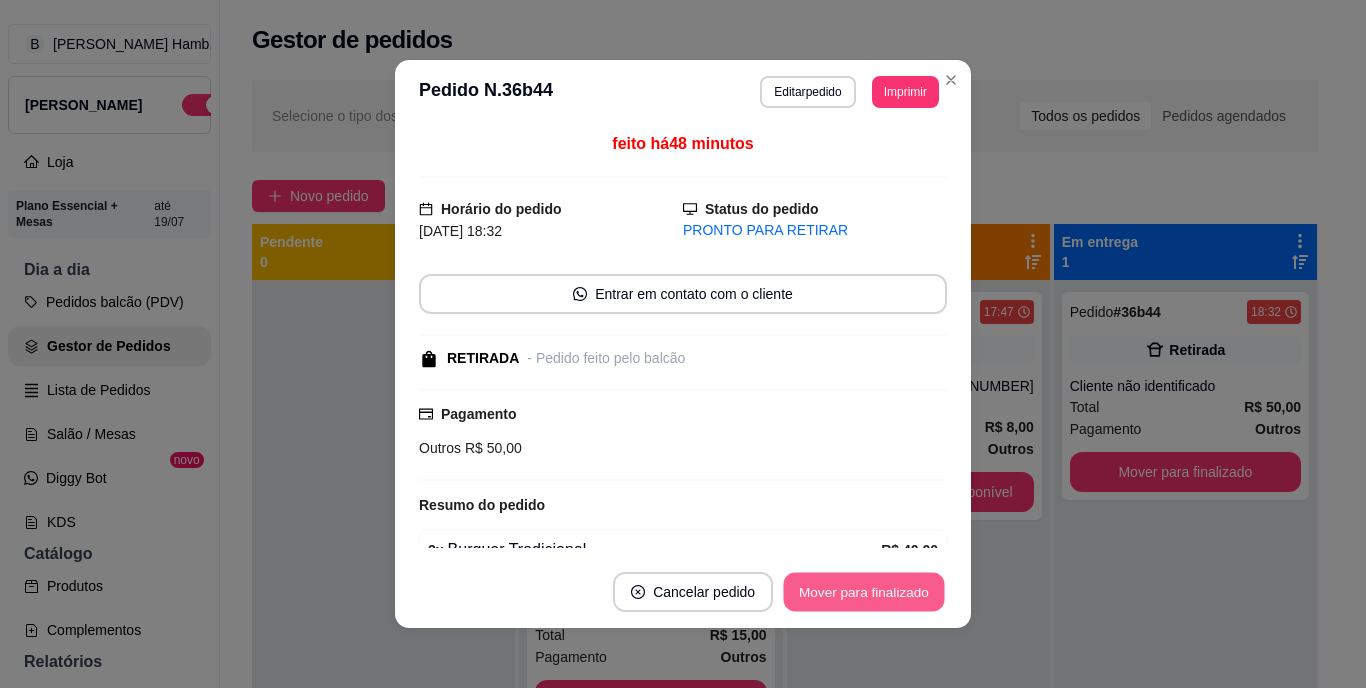 click on "Mover para finalizado" at bounding box center (864, 592) 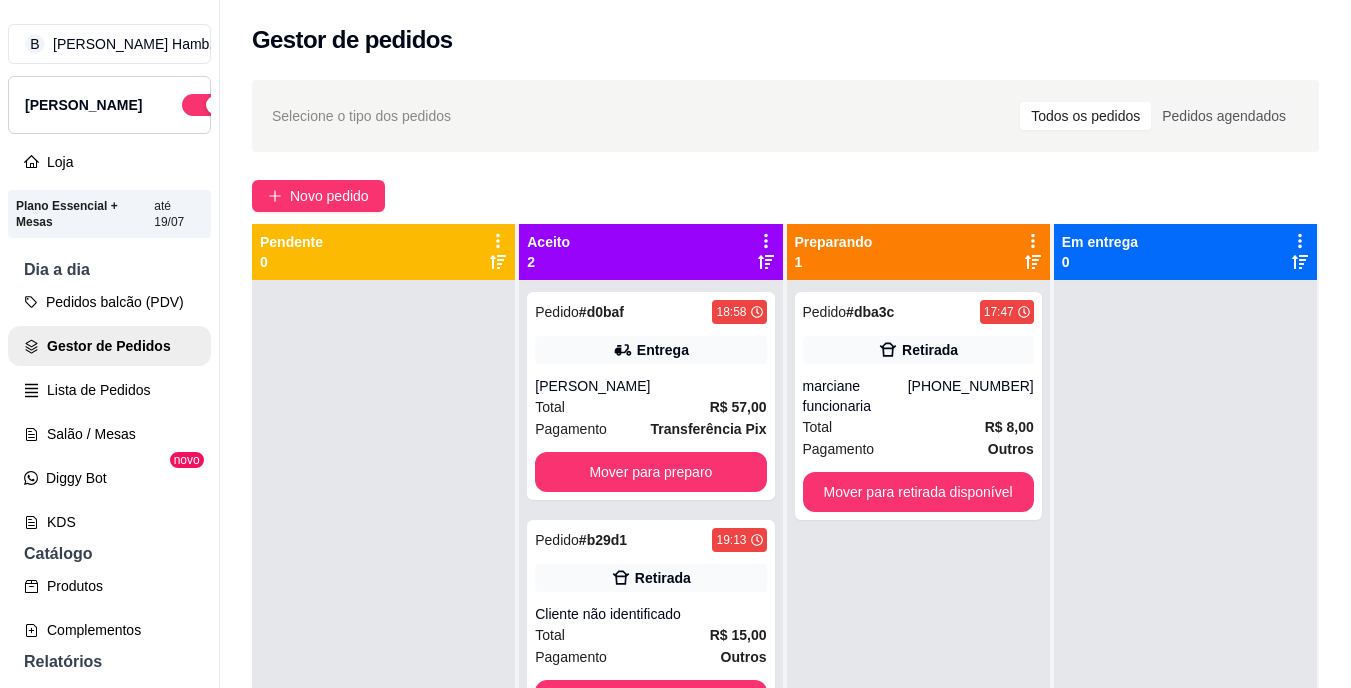 click at bounding box center [1185, 624] 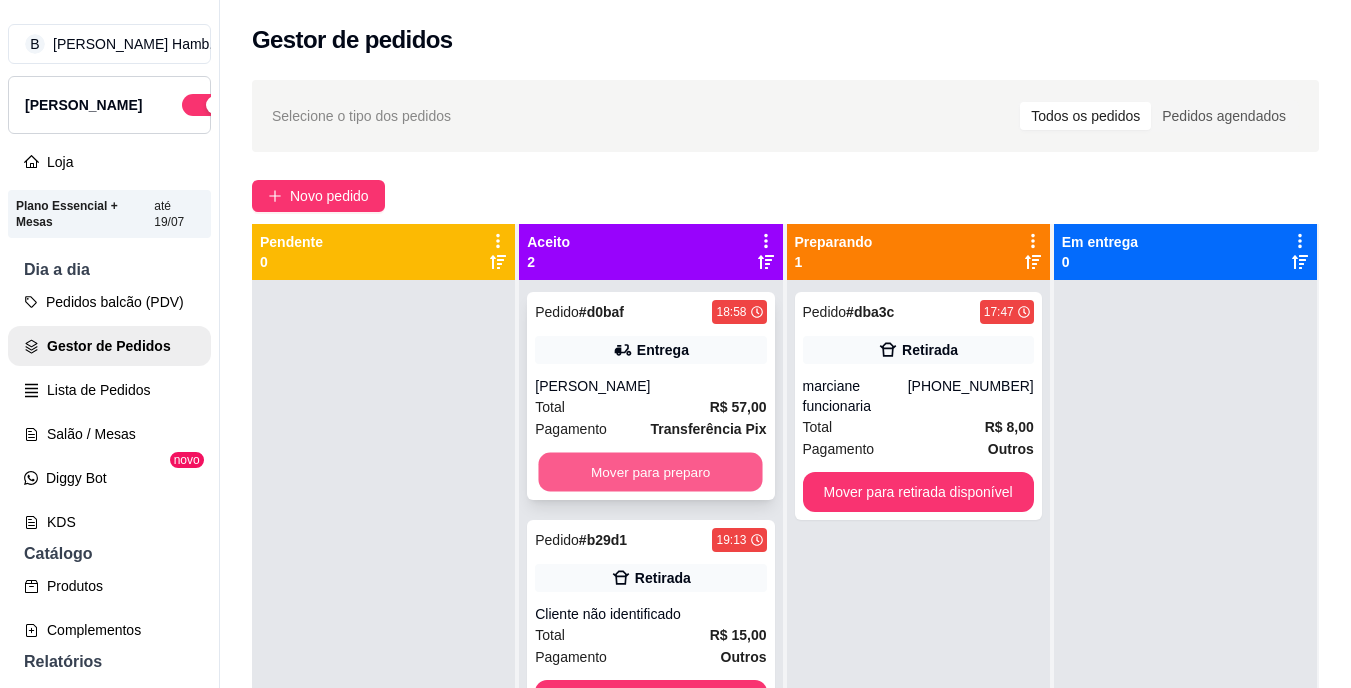 click on "Mover para preparo" at bounding box center (651, 472) 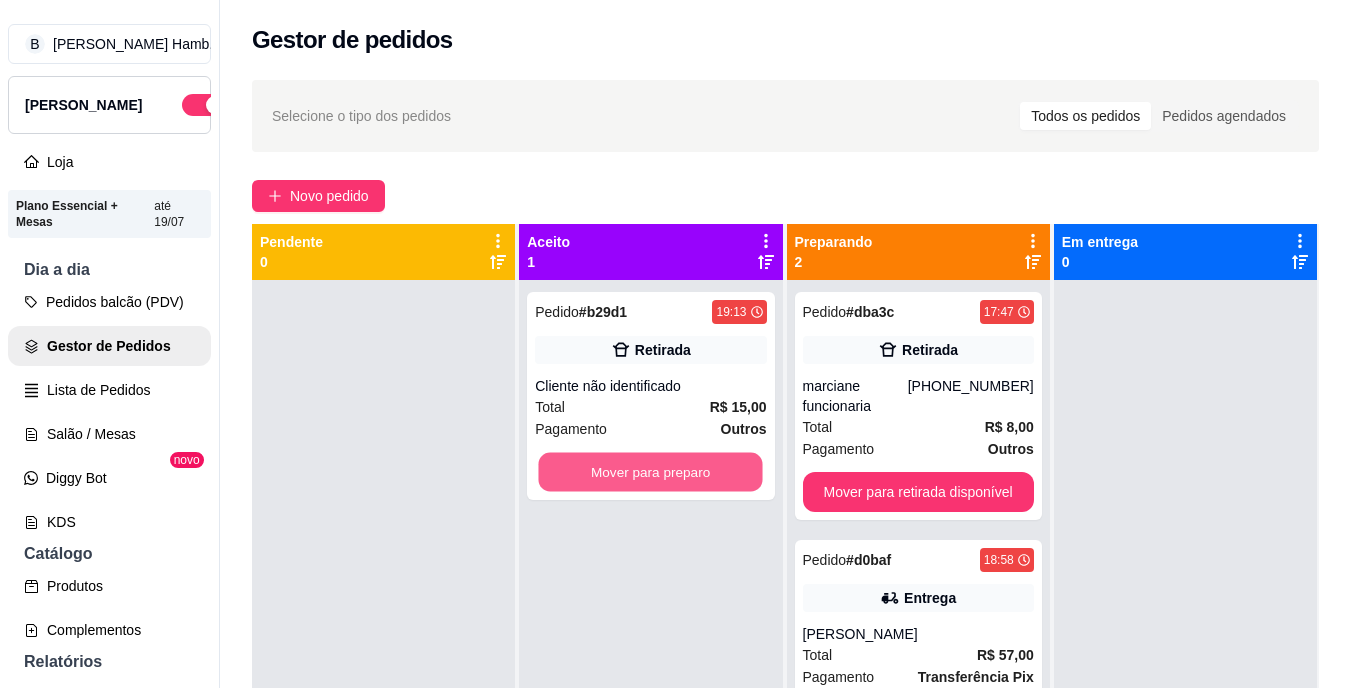 click on "Mover para preparo" at bounding box center [651, 472] 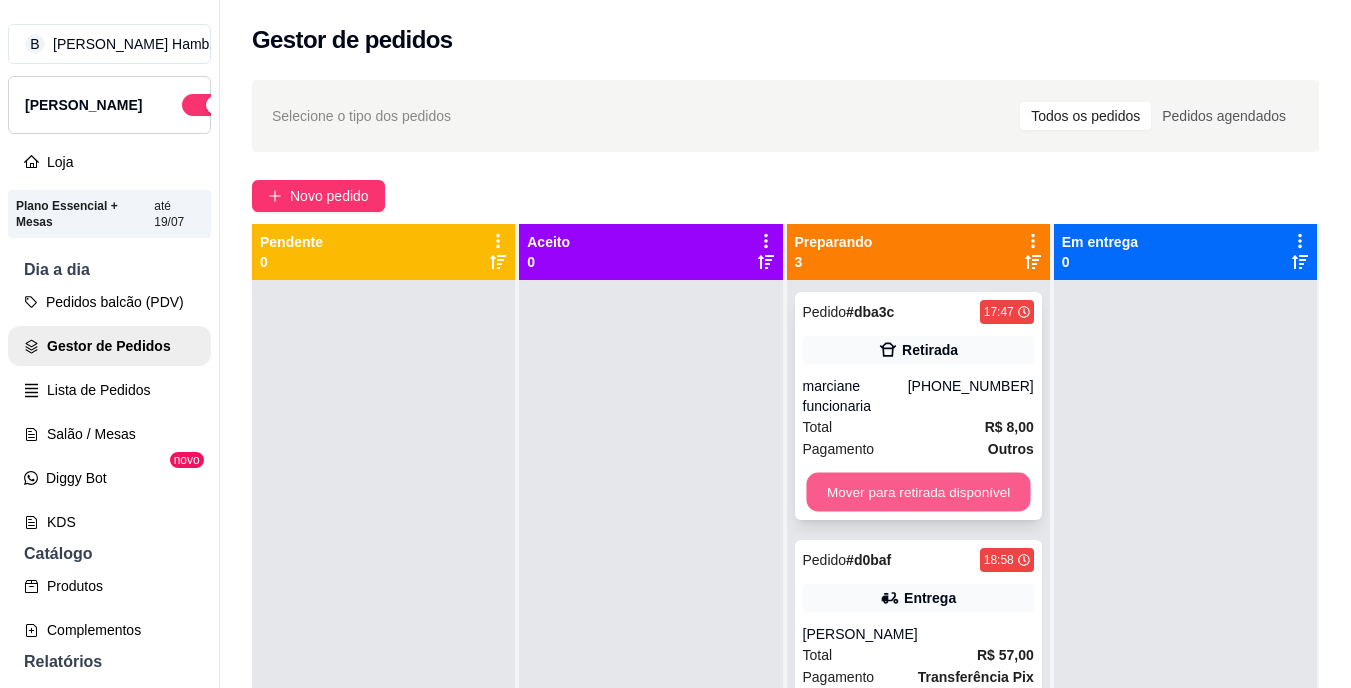 click on "Mover para retirada disponível" at bounding box center [918, 492] 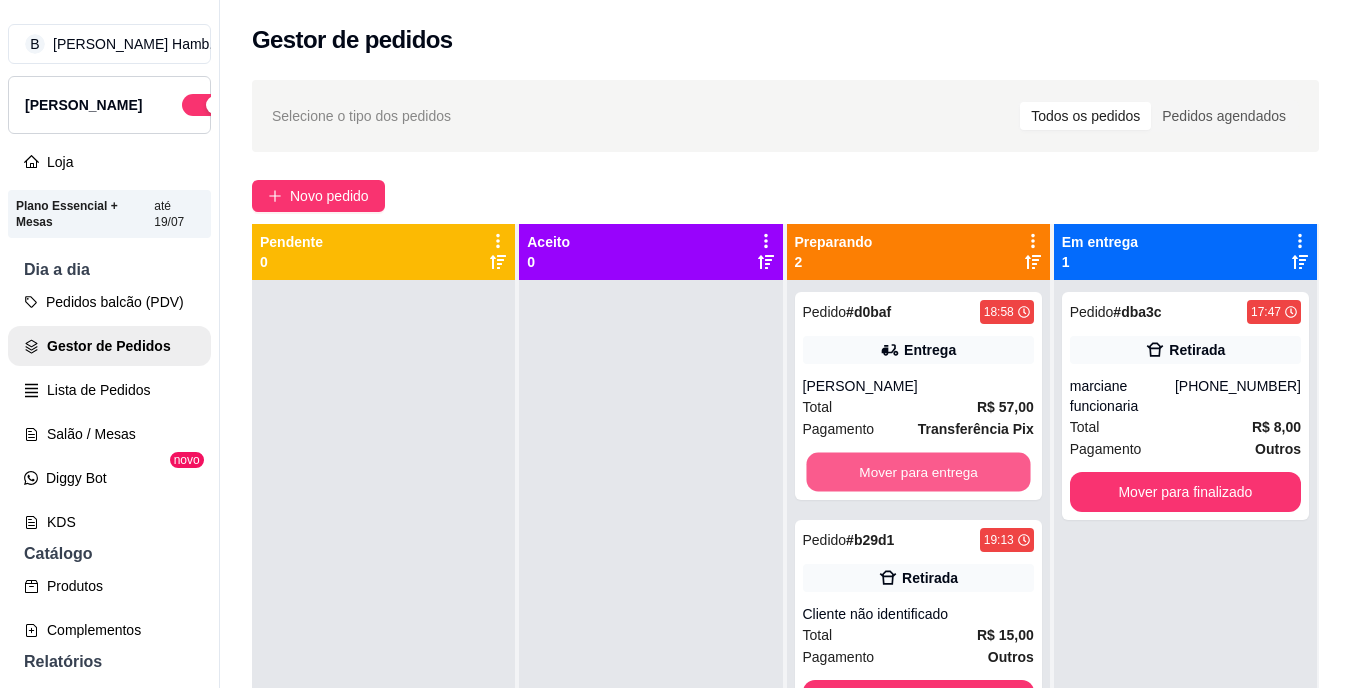 click on "Mover para entrega" at bounding box center (918, 472) 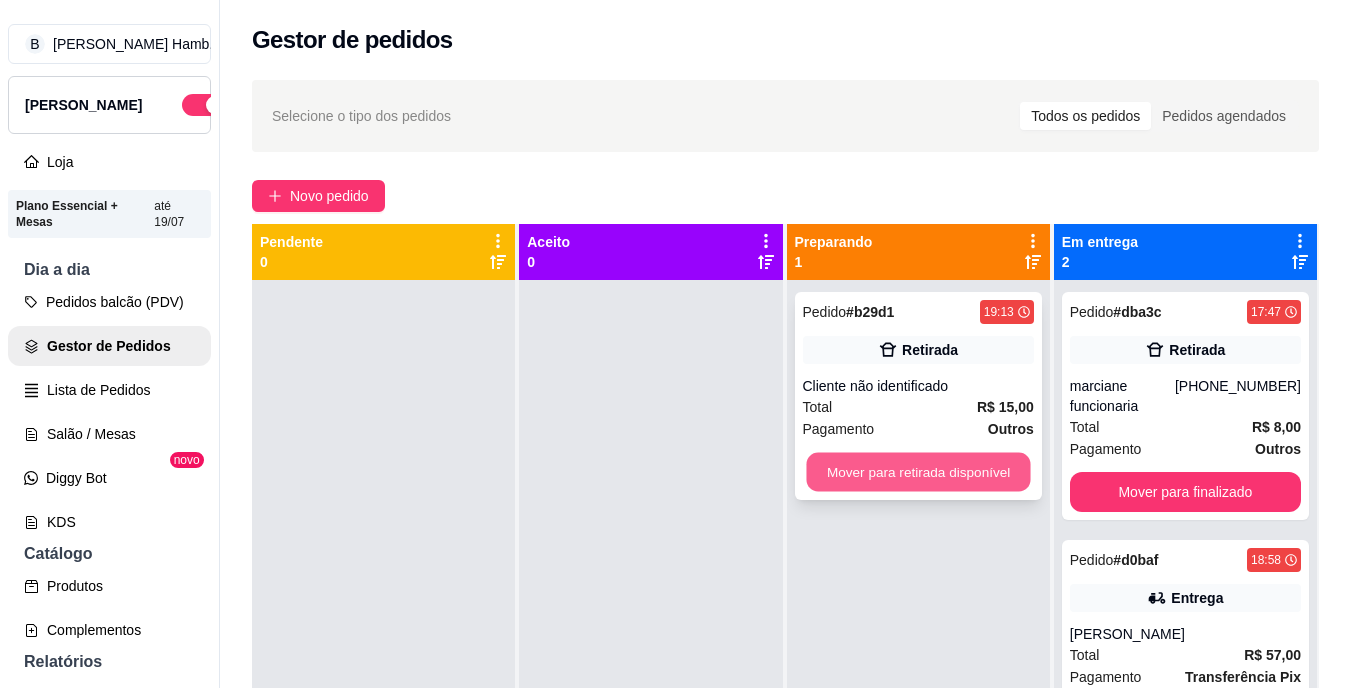 click on "Mover para retirada disponível" at bounding box center (918, 472) 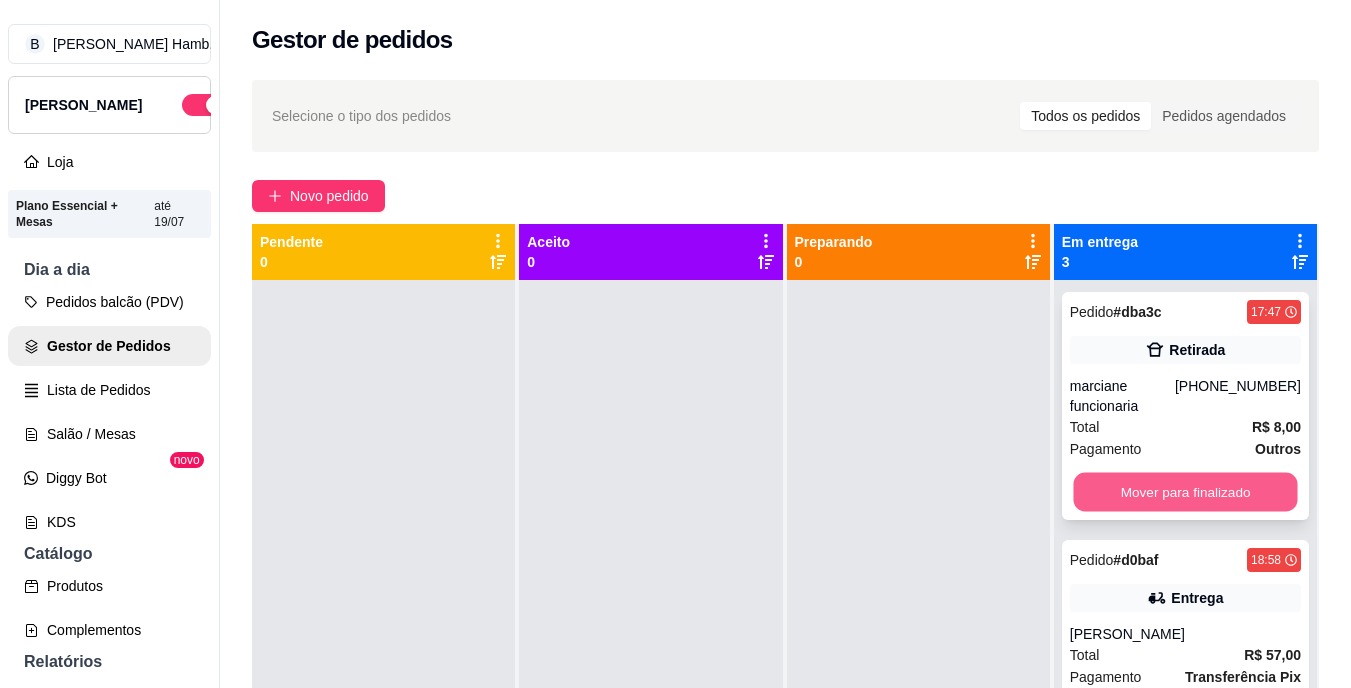 click on "Mover para finalizado" at bounding box center (1185, 492) 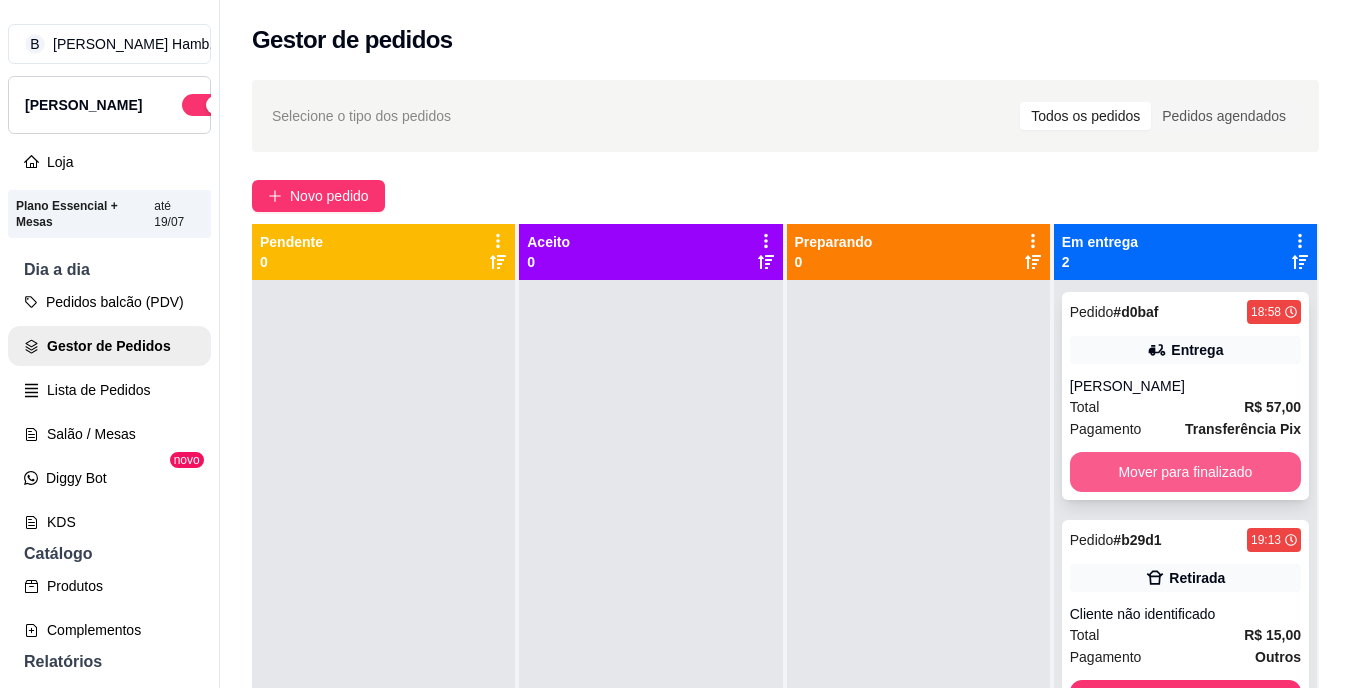 drag, startPoint x: 1151, startPoint y: 493, endPoint x: 1163, endPoint y: 484, distance: 15 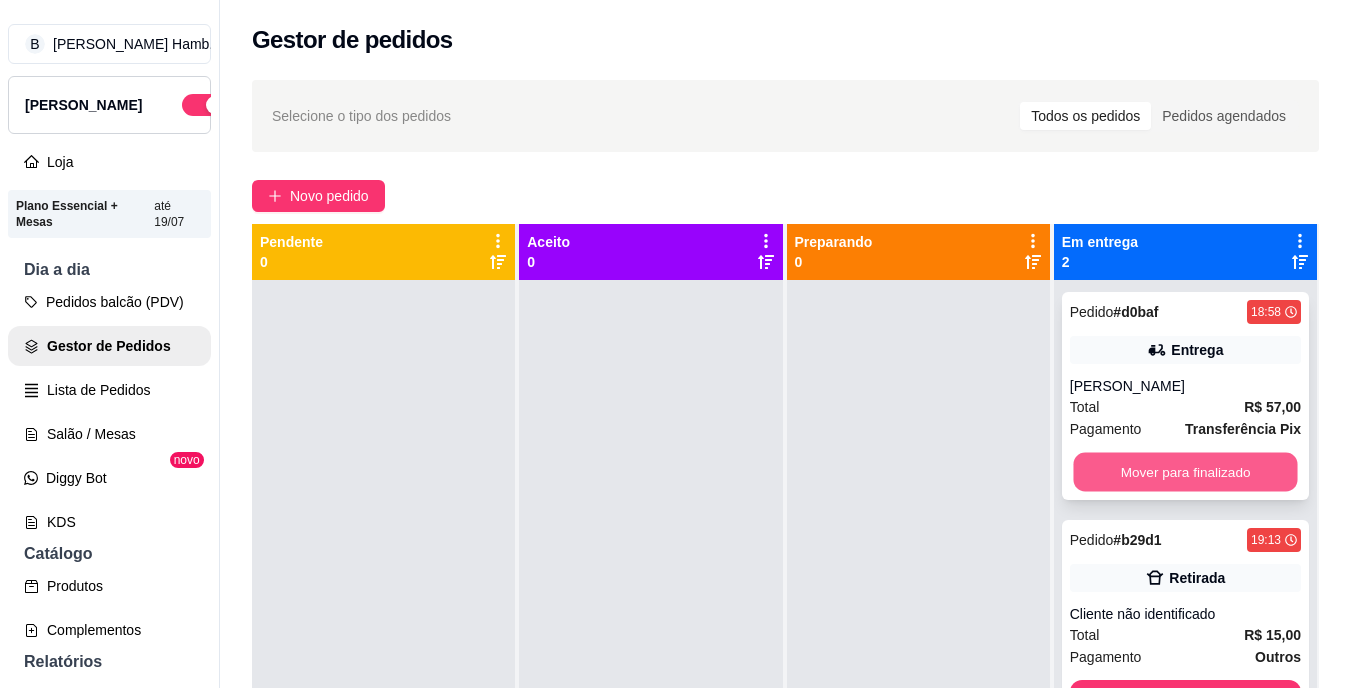 click on "Mover para finalizado" at bounding box center [1185, 472] 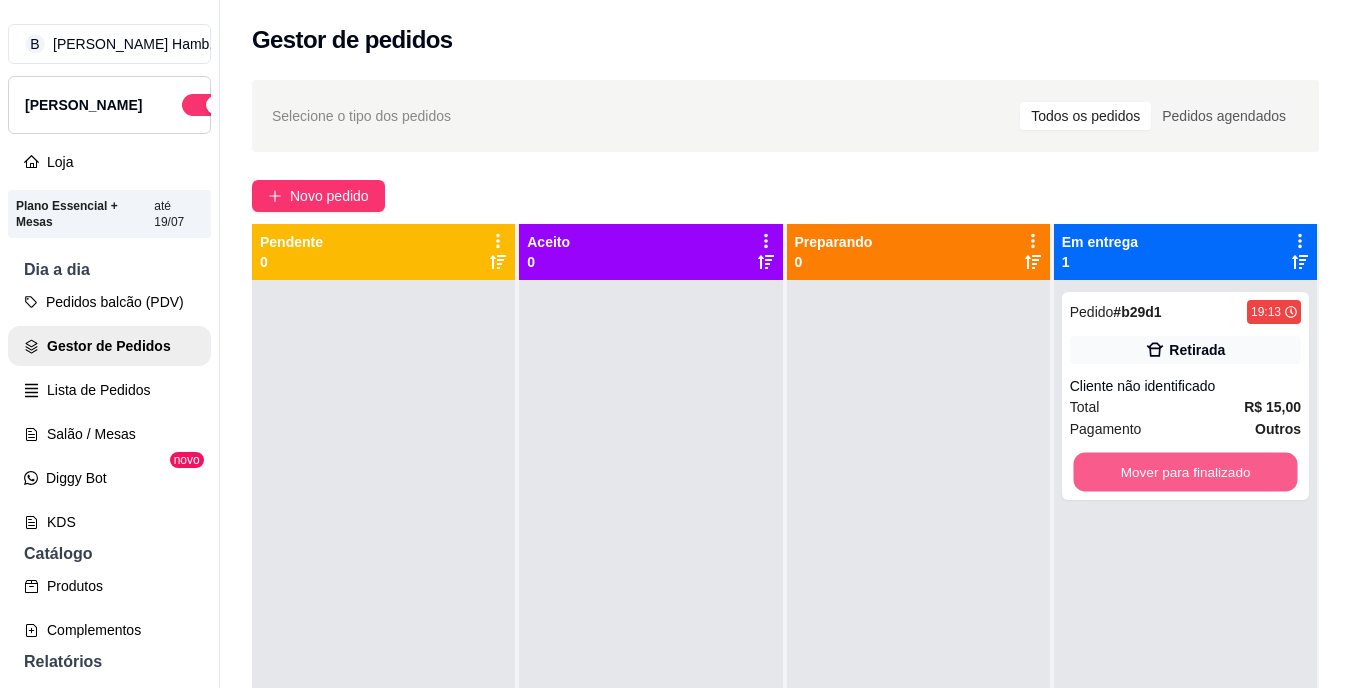click on "Mover para finalizado" at bounding box center [1185, 472] 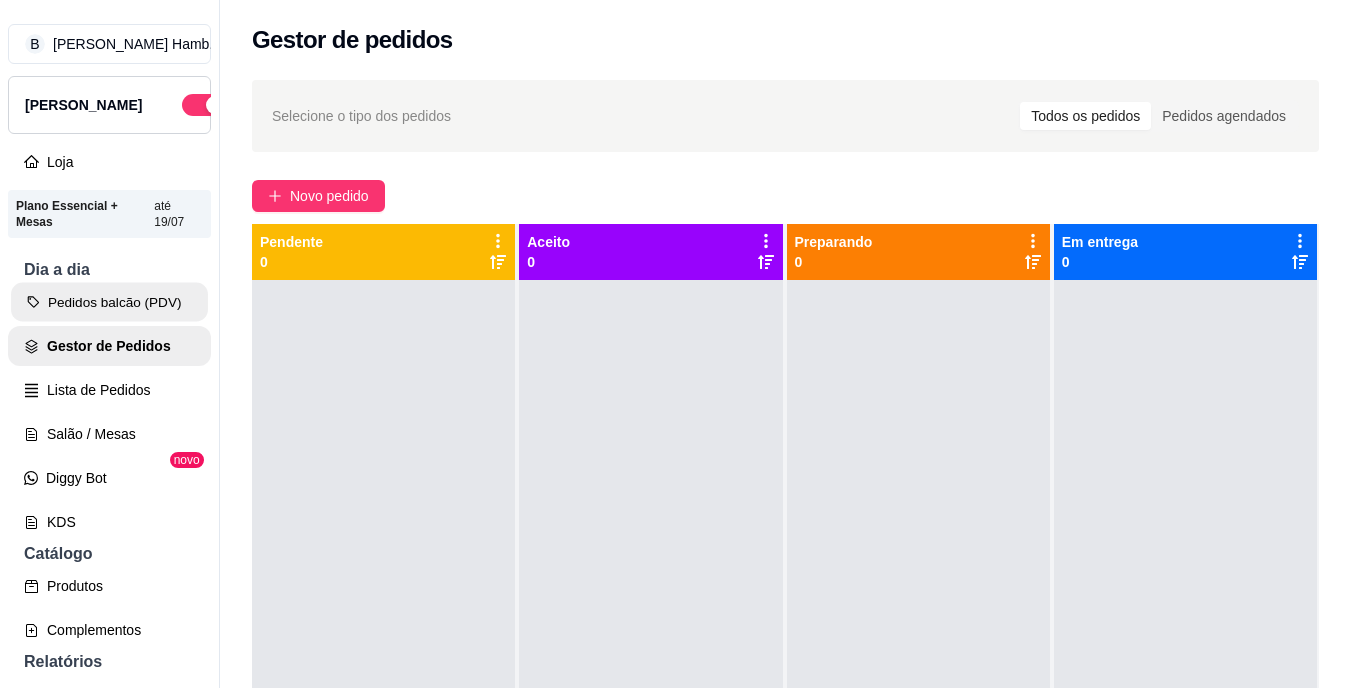 click on "Pedidos balcão (PDV)" at bounding box center [109, 302] 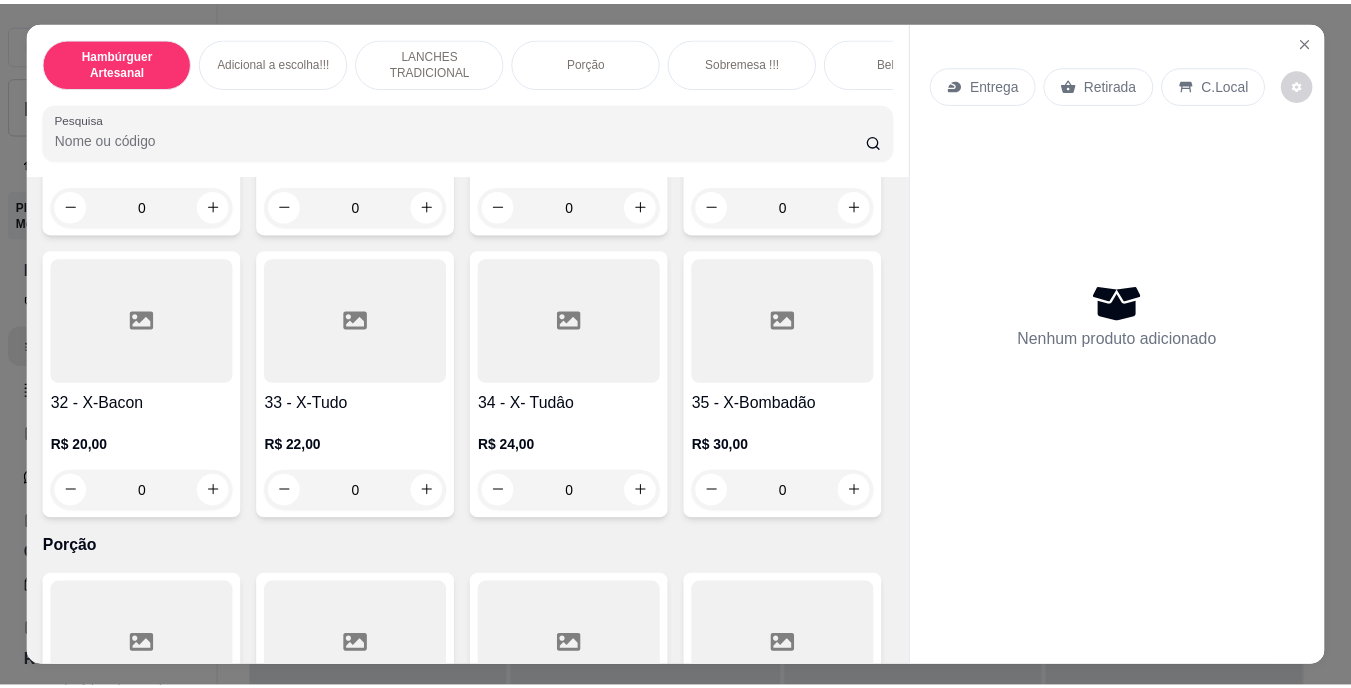 scroll, scrollTop: 3369, scrollLeft: 0, axis: vertical 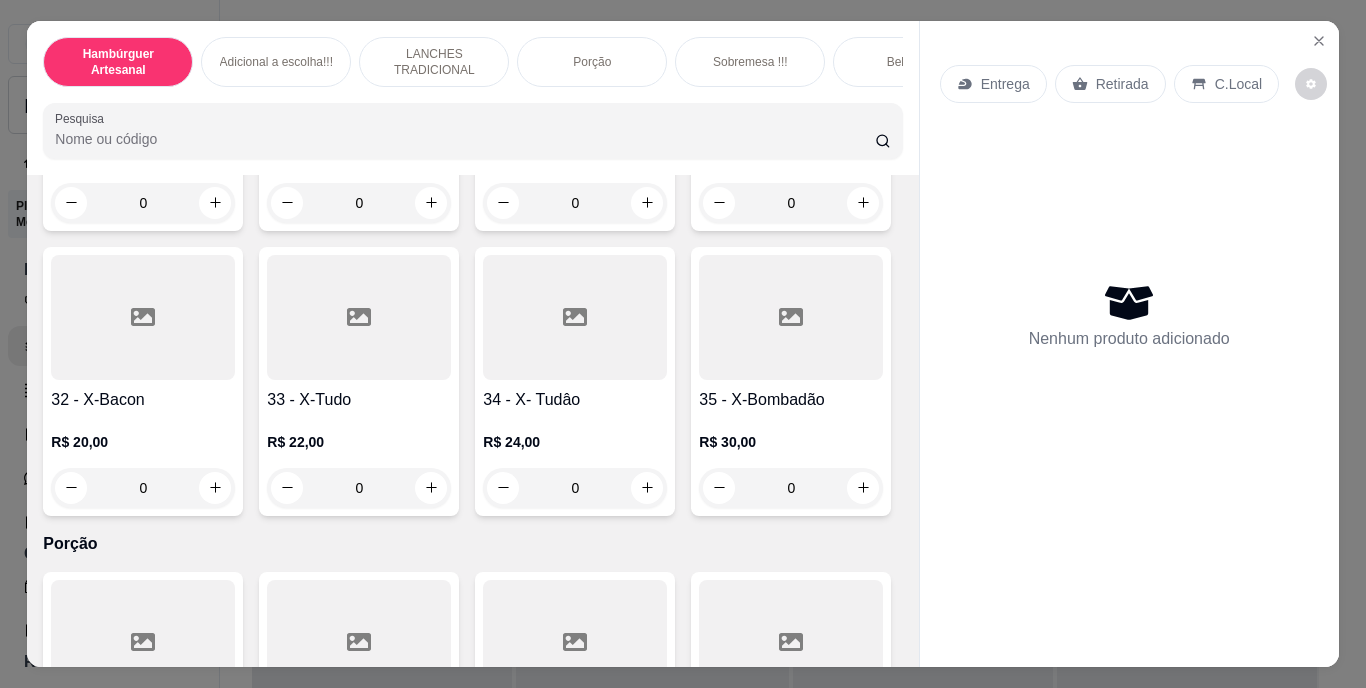 click at bounding box center [647, -83] 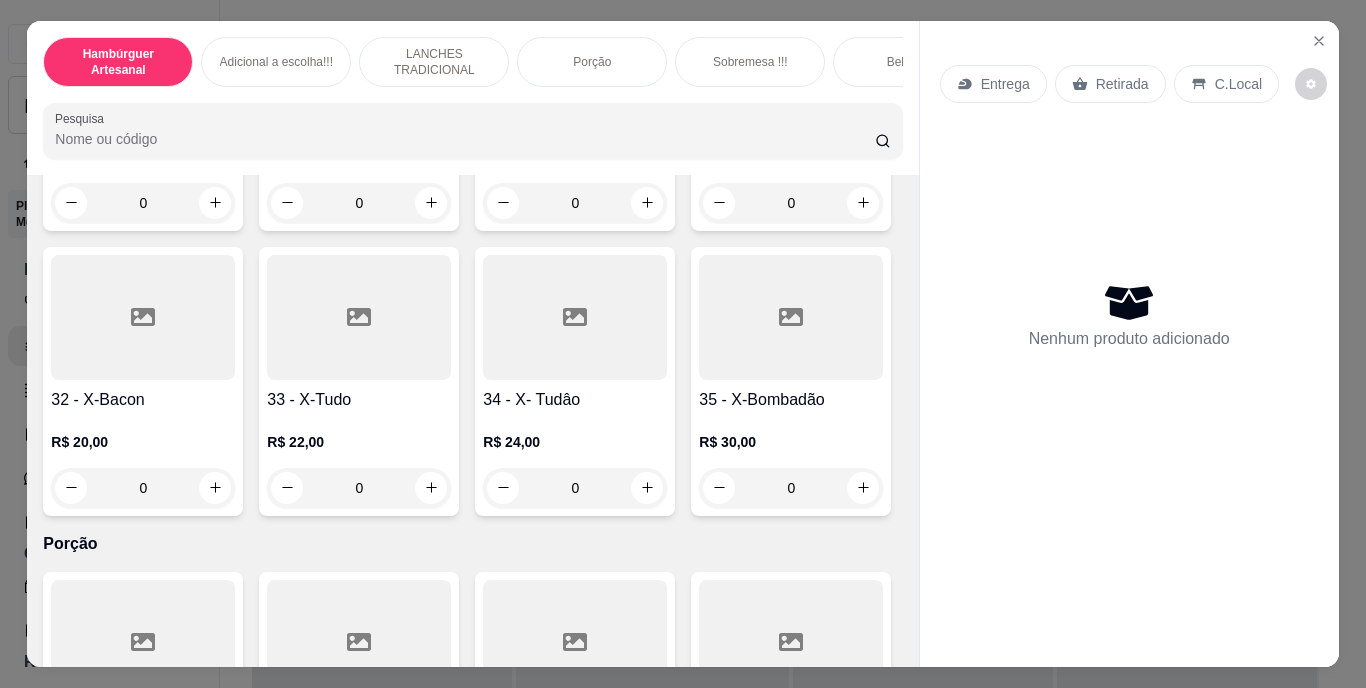 type on "1" 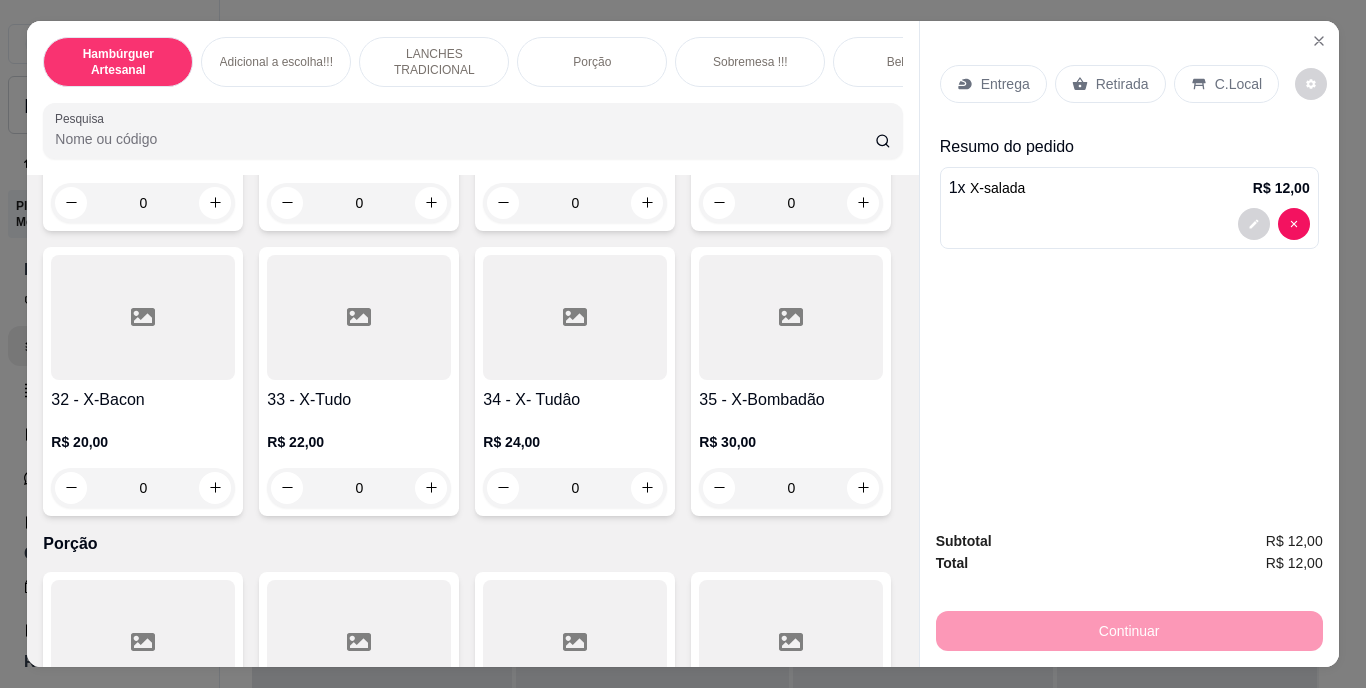 click on "Retirada" at bounding box center (1122, 84) 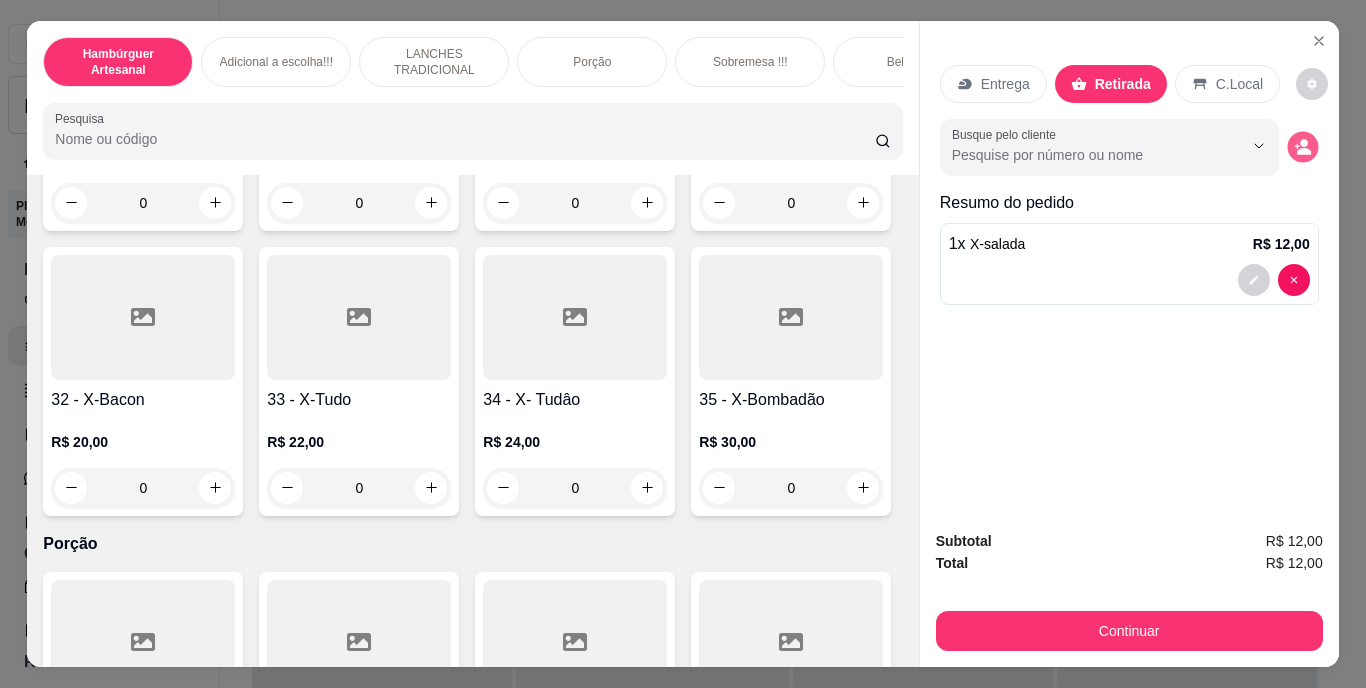 click at bounding box center [1302, 146] 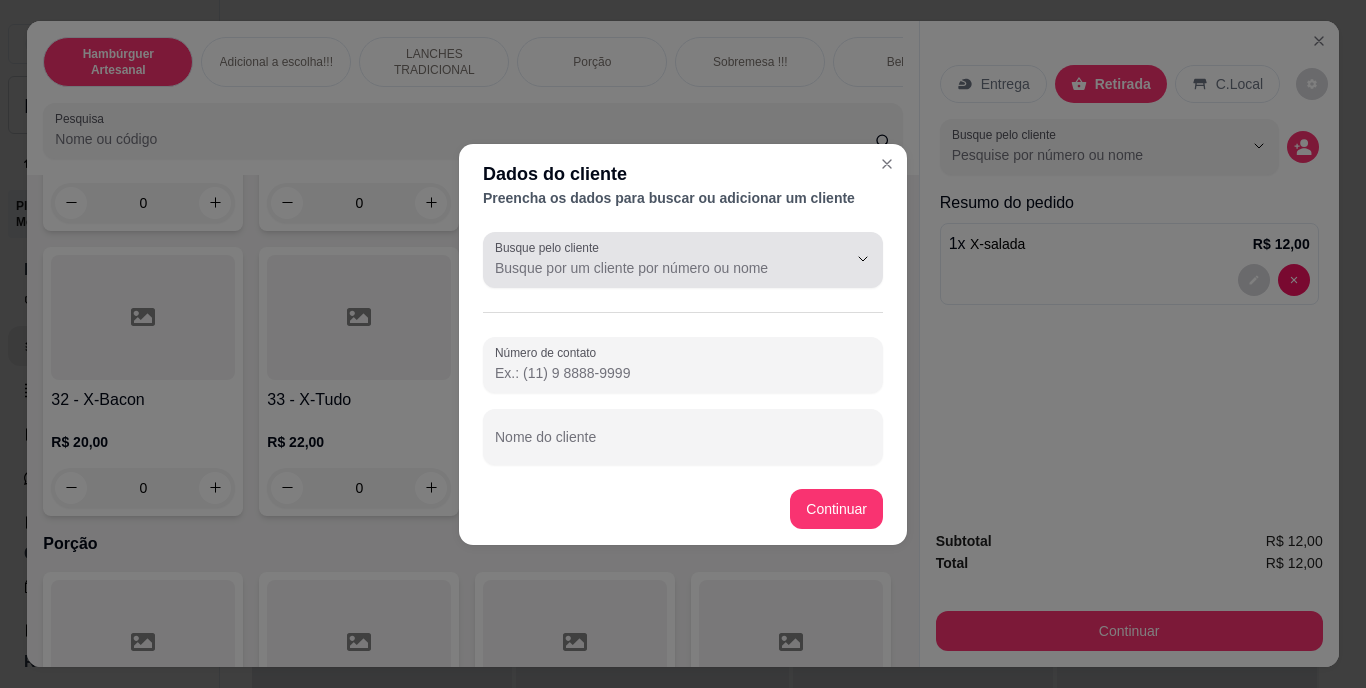 click 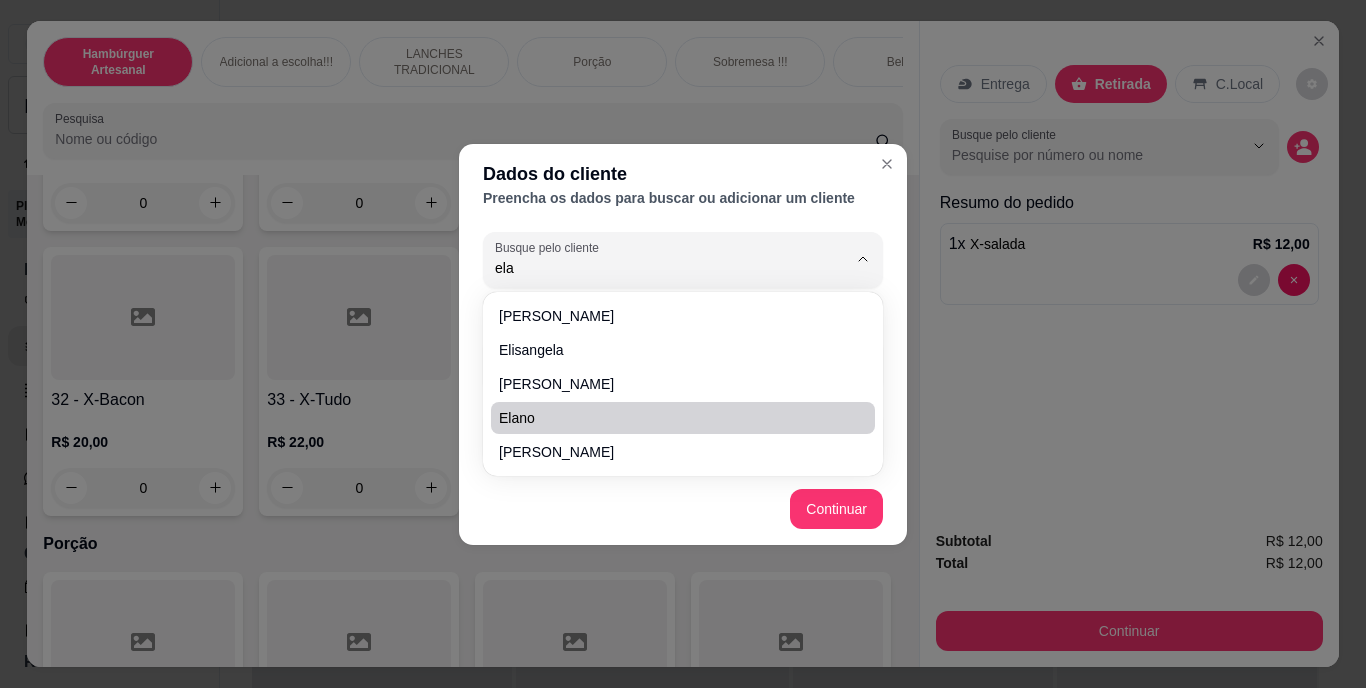 click on "Elano" at bounding box center (683, 418) 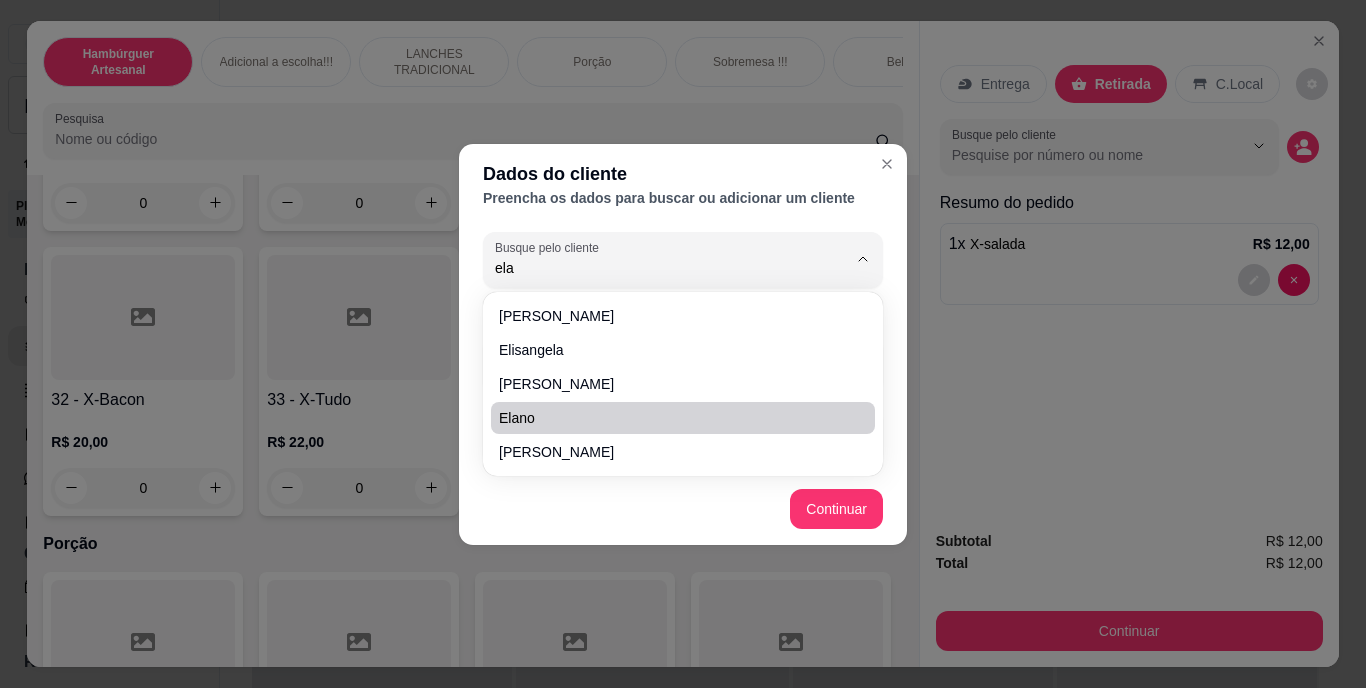 type on "Elano" 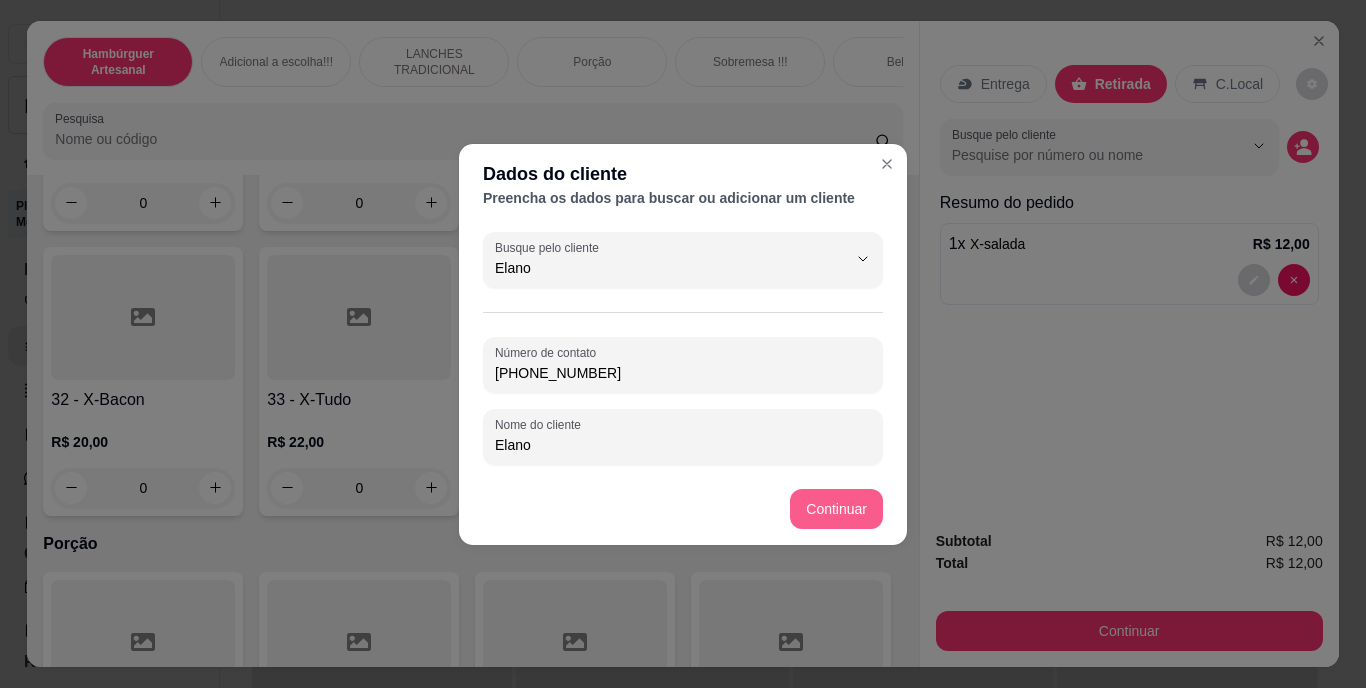 type on "Elano" 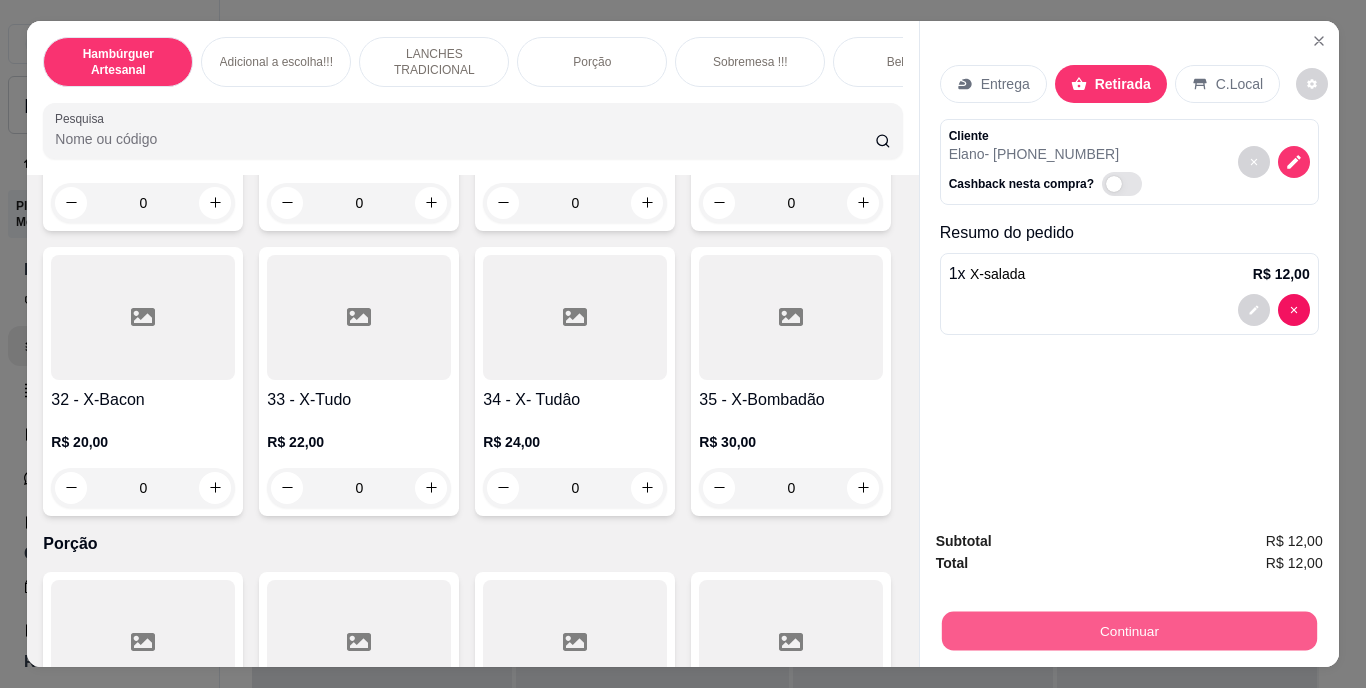 click on "Continuar" at bounding box center (1128, 631) 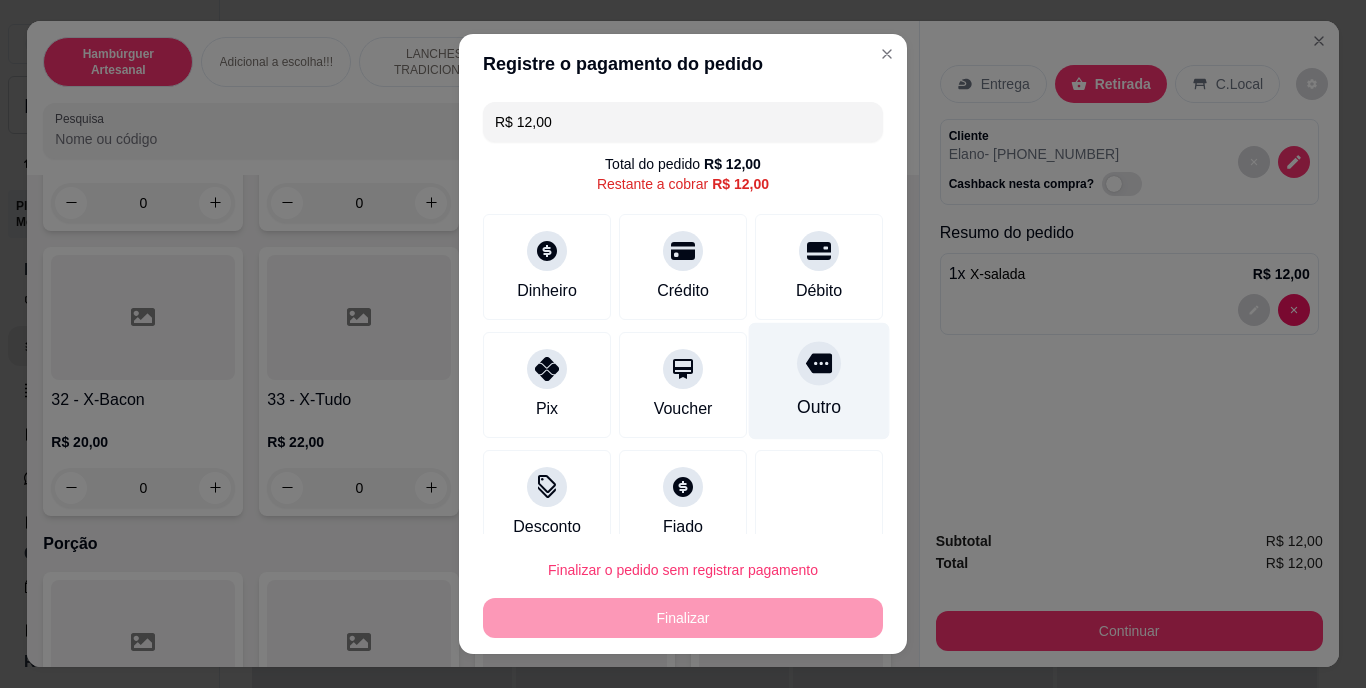 click at bounding box center (819, 364) 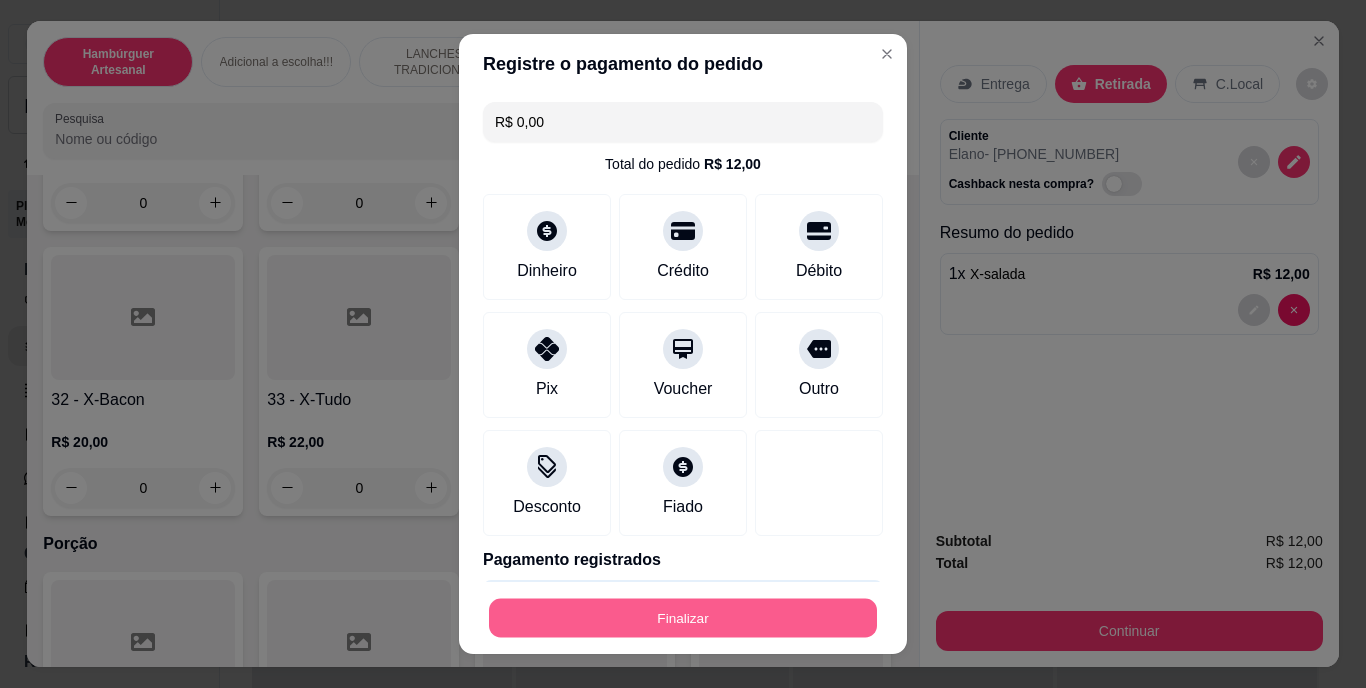 click on "Finalizar" at bounding box center (683, 617) 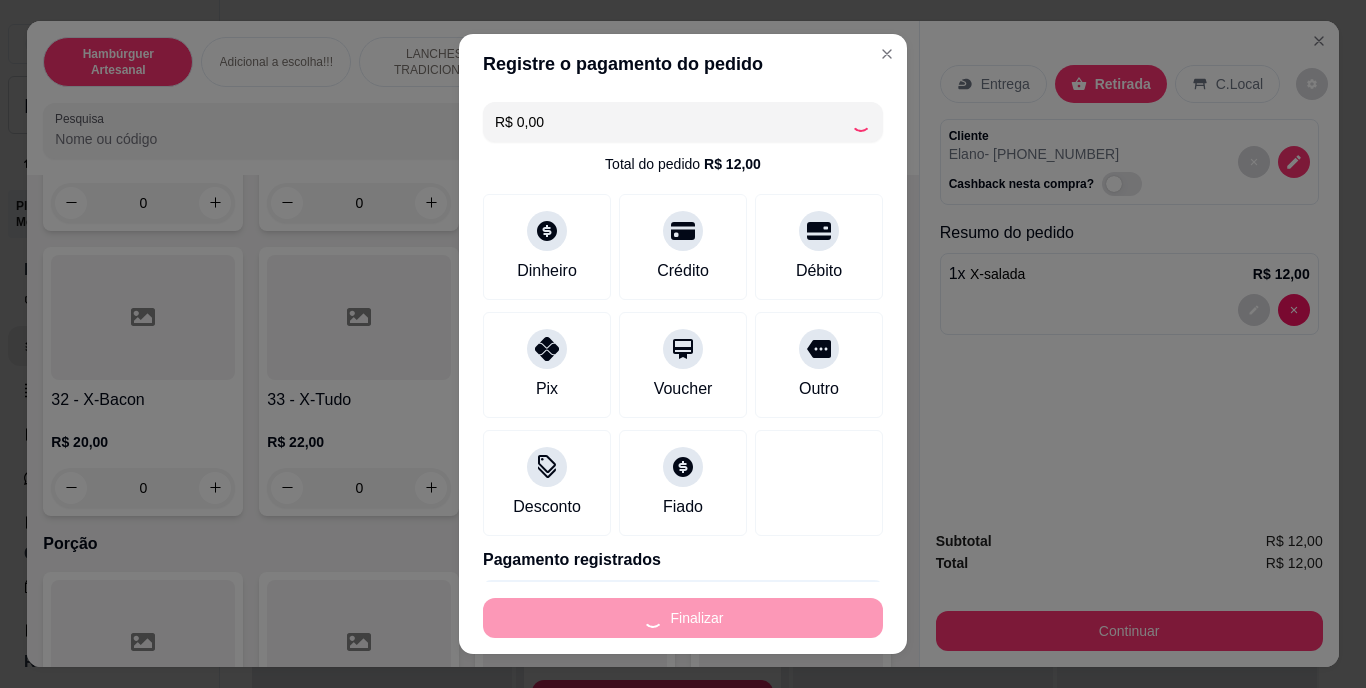 type on "0" 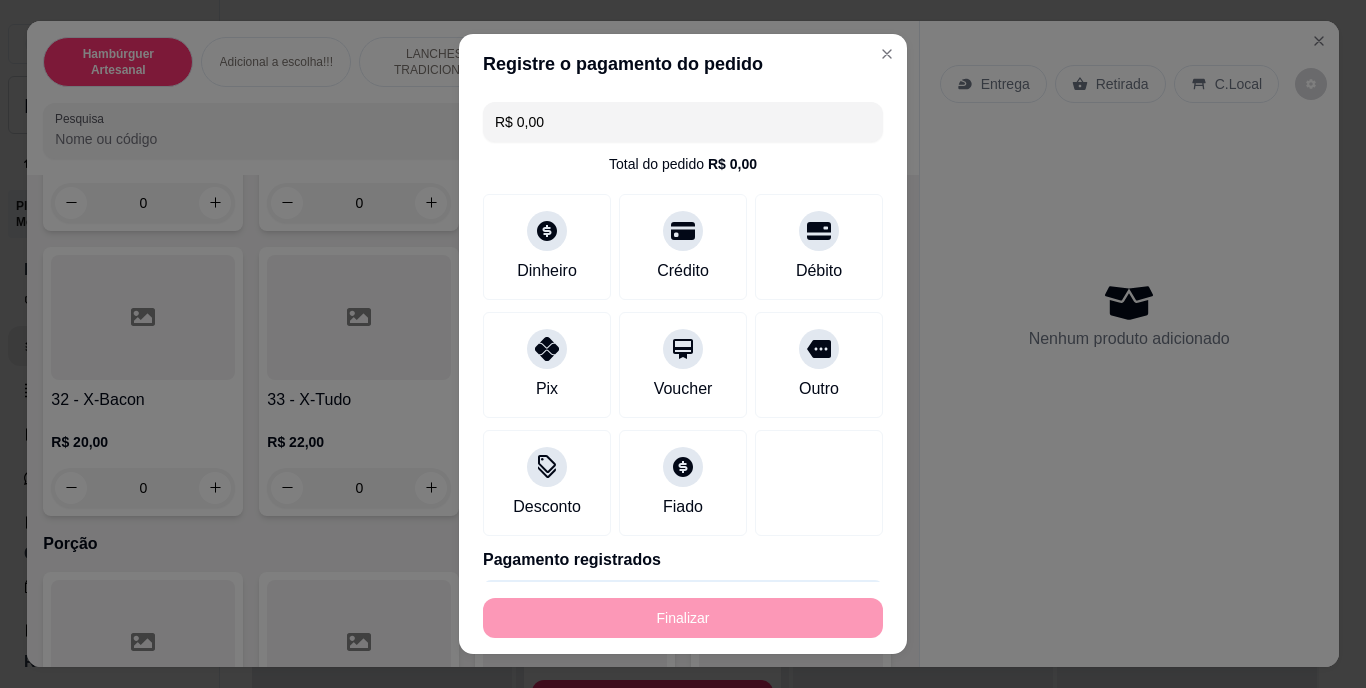 type on "-R$ 12,00" 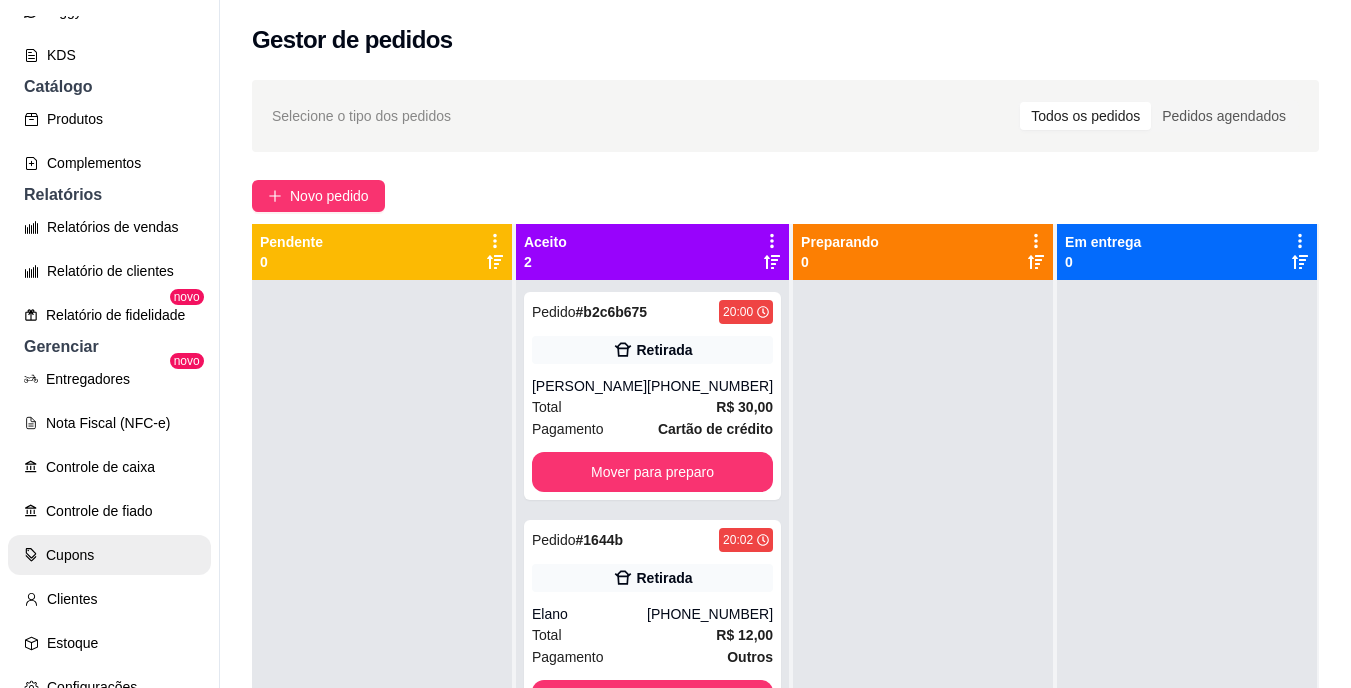 scroll, scrollTop: 469, scrollLeft: 0, axis: vertical 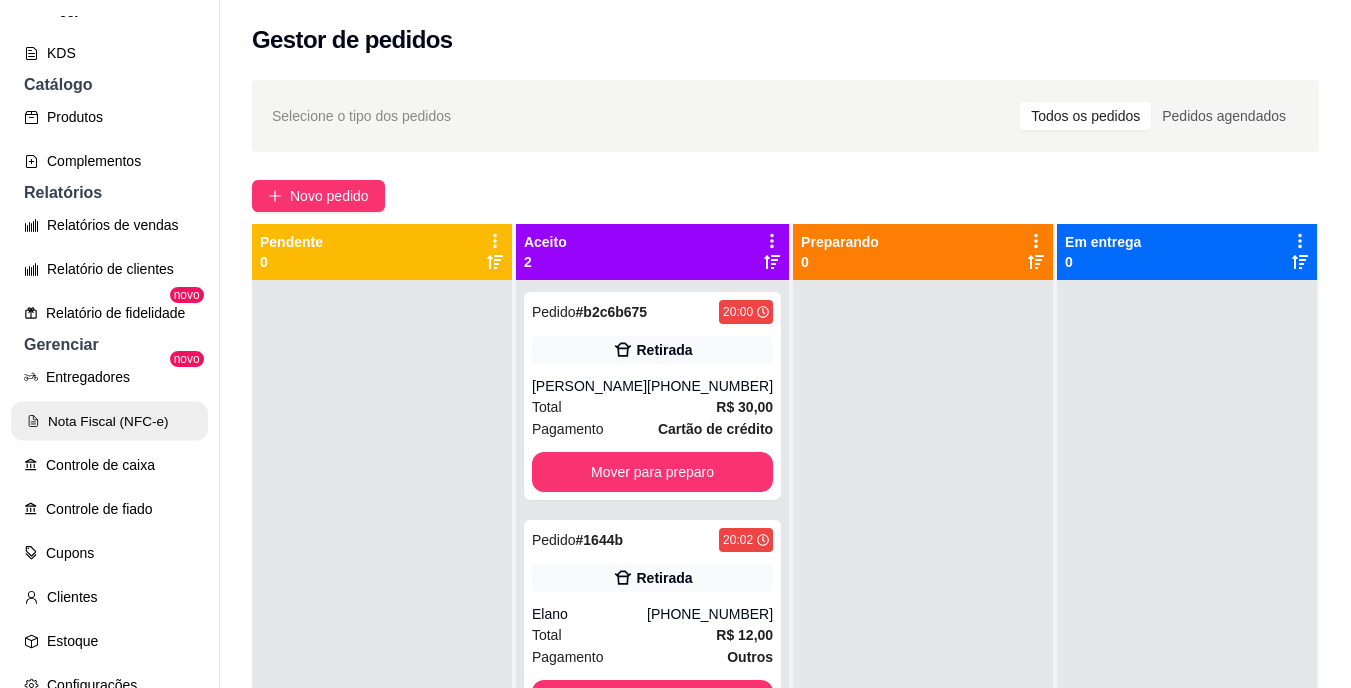 click on "Nota Fiscal (NFC-e)" at bounding box center (109, 421) 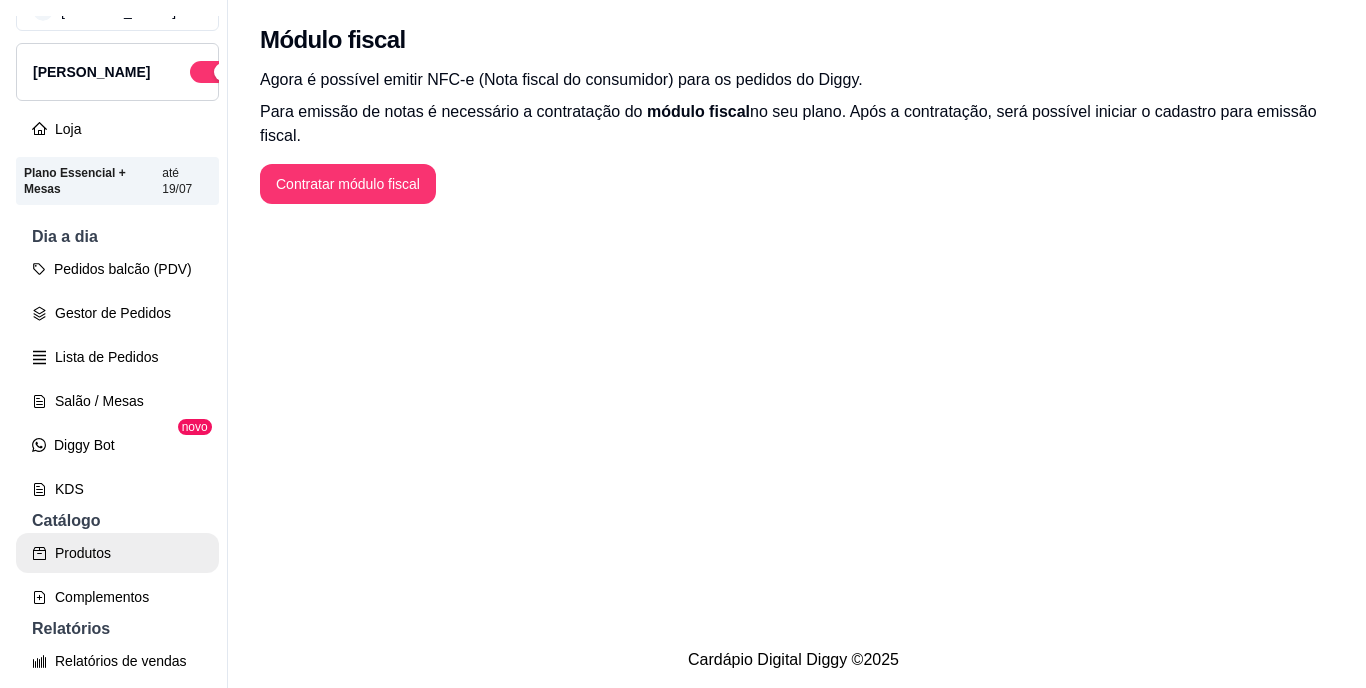 scroll, scrollTop: 0, scrollLeft: 0, axis: both 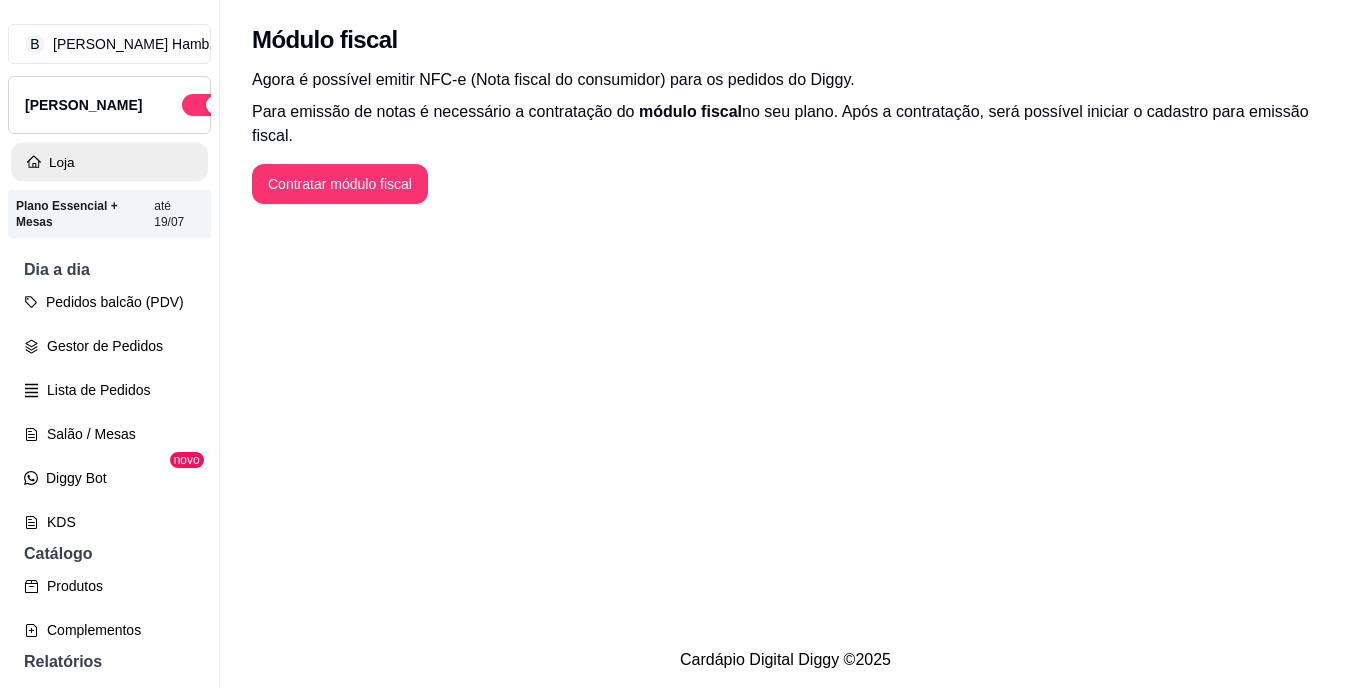 click on "Loja" at bounding box center [109, 162] 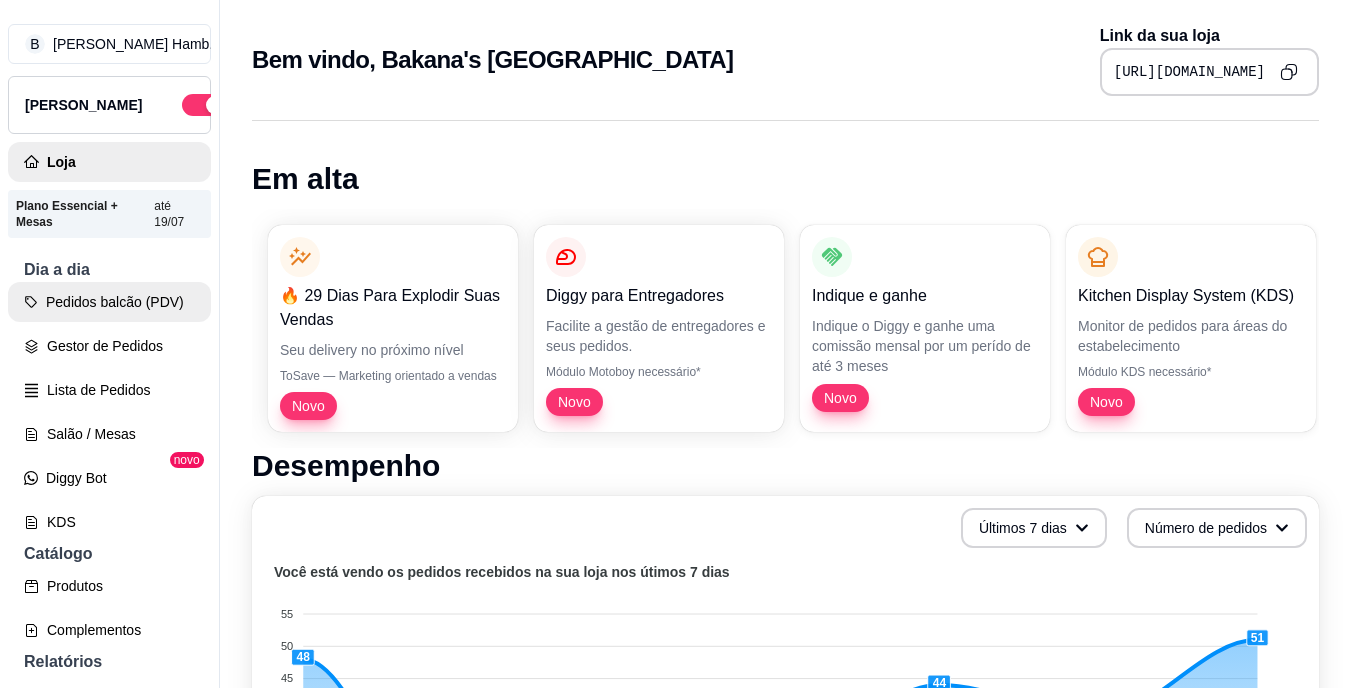 click on "Pedidos balcão (PDV)" at bounding box center (109, 302) 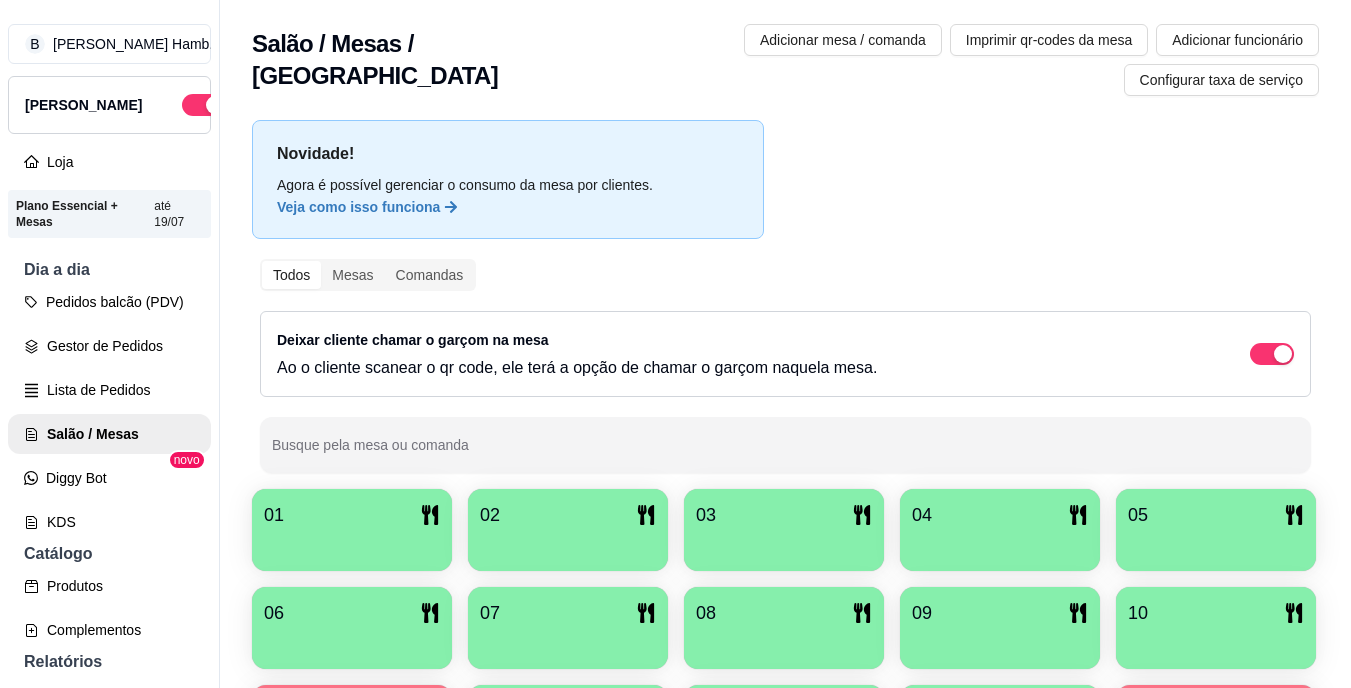 scroll, scrollTop: 0, scrollLeft: 0, axis: both 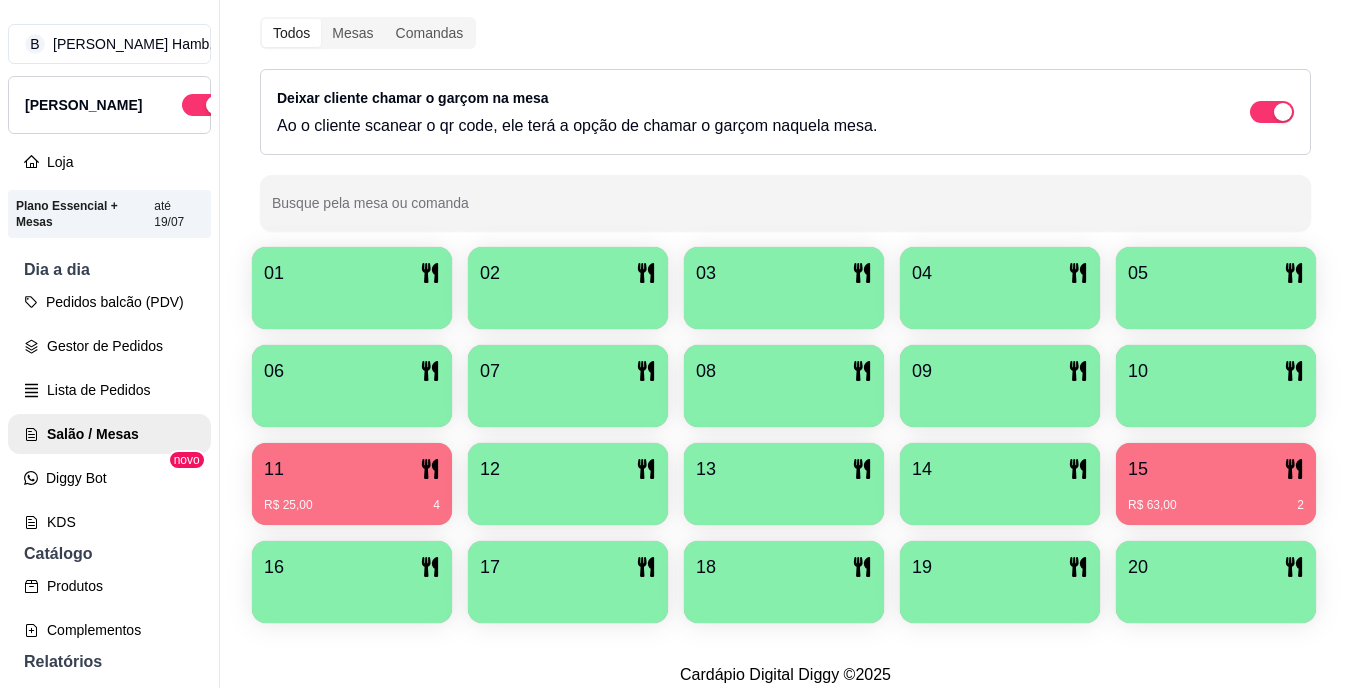 click on "15" at bounding box center (1216, 469) 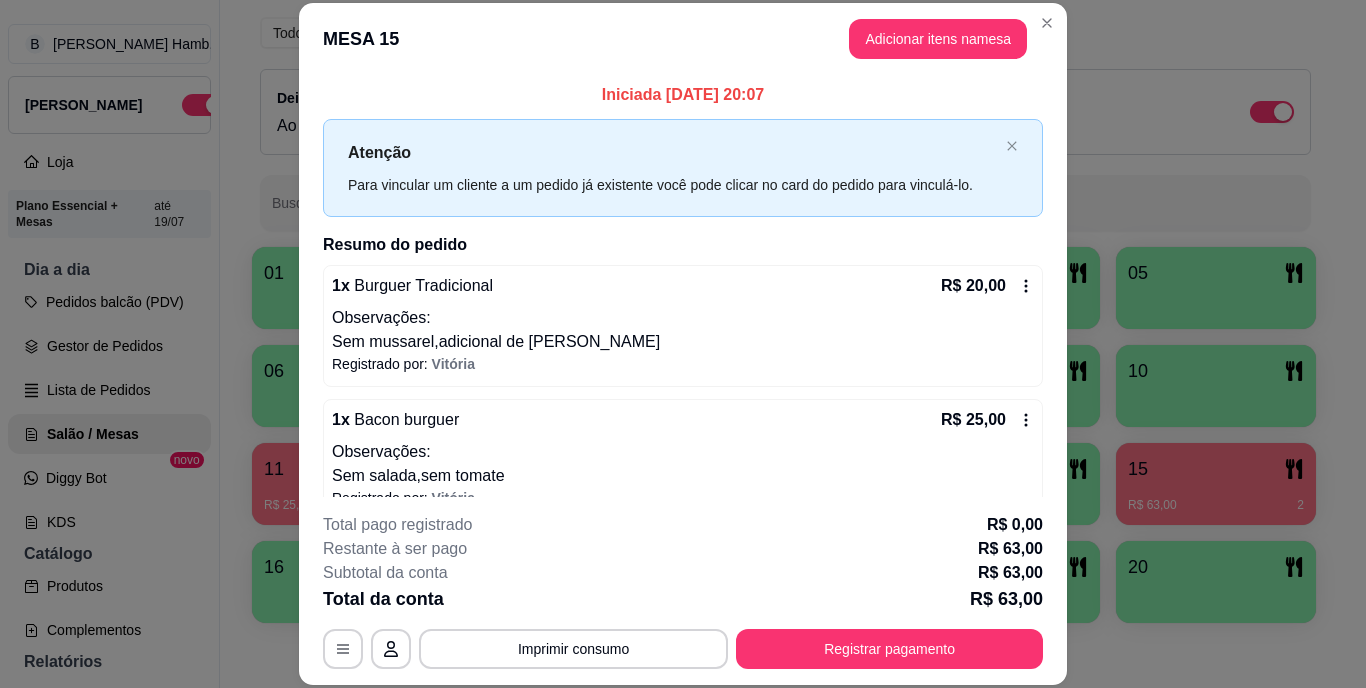 click 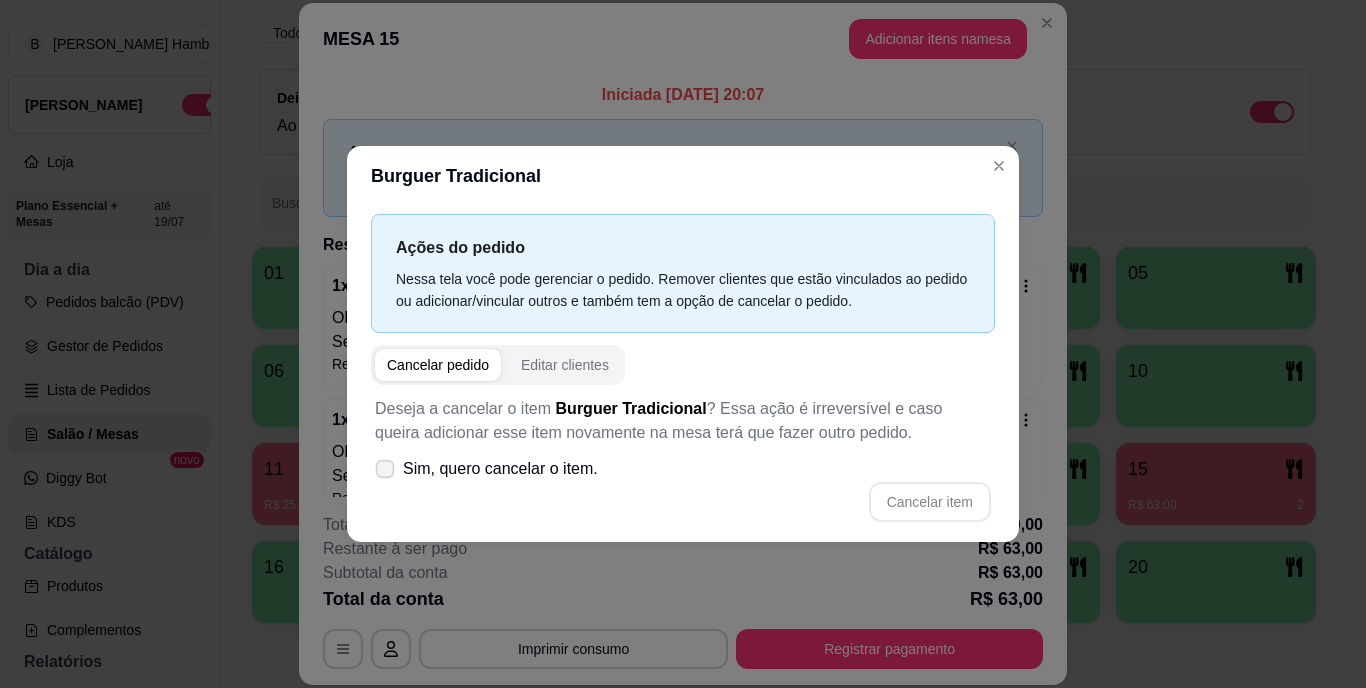 click at bounding box center [385, 469] 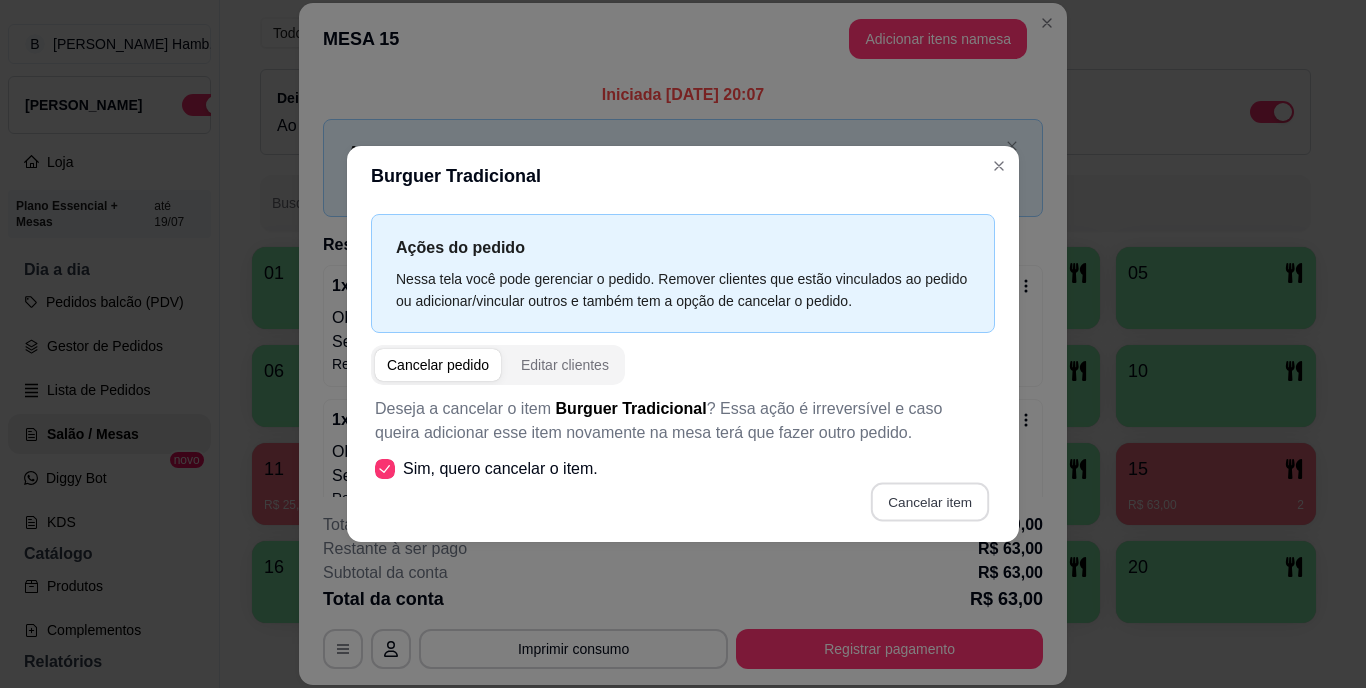 click on "Cancelar item" at bounding box center [929, 502] 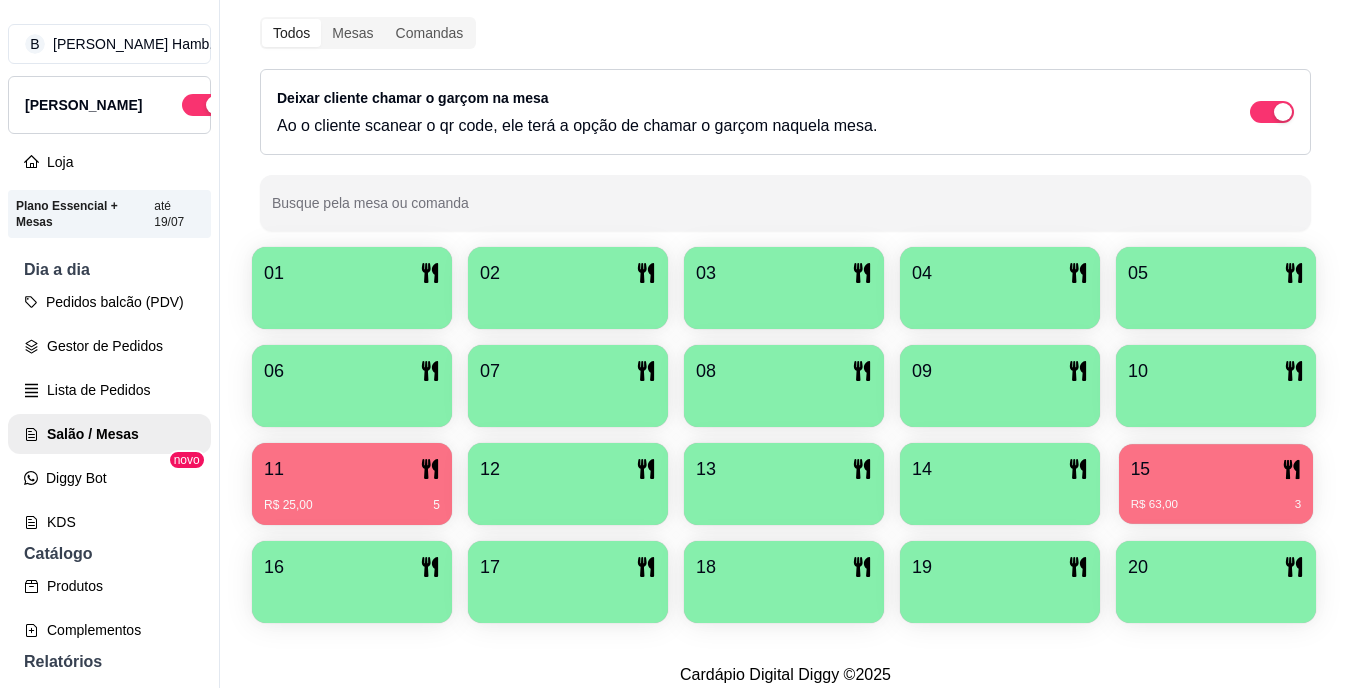 click on "R$ 63,00 3" at bounding box center (1216, 497) 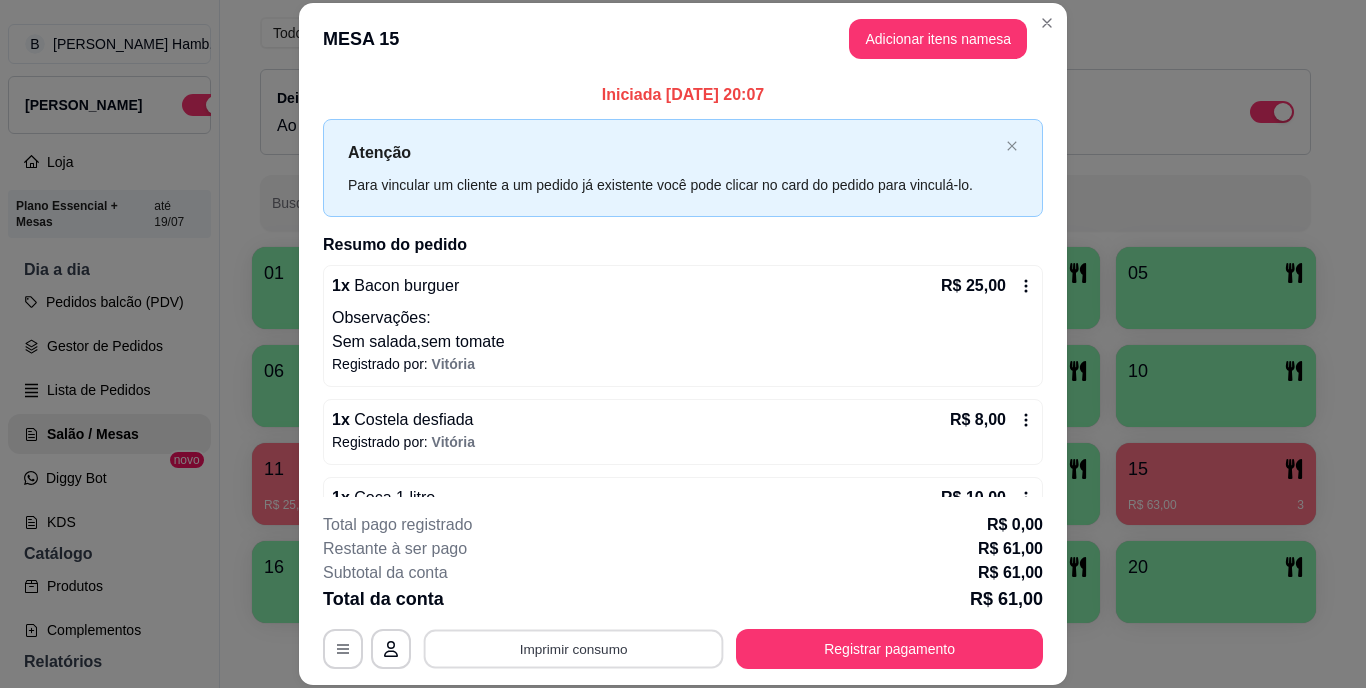 click on "Imprimir consumo" at bounding box center (574, 648) 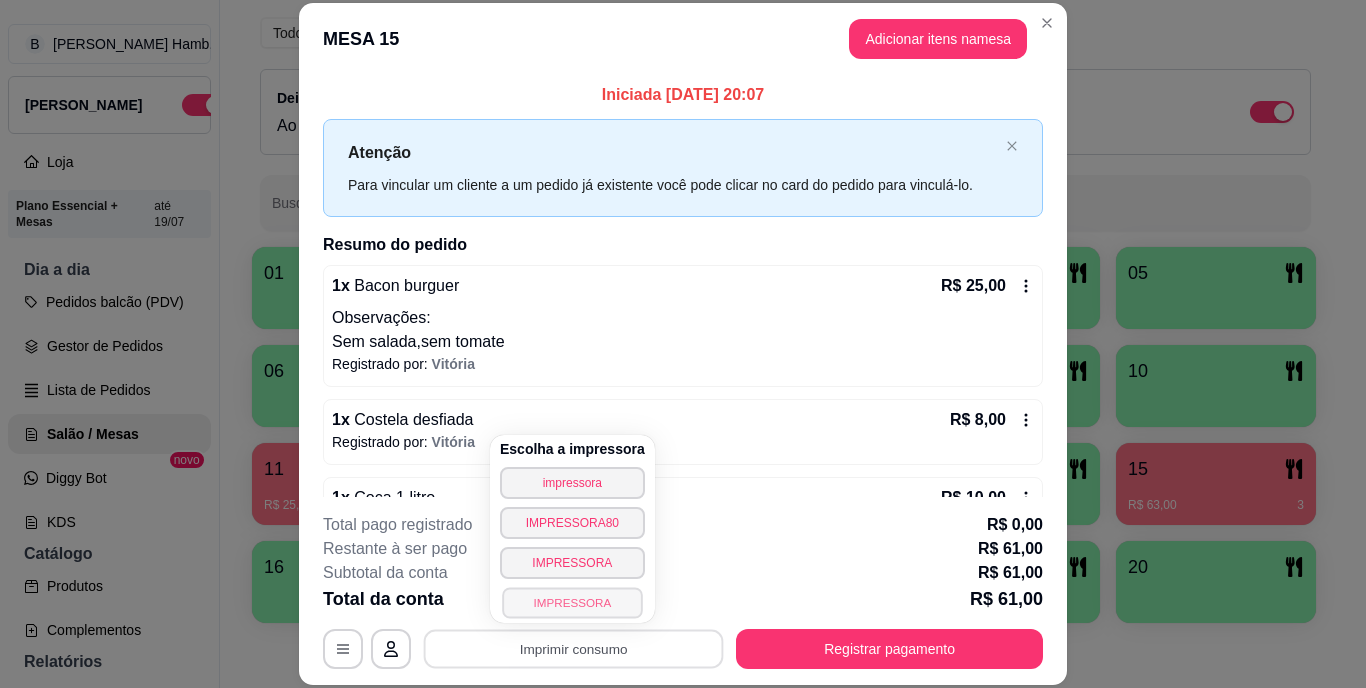 click on "IMPRESSORA" at bounding box center [572, 602] 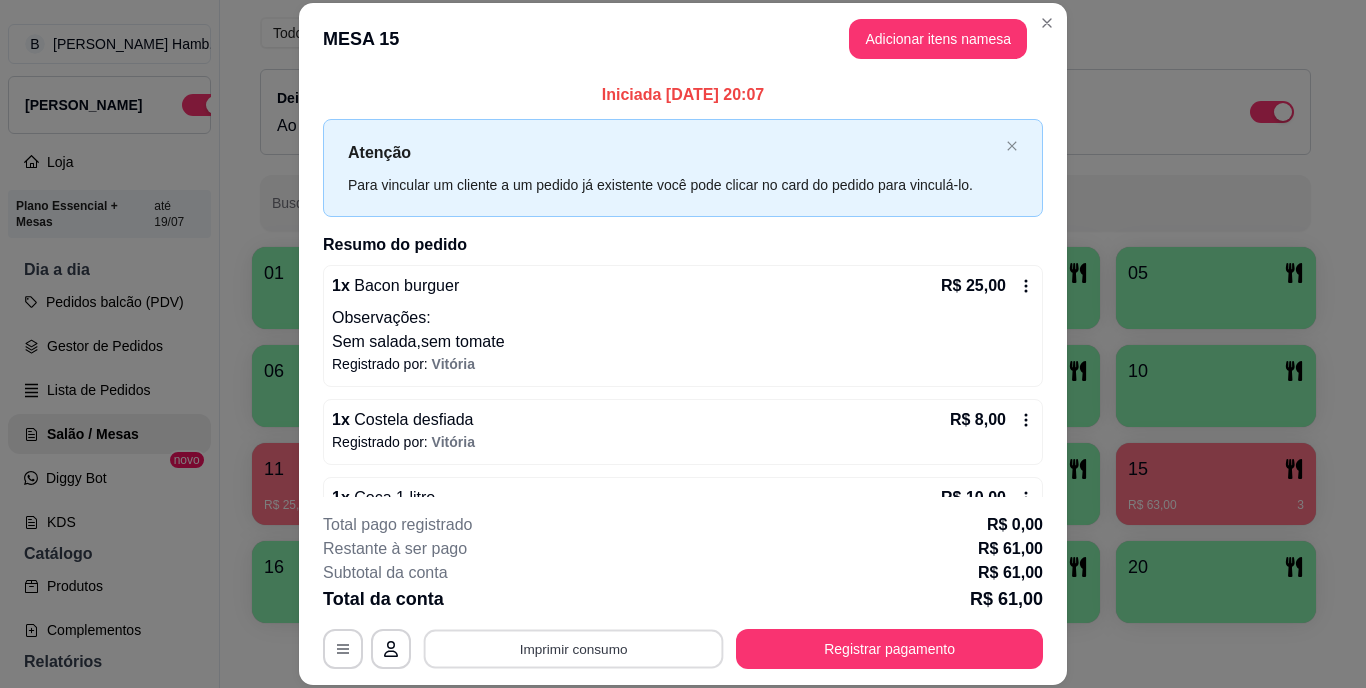 click on "Imprimir consumo" at bounding box center (574, 648) 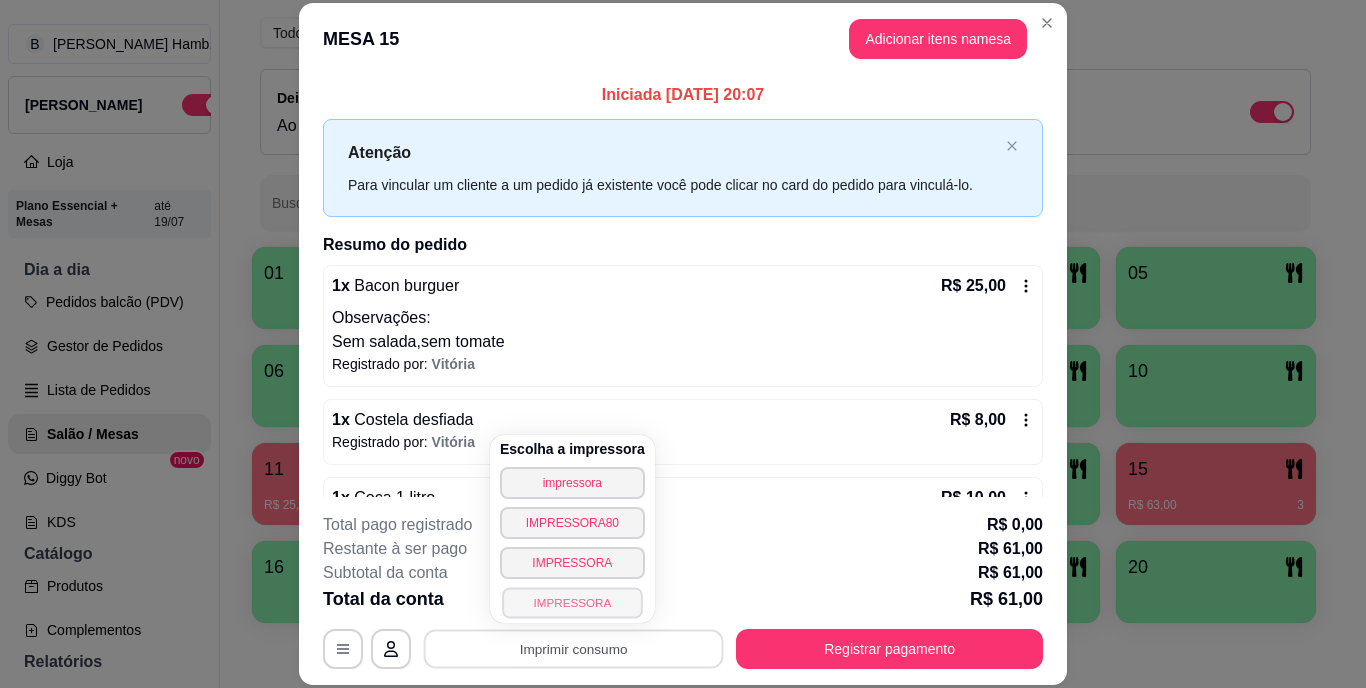 click on "IMPRESSORA" at bounding box center [572, 602] 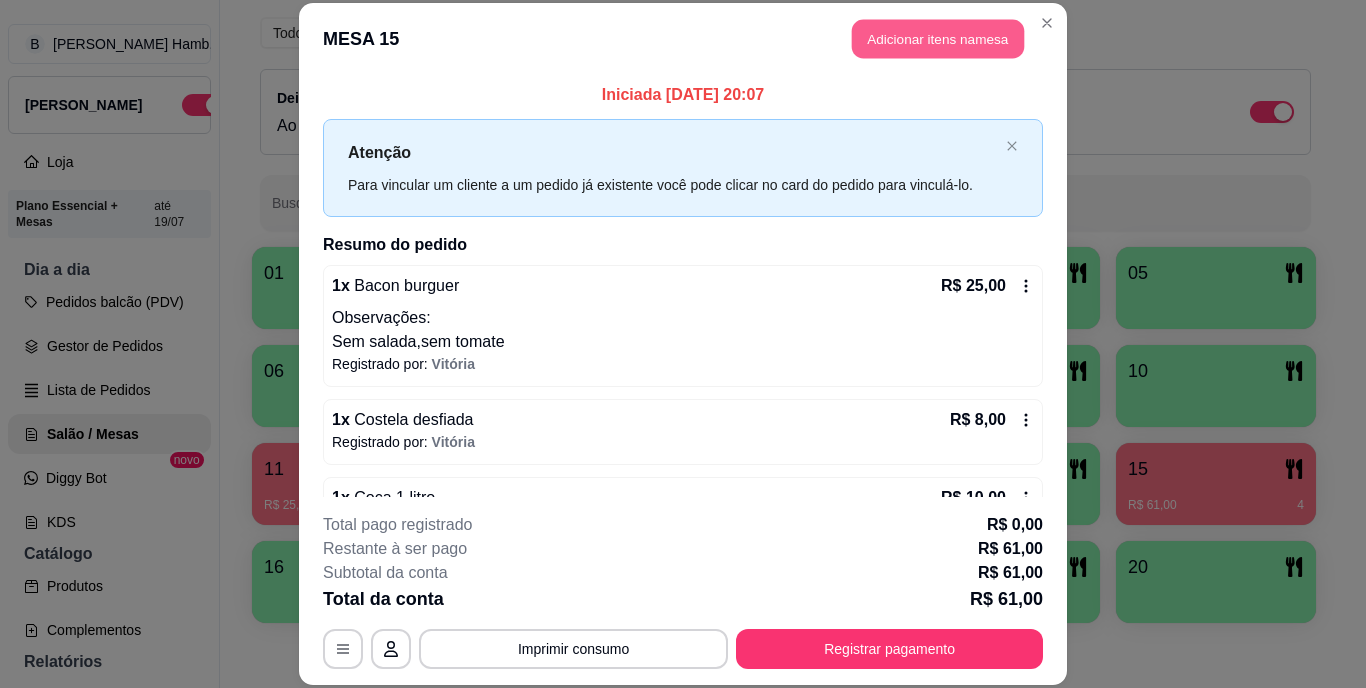 click on "Adicionar itens na  mesa" at bounding box center [938, 39] 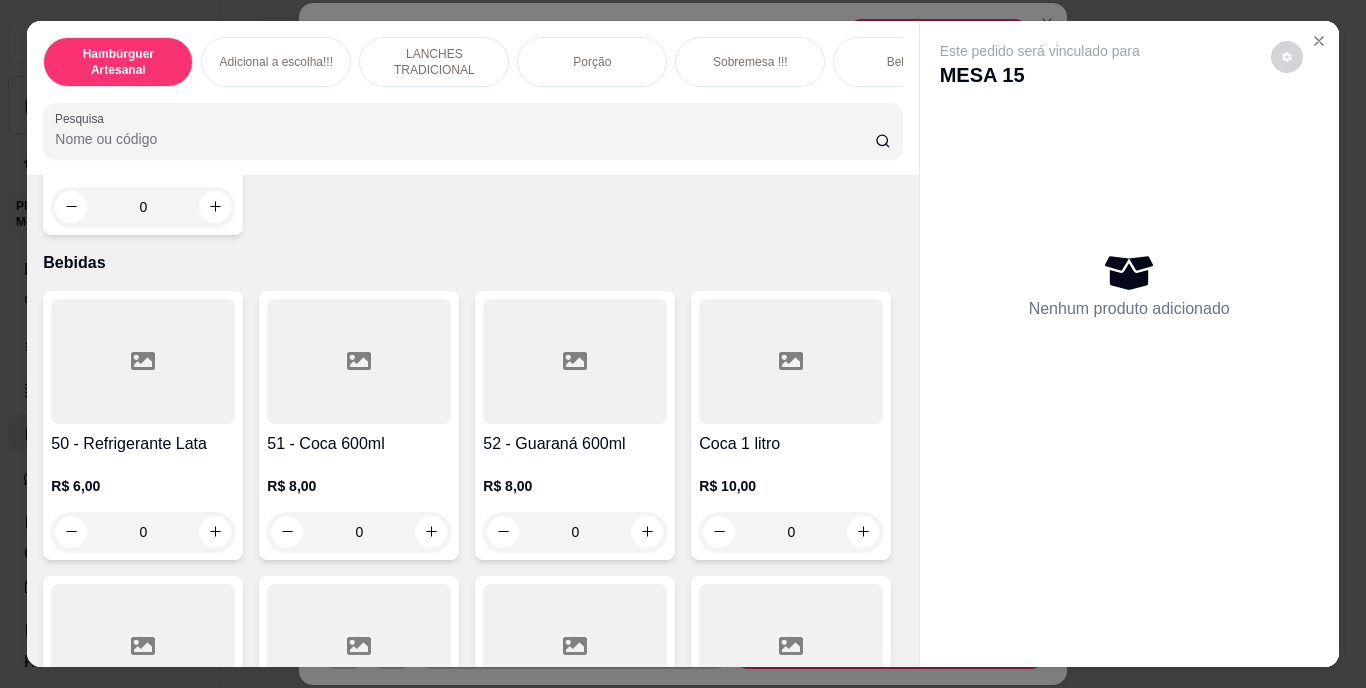 scroll, scrollTop: 4620, scrollLeft: 0, axis: vertical 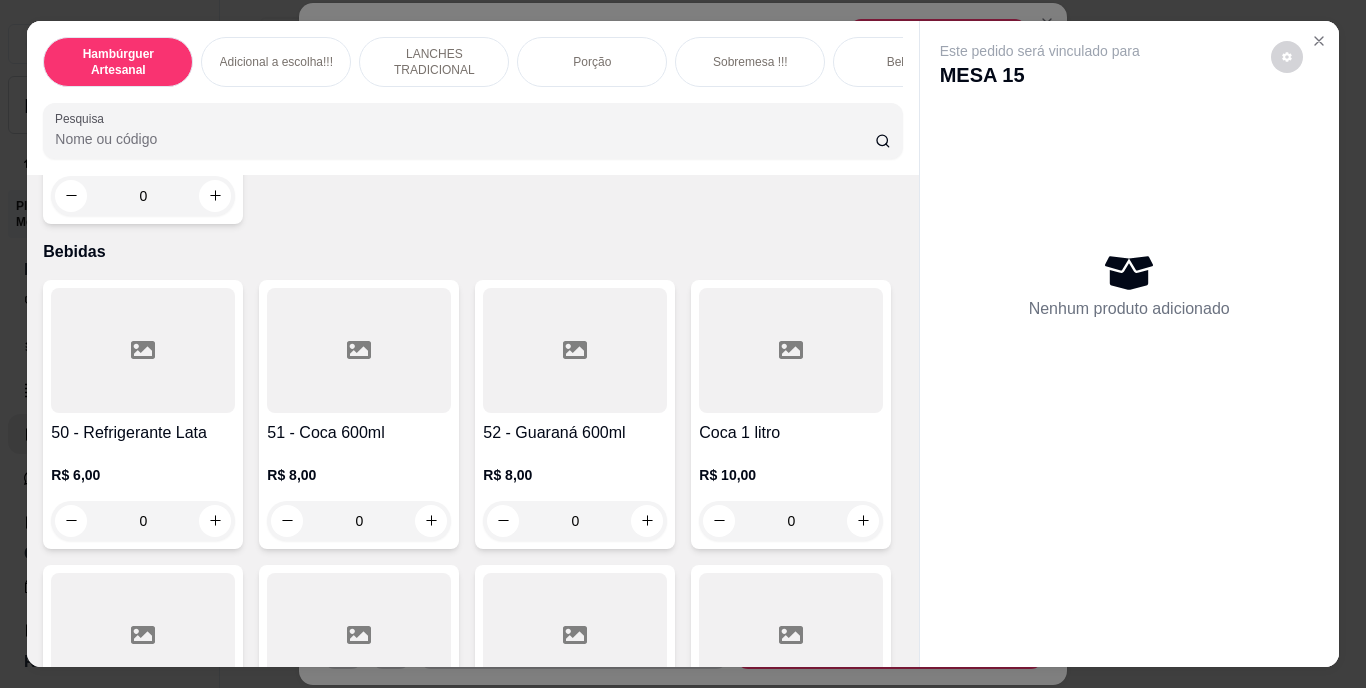 click 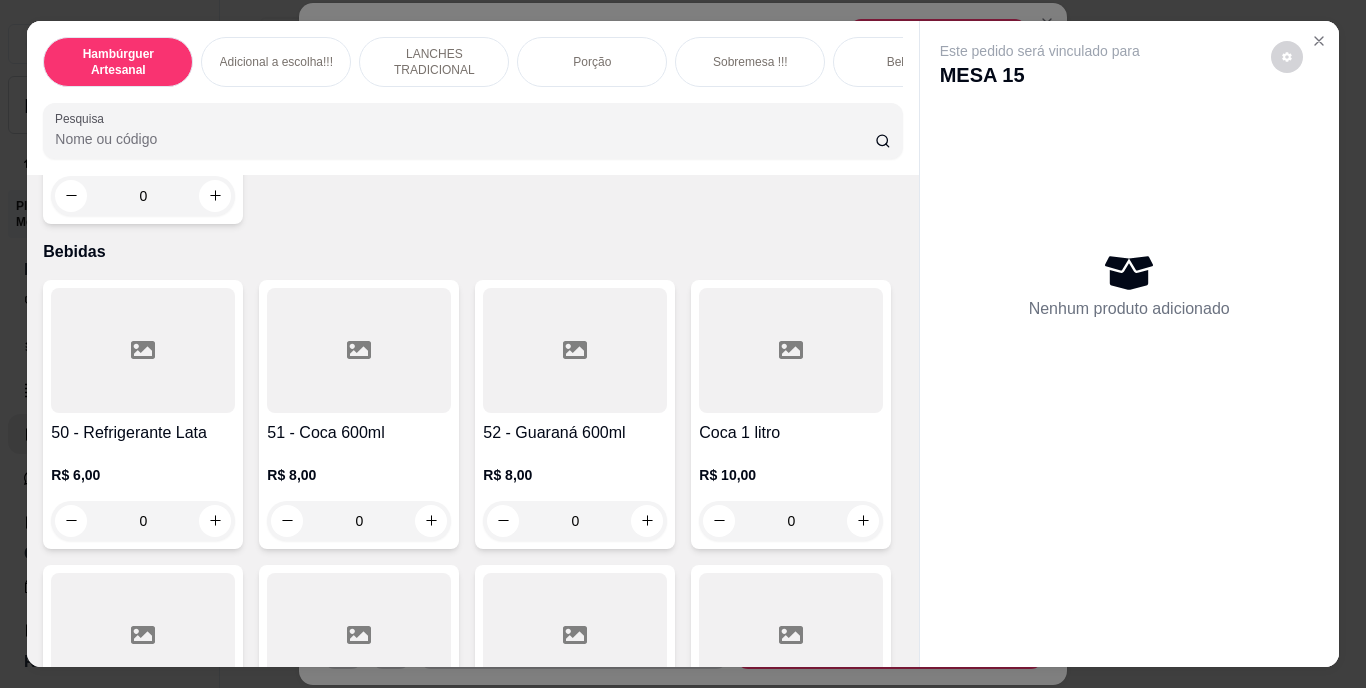 type on "1" 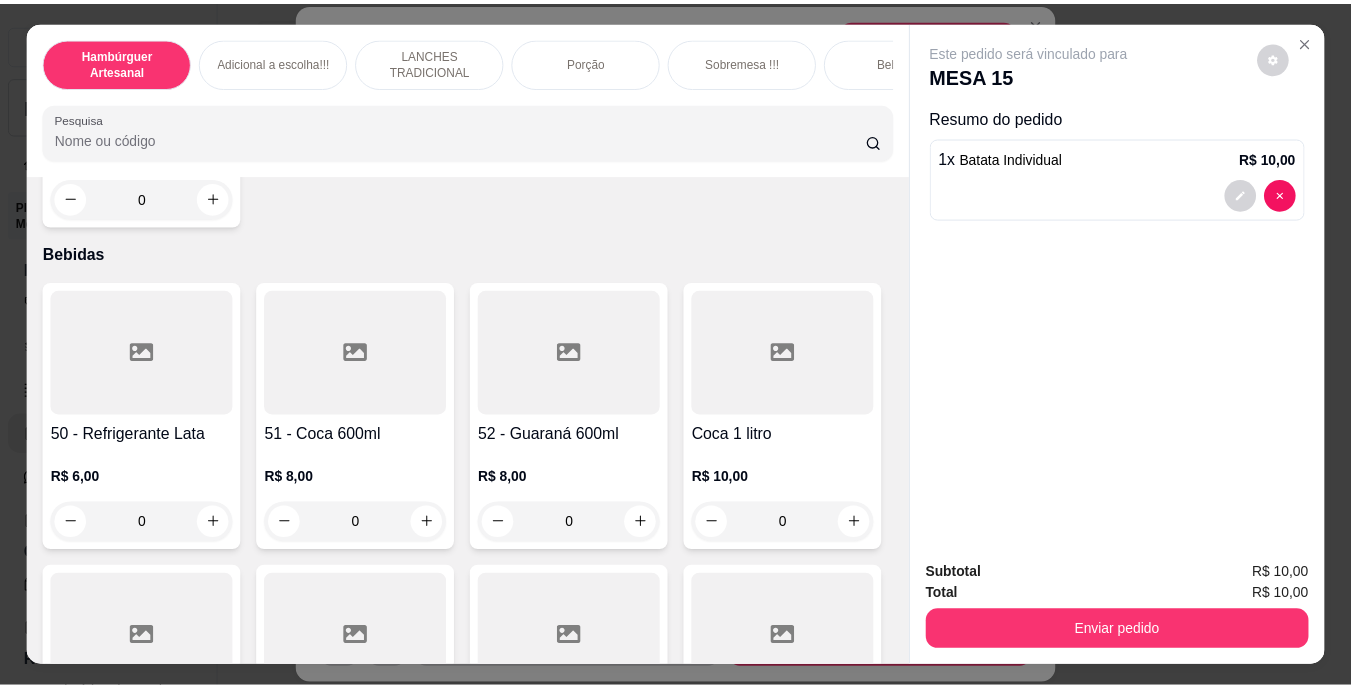 scroll, scrollTop: 4621, scrollLeft: 0, axis: vertical 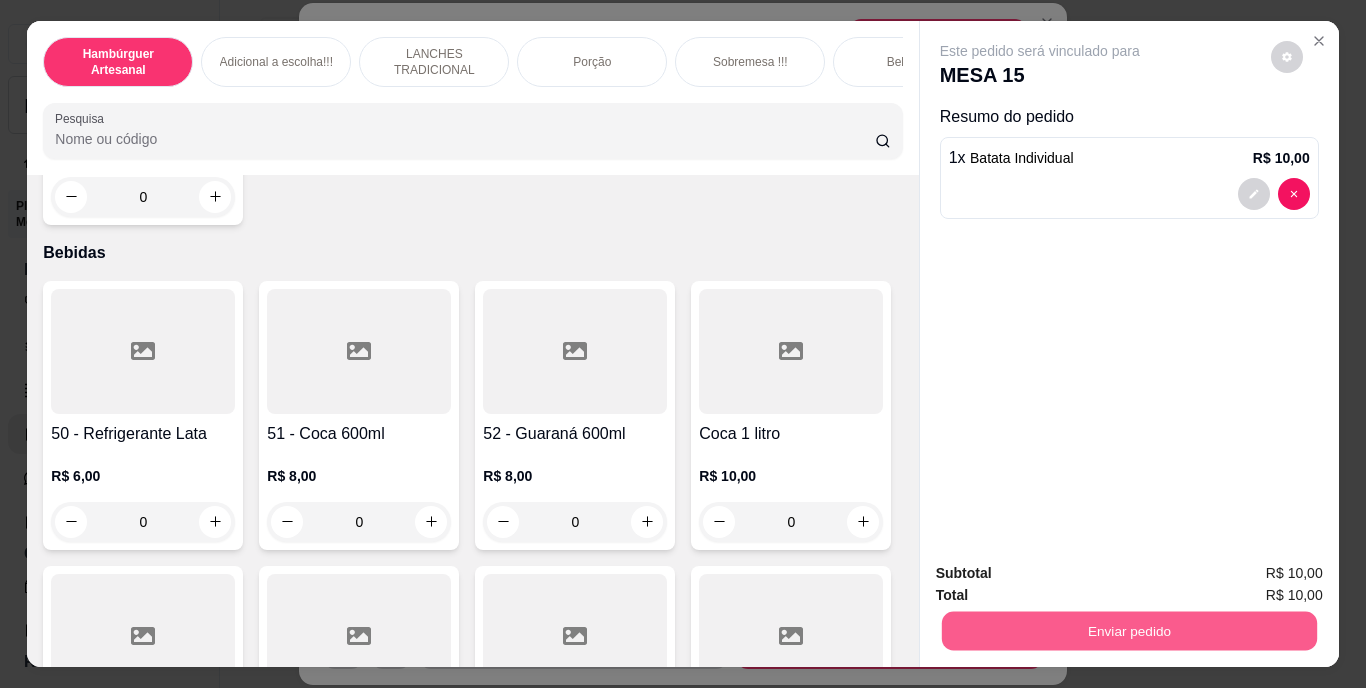 click on "Enviar pedido" at bounding box center (1128, 631) 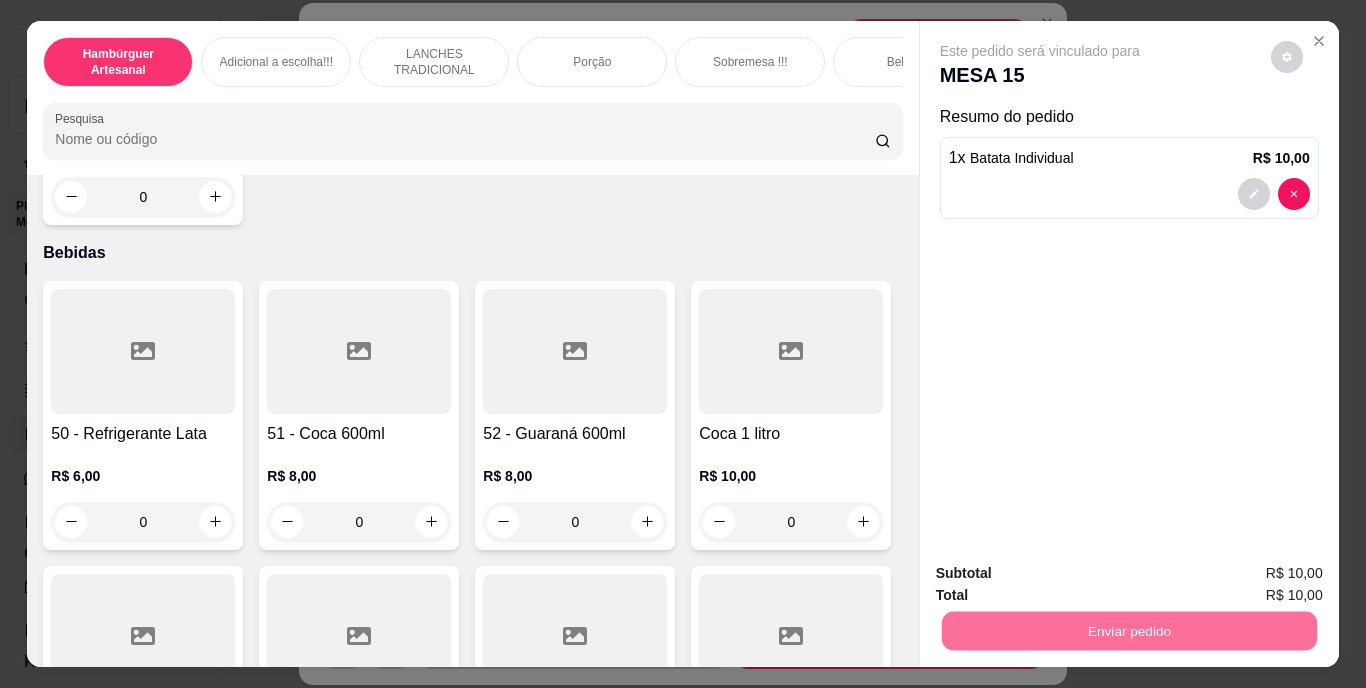 click on "Não registrar e enviar pedido" at bounding box center (1063, 574) 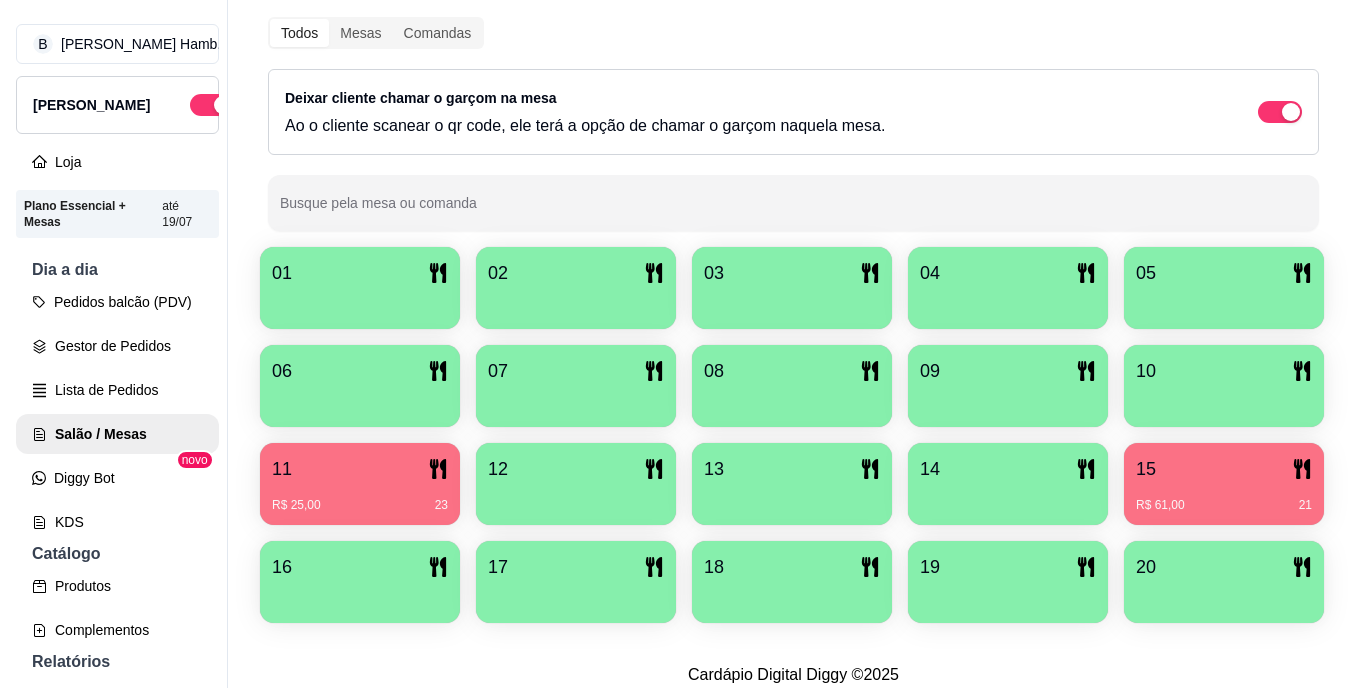 scroll, scrollTop: 370, scrollLeft: 0, axis: vertical 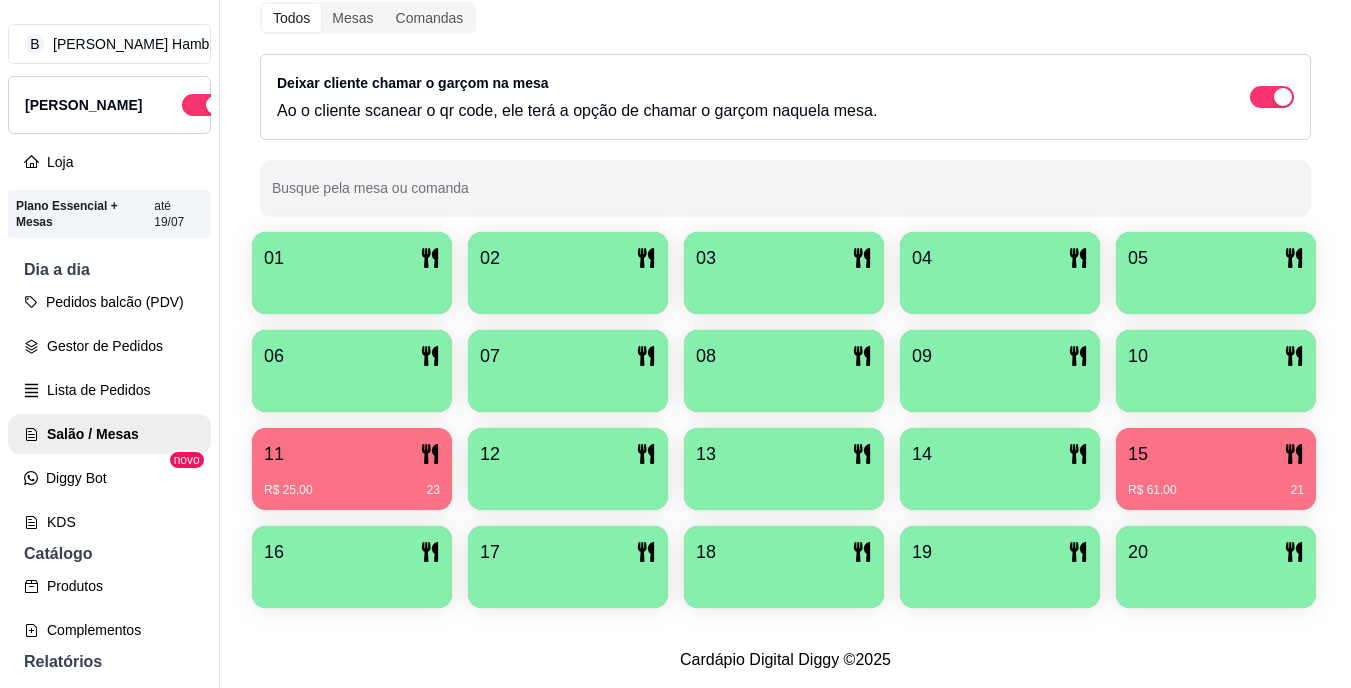 click 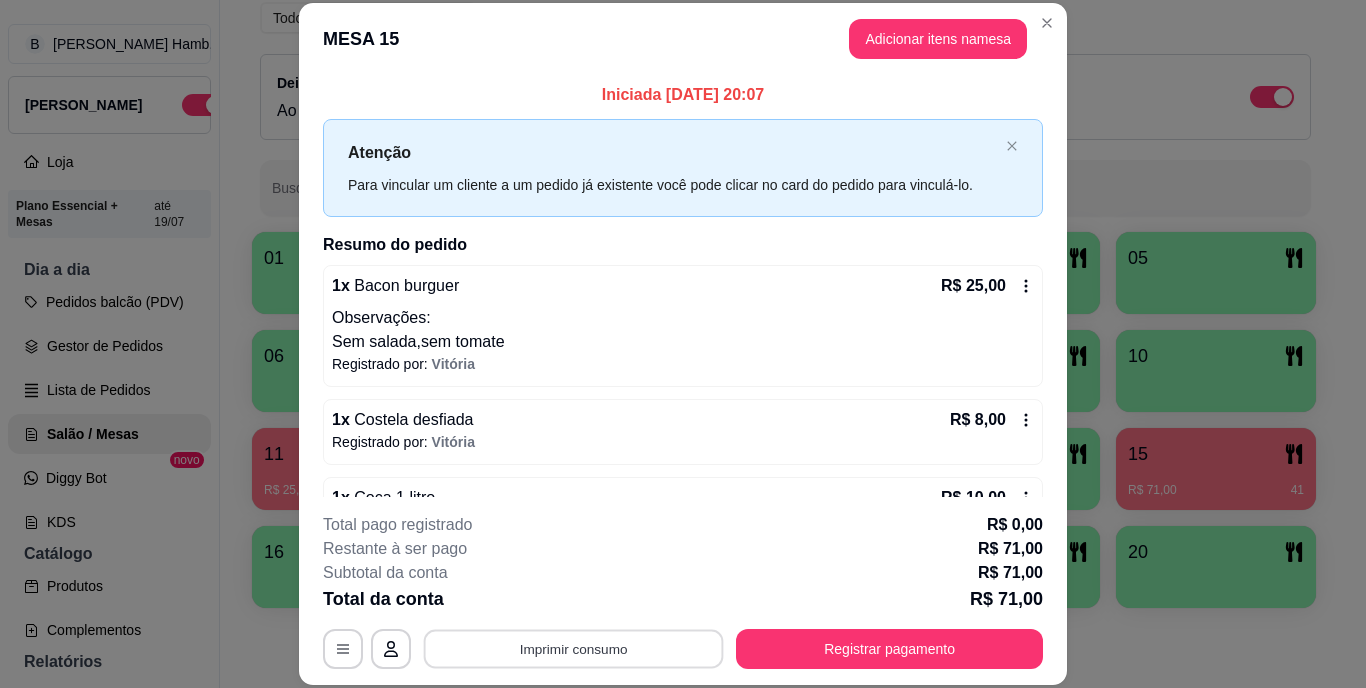 click on "Imprimir consumo" at bounding box center (574, 648) 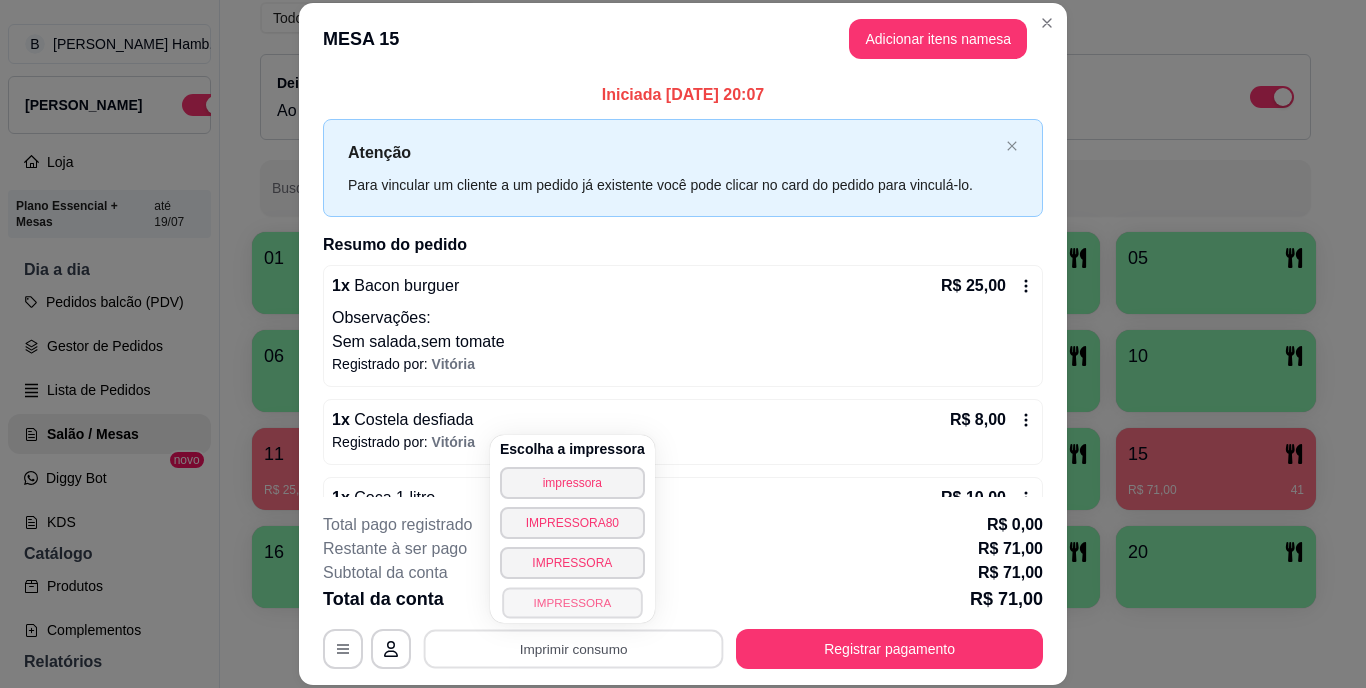 click on "IMPRESSORA" at bounding box center [572, 602] 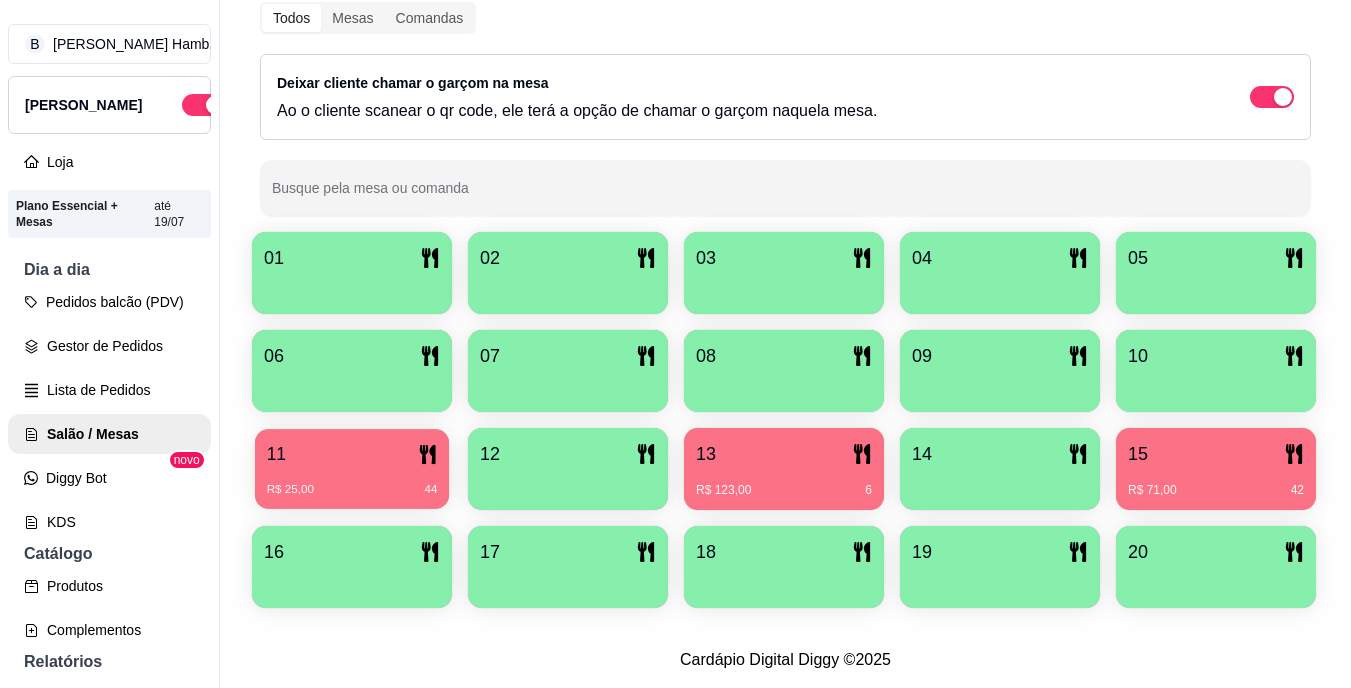 click on "11" at bounding box center (352, 454) 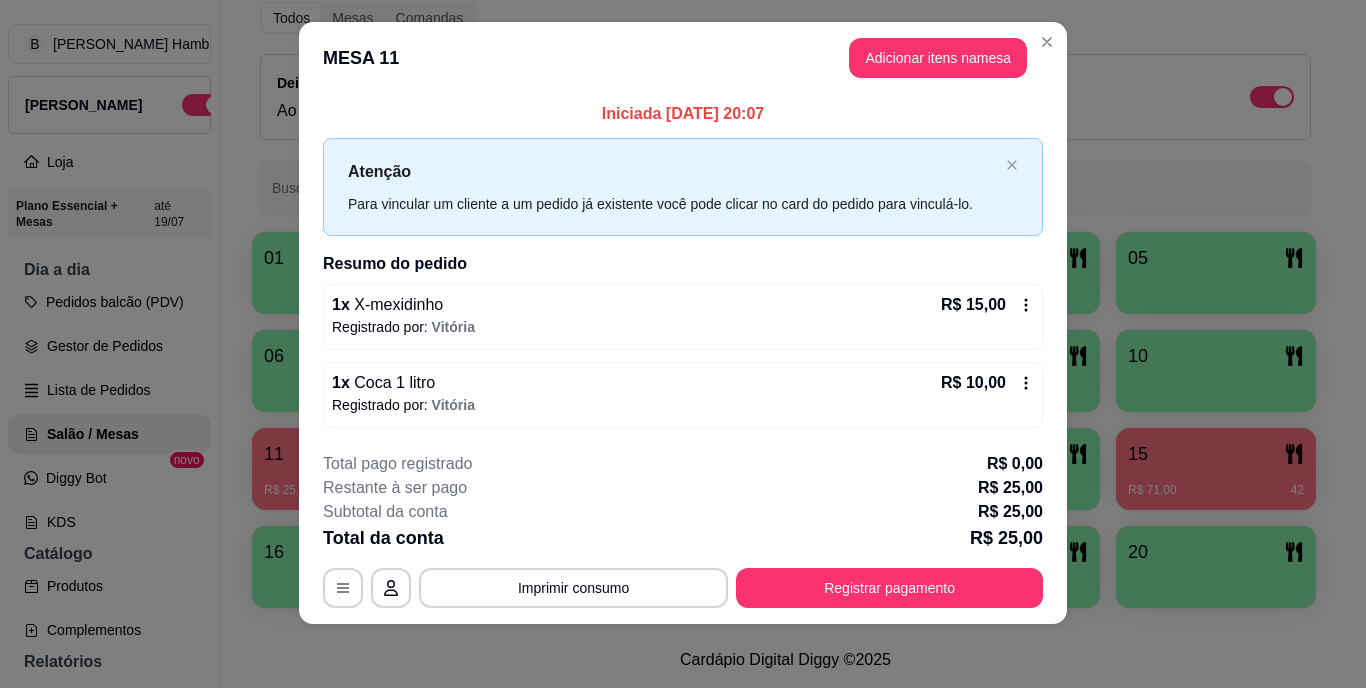 scroll, scrollTop: 20, scrollLeft: 0, axis: vertical 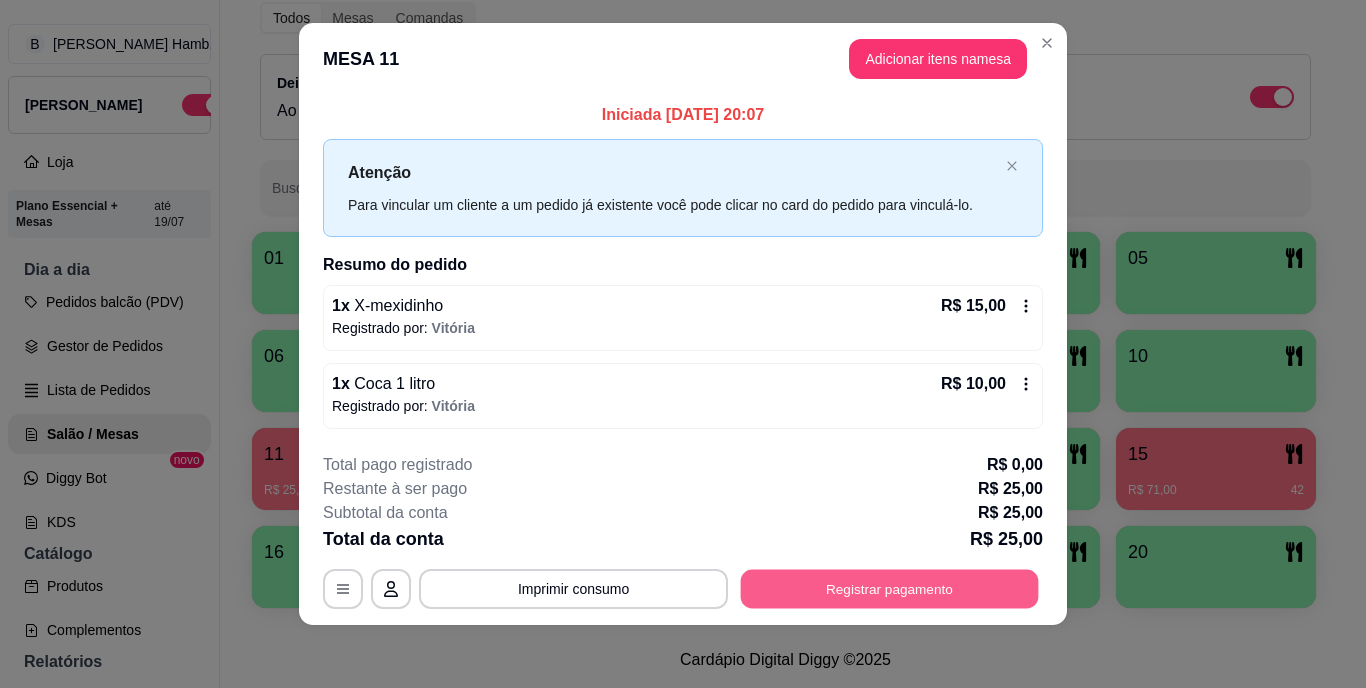 click on "Registrar pagamento" at bounding box center (890, 588) 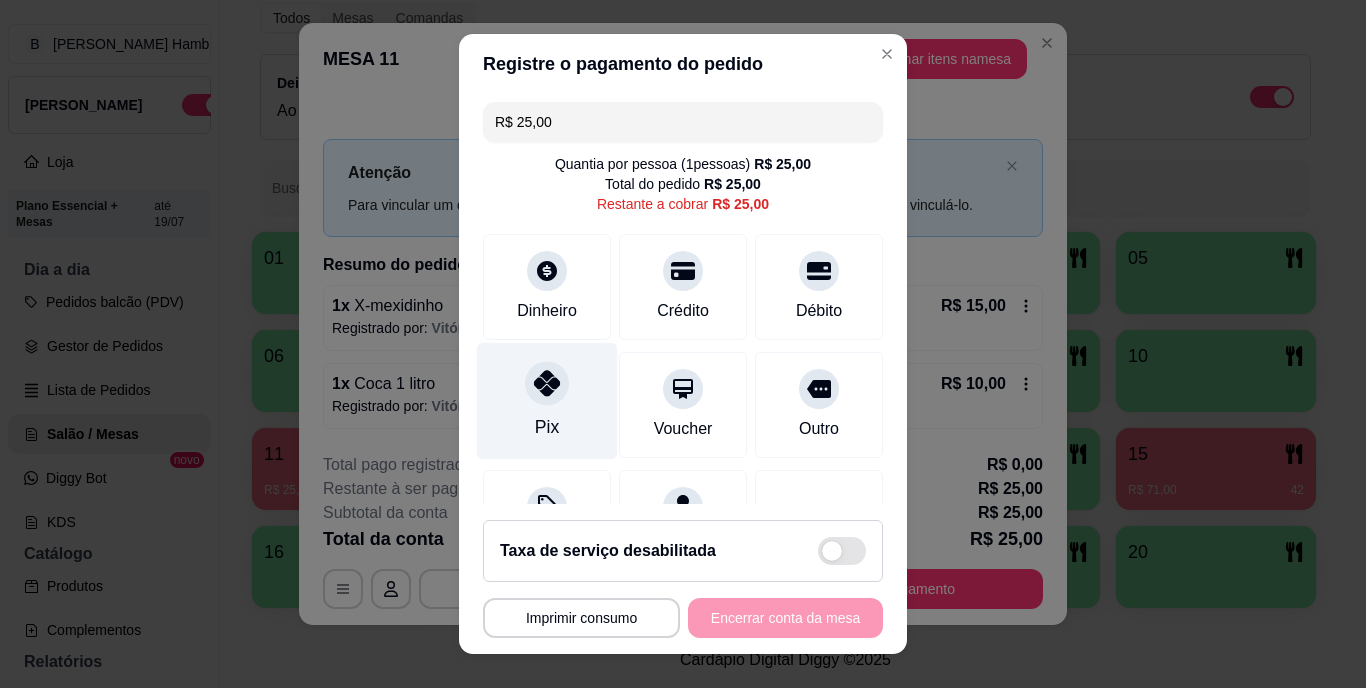 click on "Pix" at bounding box center [547, 401] 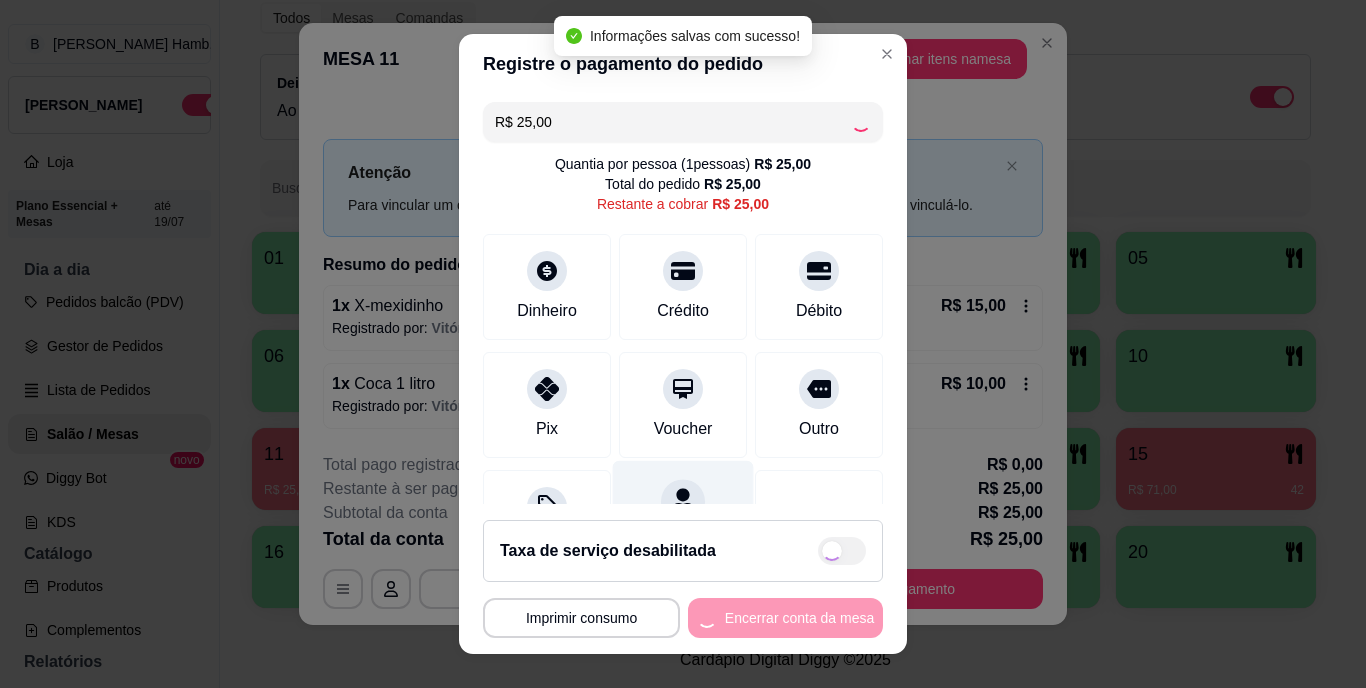 type on "R$ 0,00" 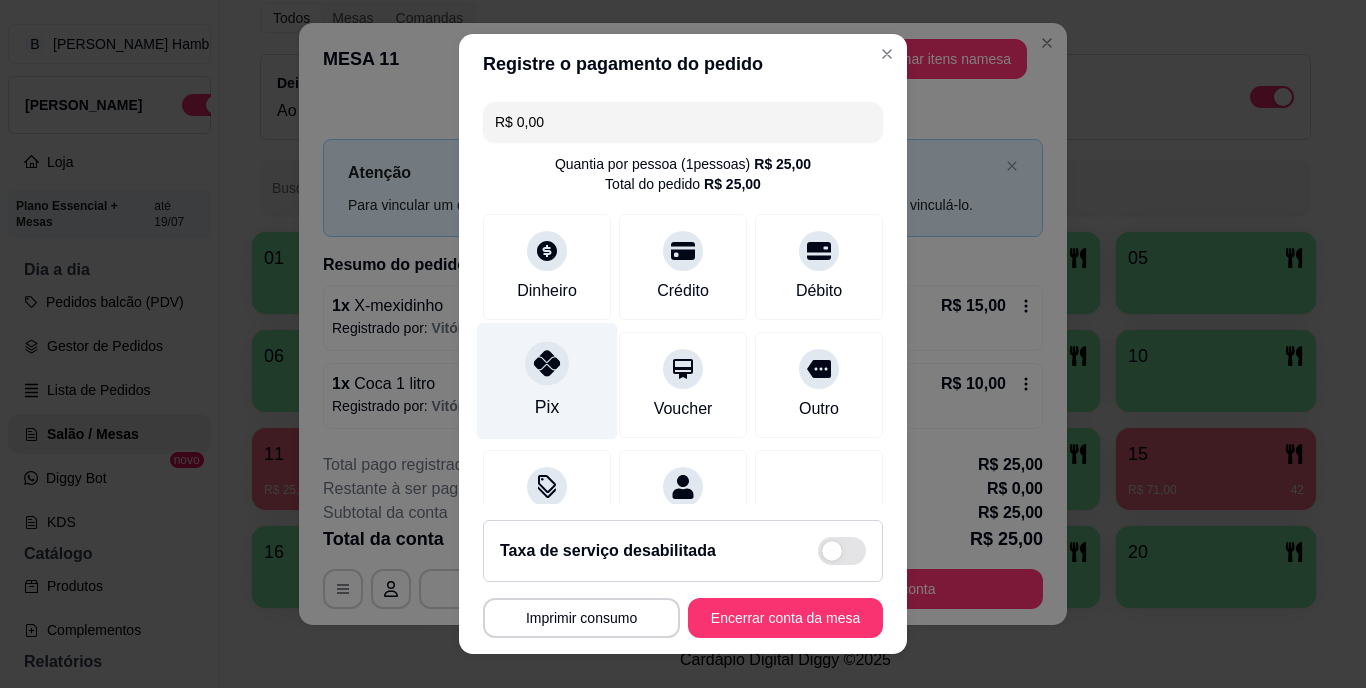 click on "Pix" at bounding box center [547, 381] 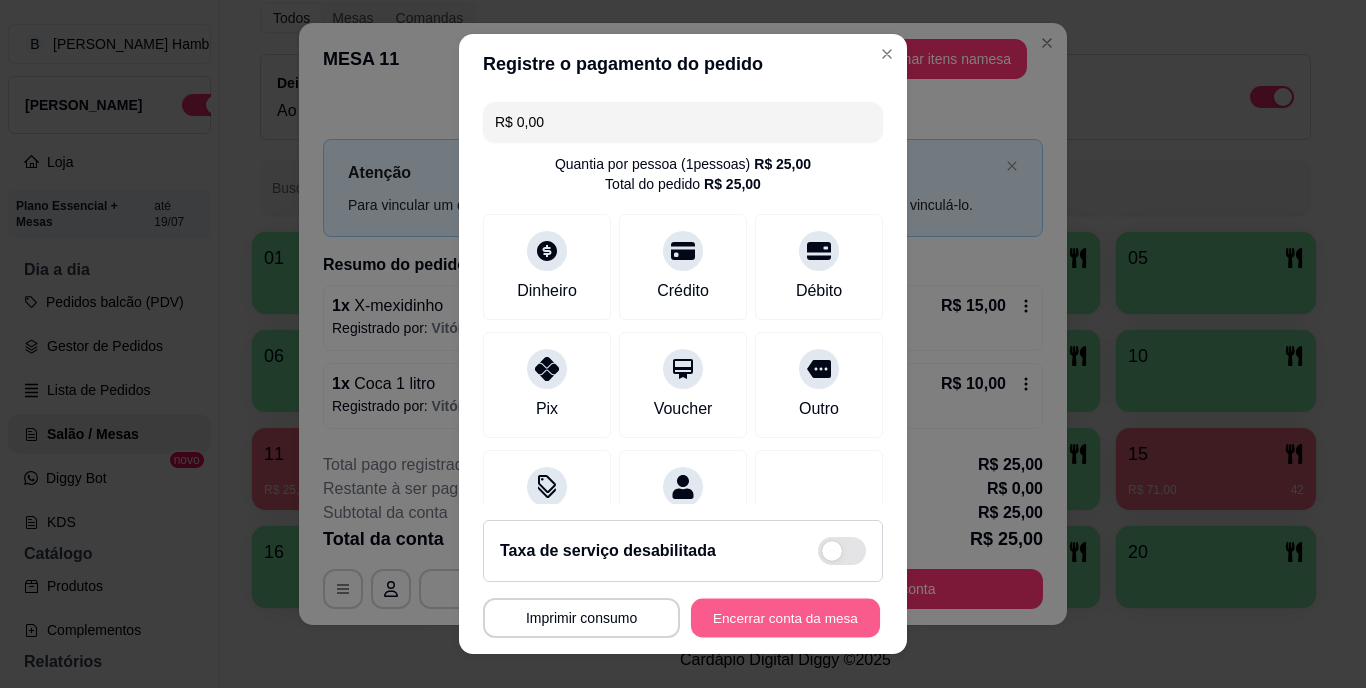 click on "Encerrar conta da mesa" at bounding box center (785, 617) 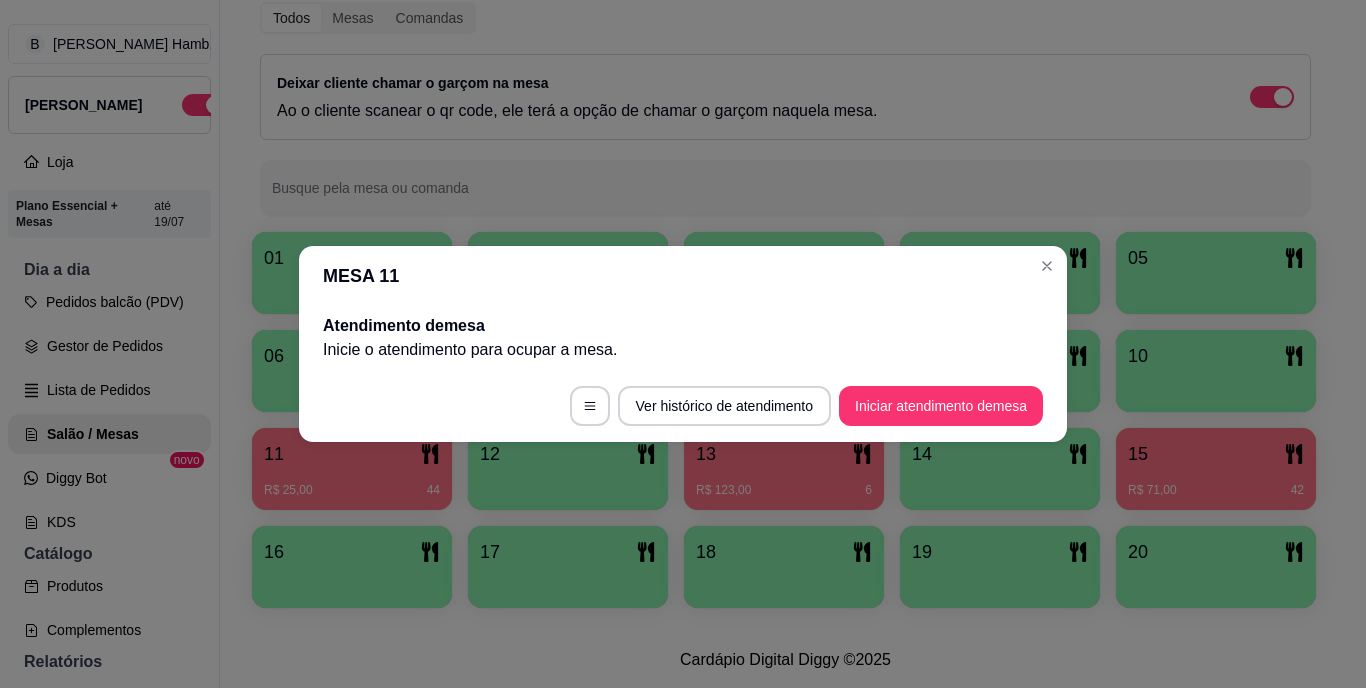 scroll, scrollTop: 0, scrollLeft: 0, axis: both 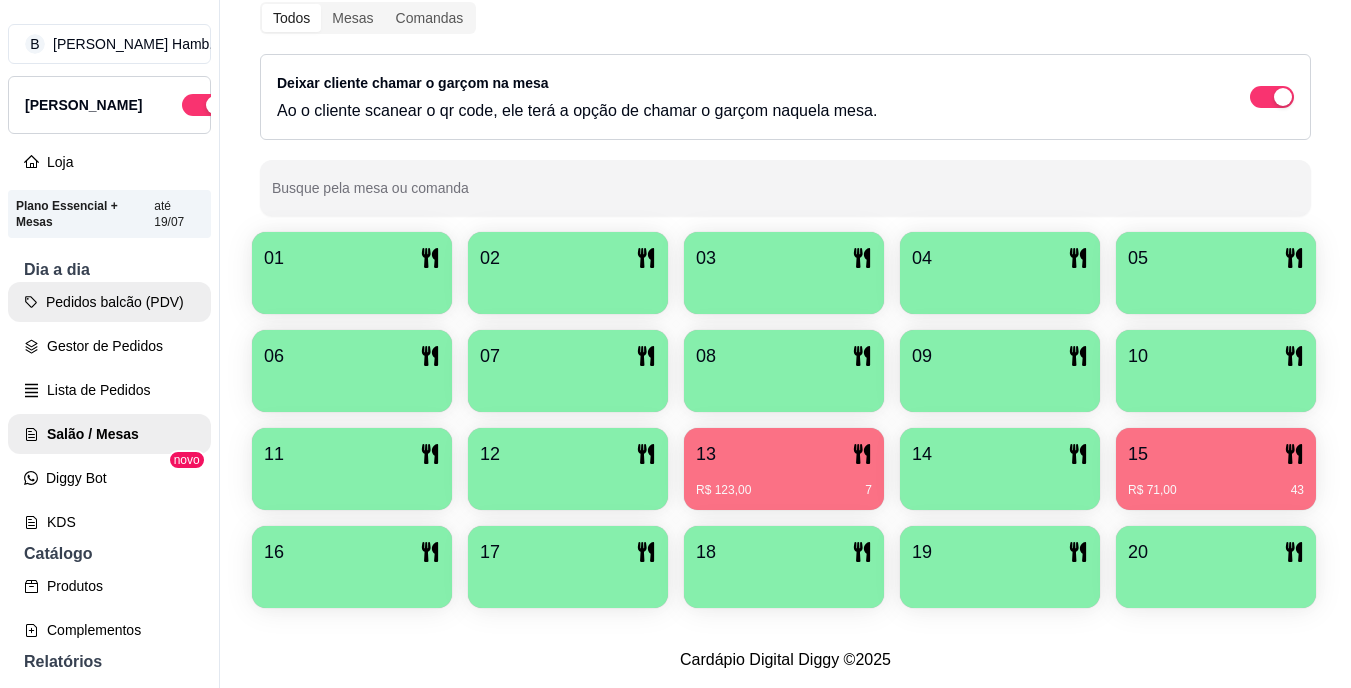 click on "Pedidos balcão (PDV)" at bounding box center [109, 302] 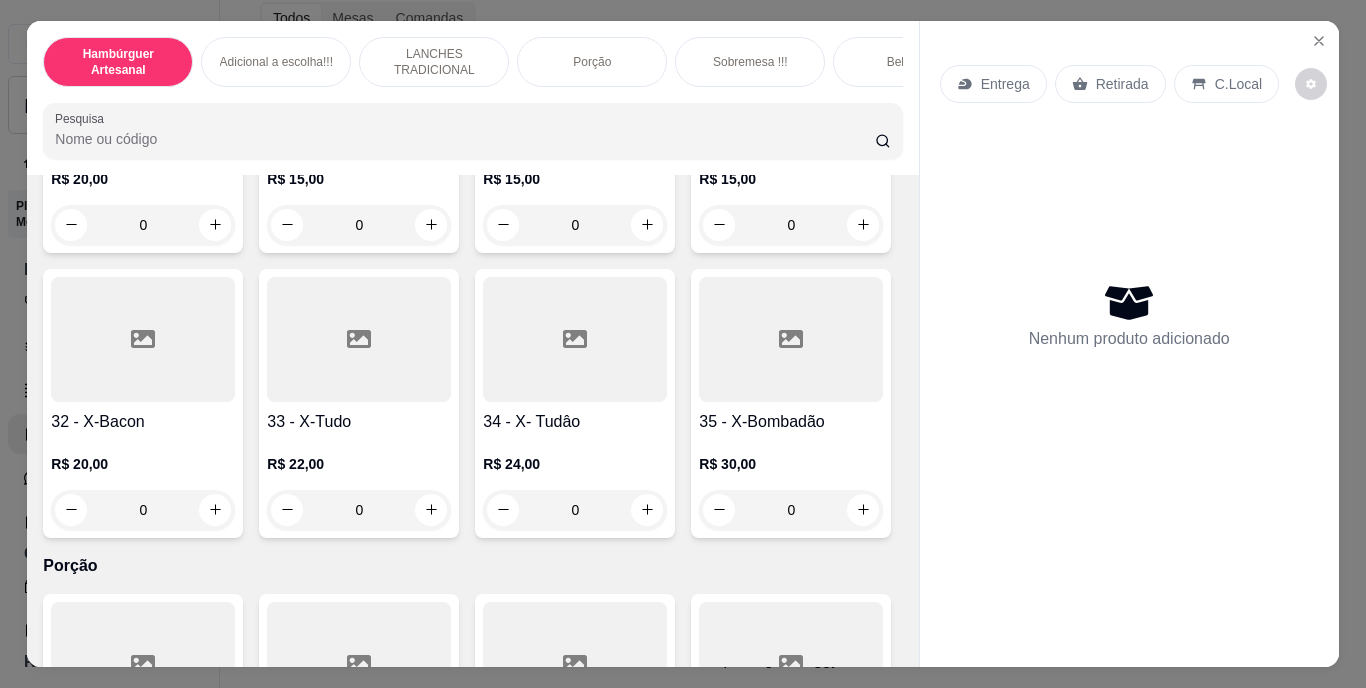 scroll, scrollTop: 3348, scrollLeft: 0, axis: vertical 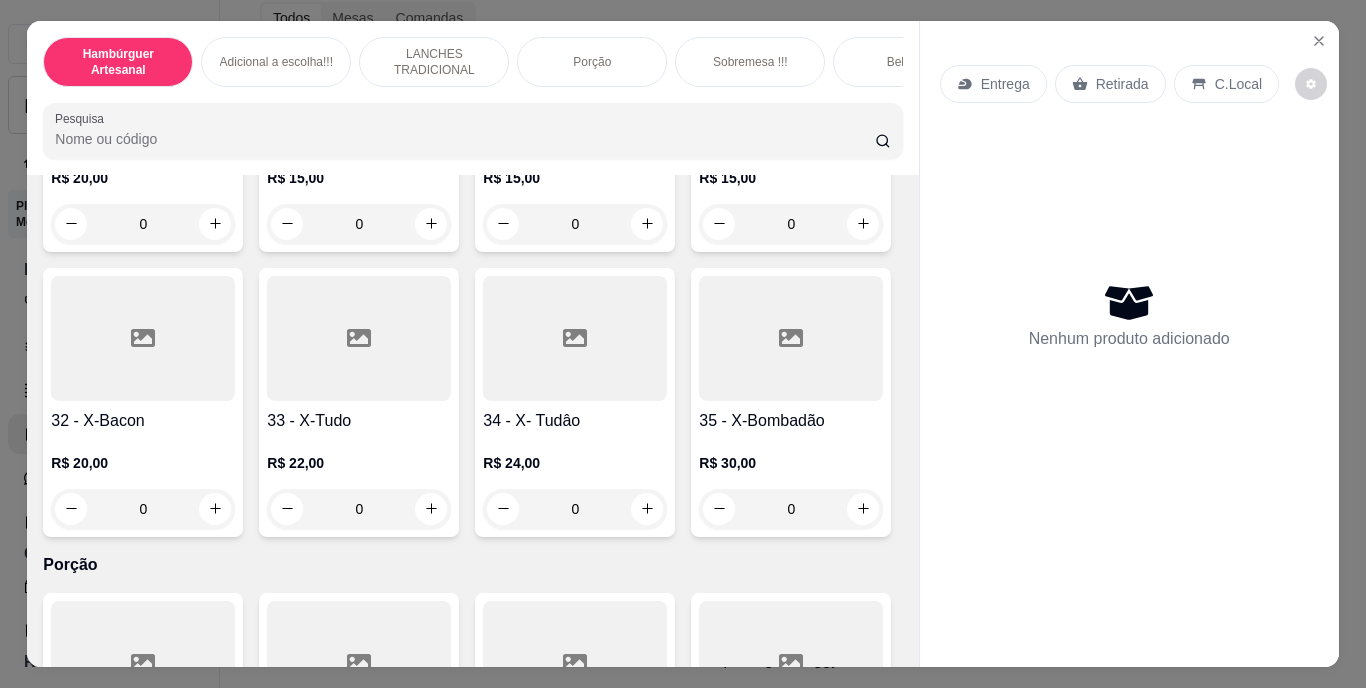 click 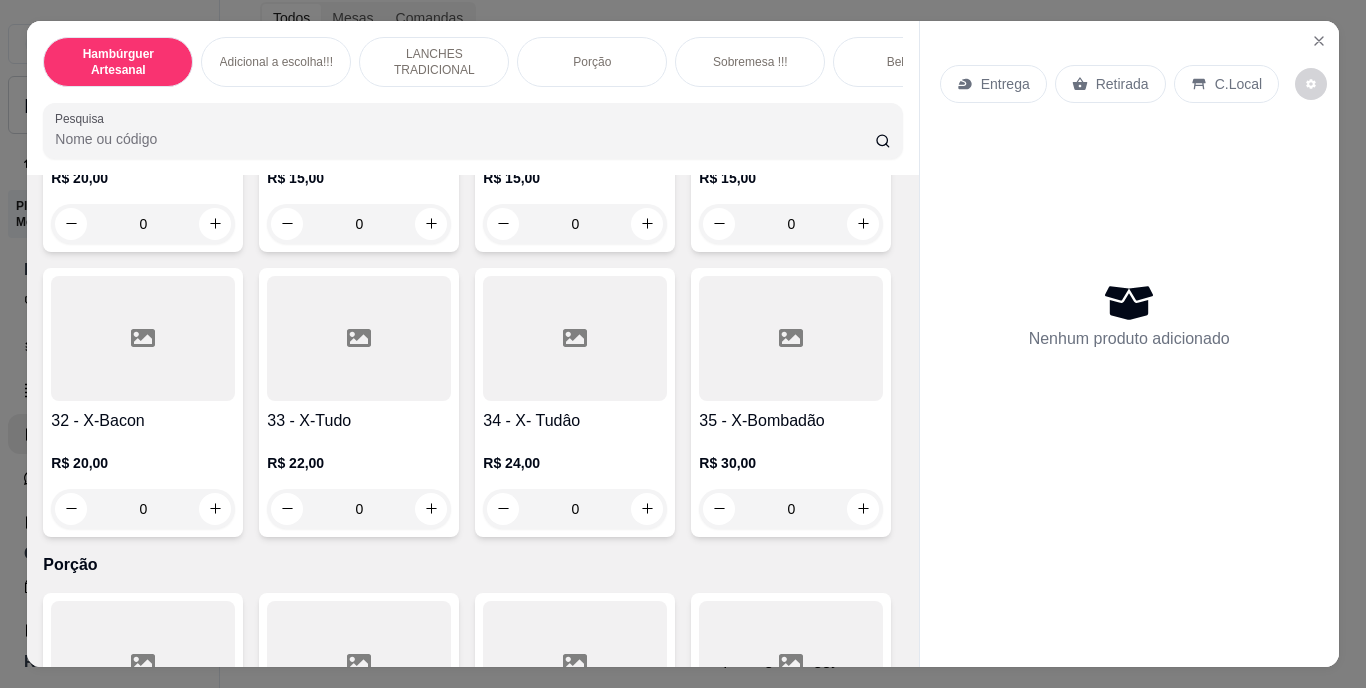 type on "1" 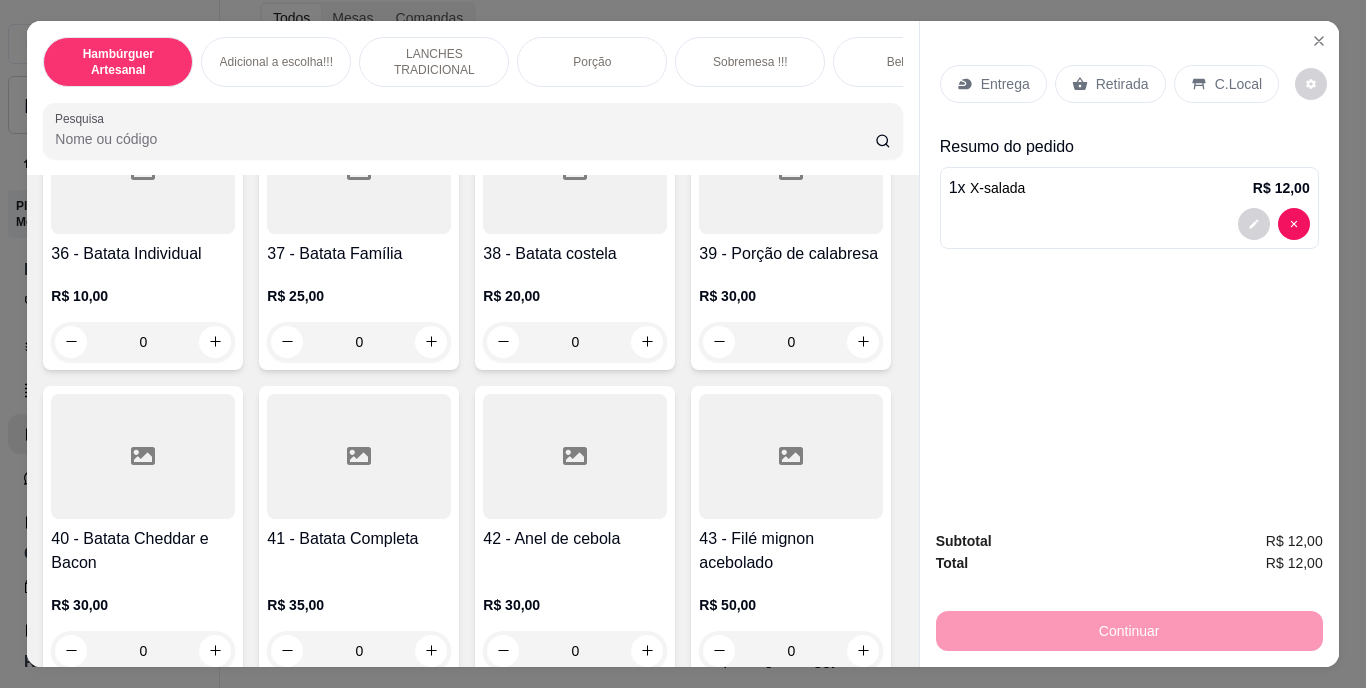 scroll, scrollTop: 3840, scrollLeft: 0, axis: vertical 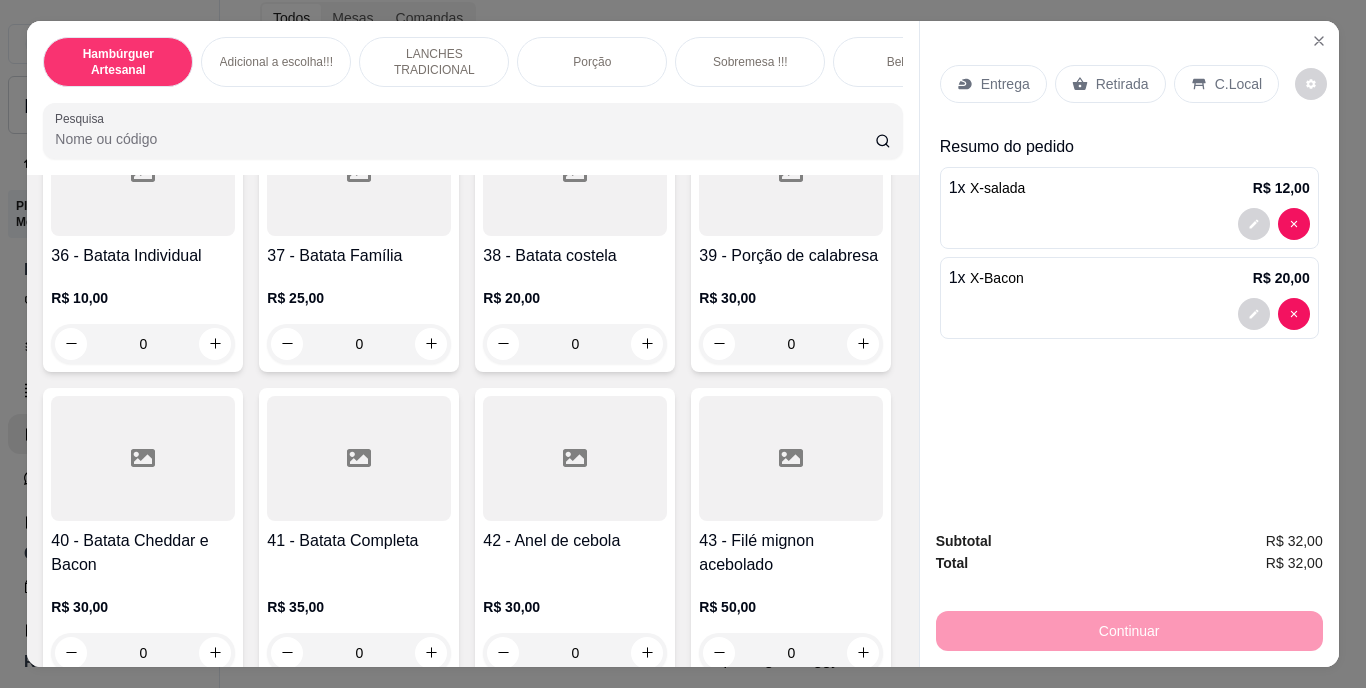 click on "Entrega" at bounding box center [1005, 84] 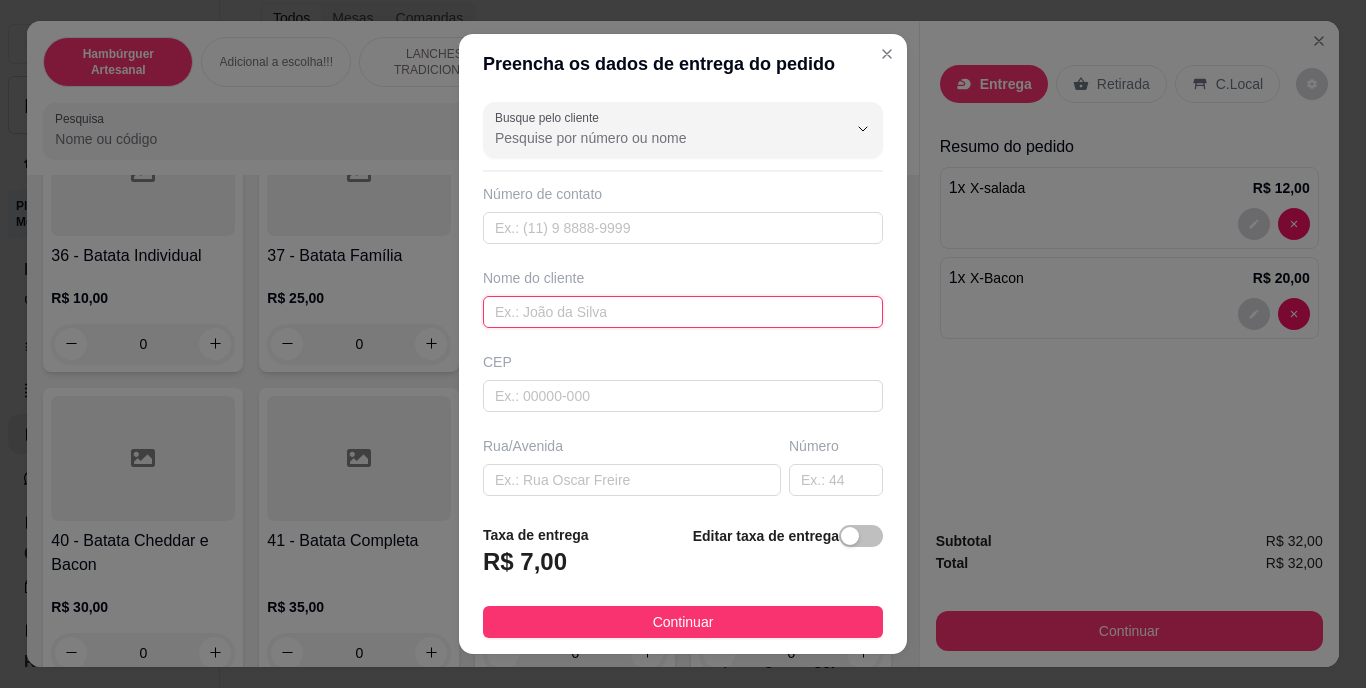 click at bounding box center (683, 312) 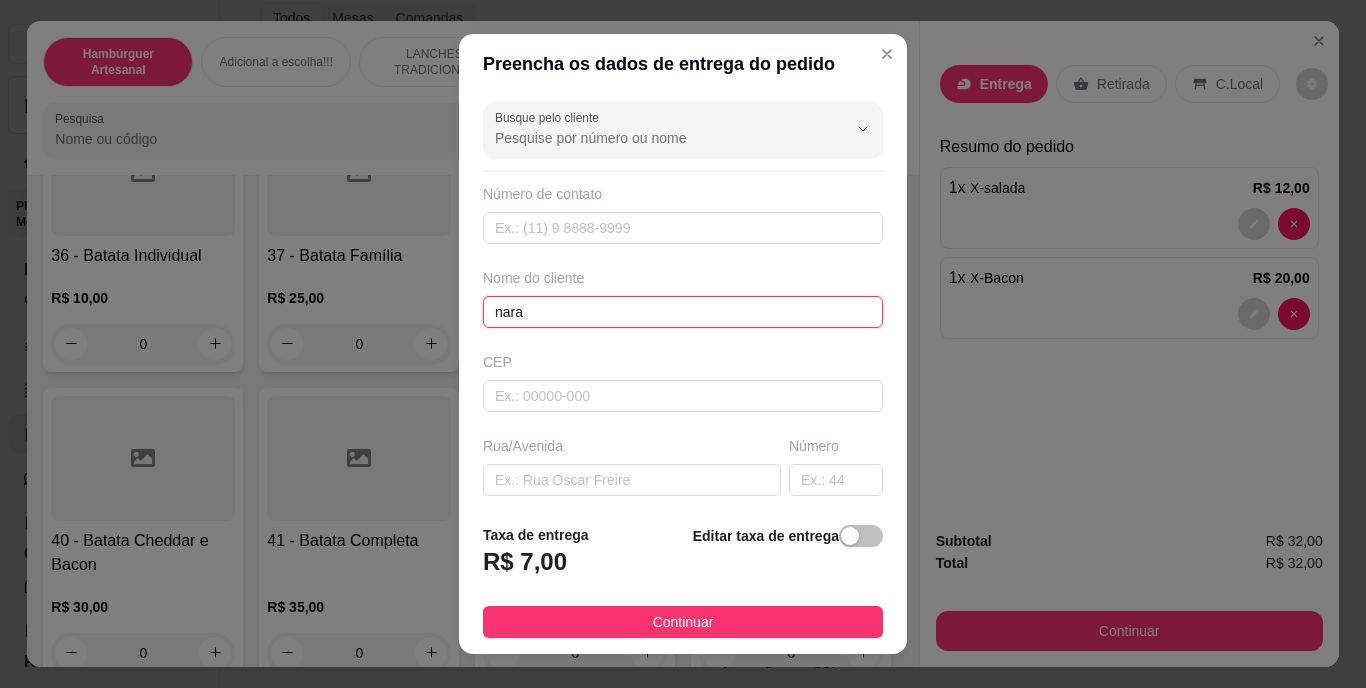 click on "nara" at bounding box center [683, 312] 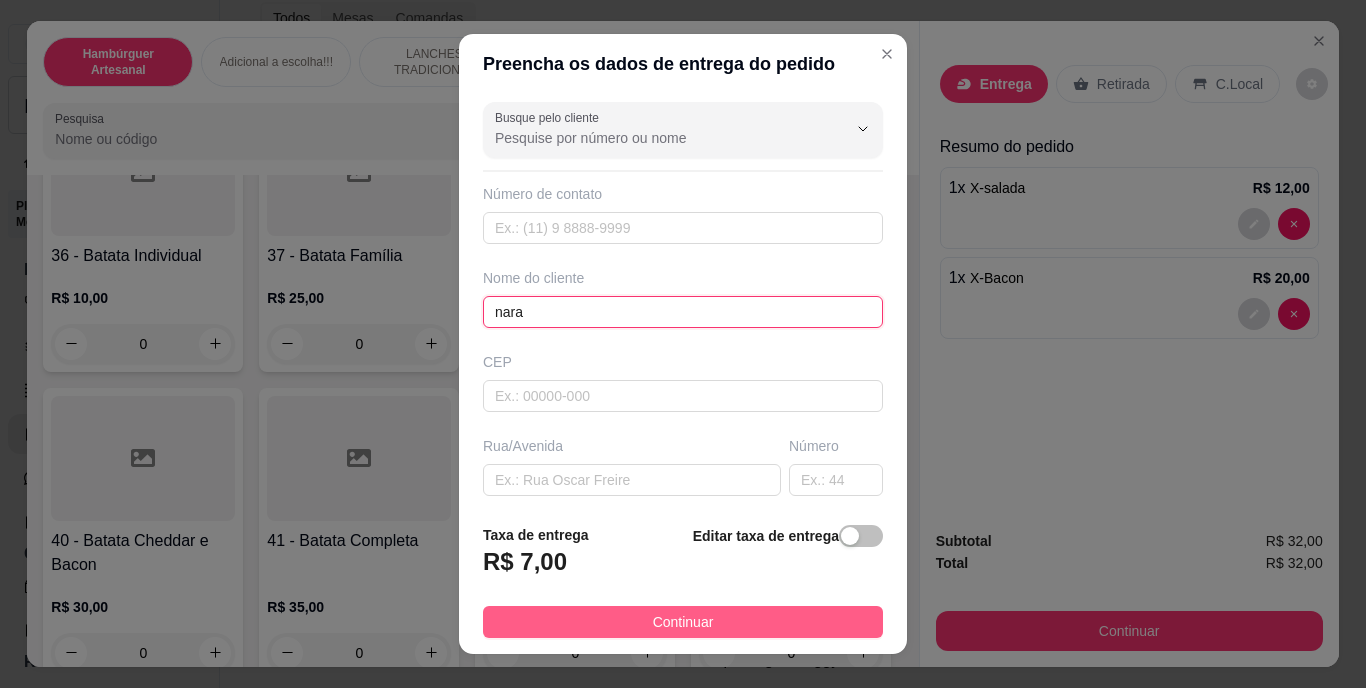 type on "nara" 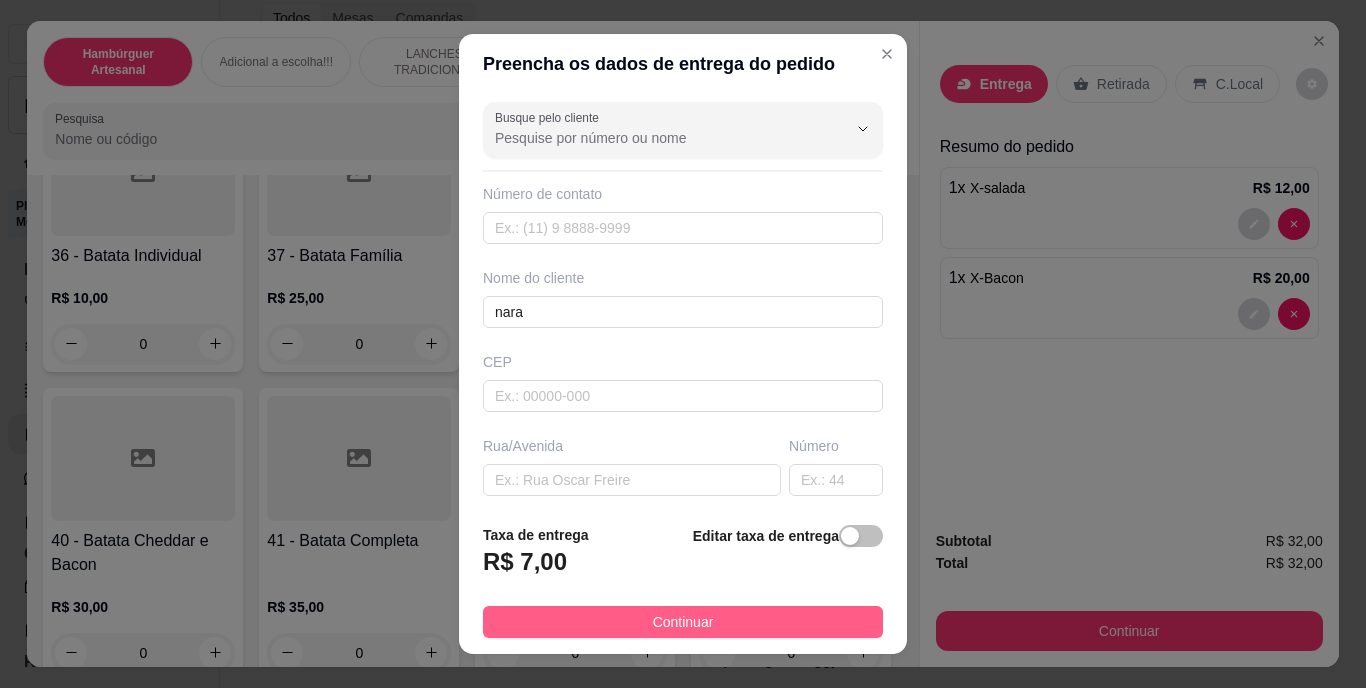 click on "Continuar" at bounding box center (683, 622) 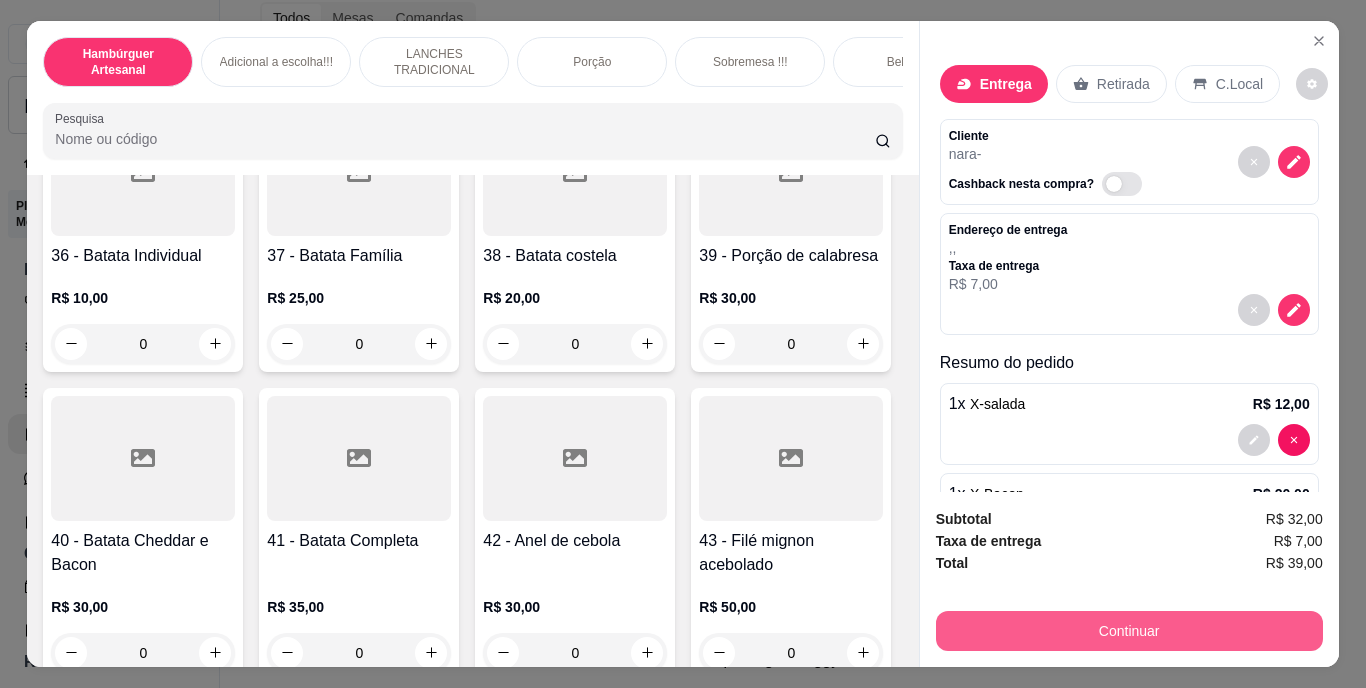 click on "Continuar" at bounding box center (1129, 631) 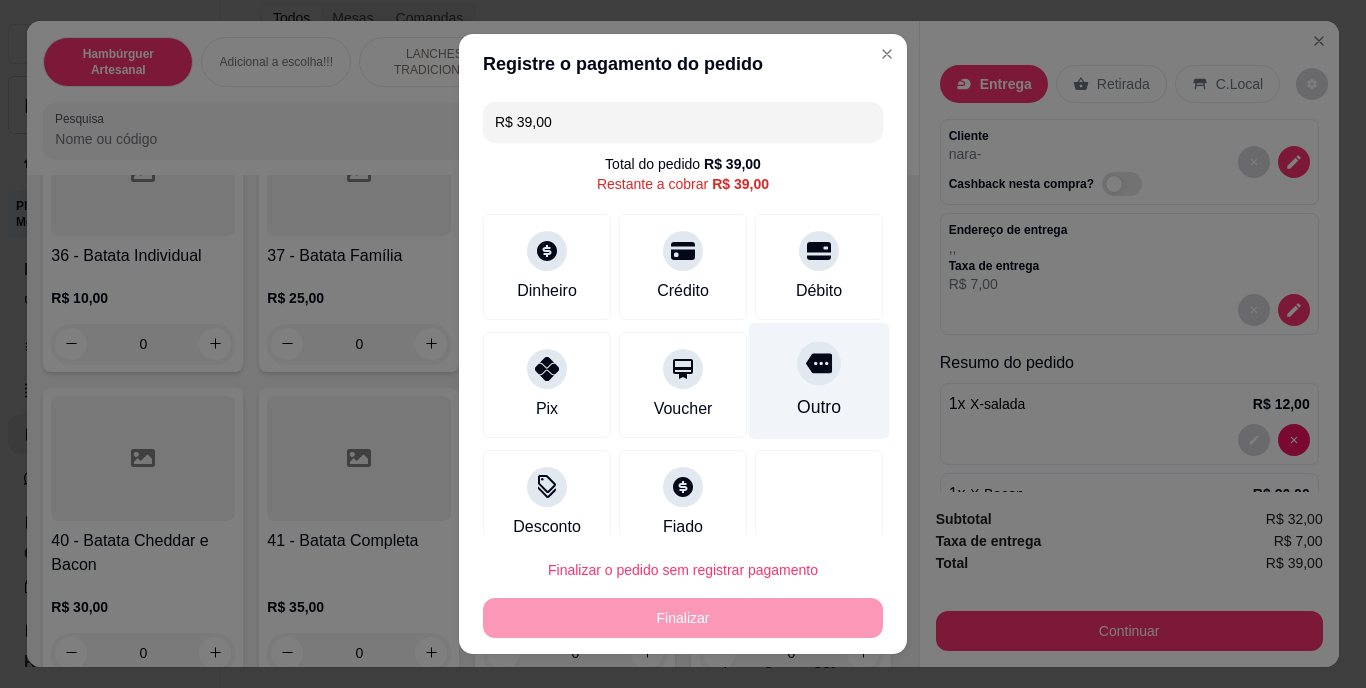 click on "Outro" at bounding box center [819, 408] 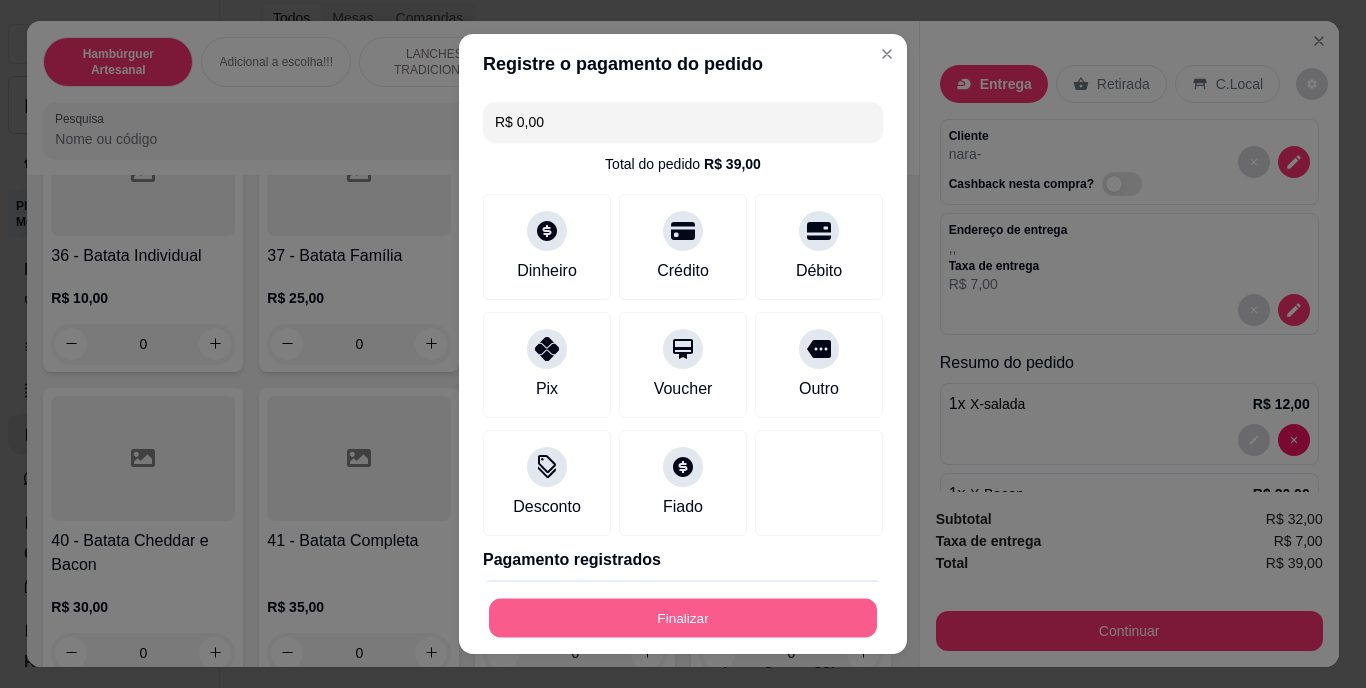 click on "Finalizar" at bounding box center (683, 617) 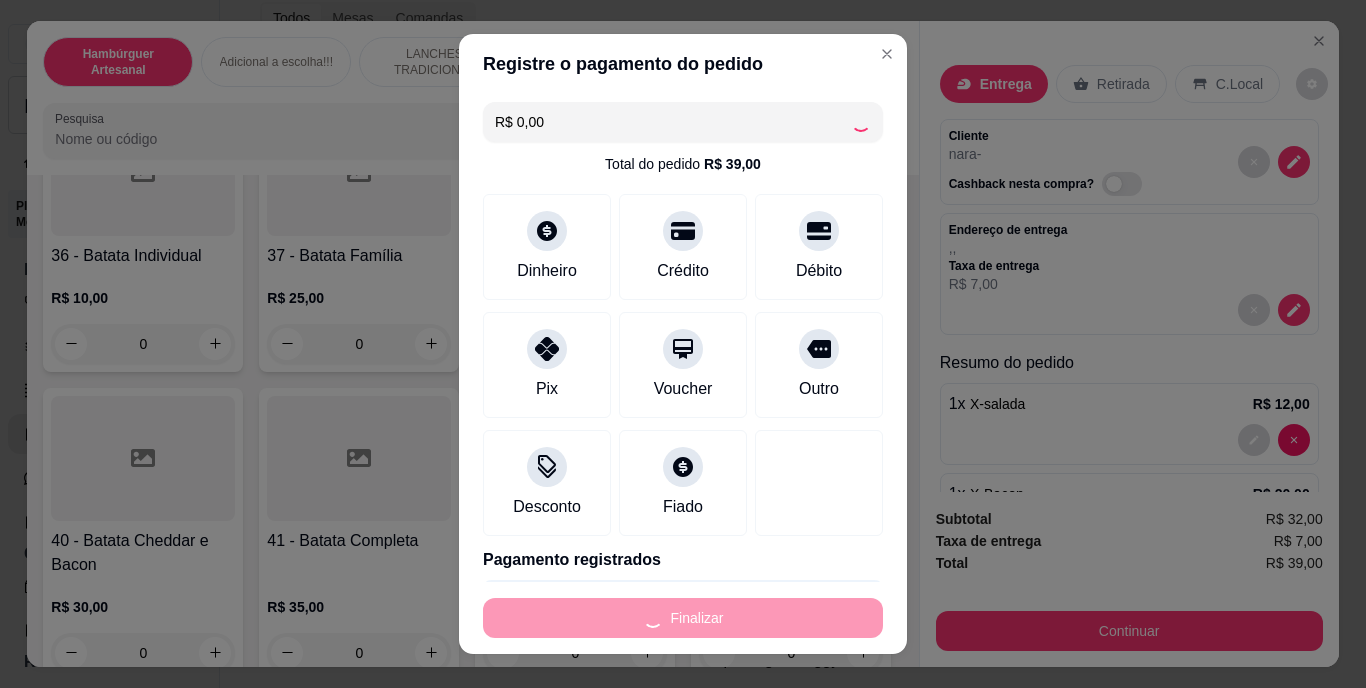 type on "0" 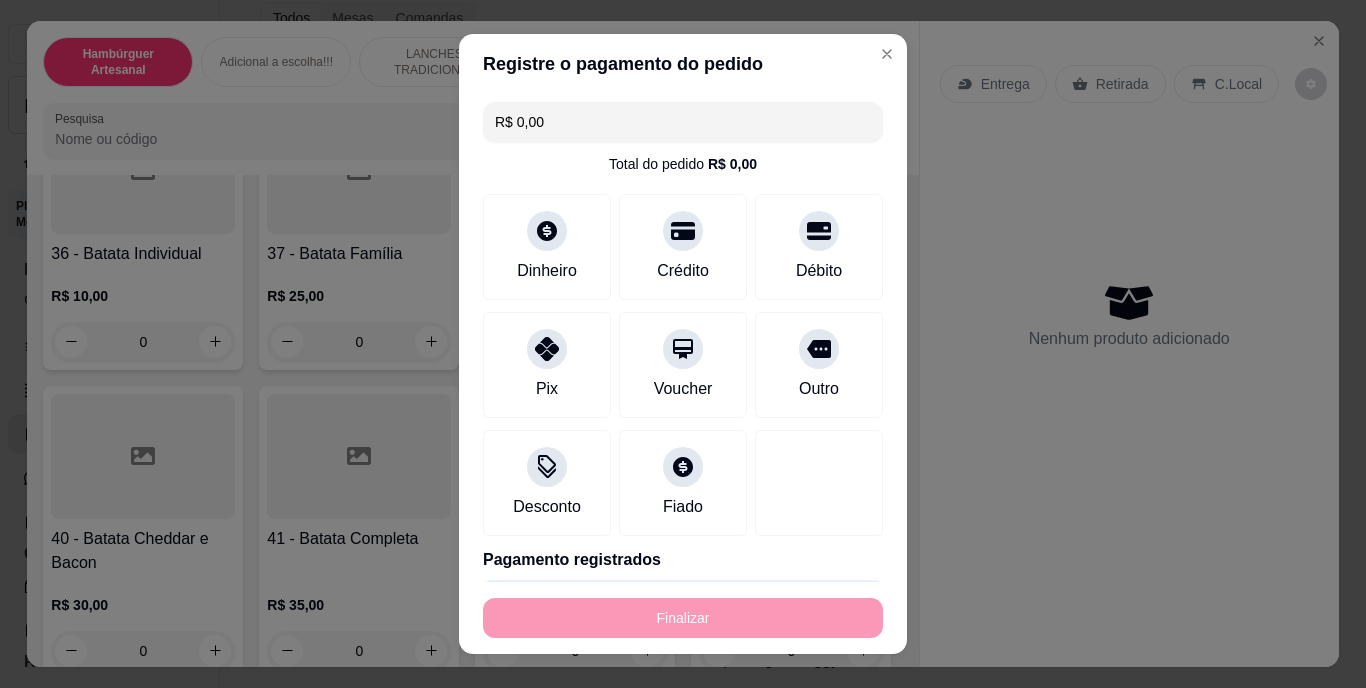 type on "-R$ 39,00" 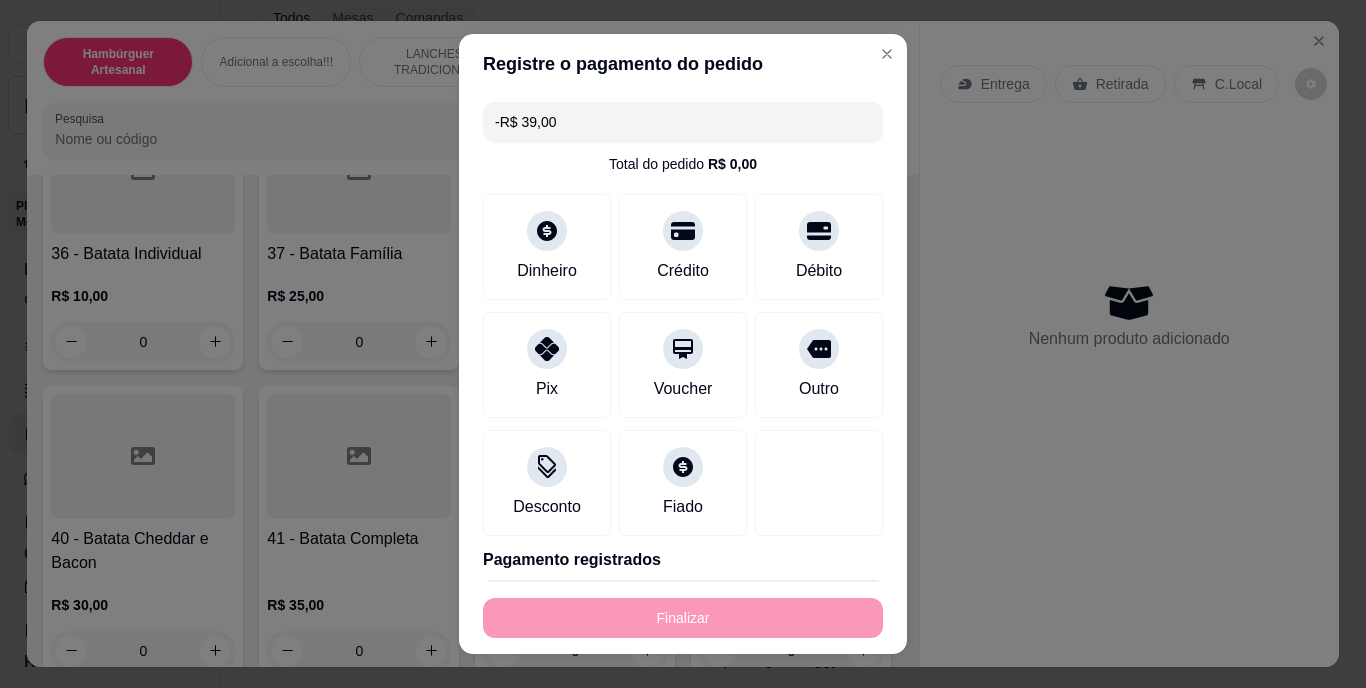 scroll, scrollTop: 3838, scrollLeft: 0, axis: vertical 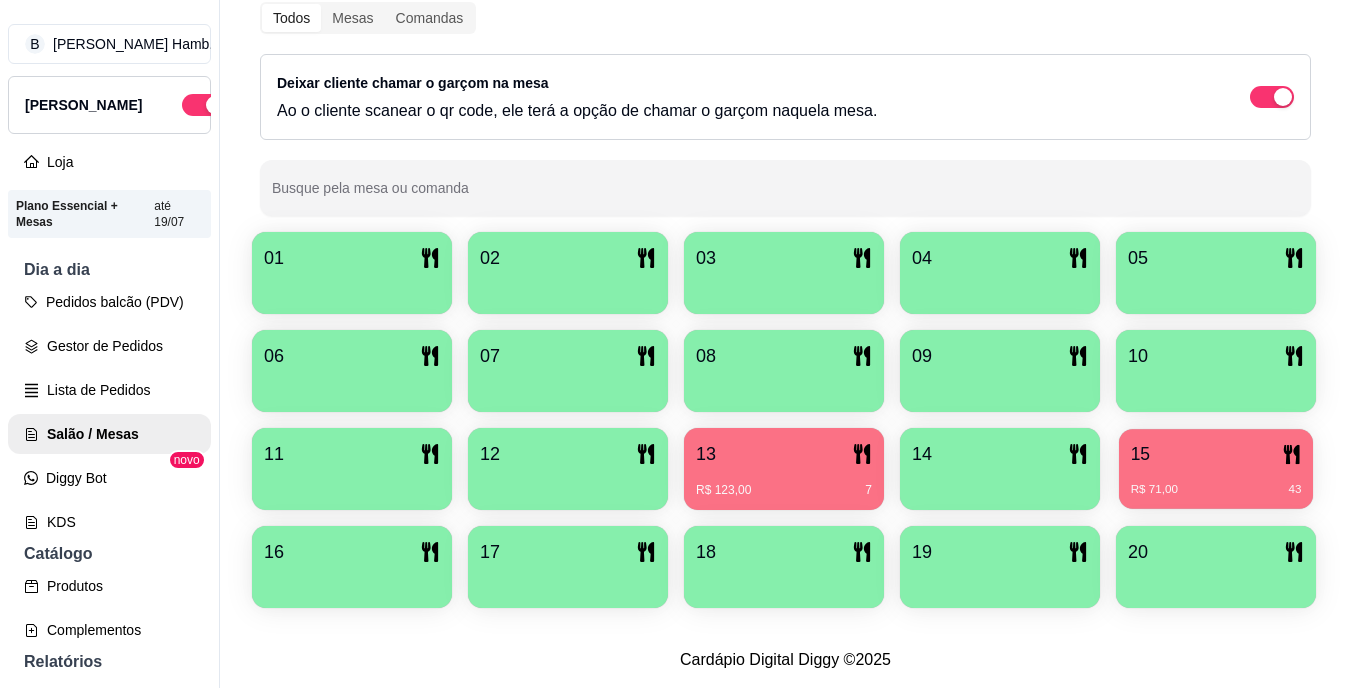 click on "R$ 71,00 43" at bounding box center [1216, 490] 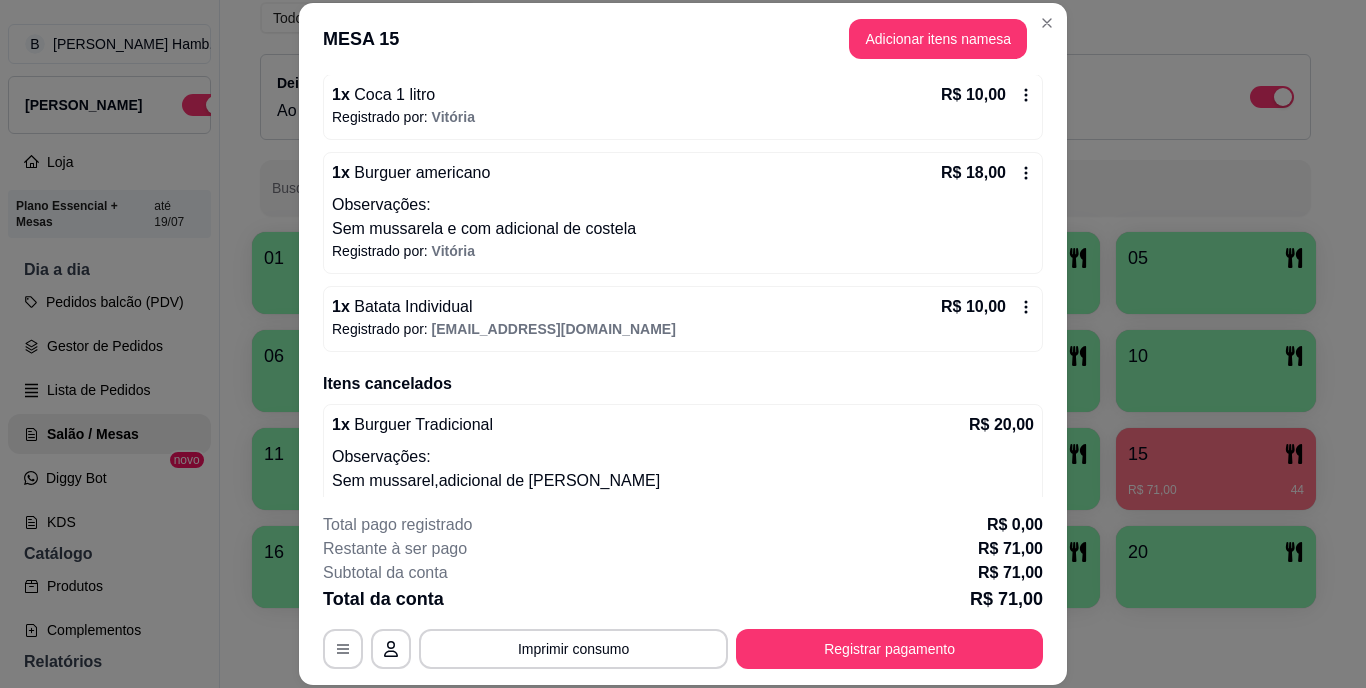 scroll, scrollTop: 436, scrollLeft: 0, axis: vertical 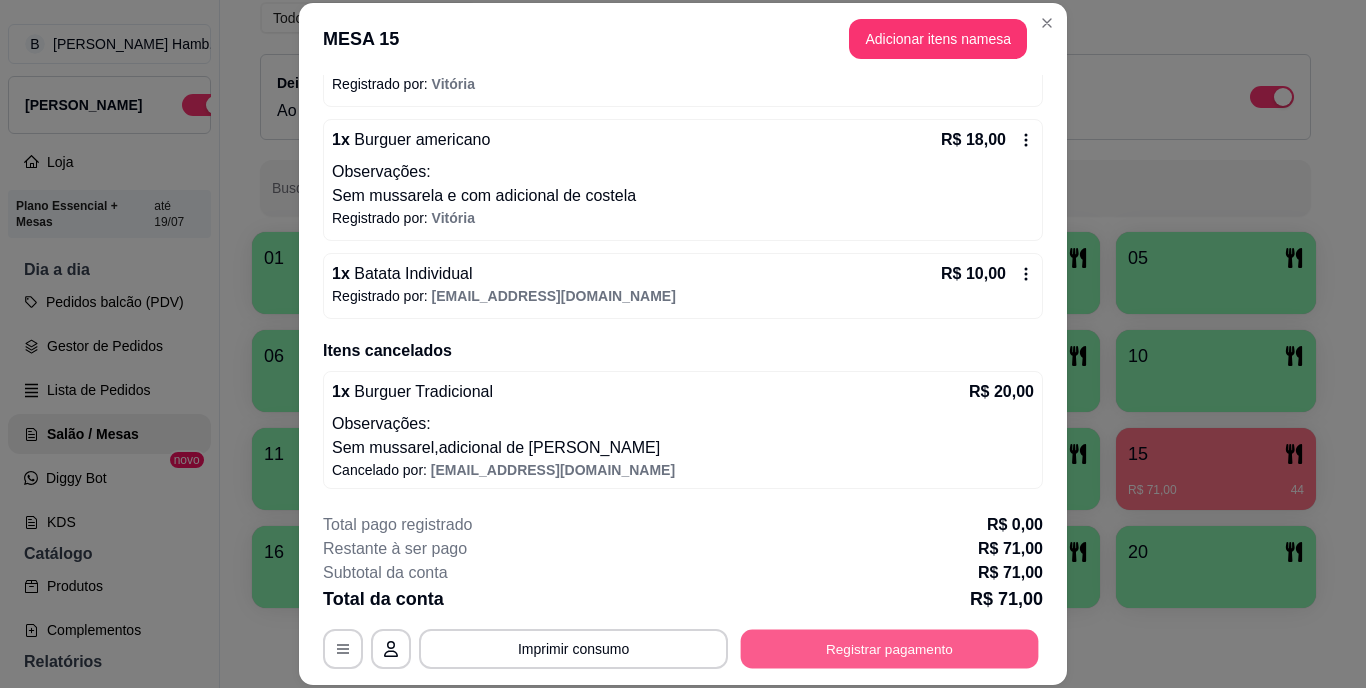 click on "Registrar pagamento" at bounding box center (890, 648) 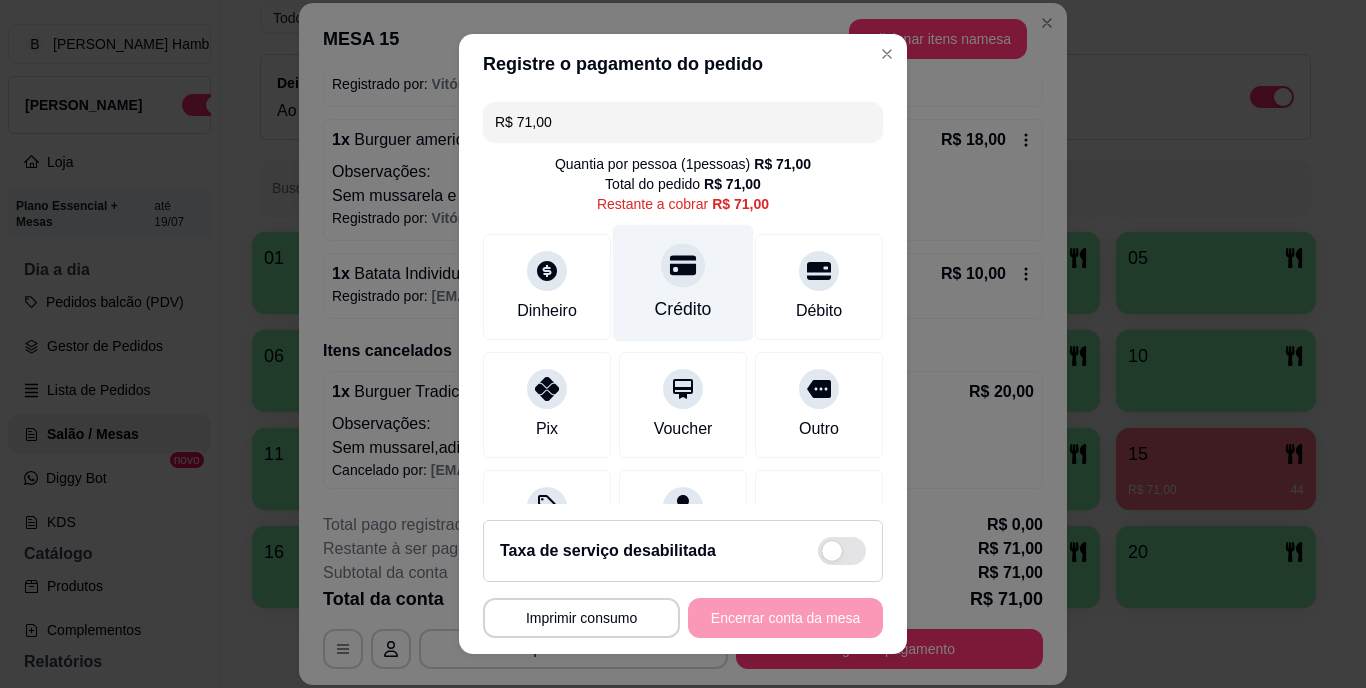 click at bounding box center (683, 266) 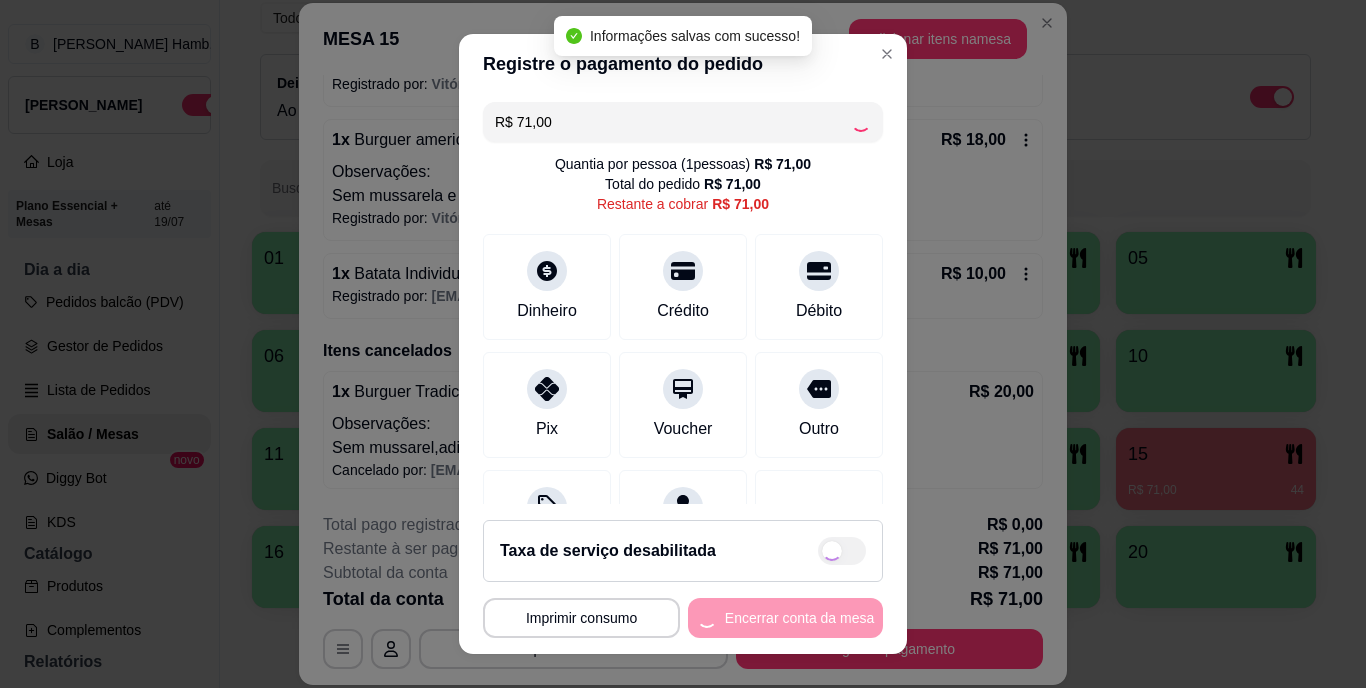 type on "R$ 0,00" 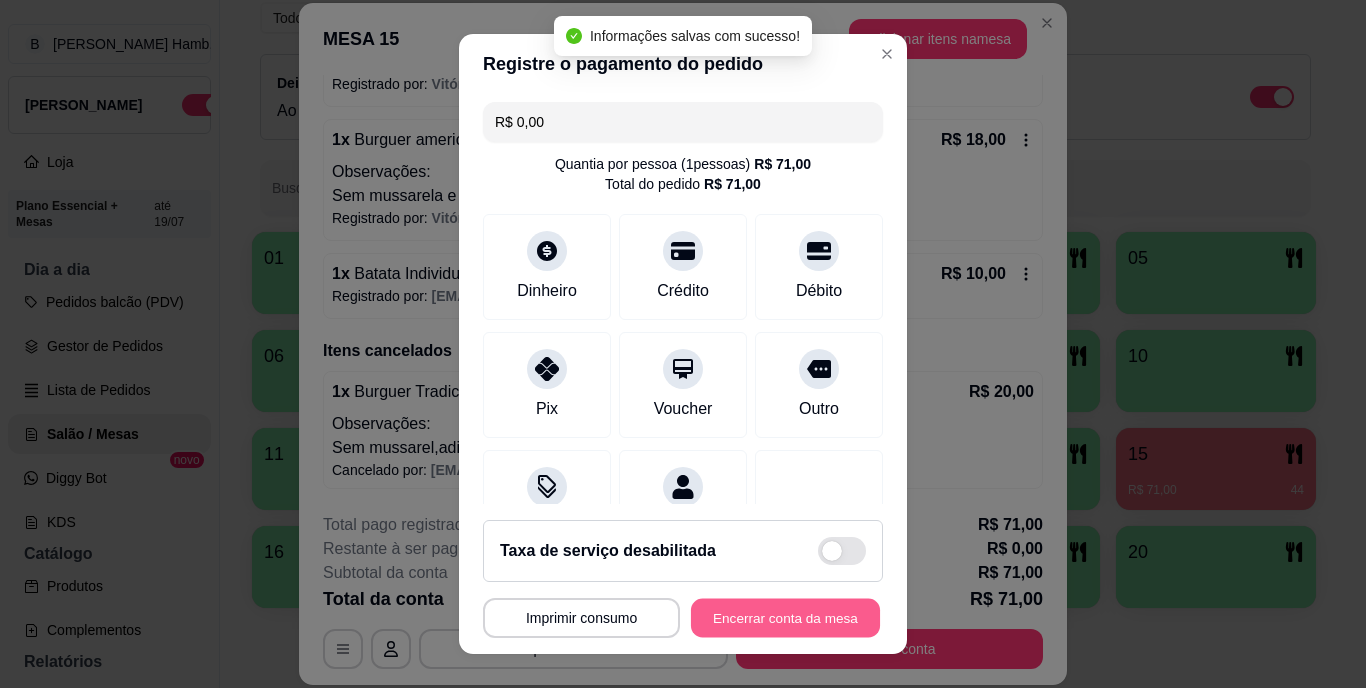 click on "Encerrar conta da mesa" at bounding box center (785, 617) 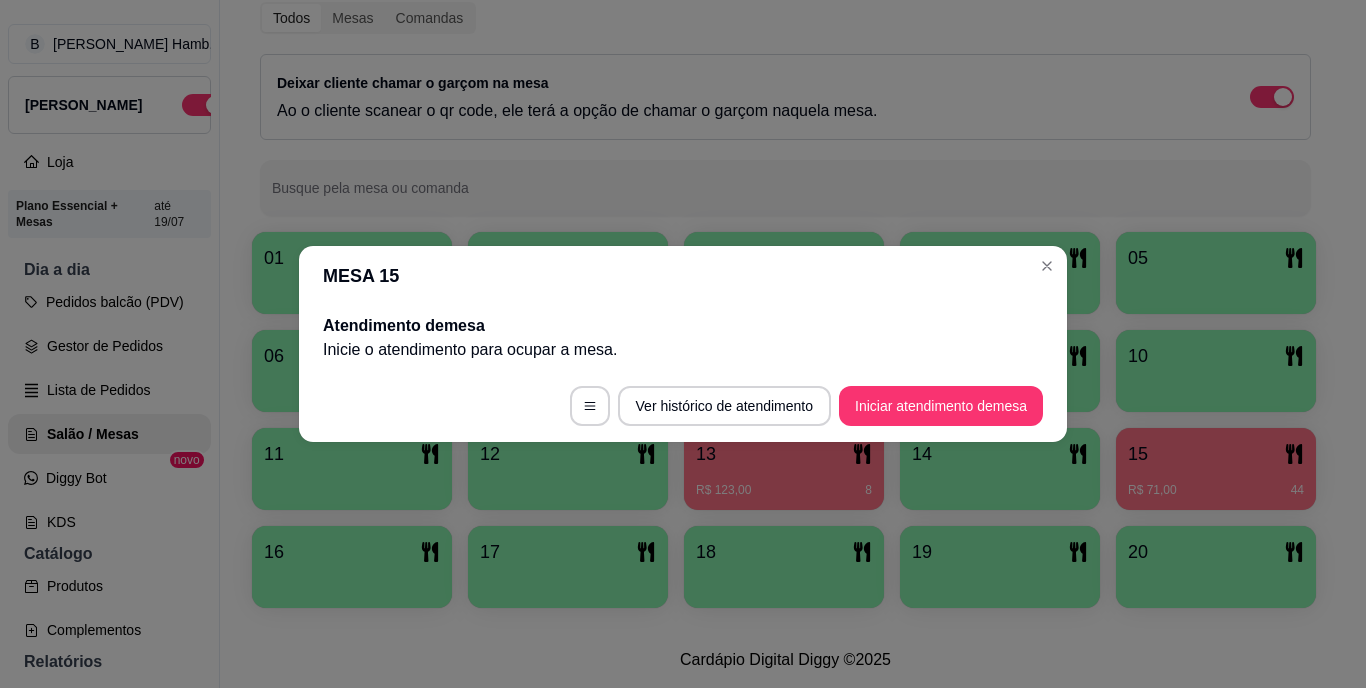 scroll, scrollTop: 0, scrollLeft: 0, axis: both 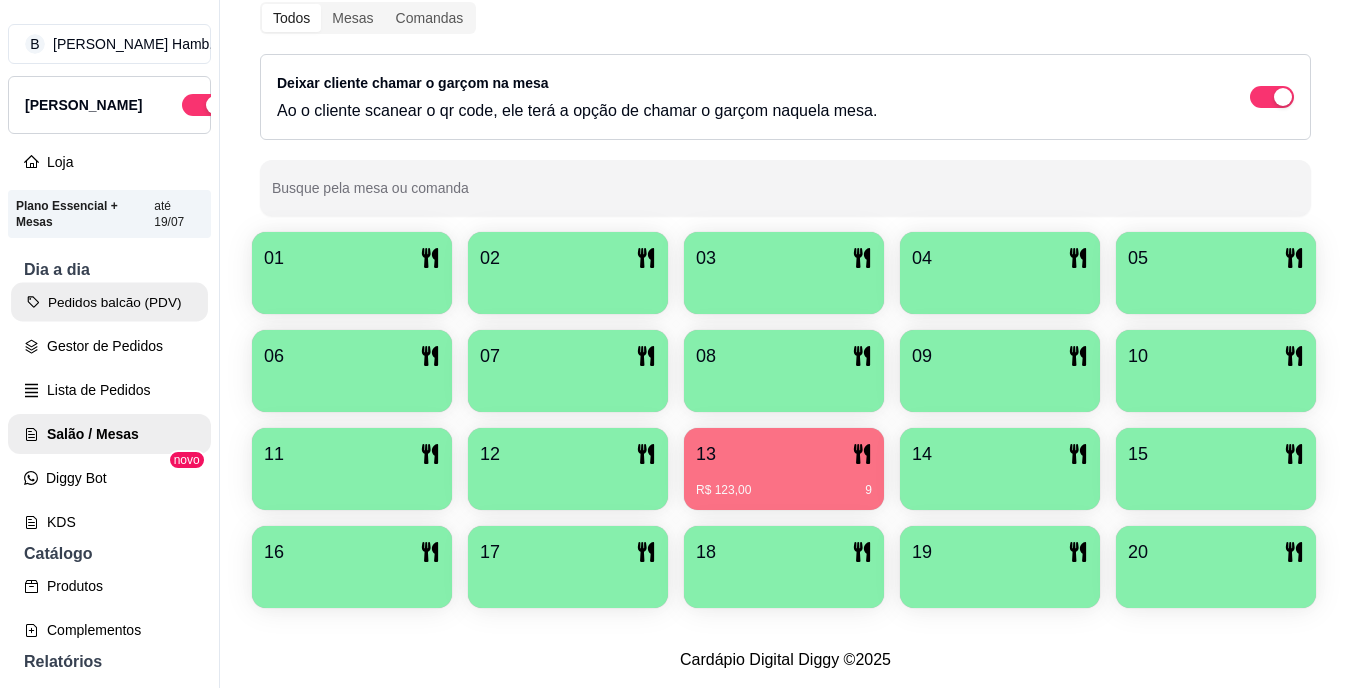 click on "Pedidos balcão (PDV)" at bounding box center [109, 302] 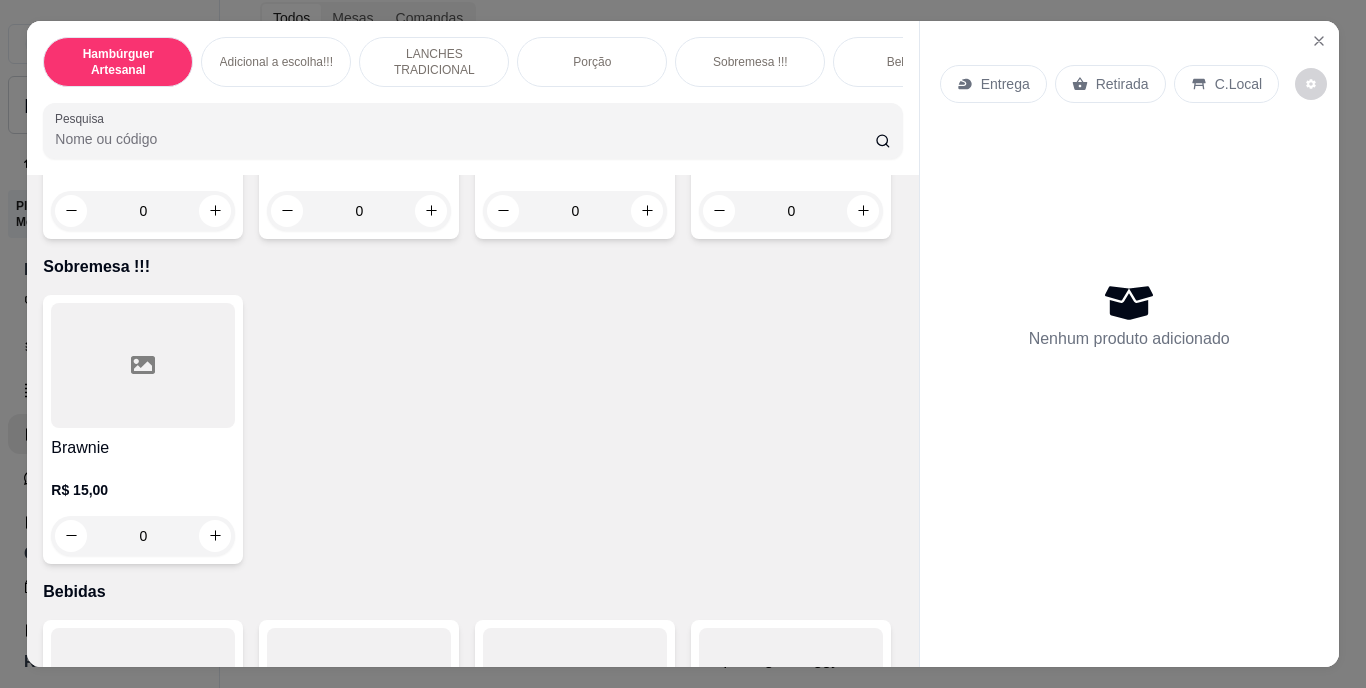 scroll, scrollTop: 4327, scrollLeft: 0, axis: vertical 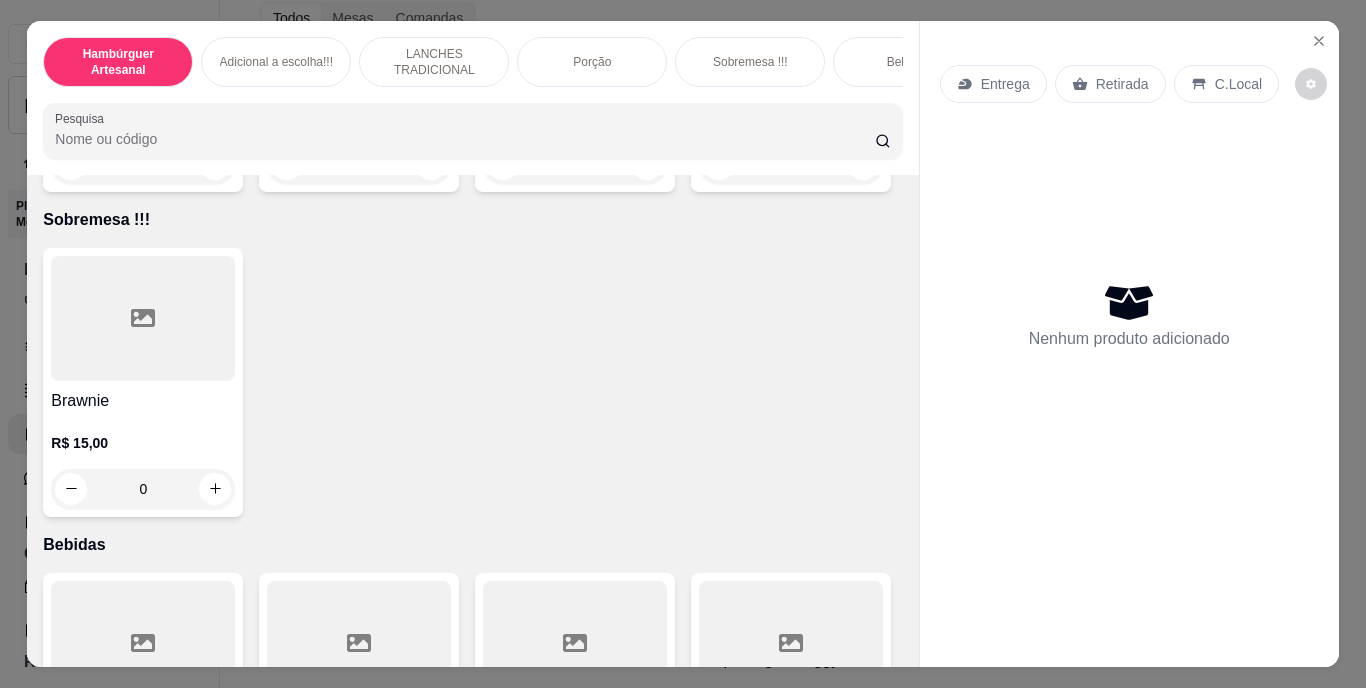 click at bounding box center [647, -471] 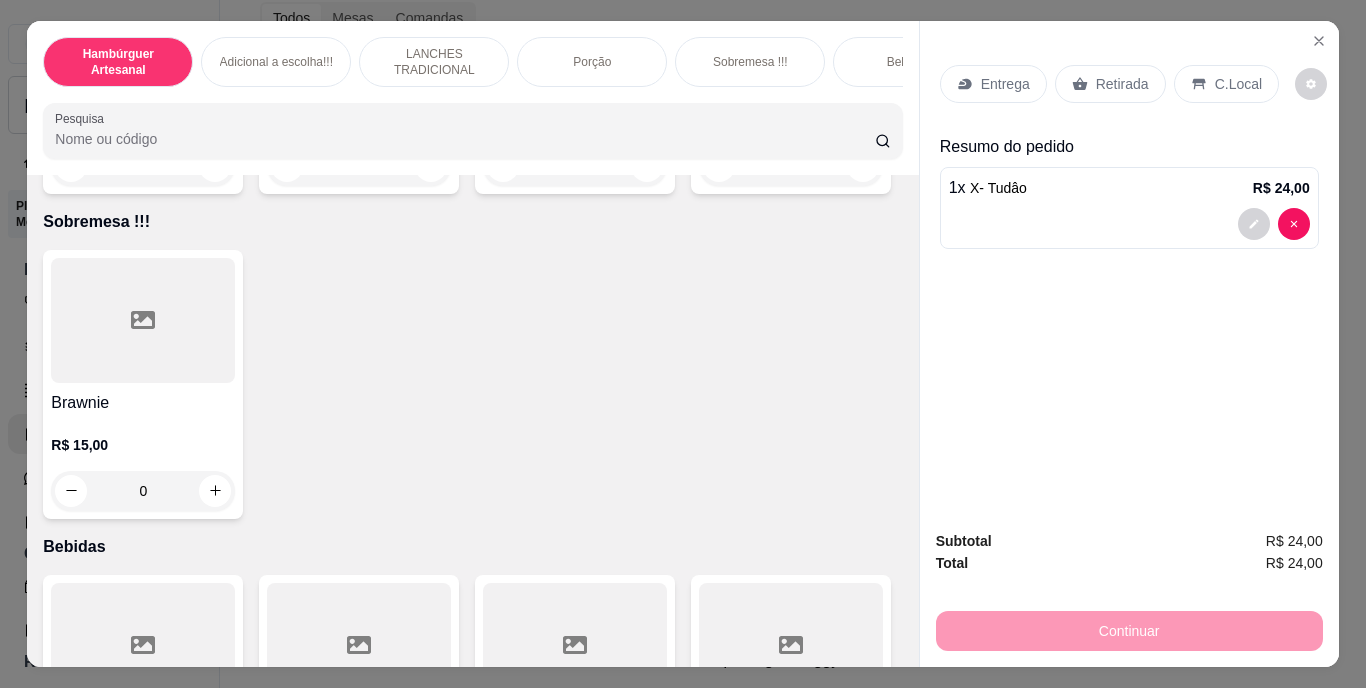 click on "Retirada" at bounding box center [1122, 84] 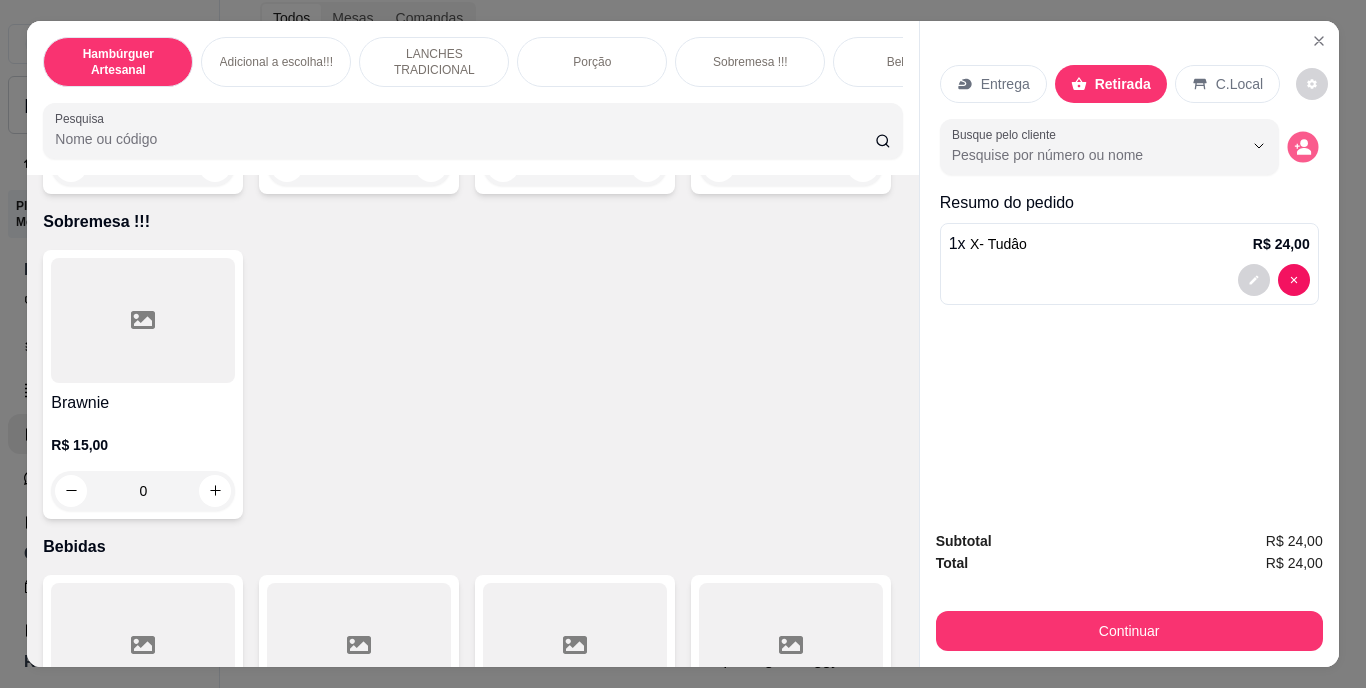 click at bounding box center [1302, 146] 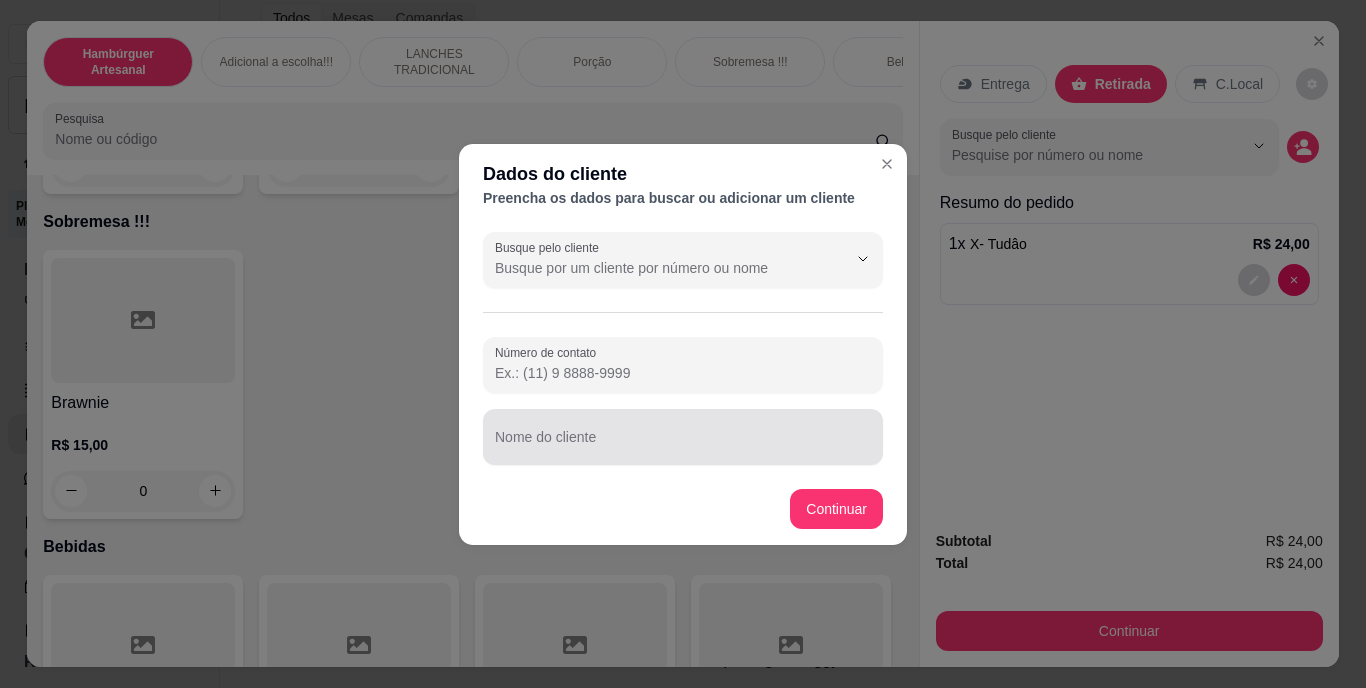 click at bounding box center [683, 437] 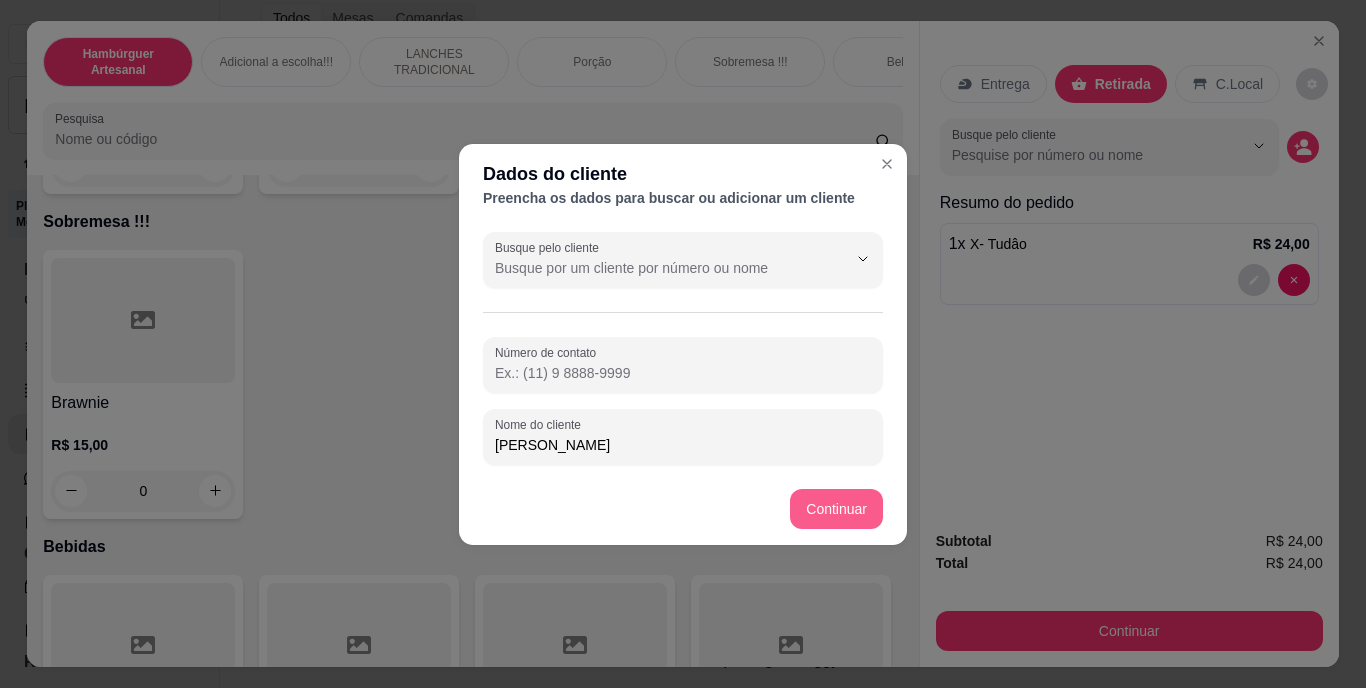 type on "[PERSON_NAME]" 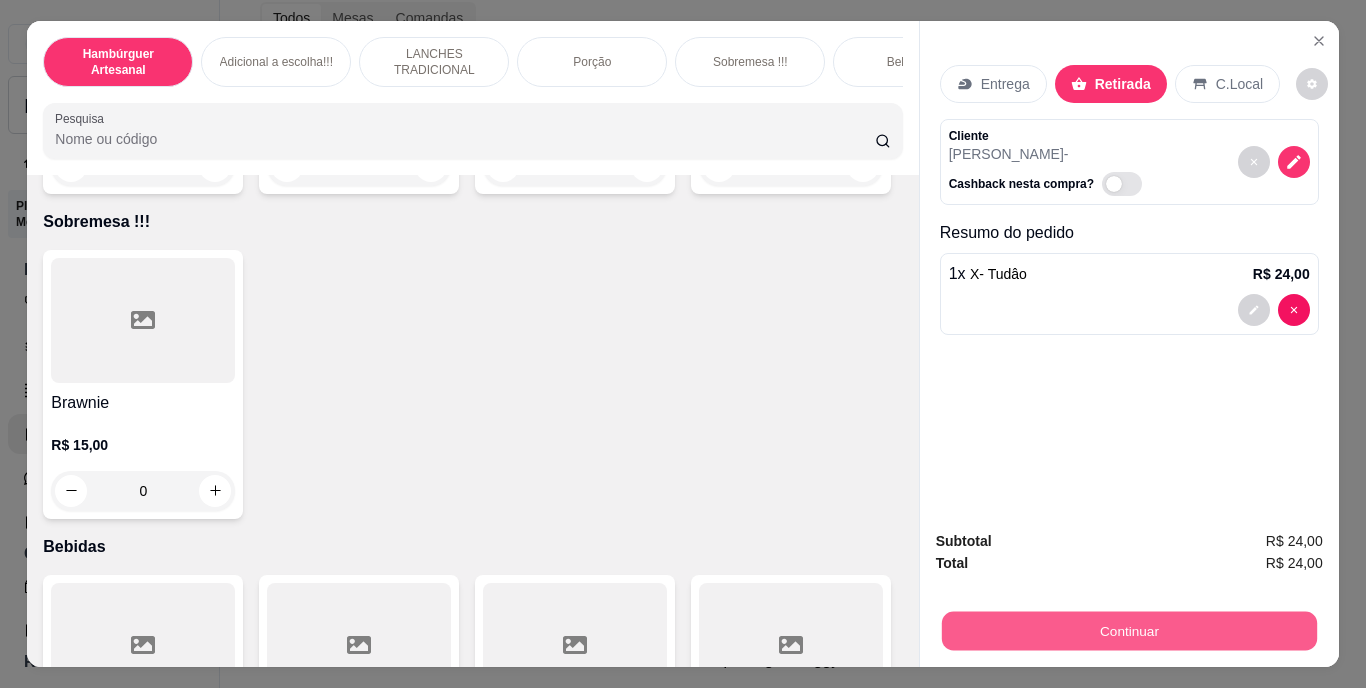 click on "Continuar" at bounding box center [1128, 631] 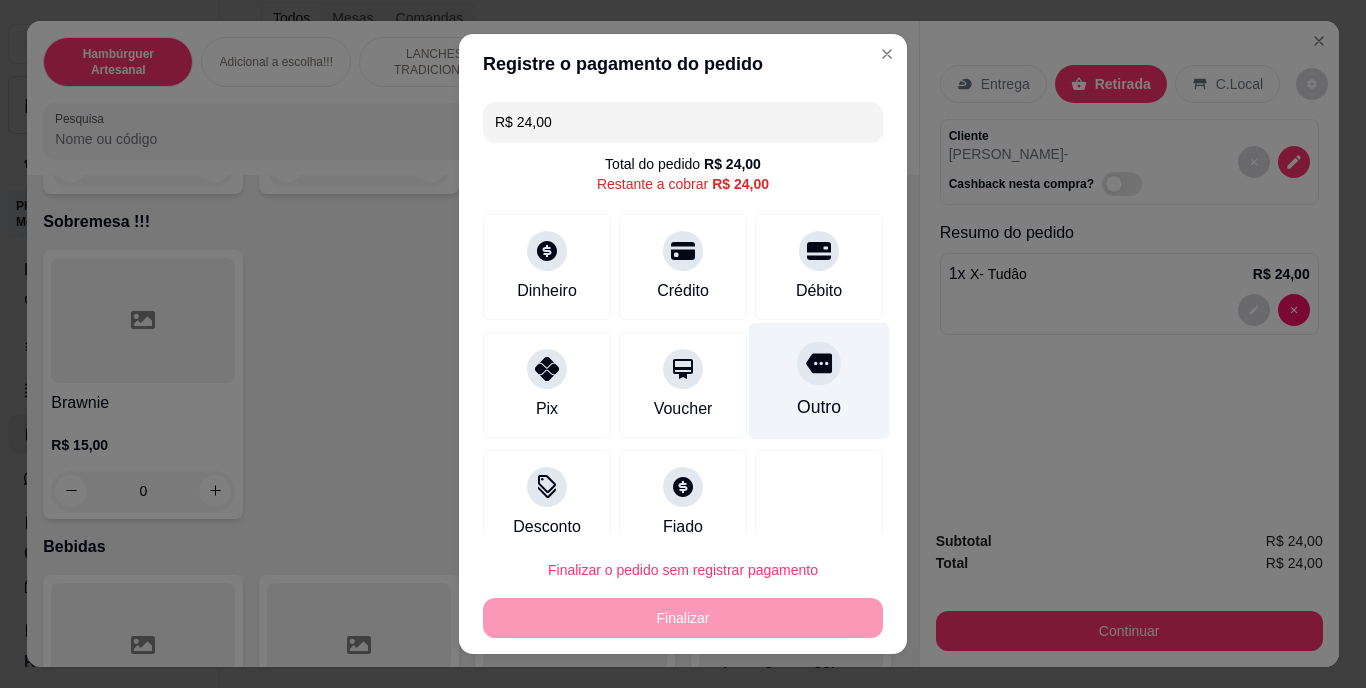 click on "Outro" at bounding box center (819, 381) 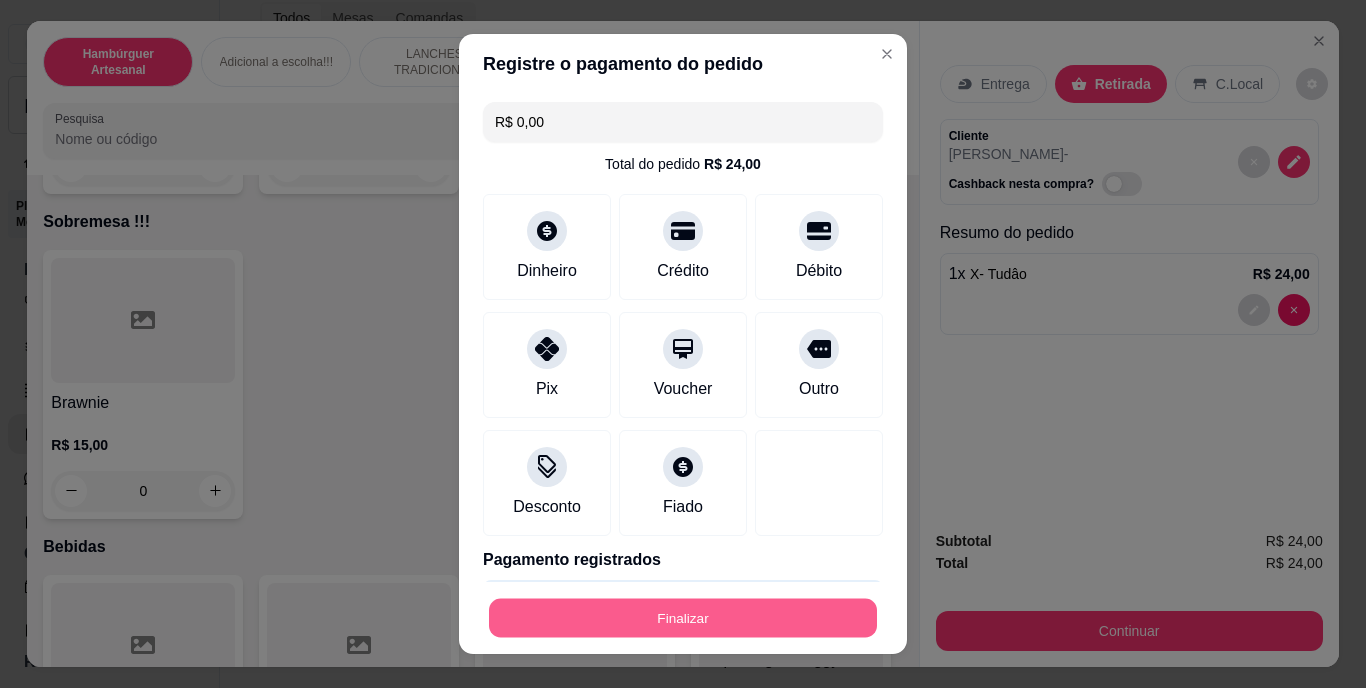 click on "Finalizar" at bounding box center [683, 617] 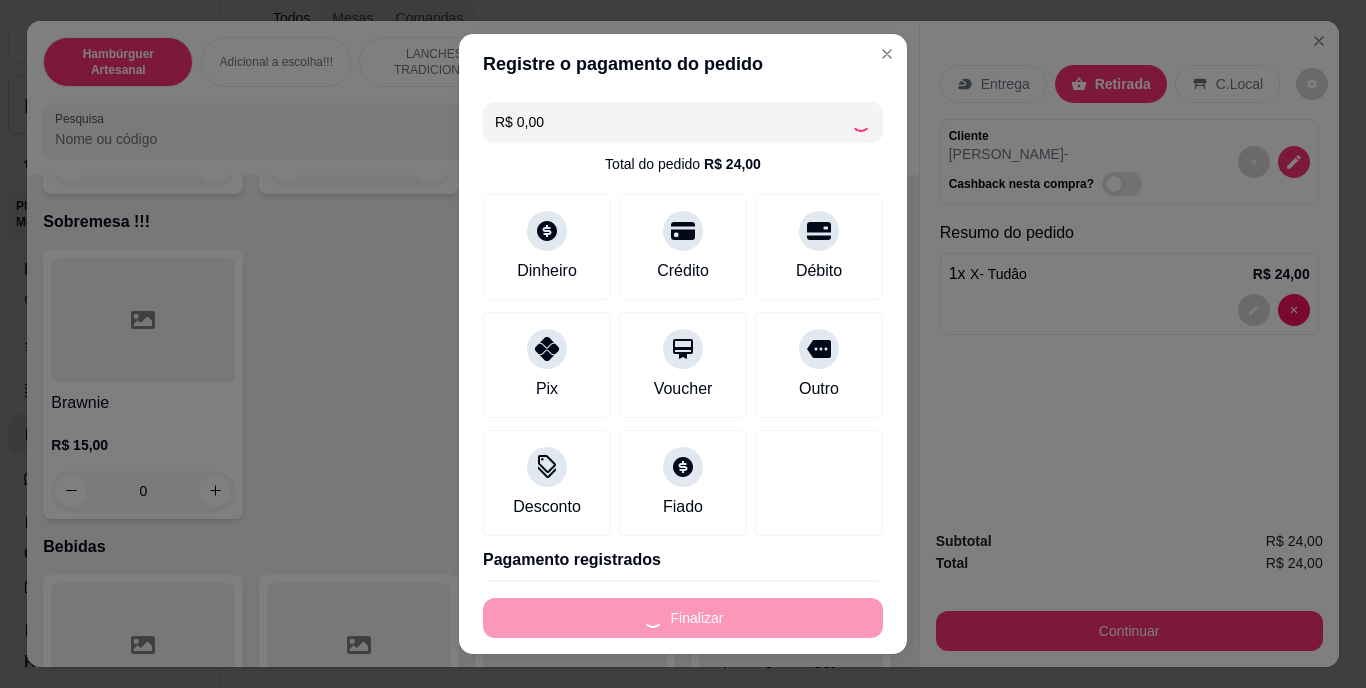 type on "0" 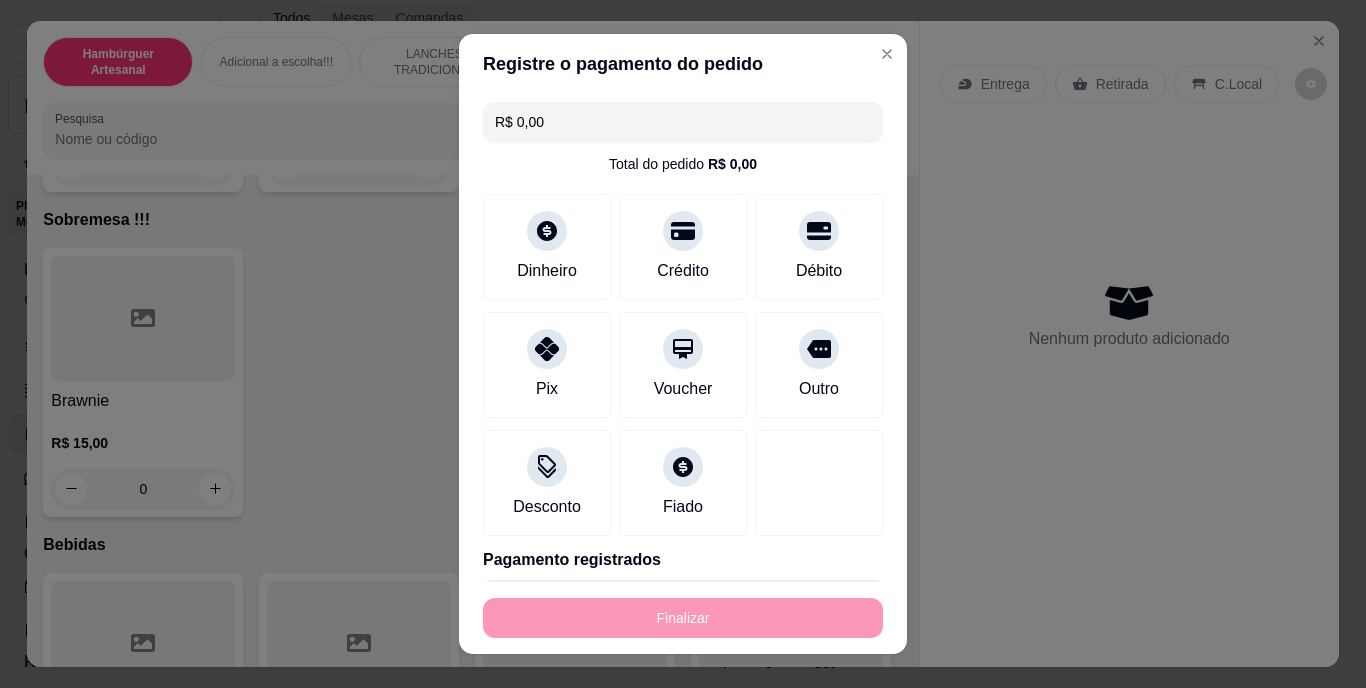 type on "-R$ 24,00" 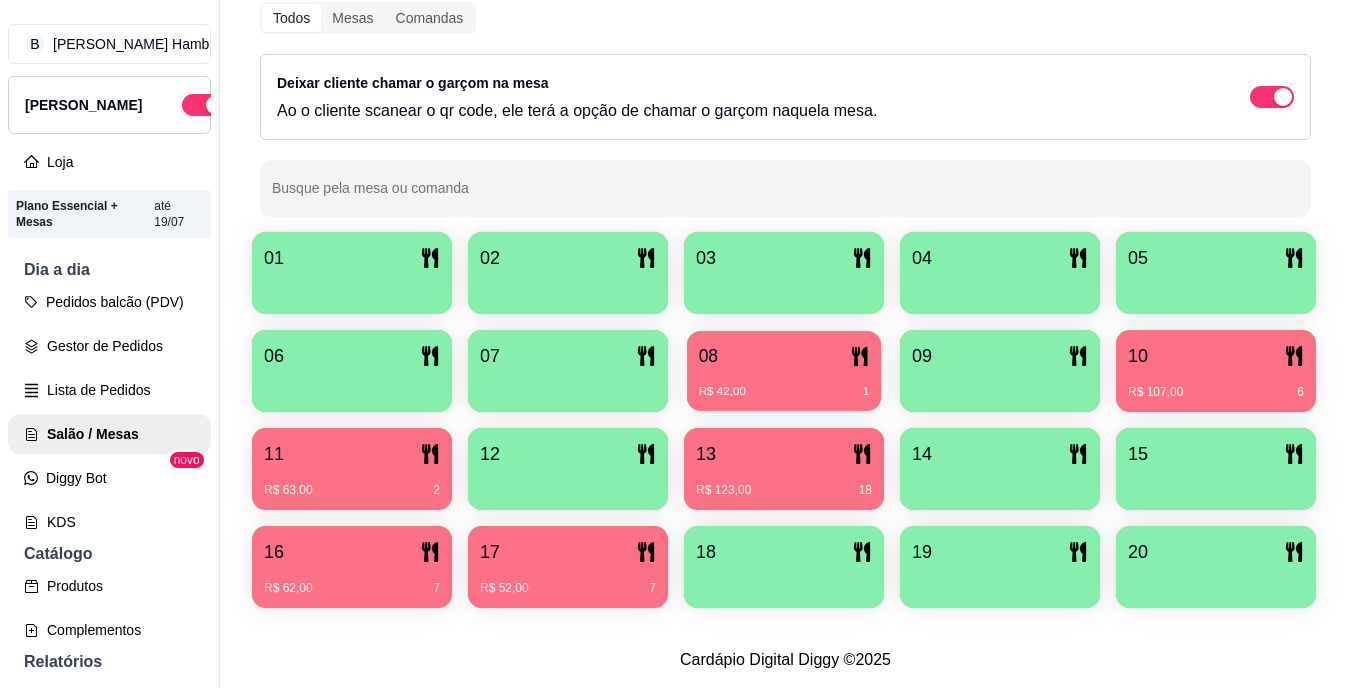 click on "08" at bounding box center (784, 356) 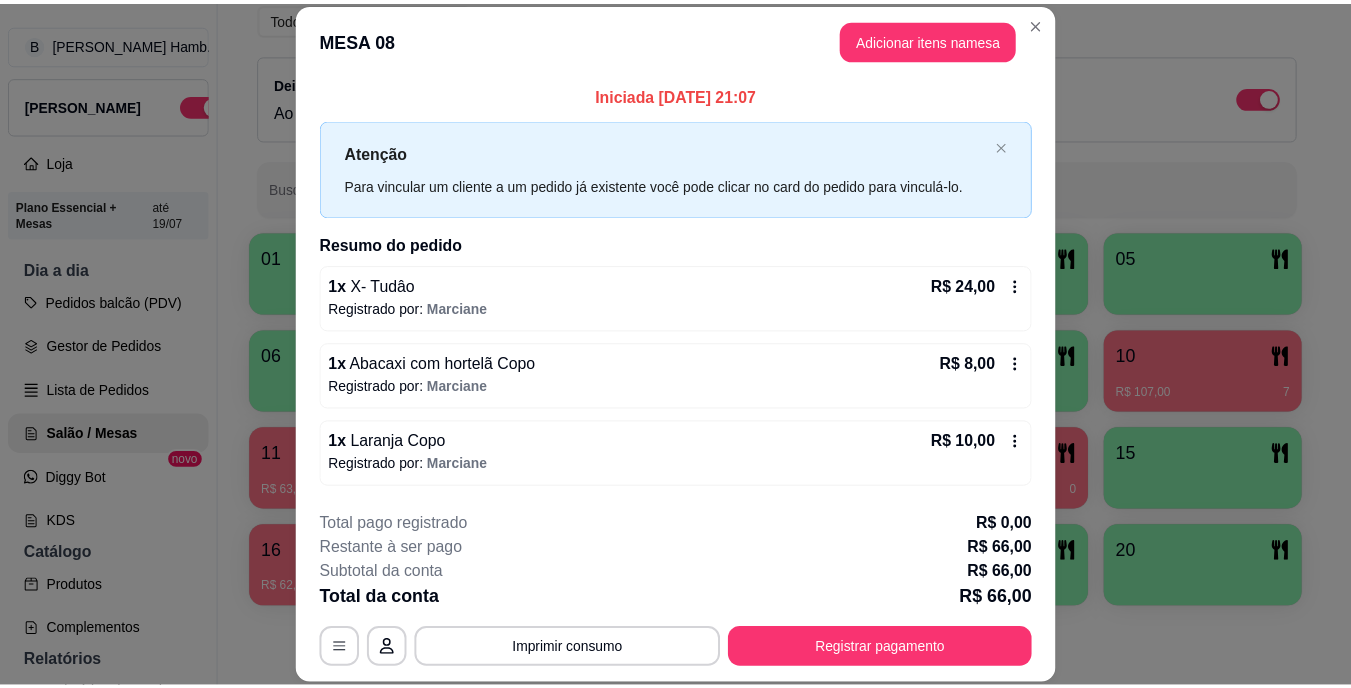scroll, scrollTop: 76, scrollLeft: 0, axis: vertical 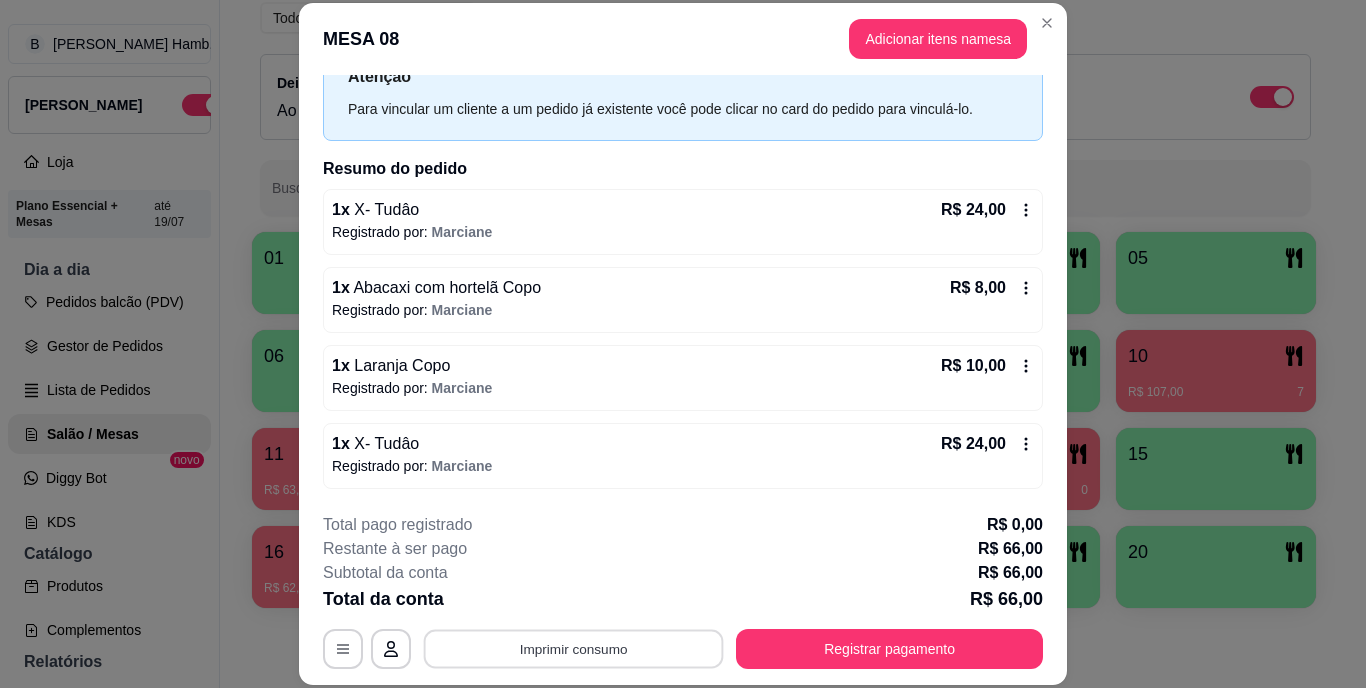 click on "Imprimir consumo" at bounding box center [574, 648] 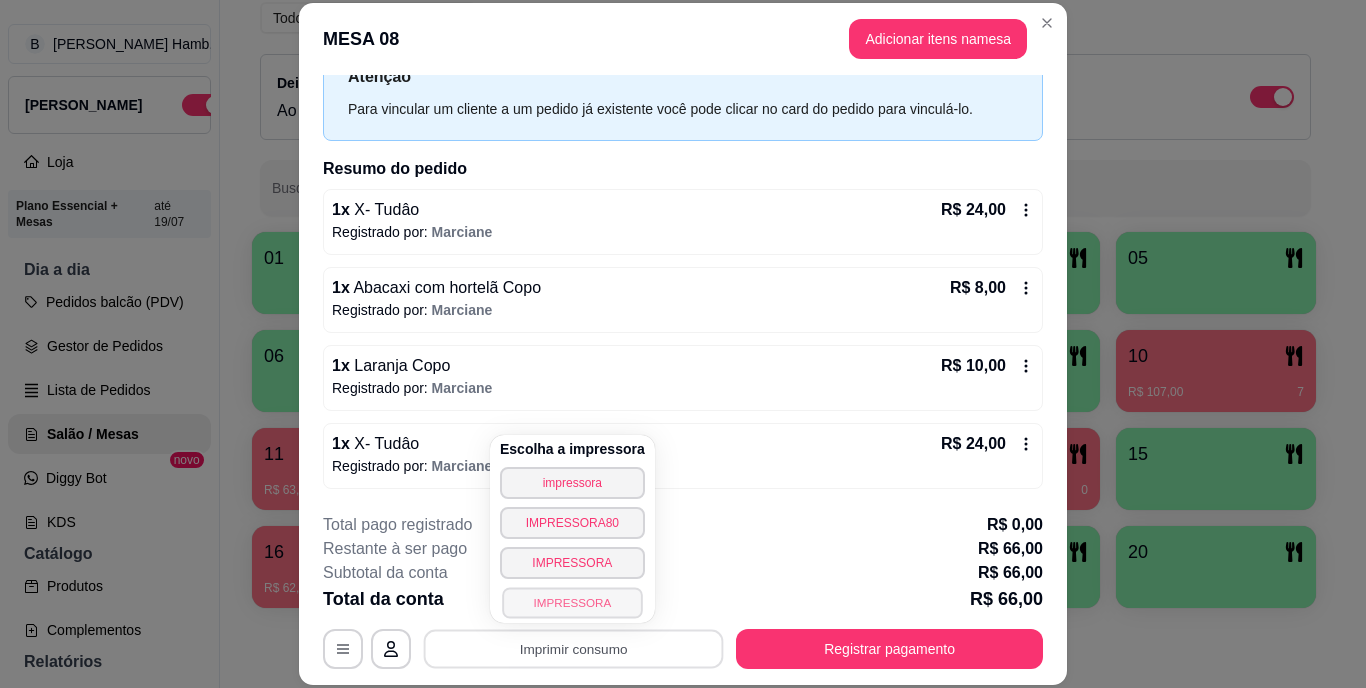 click on "IMPRESSORA" at bounding box center (572, 602) 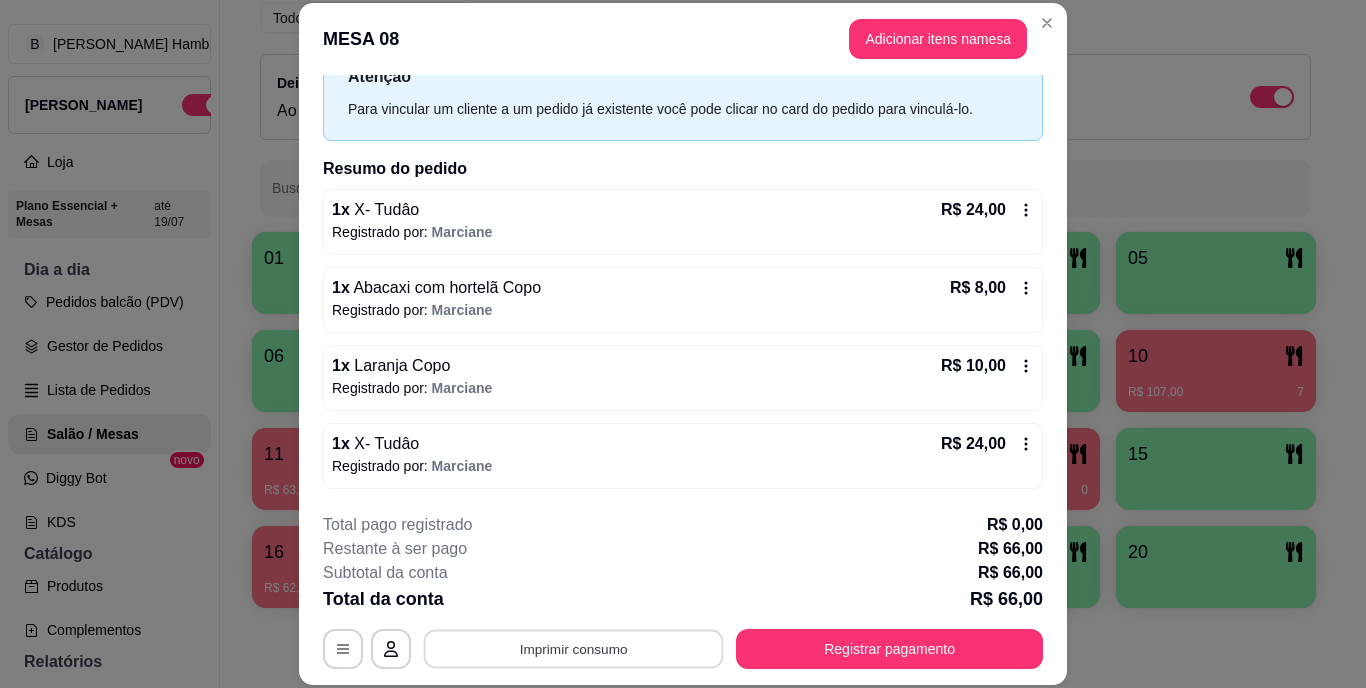 click on "Imprimir consumo" at bounding box center (574, 648) 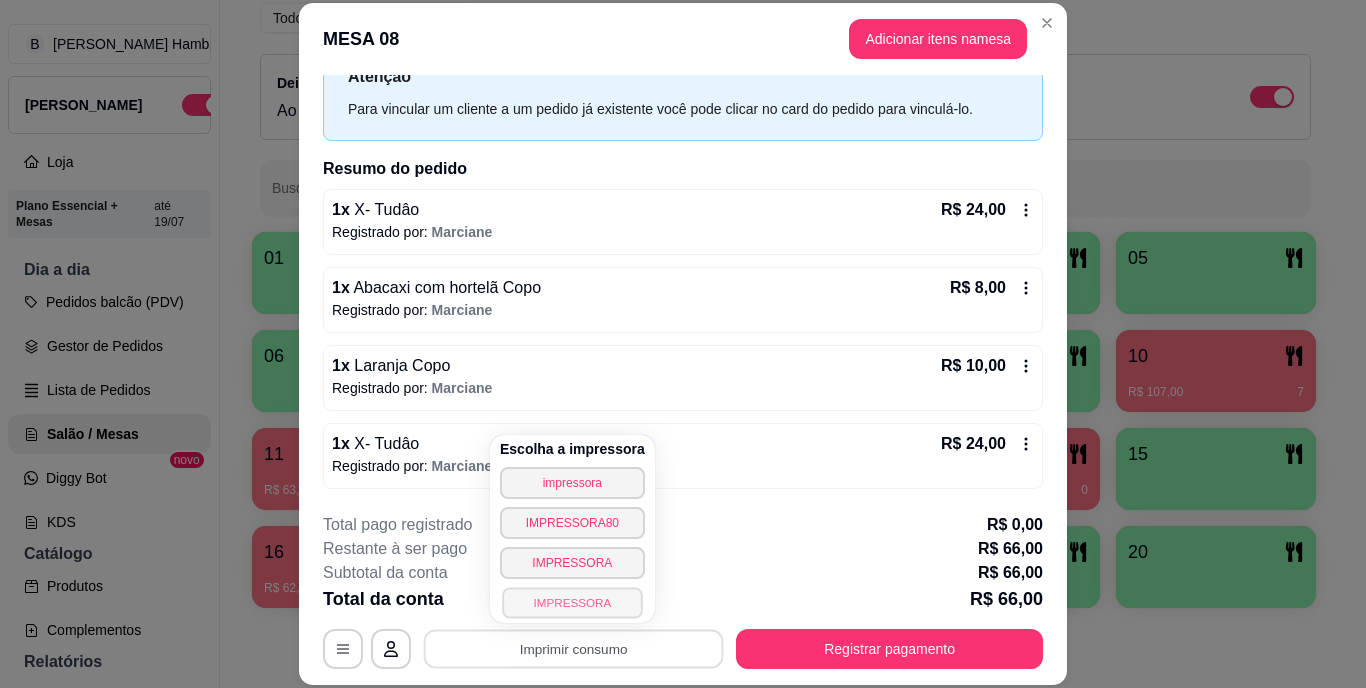 click on "IMPRESSORA" at bounding box center (572, 602) 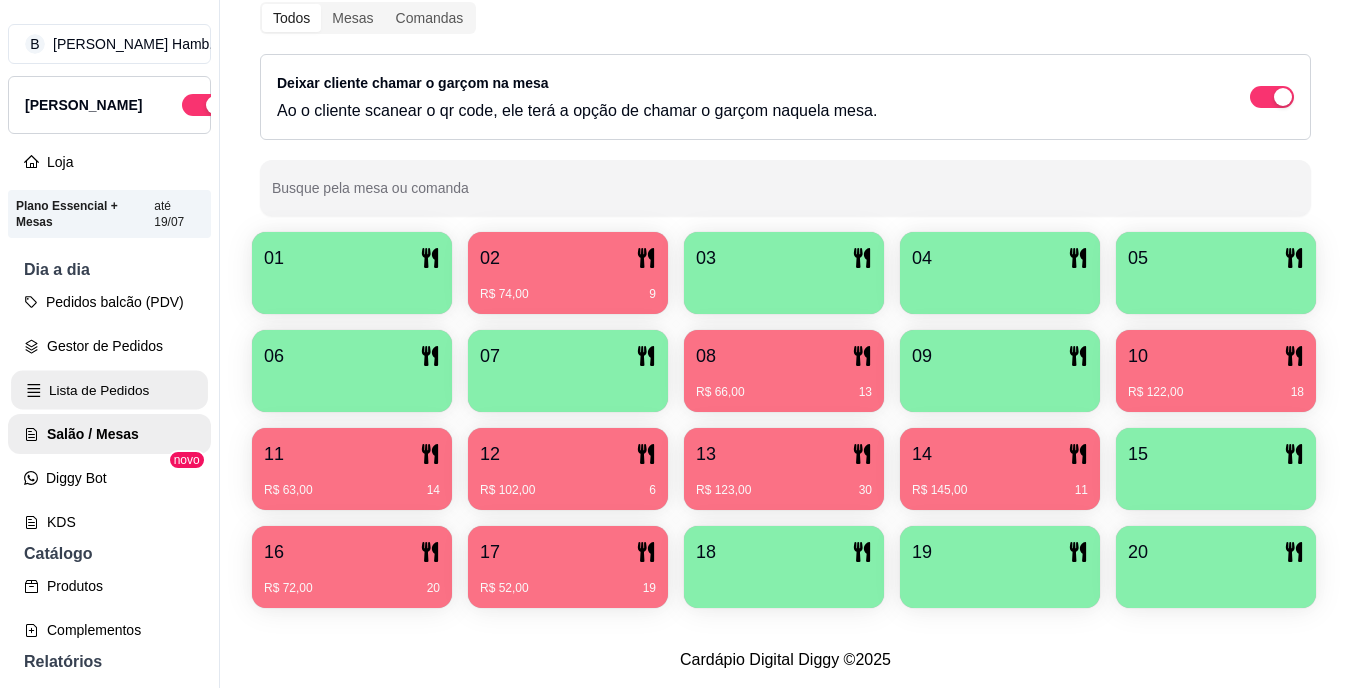 click on "Lista de Pedidos" at bounding box center [109, 390] 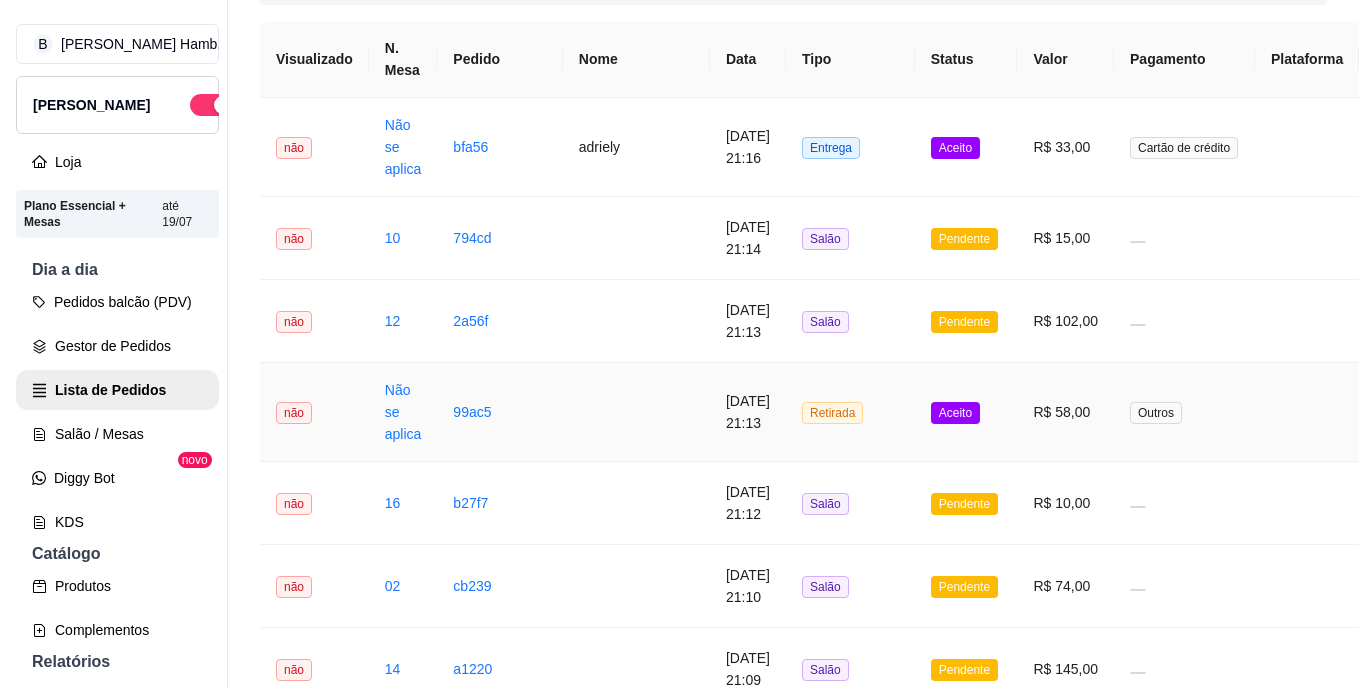 scroll, scrollTop: 160, scrollLeft: 0, axis: vertical 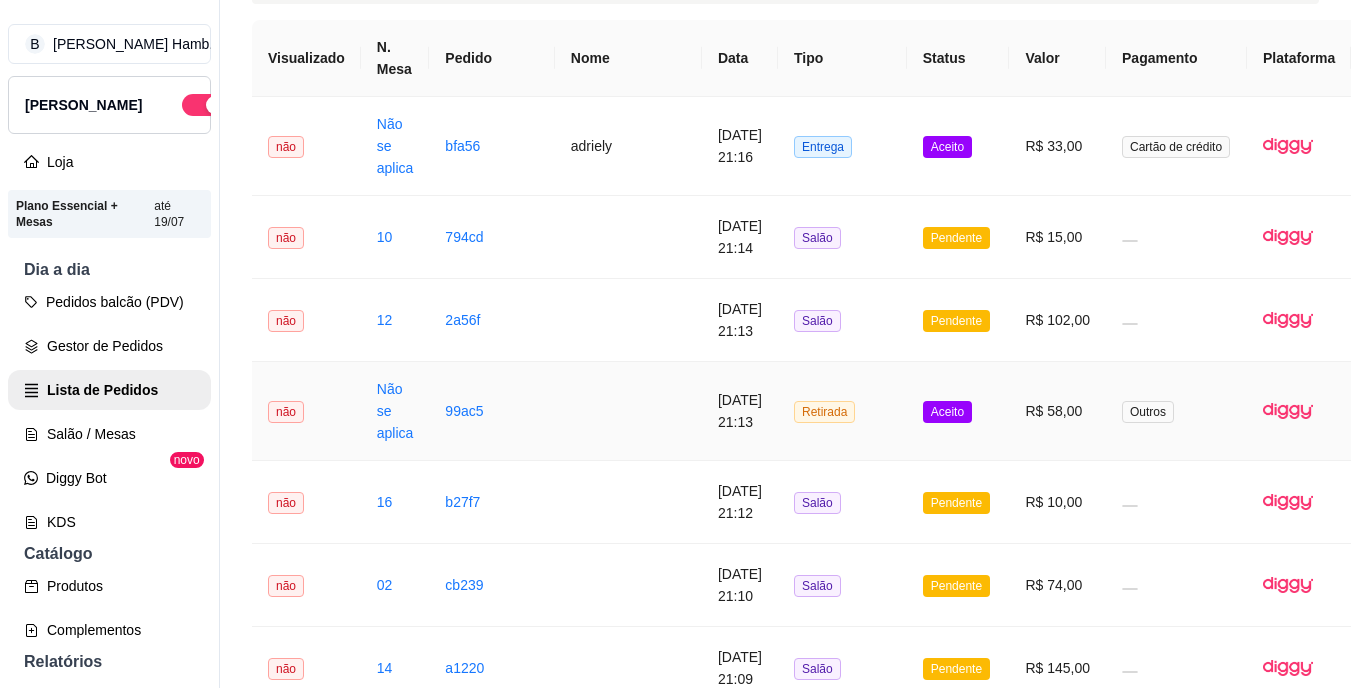 click on "R$ 58,00" at bounding box center [1057, 411] 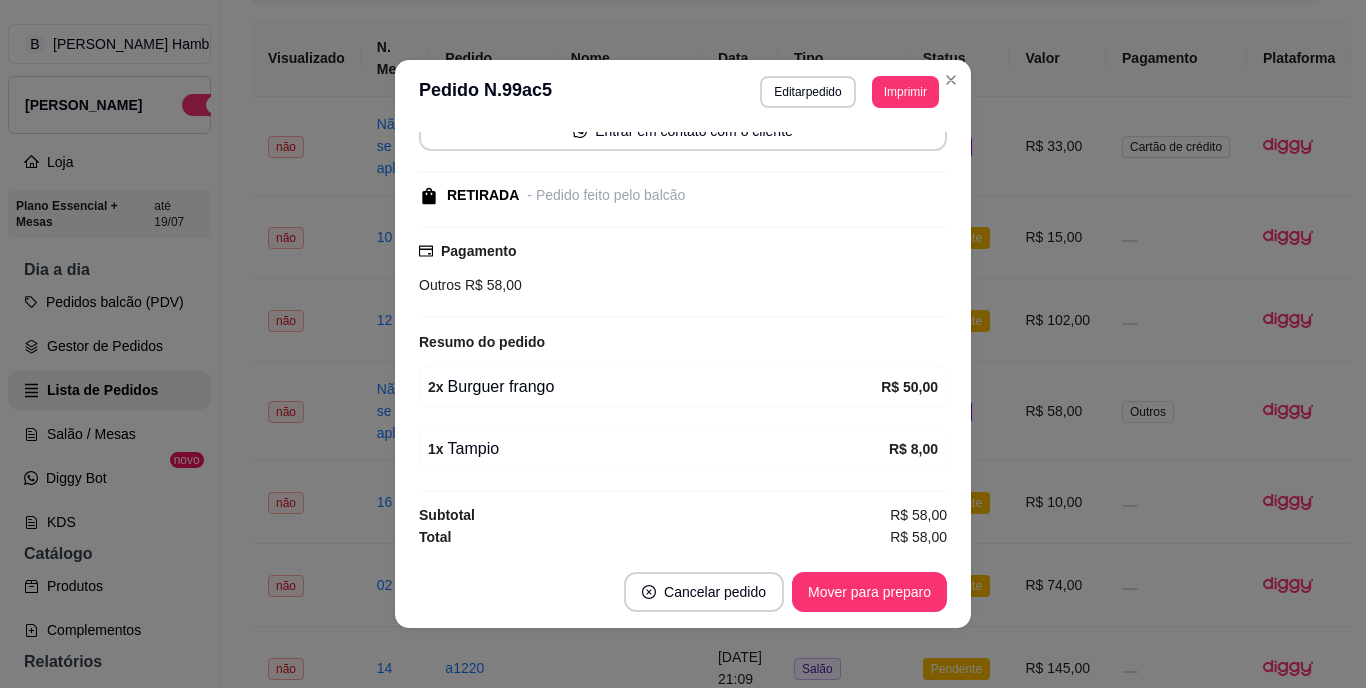 scroll, scrollTop: 163, scrollLeft: 0, axis: vertical 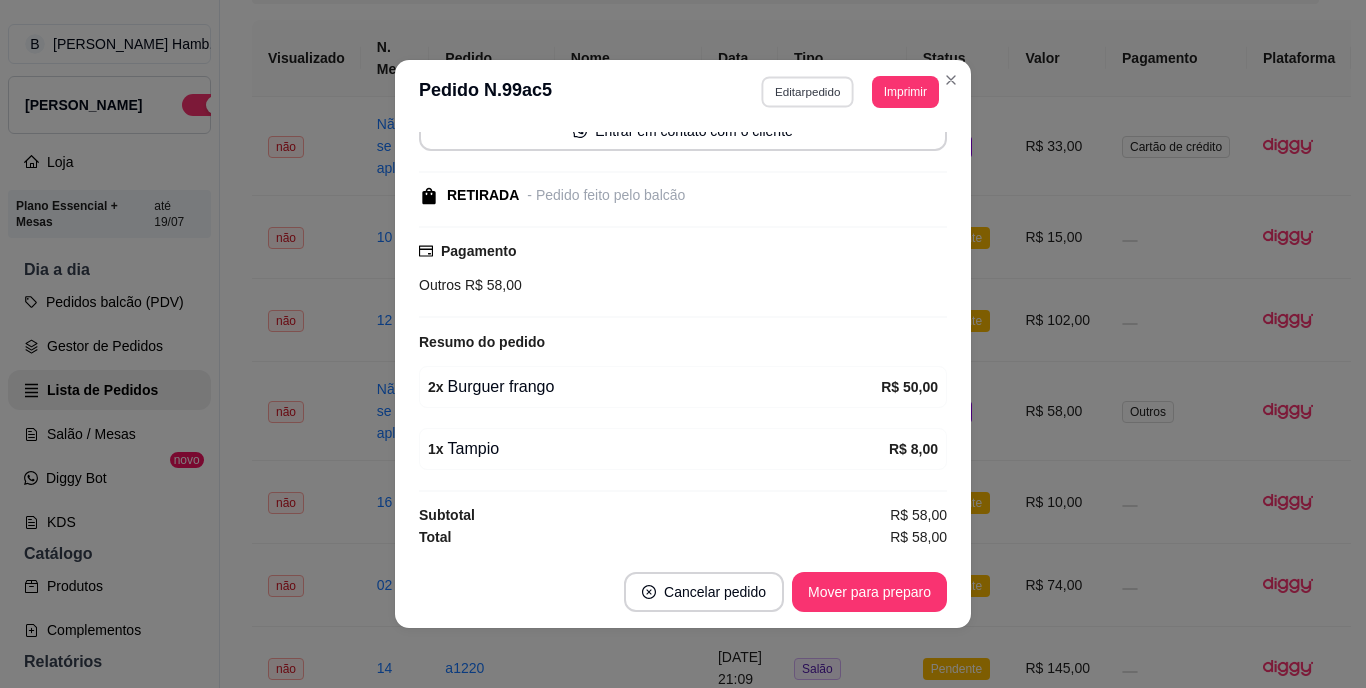 click on "Editar  pedido" at bounding box center [808, 91] 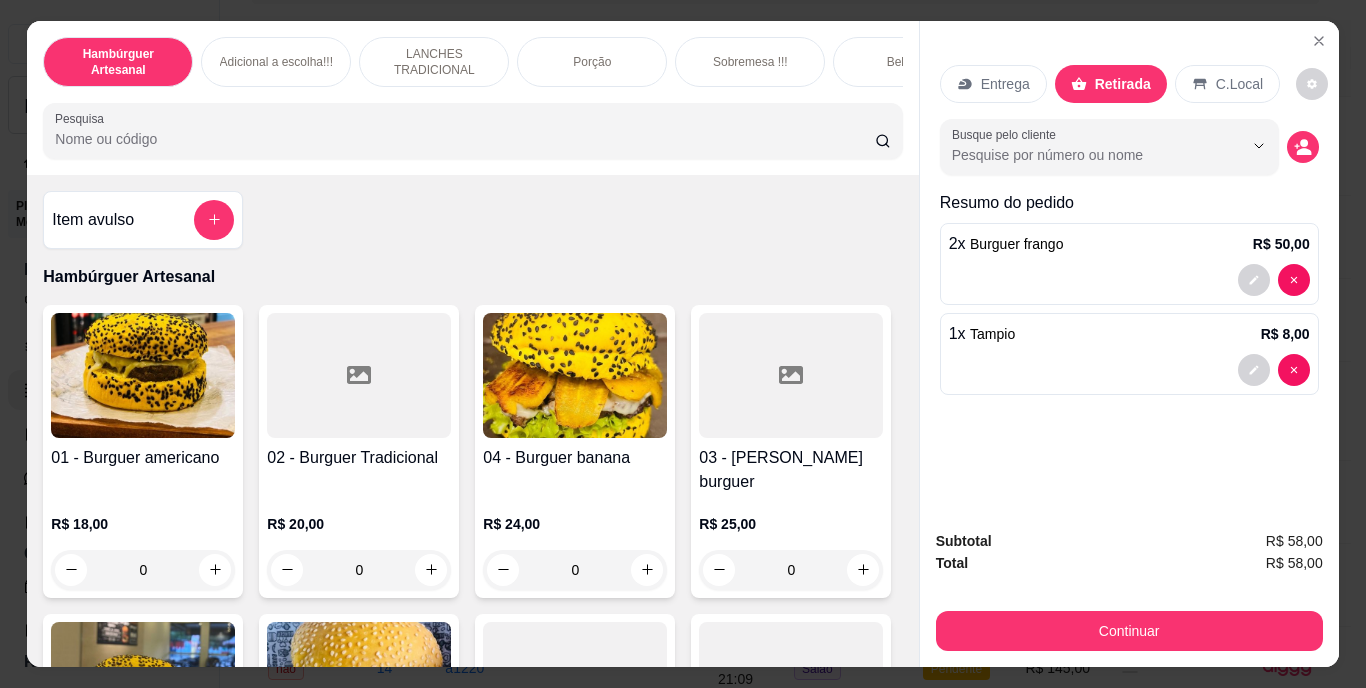 click on "1 x   Tampio R$ 8,00" at bounding box center [1129, 354] 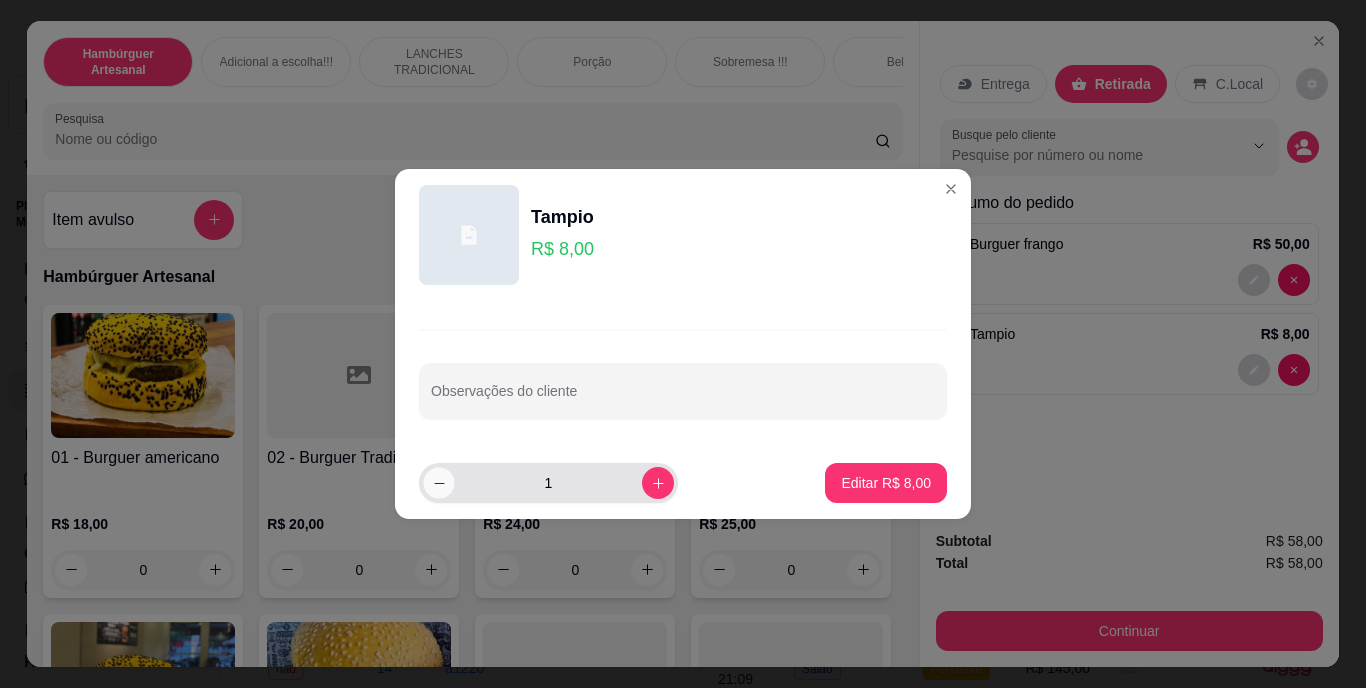 click at bounding box center (438, 482) 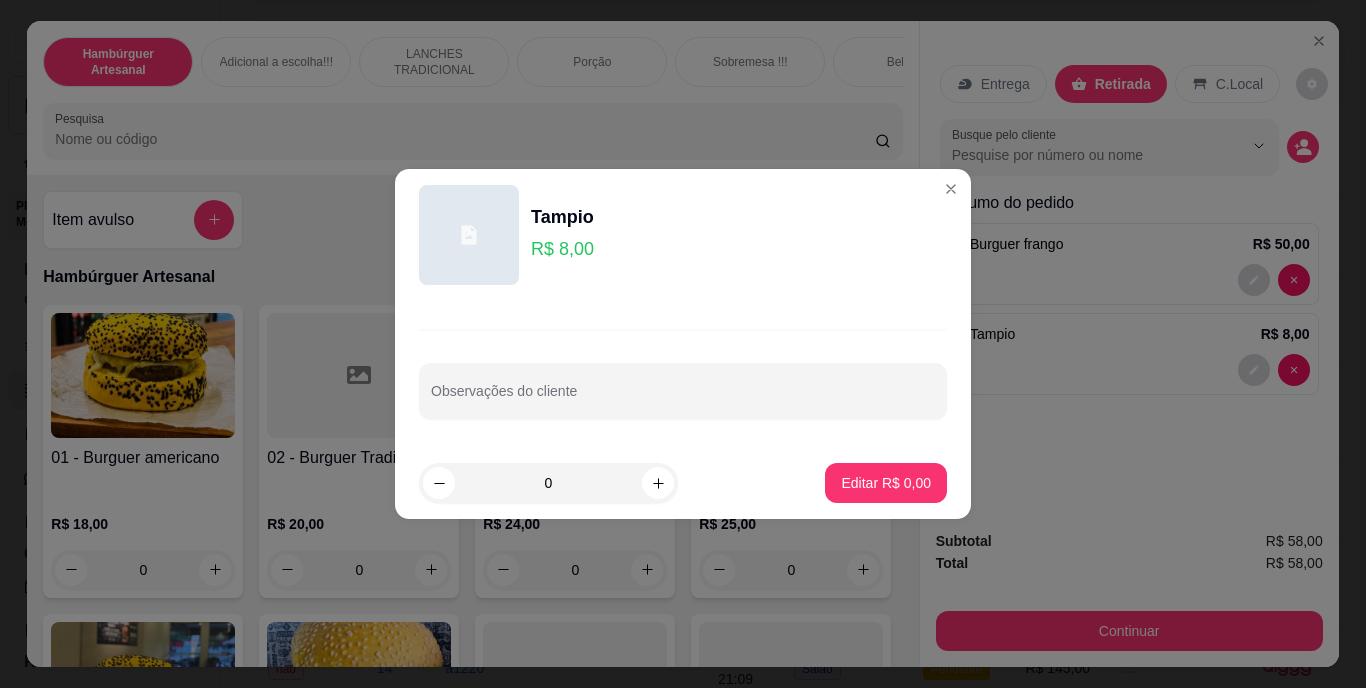 click on "Tampio R$ 8,00 Observações do cliente 0 Editar   R$ 0,00" at bounding box center (683, 344) 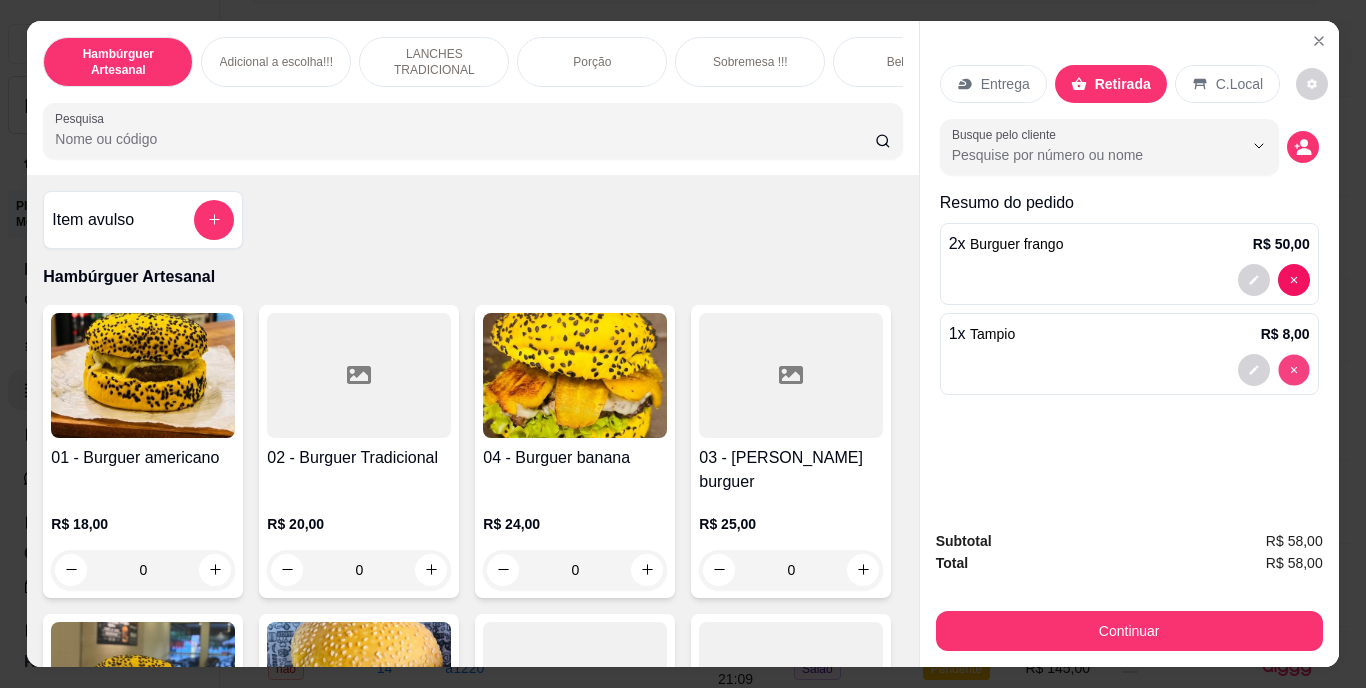 type on "0" 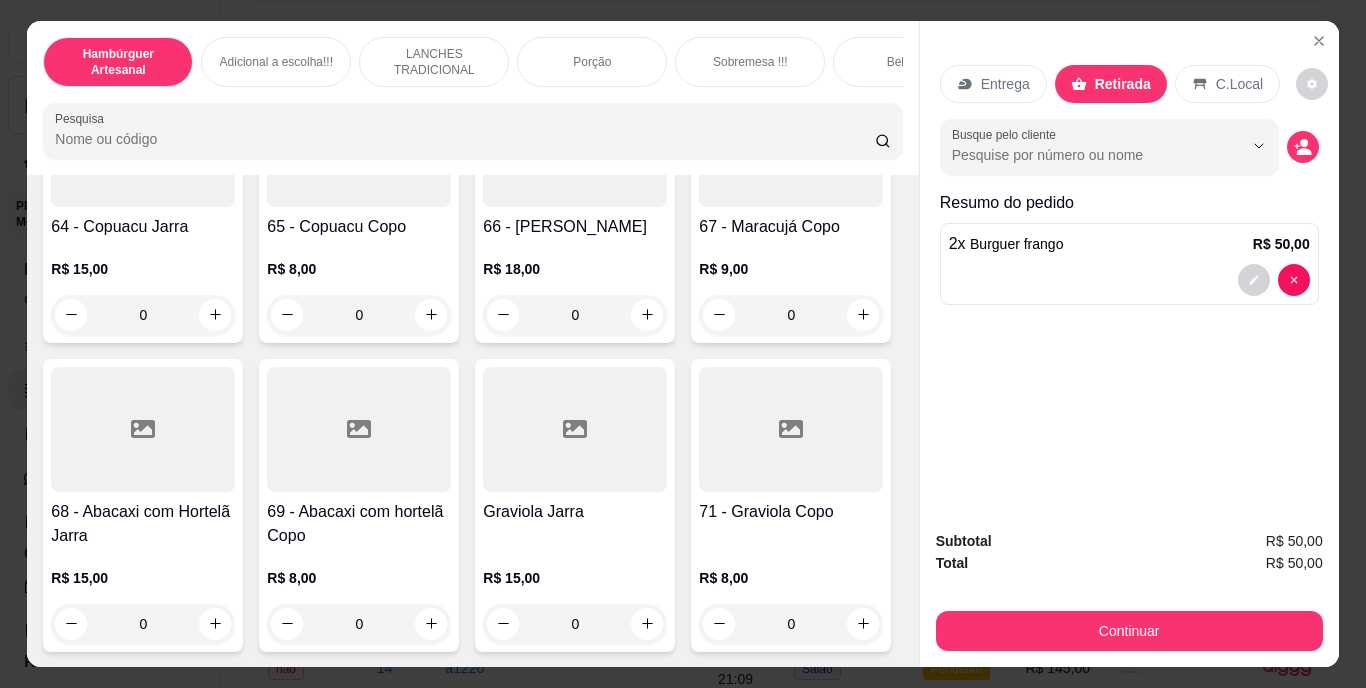 scroll, scrollTop: 6948, scrollLeft: 0, axis: vertical 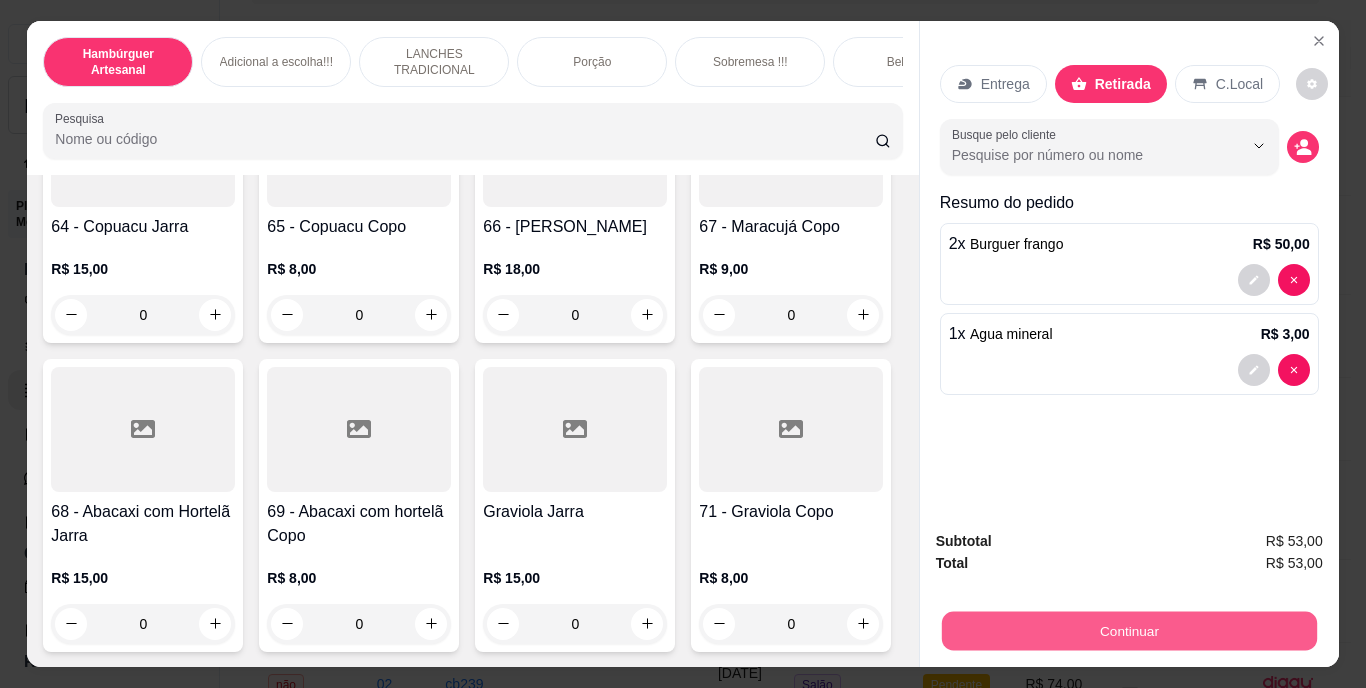click on "Continuar" at bounding box center [1128, 631] 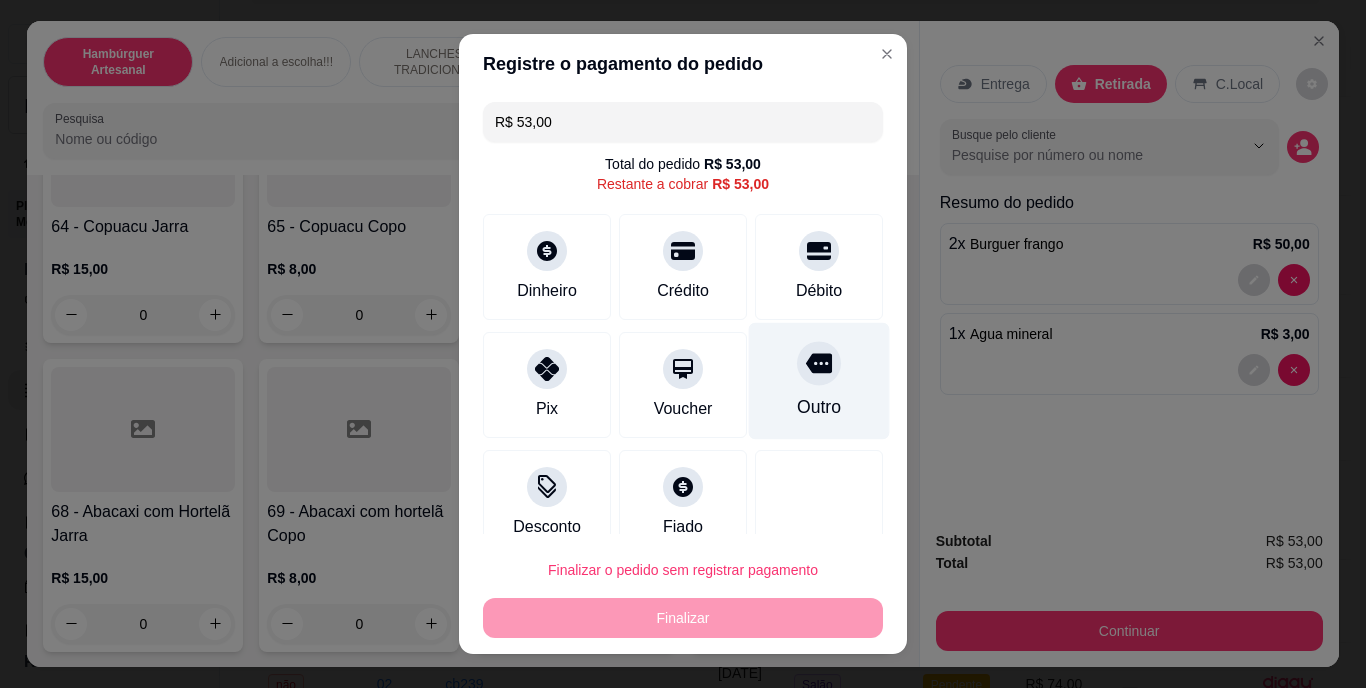 click on "Outro" at bounding box center (819, 408) 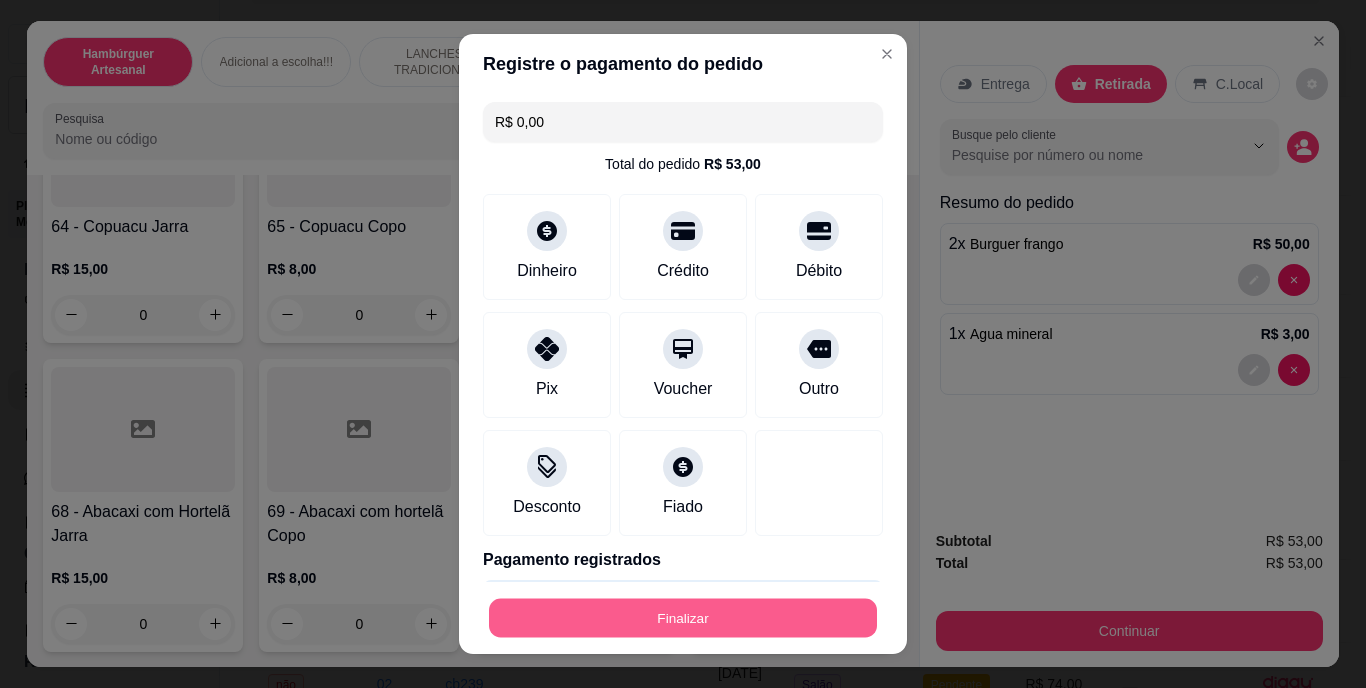 click on "Finalizar" at bounding box center (683, 617) 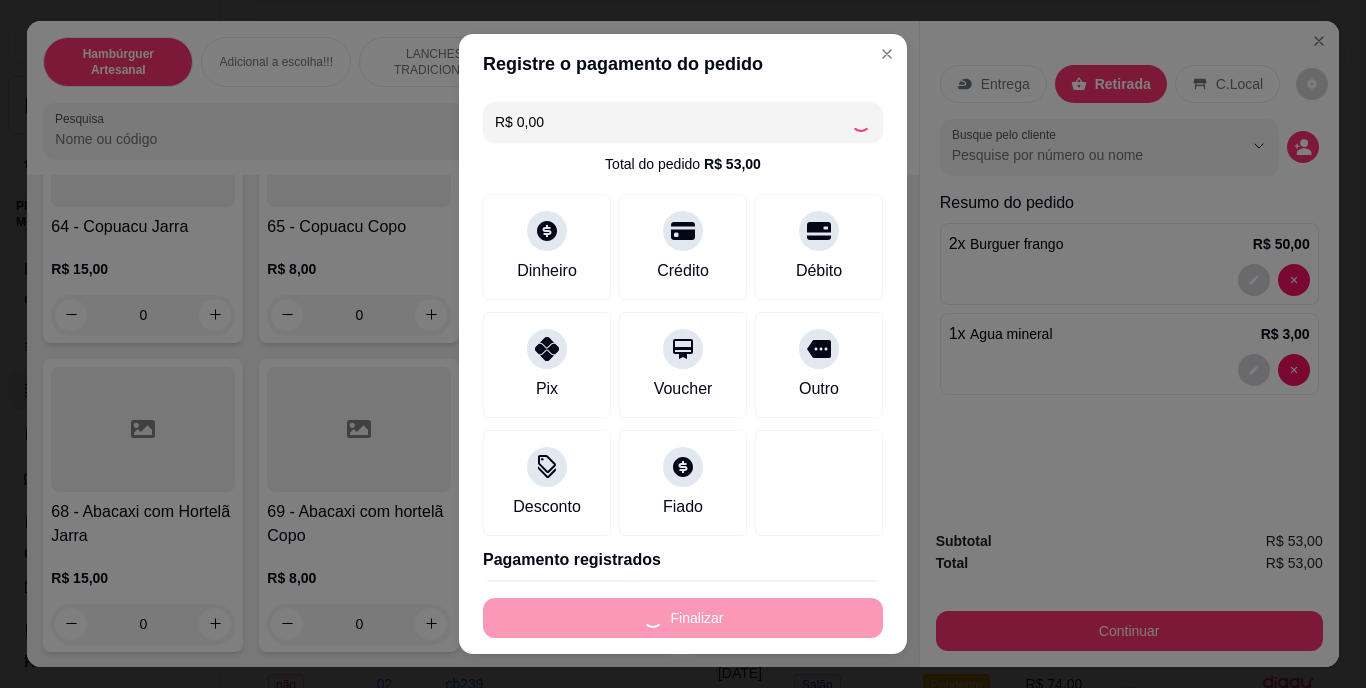 type on "0" 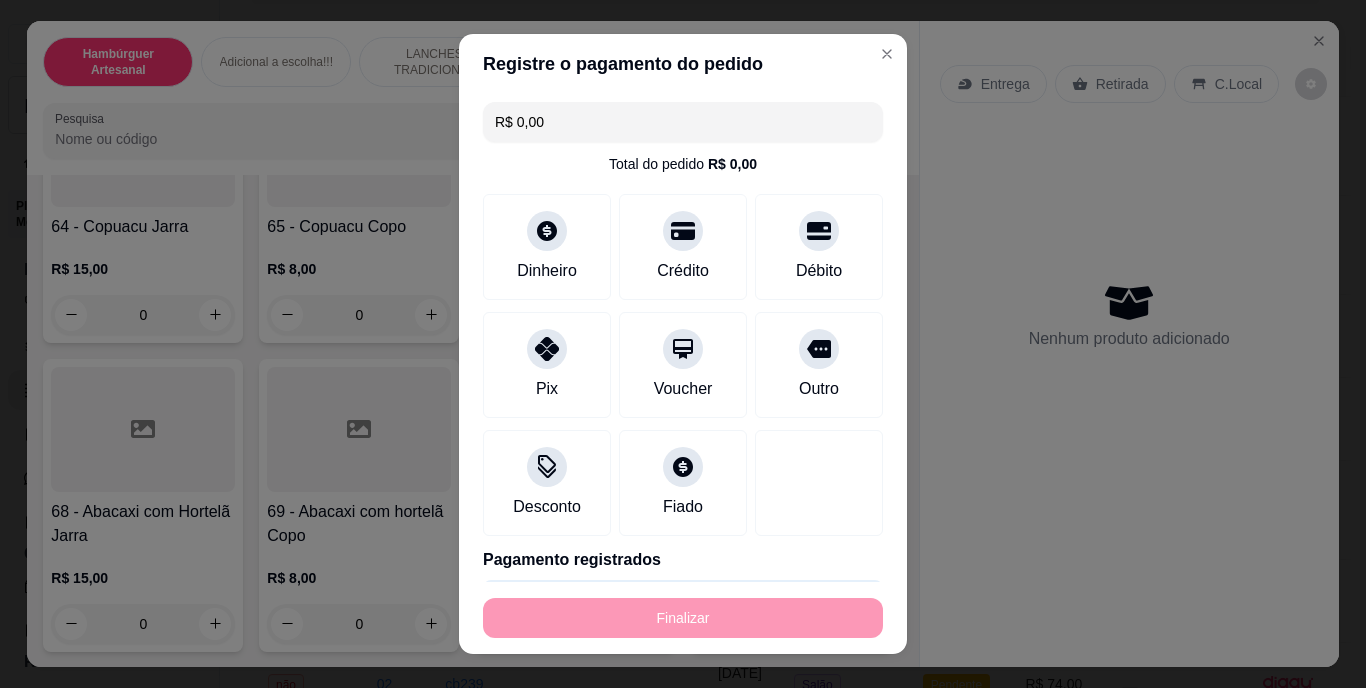 type on "-R$ 53,00" 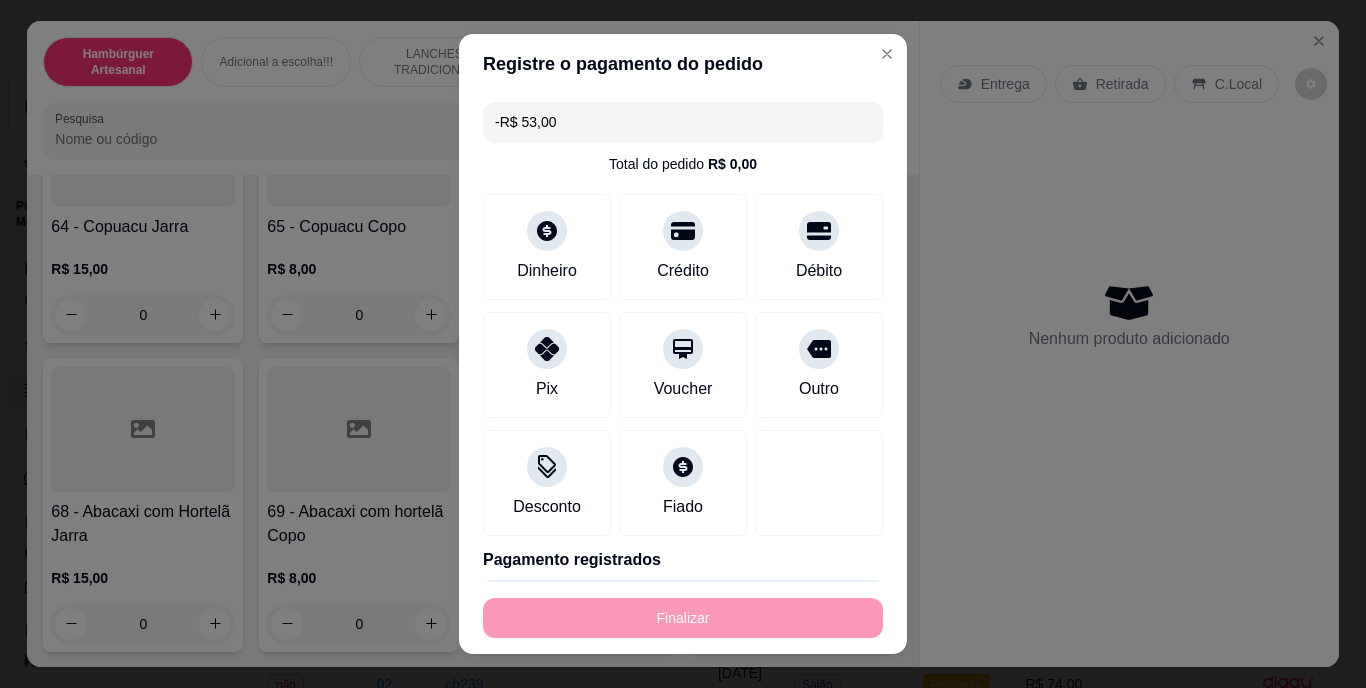 scroll, scrollTop: 6946, scrollLeft: 0, axis: vertical 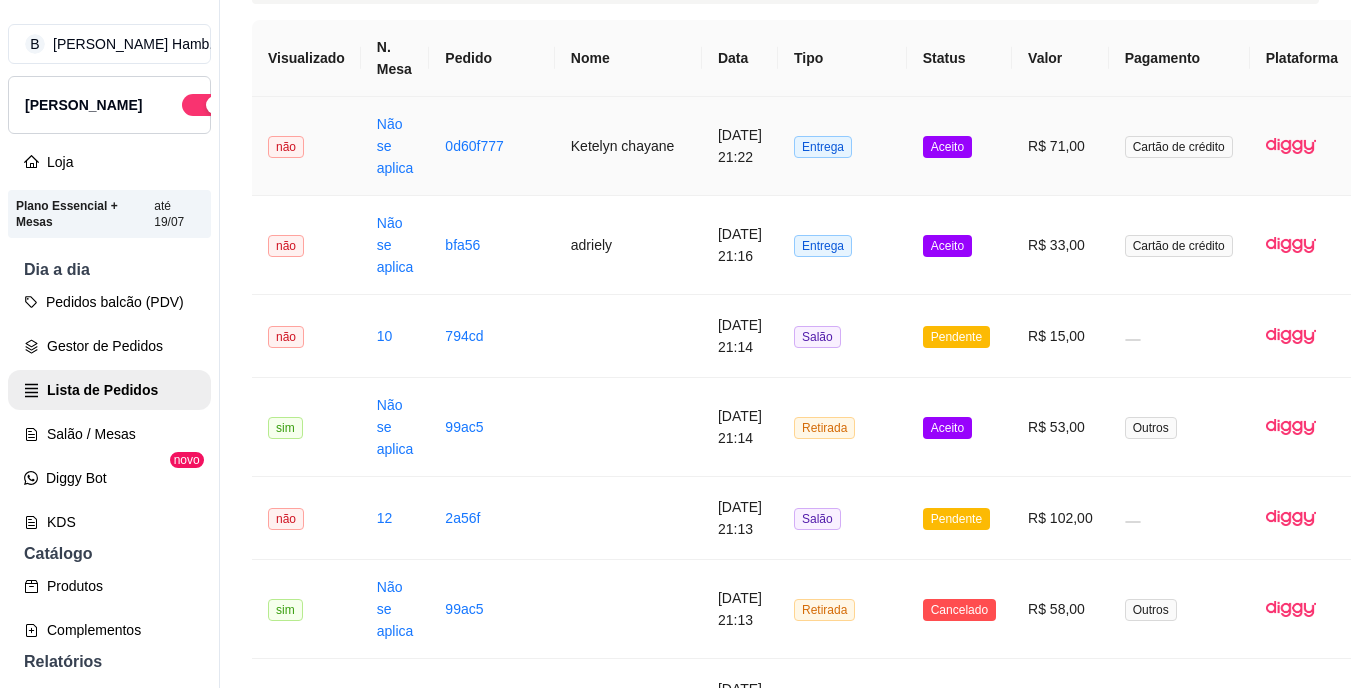 click on "R$ 71,00" at bounding box center [1060, 146] 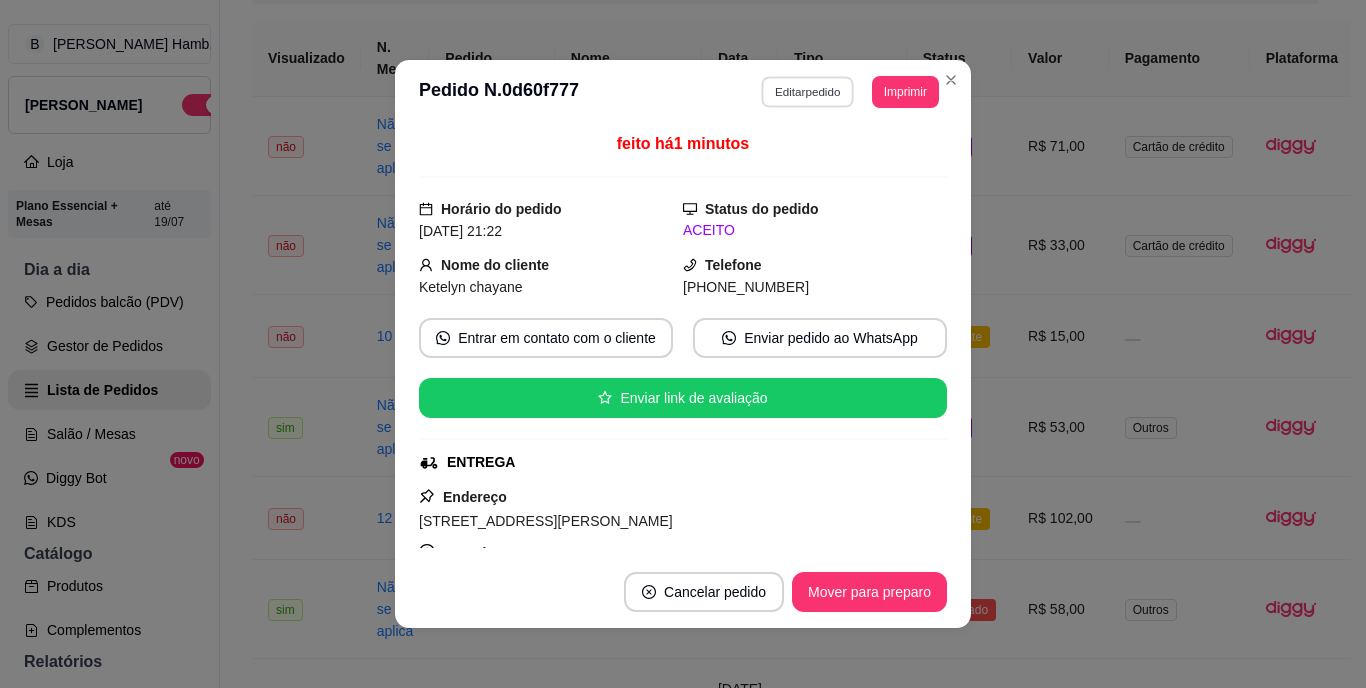 click on "Editar  pedido" at bounding box center (808, 91) 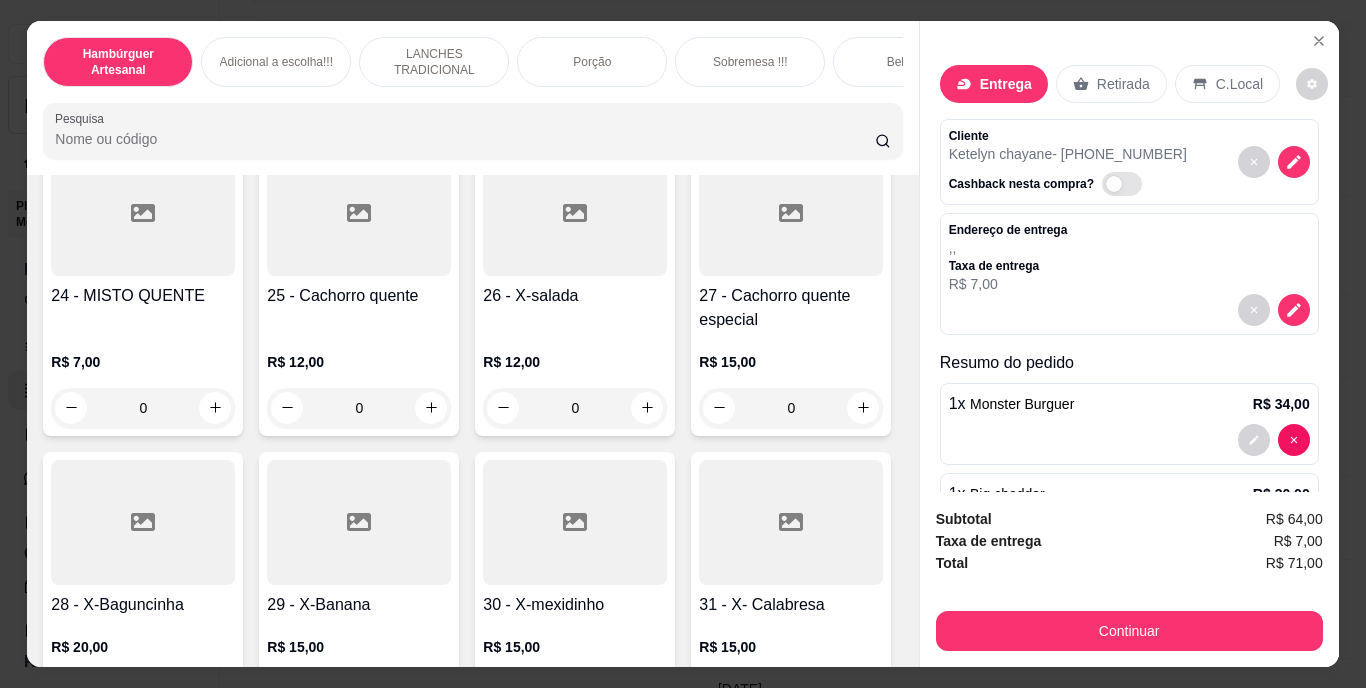 scroll, scrollTop: 2888, scrollLeft: 0, axis: vertical 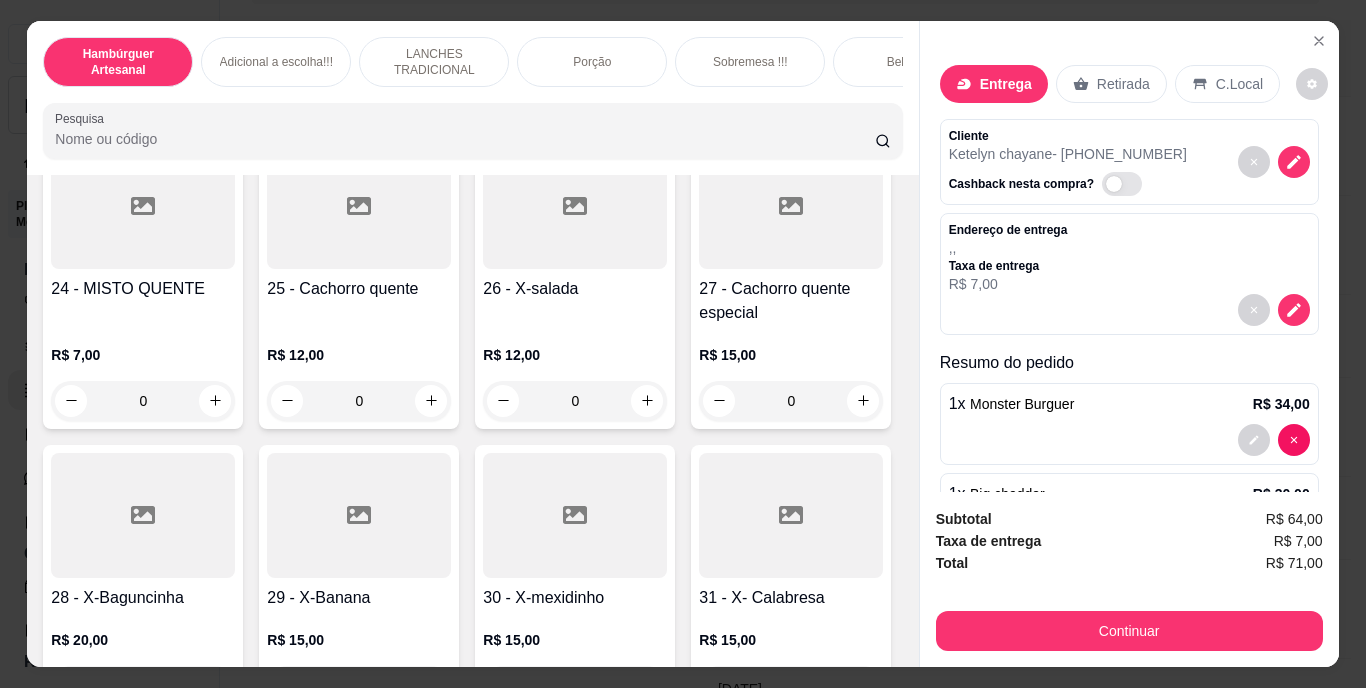 click 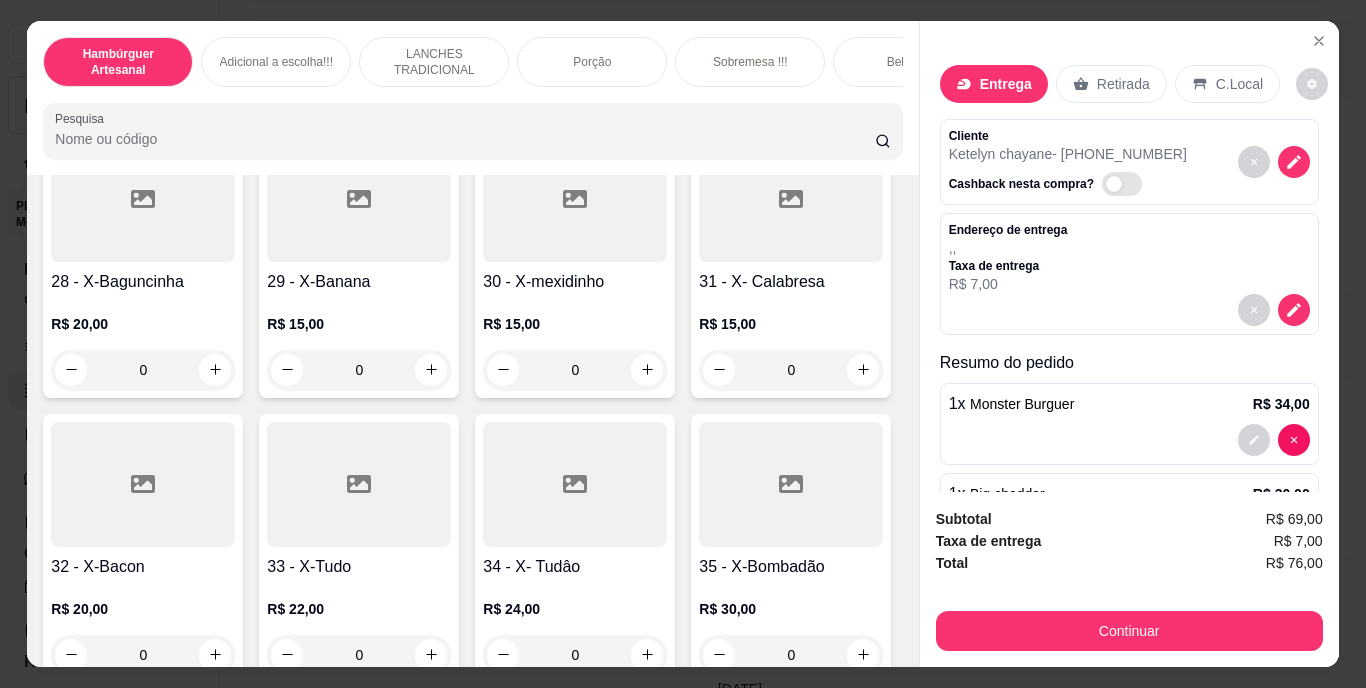 scroll, scrollTop: 3209, scrollLeft: 0, axis: vertical 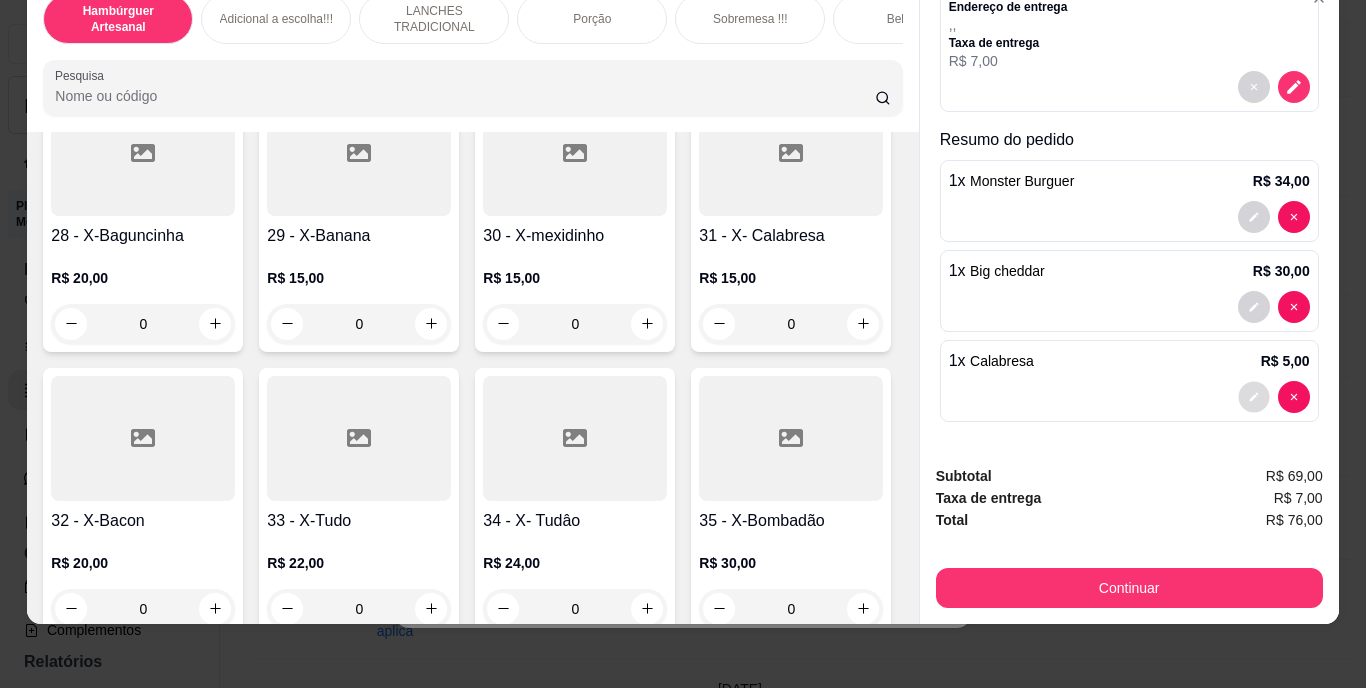 click 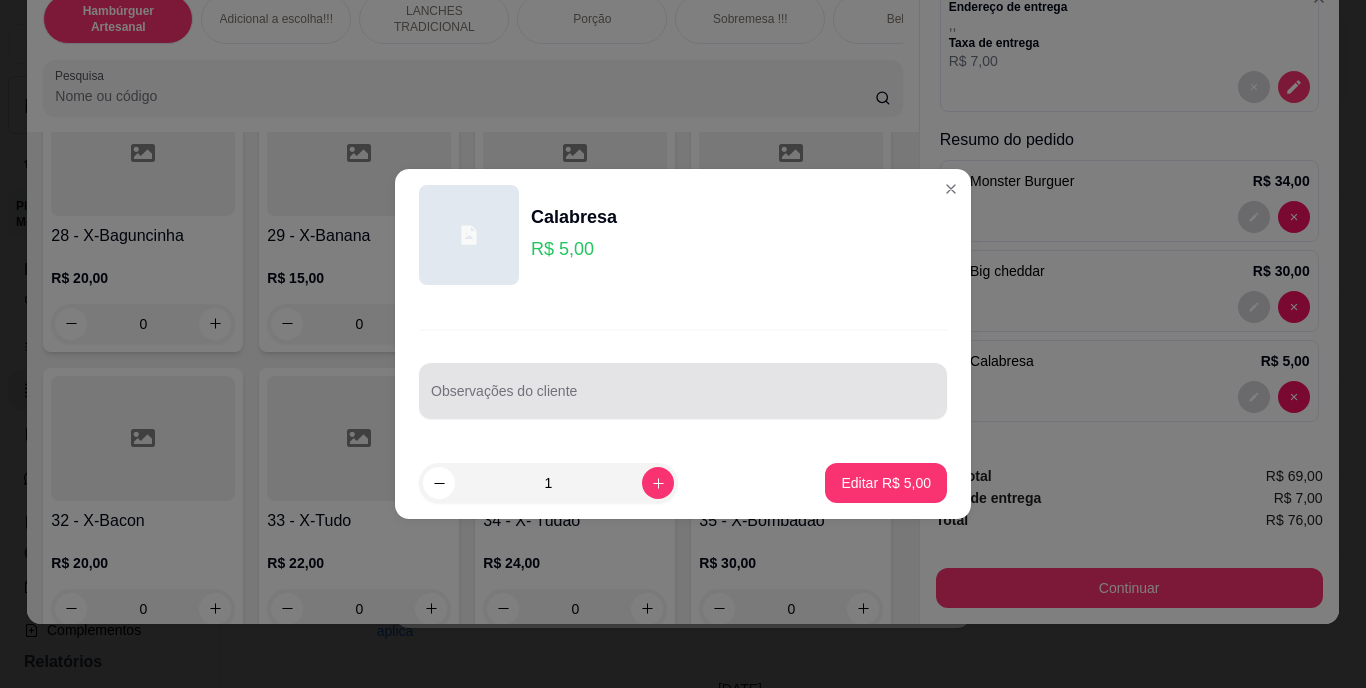 click at bounding box center (683, 391) 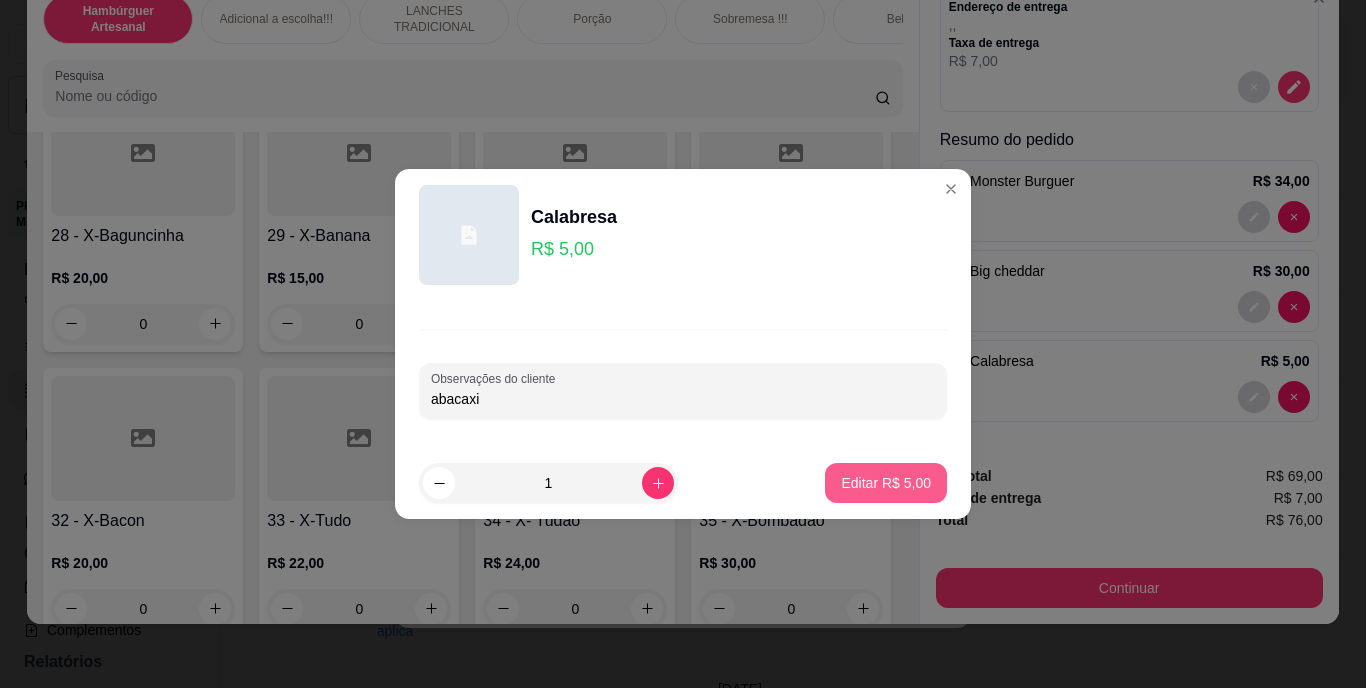 type on "abacaxi" 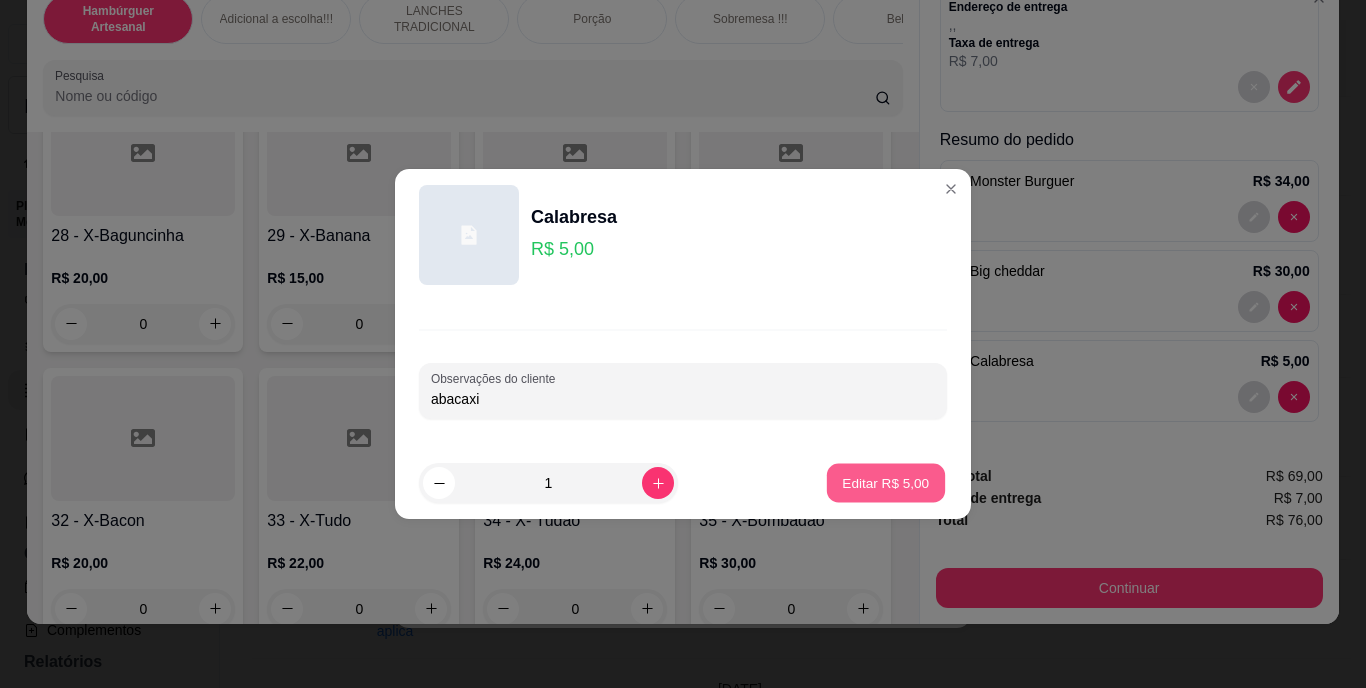 click on "Editar   R$ 5,00" at bounding box center (886, 482) 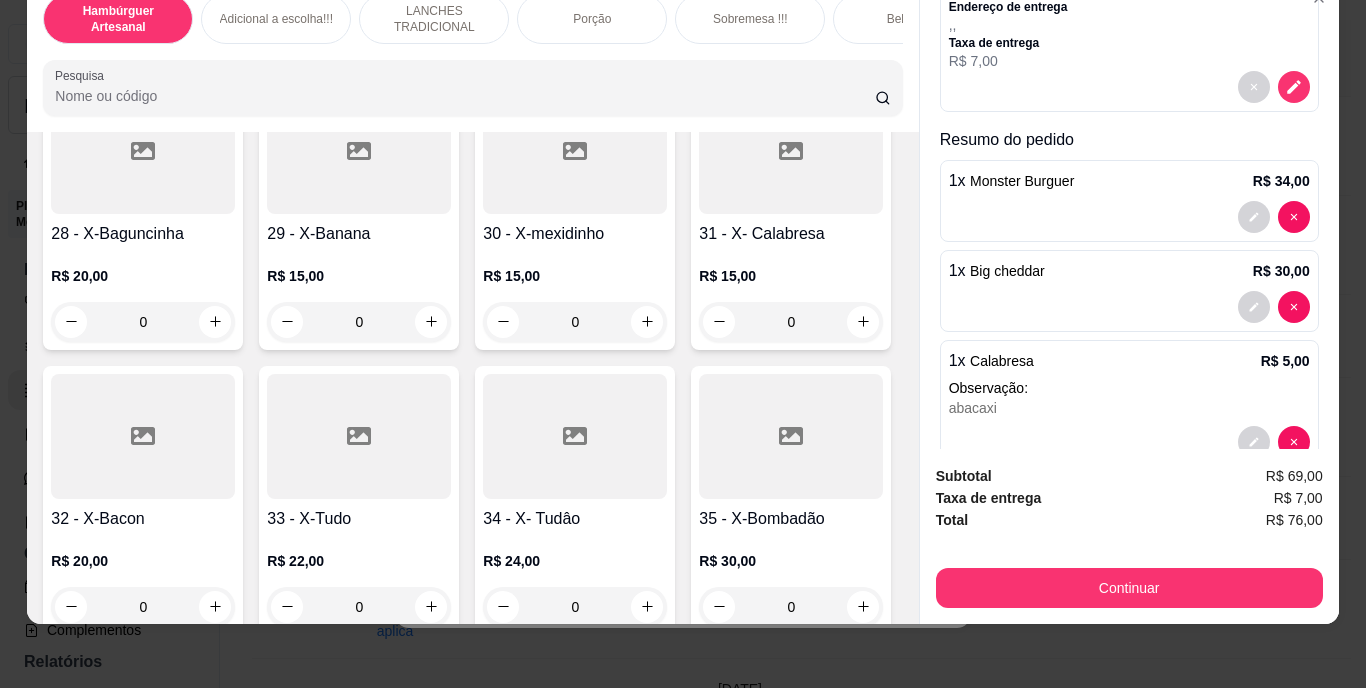 scroll, scrollTop: 3207, scrollLeft: 0, axis: vertical 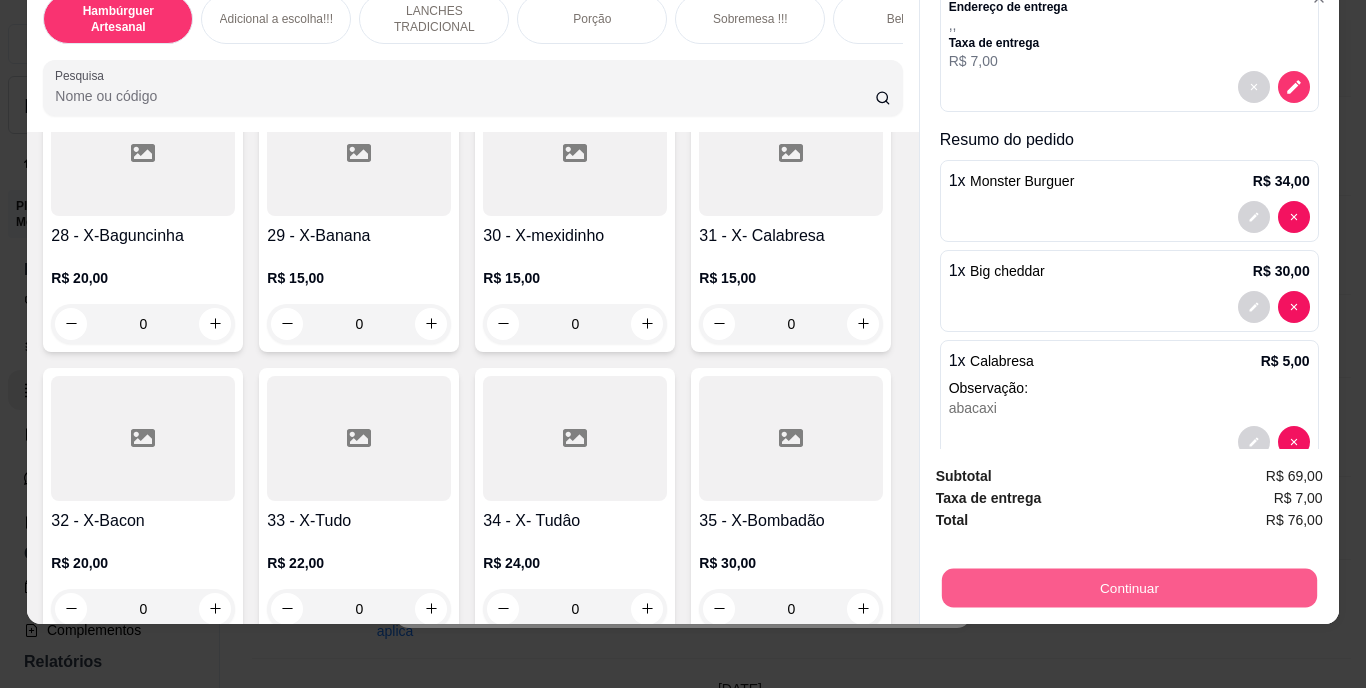 click on "Continuar" at bounding box center [1128, 588] 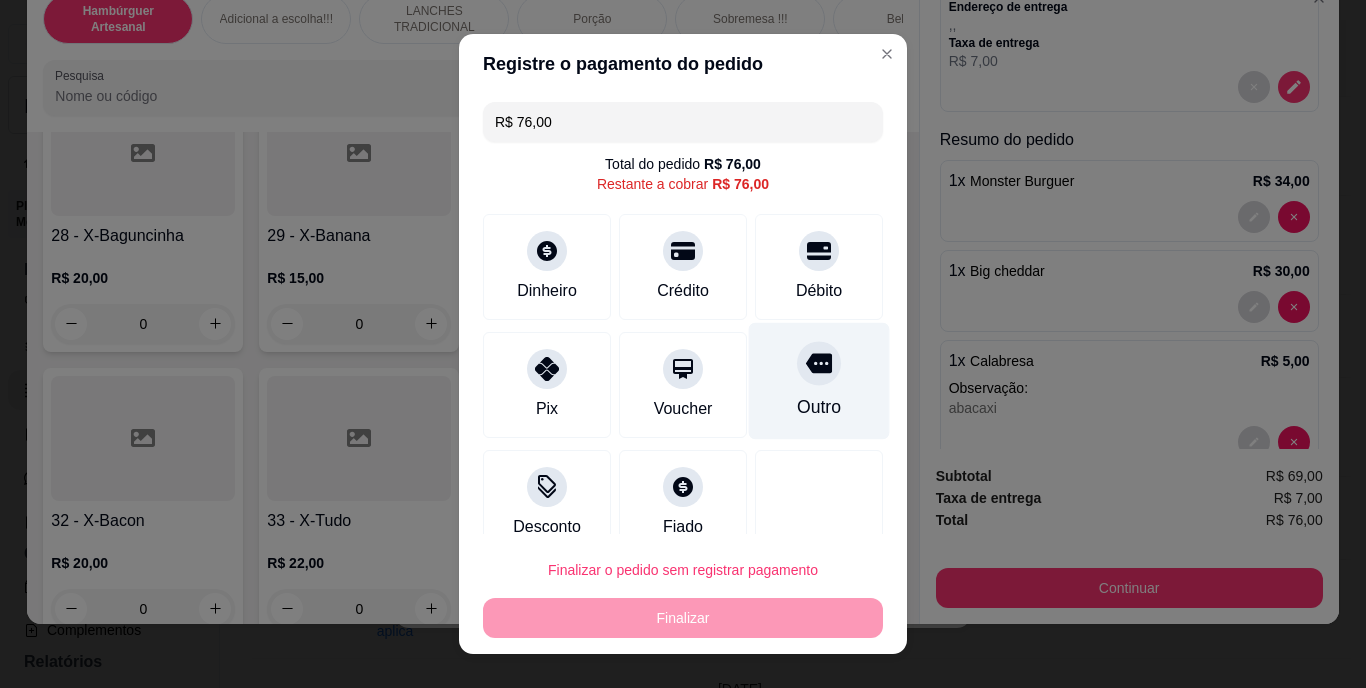 click on "Outro" at bounding box center [819, 408] 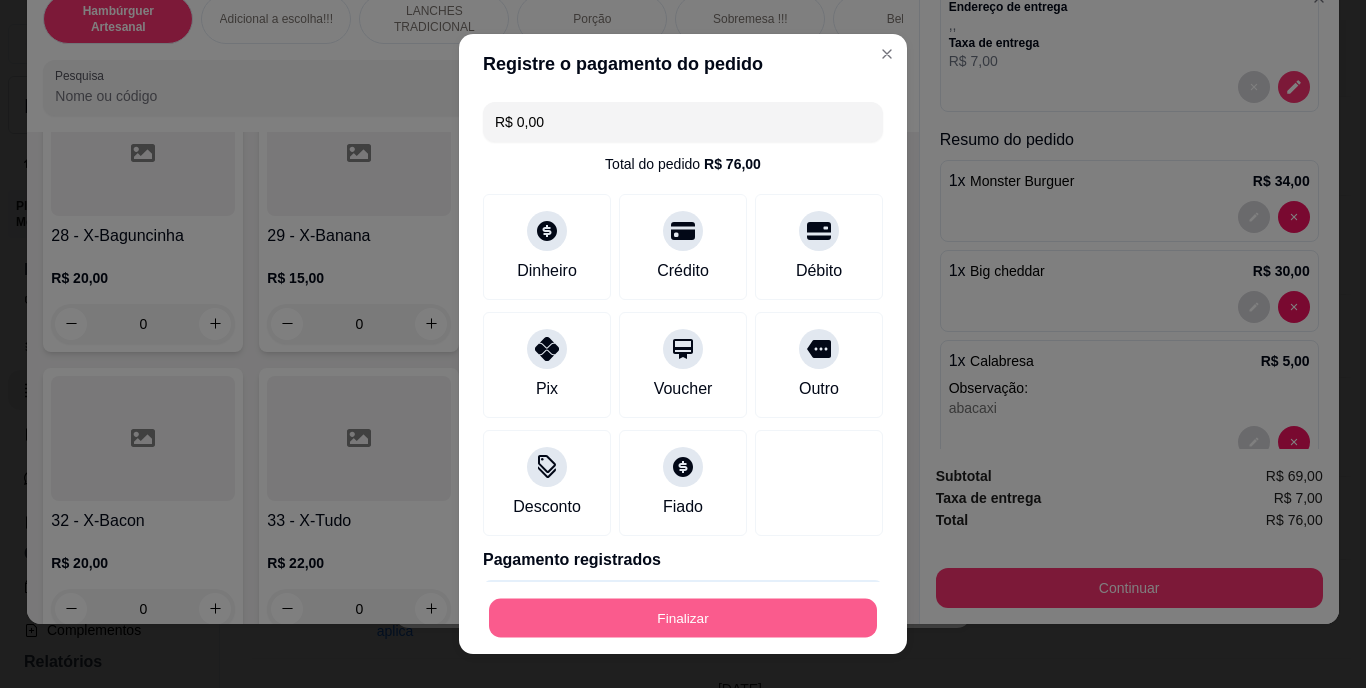 click on "Finalizar" at bounding box center (683, 617) 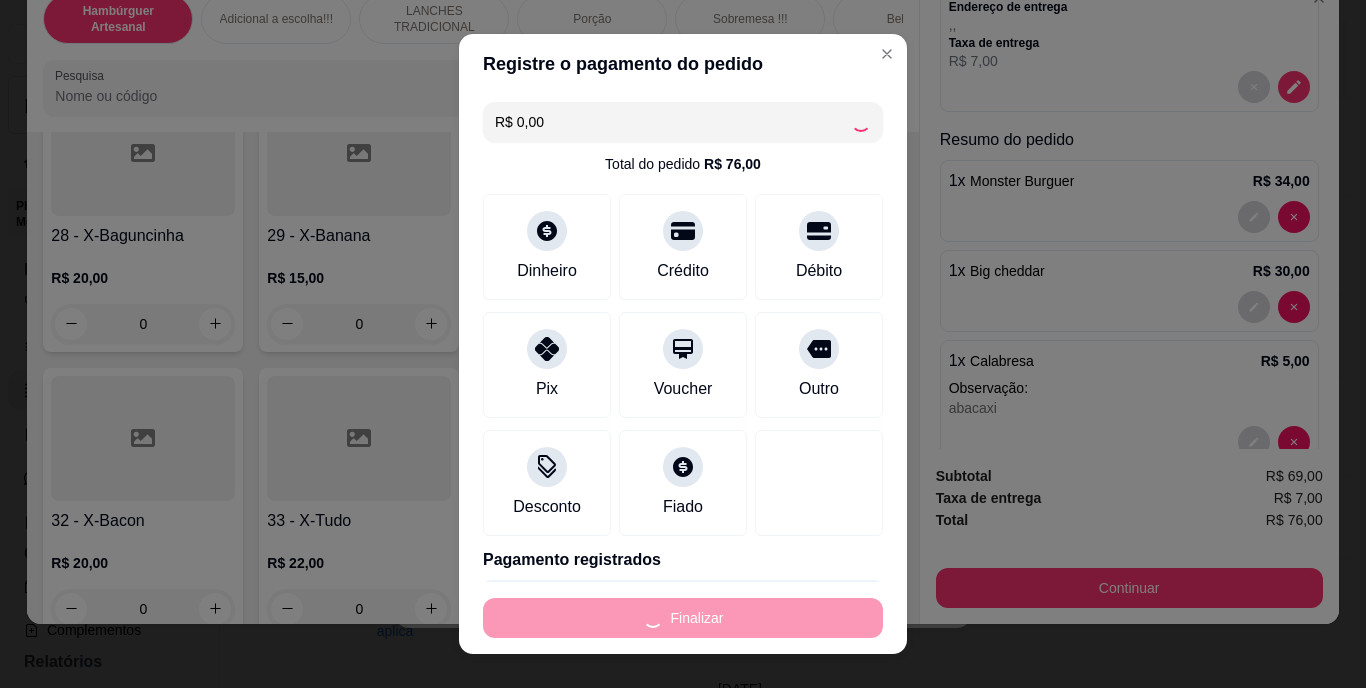 type on "0" 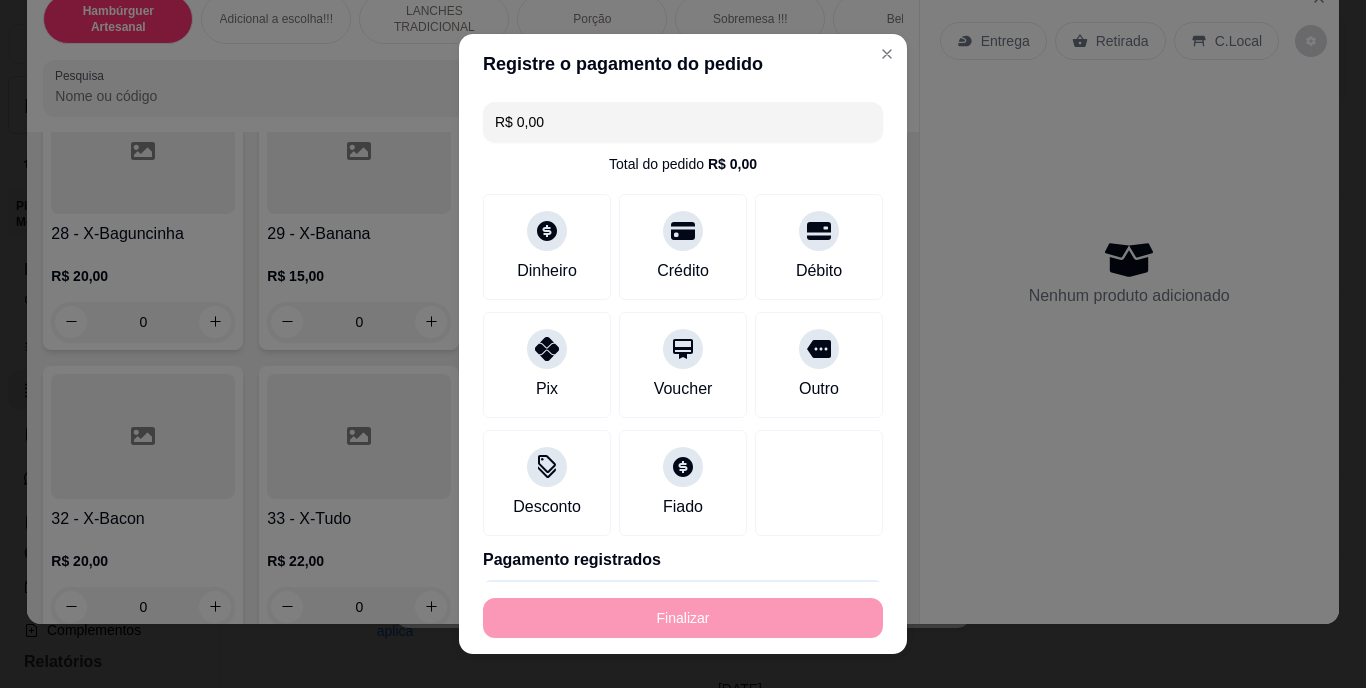 type on "-R$ 76,00" 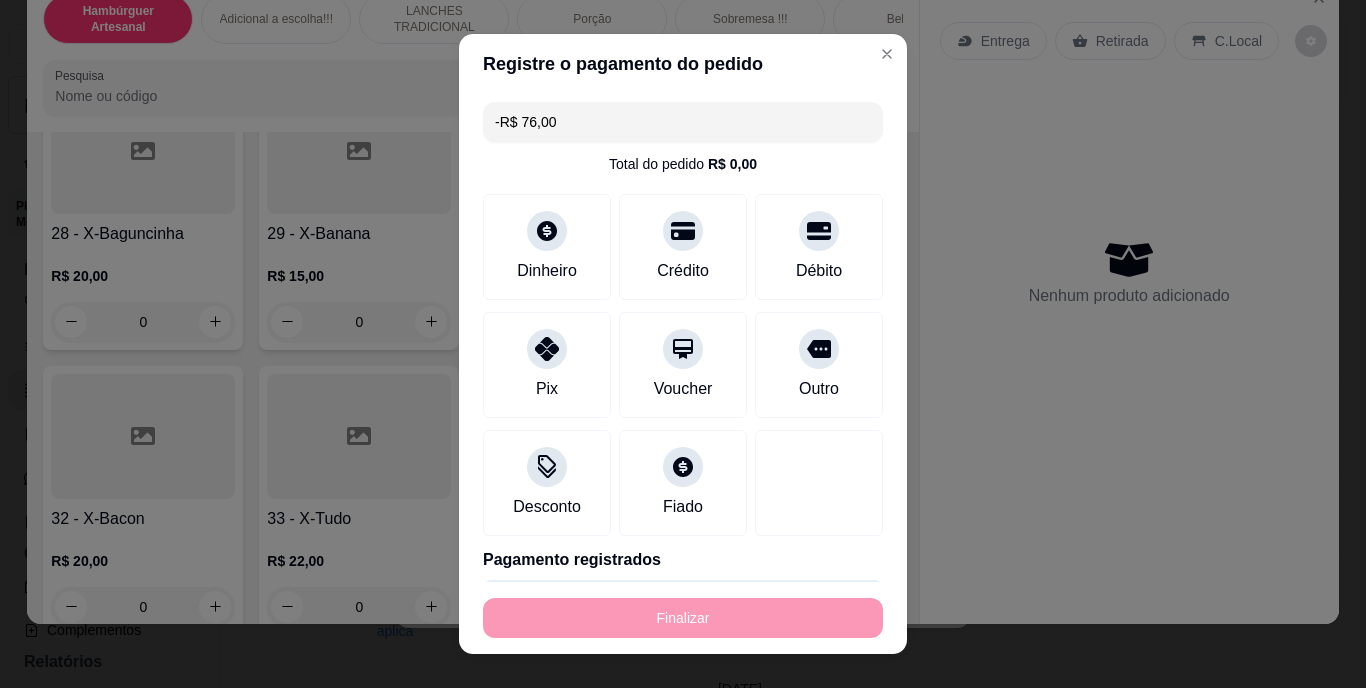 scroll, scrollTop: 0, scrollLeft: 0, axis: both 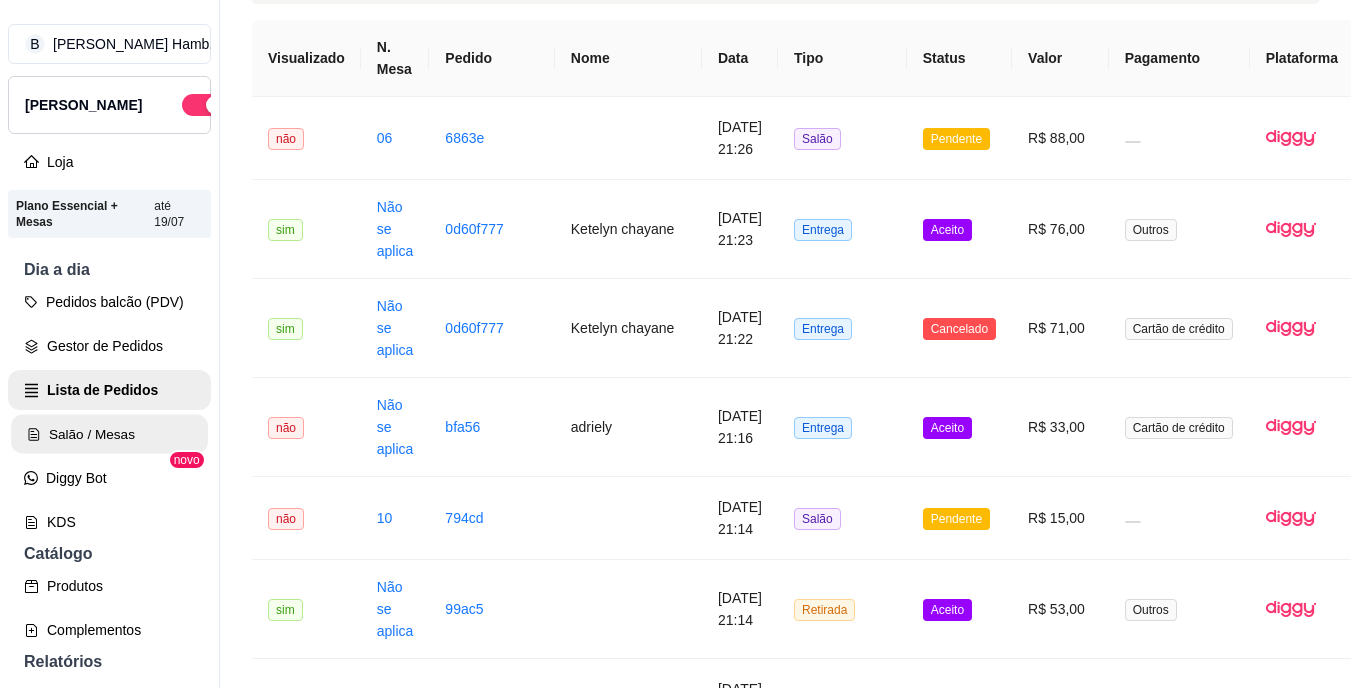 click on "Salão / Mesas" at bounding box center [109, 434] 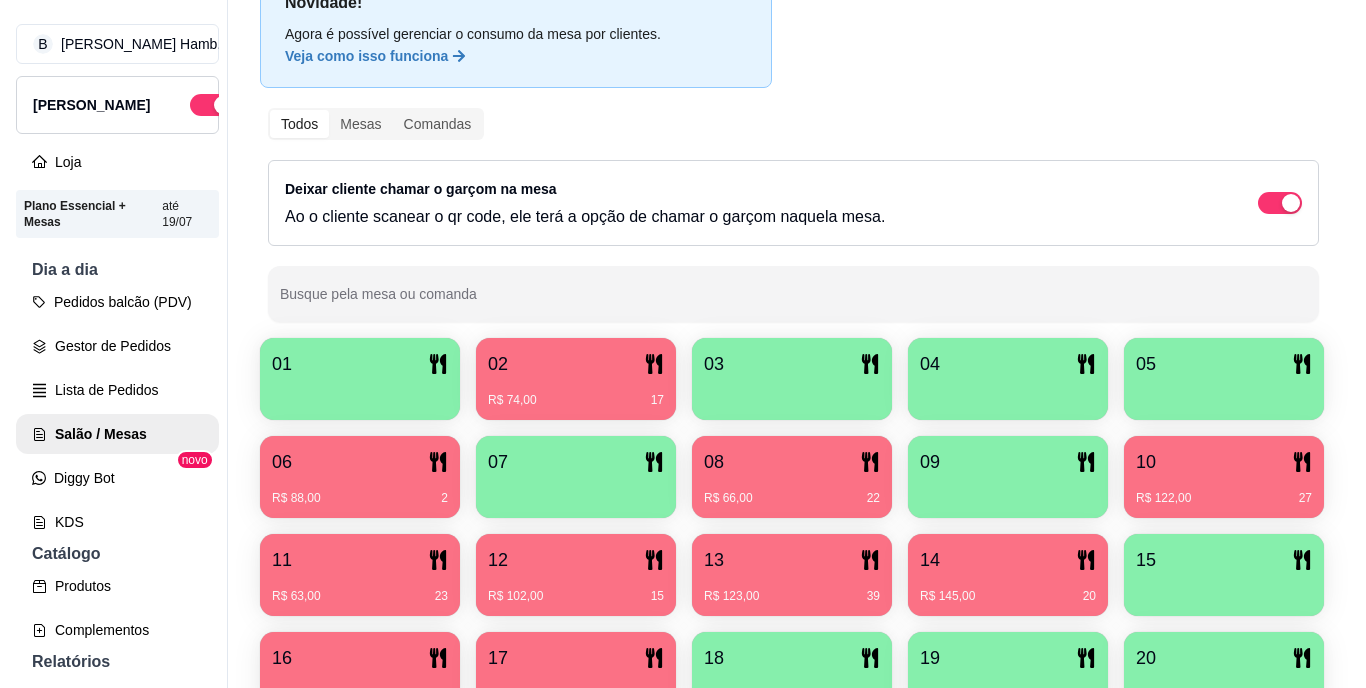 scroll, scrollTop: 150, scrollLeft: 0, axis: vertical 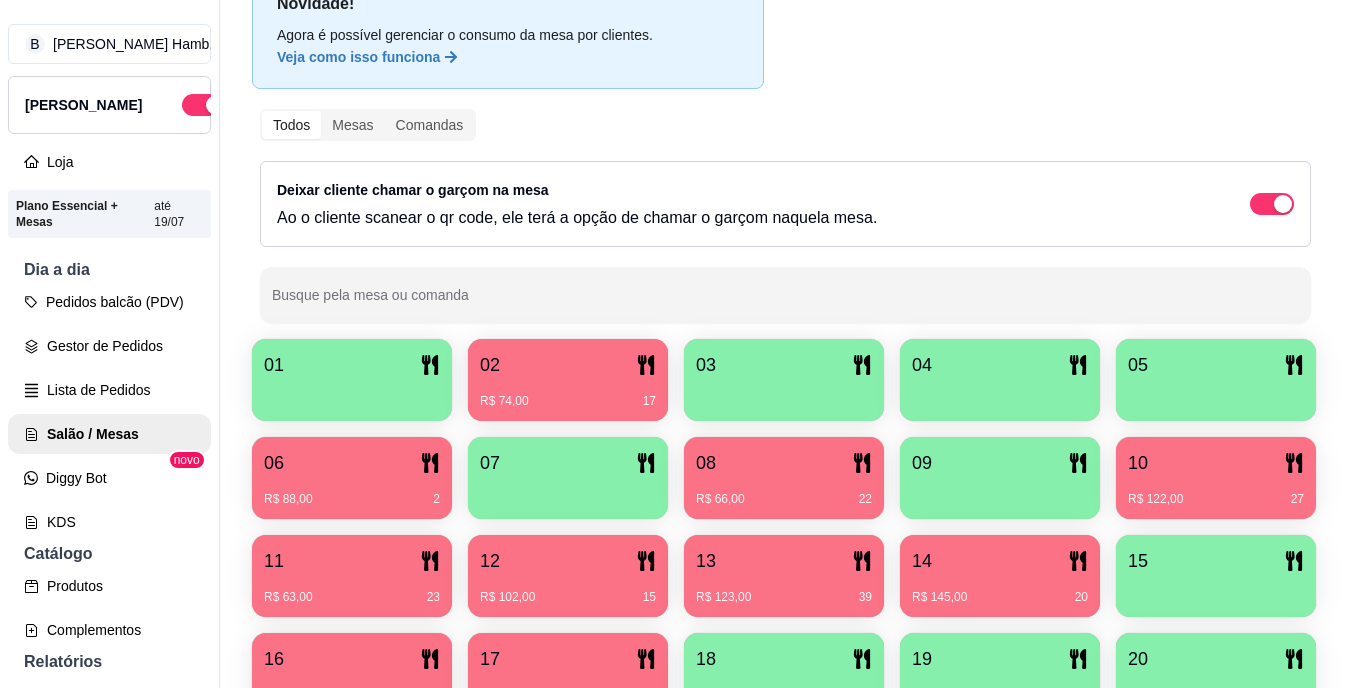 click on "R$ 88,00 2" at bounding box center (352, 492) 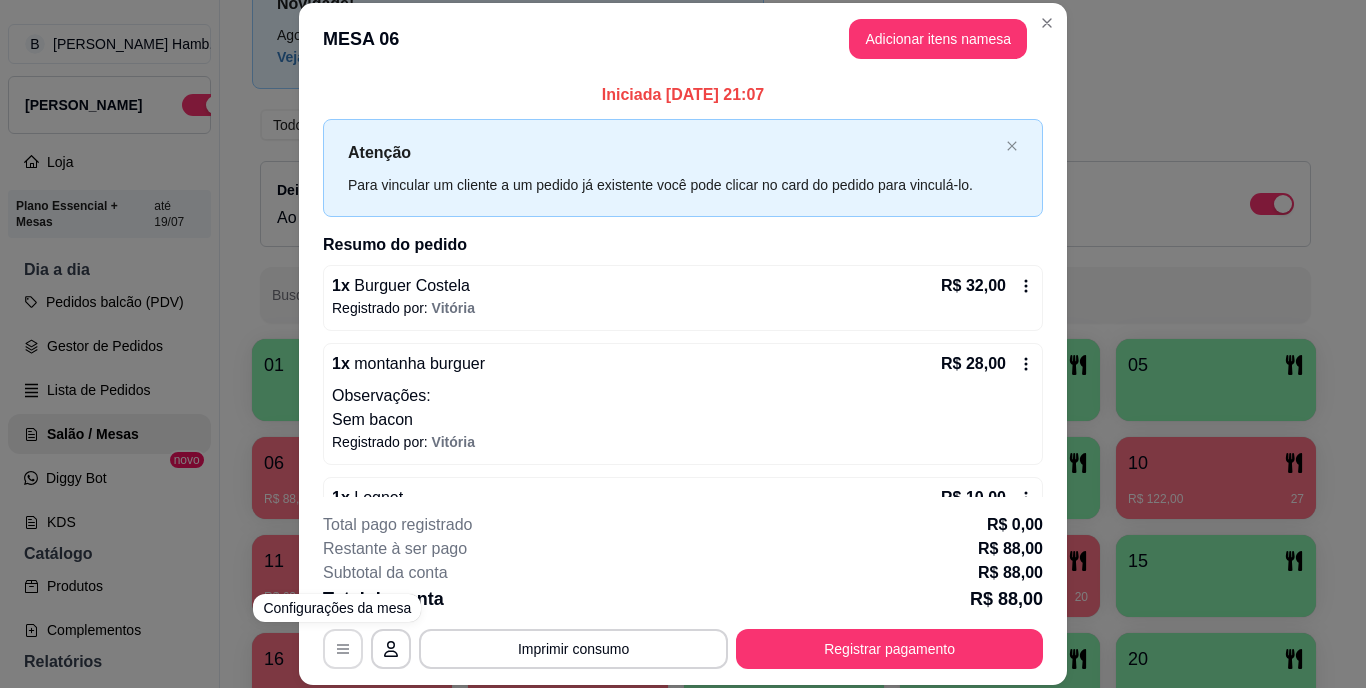 click at bounding box center (343, 649) 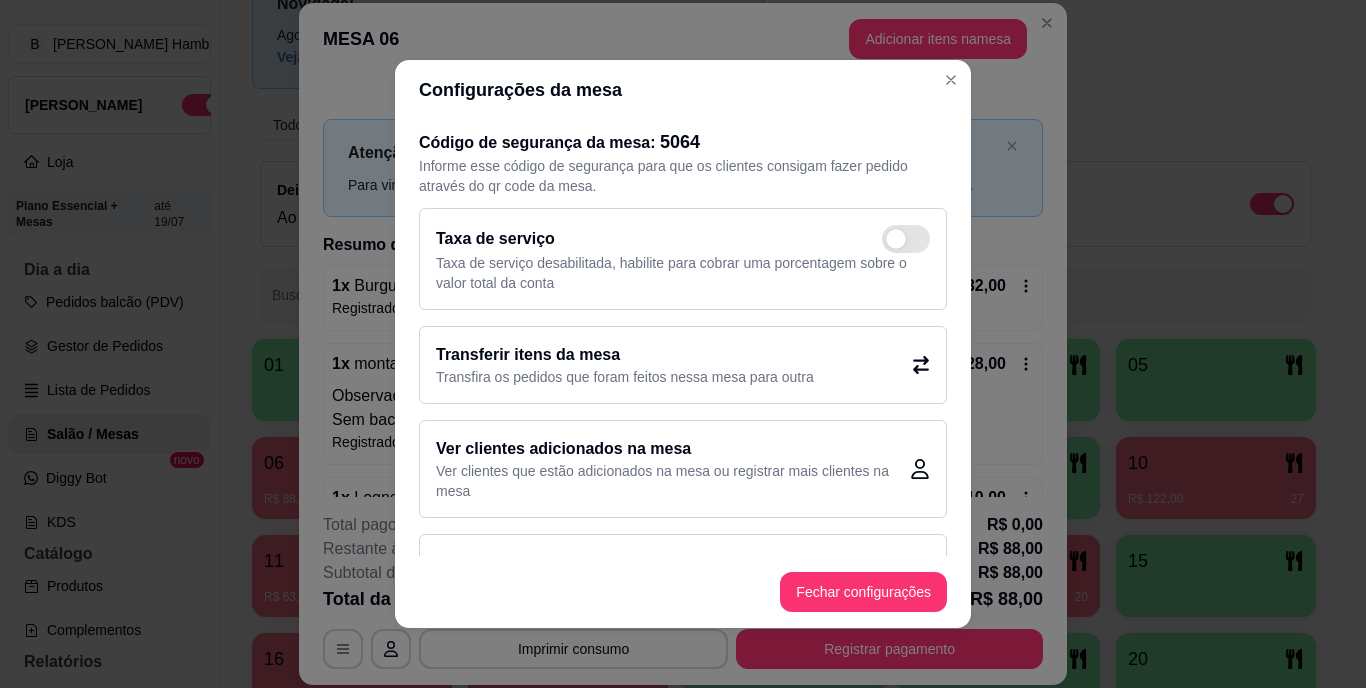 click on "Transferir itens da mesa" at bounding box center [625, 355] 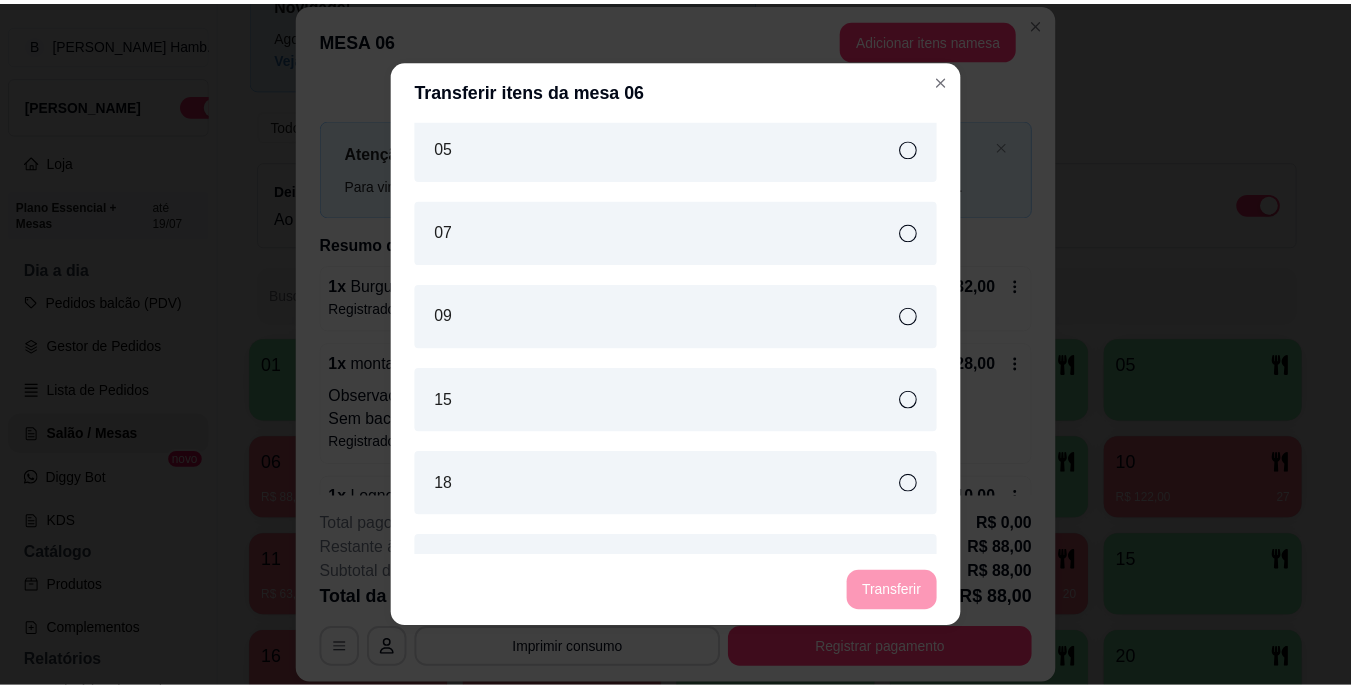 scroll, scrollTop: 400, scrollLeft: 0, axis: vertical 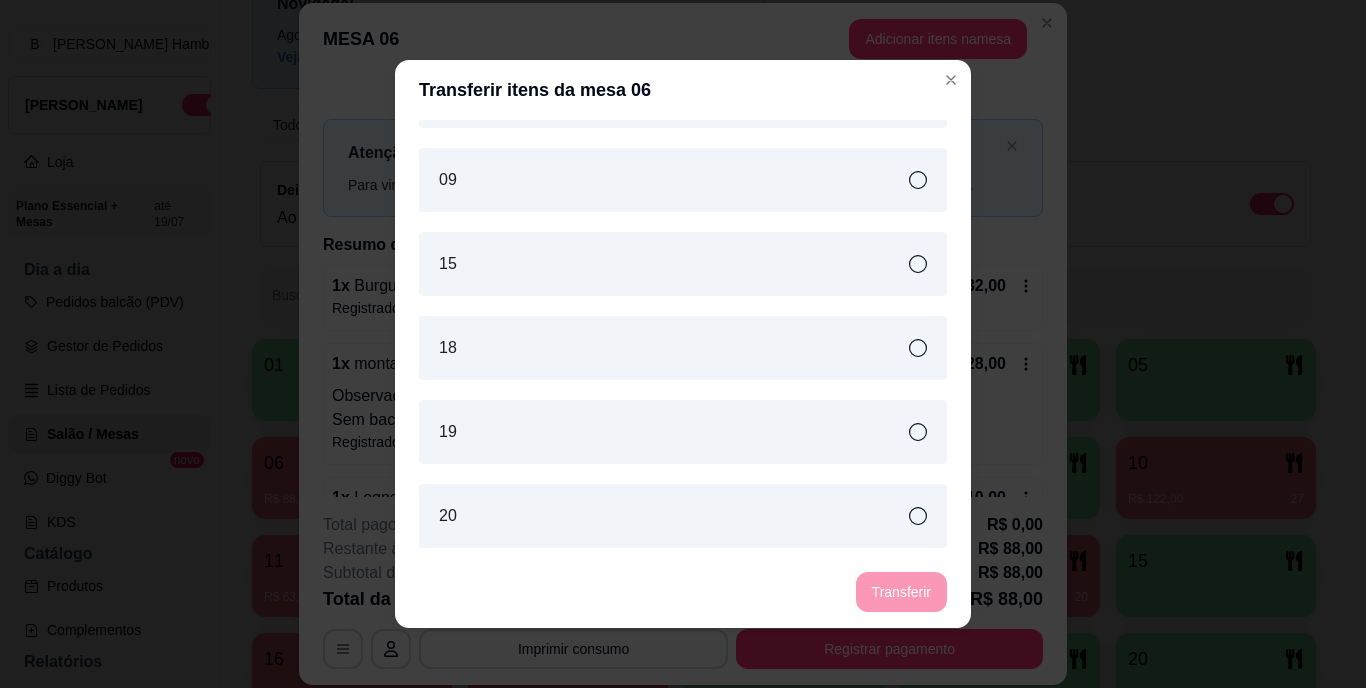 click on "20" at bounding box center [683, 516] 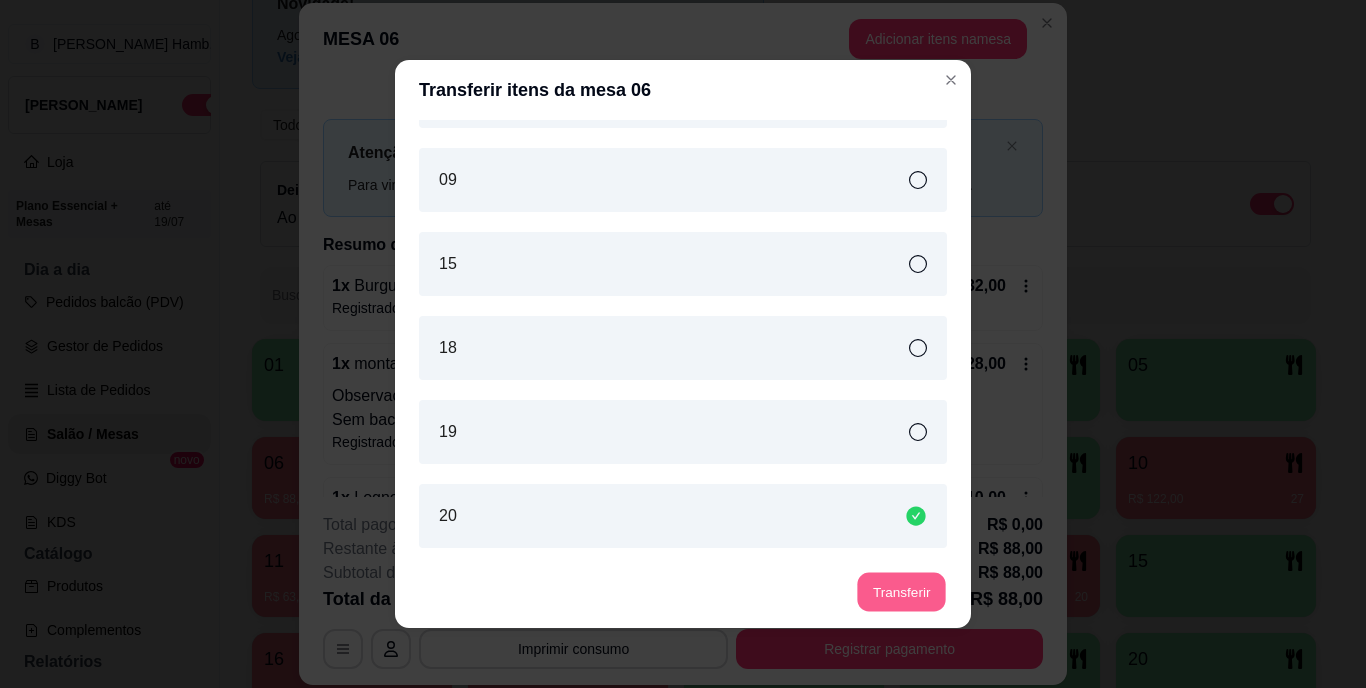 click on "Transferir" at bounding box center [901, 592] 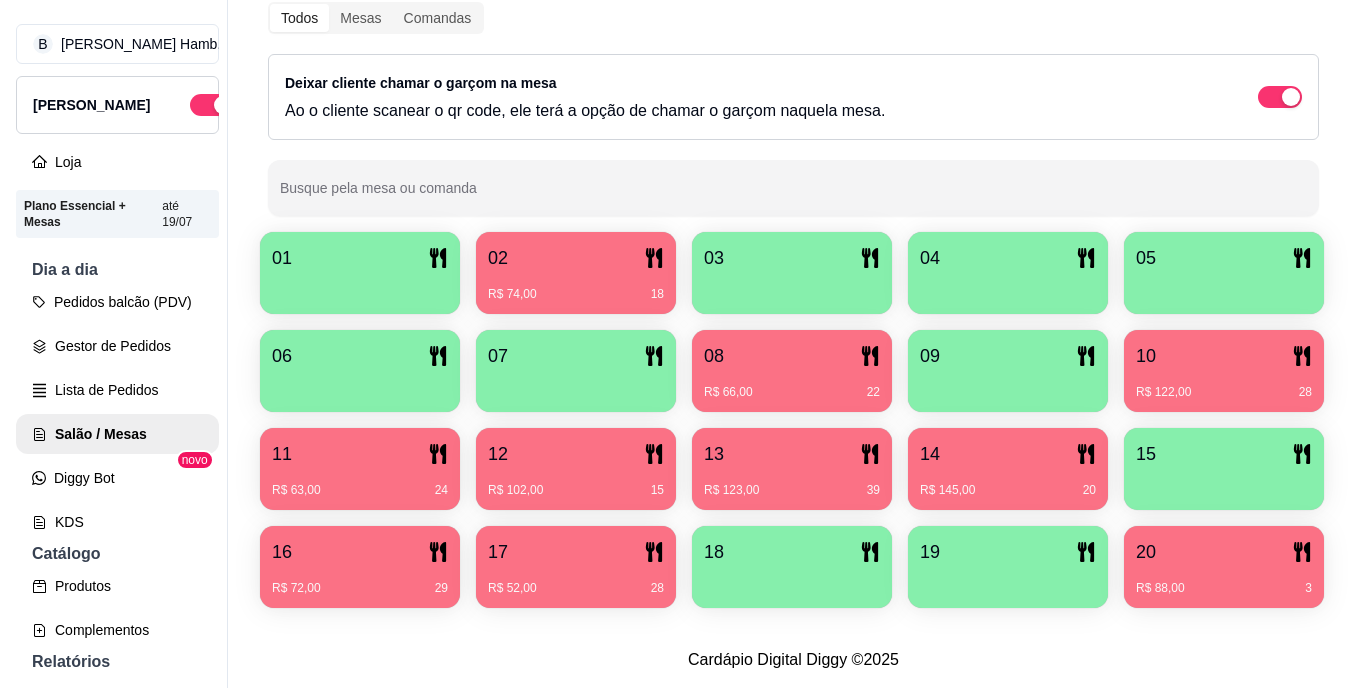 scroll, scrollTop: 314, scrollLeft: 0, axis: vertical 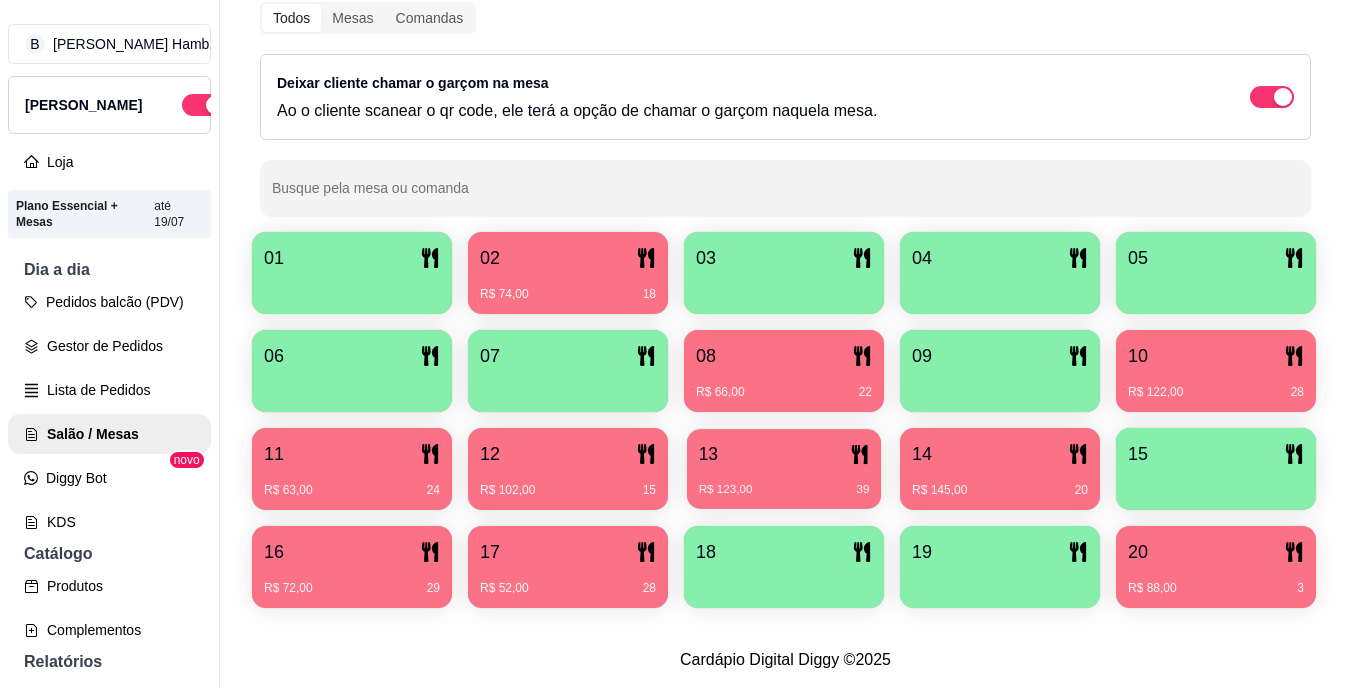 click on "R$ 123,00 39" at bounding box center (784, 490) 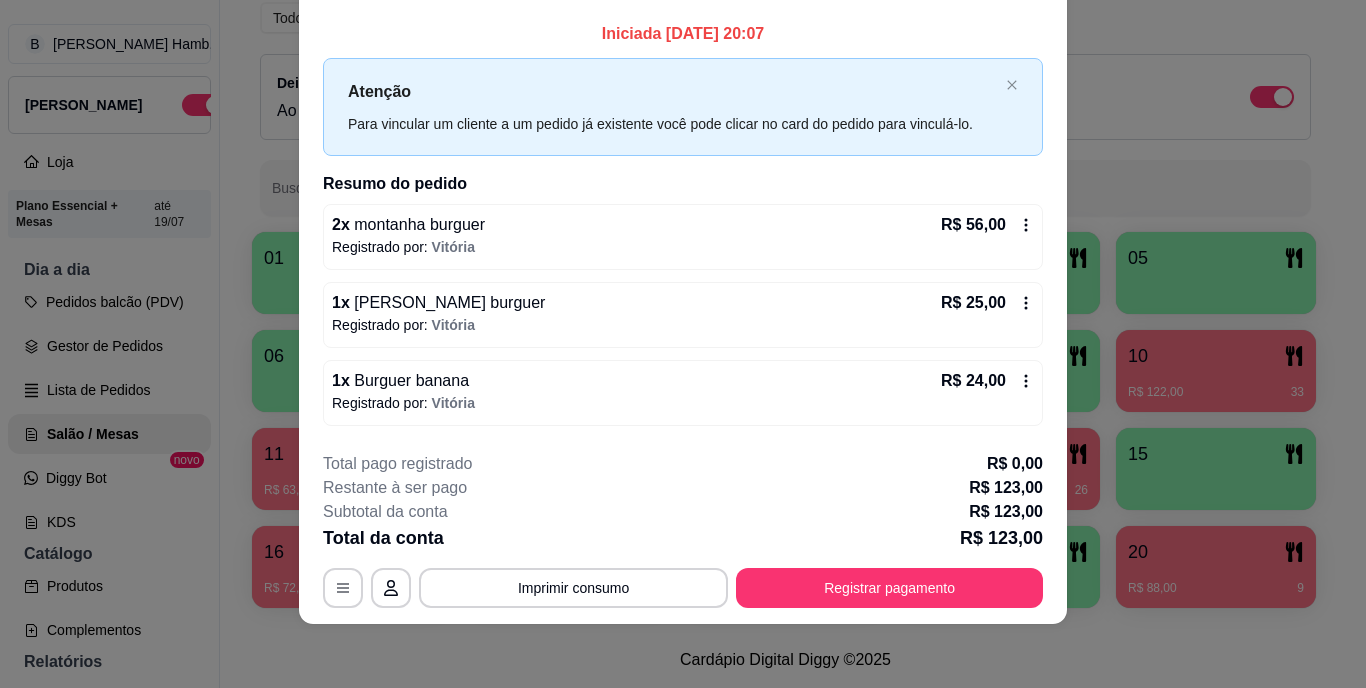 scroll, scrollTop: 0, scrollLeft: 0, axis: both 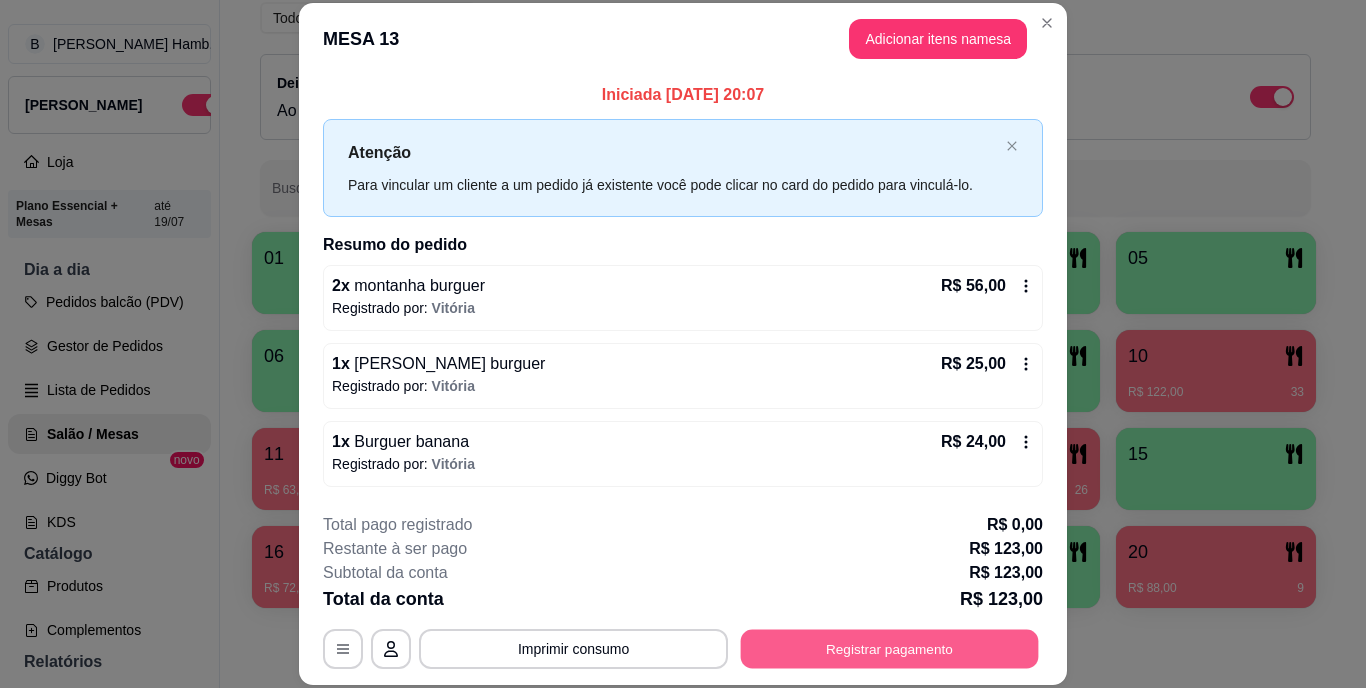 click on "Registrar pagamento" at bounding box center [890, 648] 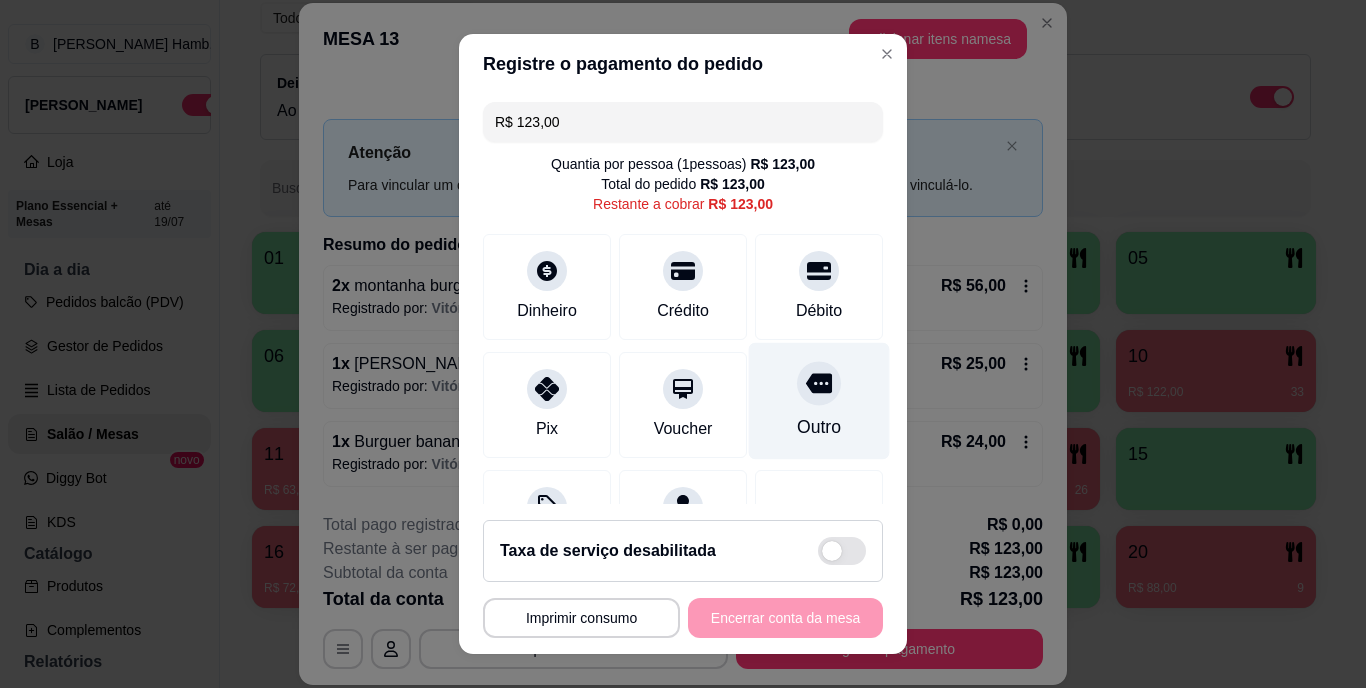 click on "Outro" at bounding box center (819, 428) 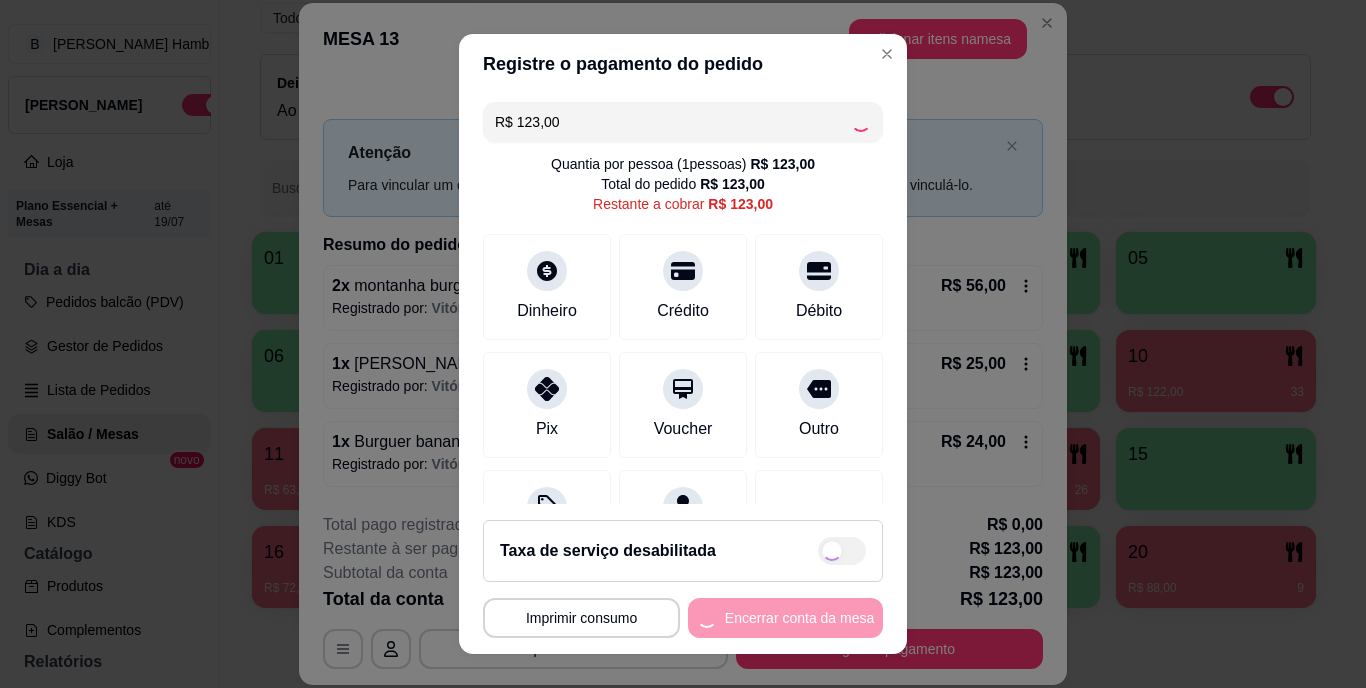 type on "R$ 0,00" 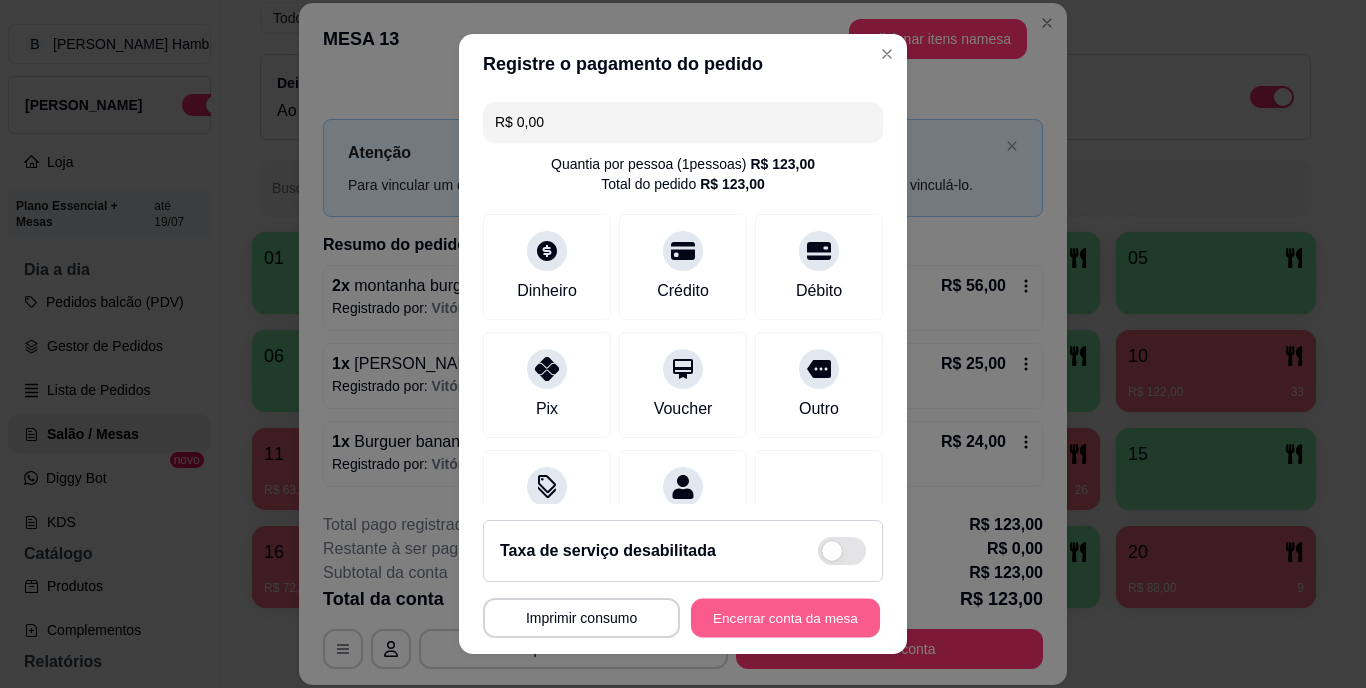 click on "Encerrar conta da mesa" at bounding box center [785, 617] 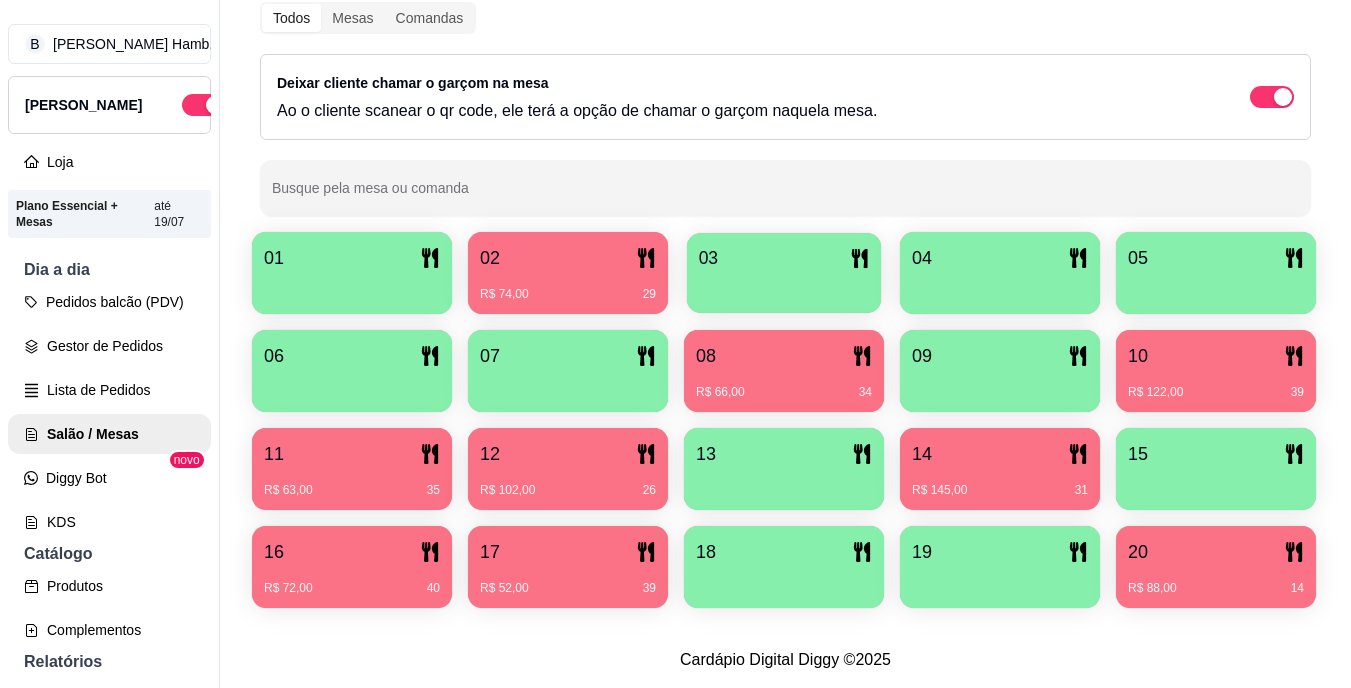 click at bounding box center [784, 286] 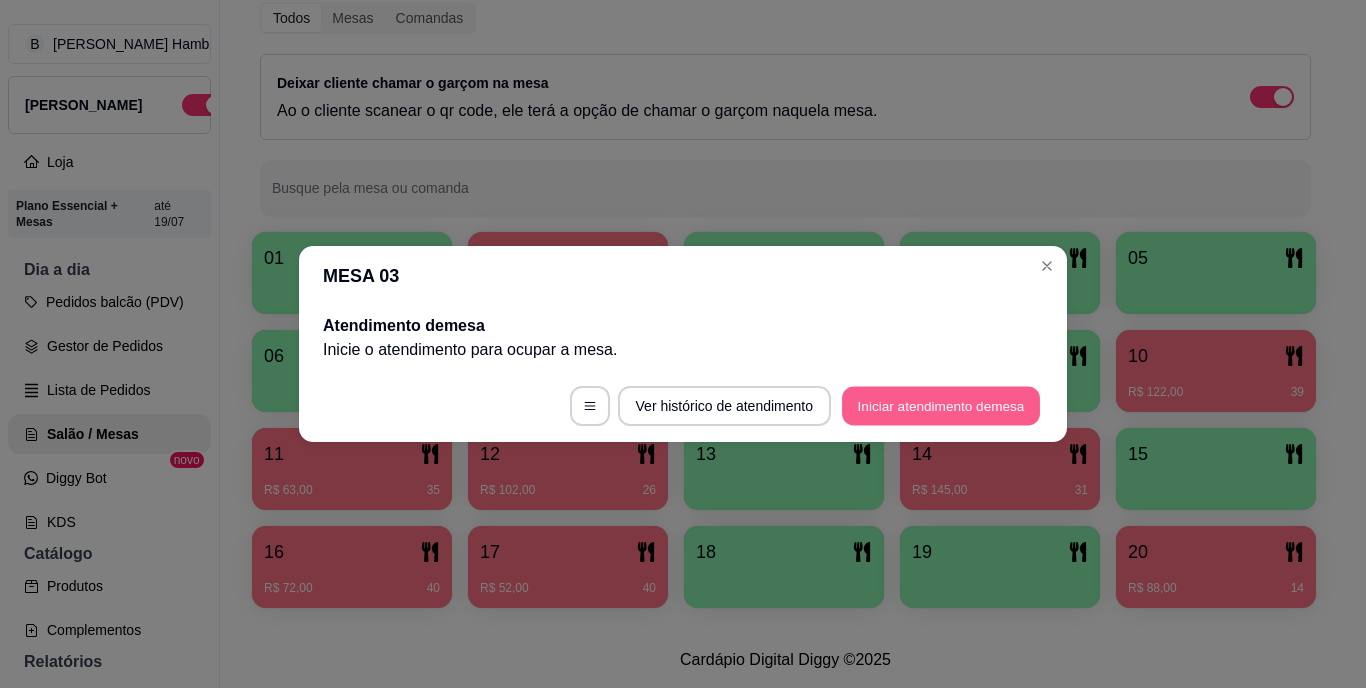click on "Iniciar atendimento de  mesa" at bounding box center (941, 406) 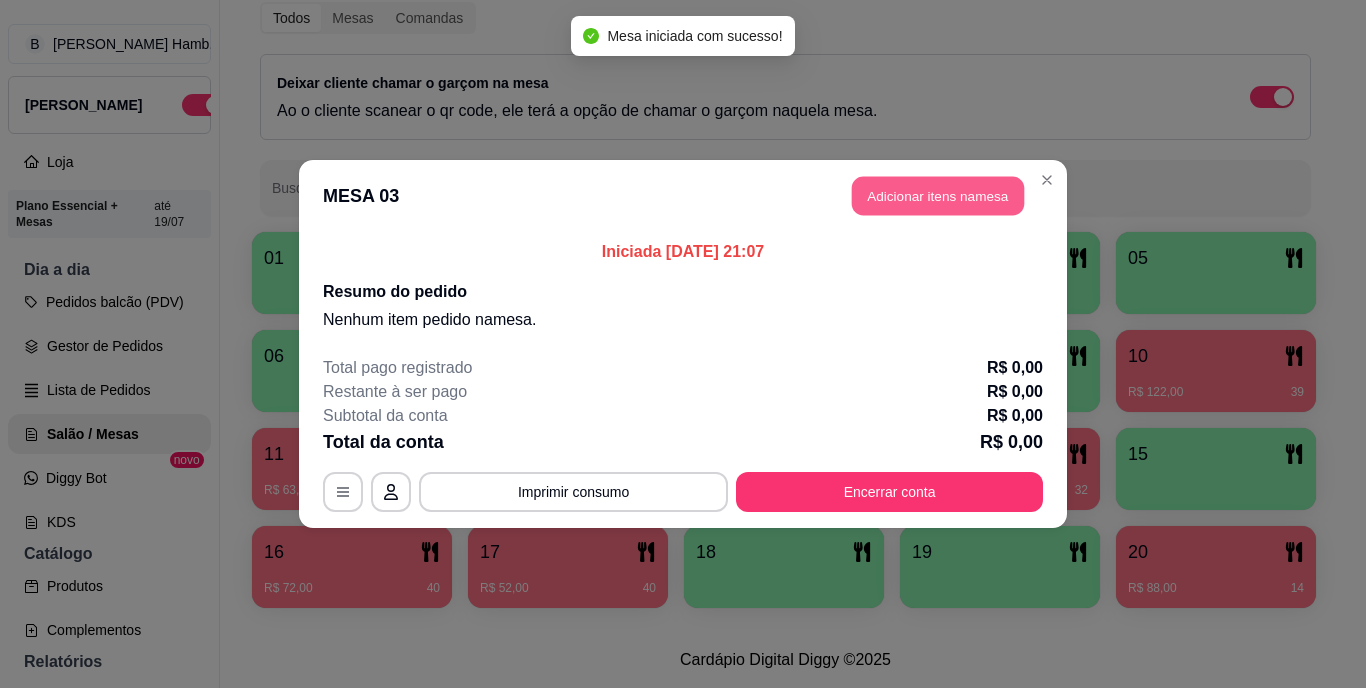 click on "Adicionar itens na  mesa" at bounding box center (938, 196) 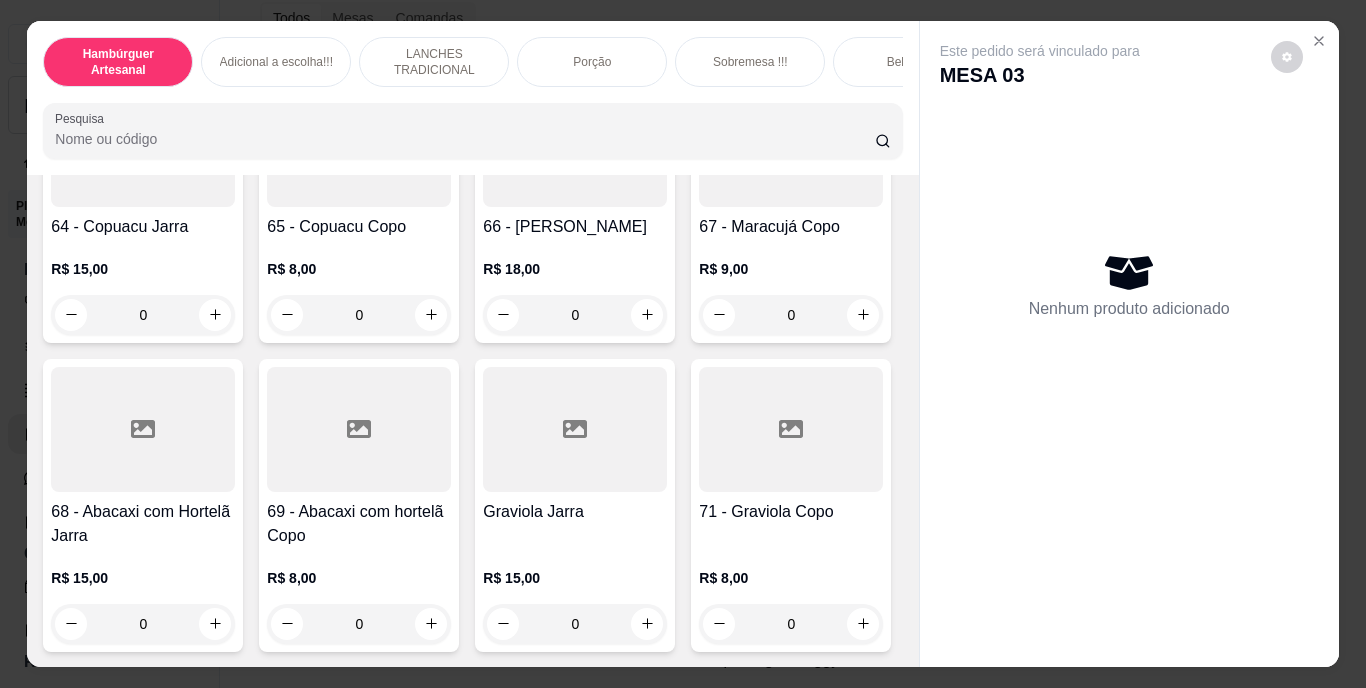 scroll, scrollTop: 8586, scrollLeft: 0, axis: vertical 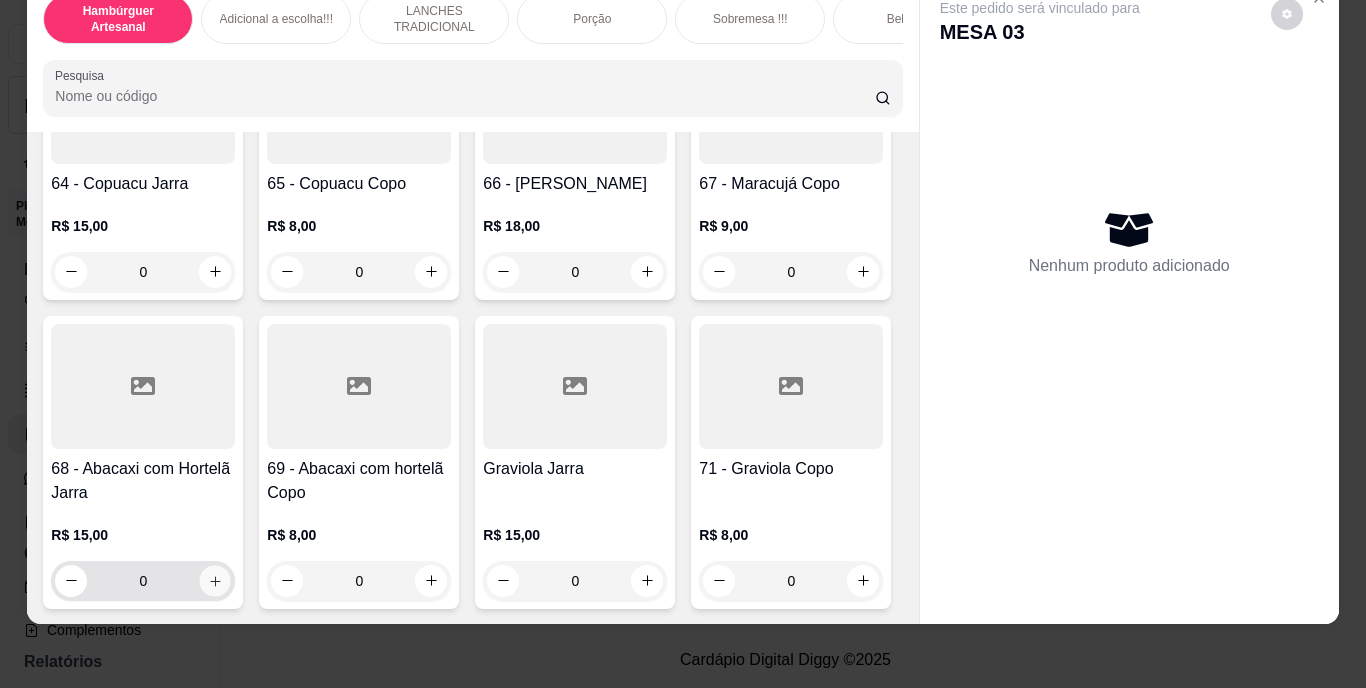 click at bounding box center (215, 580) 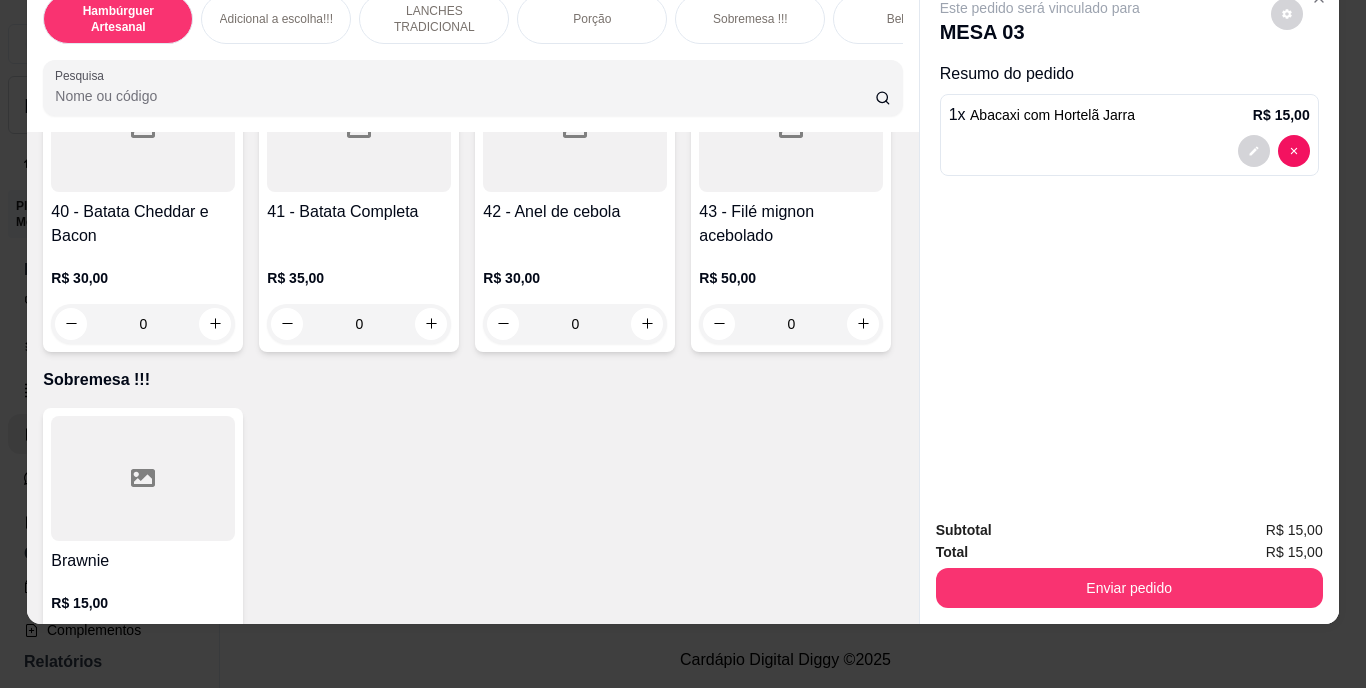 scroll, scrollTop: 4077, scrollLeft: 0, axis: vertical 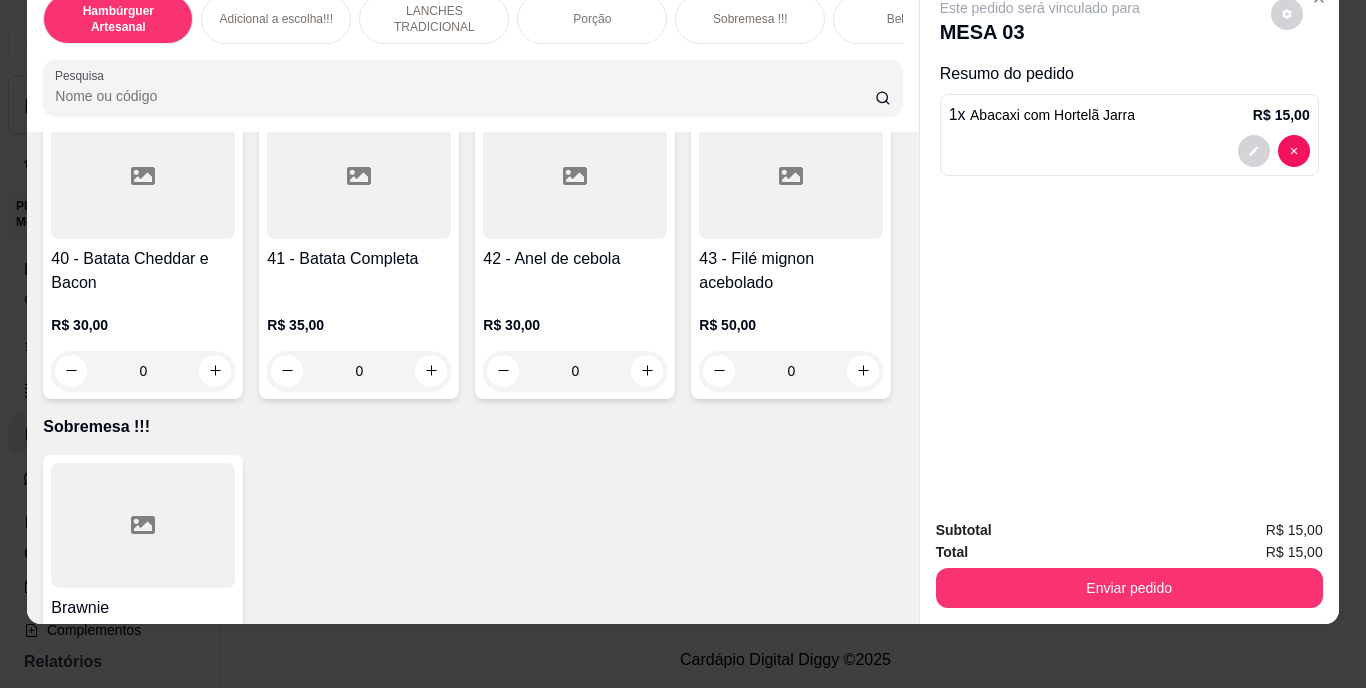 click 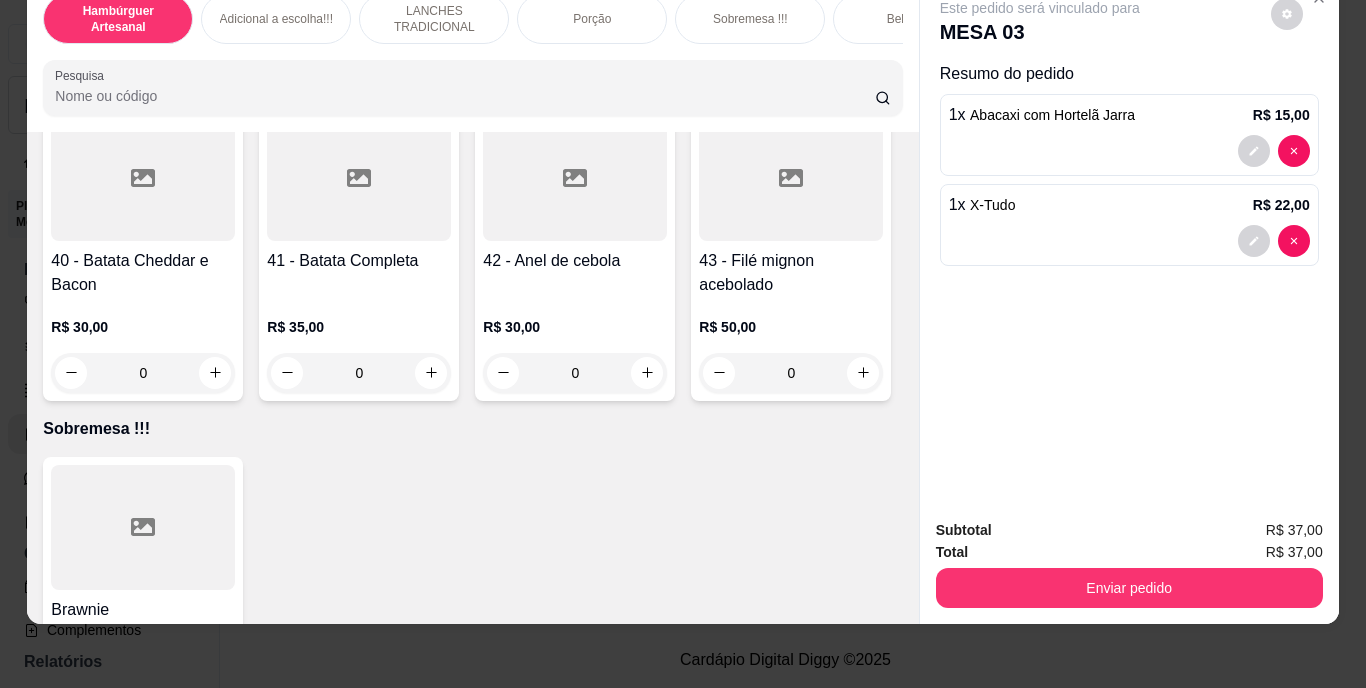 click 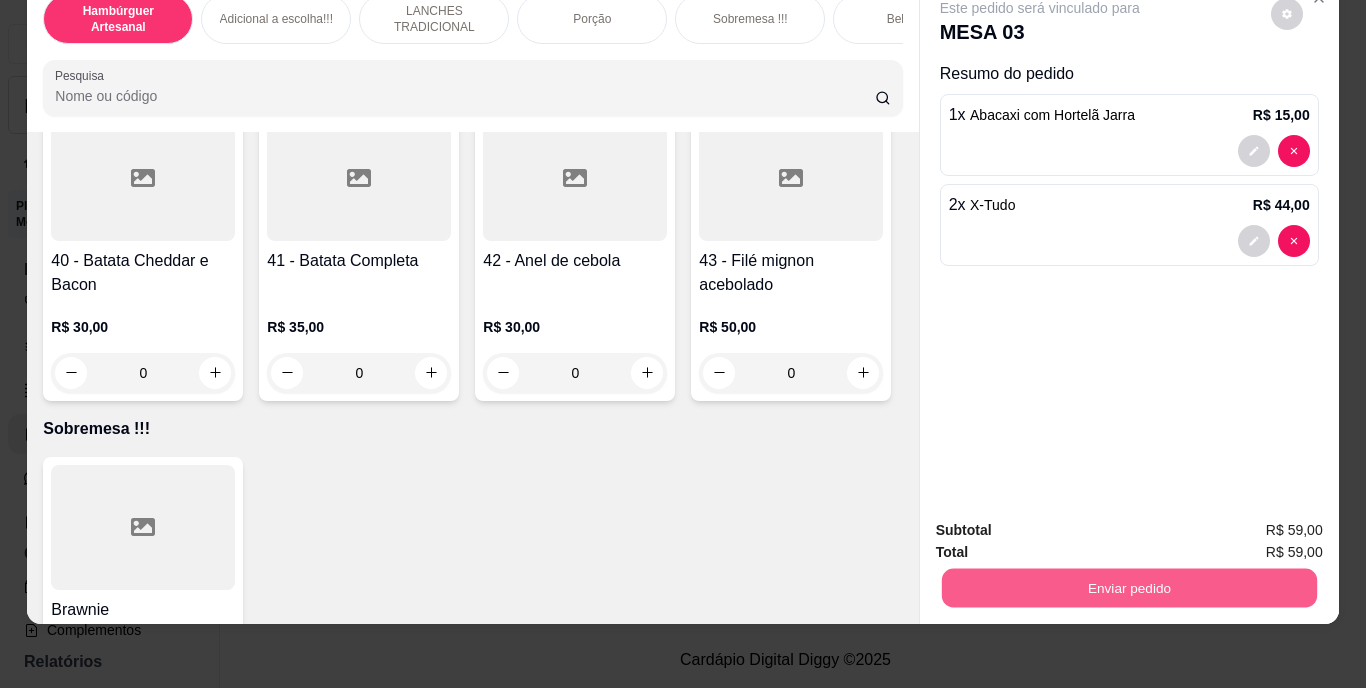 click on "Enviar pedido" at bounding box center (1128, 588) 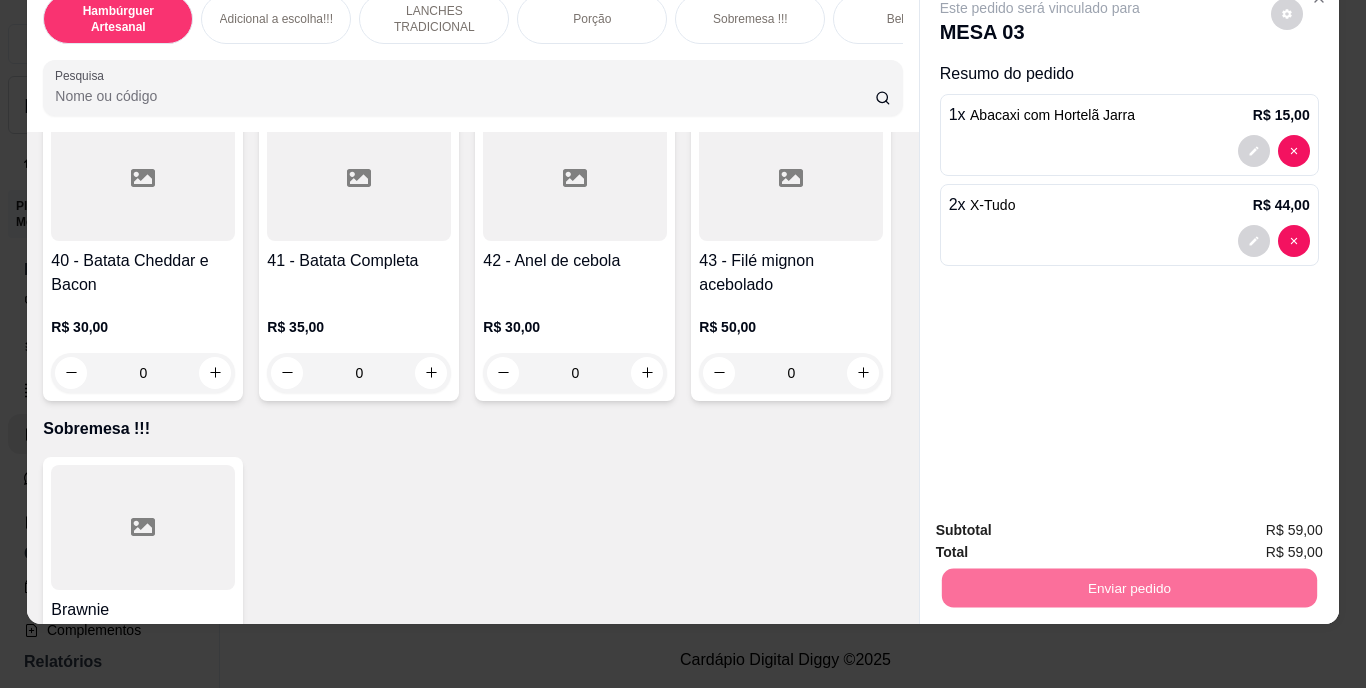 click on "Não registrar e enviar pedido" at bounding box center (1063, 523) 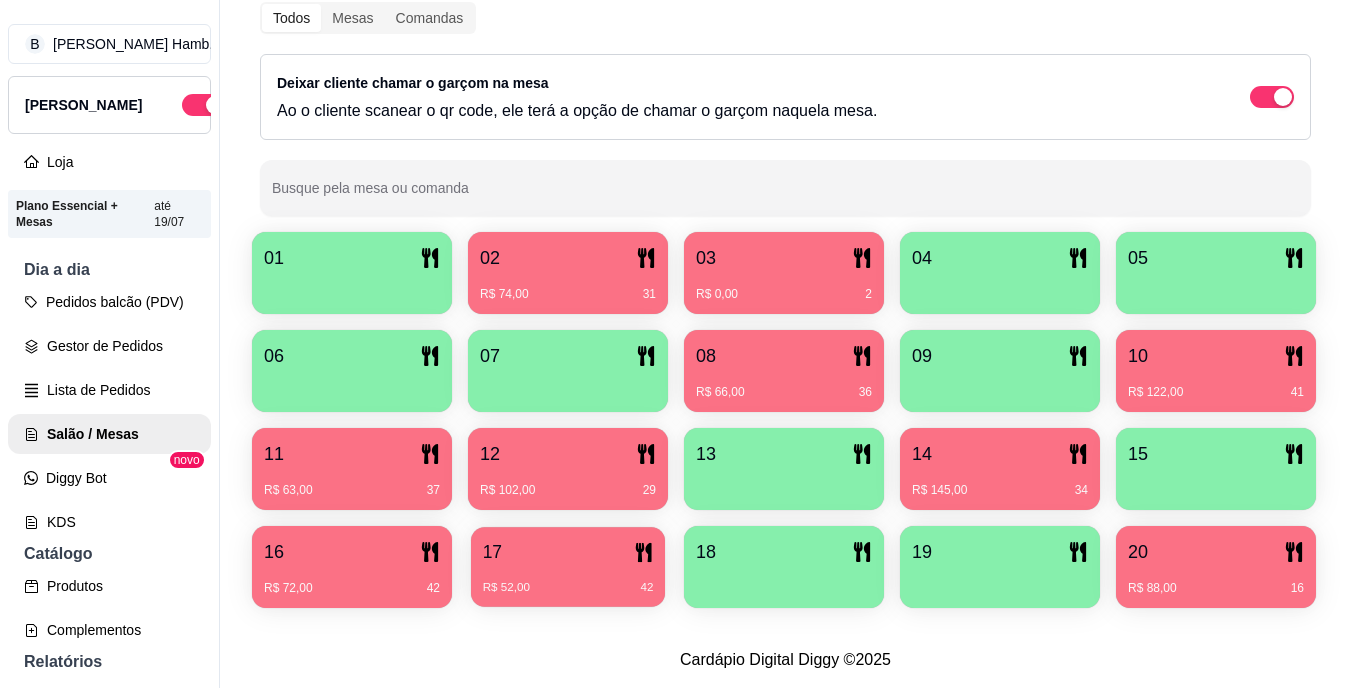 click on "17" at bounding box center [568, 552] 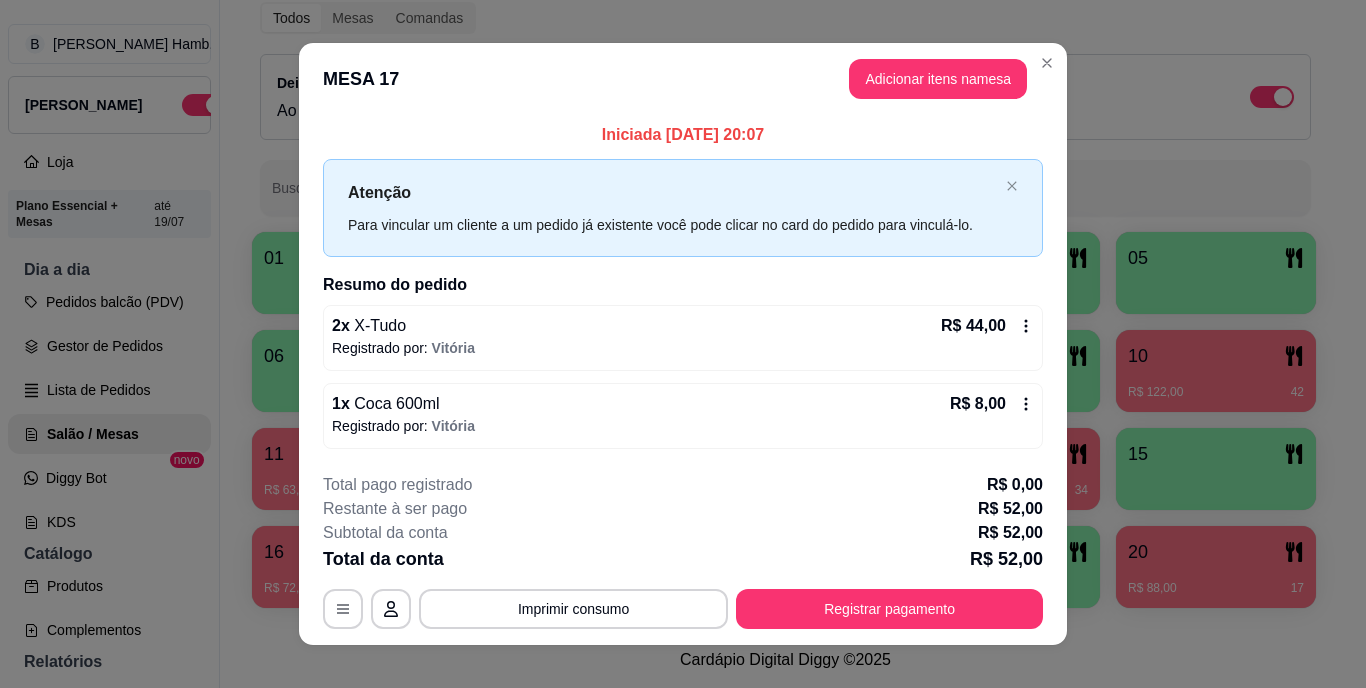scroll, scrollTop: 21, scrollLeft: 0, axis: vertical 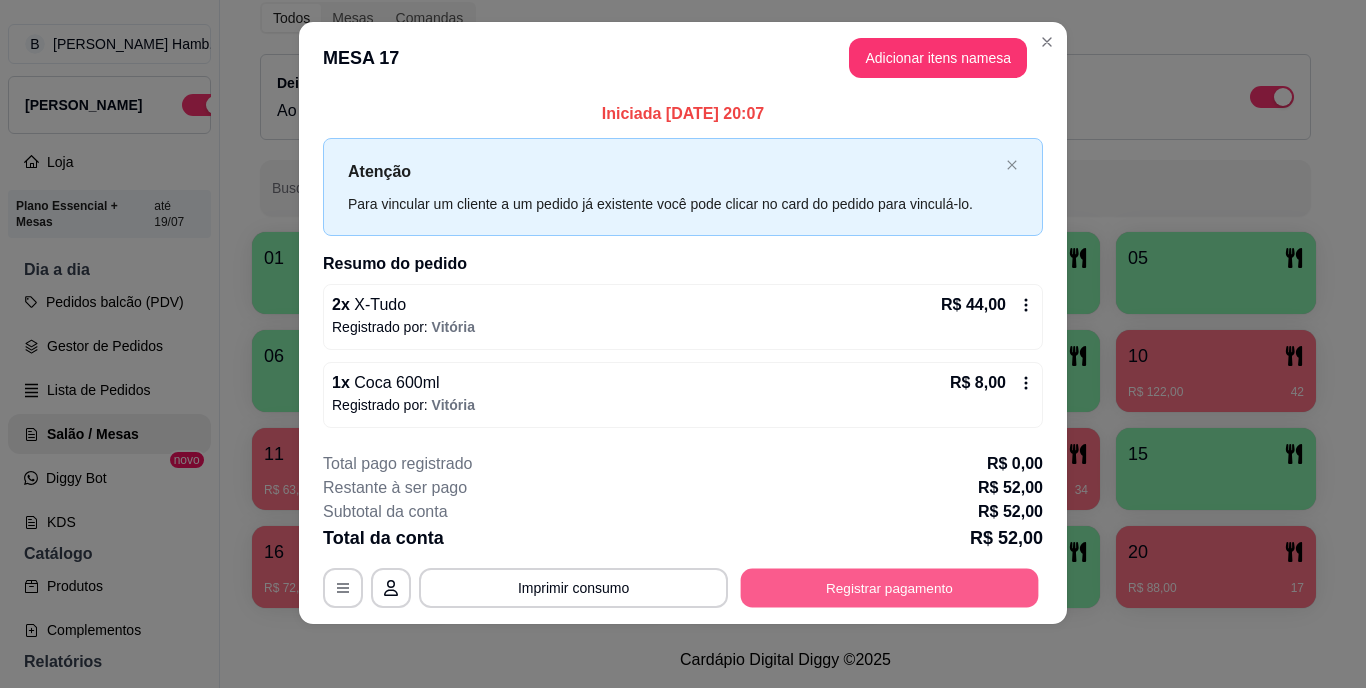 click on "Registrar pagamento" at bounding box center (890, 587) 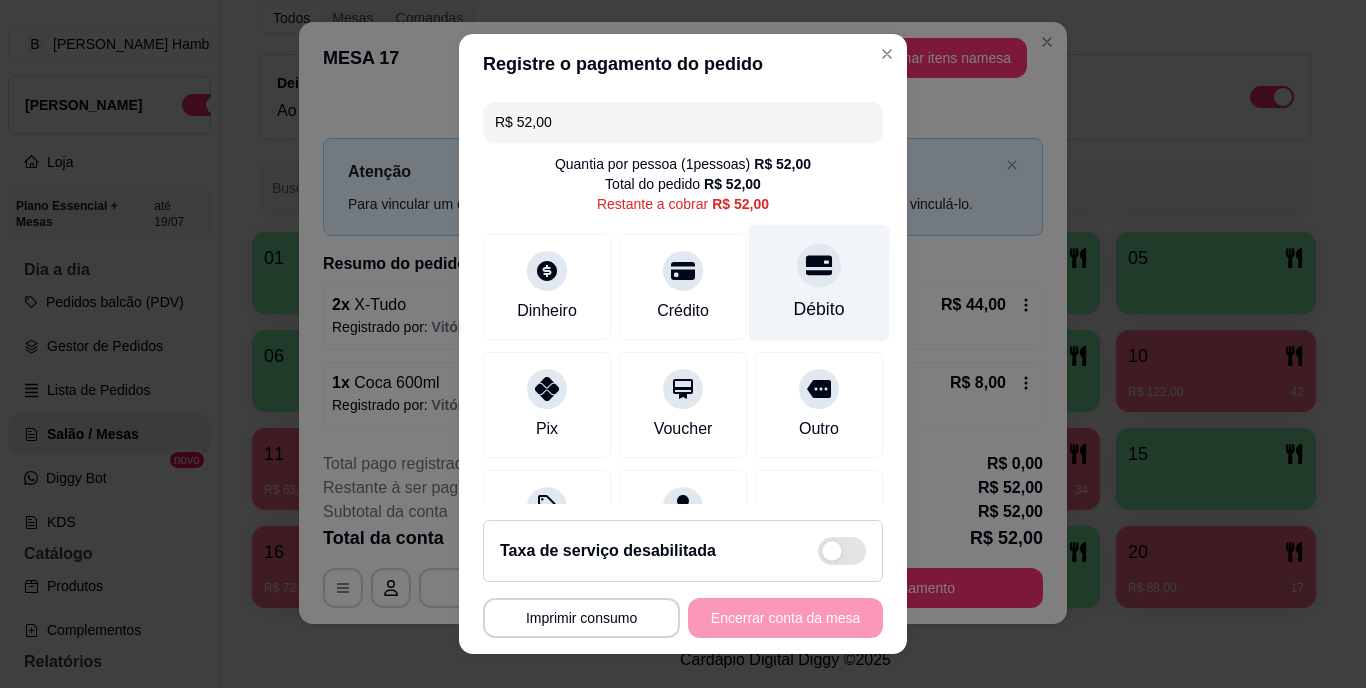 click on "Débito" at bounding box center (819, 310) 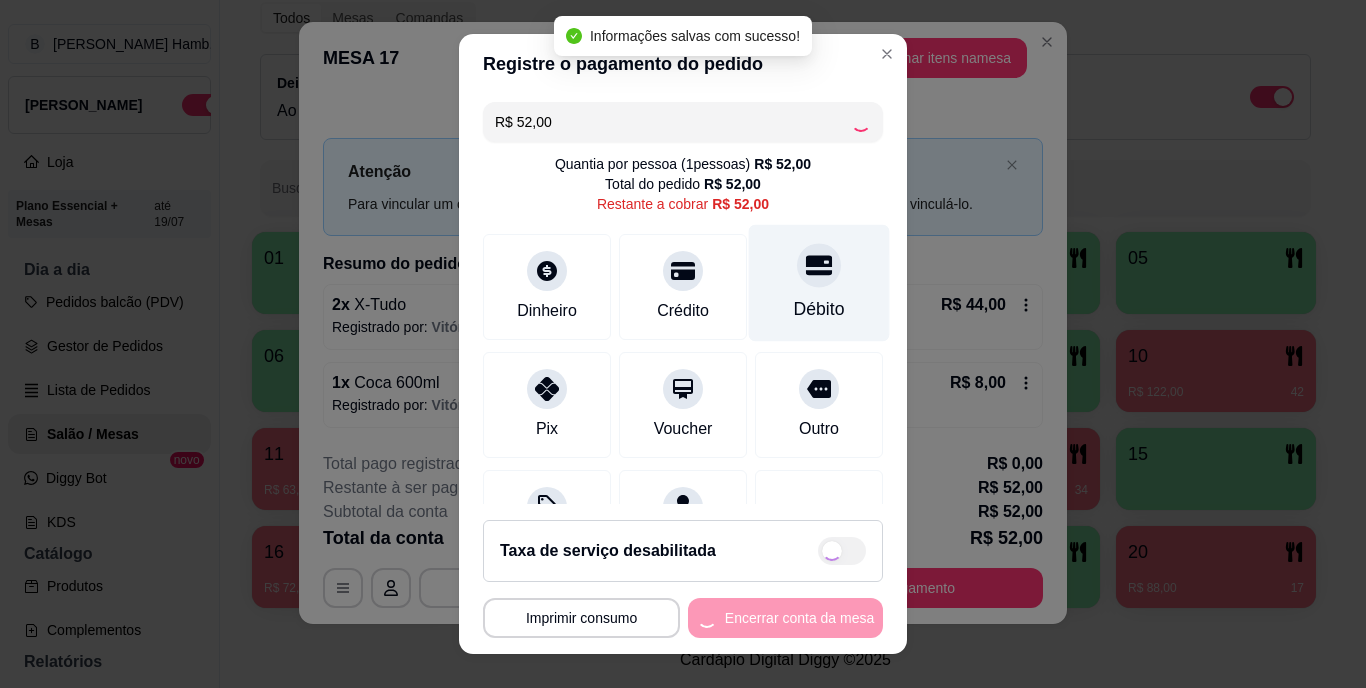 type on "R$ 0,00" 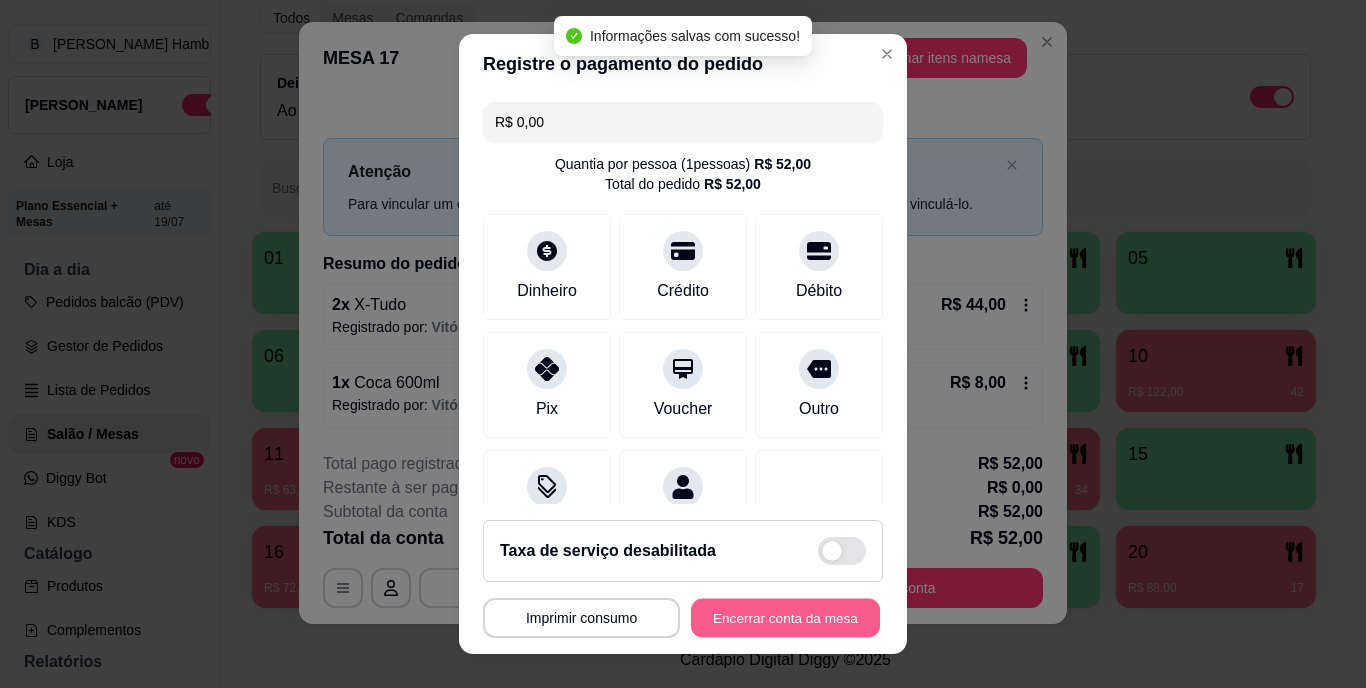 click on "Encerrar conta da mesa" at bounding box center (785, 617) 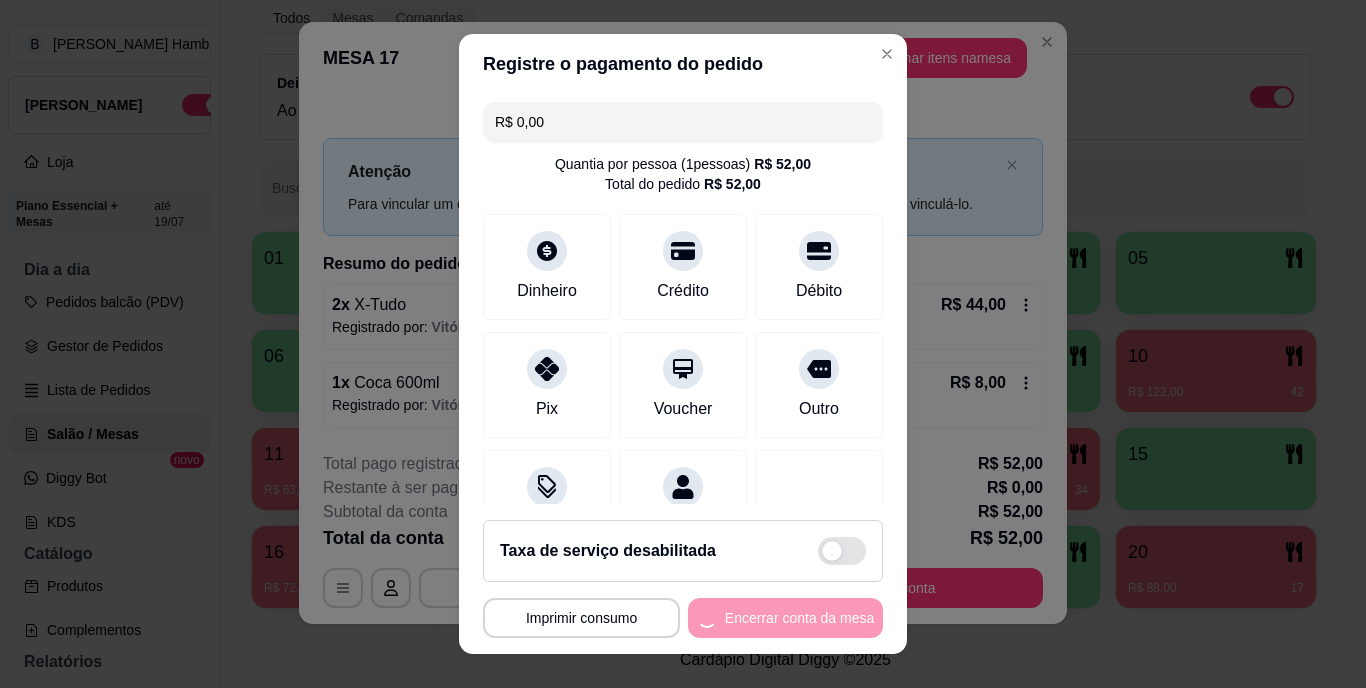 scroll, scrollTop: 0, scrollLeft: 0, axis: both 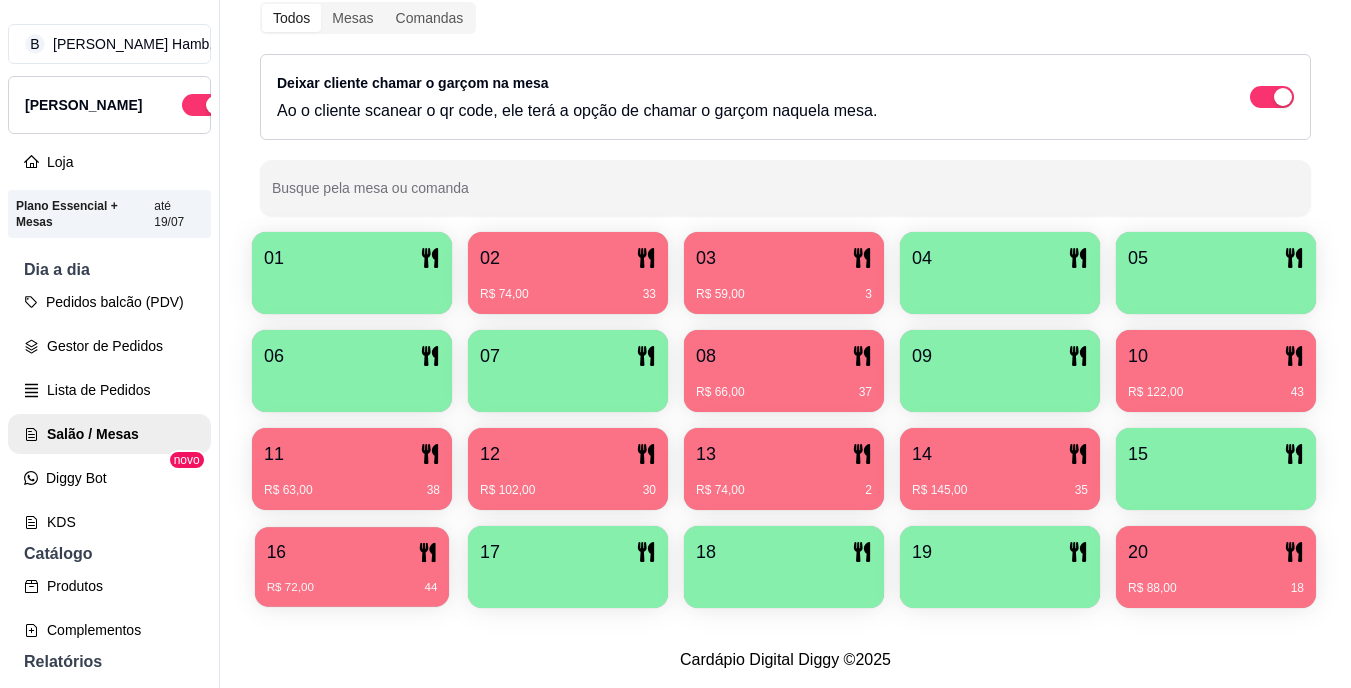 click on "16" at bounding box center [352, 552] 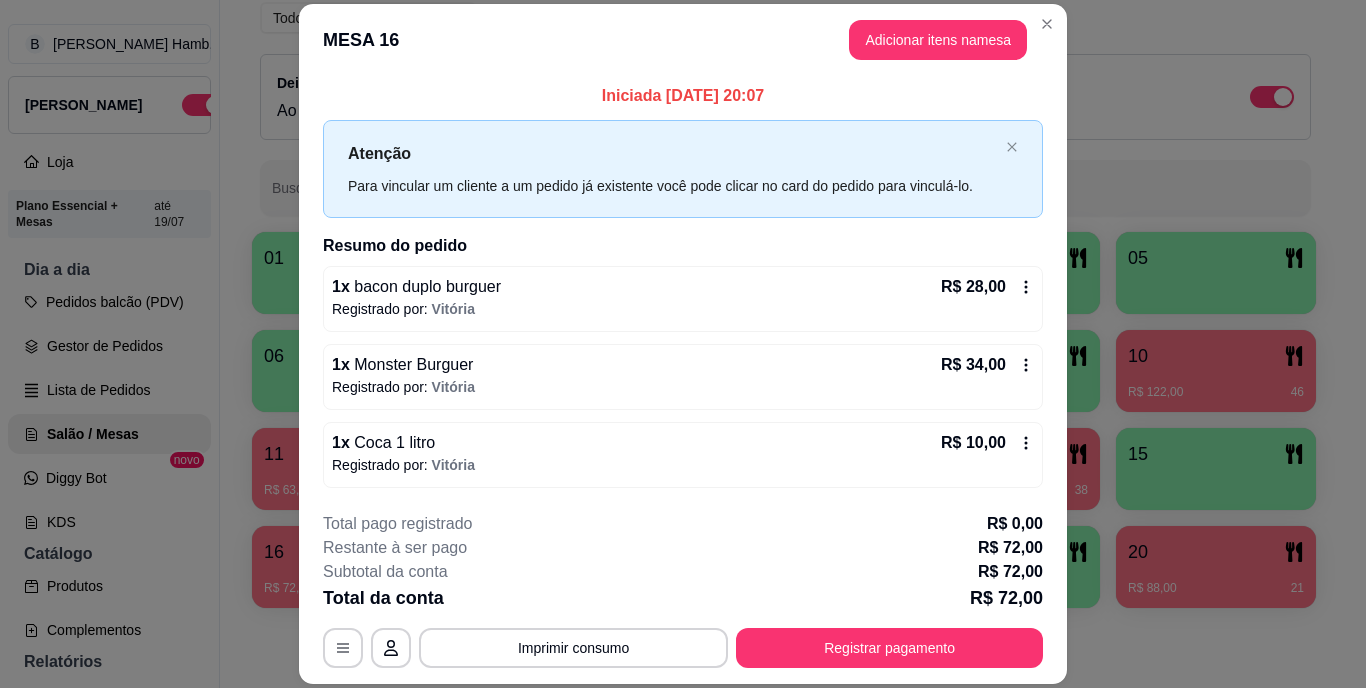 scroll, scrollTop: 60, scrollLeft: 0, axis: vertical 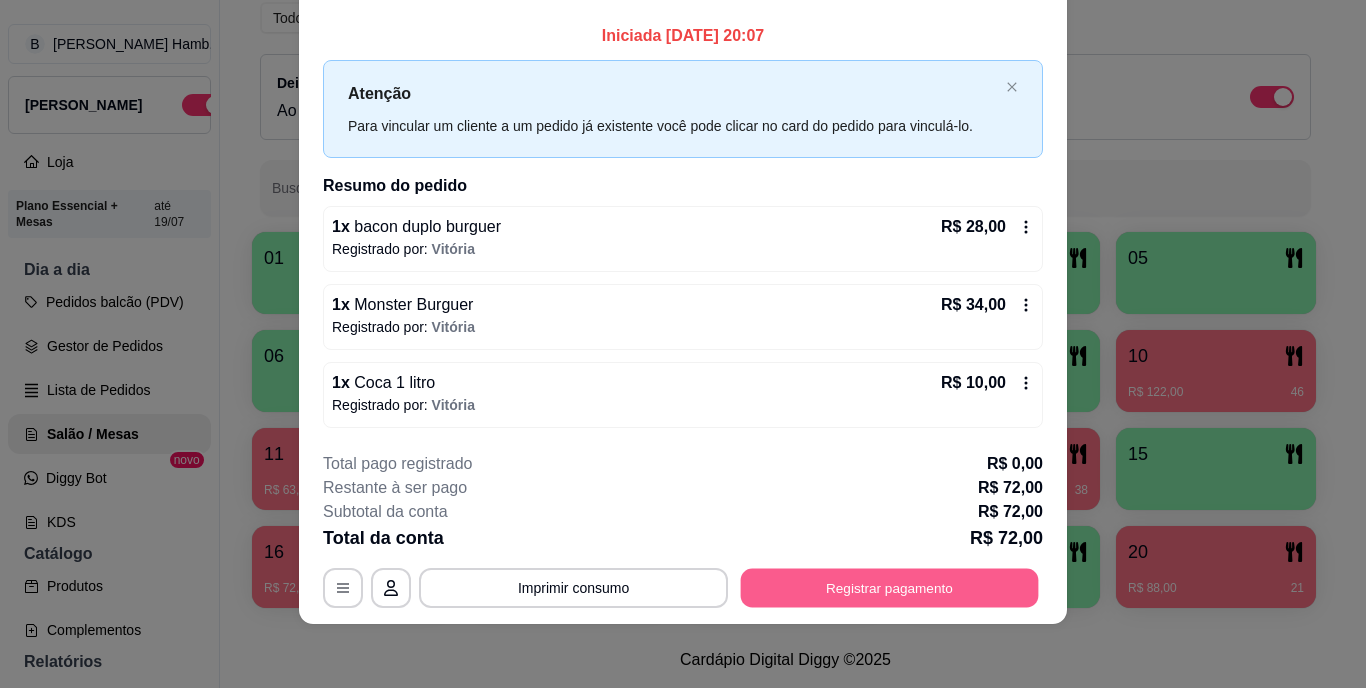 click on "Registrar pagamento" at bounding box center (890, 587) 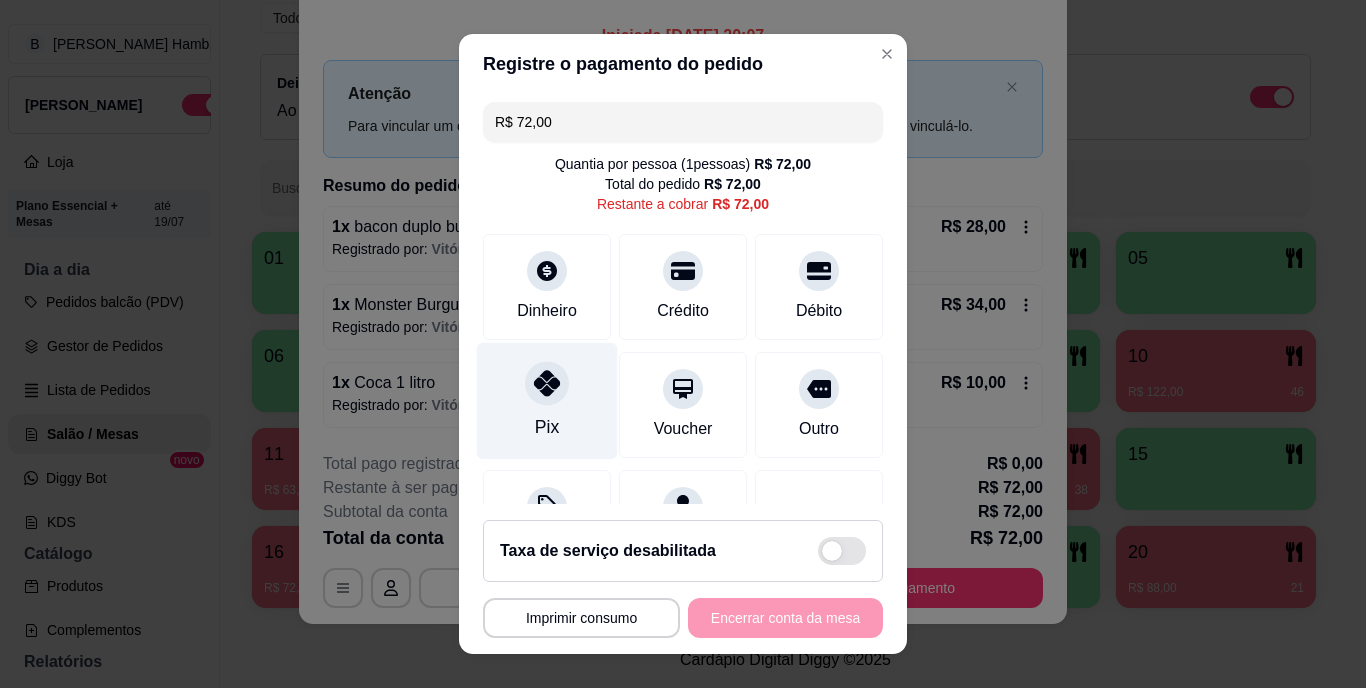 click on "Pix" at bounding box center [547, 428] 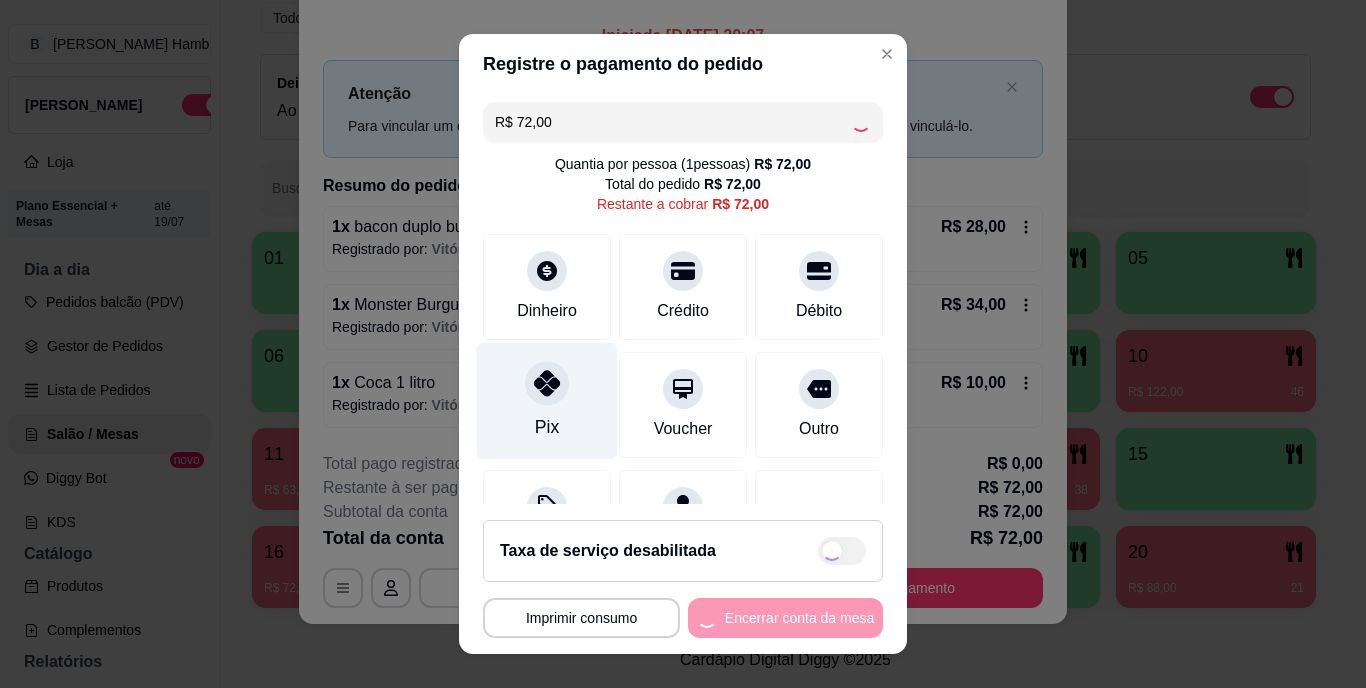 click on "Pix" at bounding box center [547, 428] 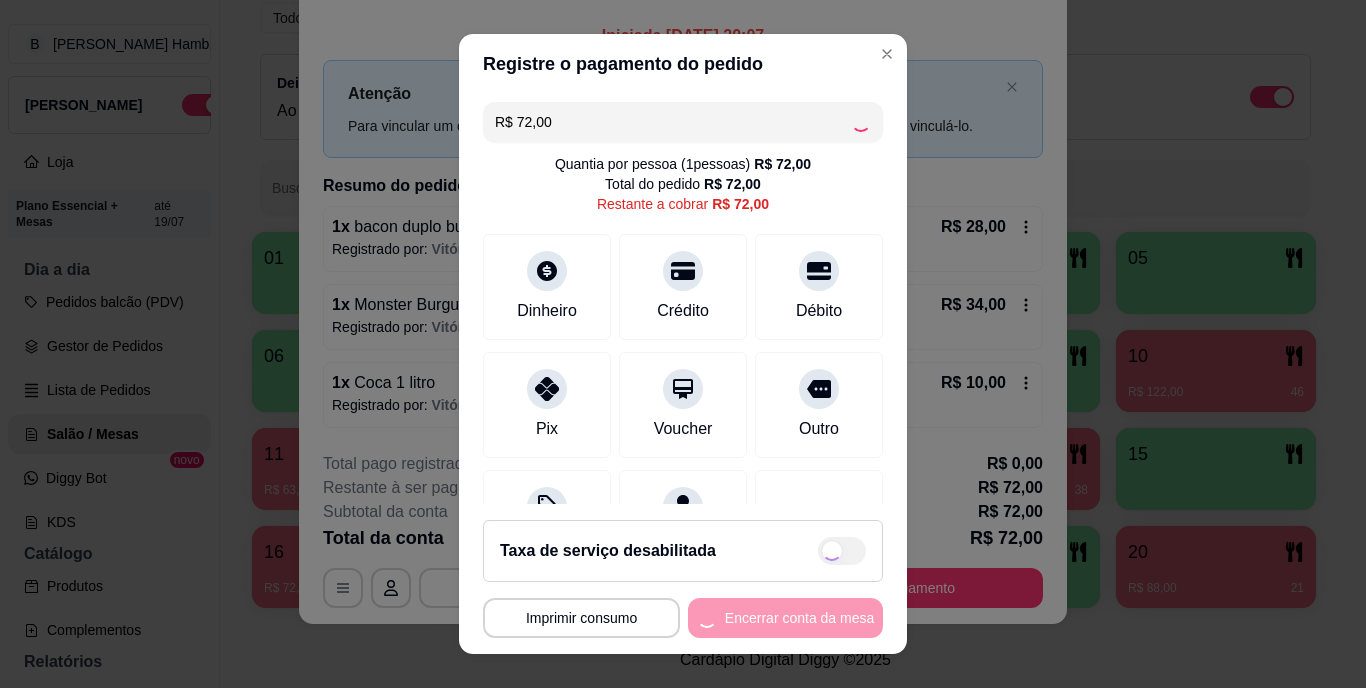 type on "R$ 0,00" 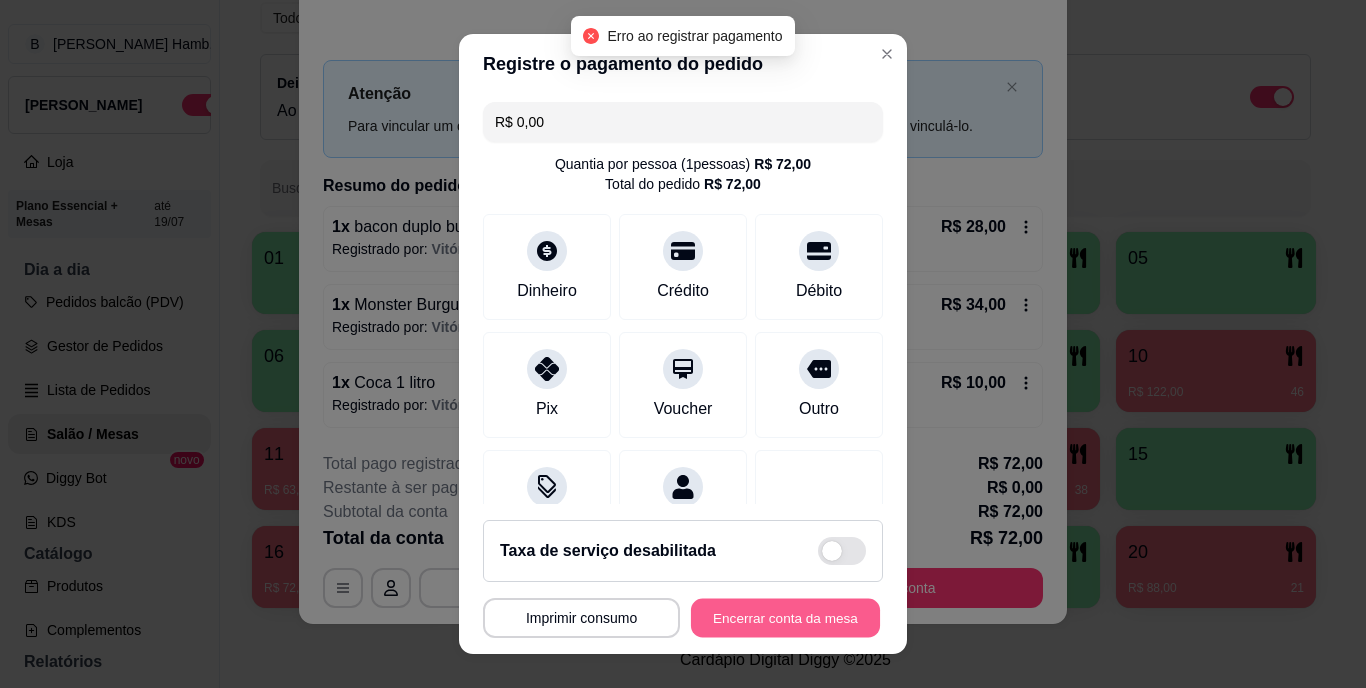 click on "Encerrar conta da mesa" at bounding box center (785, 617) 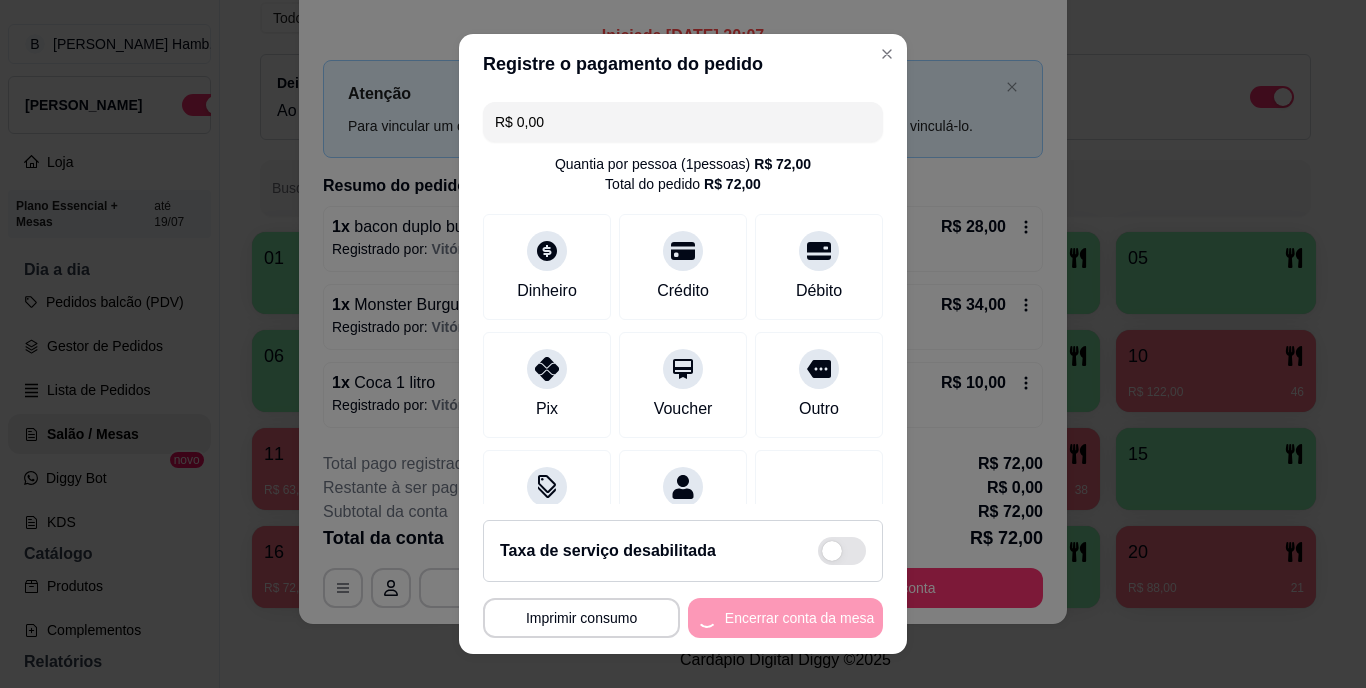 scroll, scrollTop: 0, scrollLeft: 0, axis: both 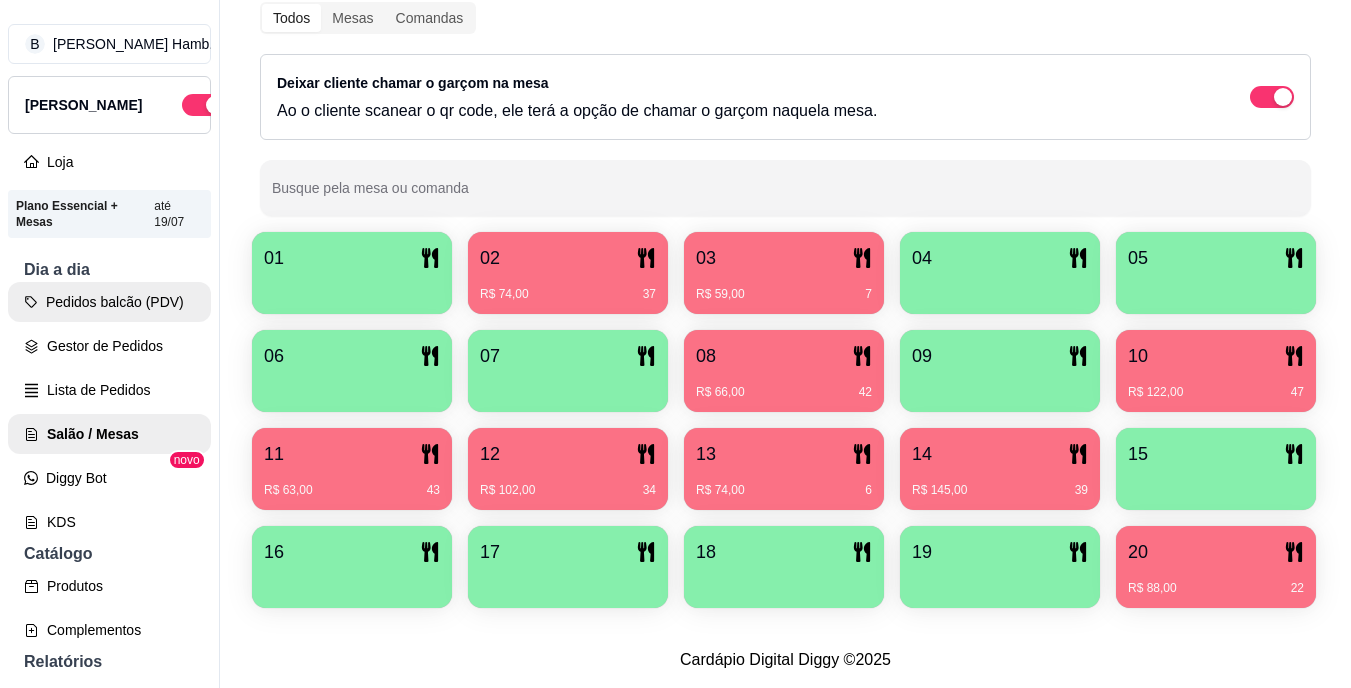 click on "Pedidos balcão (PDV)" at bounding box center (109, 302) 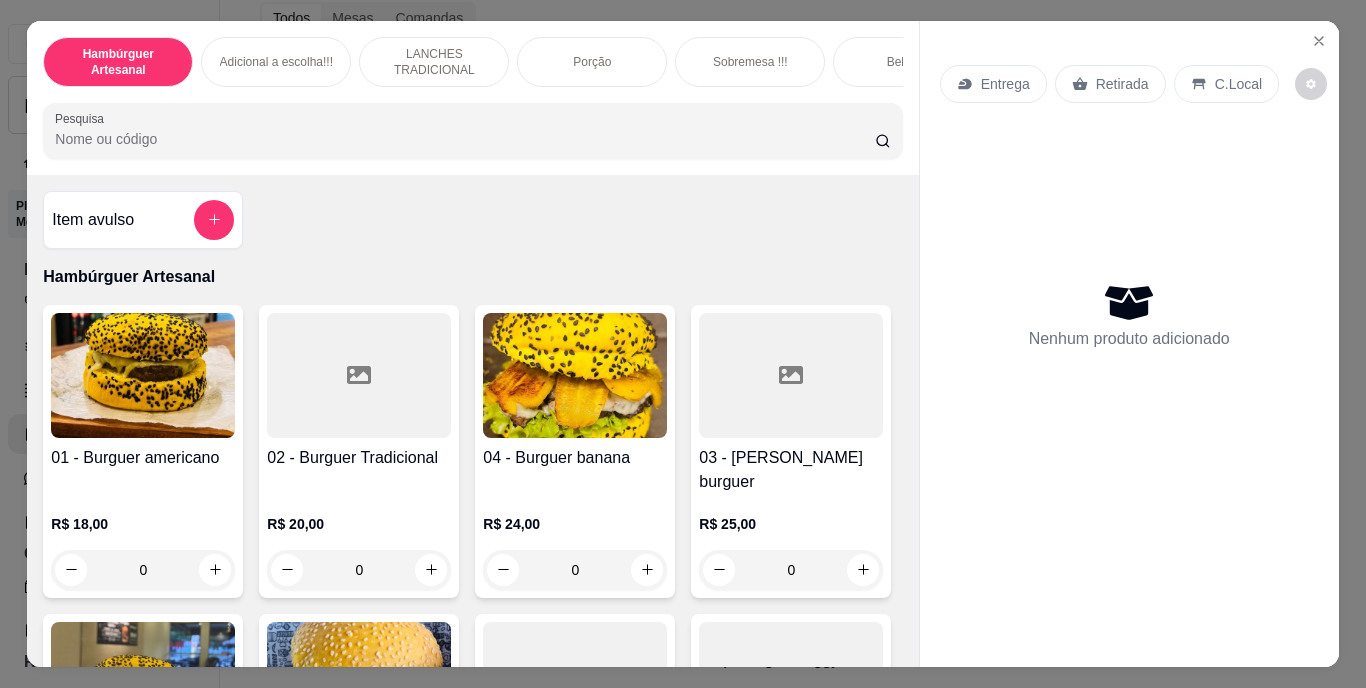click on "Entrega" at bounding box center [1005, 84] 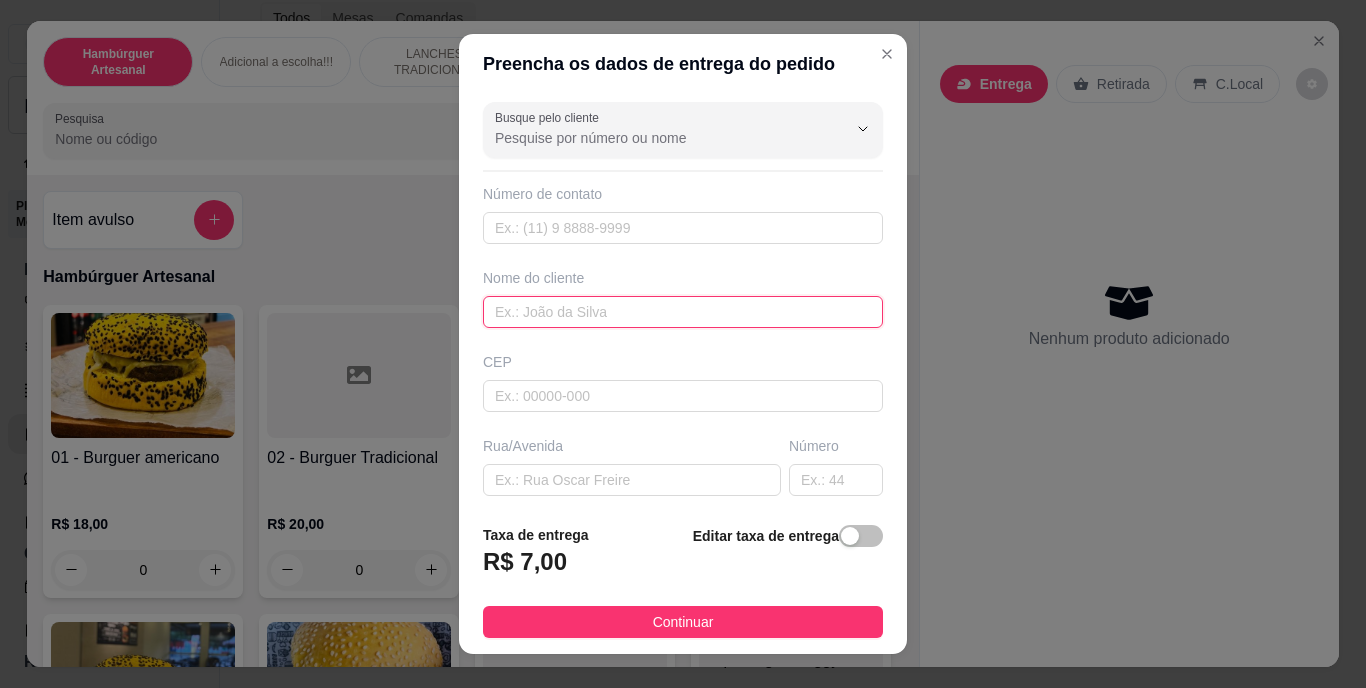 click at bounding box center [683, 312] 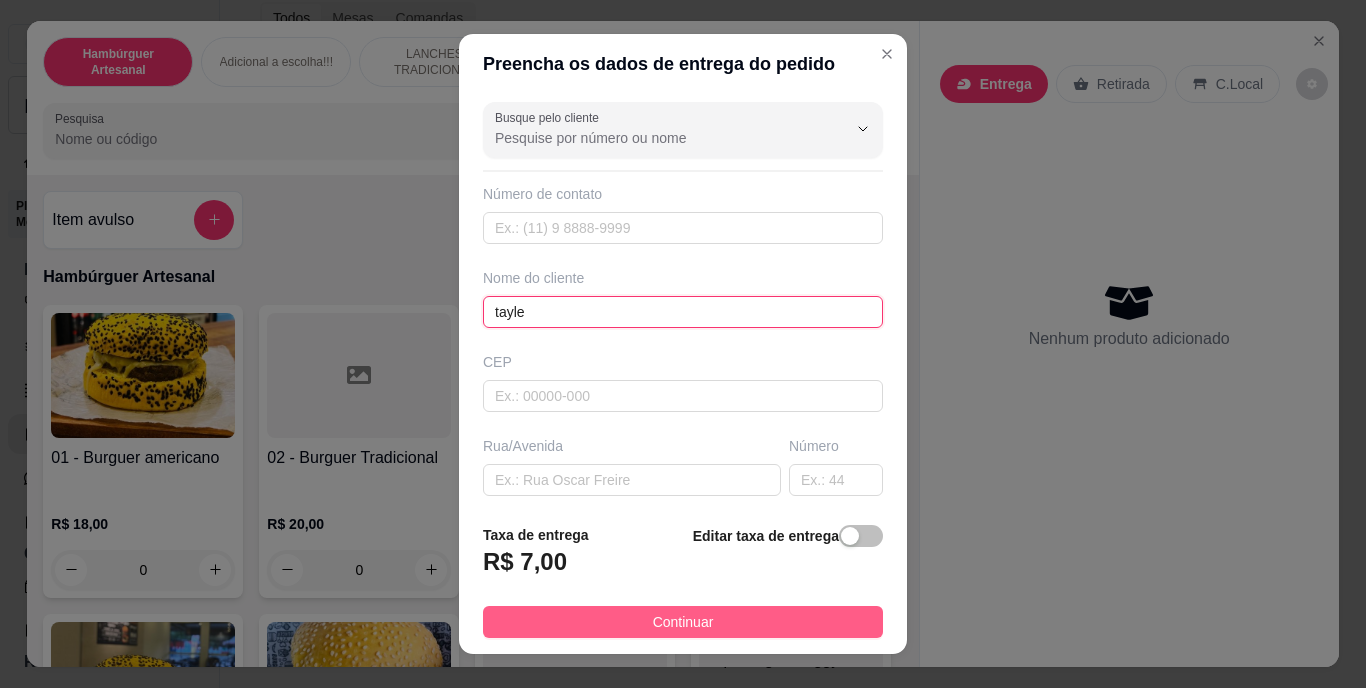 type on "tayle" 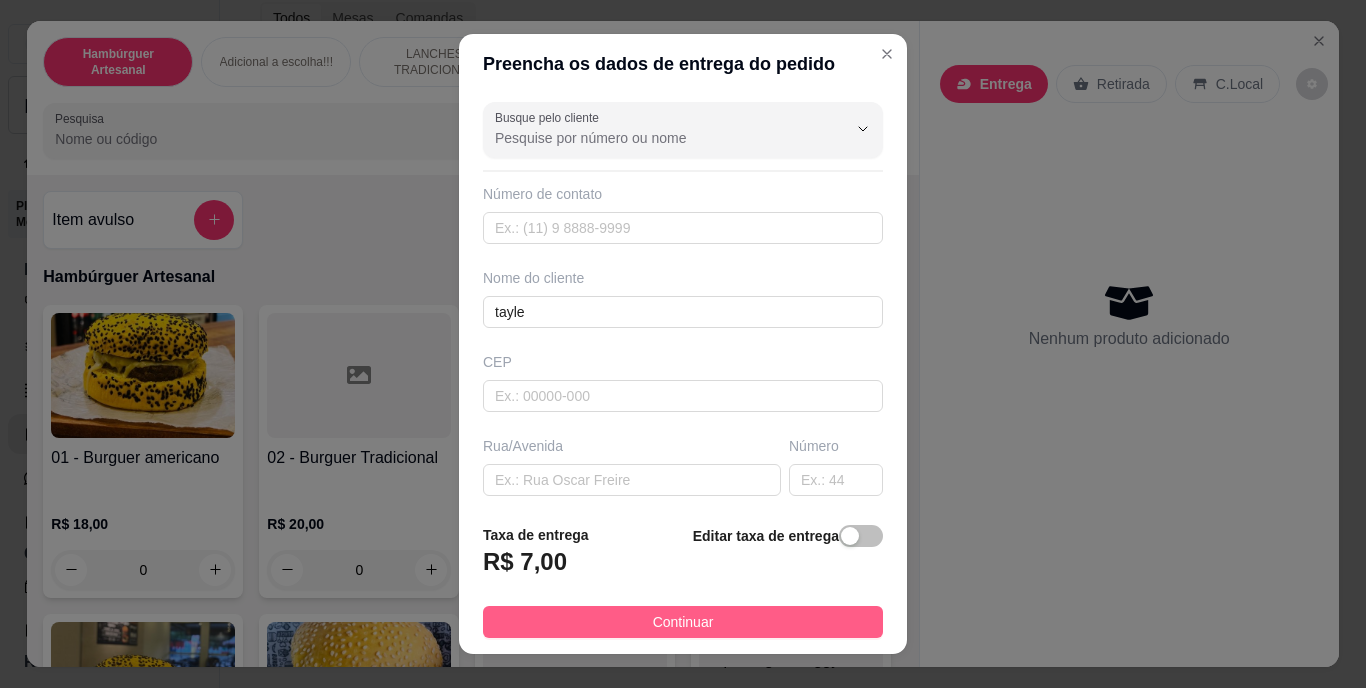 click on "Continuar" at bounding box center (683, 622) 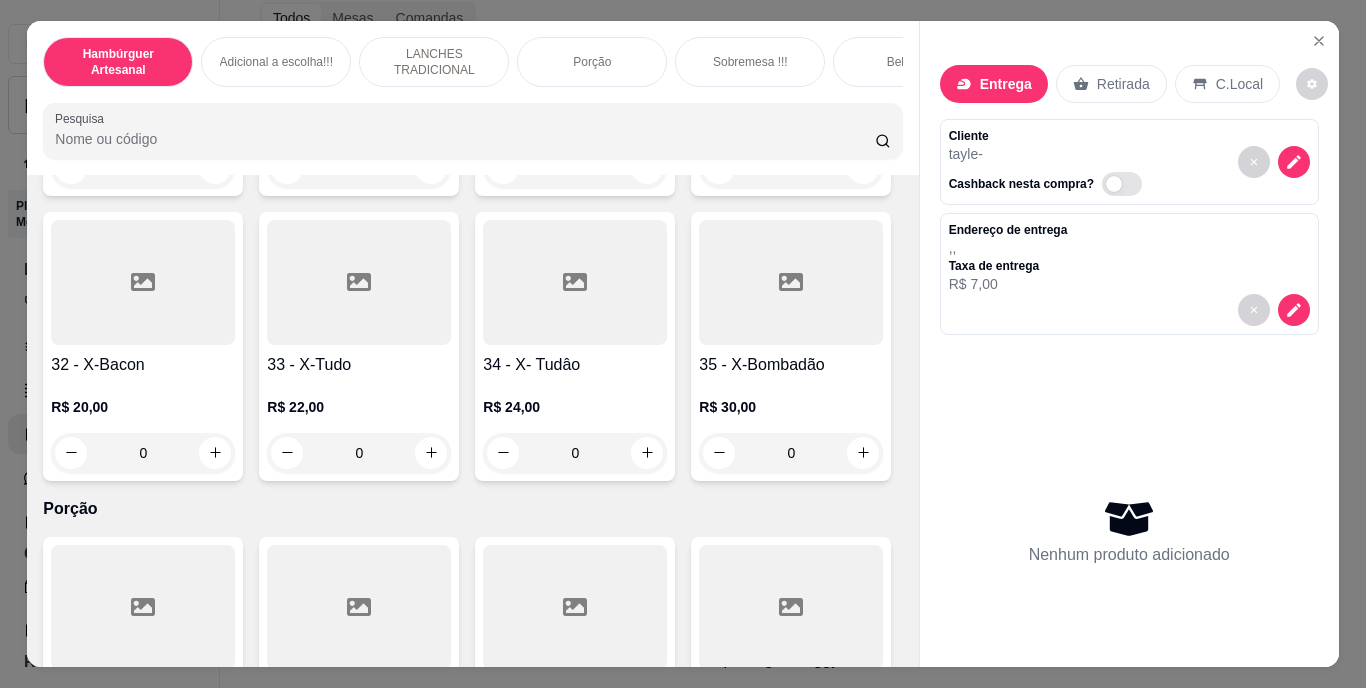 scroll, scrollTop: 3677, scrollLeft: 0, axis: vertical 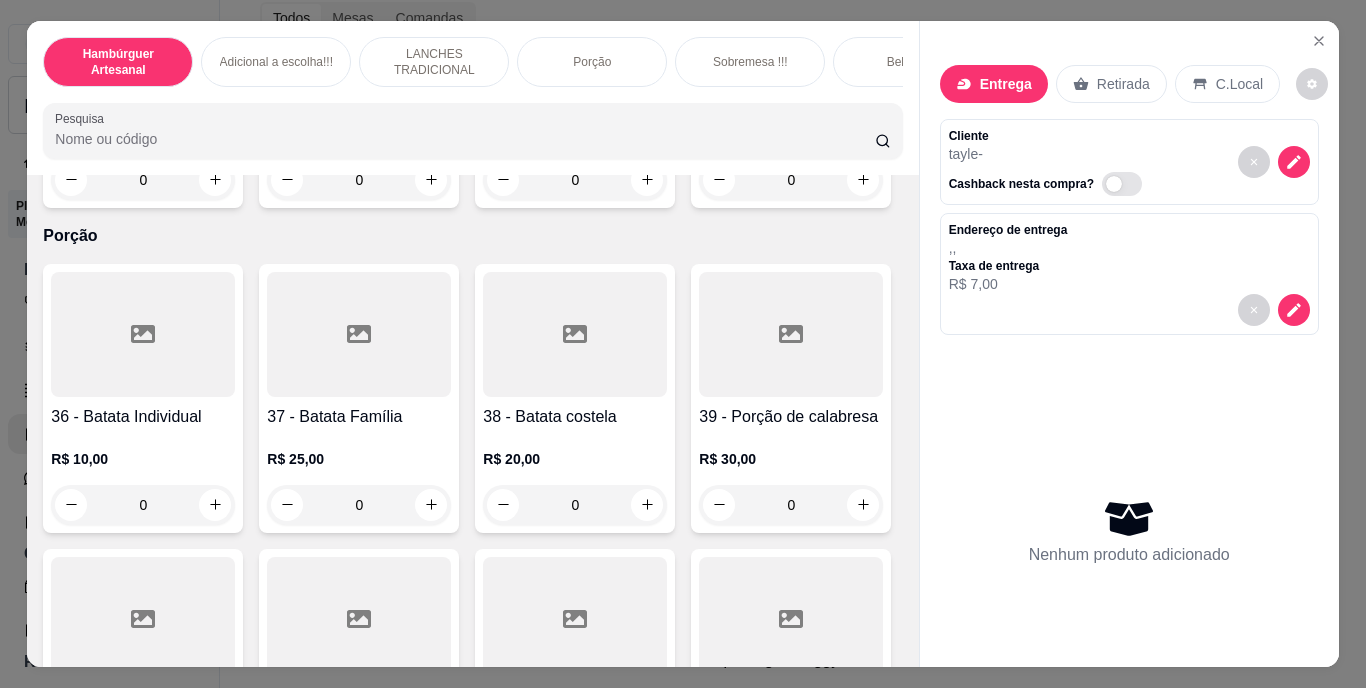 click at bounding box center [215, -106] 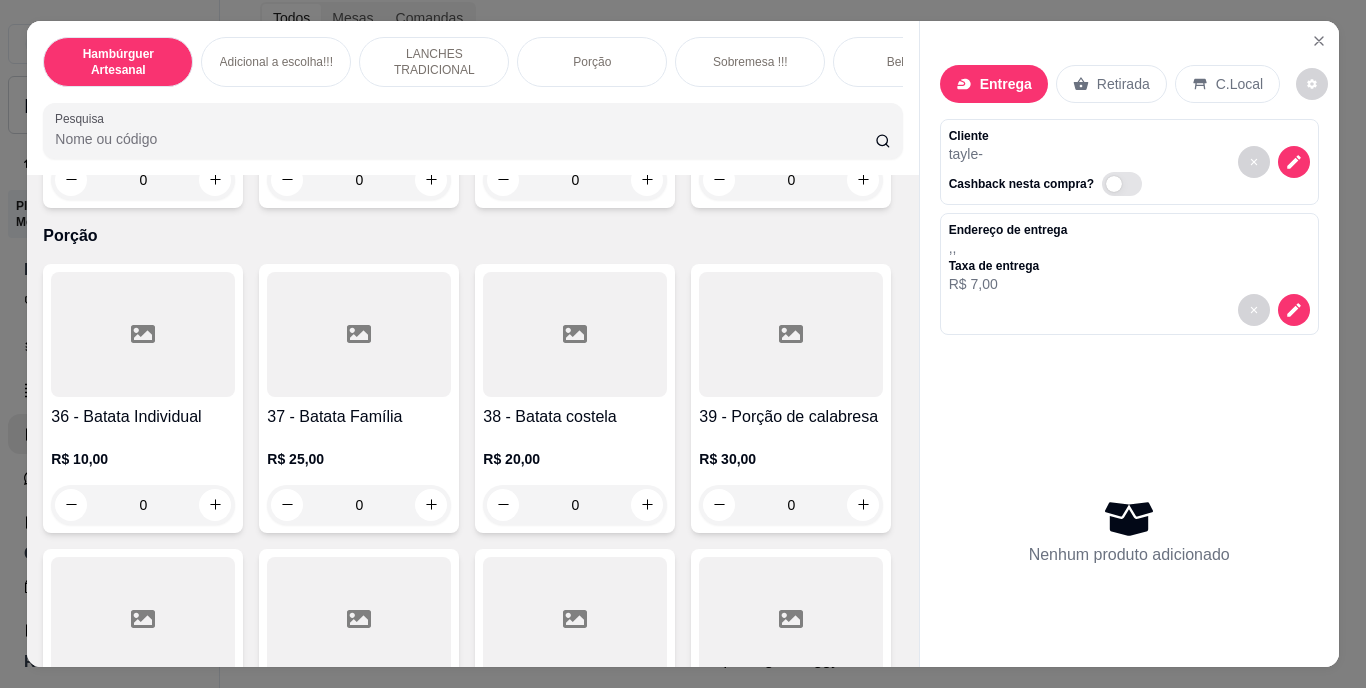 click 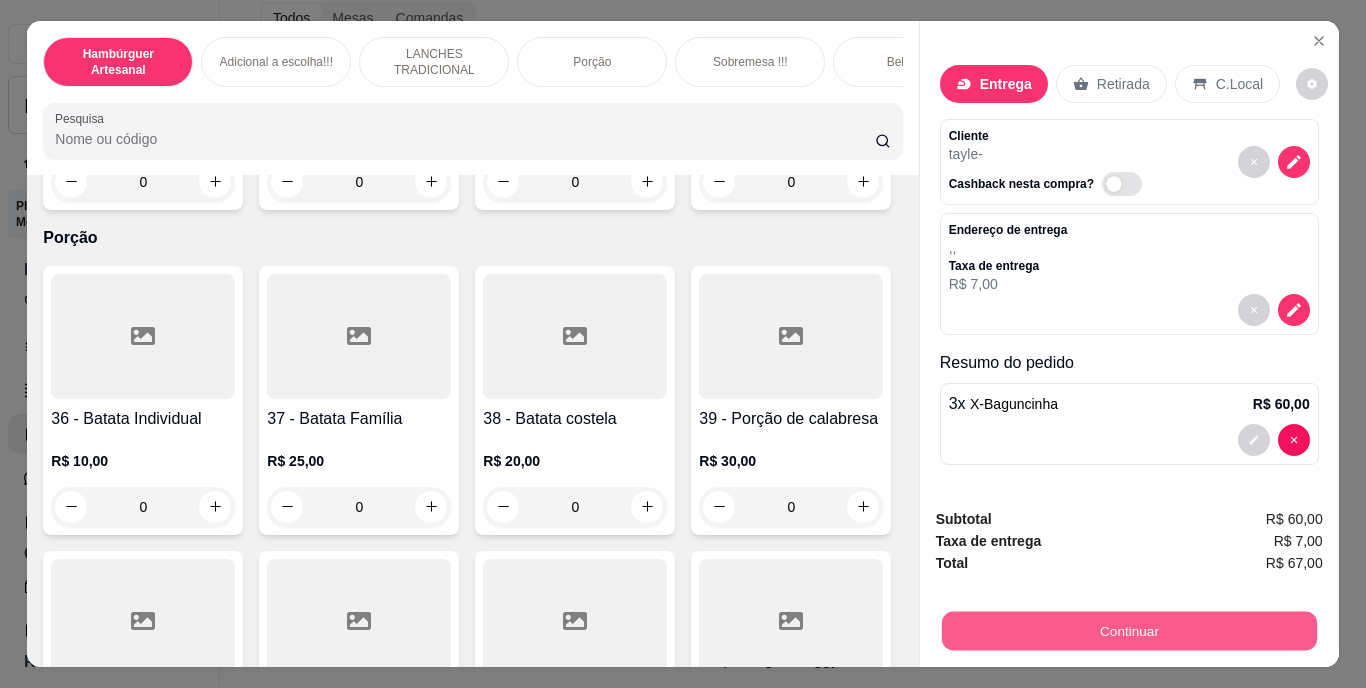 click on "Continuar" at bounding box center (1128, 631) 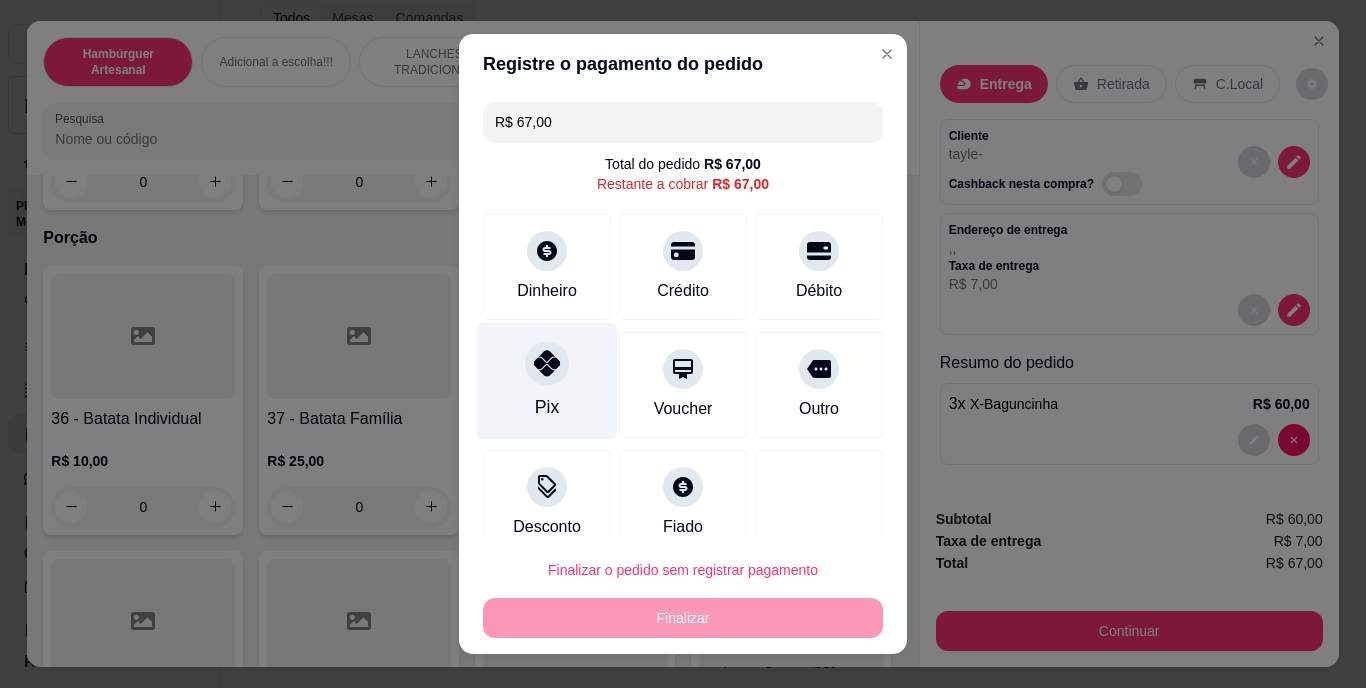 click on "Pix" at bounding box center [547, 408] 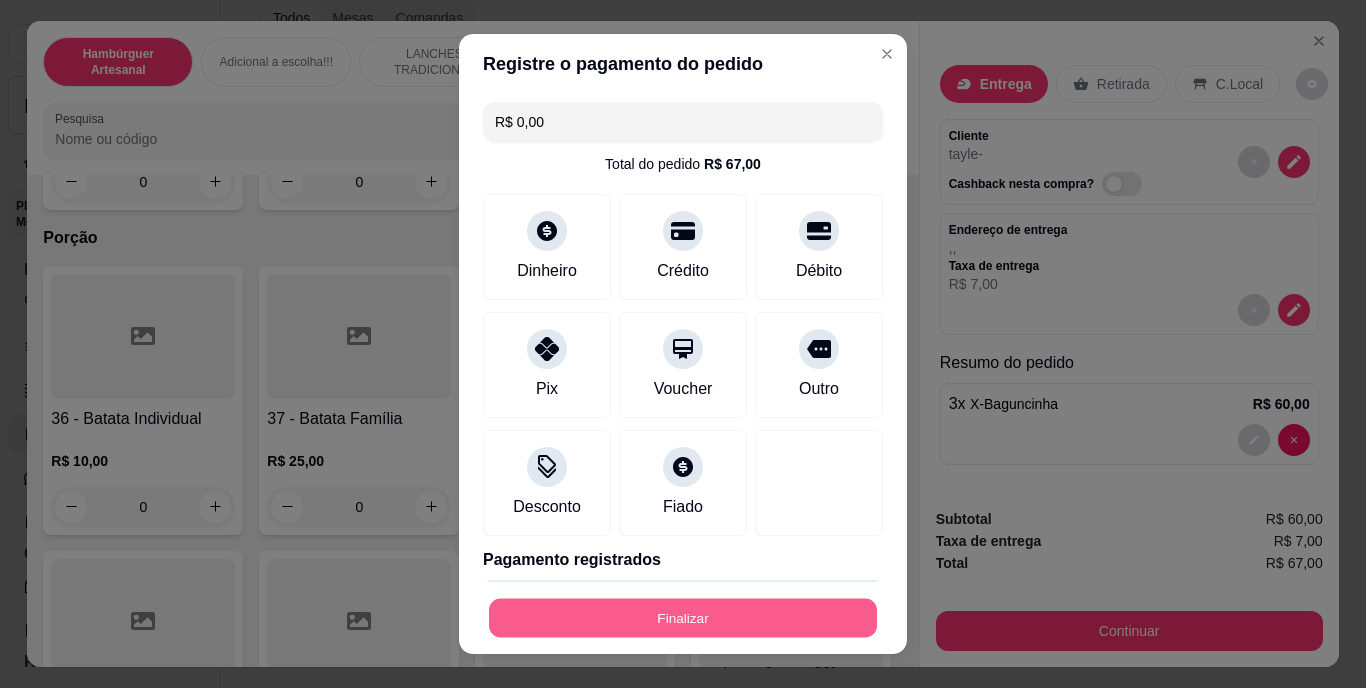 click on "Finalizar" at bounding box center (683, 617) 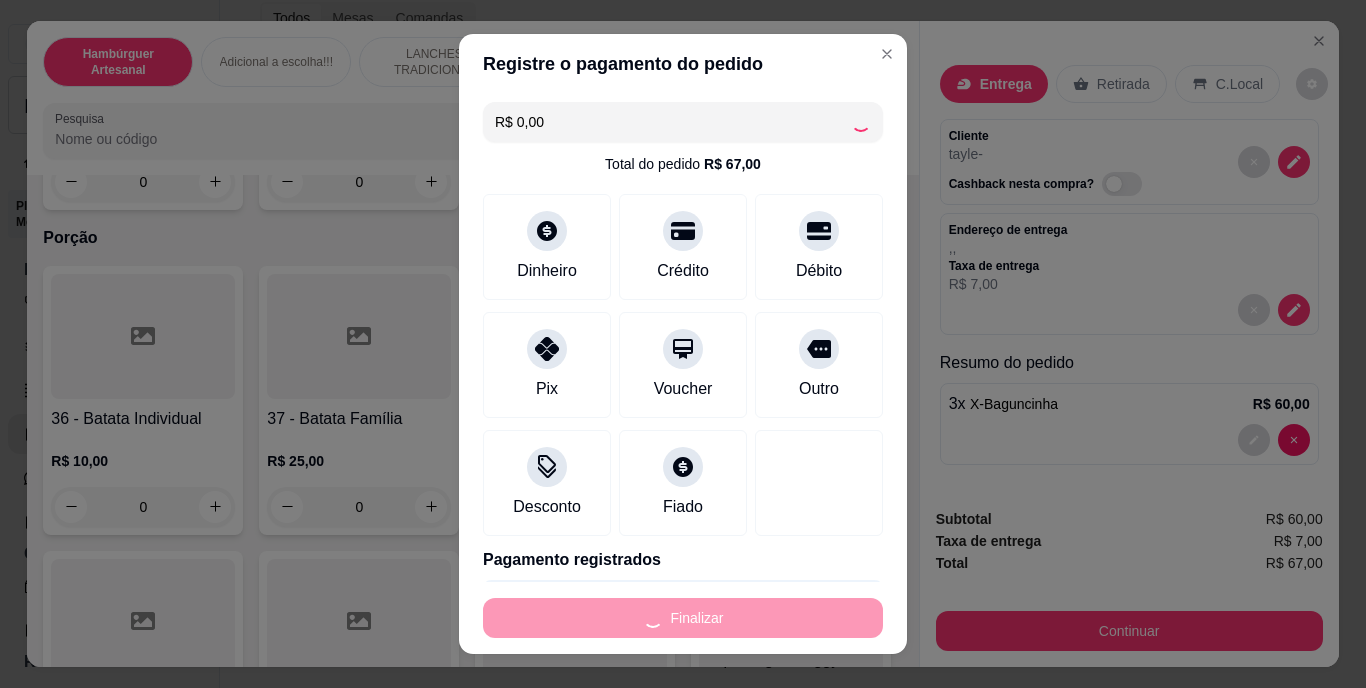 type on "0" 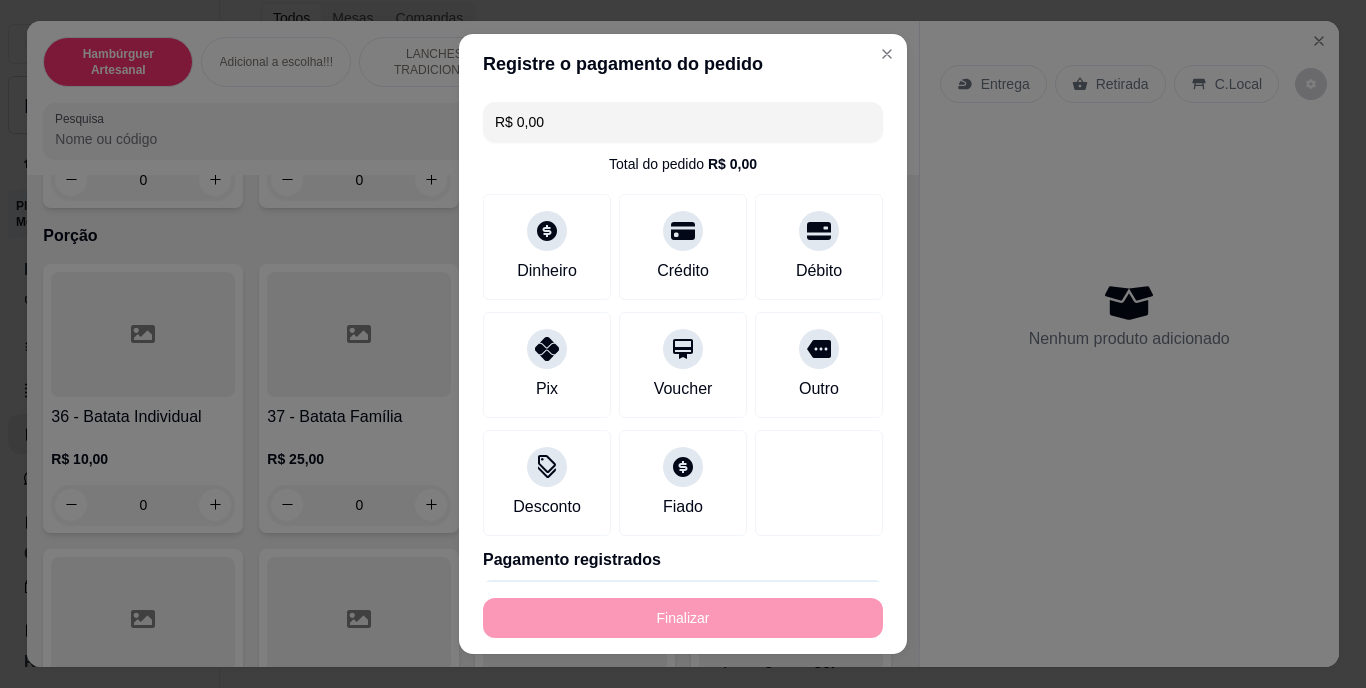type on "-R$ 67,00" 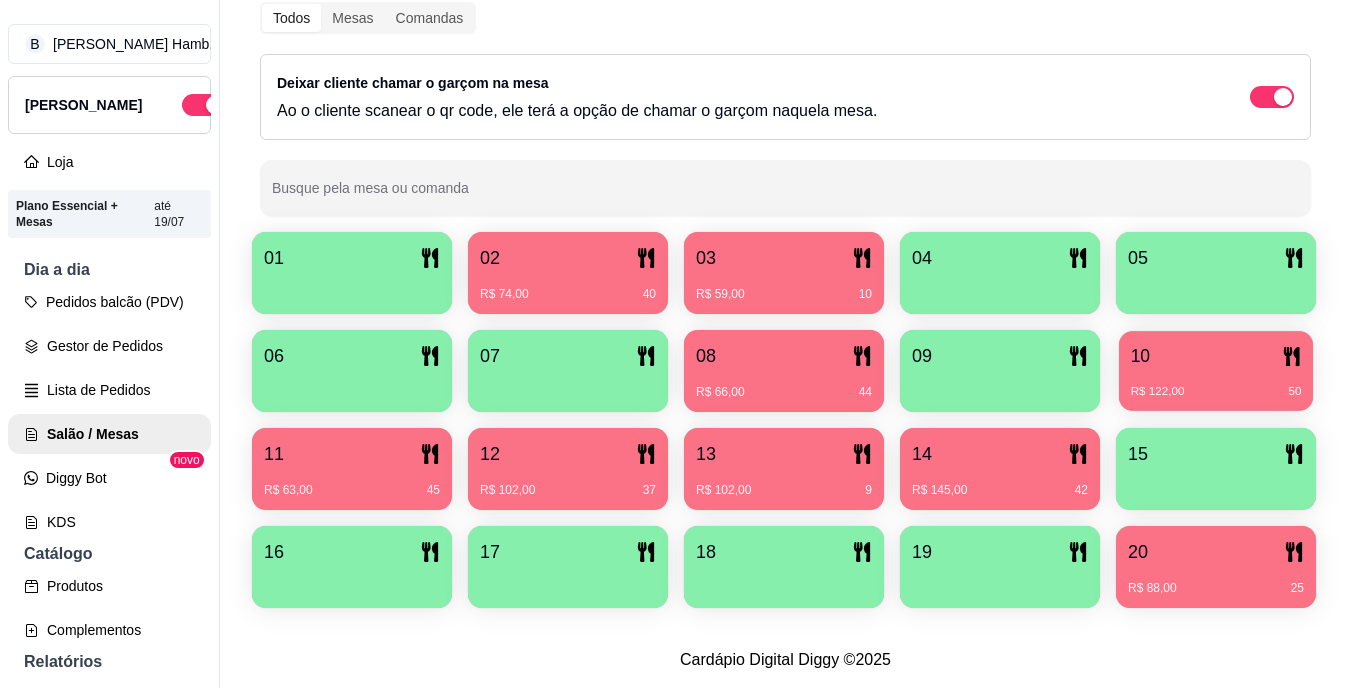 click on "10" at bounding box center (1216, 356) 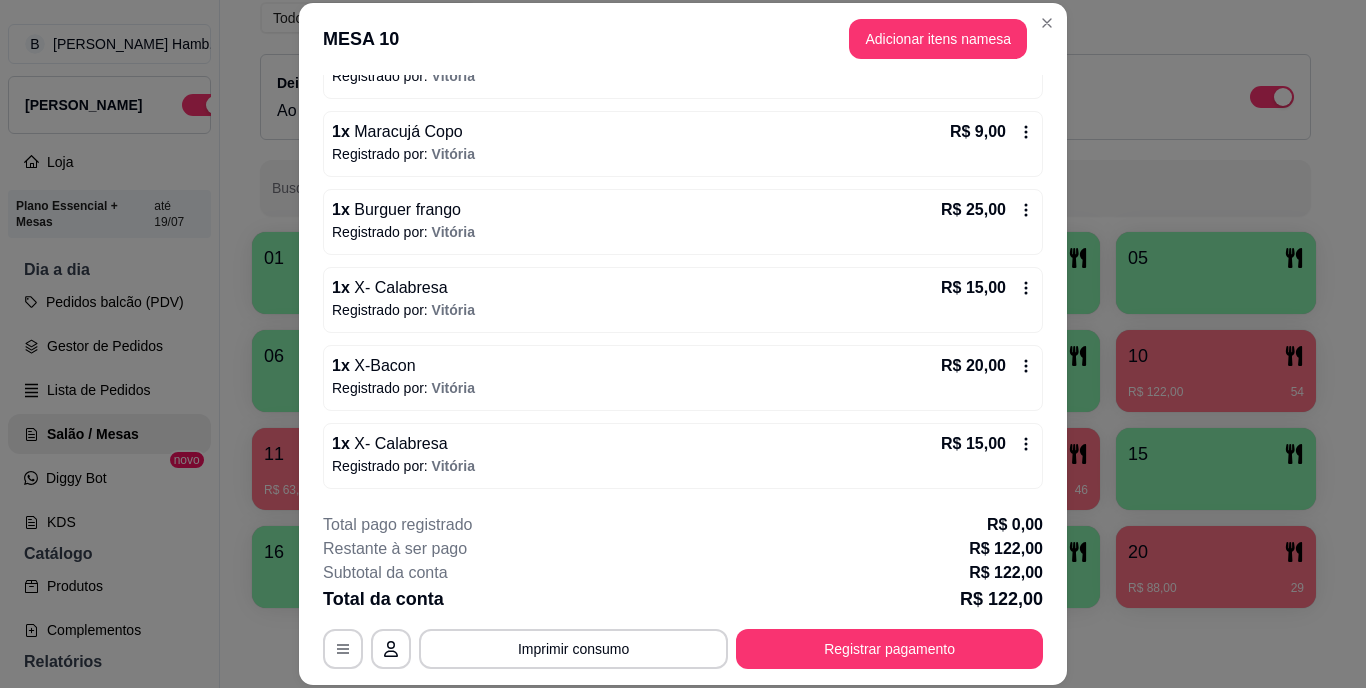 scroll, scrollTop: 388, scrollLeft: 0, axis: vertical 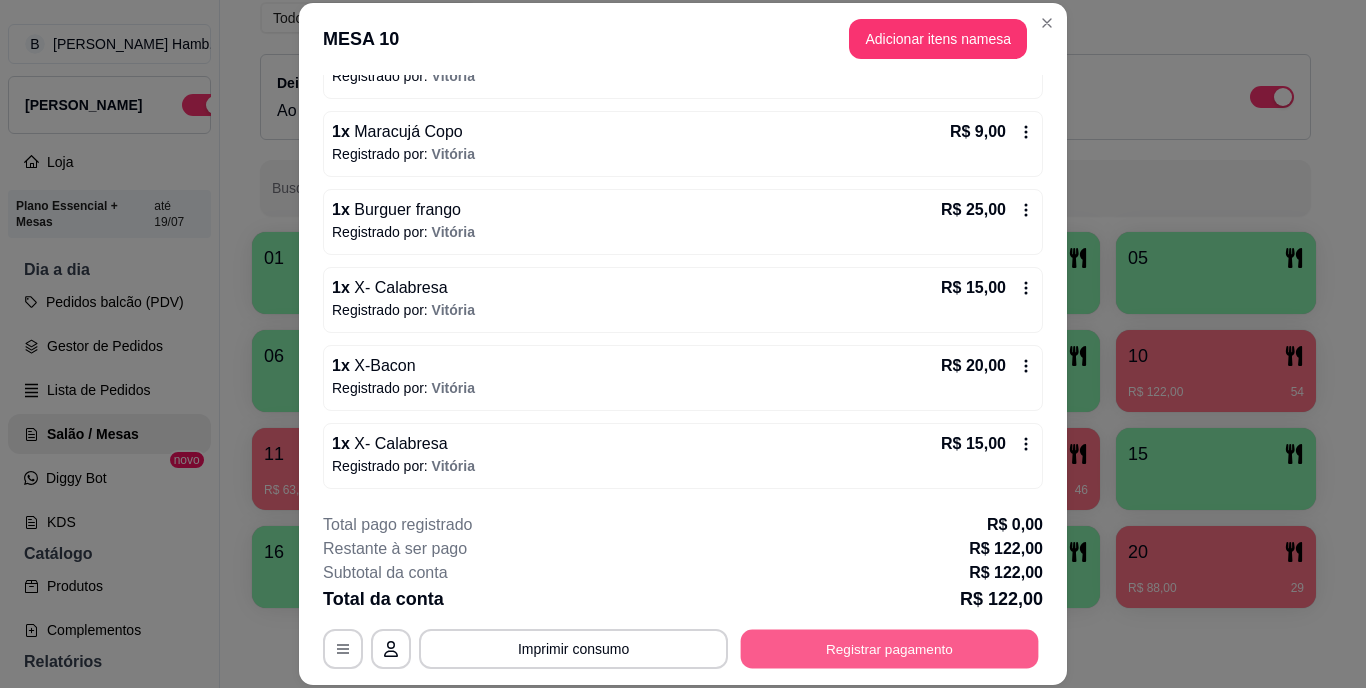 click on "Registrar pagamento" at bounding box center [890, 648] 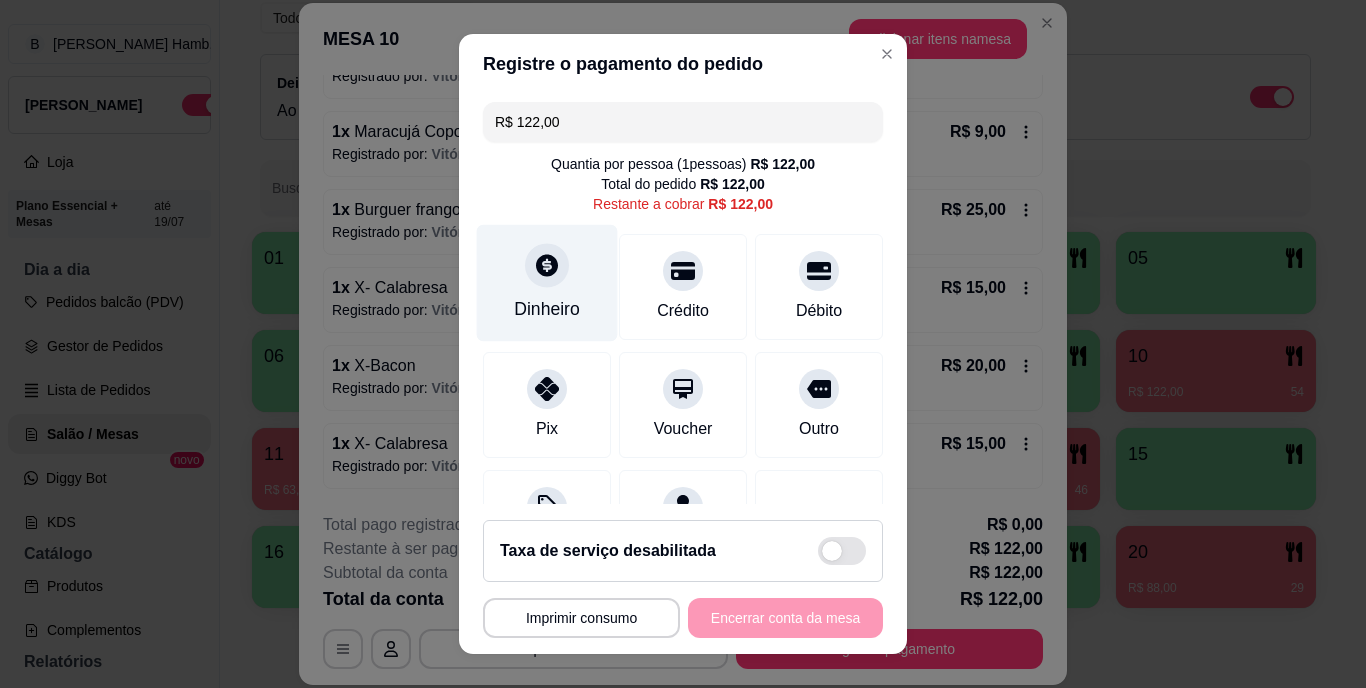 click on "Dinheiro" at bounding box center [547, 310] 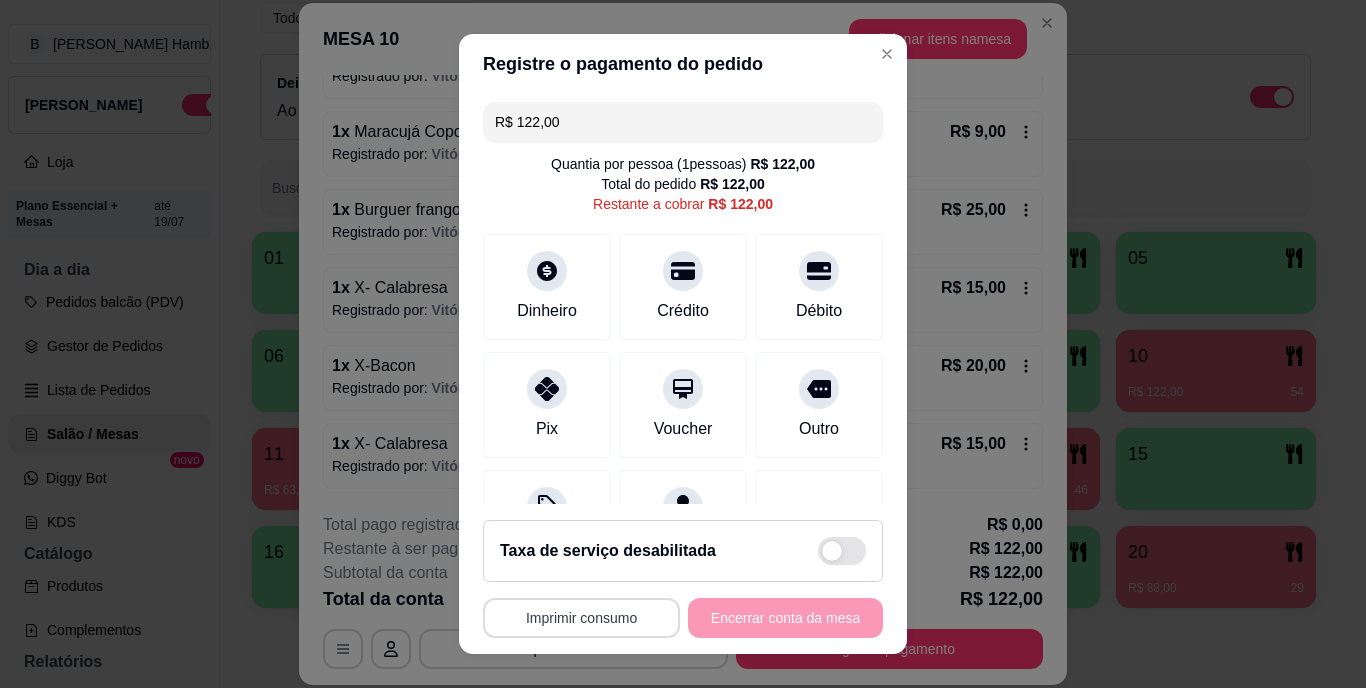 click on "Imprimir consumo" at bounding box center (581, 618) 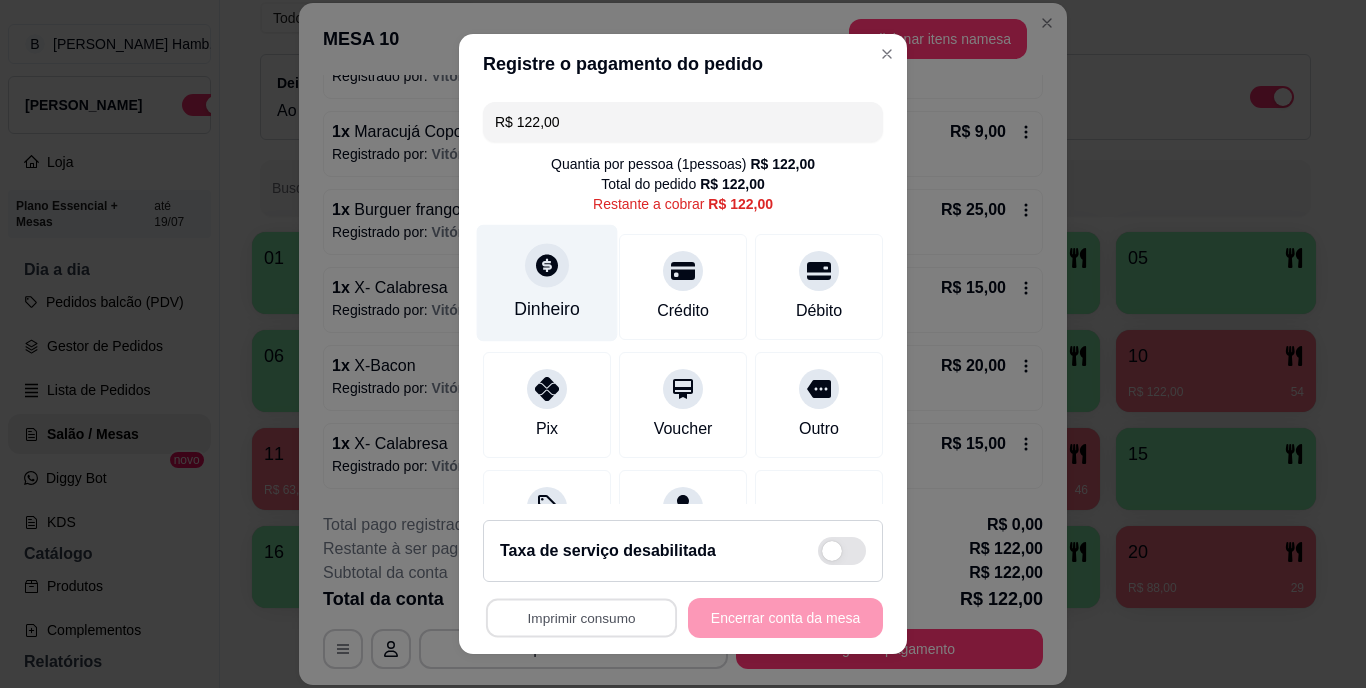 click on "Dinheiro" at bounding box center [547, 283] 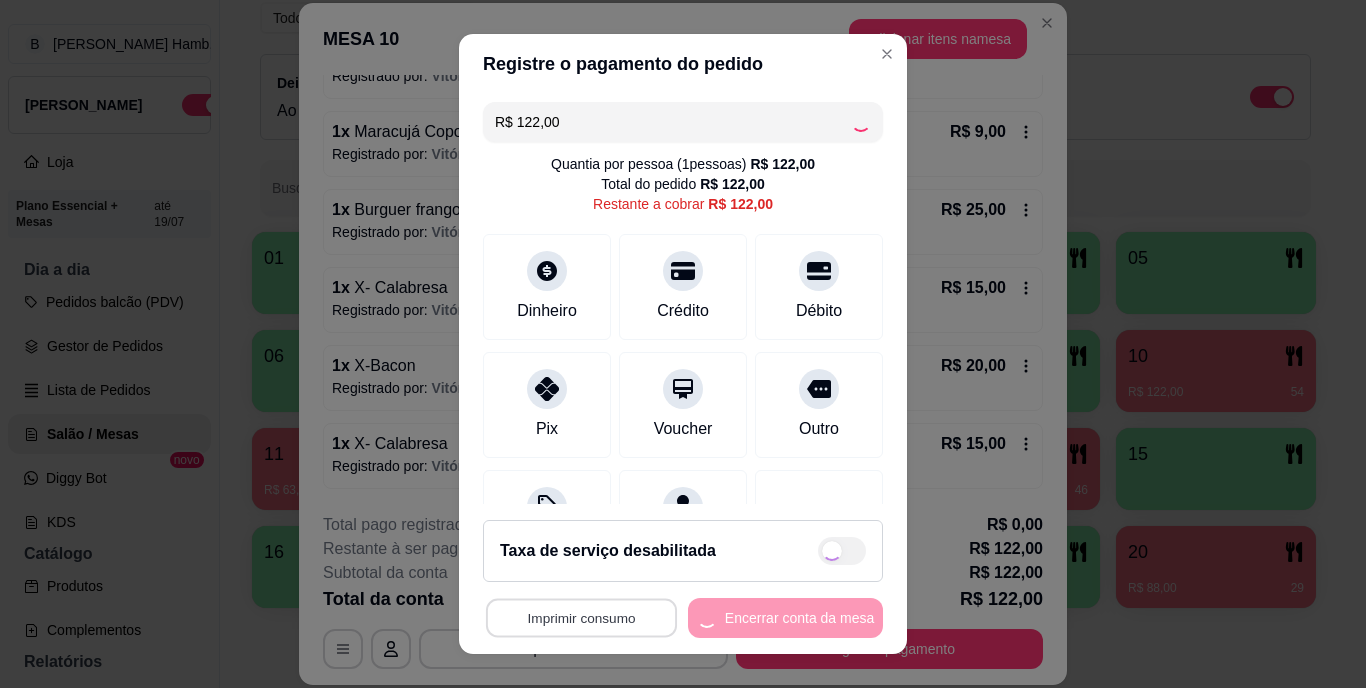 click on "Imprimir consumo" at bounding box center [581, 617] 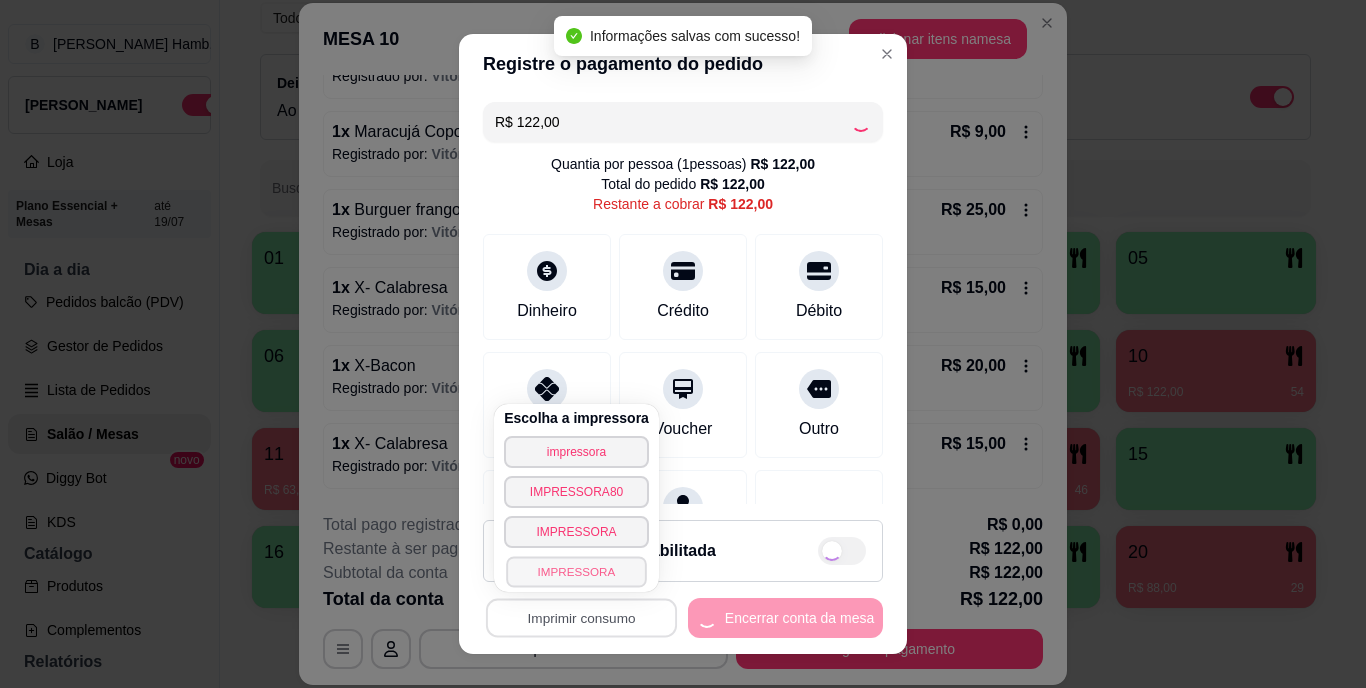 click on "IMPRESSORA" at bounding box center [576, 571] 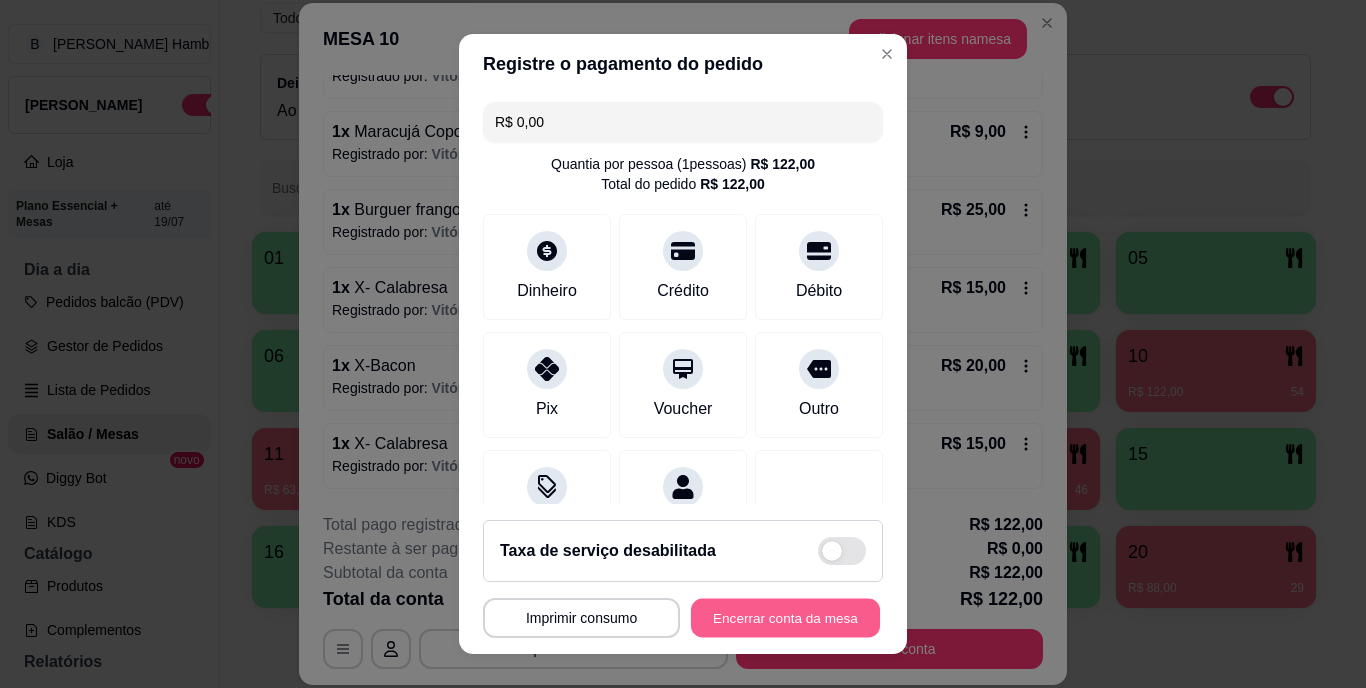 click on "Encerrar conta da mesa" at bounding box center (785, 617) 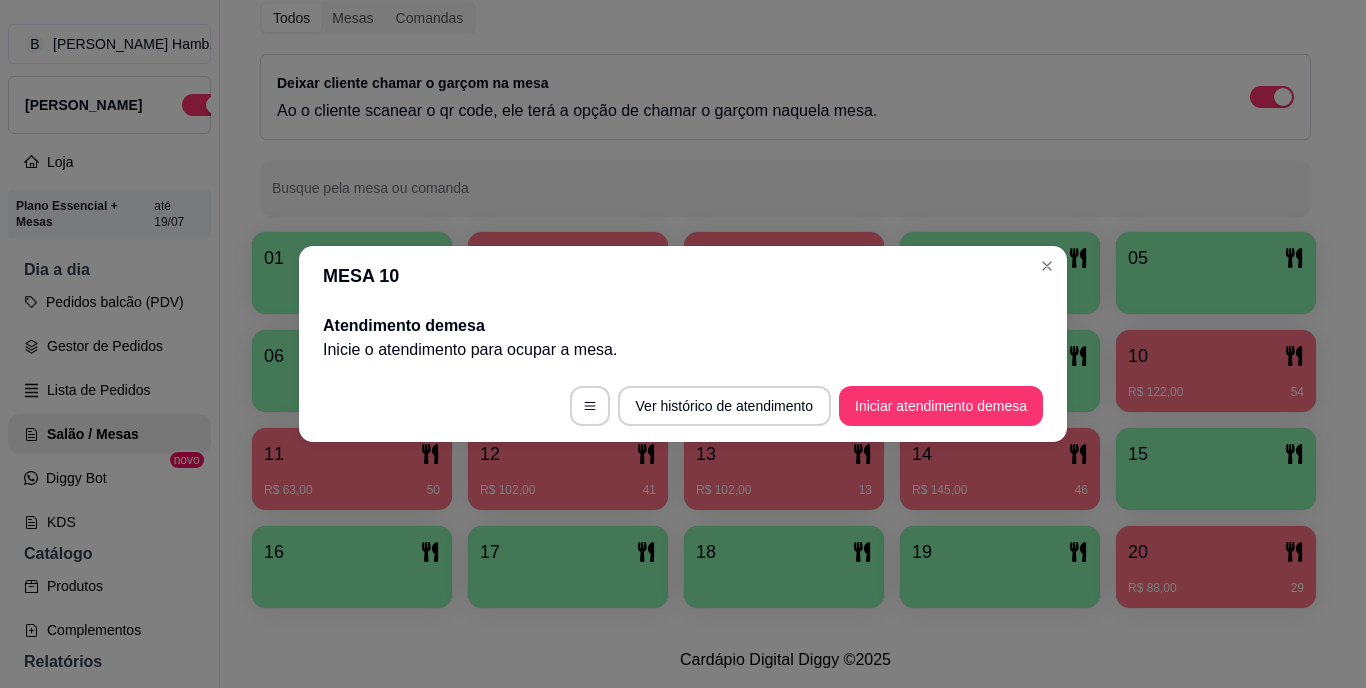 scroll, scrollTop: 0, scrollLeft: 0, axis: both 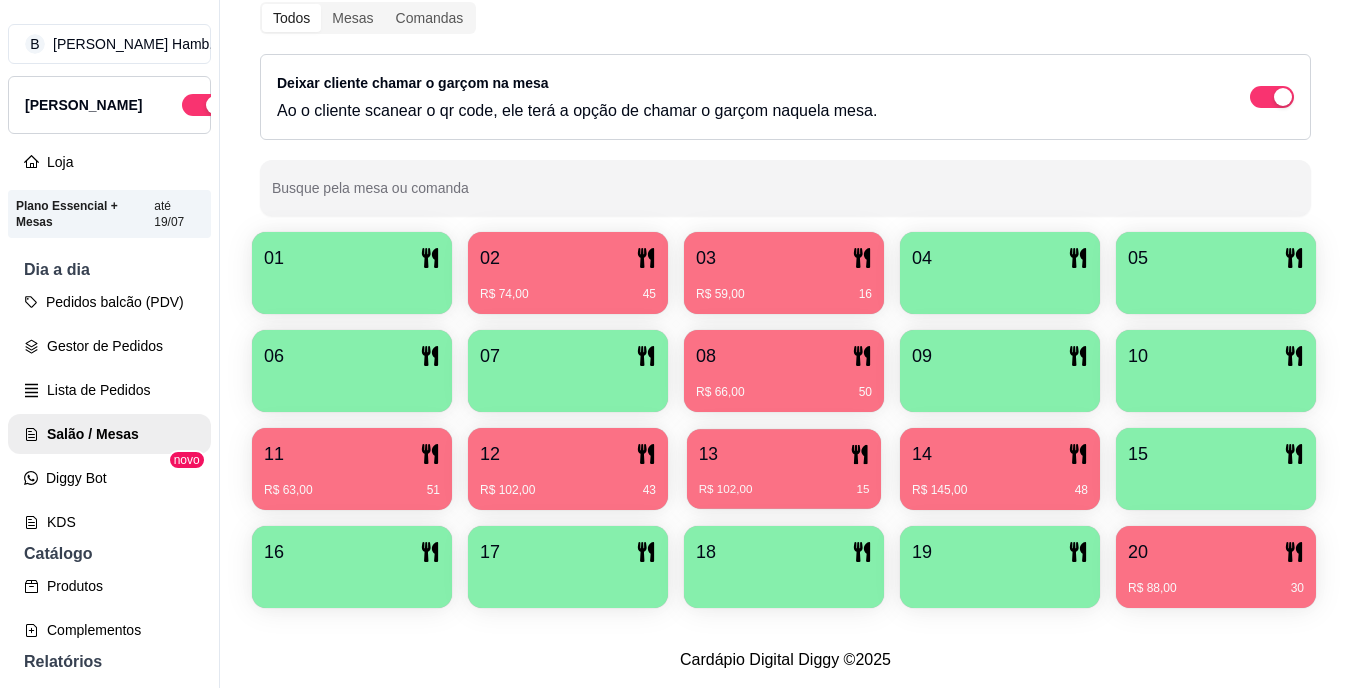 click on "13 R$ 102,00 15" at bounding box center (784, 469) 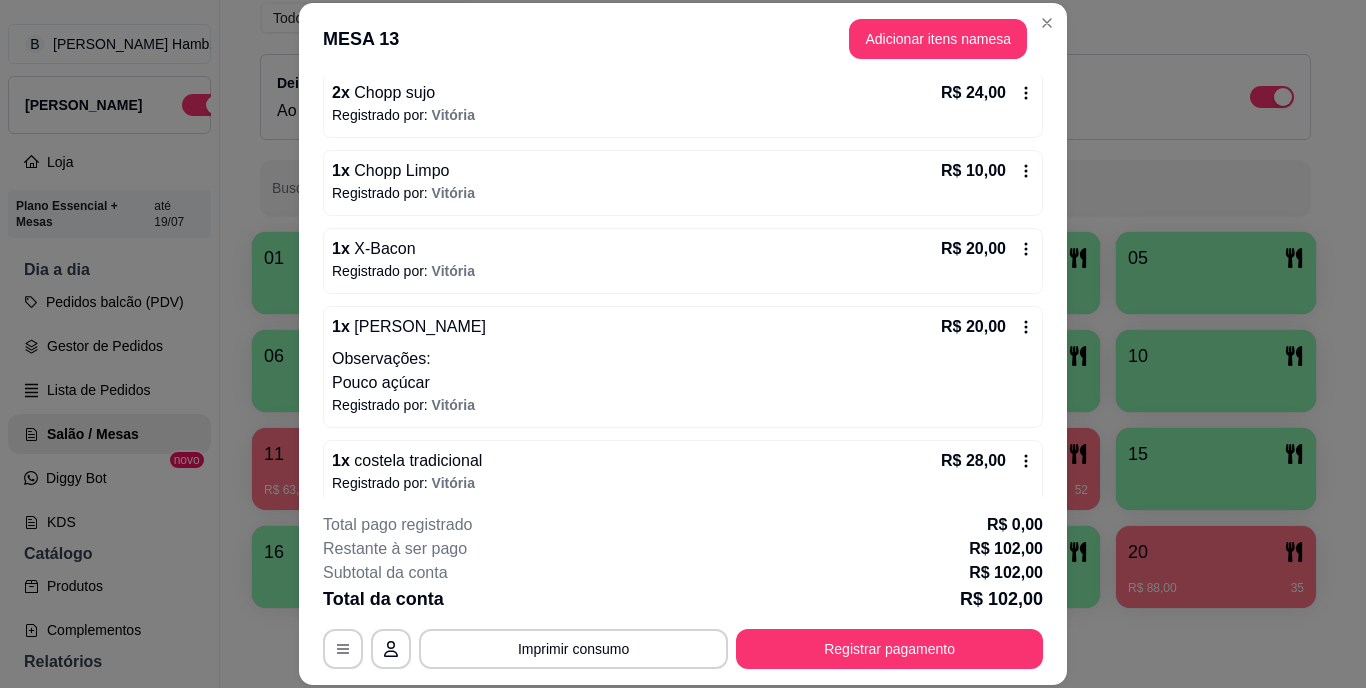 scroll, scrollTop: 210, scrollLeft: 0, axis: vertical 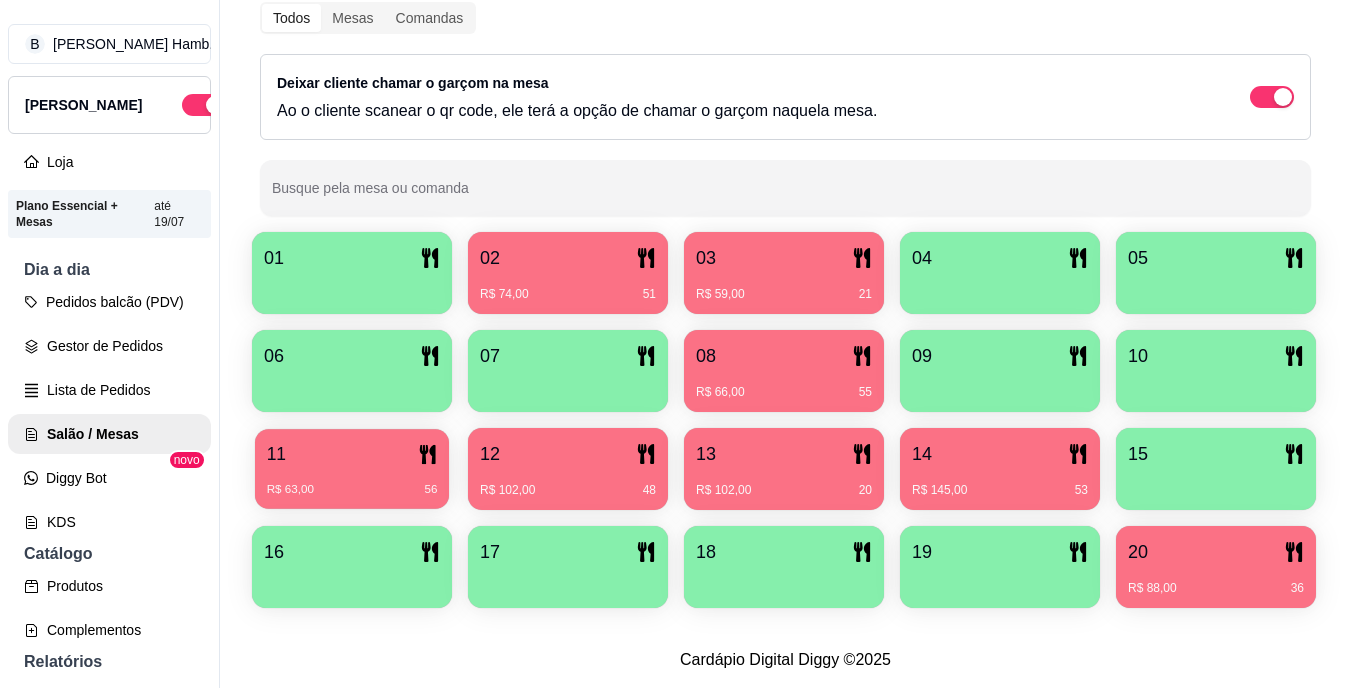 click on "R$ 63,00 56" at bounding box center [352, 482] 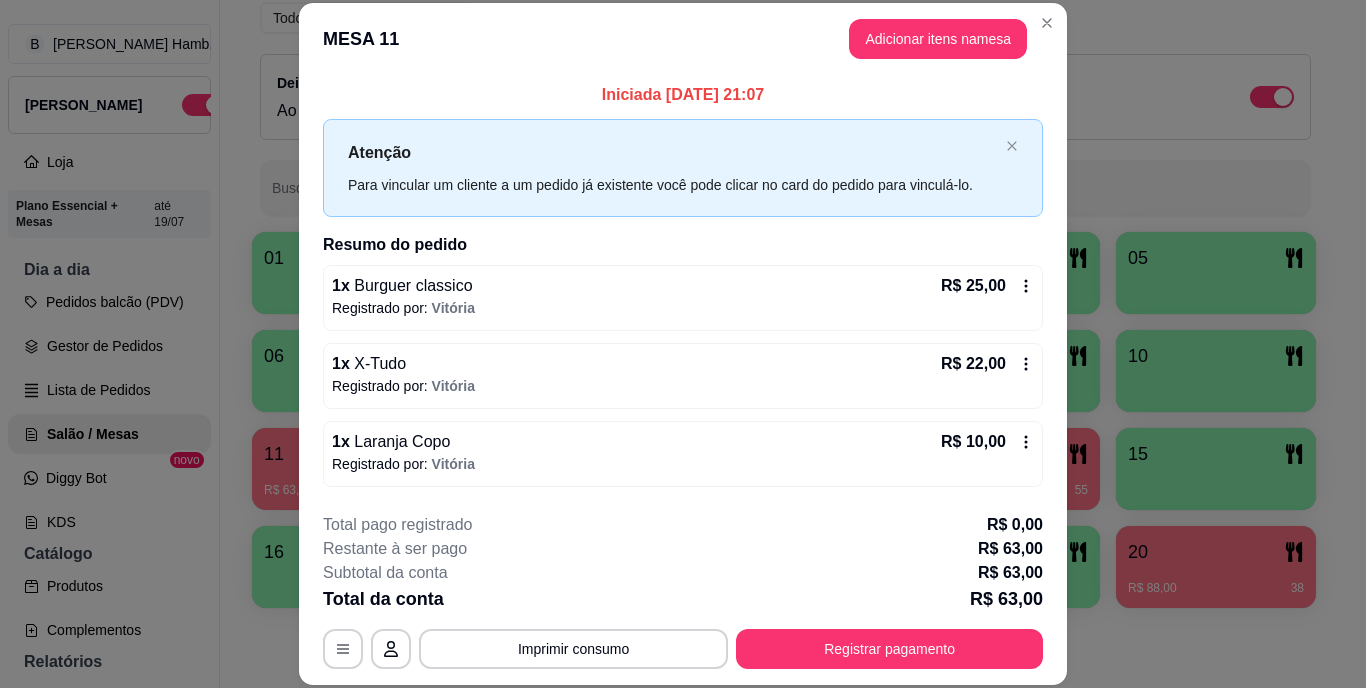 scroll, scrollTop: 132, scrollLeft: 0, axis: vertical 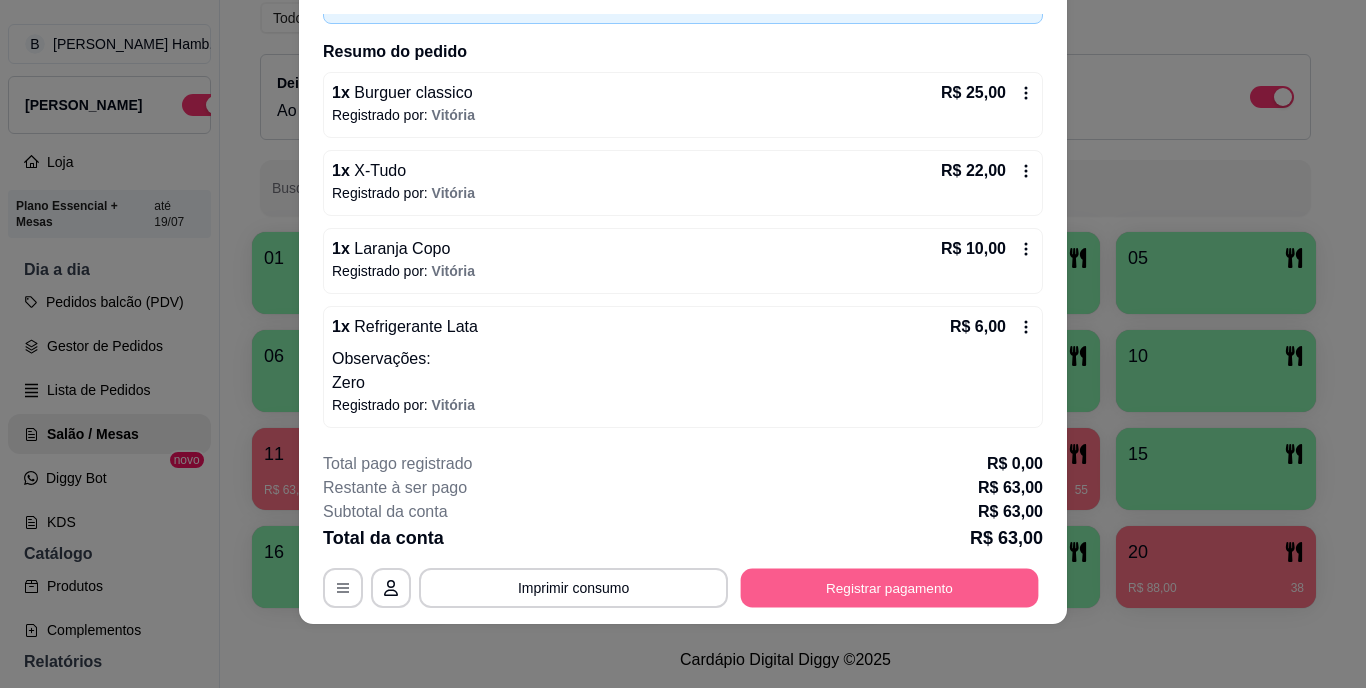 click on "Registrar pagamento" at bounding box center [890, 587] 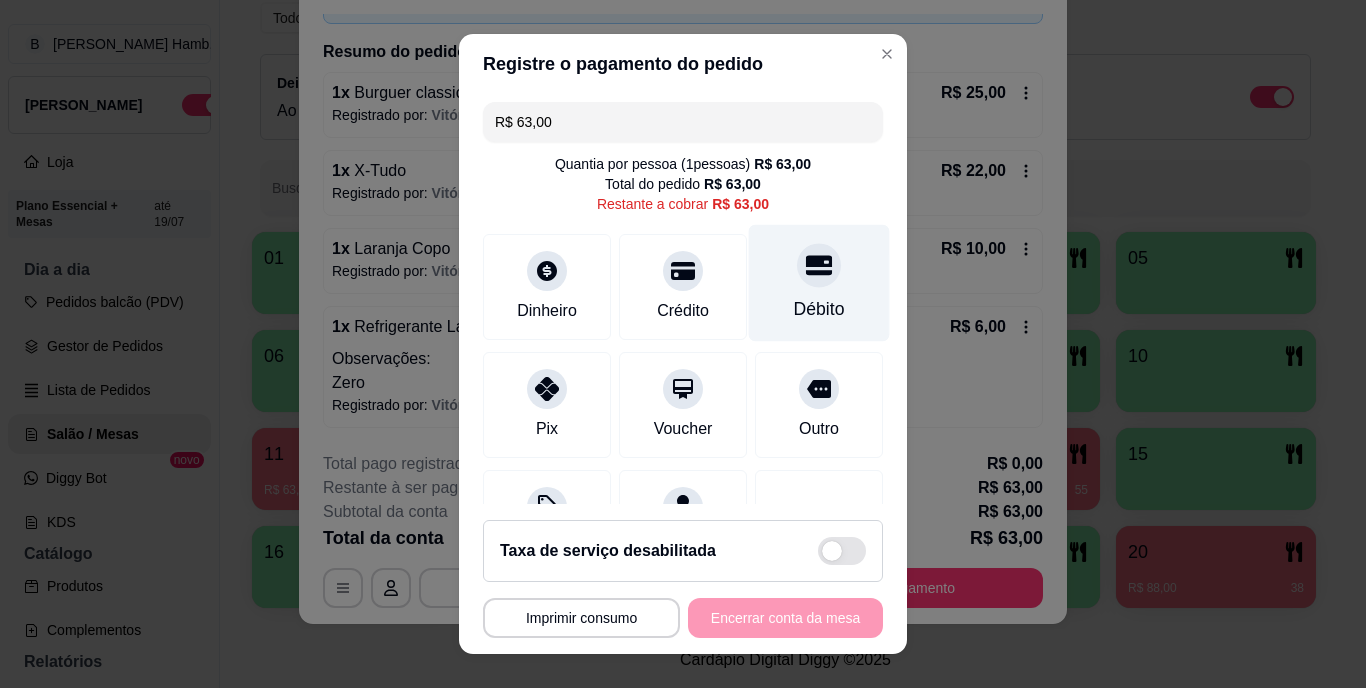 click on "Débito" at bounding box center [819, 310] 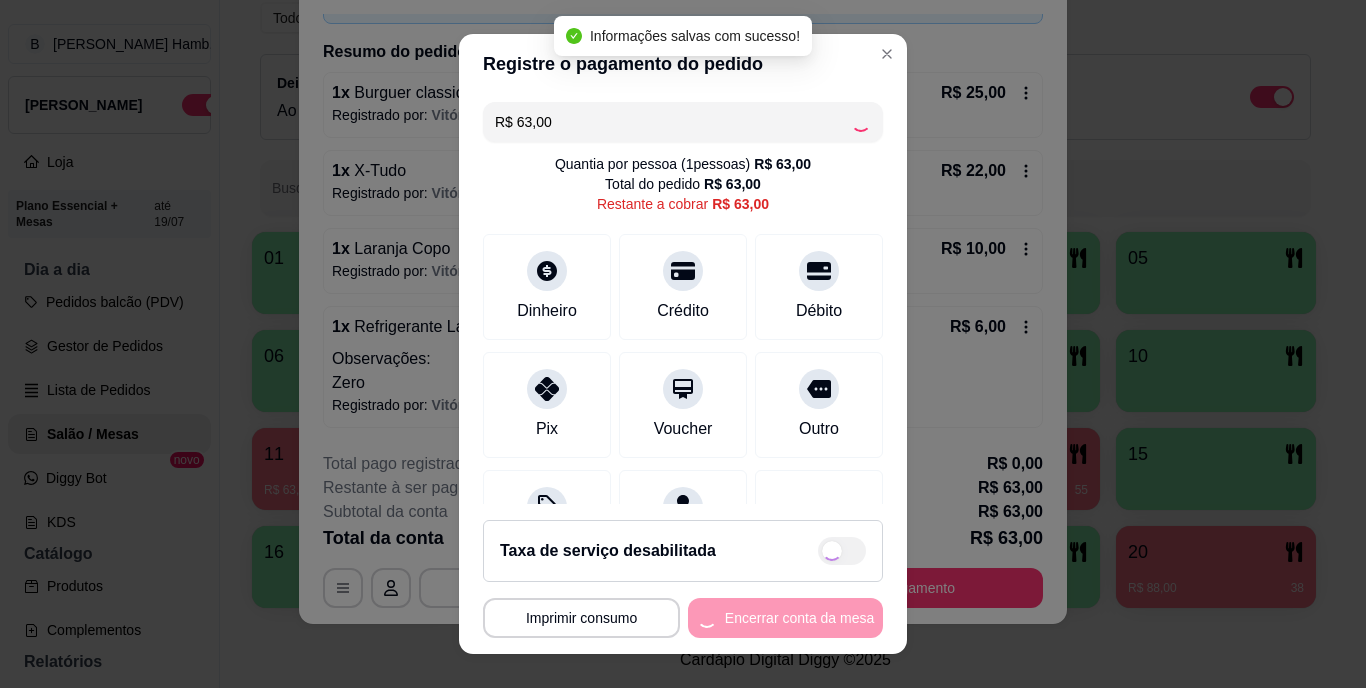 type on "R$ 0,00" 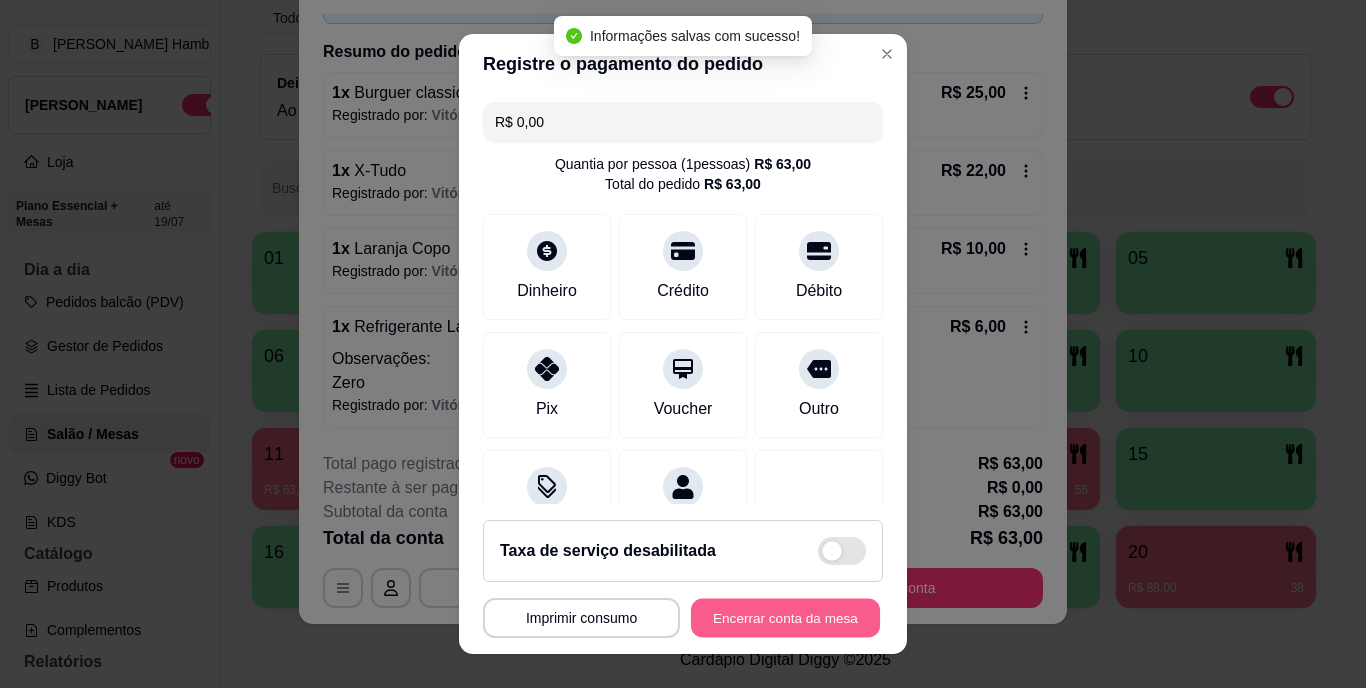 click on "Encerrar conta da mesa" at bounding box center [785, 617] 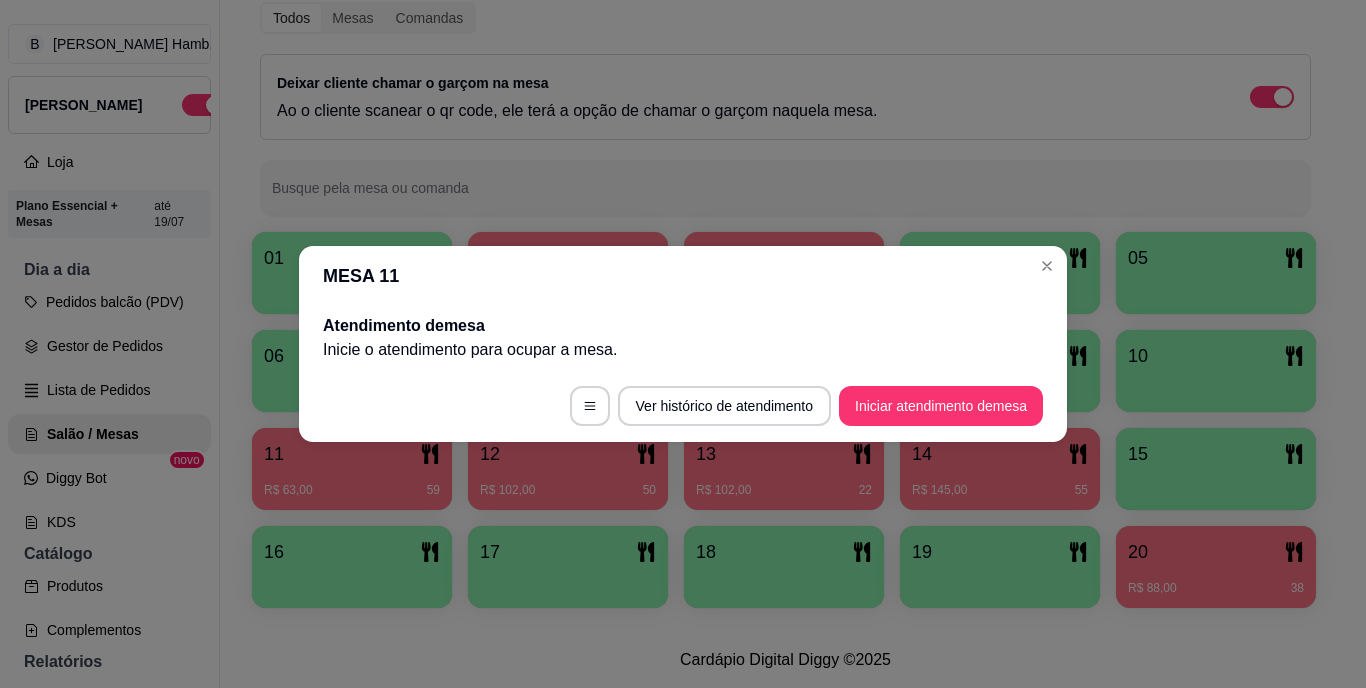 scroll, scrollTop: 0, scrollLeft: 0, axis: both 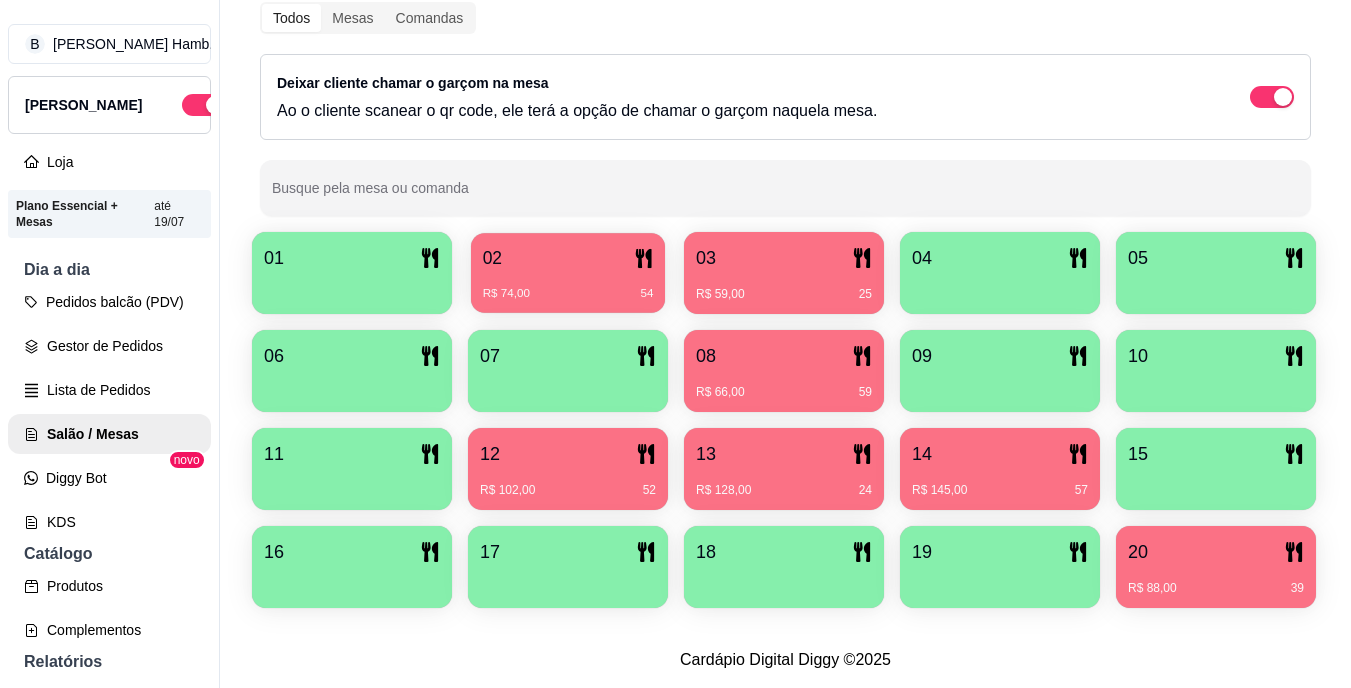 click on "02" at bounding box center (568, 258) 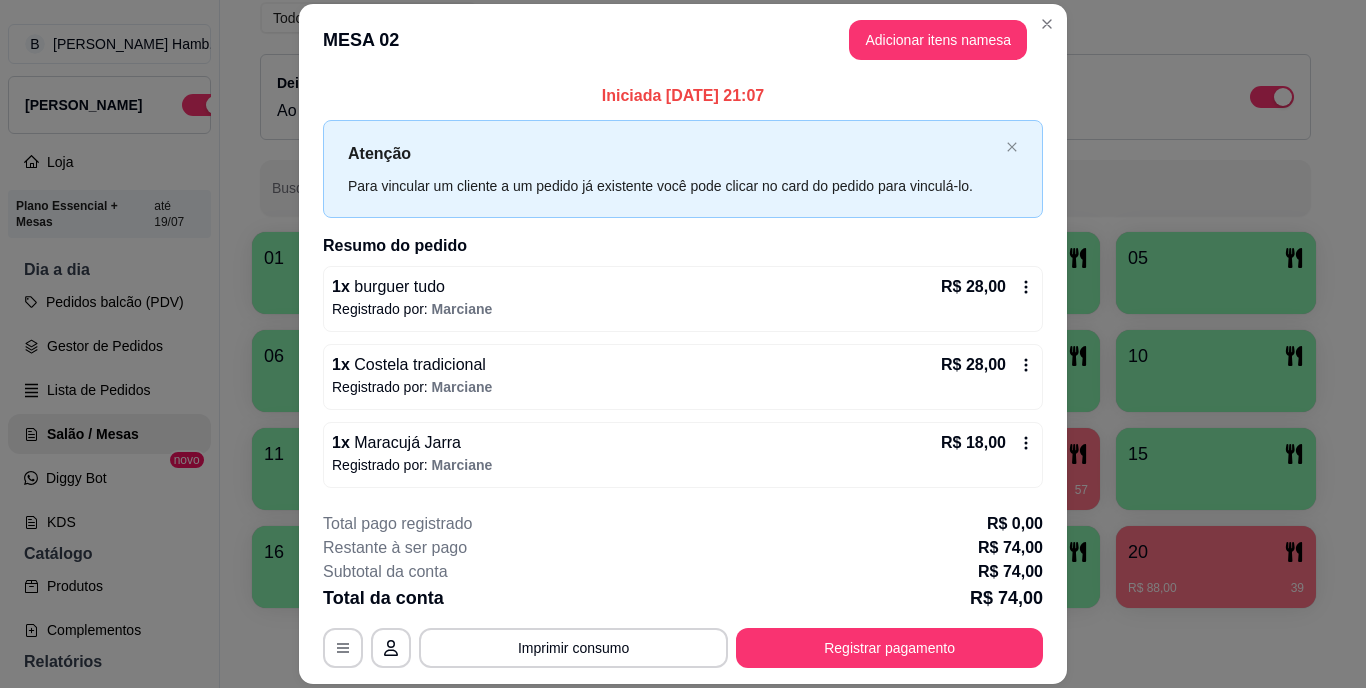scroll, scrollTop: 60, scrollLeft: 0, axis: vertical 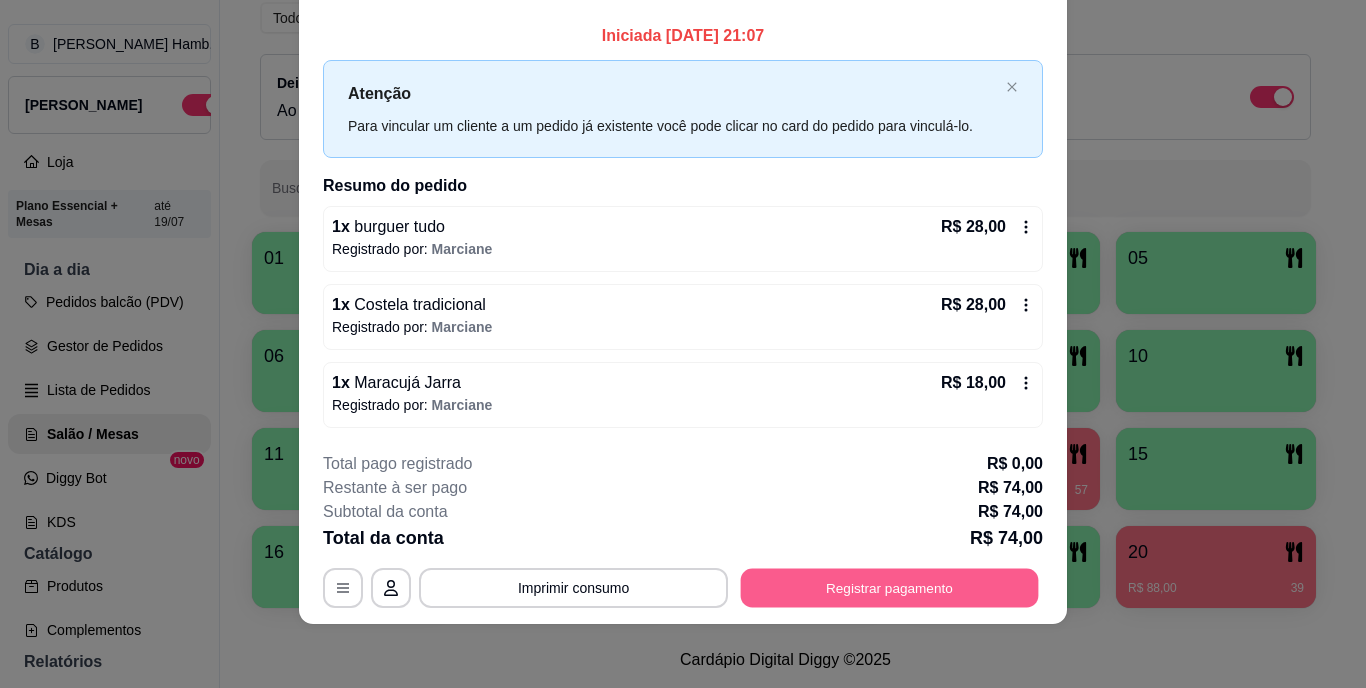 click on "Registrar pagamento" at bounding box center [890, 587] 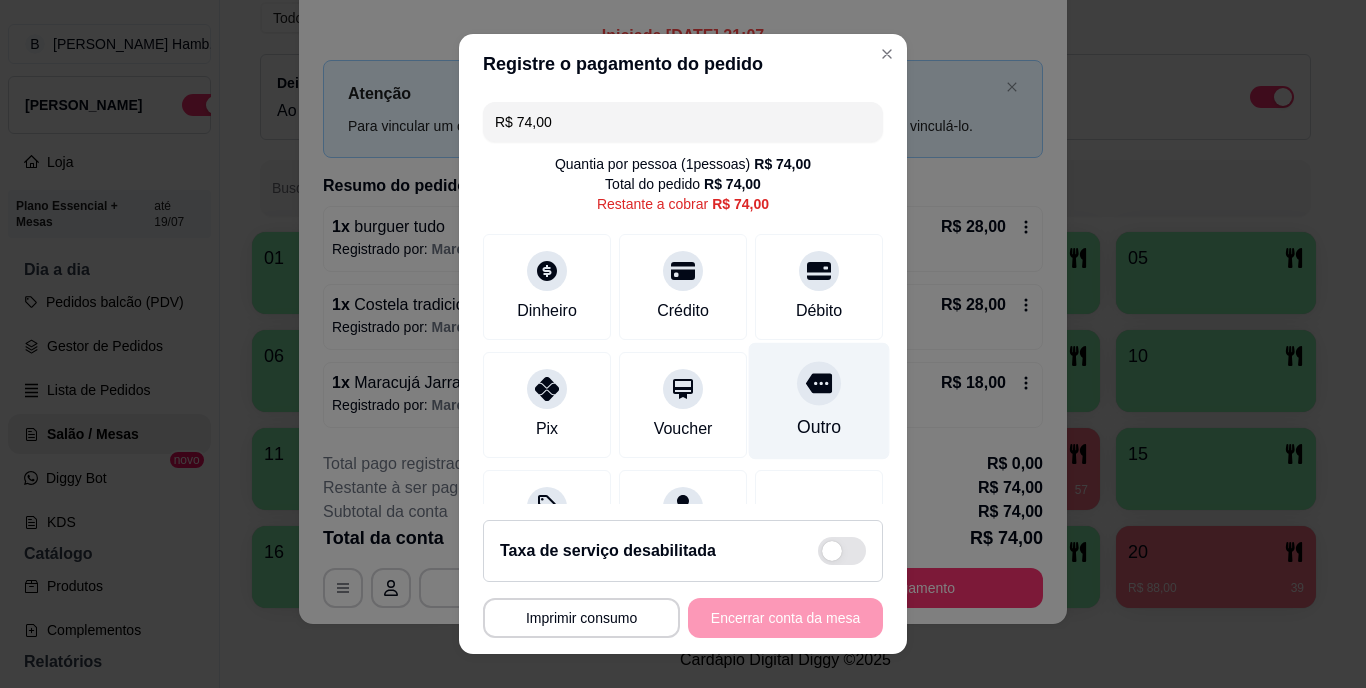 scroll, scrollTop: 104, scrollLeft: 0, axis: vertical 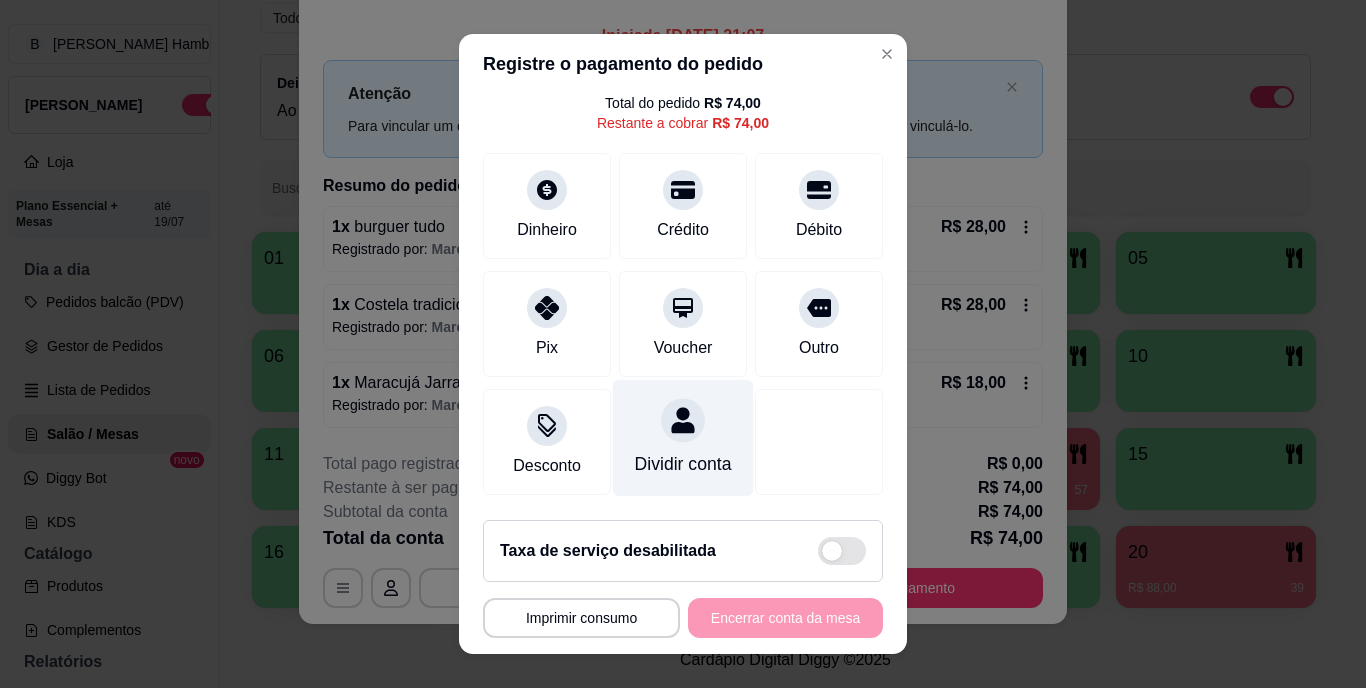 click on "Dividir conta" at bounding box center (683, 465) 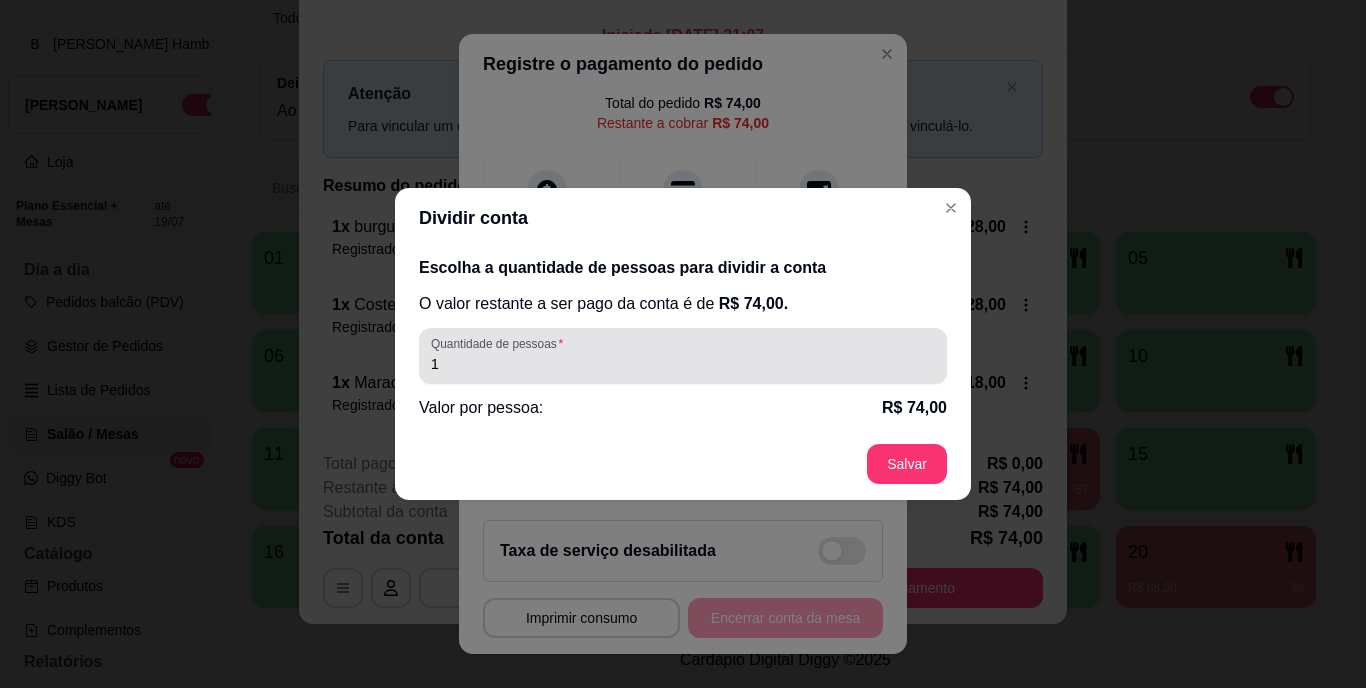 click on "1" at bounding box center (683, 356) 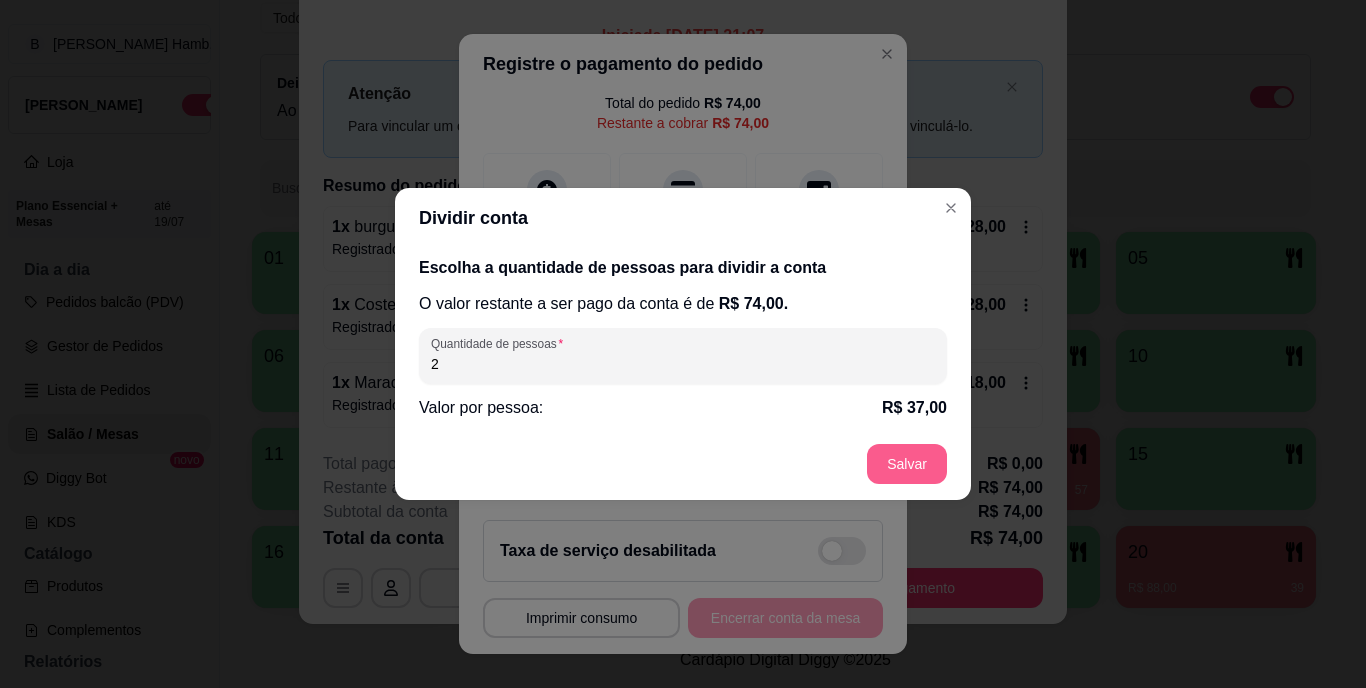 type on "2" 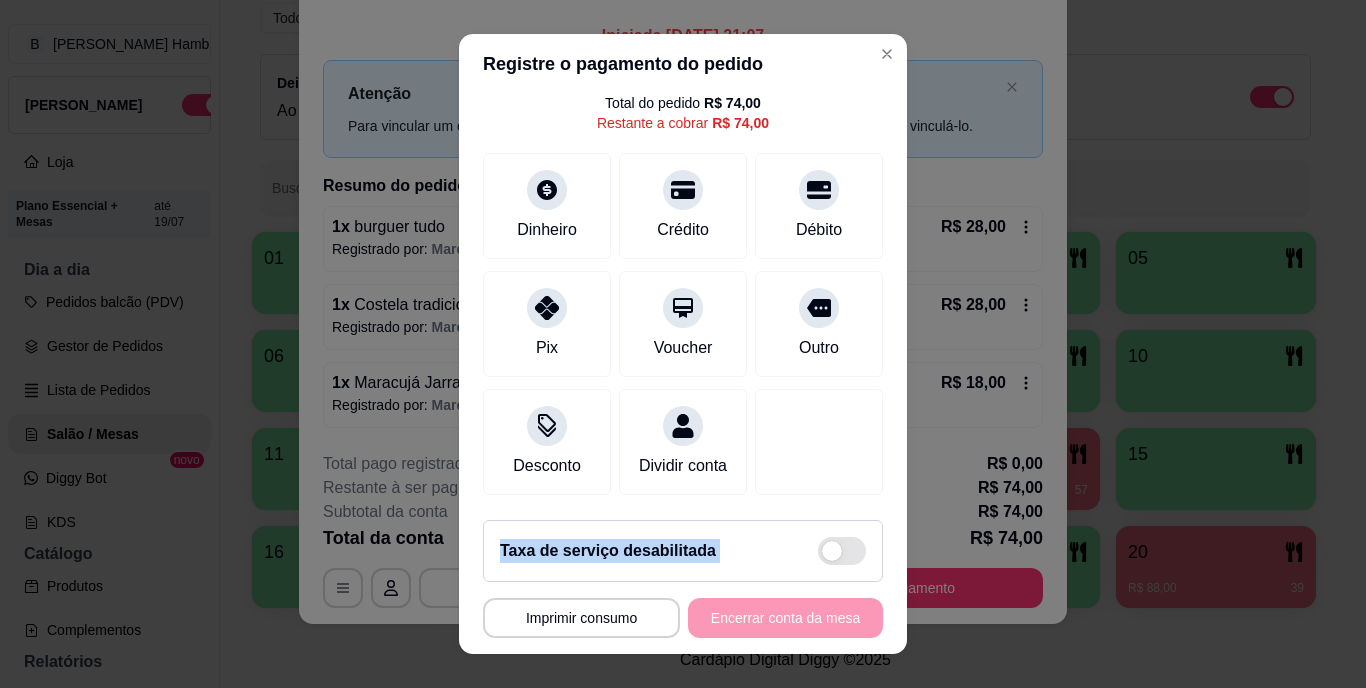 drag, startPoint x: 791, startPoint y: 379, endPoint x: 764, endPoint y: 601, distance: 223.63586 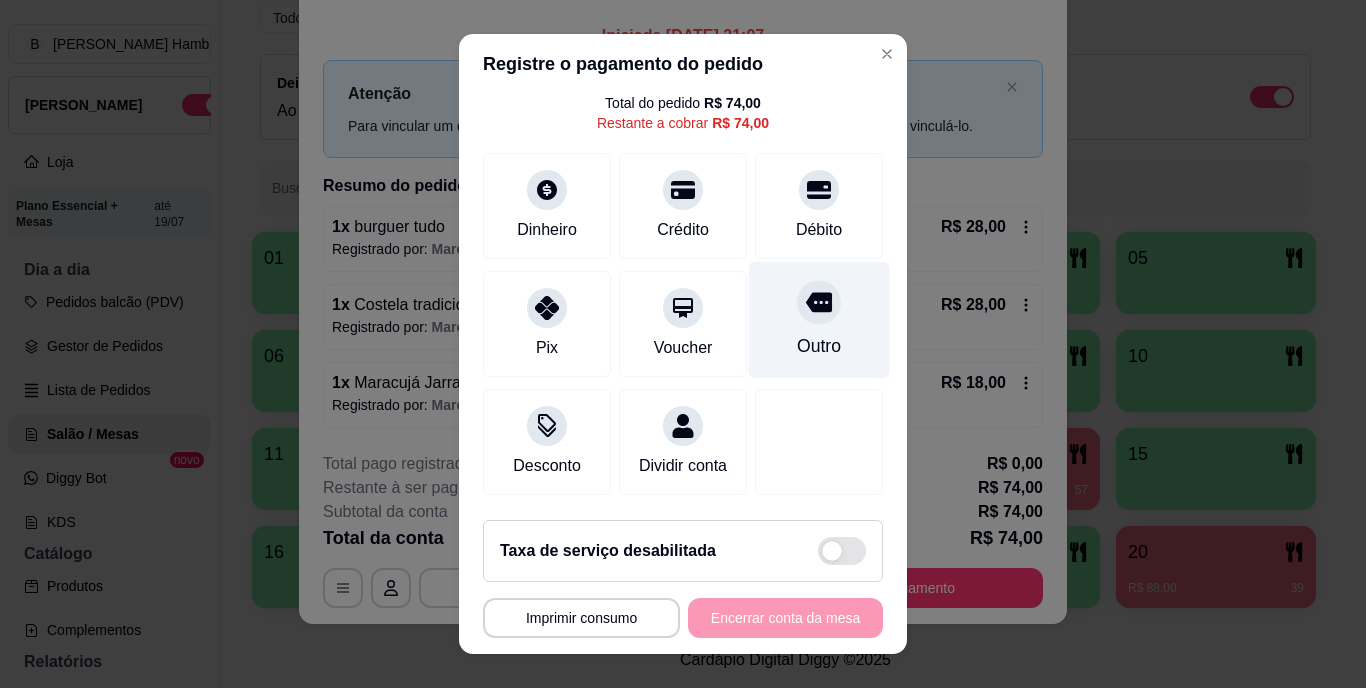 drag, startPoint x: 764, startPoint y: 601, endPoint x: 773, endPoint y: 296, distance: 305.13275 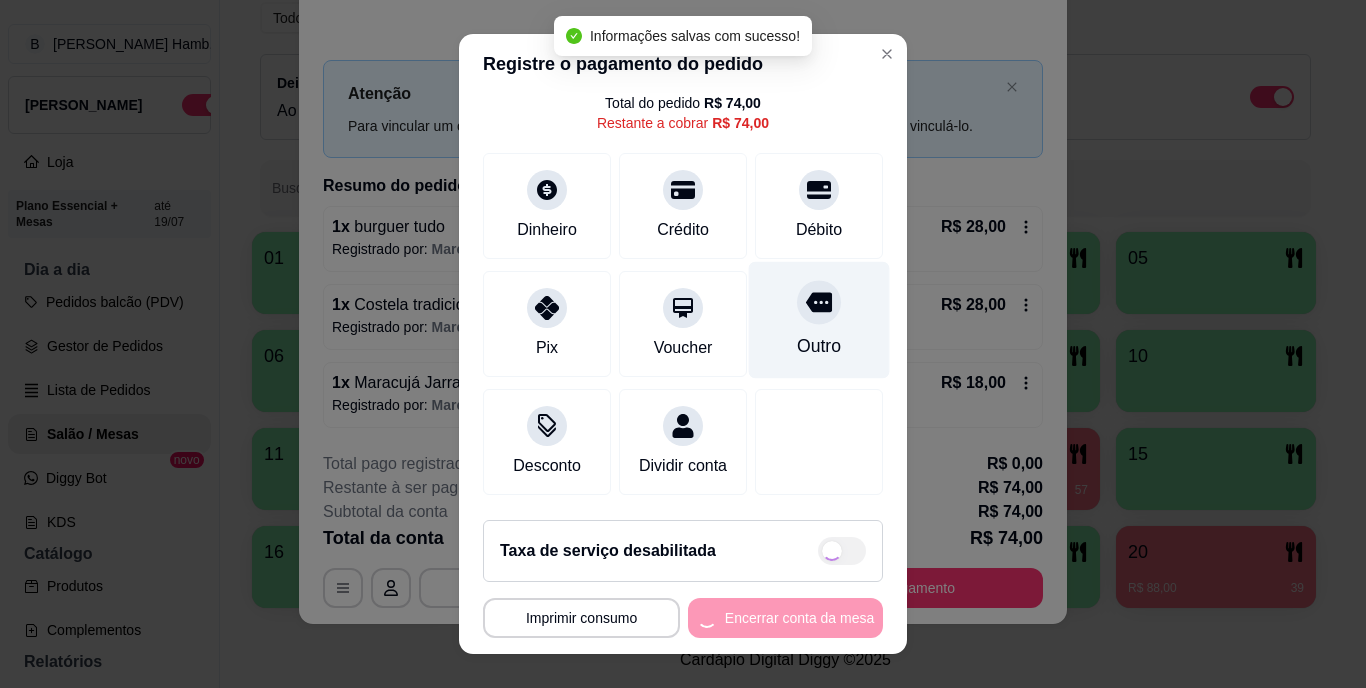 click on "Outro" at bounding box center [819, 320] 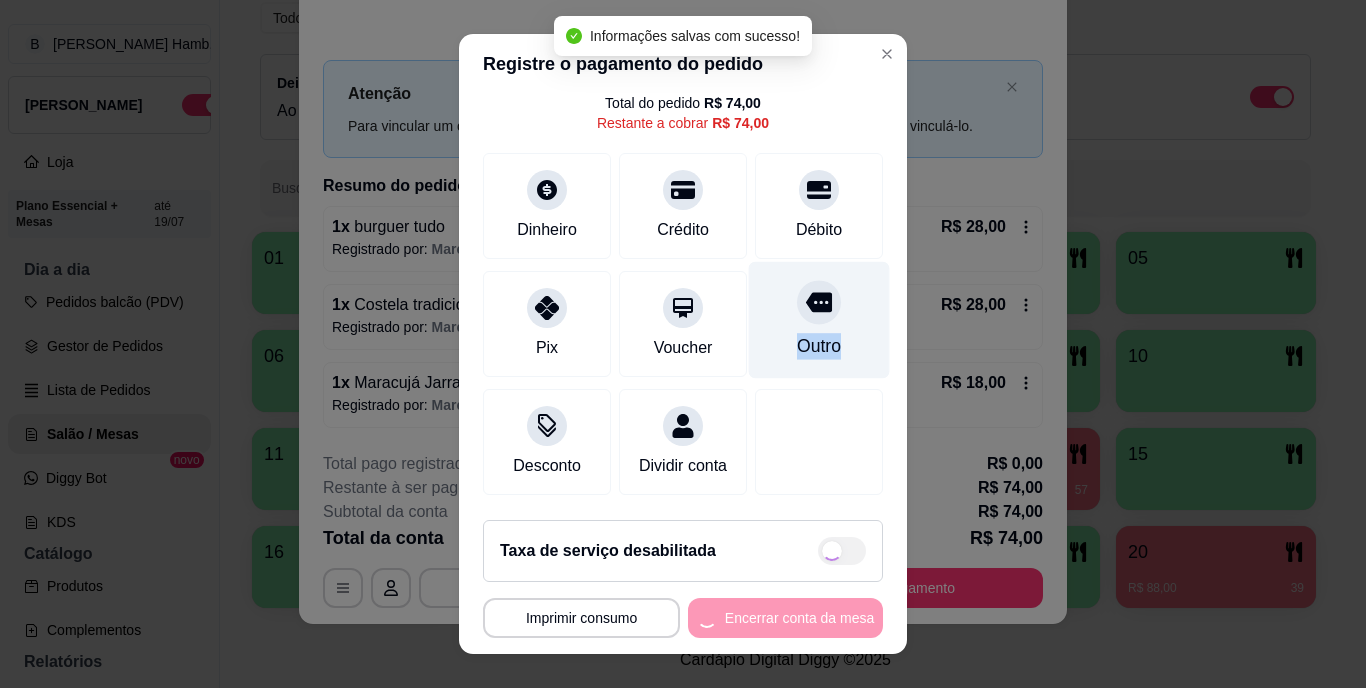 type on "R$ 0,00" 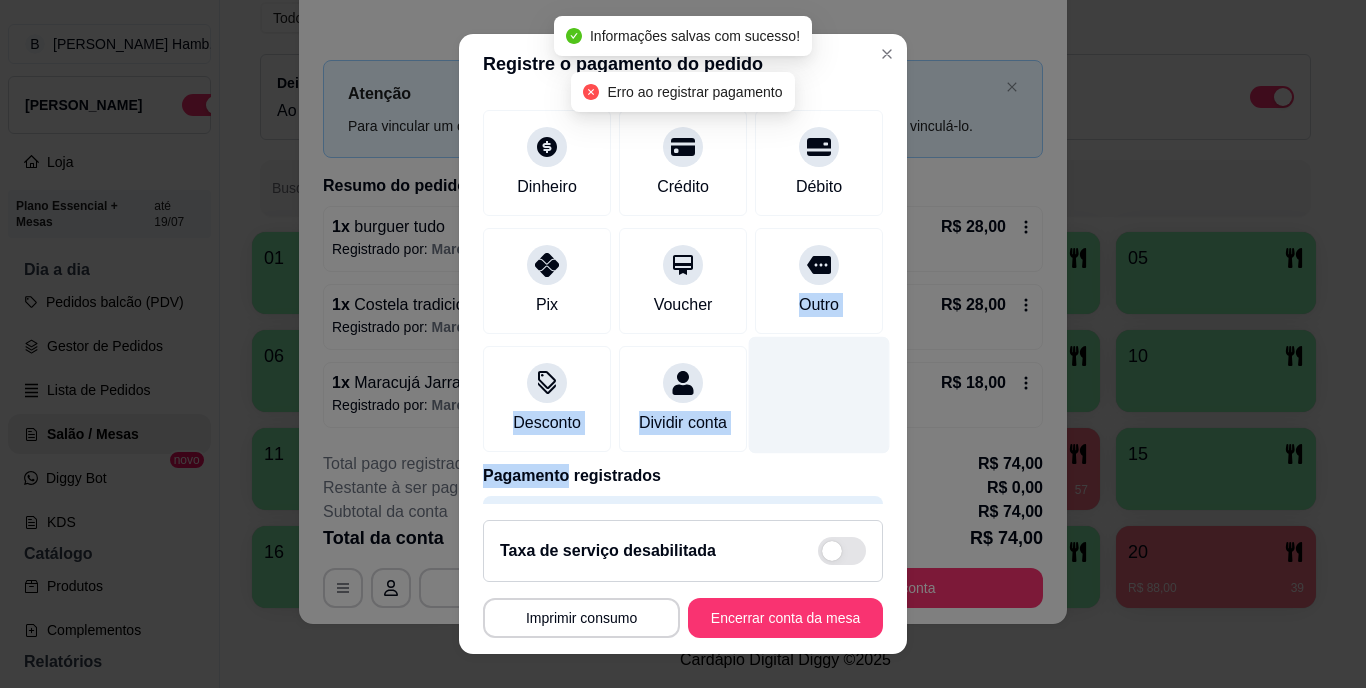 drag, startPoint x: 802, startPoint y: 300, endPoint x: 786, endPoint y: 361, distance: 63.06346 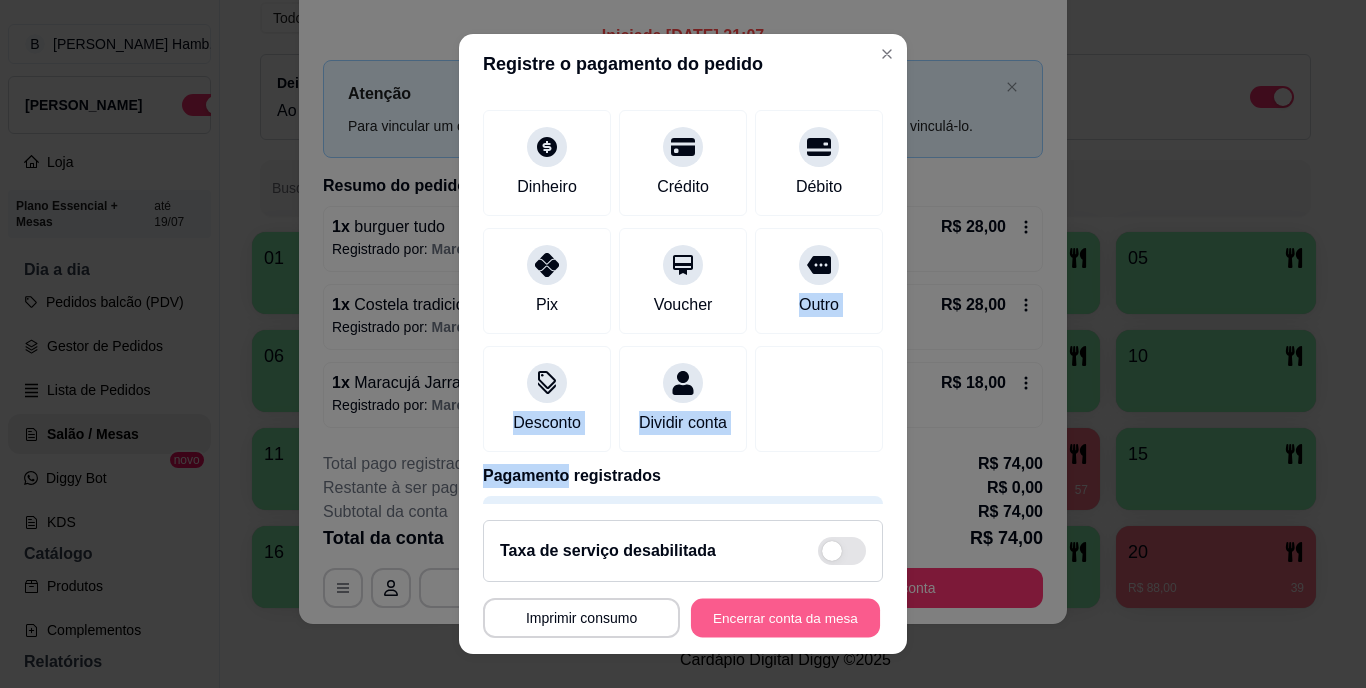 click on "Encerrar conta da mesa" at bounding box center [785, 617] 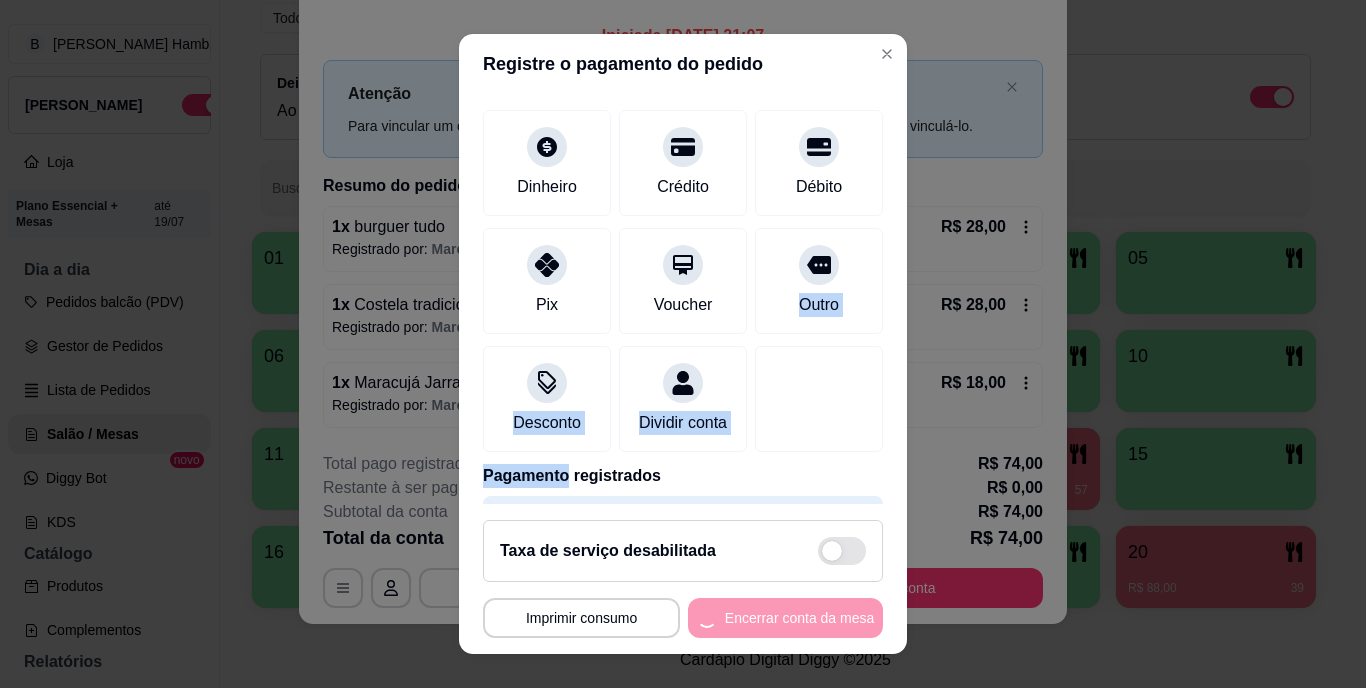 scroll, scrollTop: 0, scrollLeft: 0, axis: both 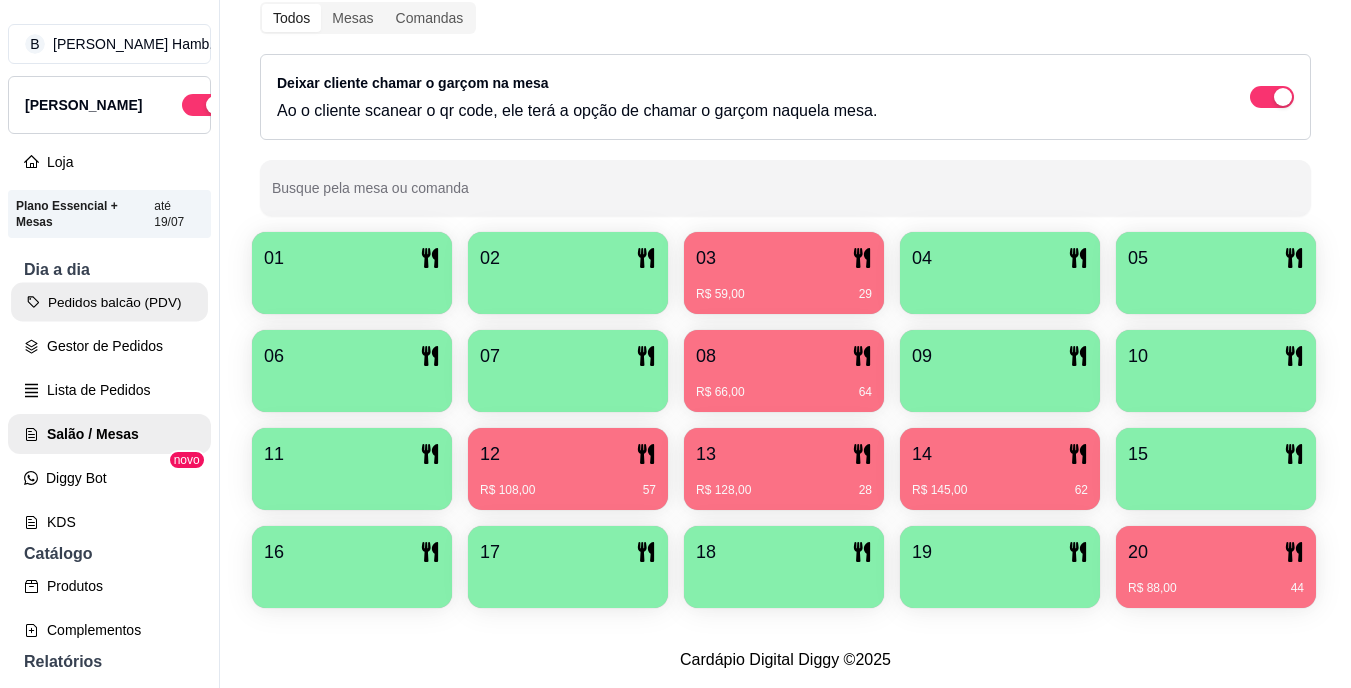 click on "Pedidos balcão (PDV)" at bounding box center (109, 302) 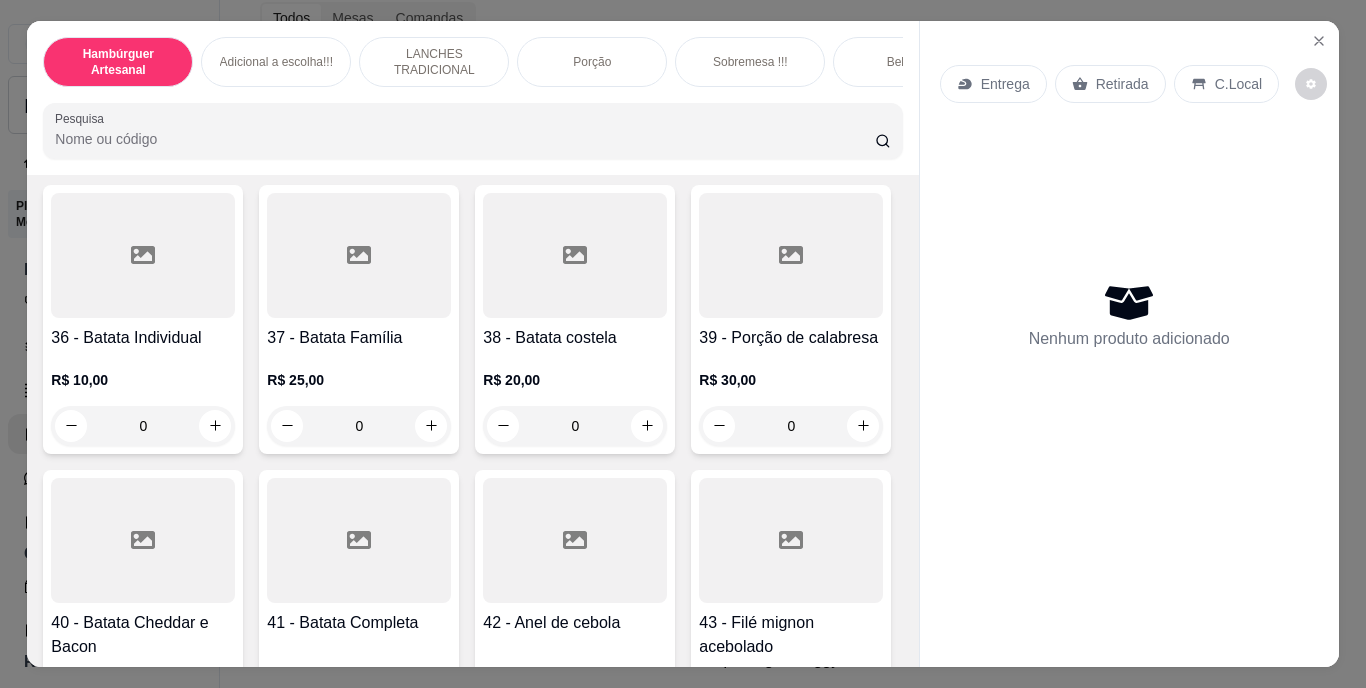 scroll, scrollTop: 3843, scrollLeft: 0, axis: vertical 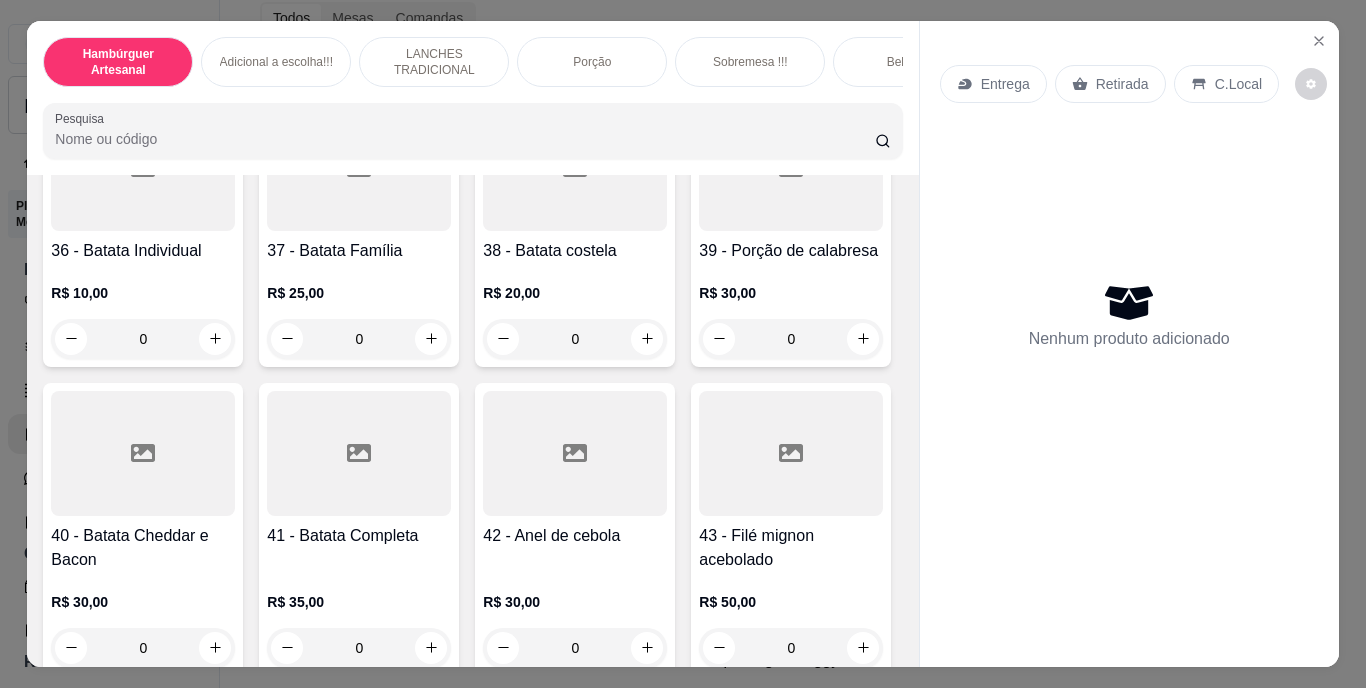 click 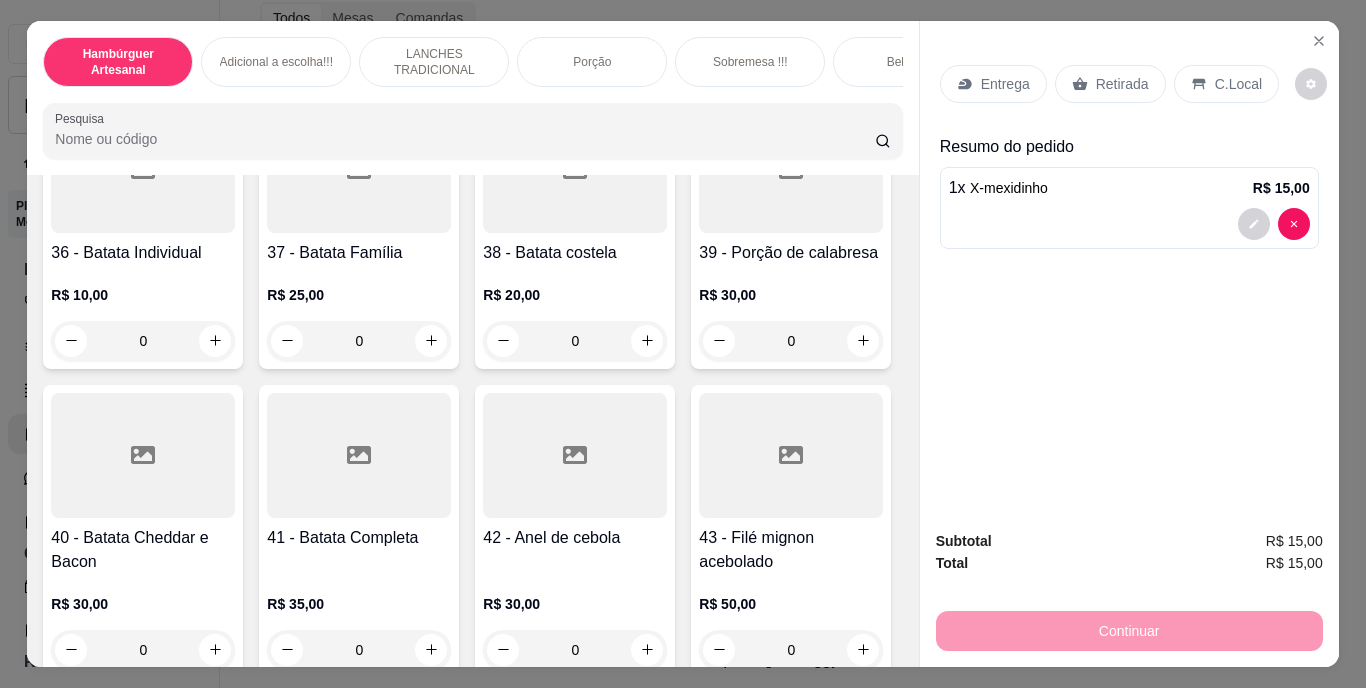 click 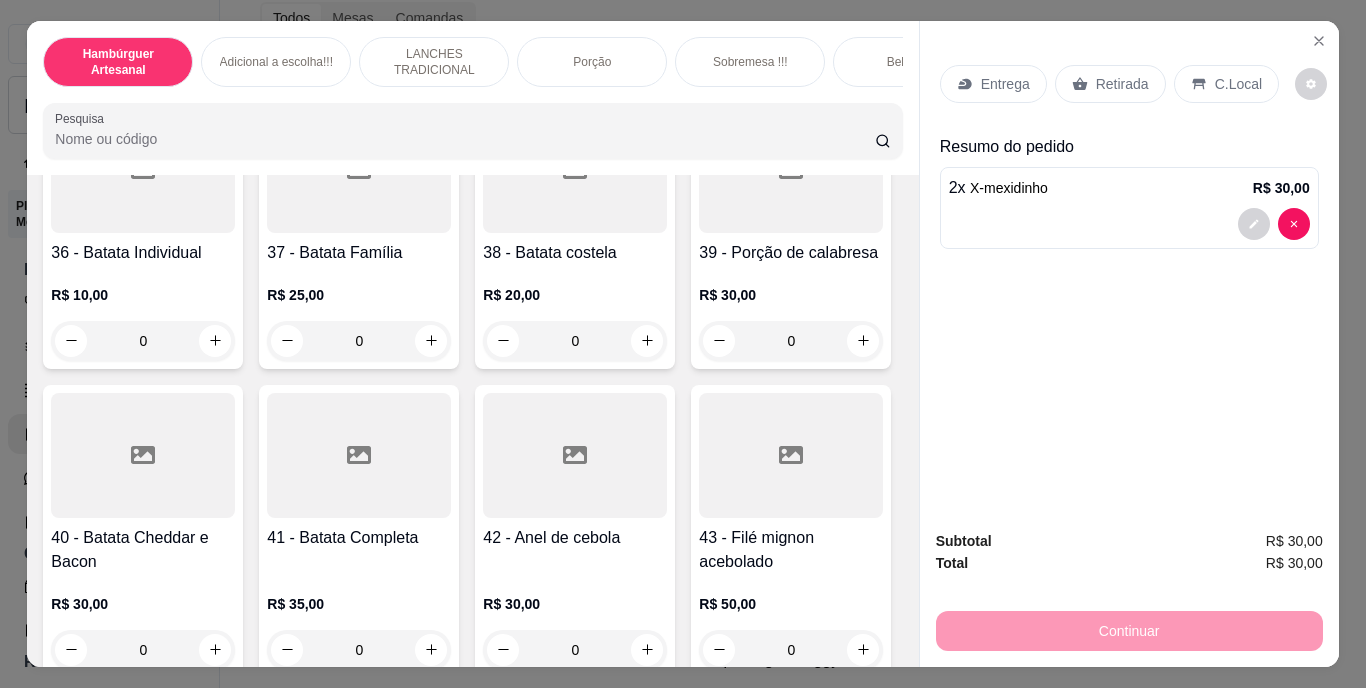 click on "Entrega" at bounding box center (1005, 84) 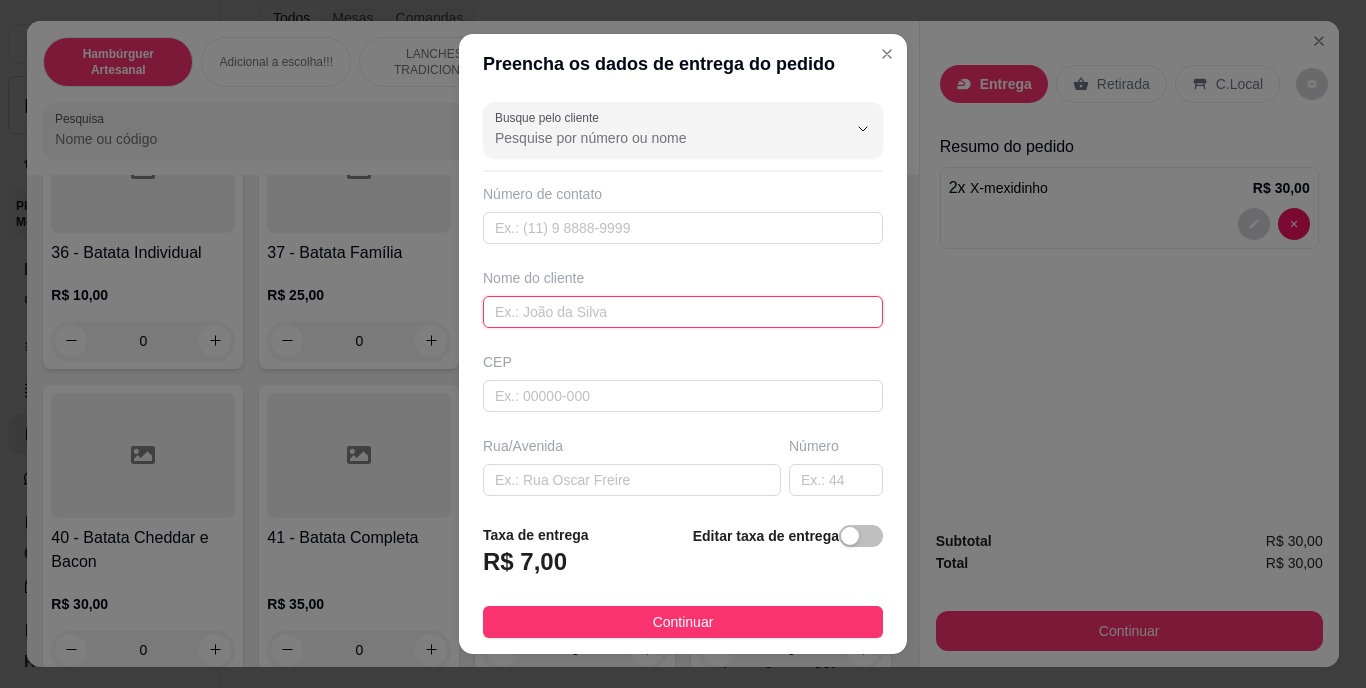 click at bounding box center [683, 312] 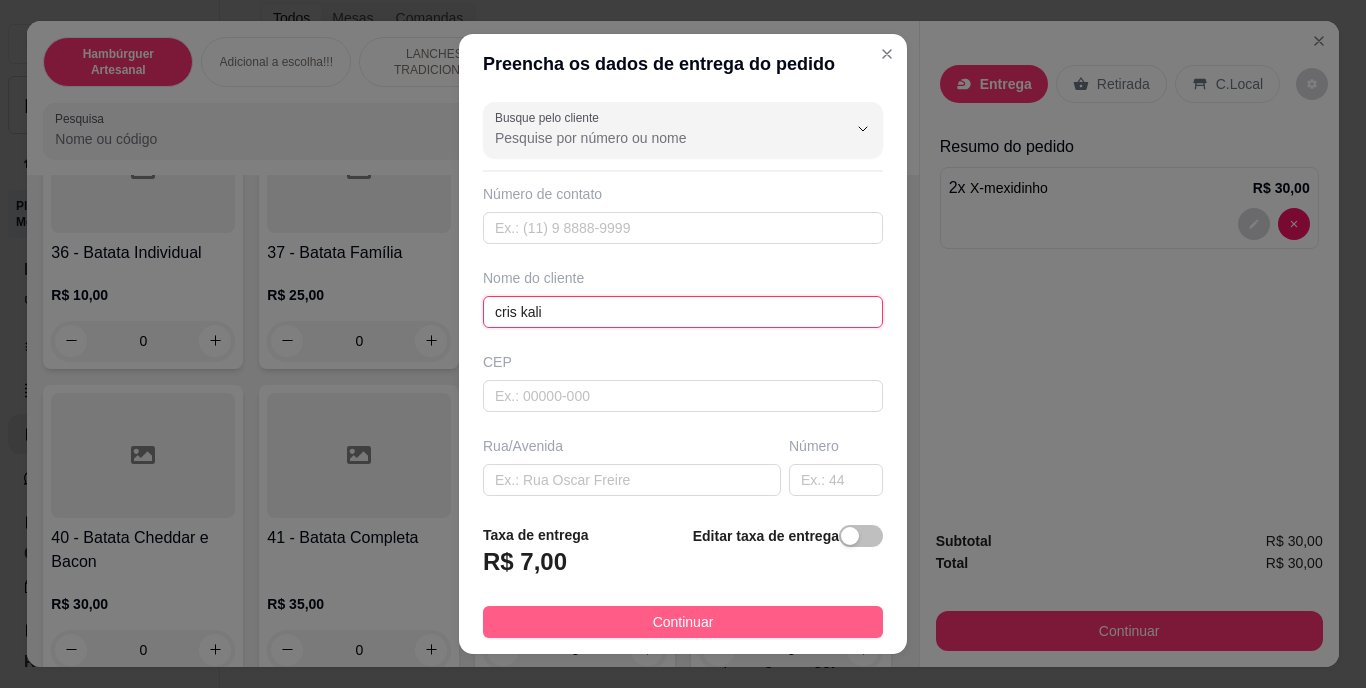 type on "cris kali" 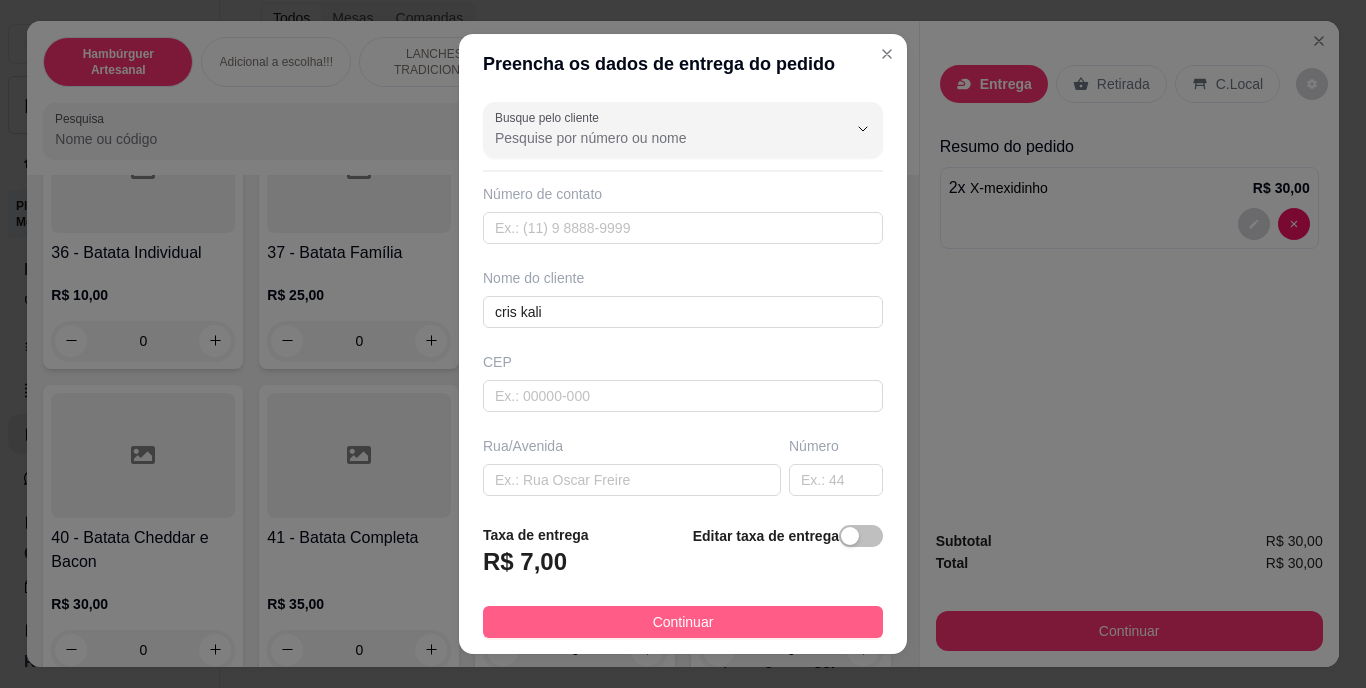 click on "Continuar" at bounding box center [683, 622] 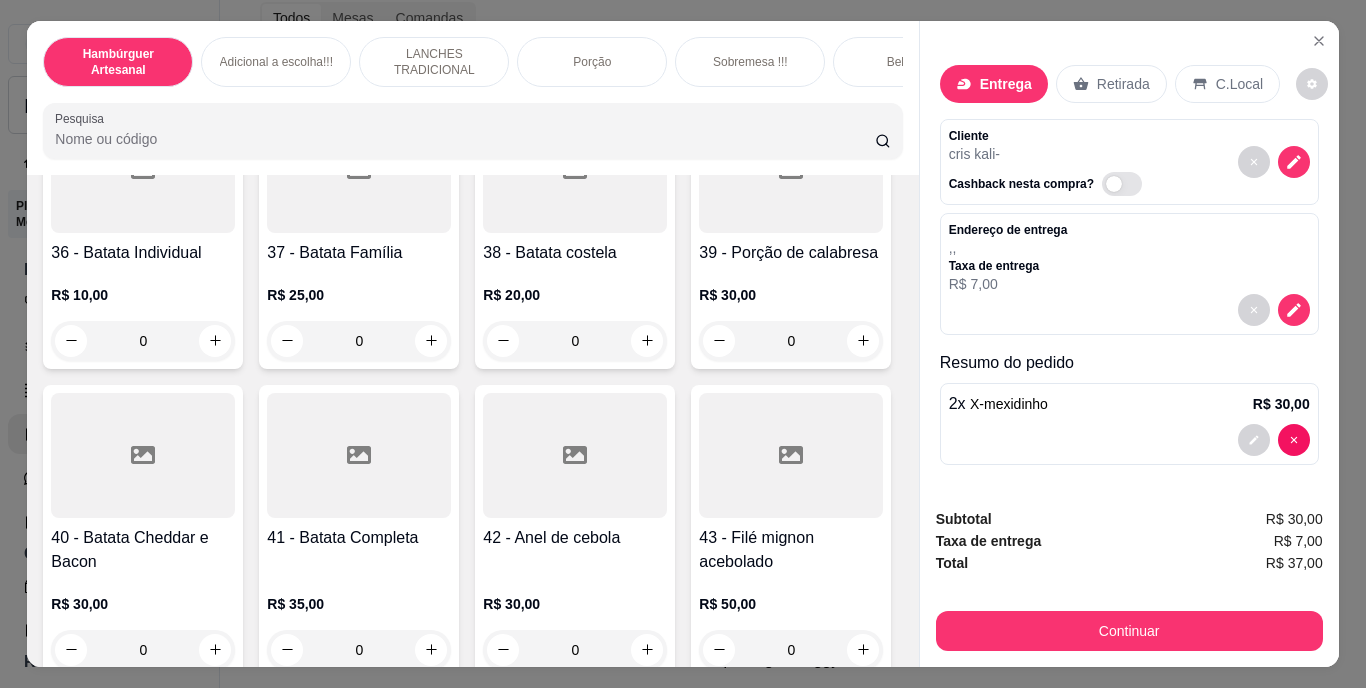 click on "Retirada" at bounding box center (1123, 84) 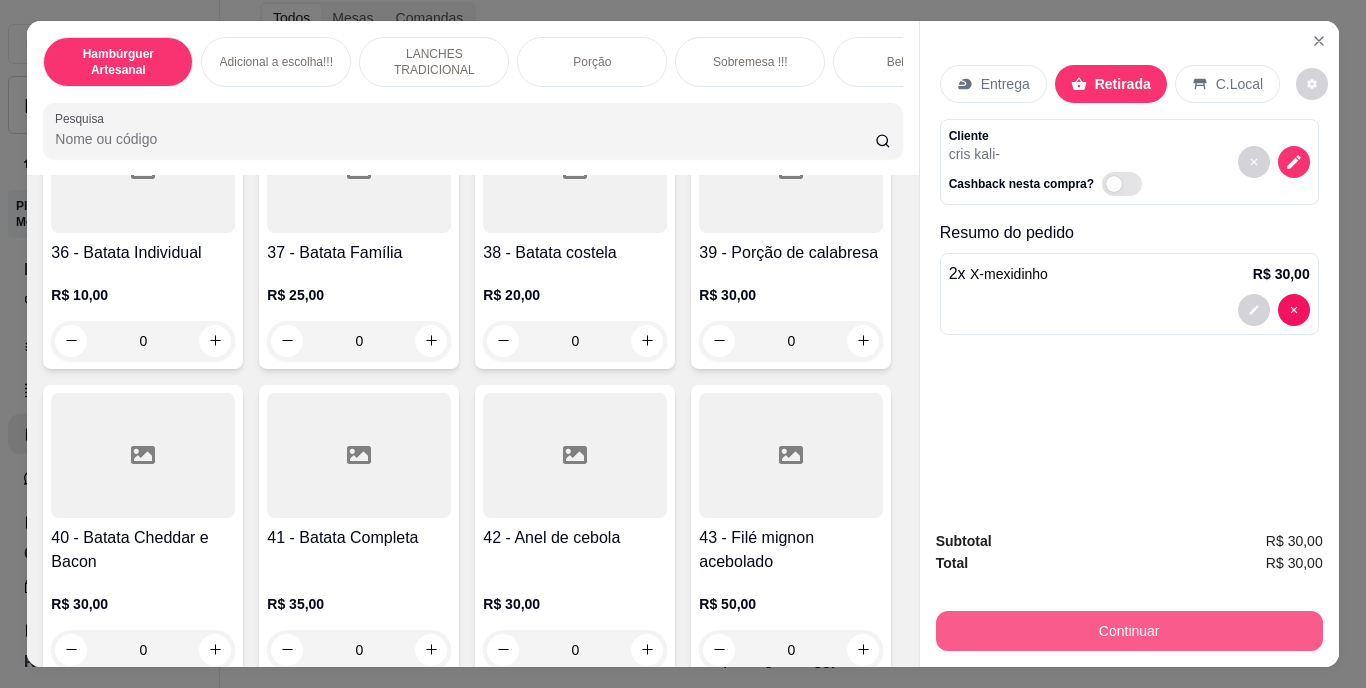 click on "Continuar" at bounding box center (1129, 631) 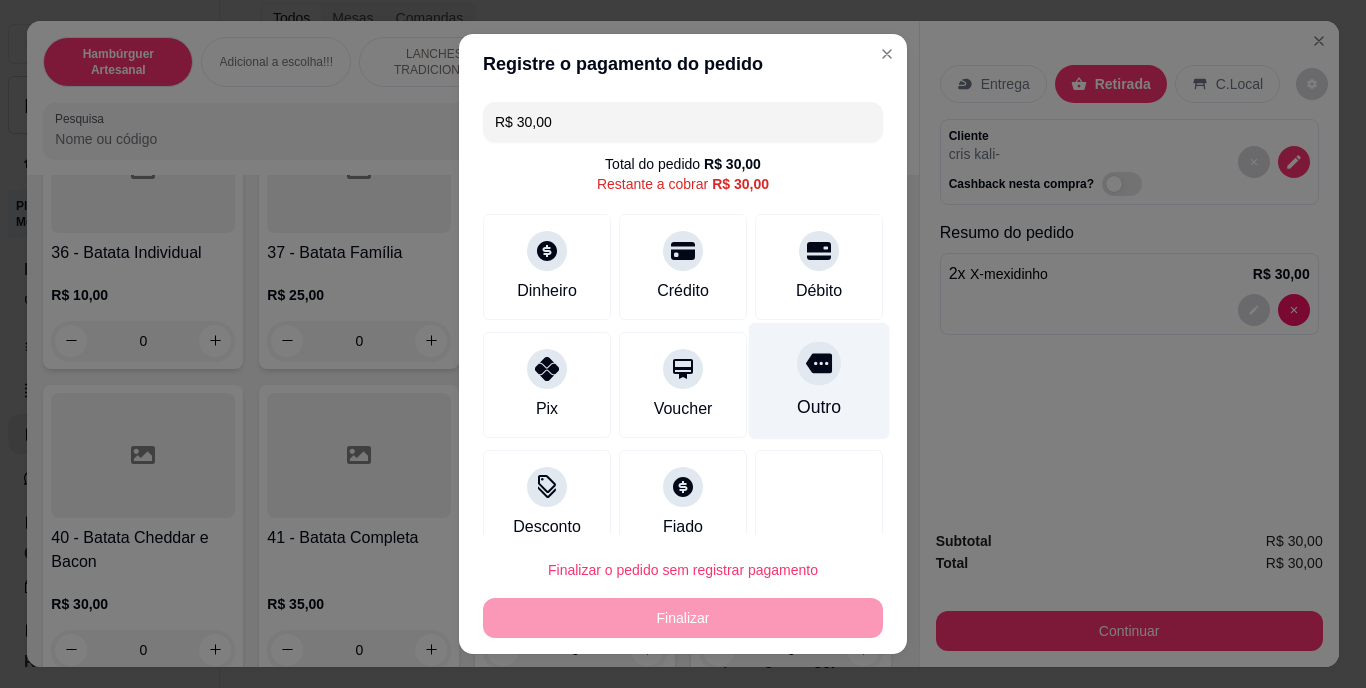 click at bounding box center [819, 364] 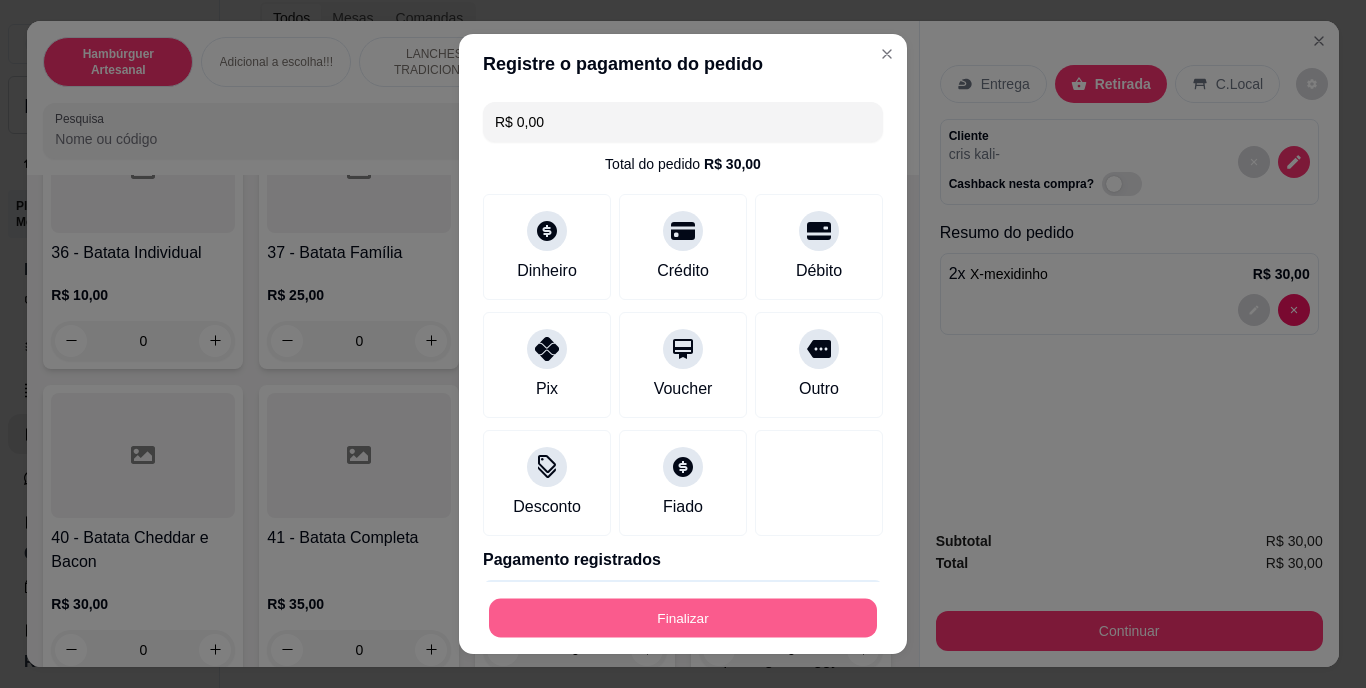 click on "Finalizar" at bounding box center (683, 617) 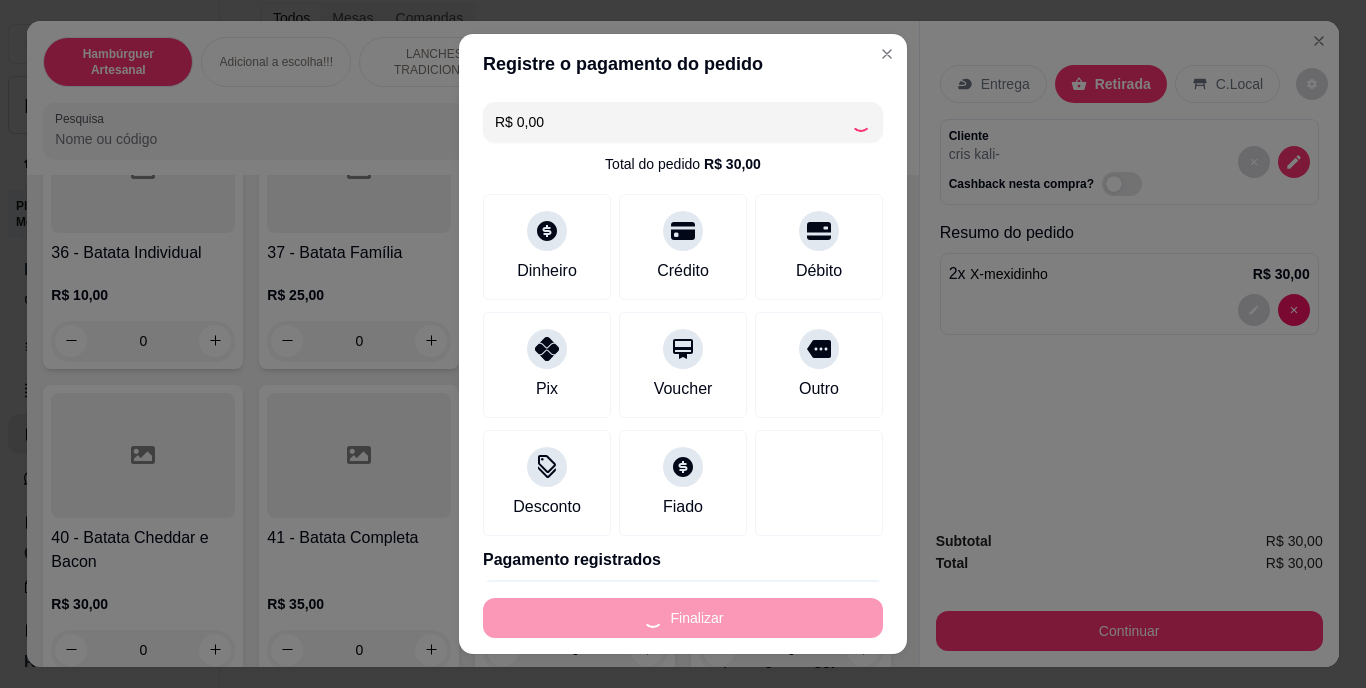 type on "0" 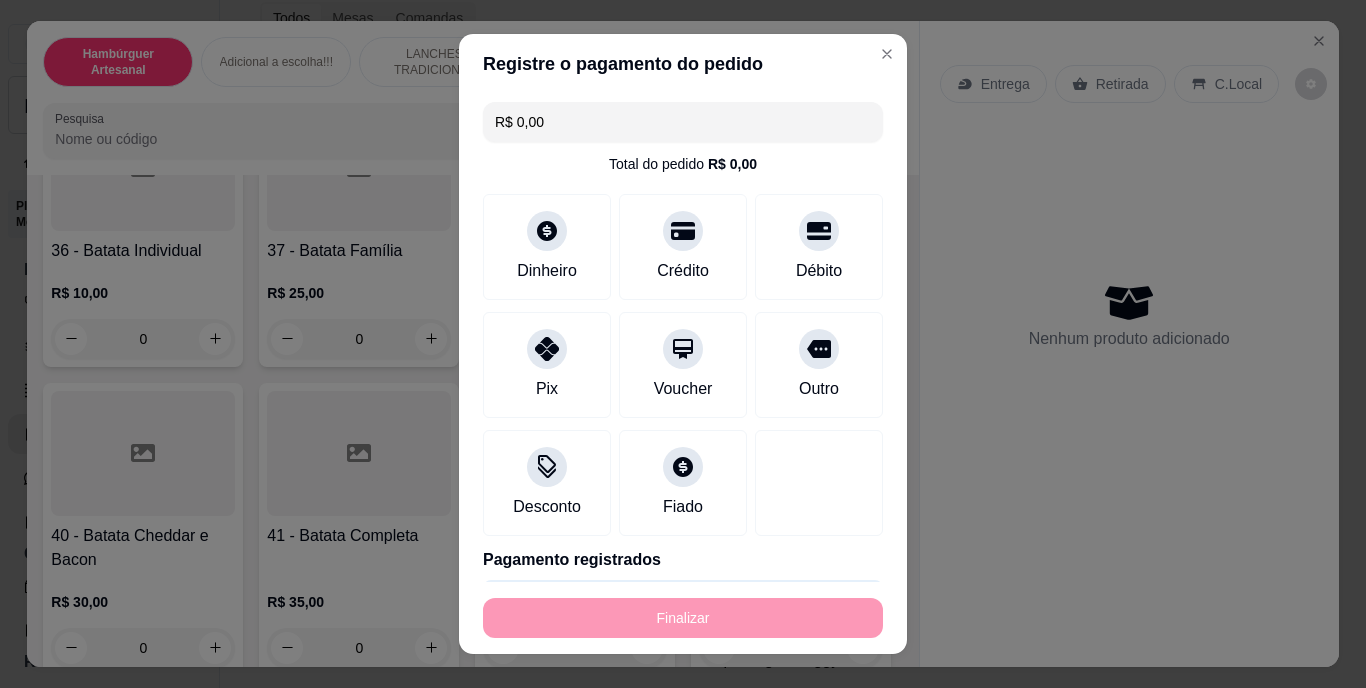 type on "-R$ 30,00" 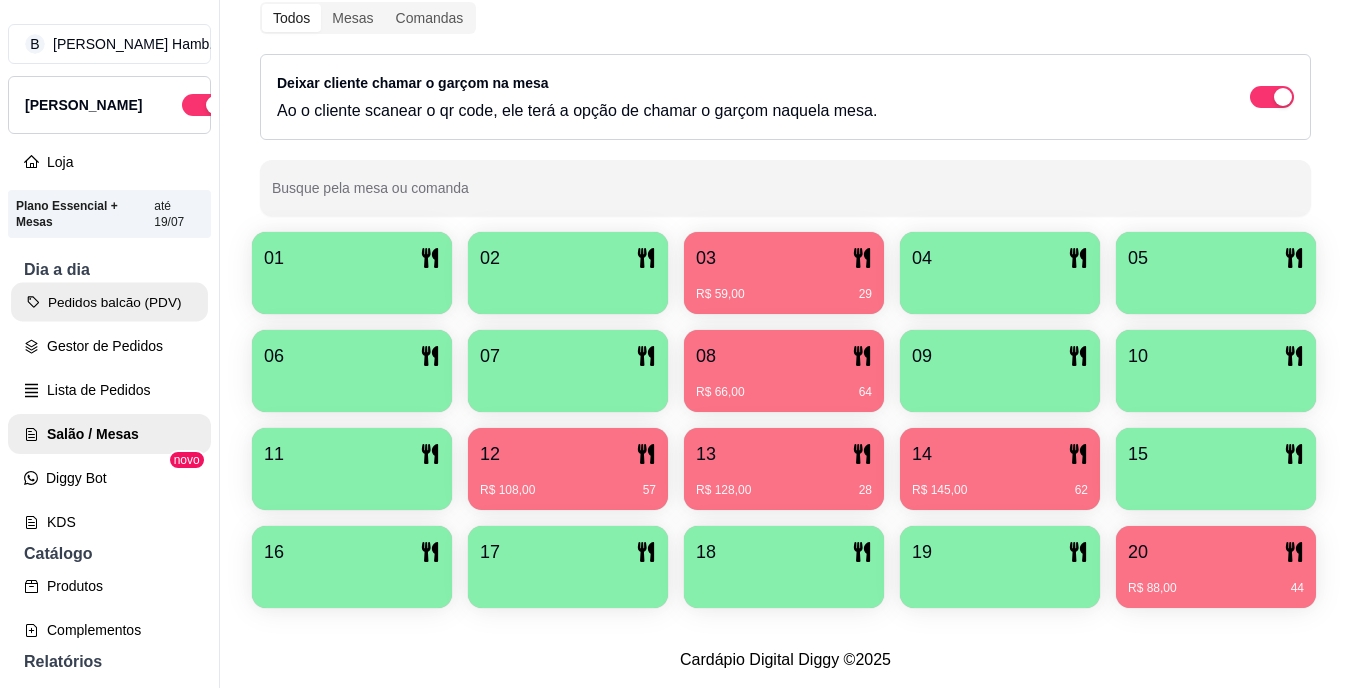 click on "Pedidos balcão (PDV)" at bounding box center [109, 302] 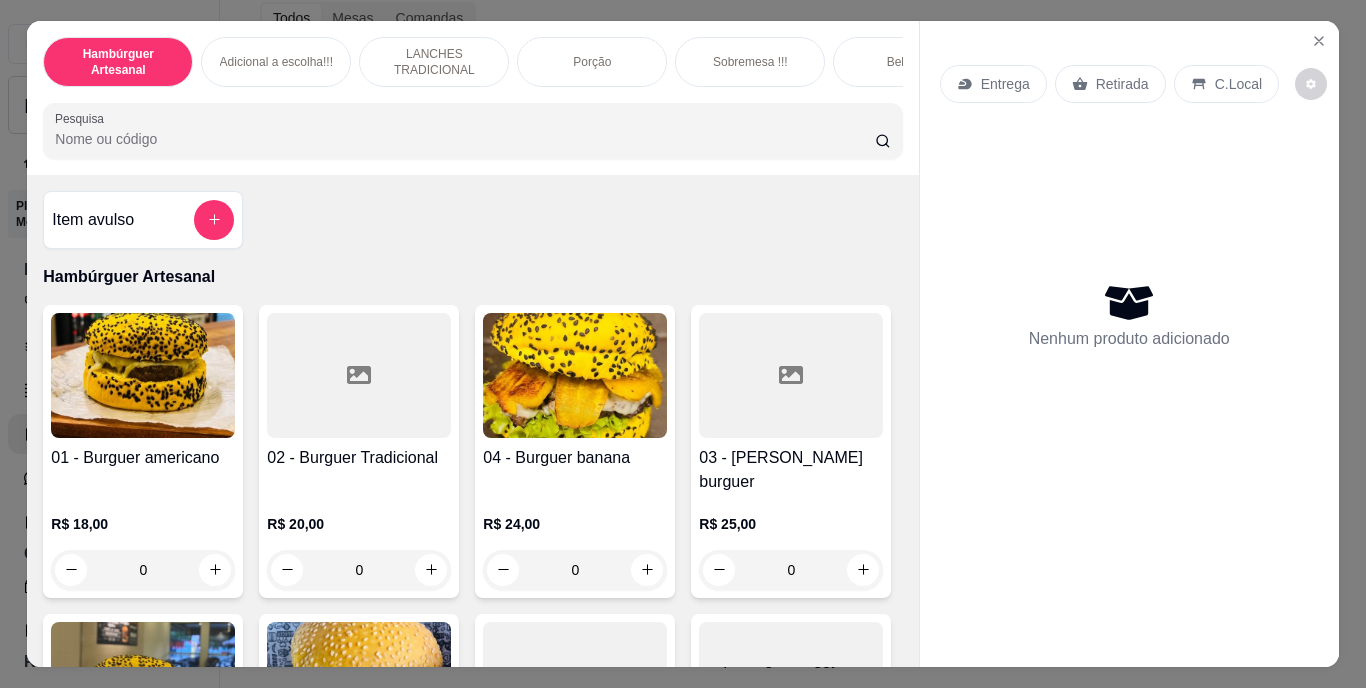 click on "Pesquisa" at bounding box center (465, 139) 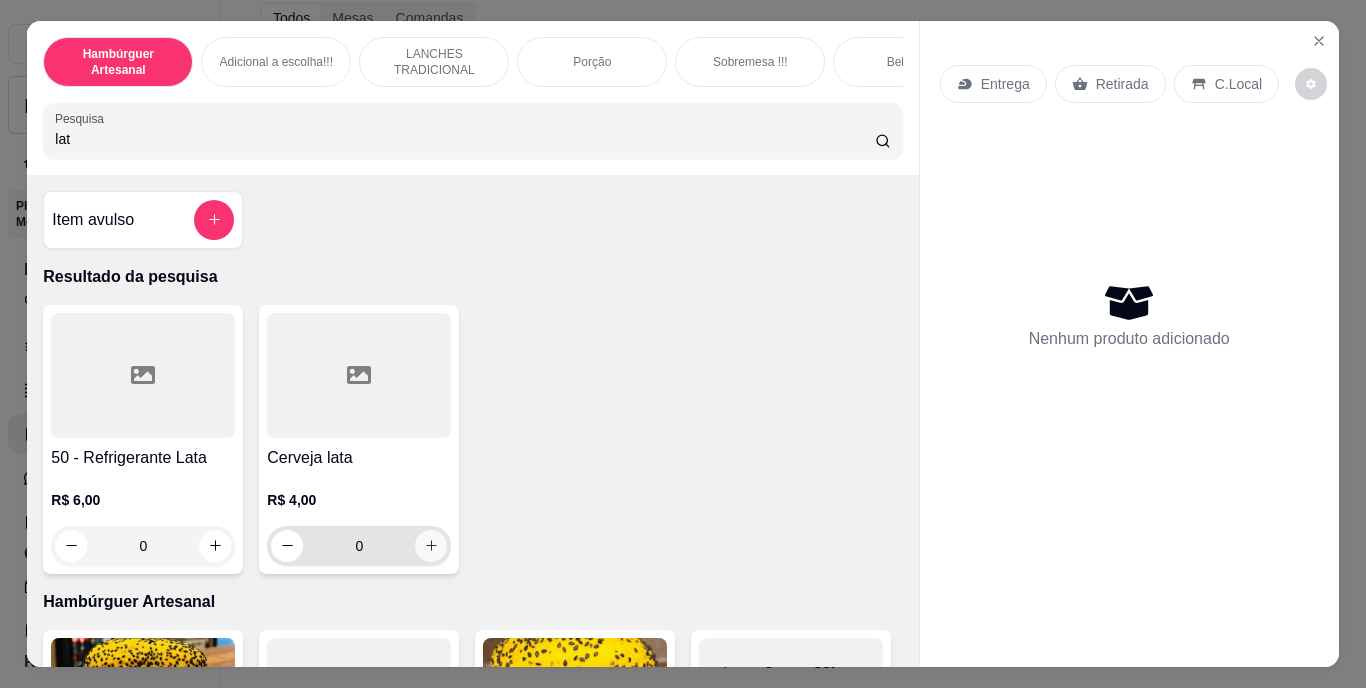 type on "lat" 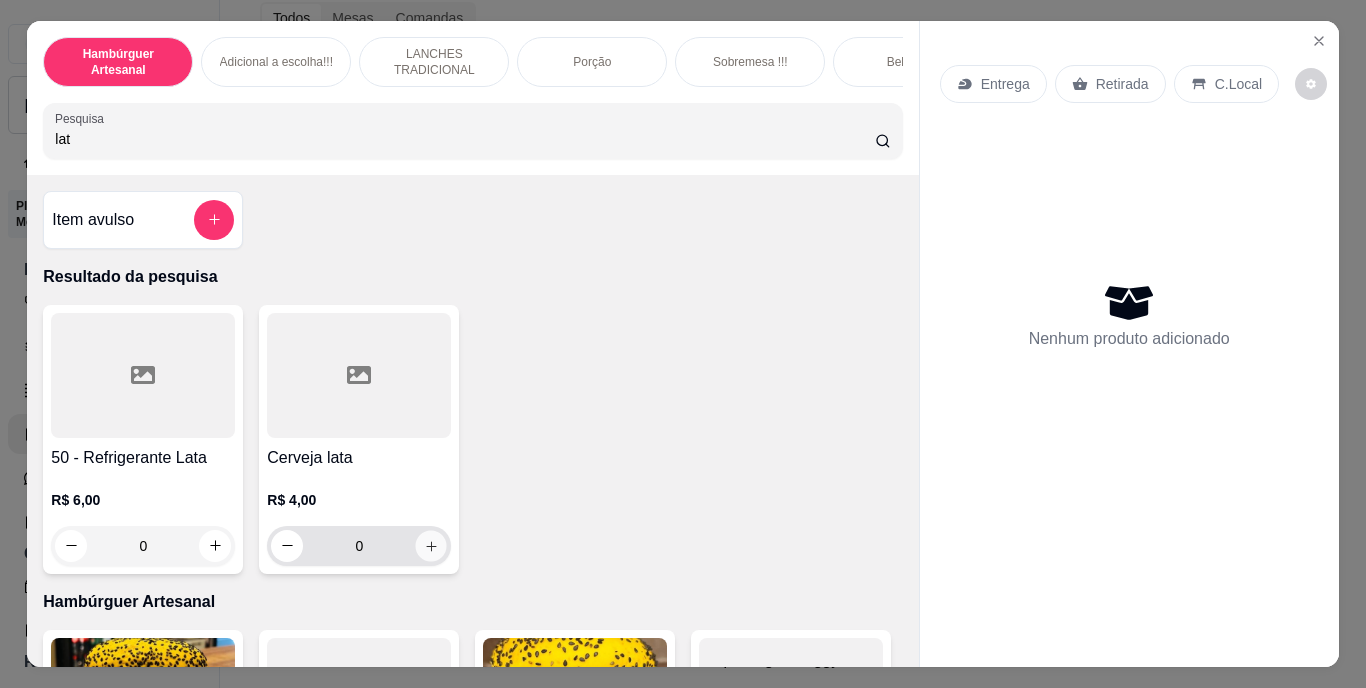 click 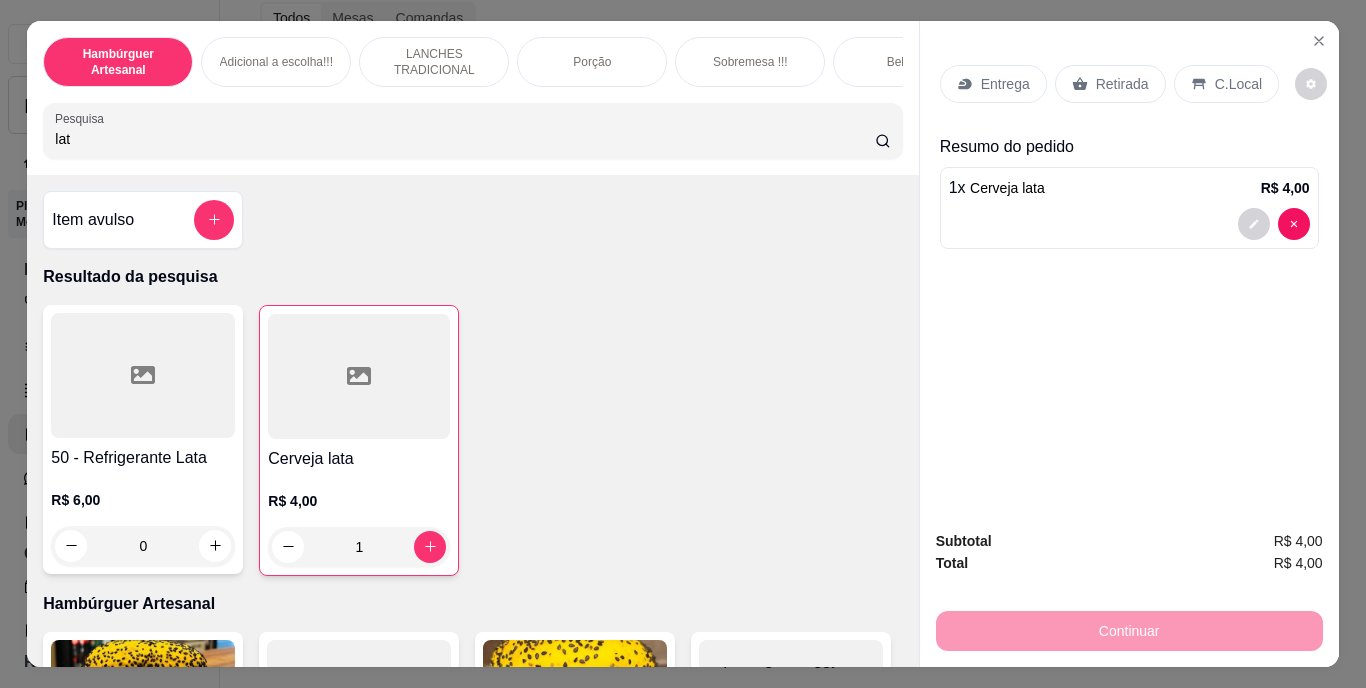 click on "Retirada" at bounding box center [1110, 84] 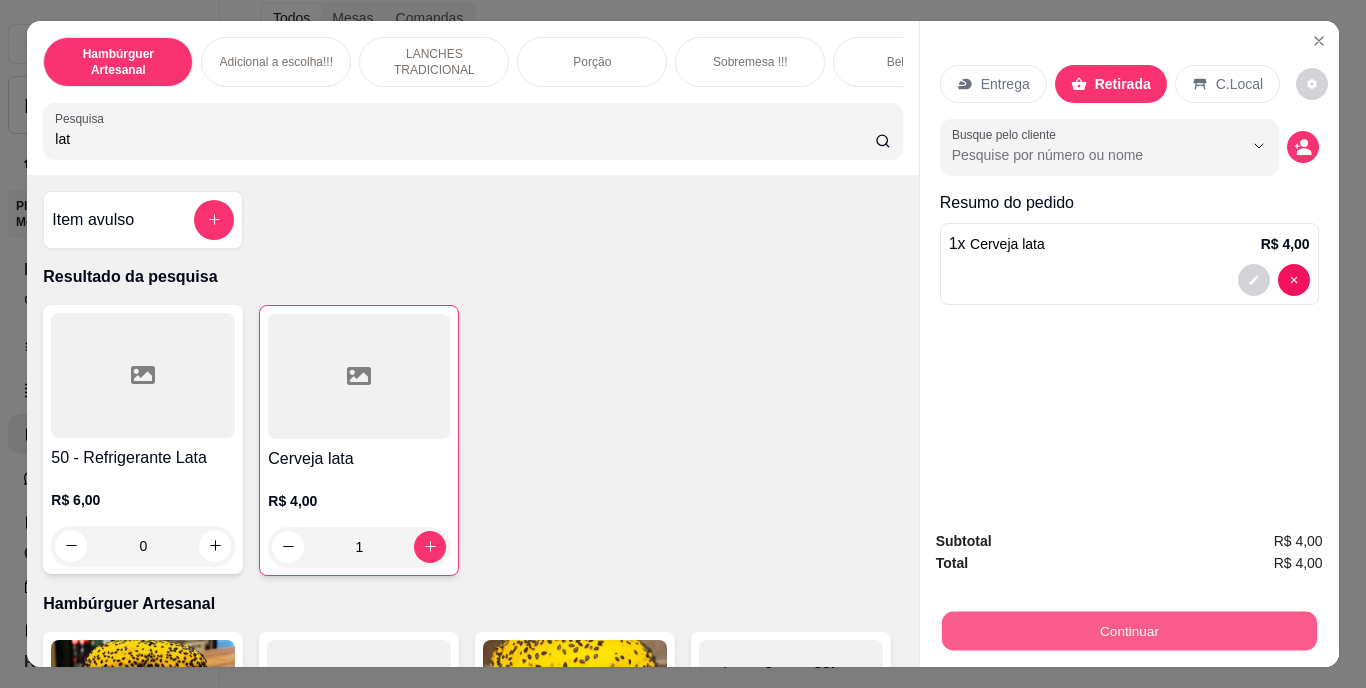 click on "Continuar" at bounding box center (1128, 631) 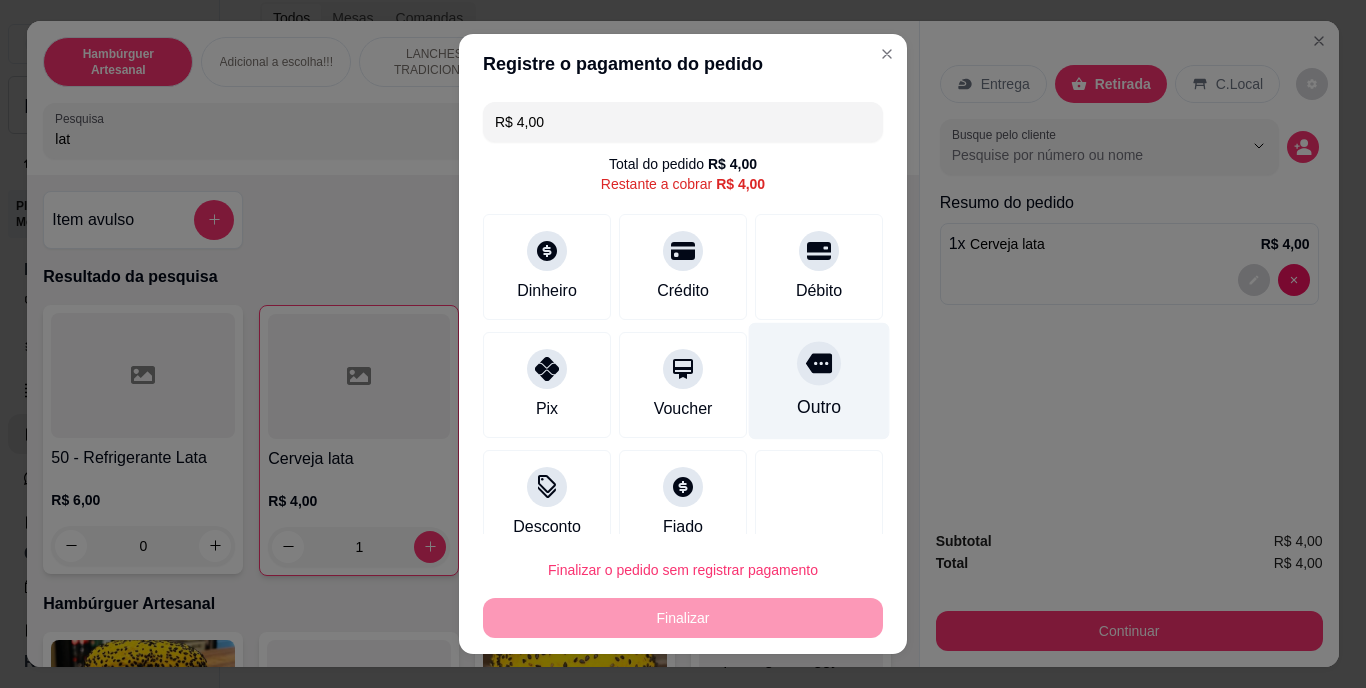 click 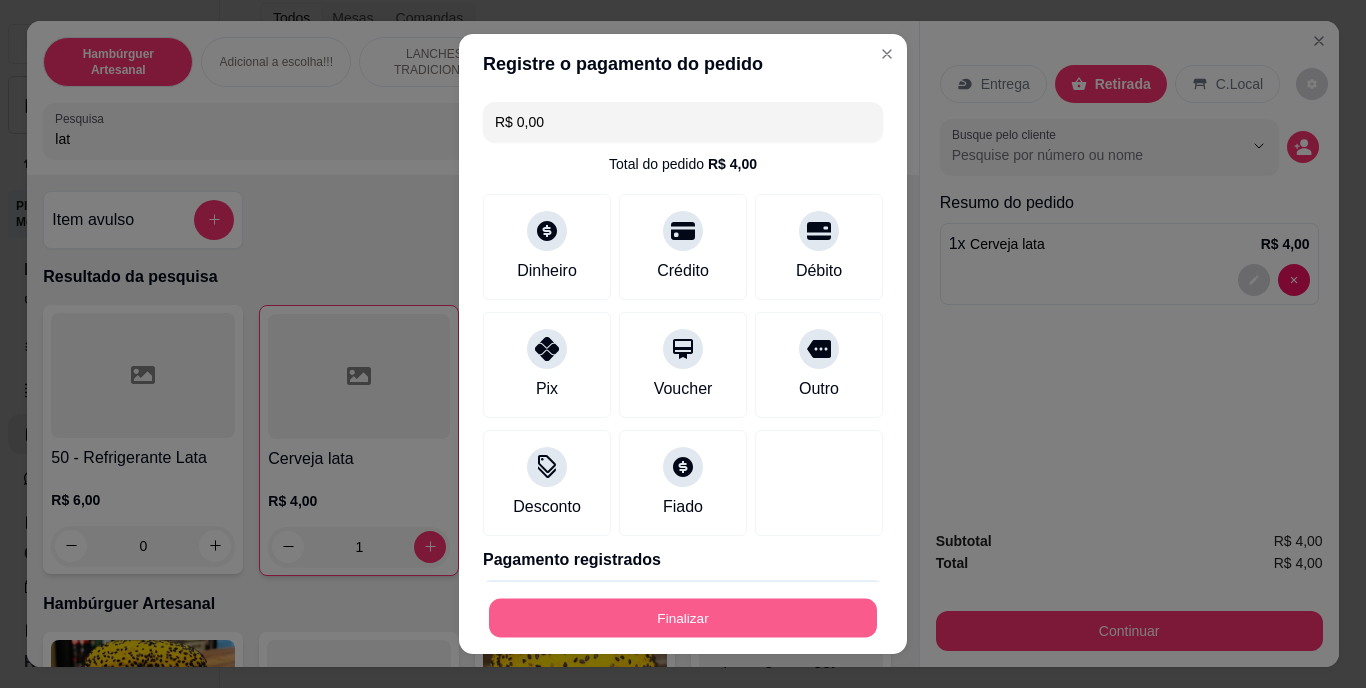 click on "Finalizar" at bounding box center (683, 617) 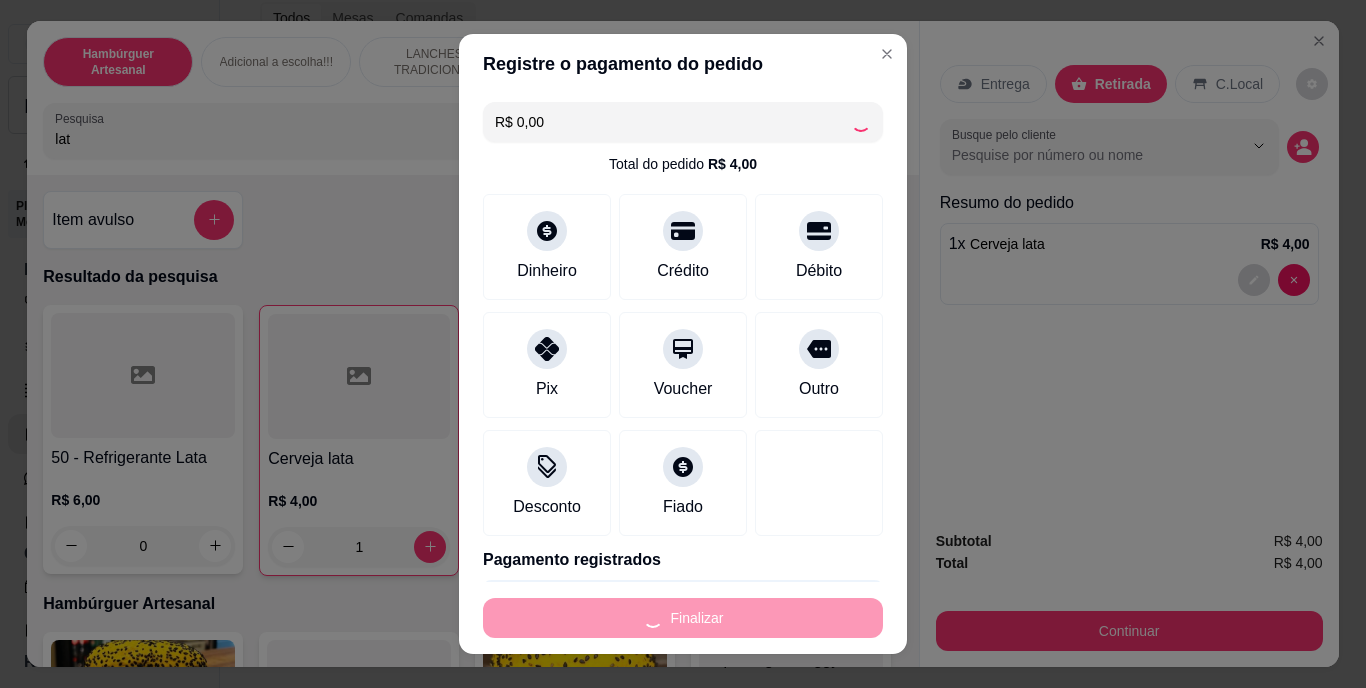 type on "0" 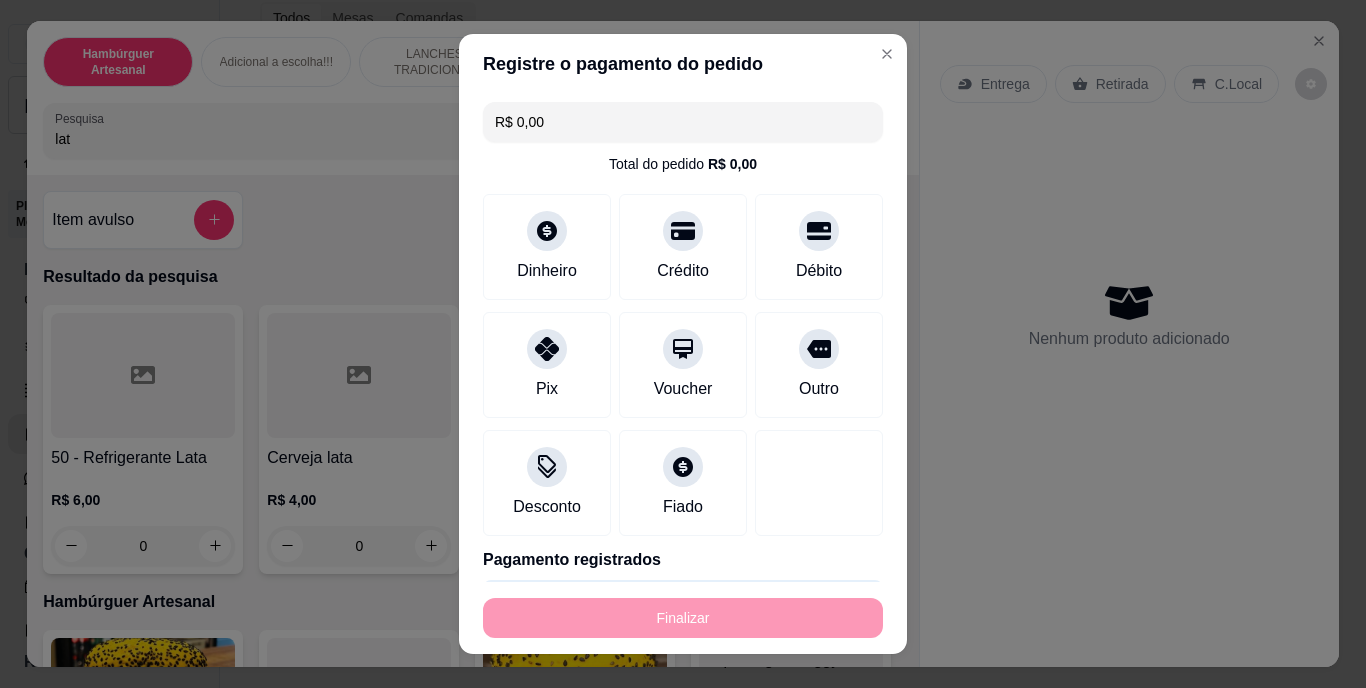 type on "-R$ 4,00" 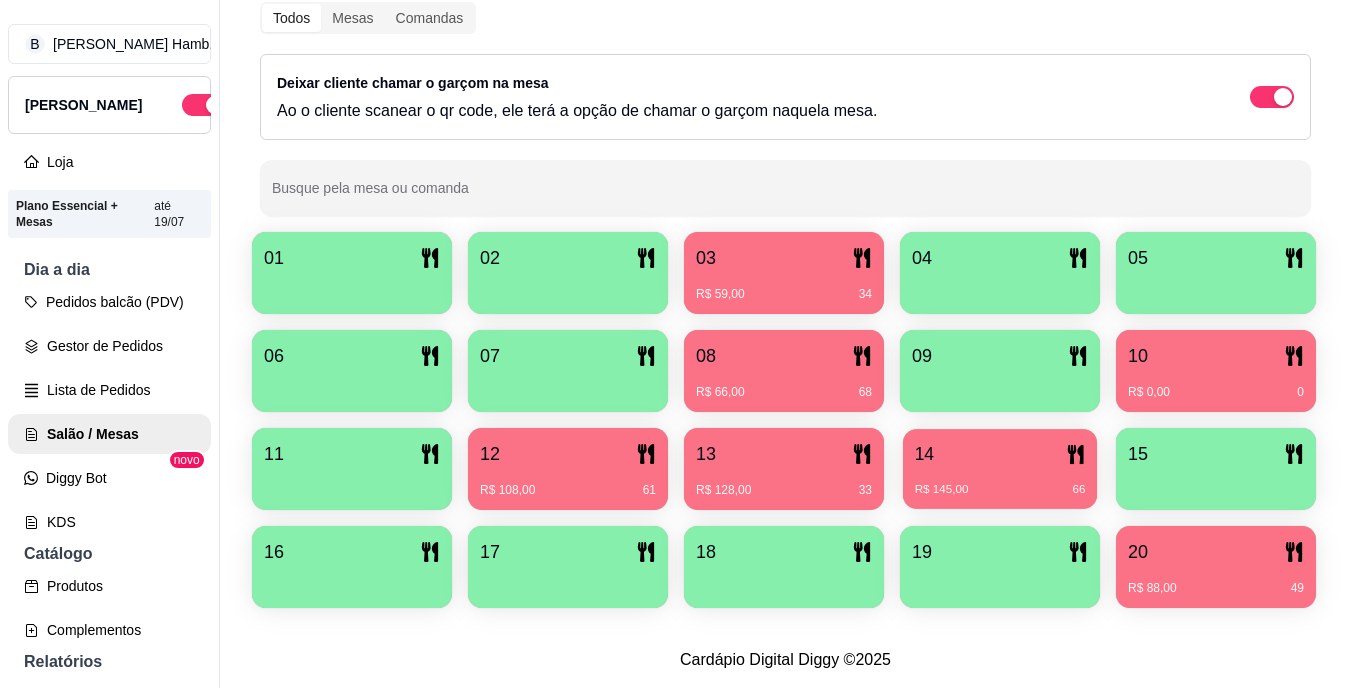 click on "R$ 145,00 66" at bounding box center (1000, 490) 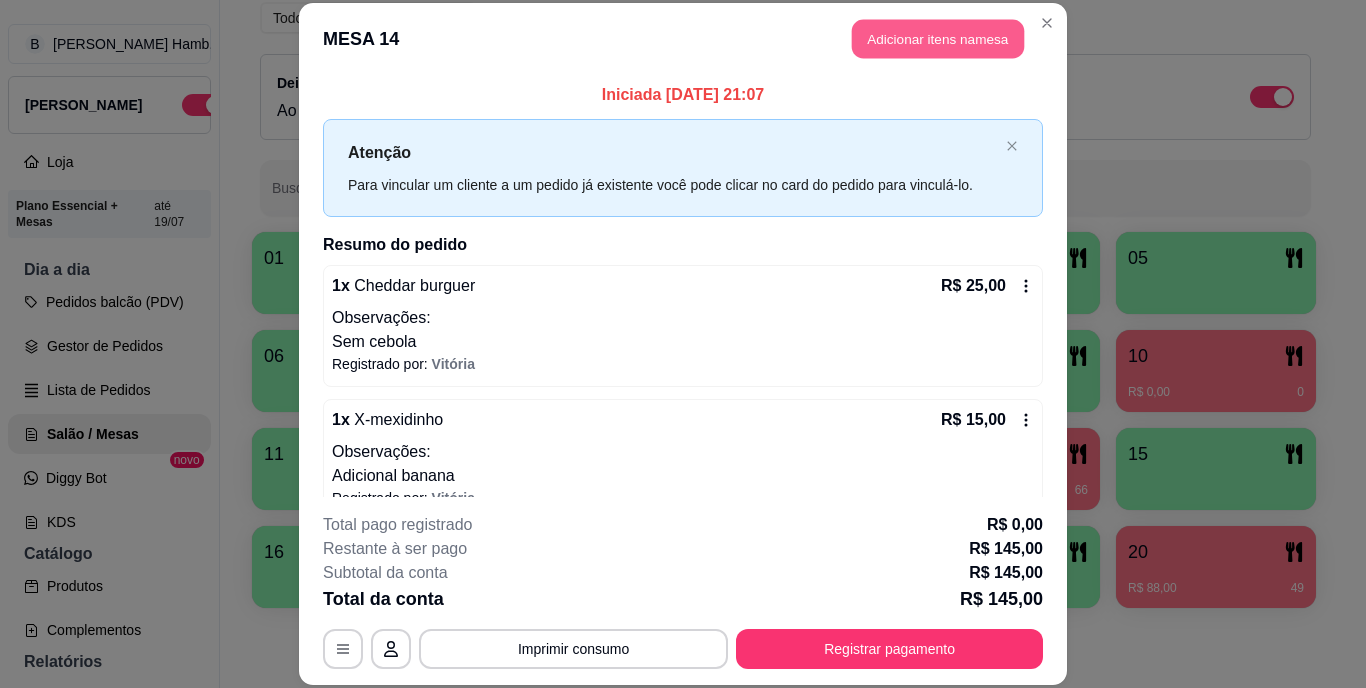 click on "Adicionar itens na  mesa" at bounding box center (938, 39) 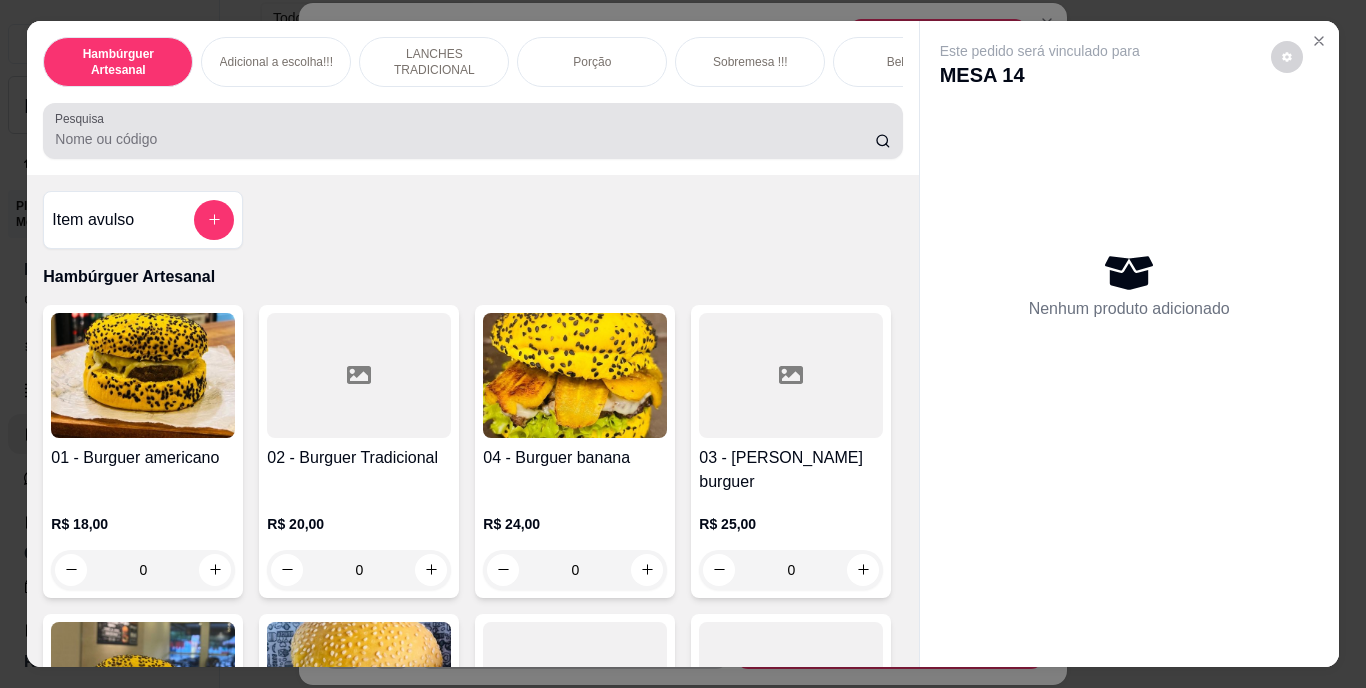 scroll, scrollTop: 51, scrollLeft: 0, axis: vertical 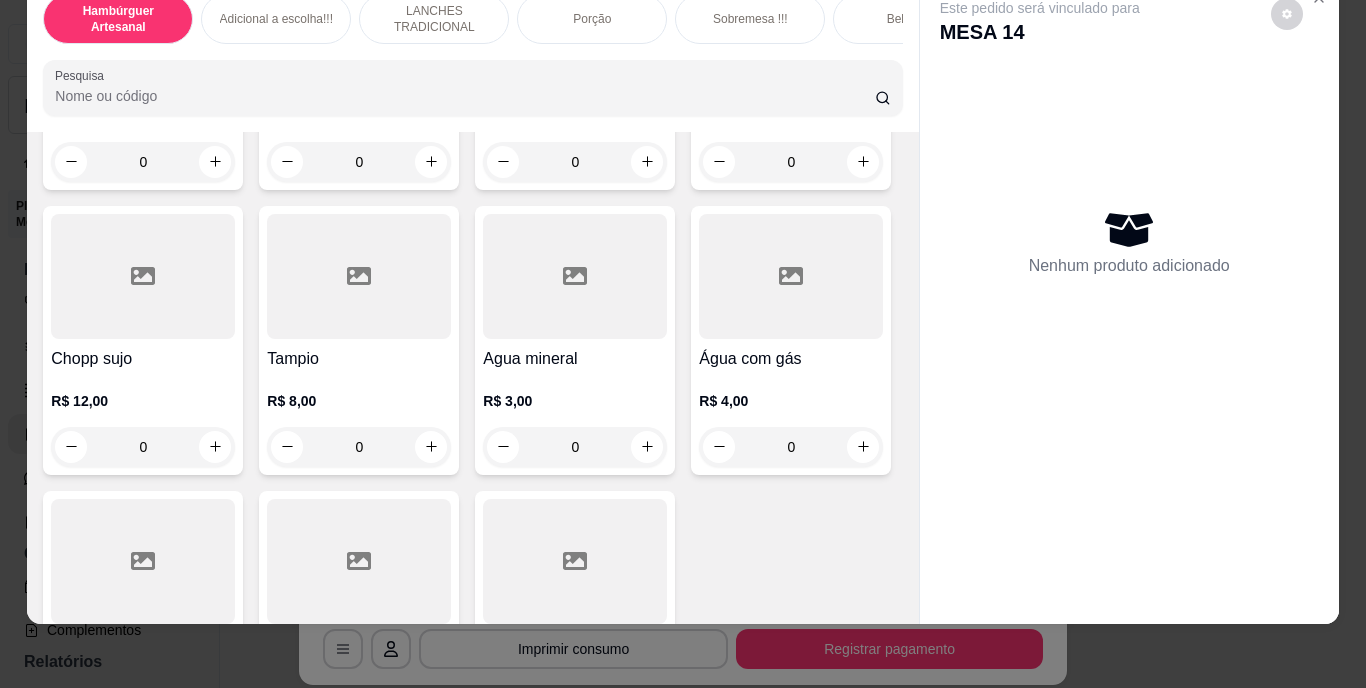 click at bounding box center (215, -734) 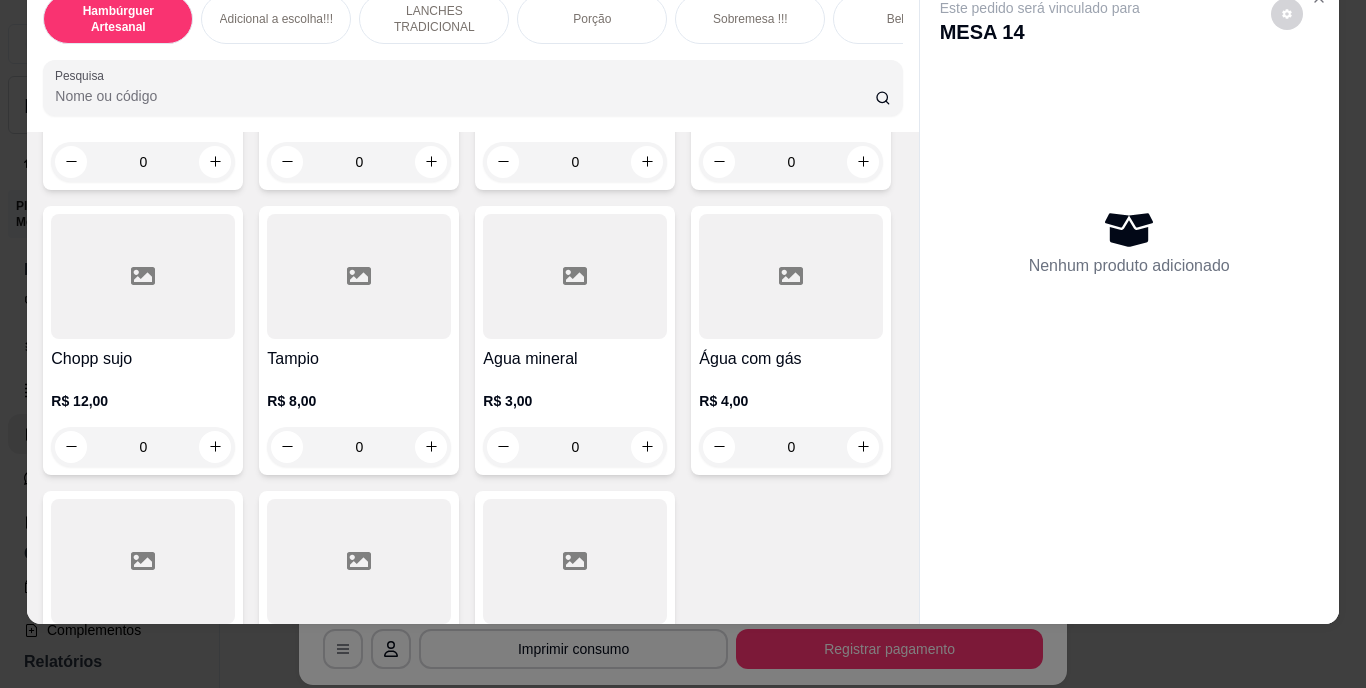 type on "1" 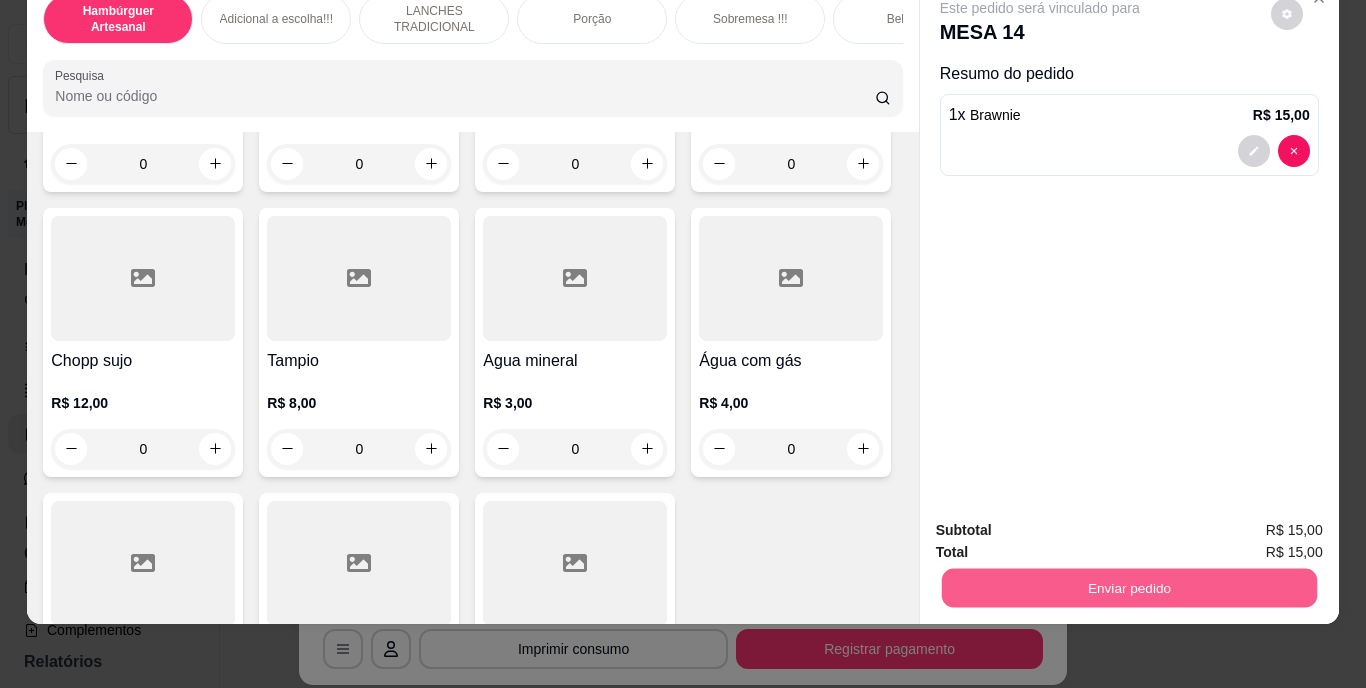 click on "Enviar pedido" at bounding box center [1128, 588] 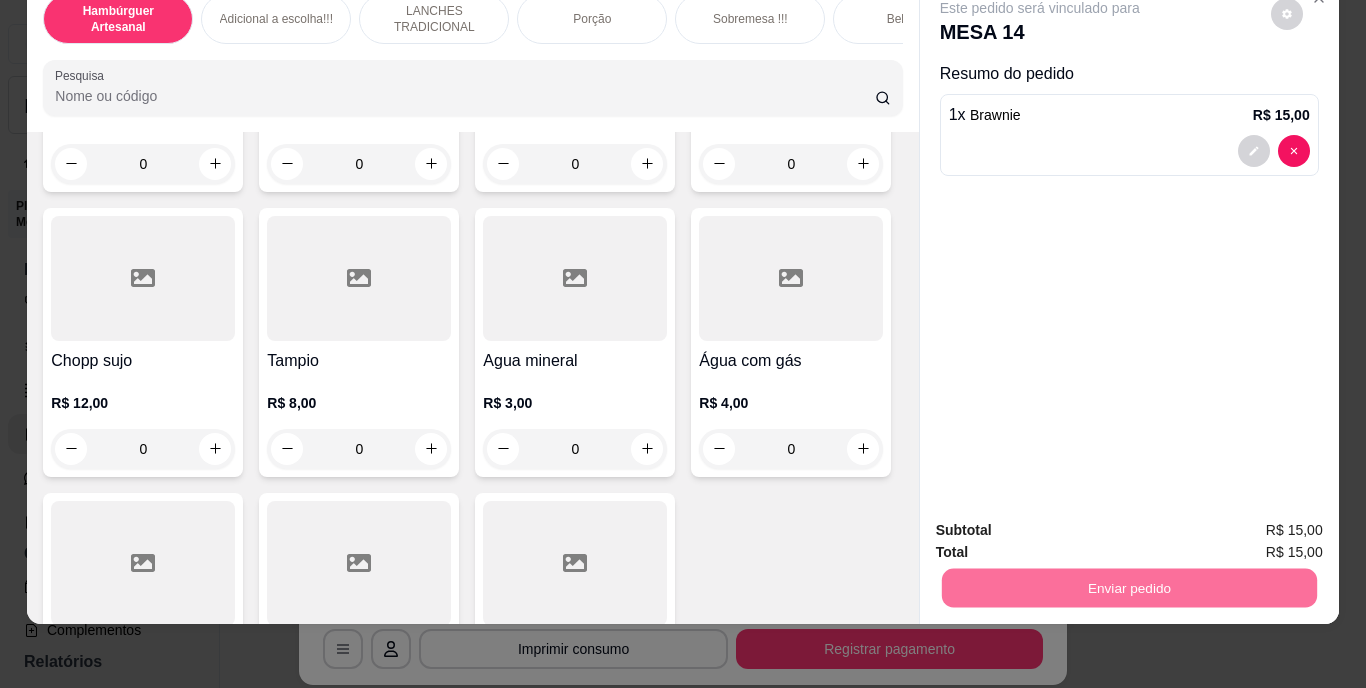 click on "Não registrar e enviar pedido" at bounding box center [1063, 523] 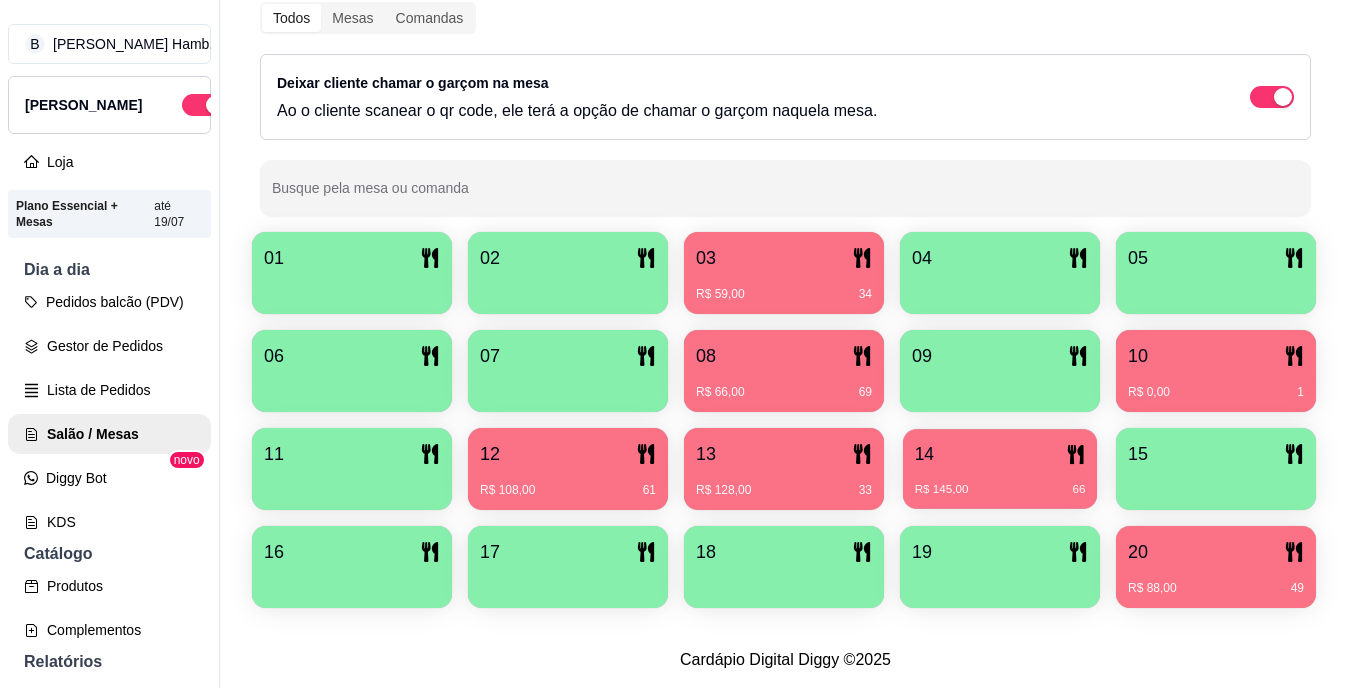 click on "14" at bounding box center [1000, 454] 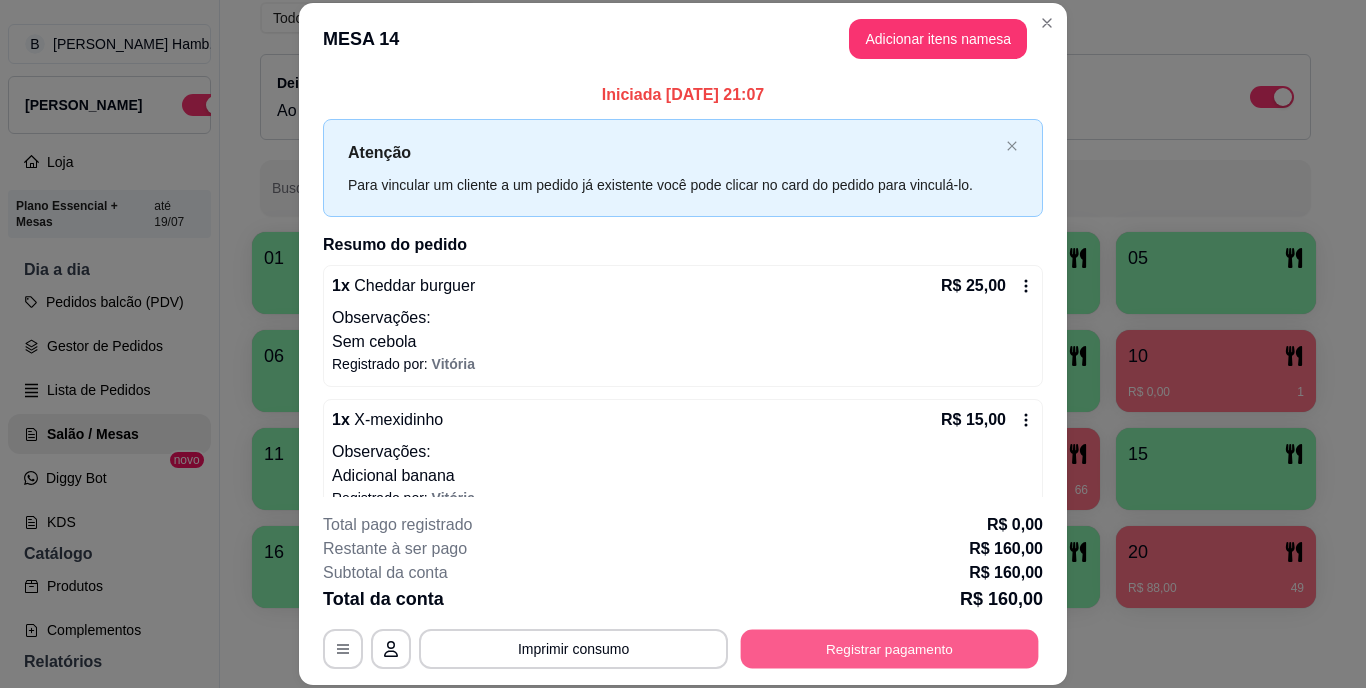 click on "Registrar pagamento" at bounding box center (890, 648) 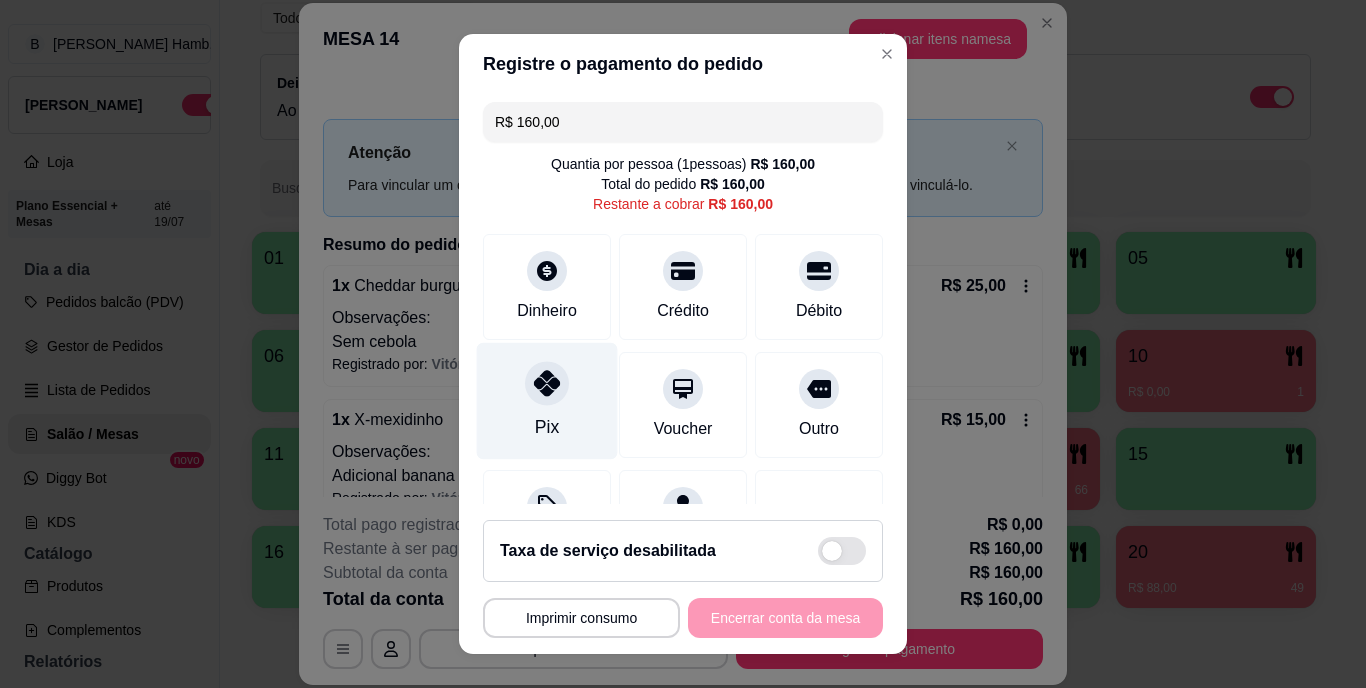 click on "Pix" at bounding box center (547, 401) 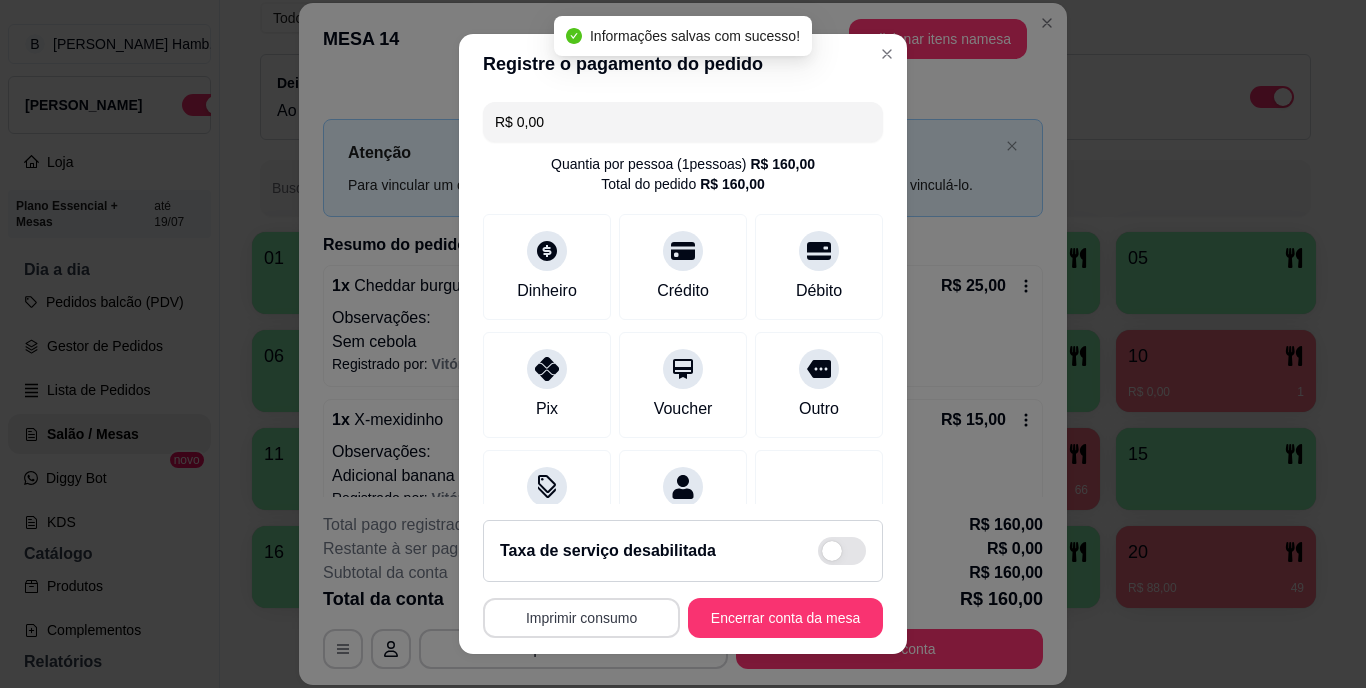 type on "R$ 0,00" 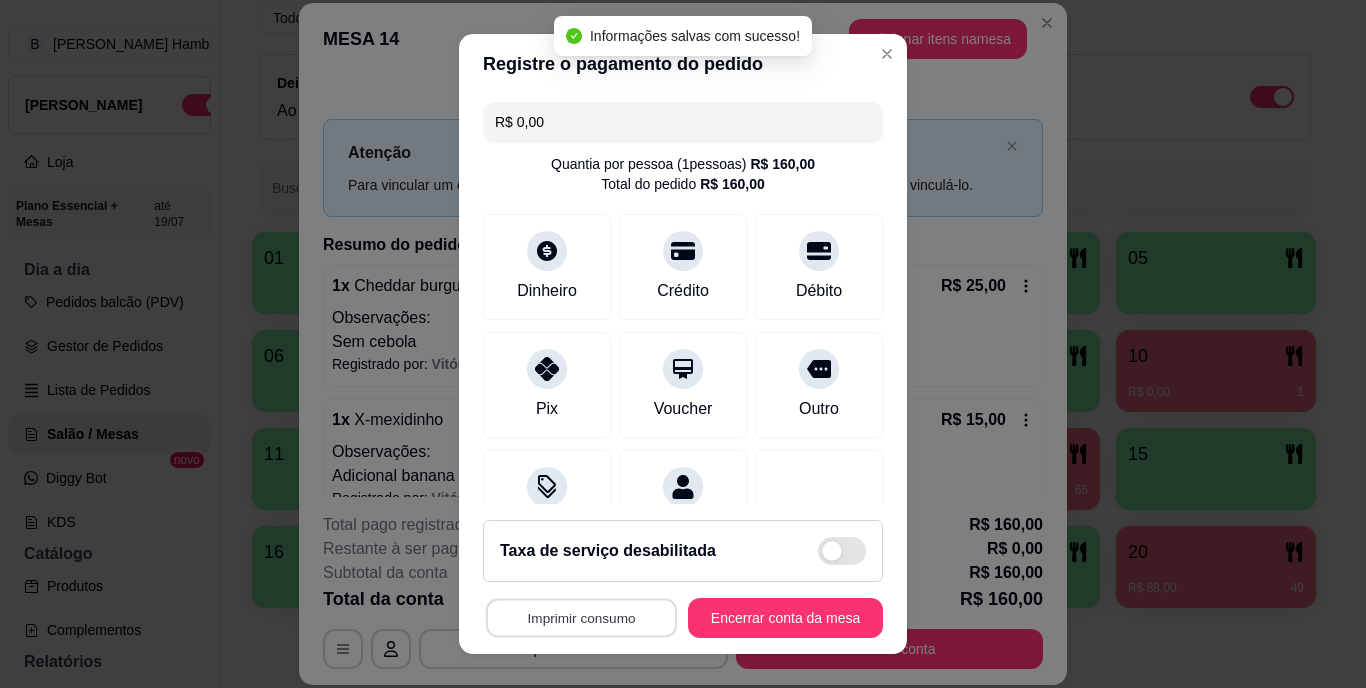 click on "Imprimir consumo" at bounding box center [581, 617] 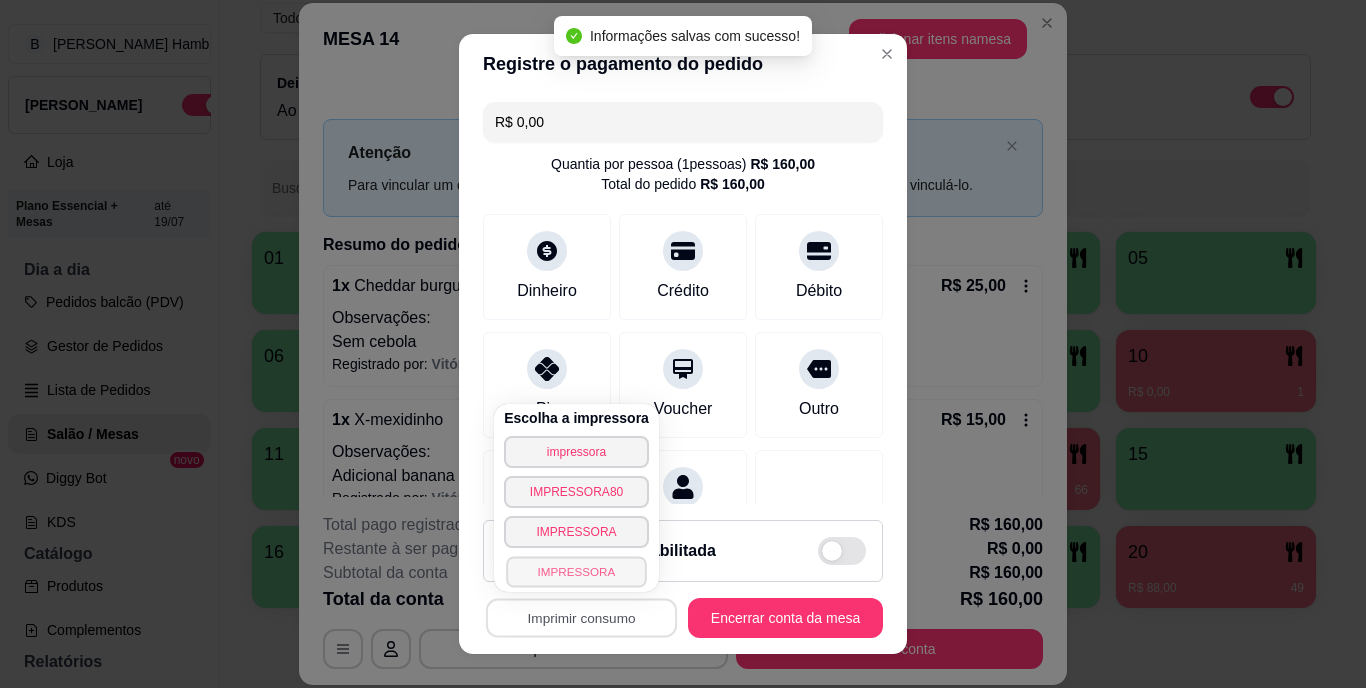 click on "IMPRESSORA" at bounding box center (576, 571) 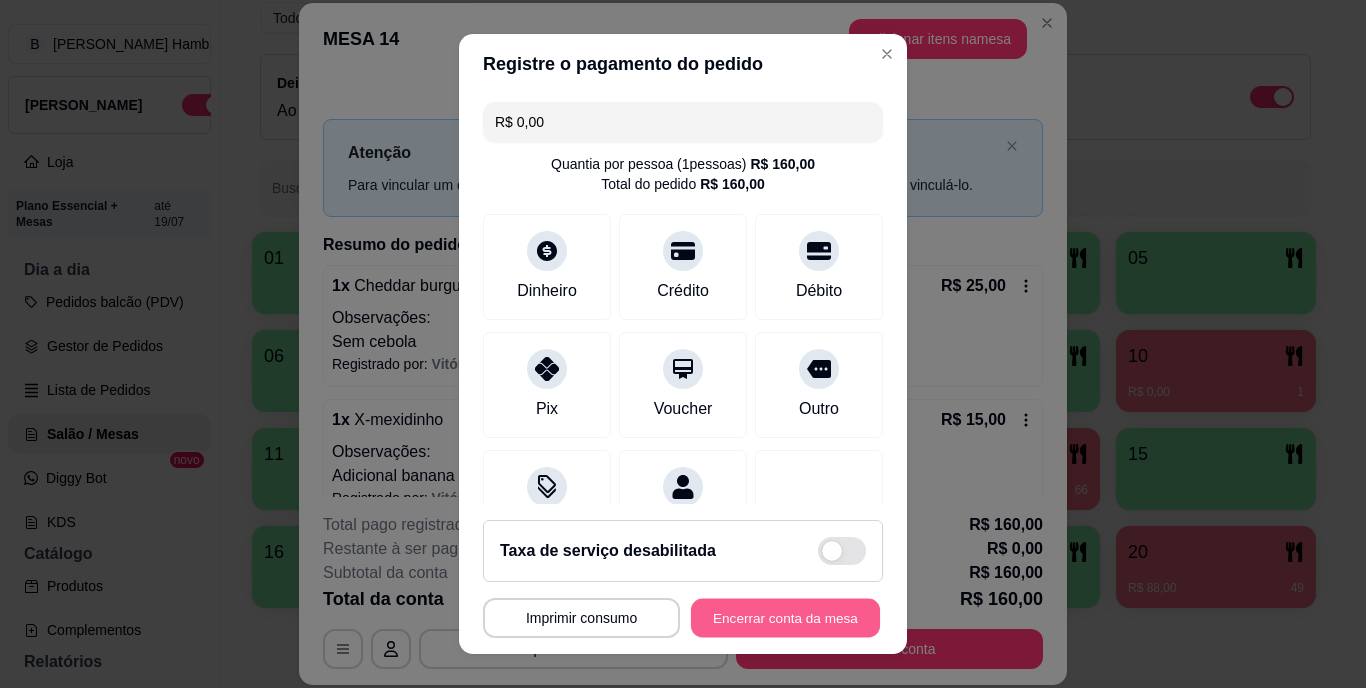 click on "Encerrar conta da mesa" at bounding box center (785, 617) 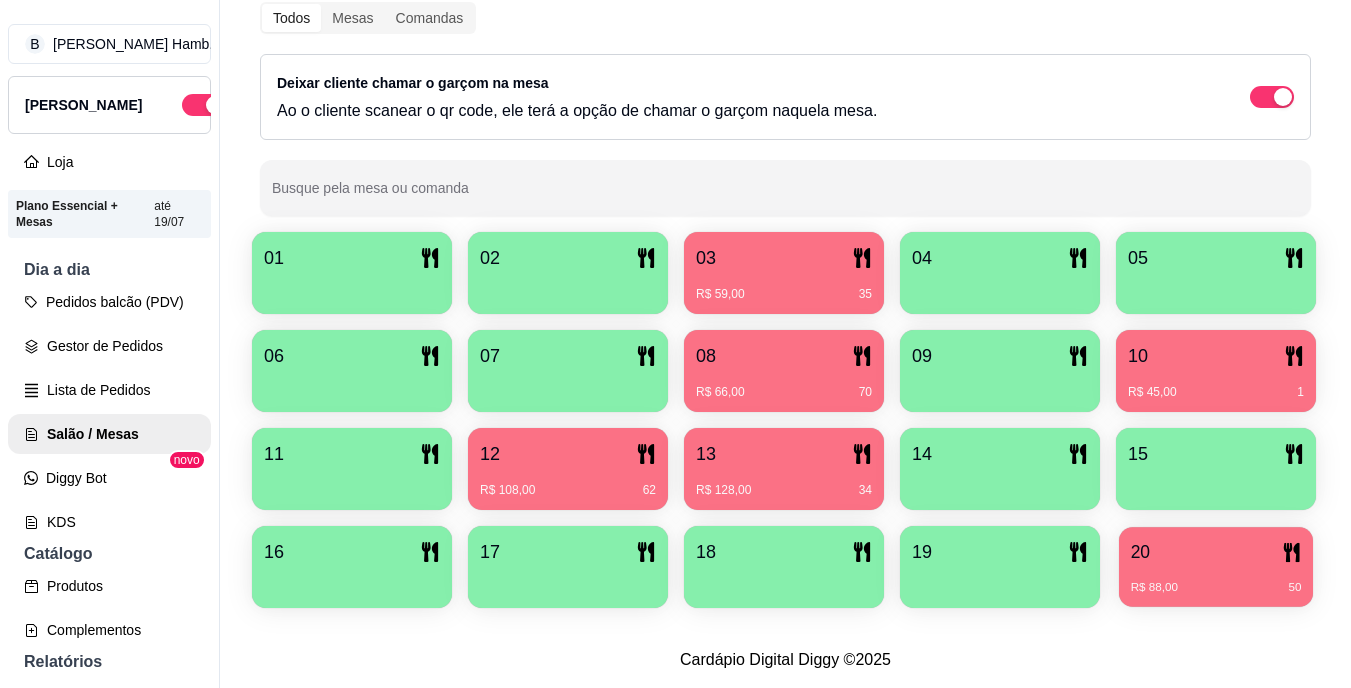 click on "20 R$ 88,00 50" at bounding box center [1216, 567] 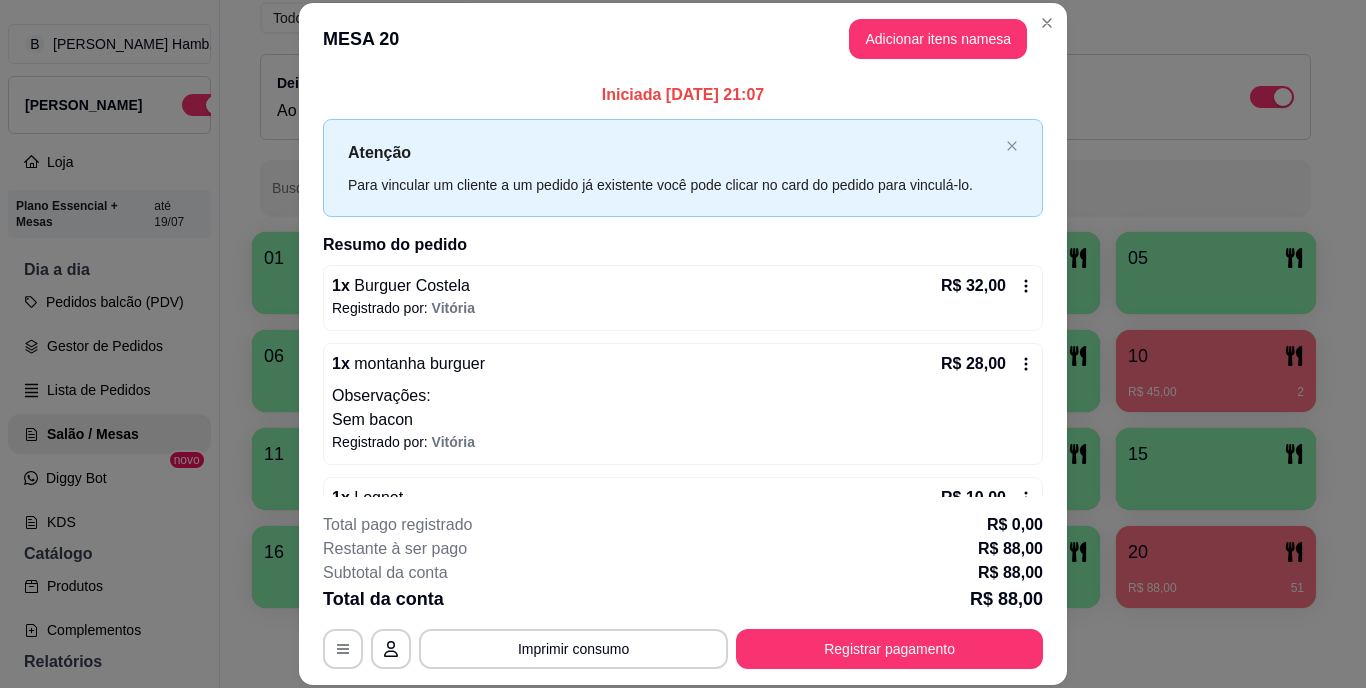 scroll, scrollTop: 61, scrollLeft: 0, axis: vertical 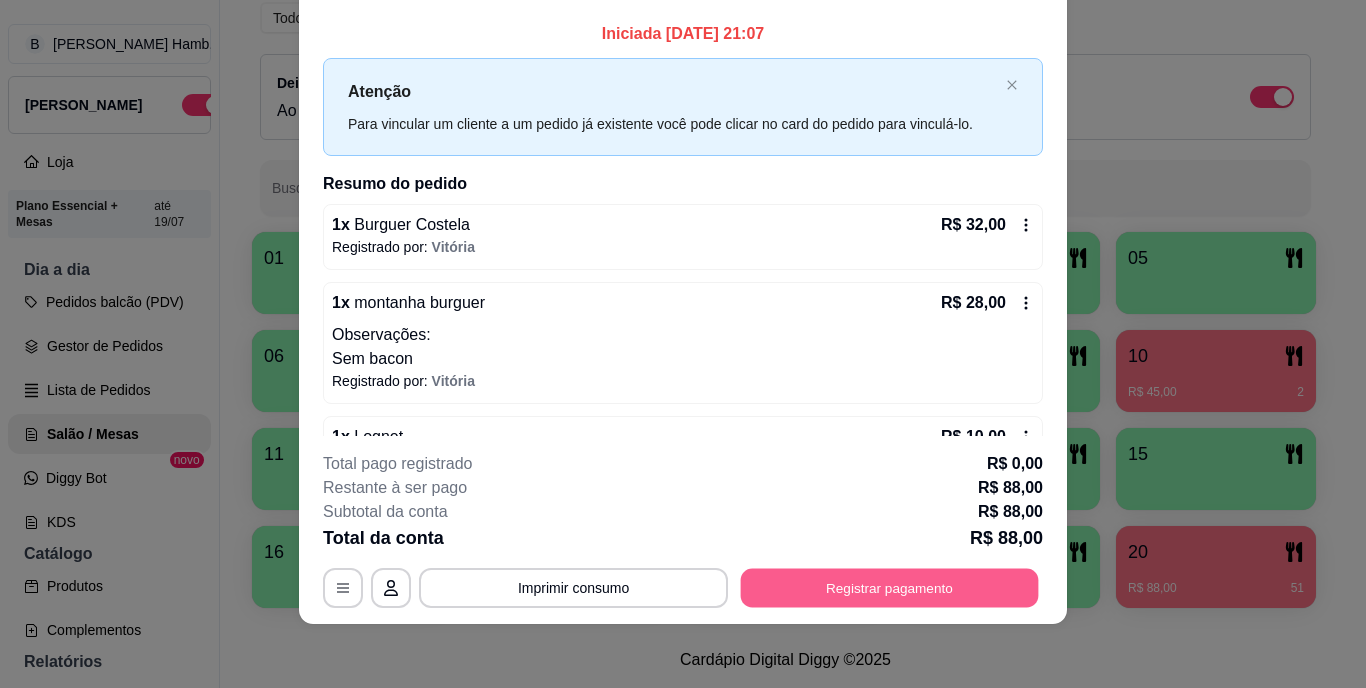 click on "Registrar pagamento" at bounding box center (890, 587) 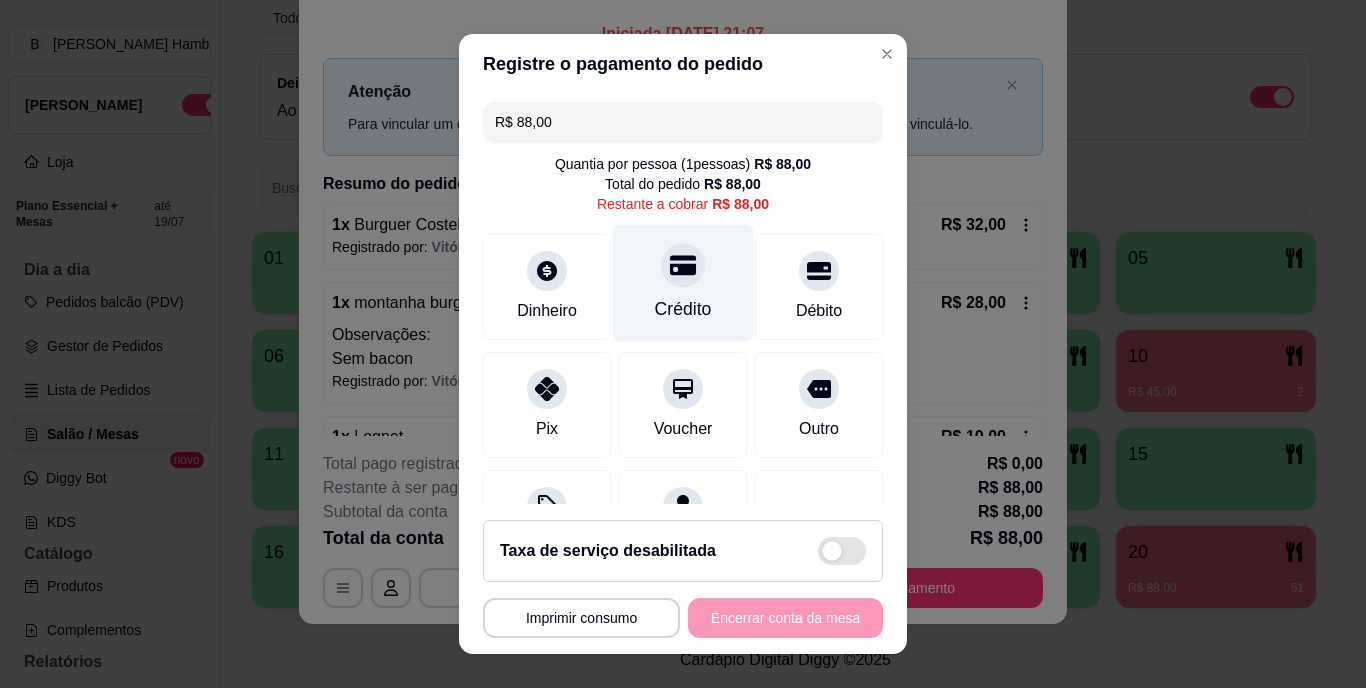 click on "Crédito" at bounding box center [683, 310] 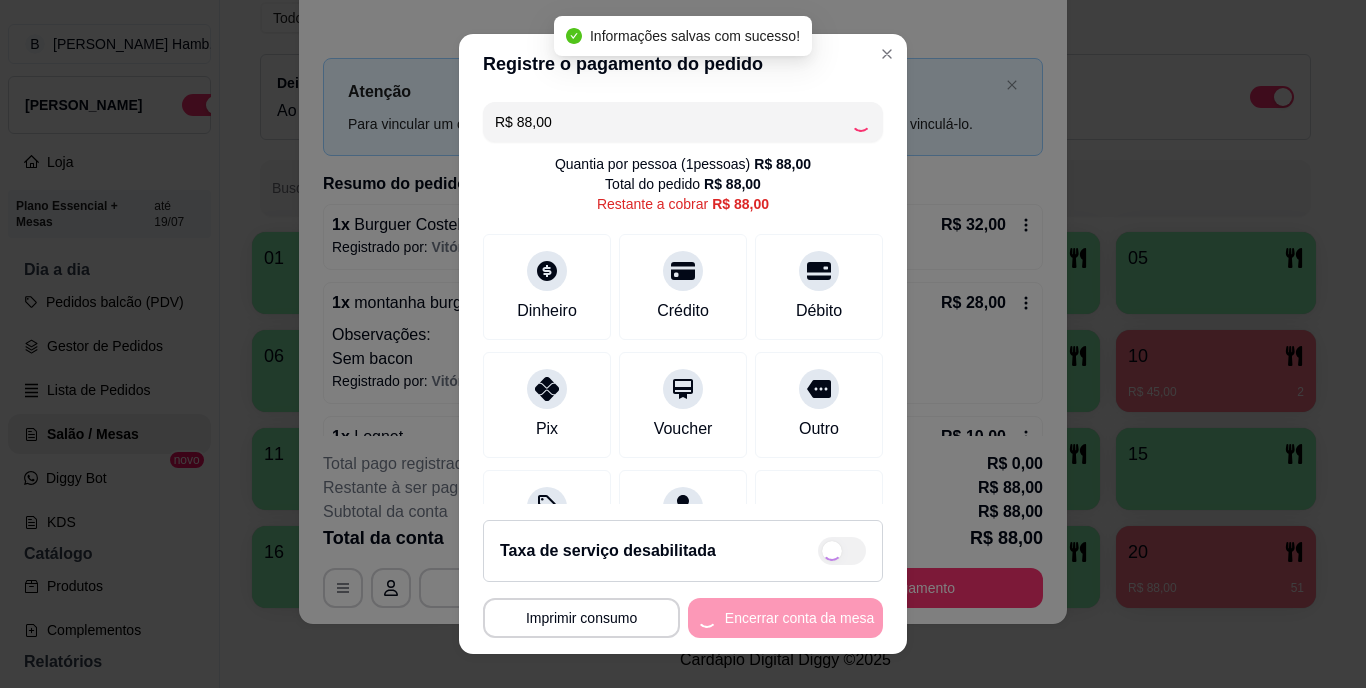 type on "R$ 0,00" 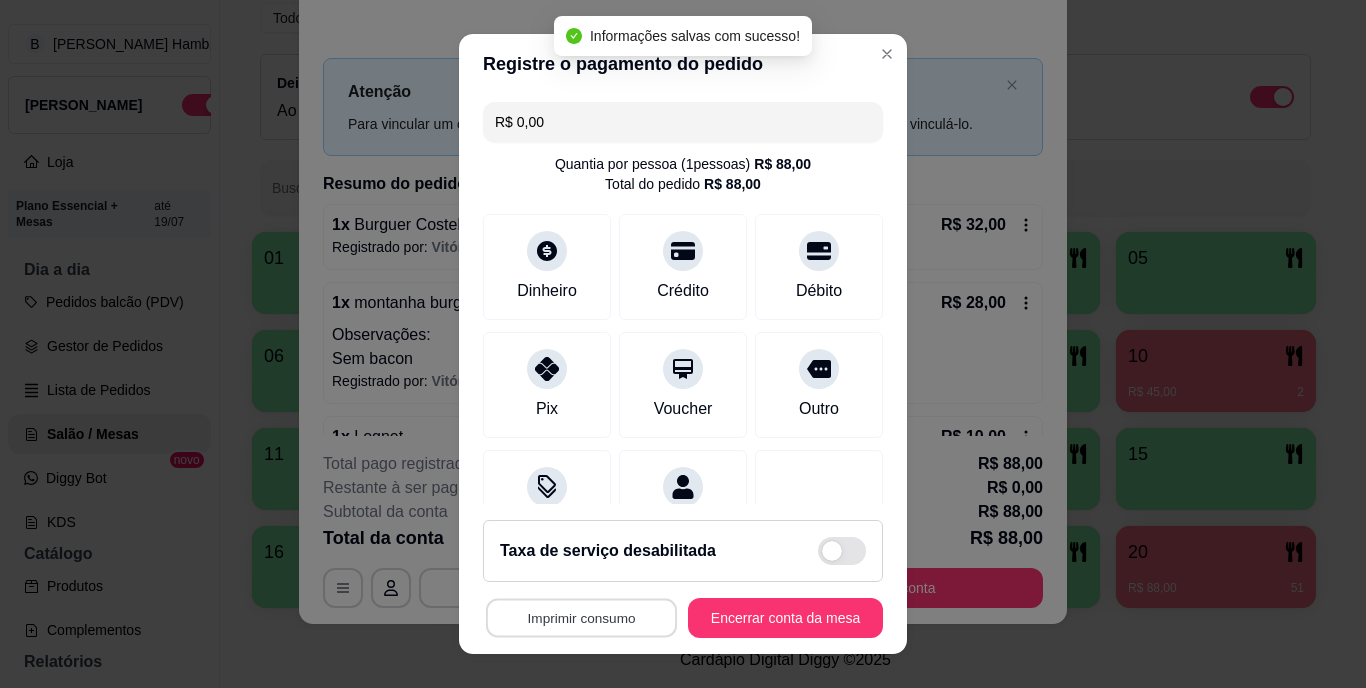 click on "Imprimir consumo" at bounding box center (581, 617) 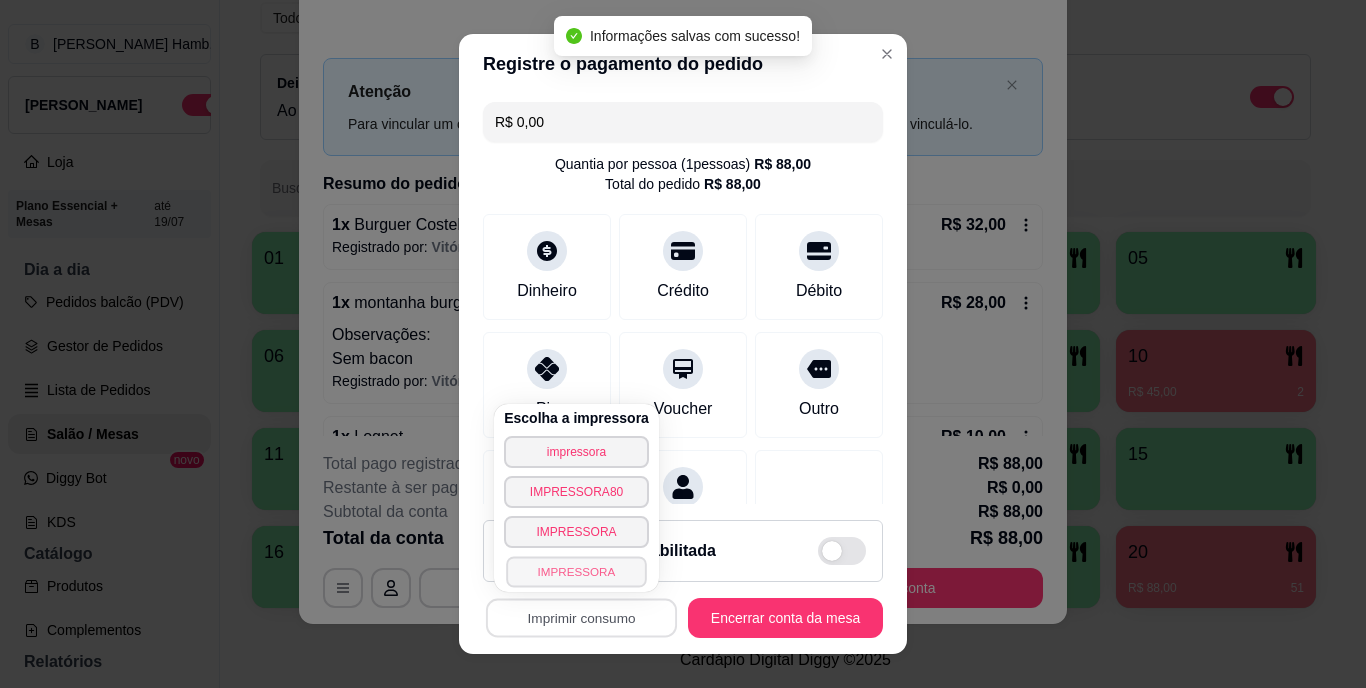 click on "IMPRESSORA" at bounding box center (576, 571) 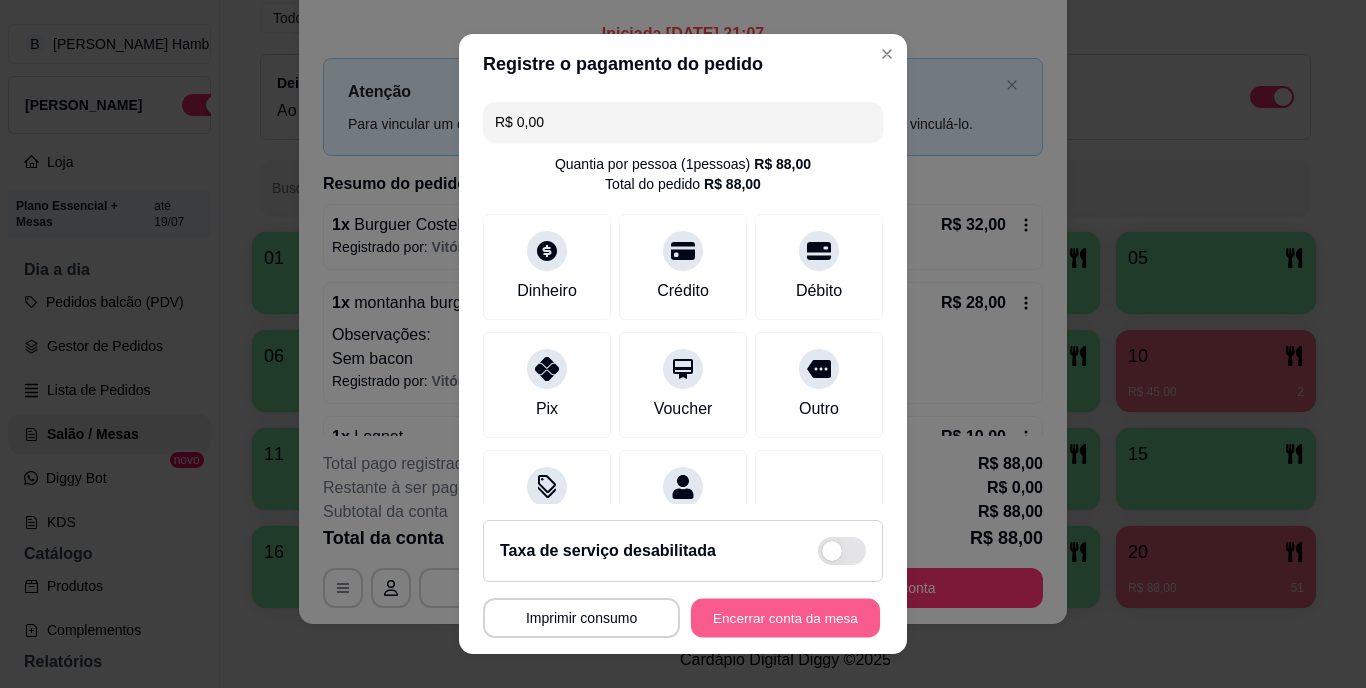 click on "Encerrar conta da mesa" at bounding box center [785, 617] 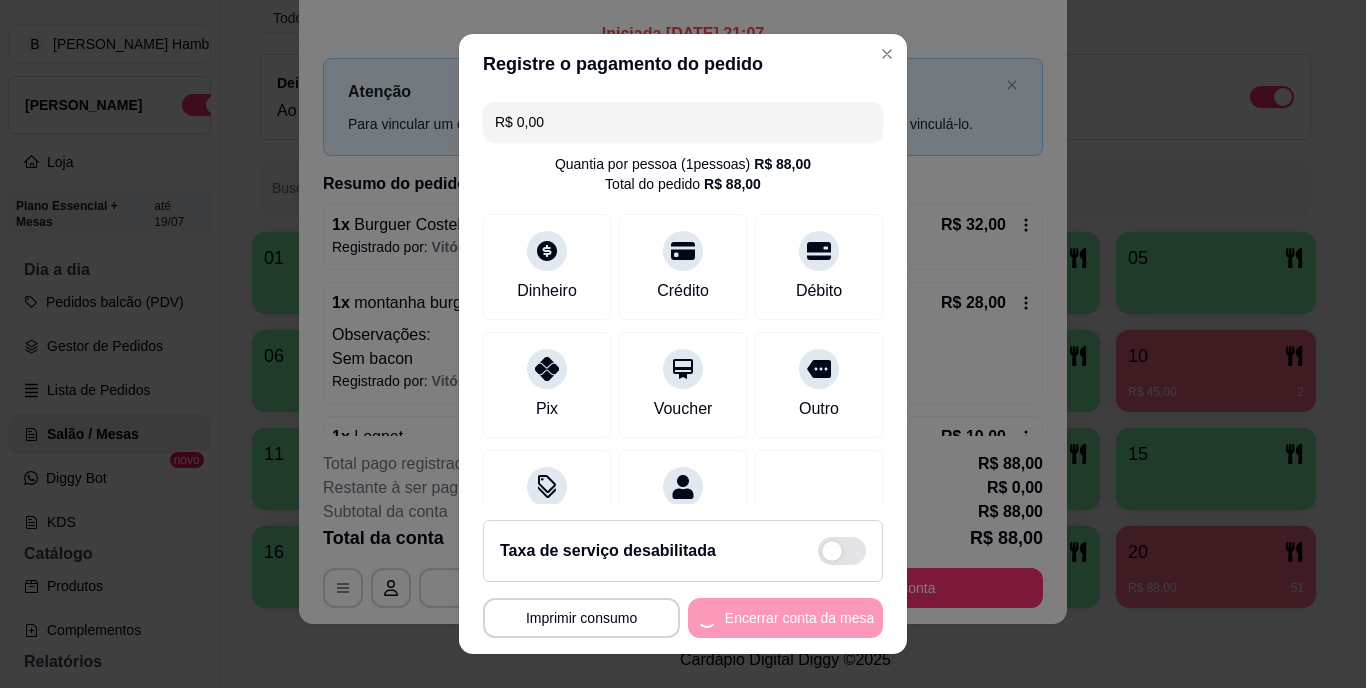 click on "**********" at bounding box center [683, 618] 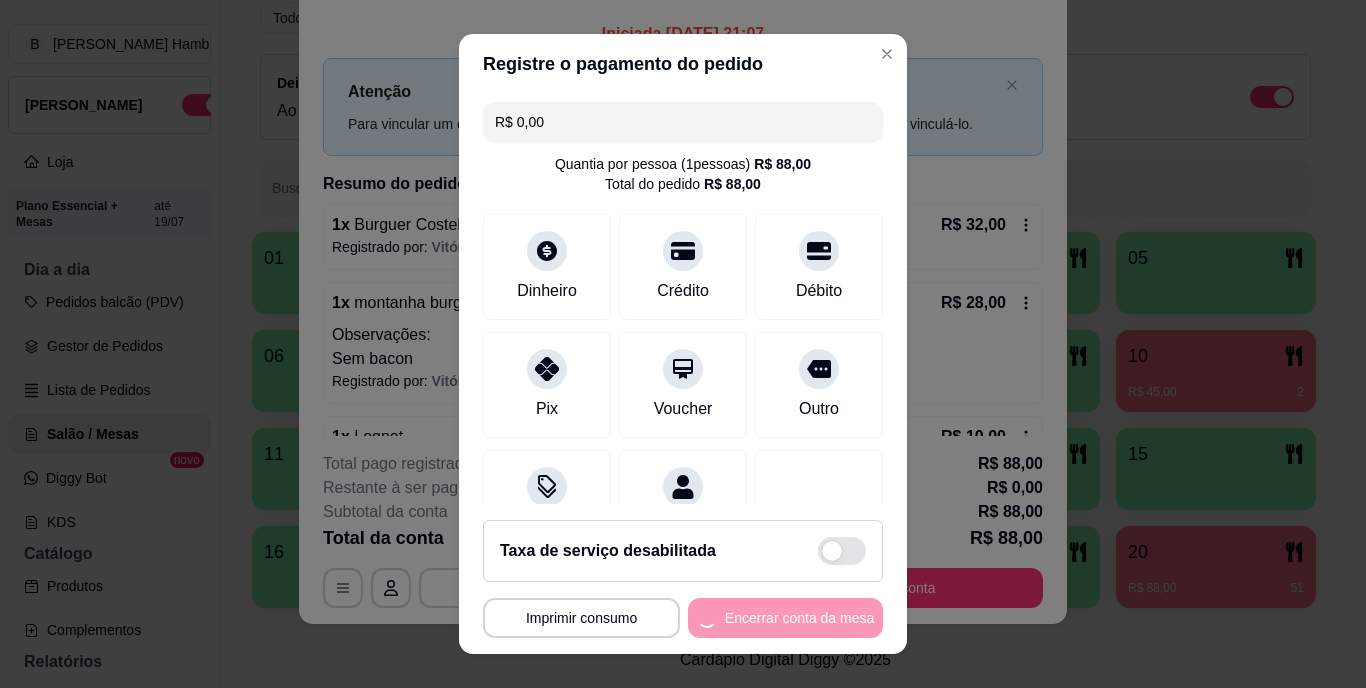 scroll, scrollTop: 0, scrollLeft: 0, axis: both 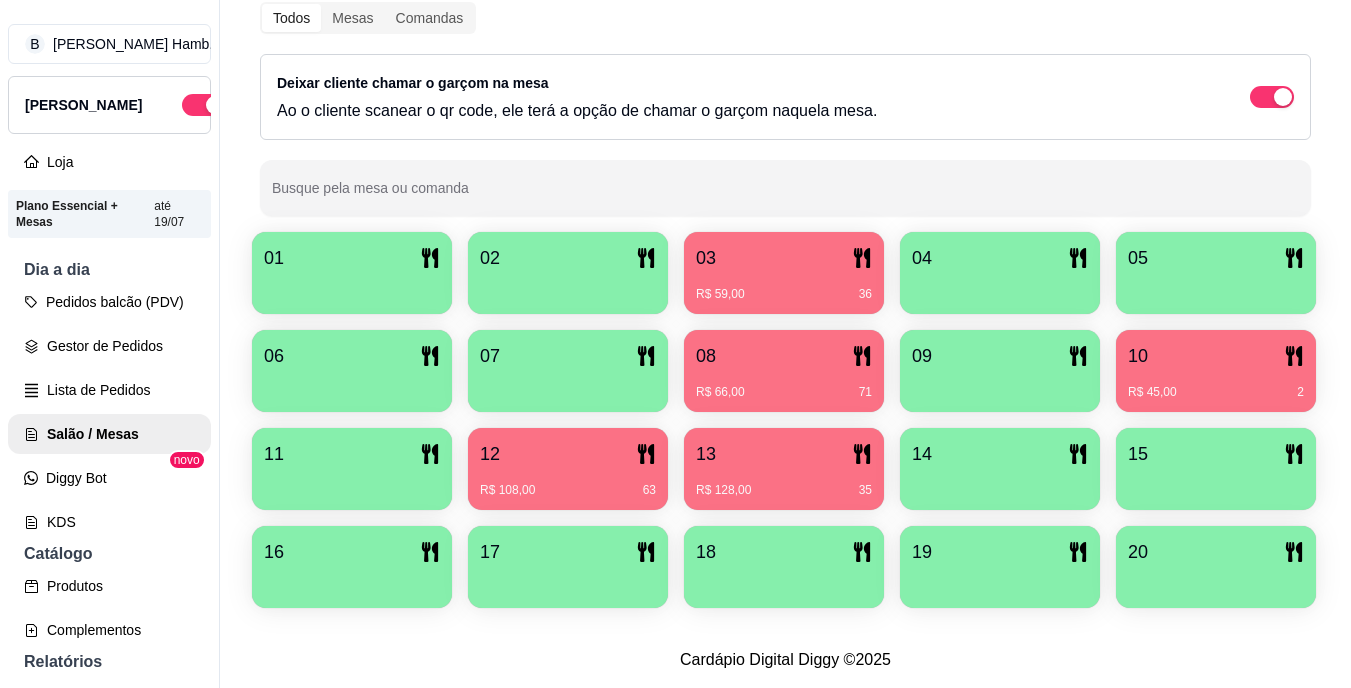 click on "Pedidos balcão (PDV) Gestor de Pedidos Lista de Pedidos Salão / Mesas Diggy Bot novo KDS" at bounding box center (109, 412) 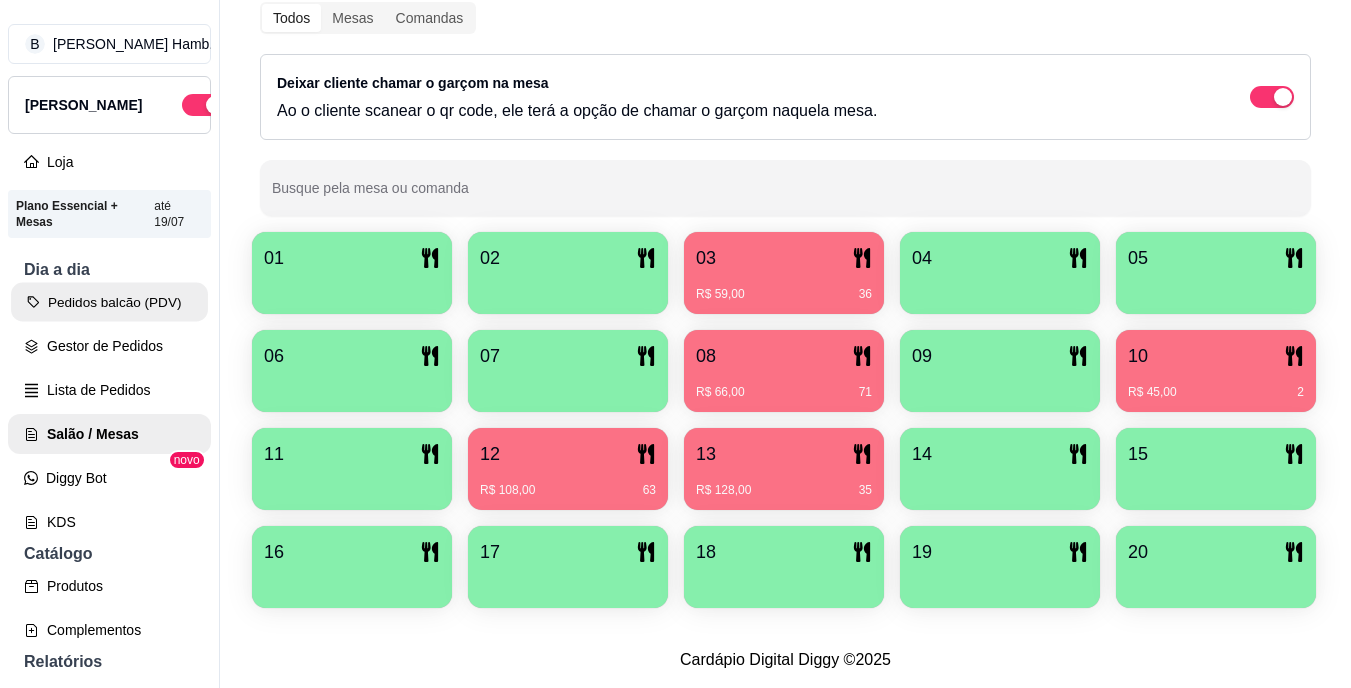 click on "Pedidos balcão (PDV)" at bounding box center [109, 302] 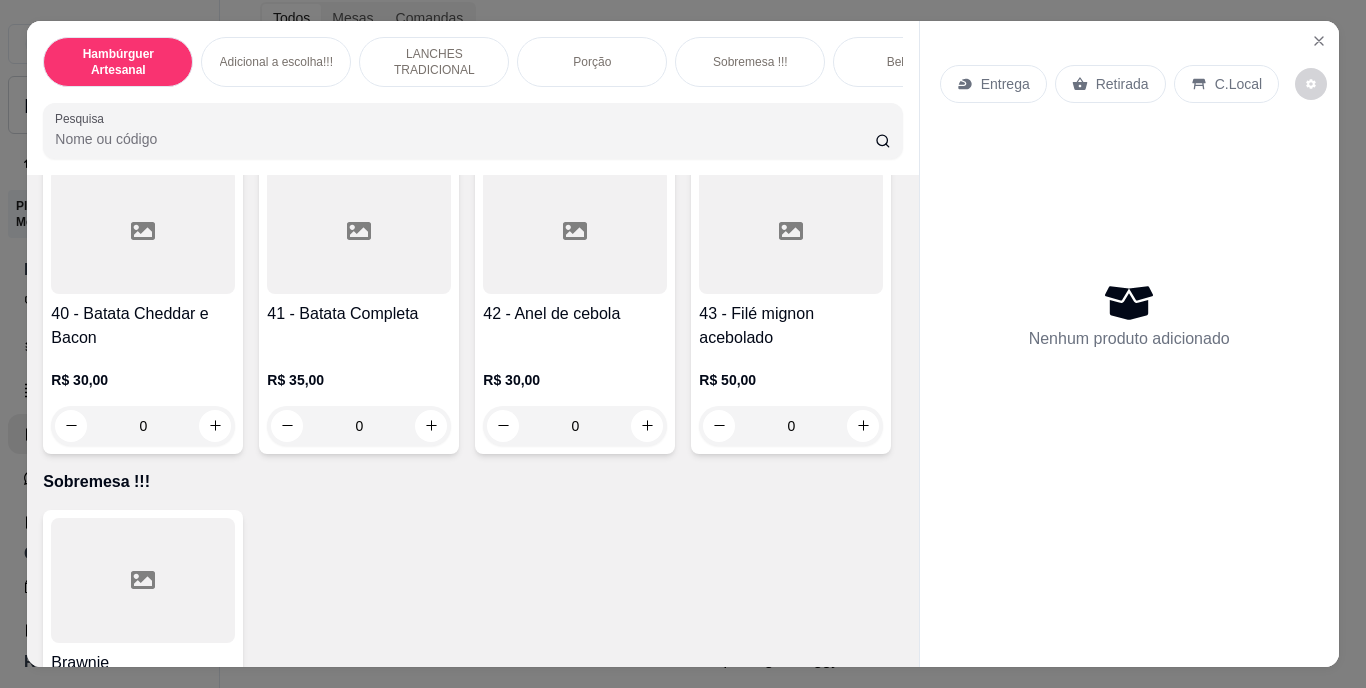 scroll, scrollTop: 4276, scrollLeft: 0, axis: vertical 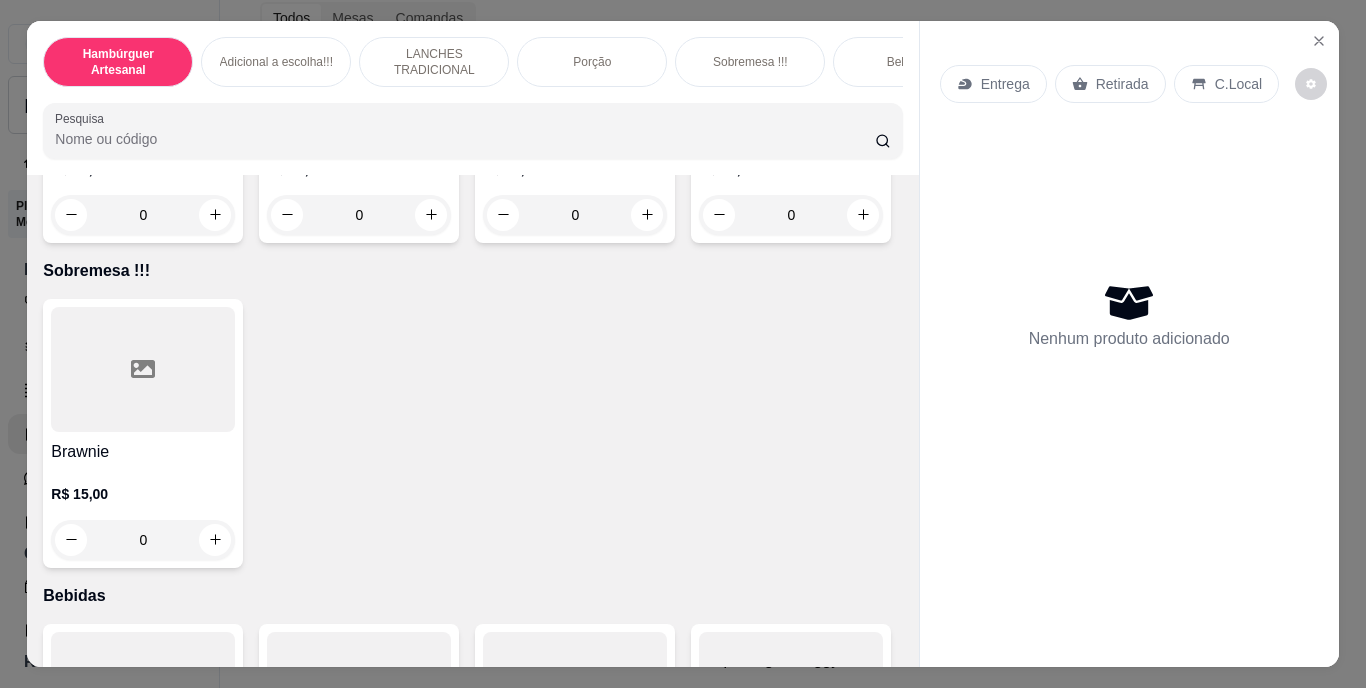 click 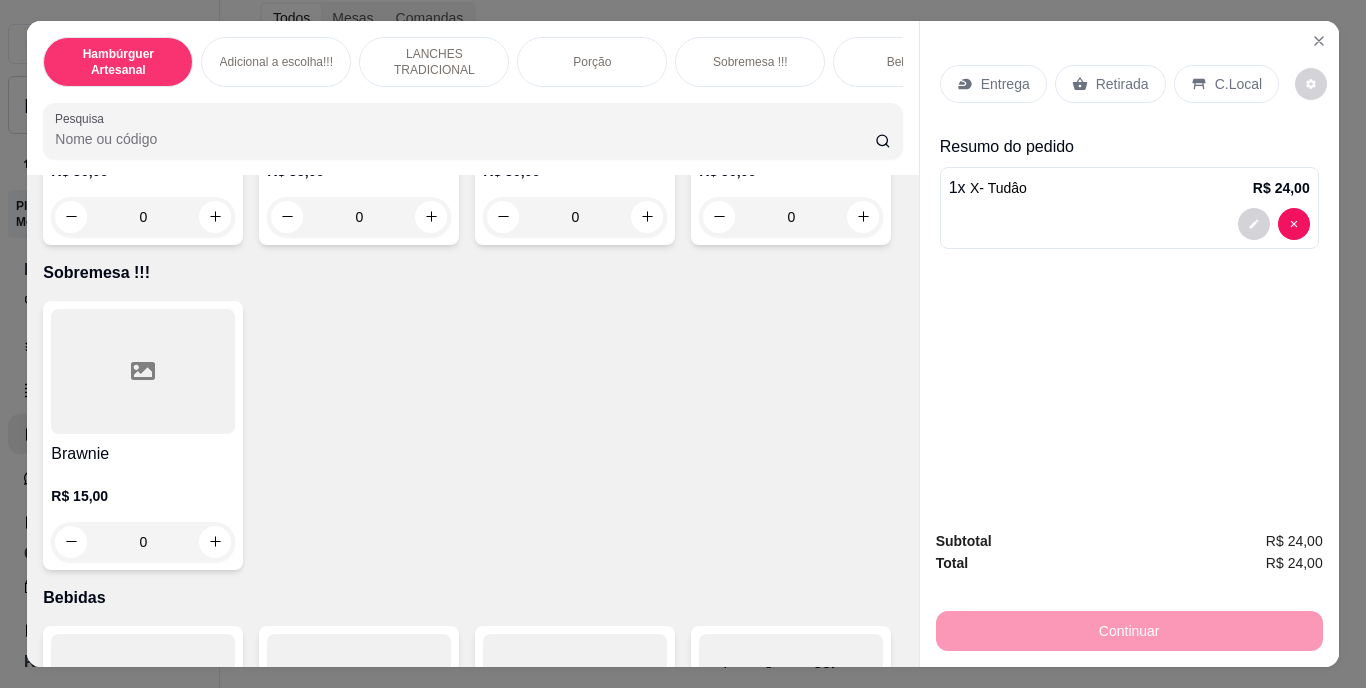 click 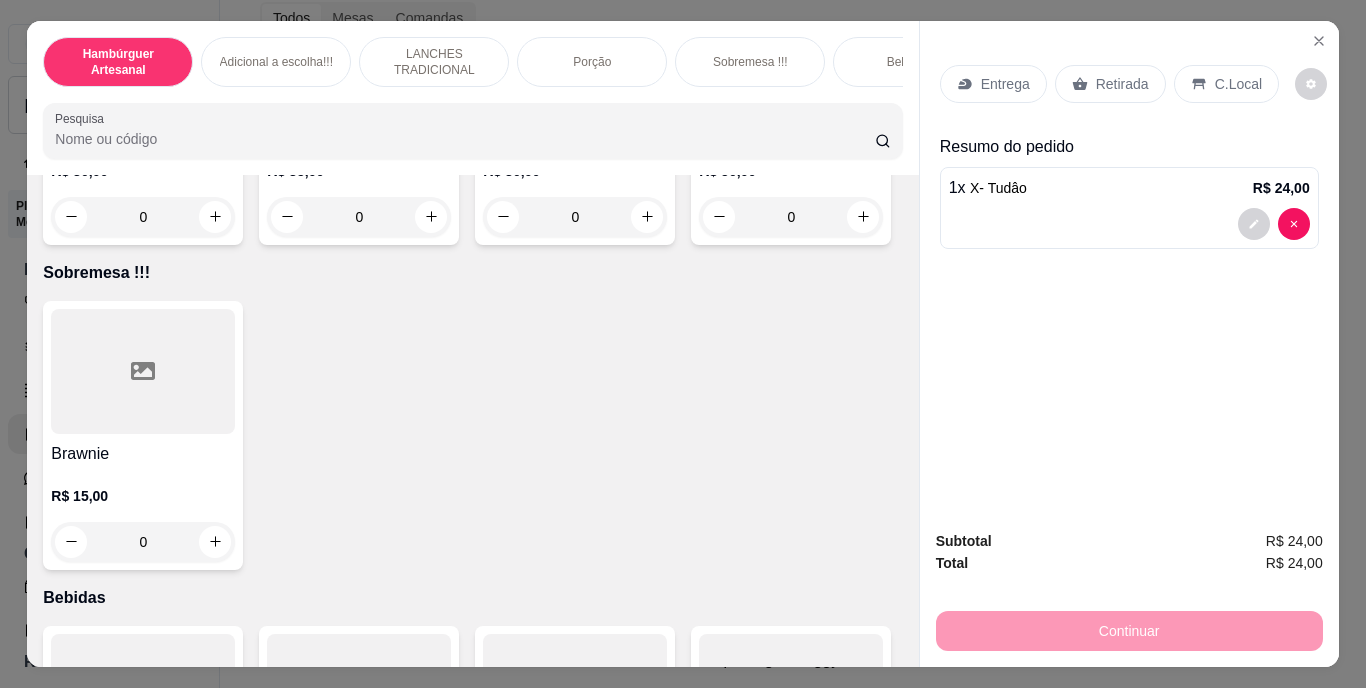 type on "2" 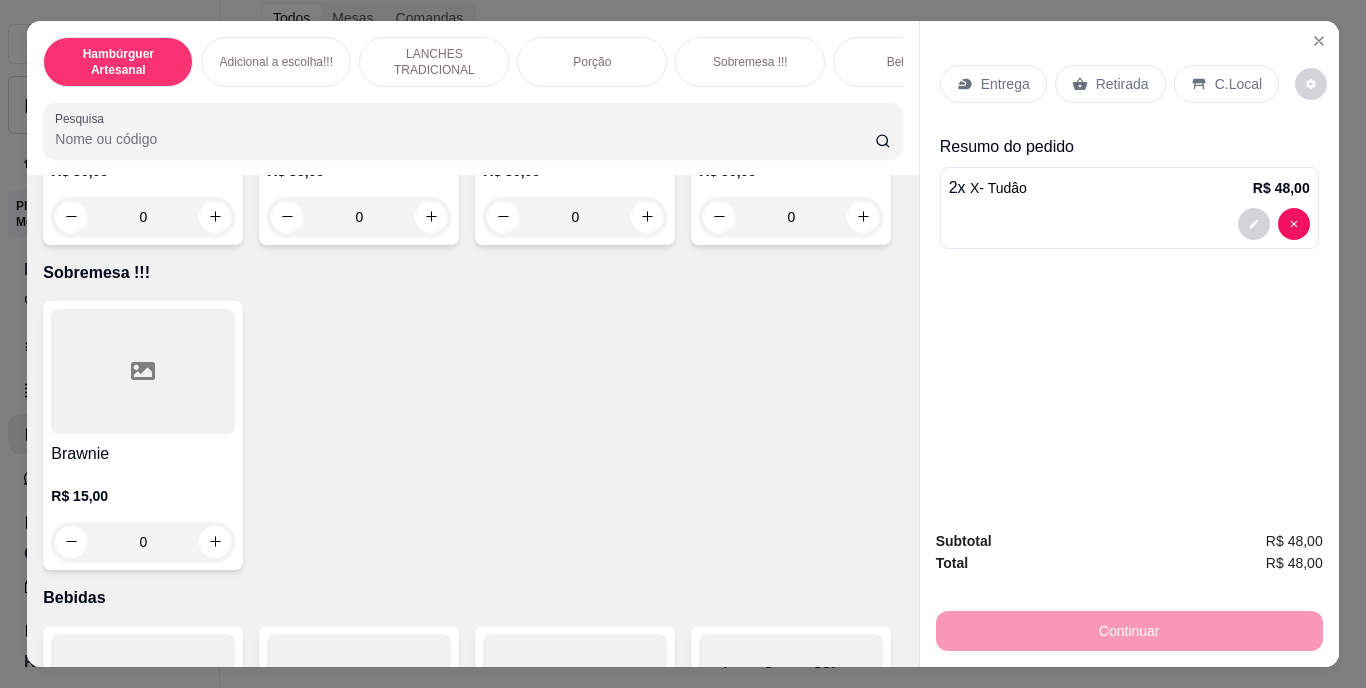click on "Retirada" at bounding box center [1110, 84] 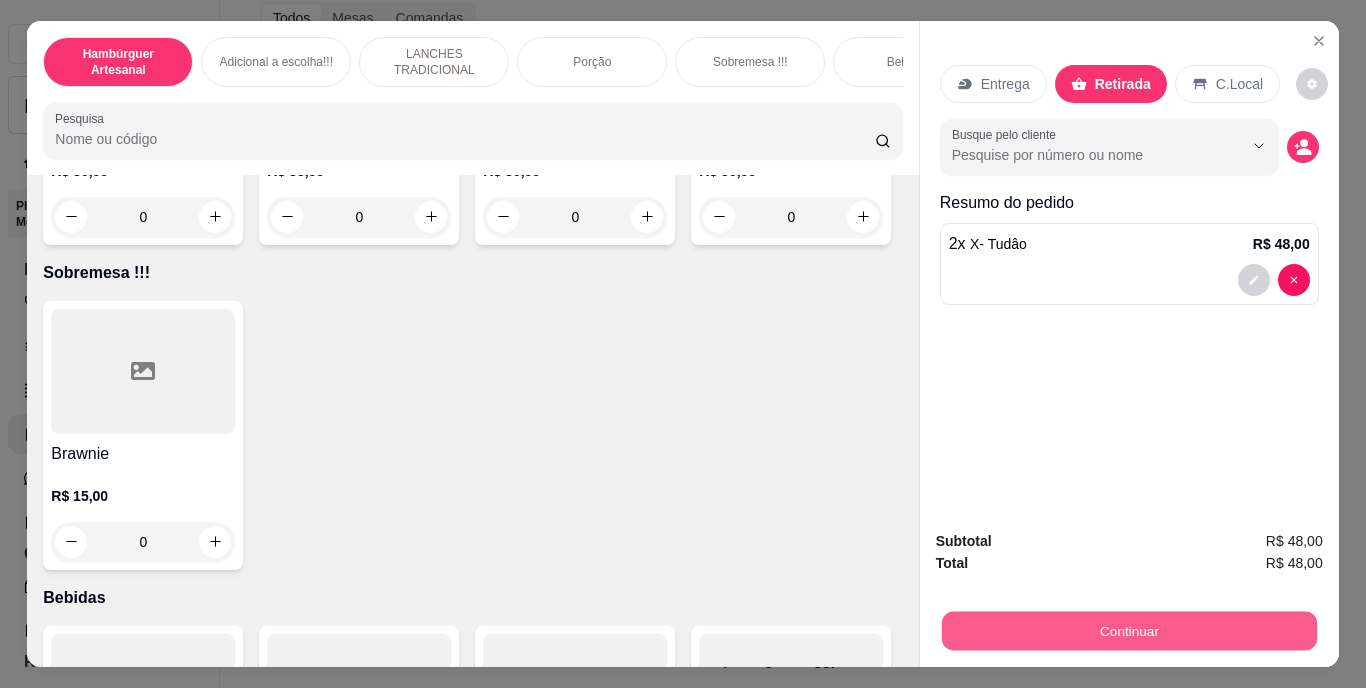 click on "Continuar" at bounding box center (1128, 631) 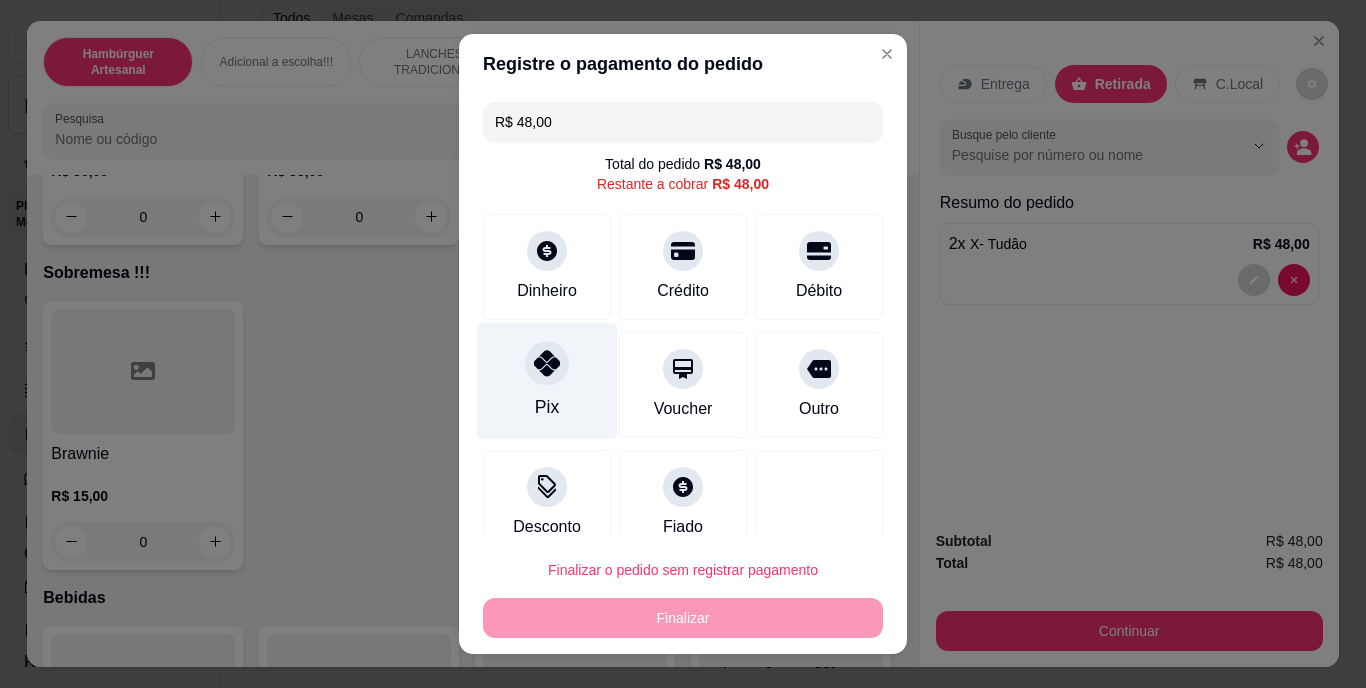 click on "Pix" at bounding box center (547, 381) 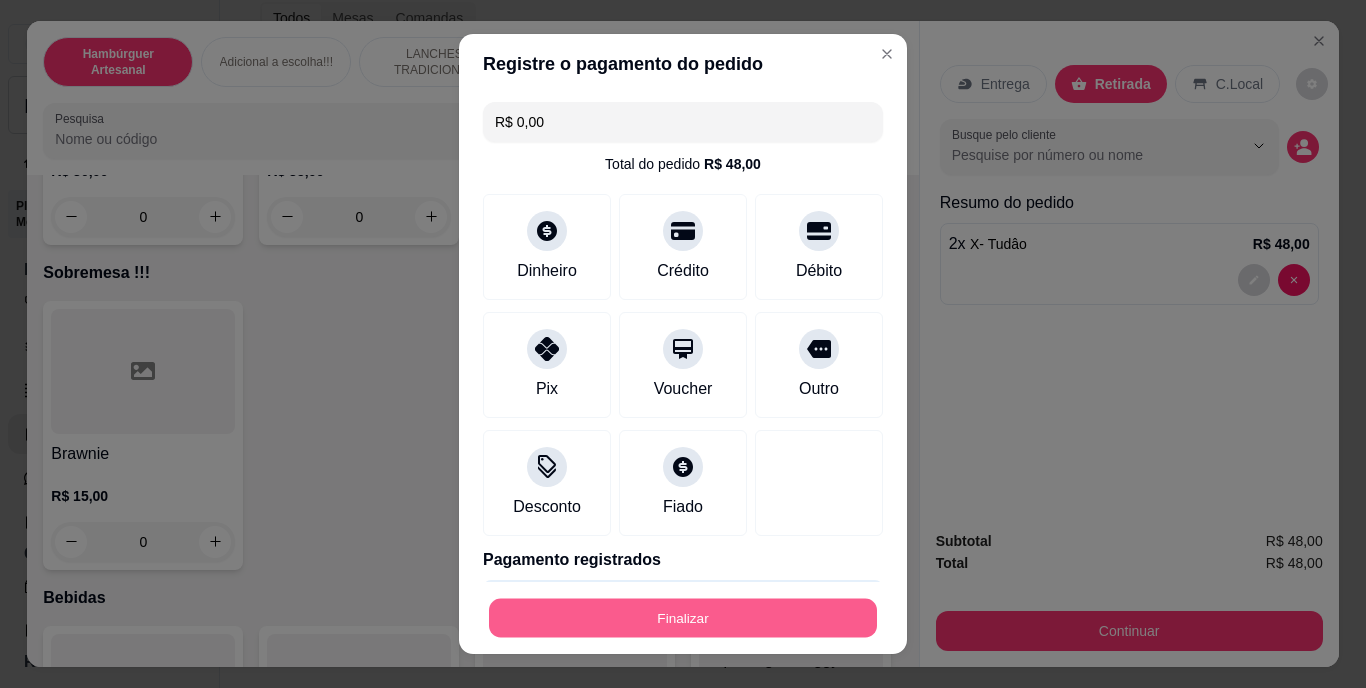 click on "Finalizar" at bounding box center (683, 617) 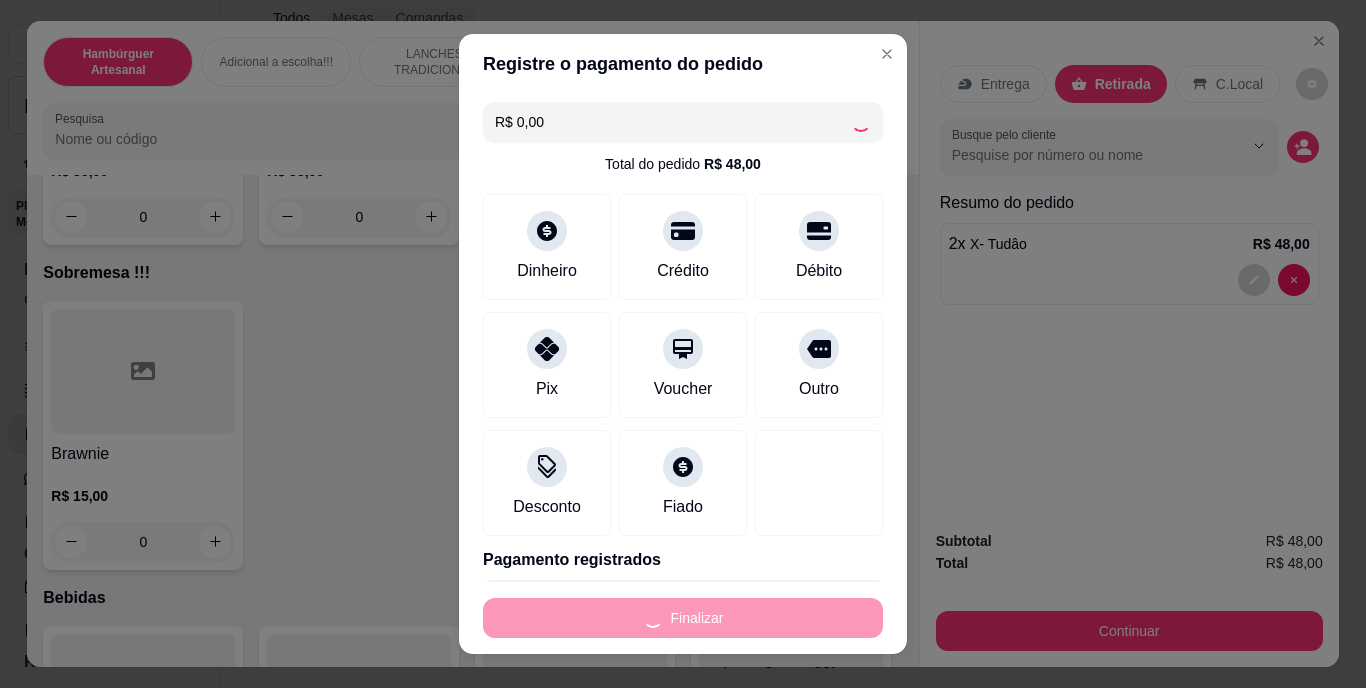 type on "0" 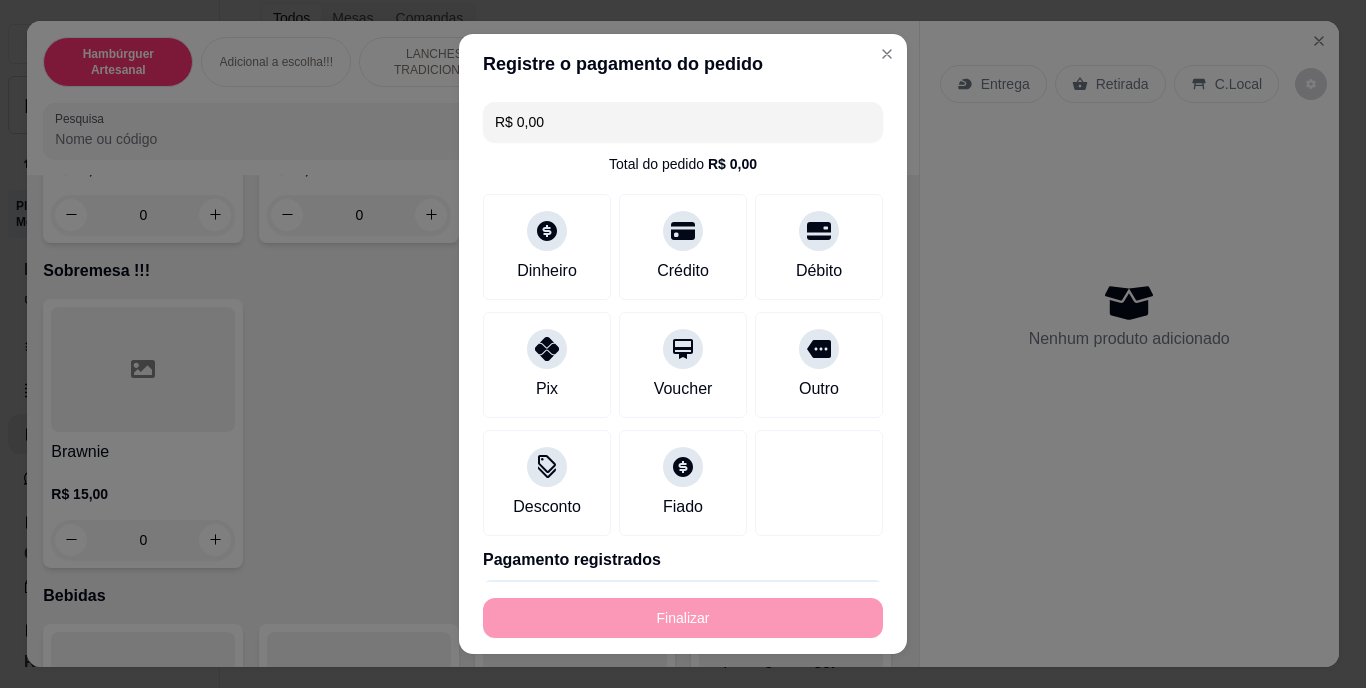 type on "-R$ 48,00" 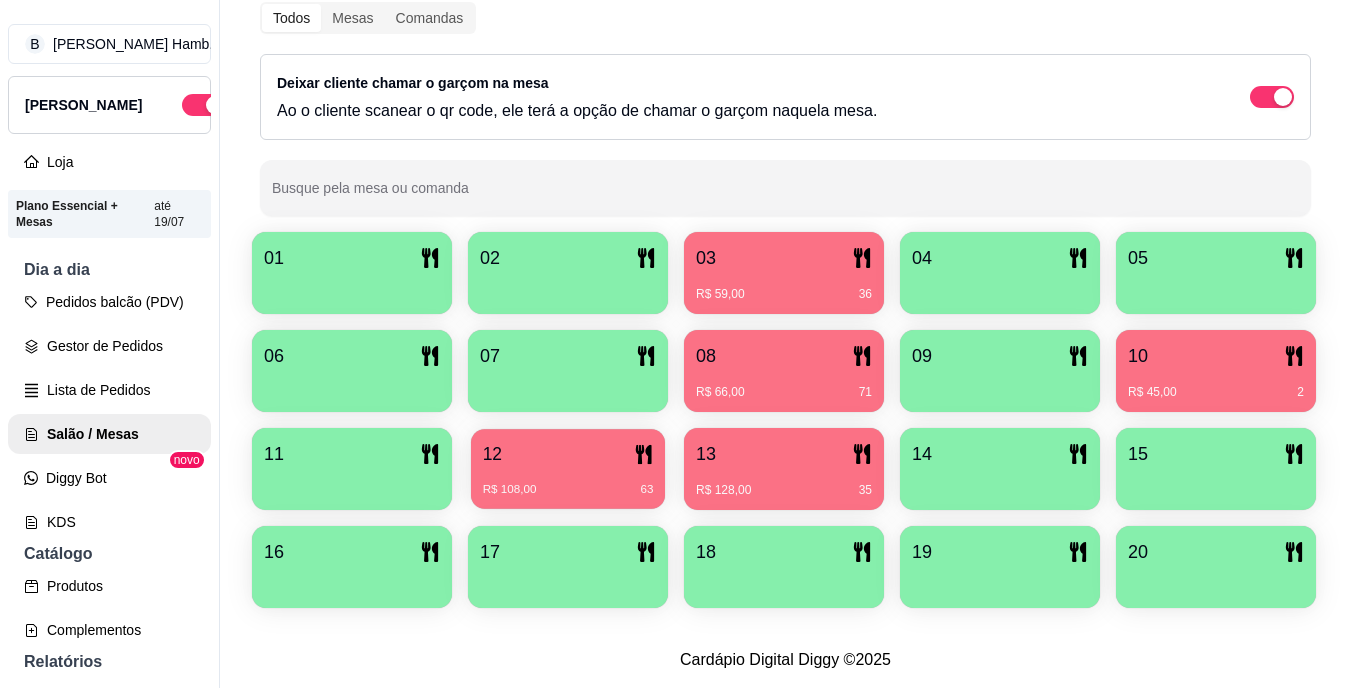 click on "R$ 108,00 63" at bounding box center (568, 490) 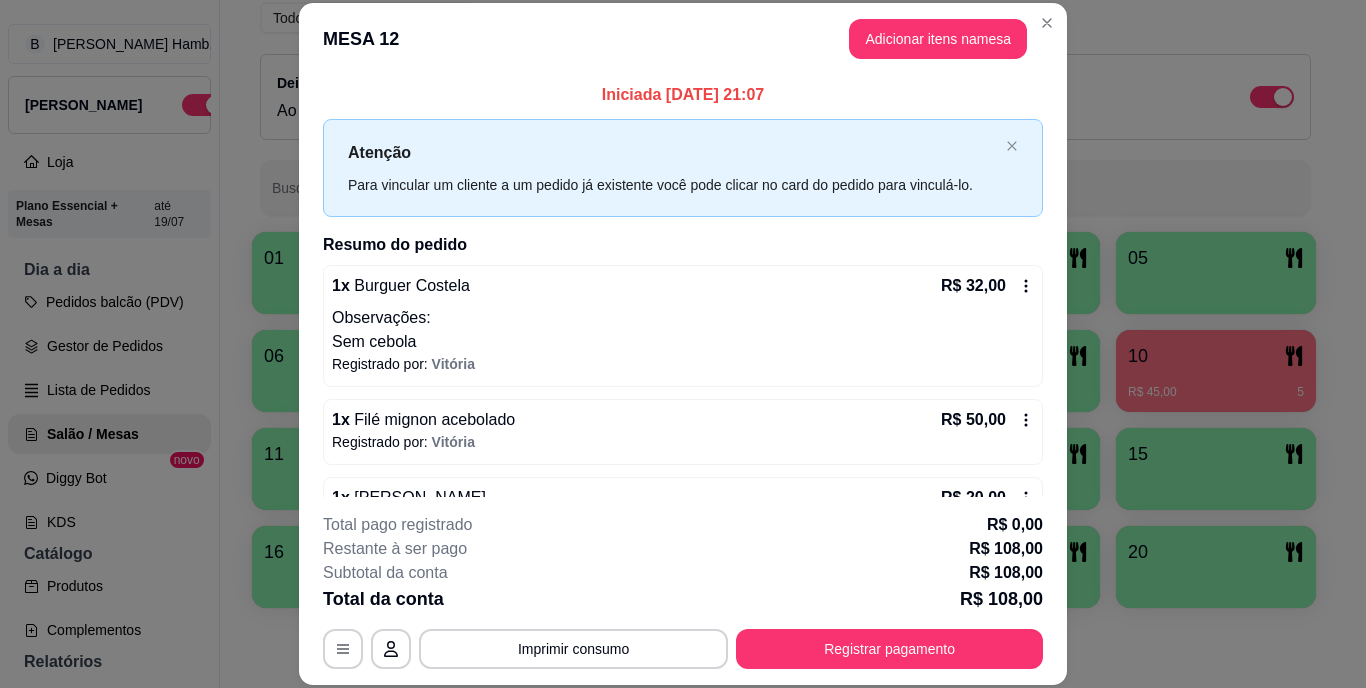 scroll, scrollTop: 188, scrollLeft: 0, axis: vertical 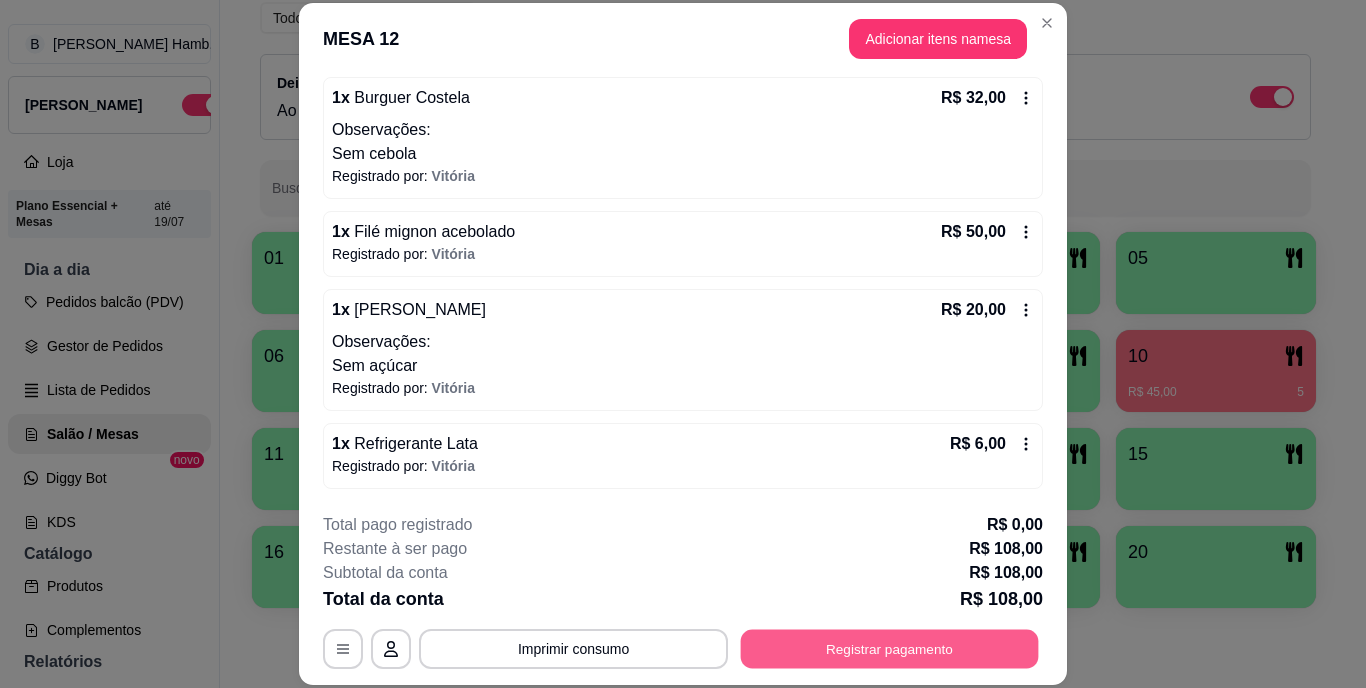 click on "Registrar pagamento" at bounding box center [890, 648] 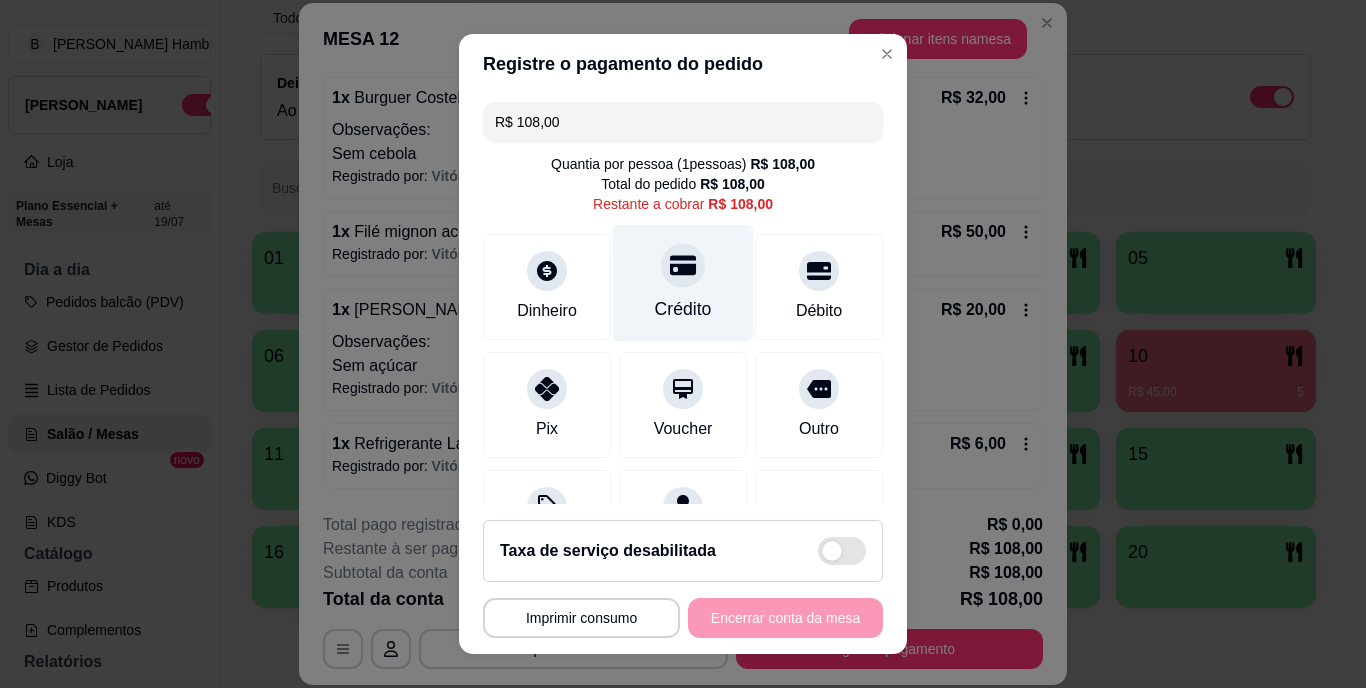 click on "Crédito" at bounding box center (683, 283) 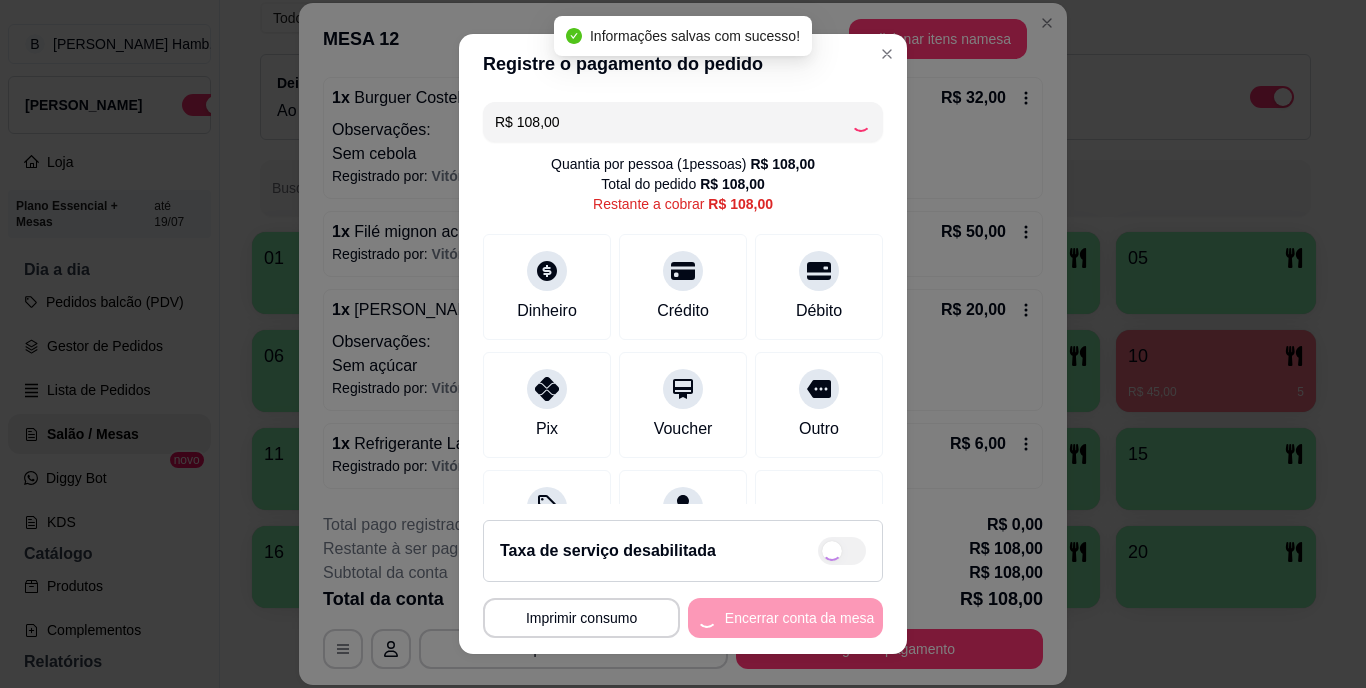 type on "R$ 0,00" 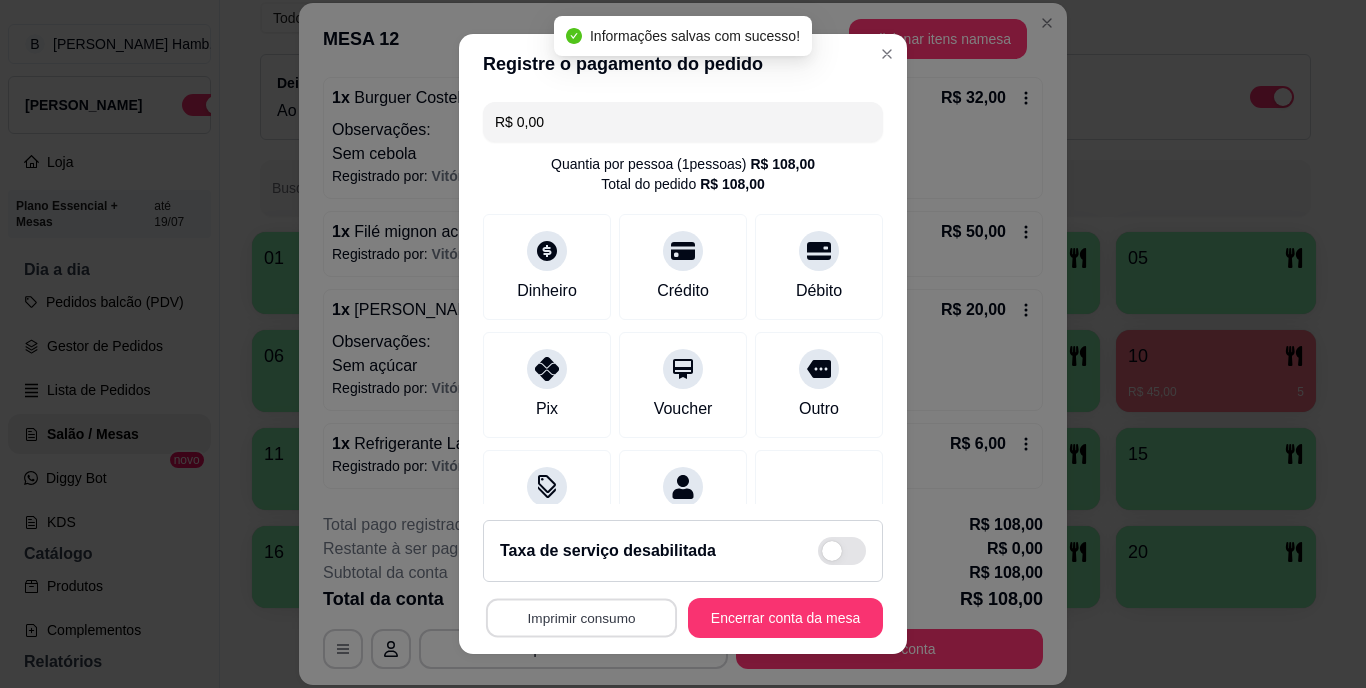 click on "Imprimir consumo" at bounding box center (581, 617) 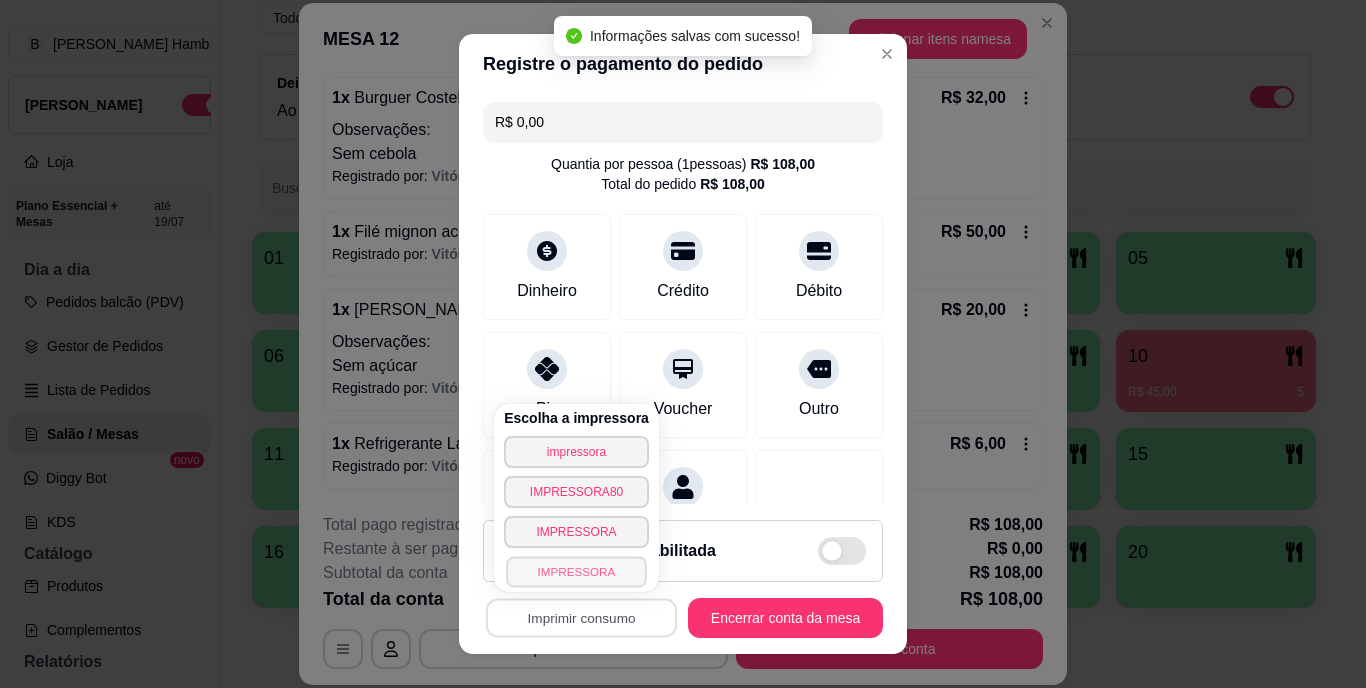 click on "IMPRESSORA" at bounding box center [576, 571] 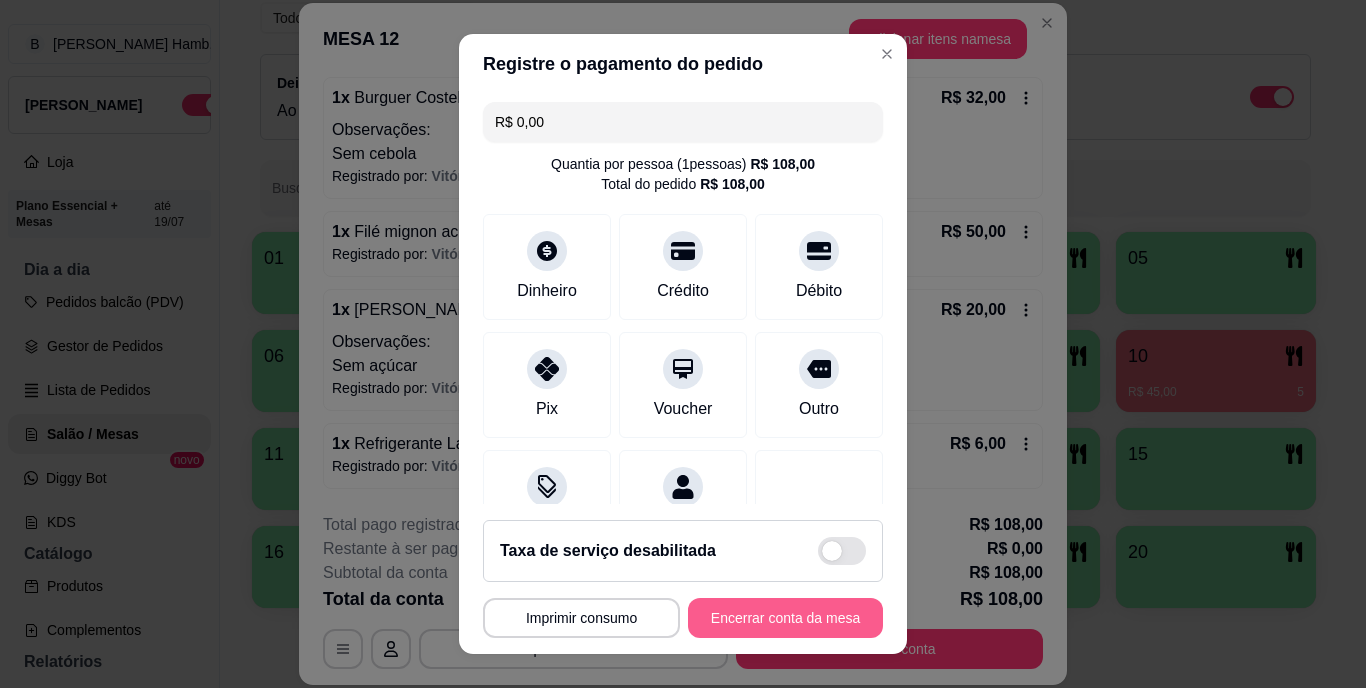 click on "Encerrar conta da mesa" at bounding box center [785, 618] 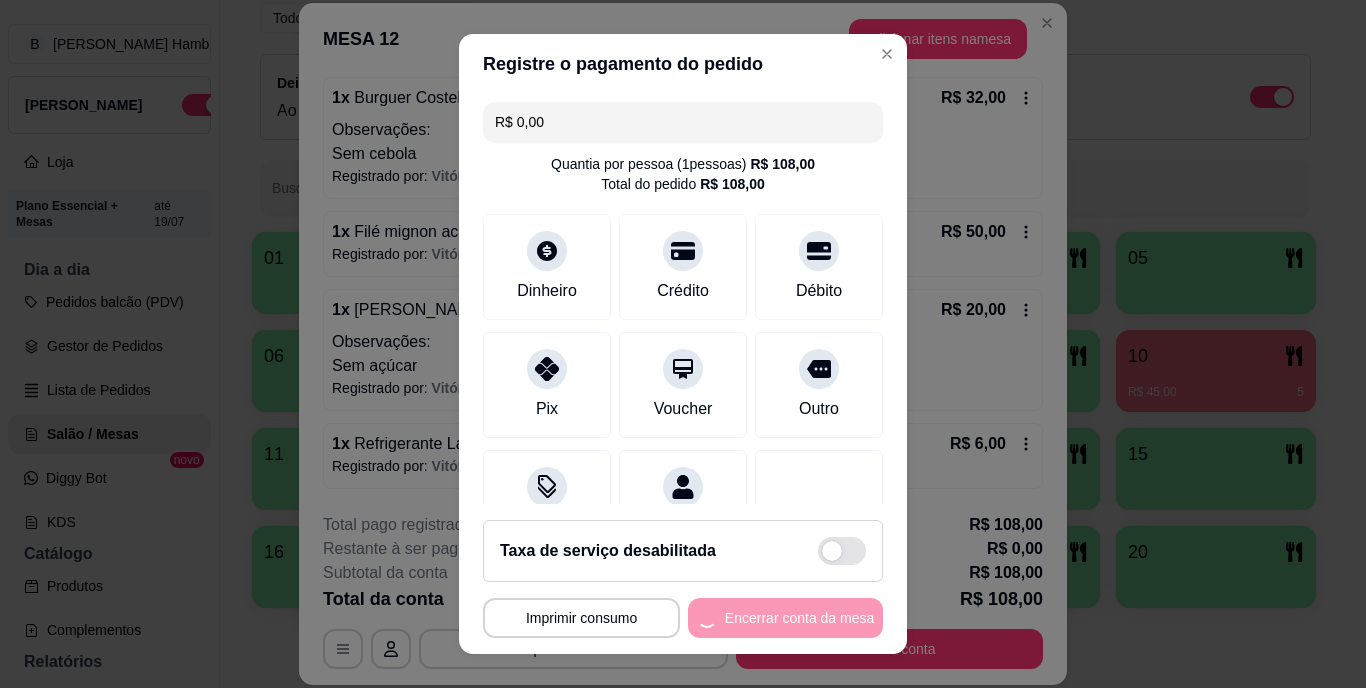scroll, scrollTop: 0, scrollLeft: 0, axis: both 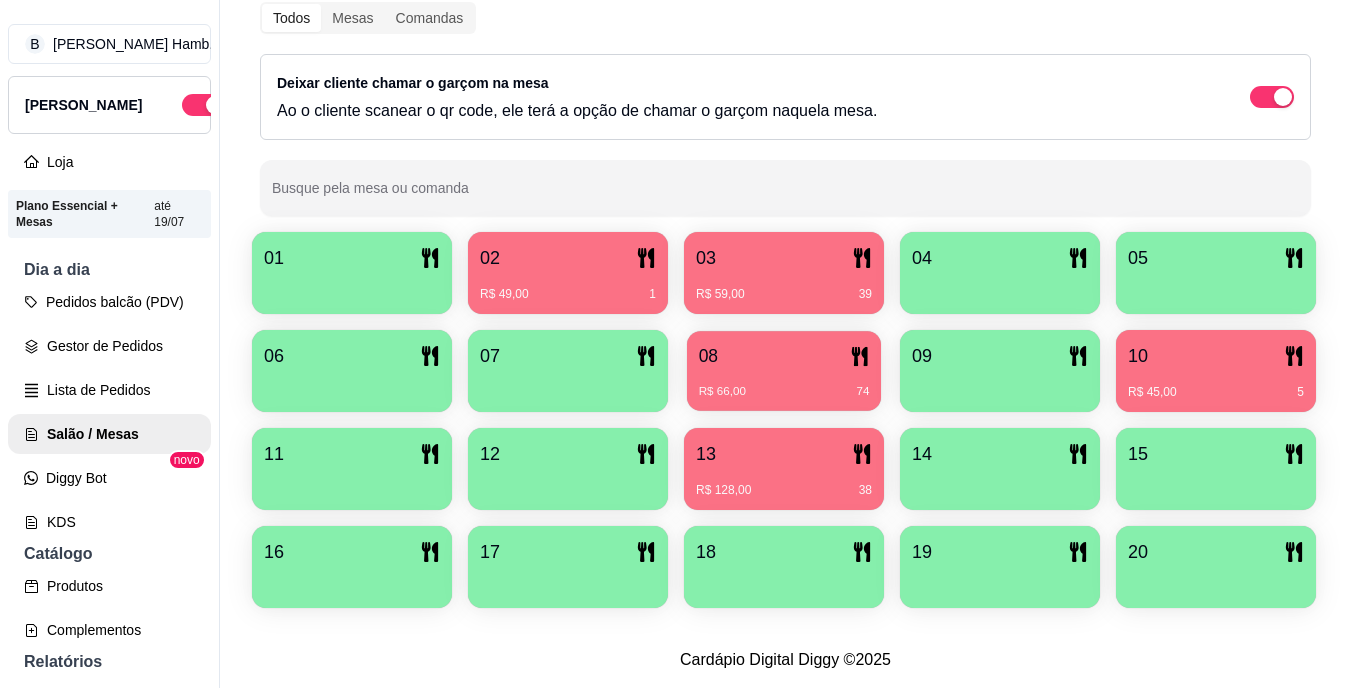click on "08" at bounding box center (784, 356) 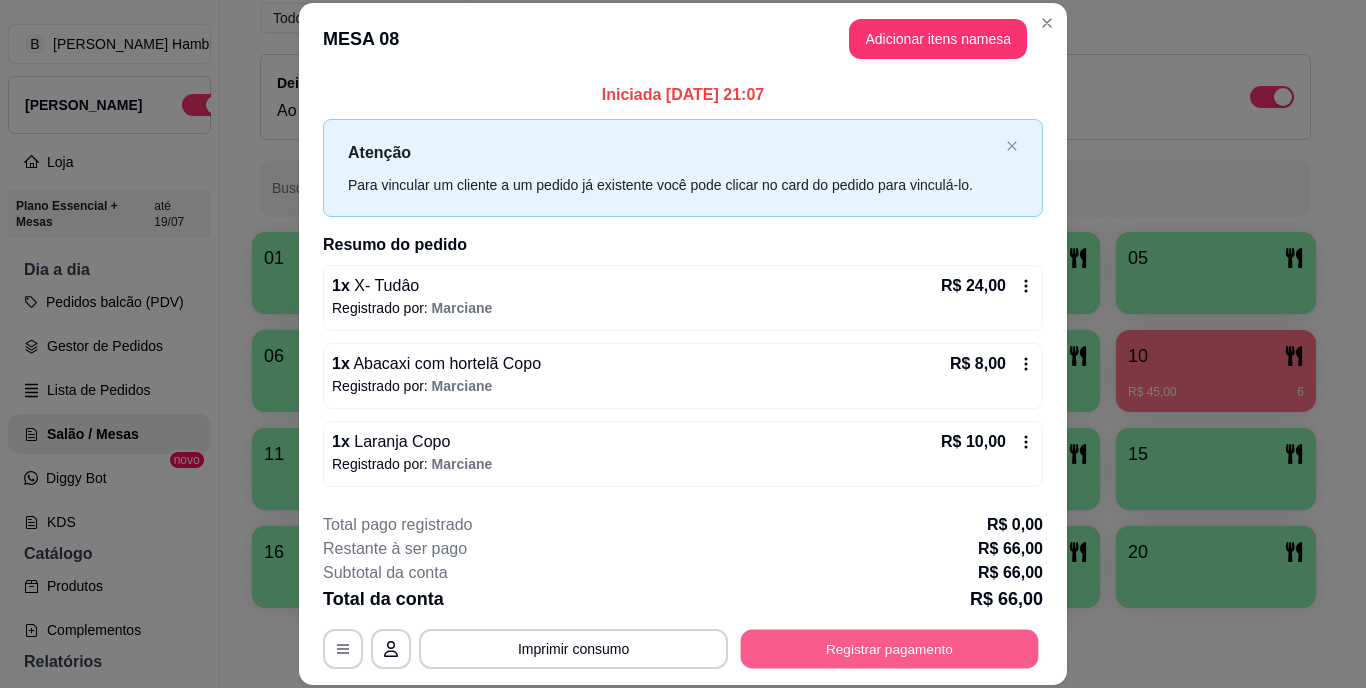 click on "Registrar pagamento" at bounding box center (890, 648) 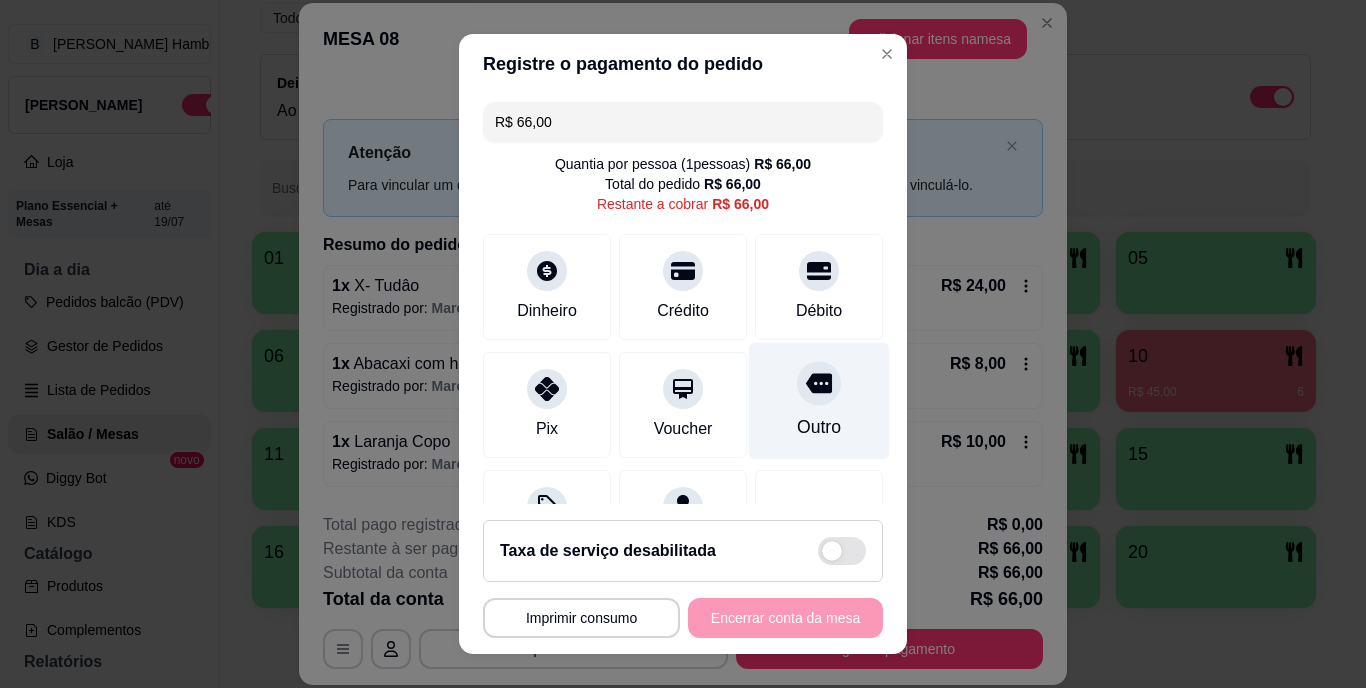 click at bounding box center (819, 384) 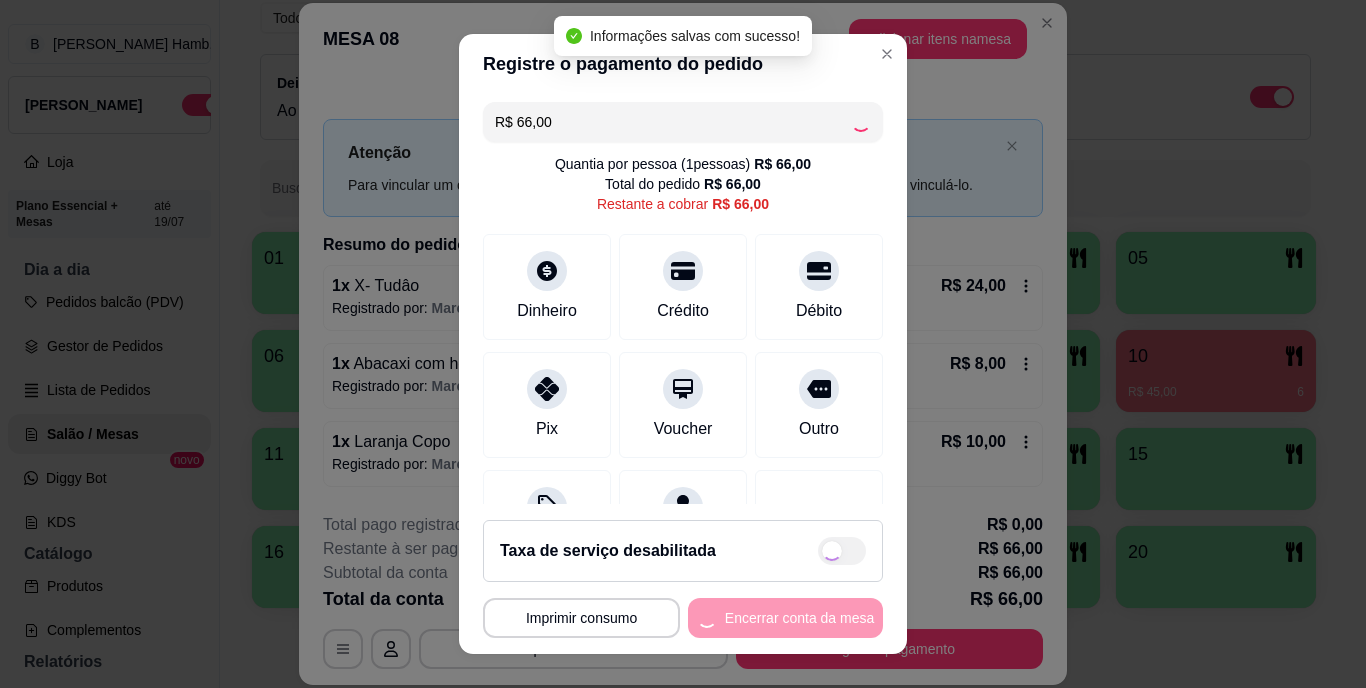 type on "R$ 0,00" 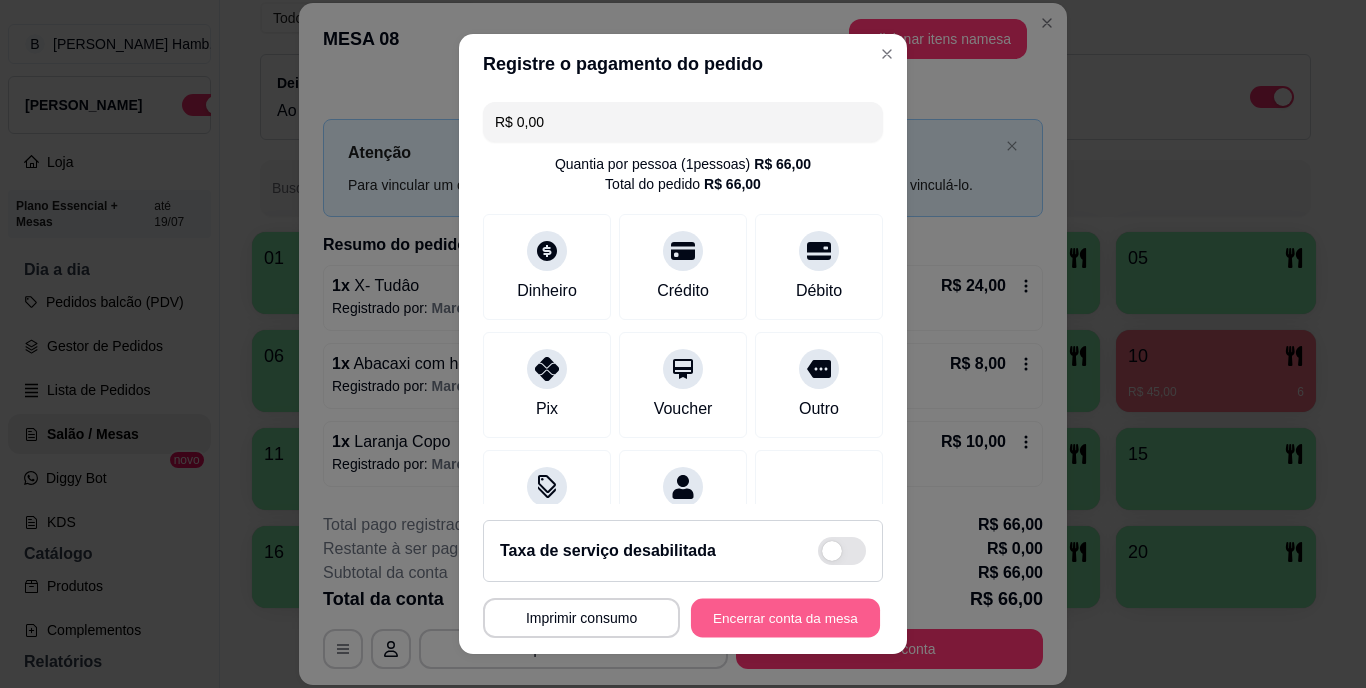 click on "Encerrar conta da mesa" at bounding box center [785, 617] 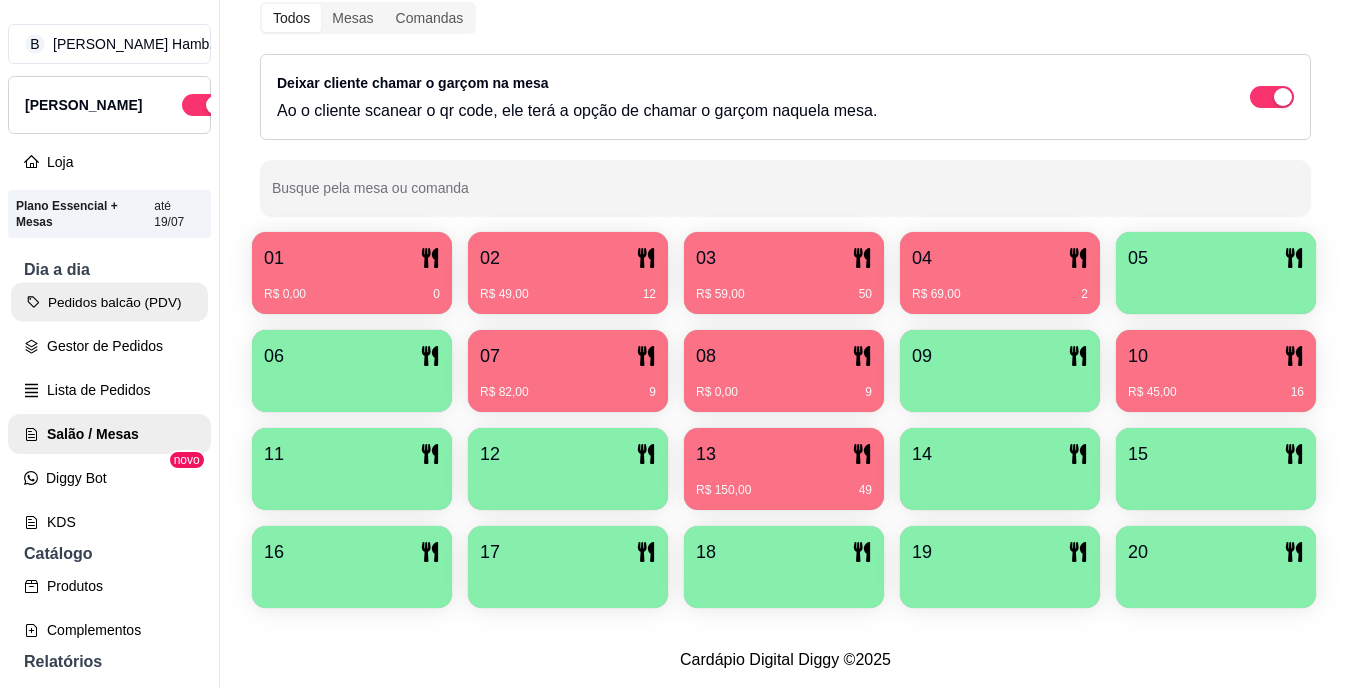 click on "Pedidos balcão (PDV)" at bounding box center (109, 302) 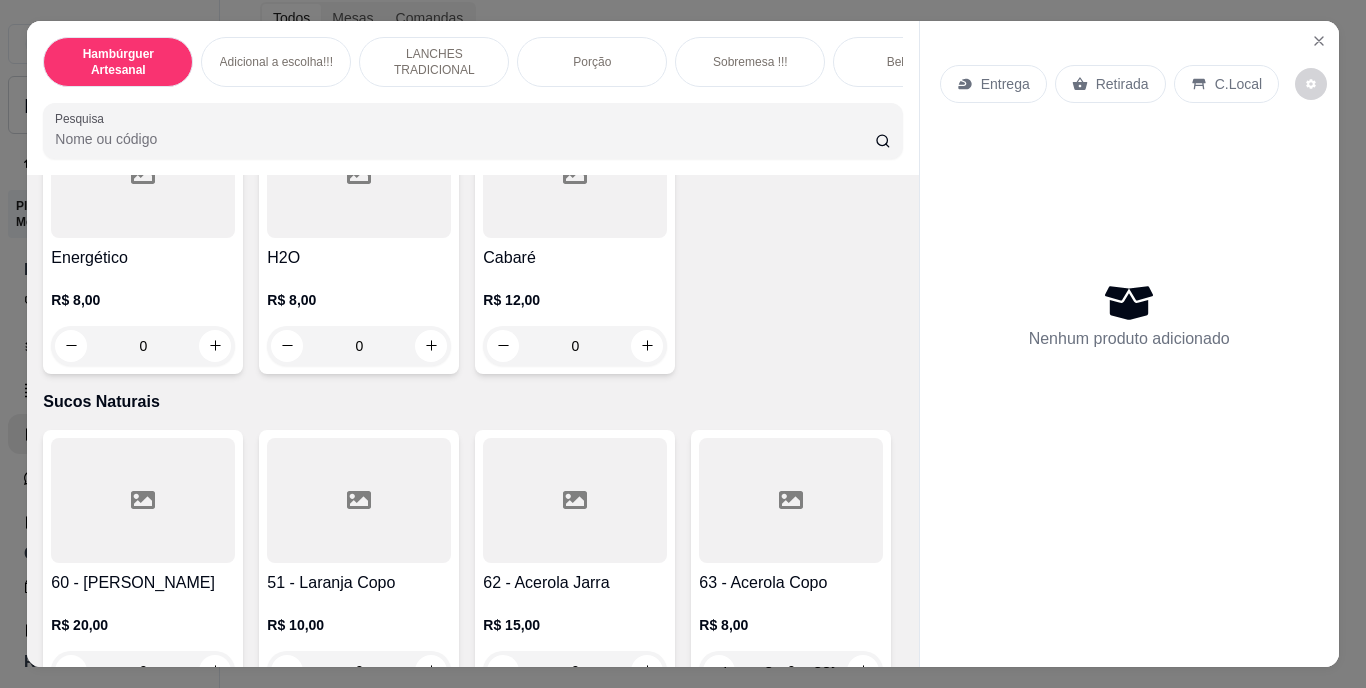 scroll, scrollTop: 5936, scrollLeft: 0, axis: vertical 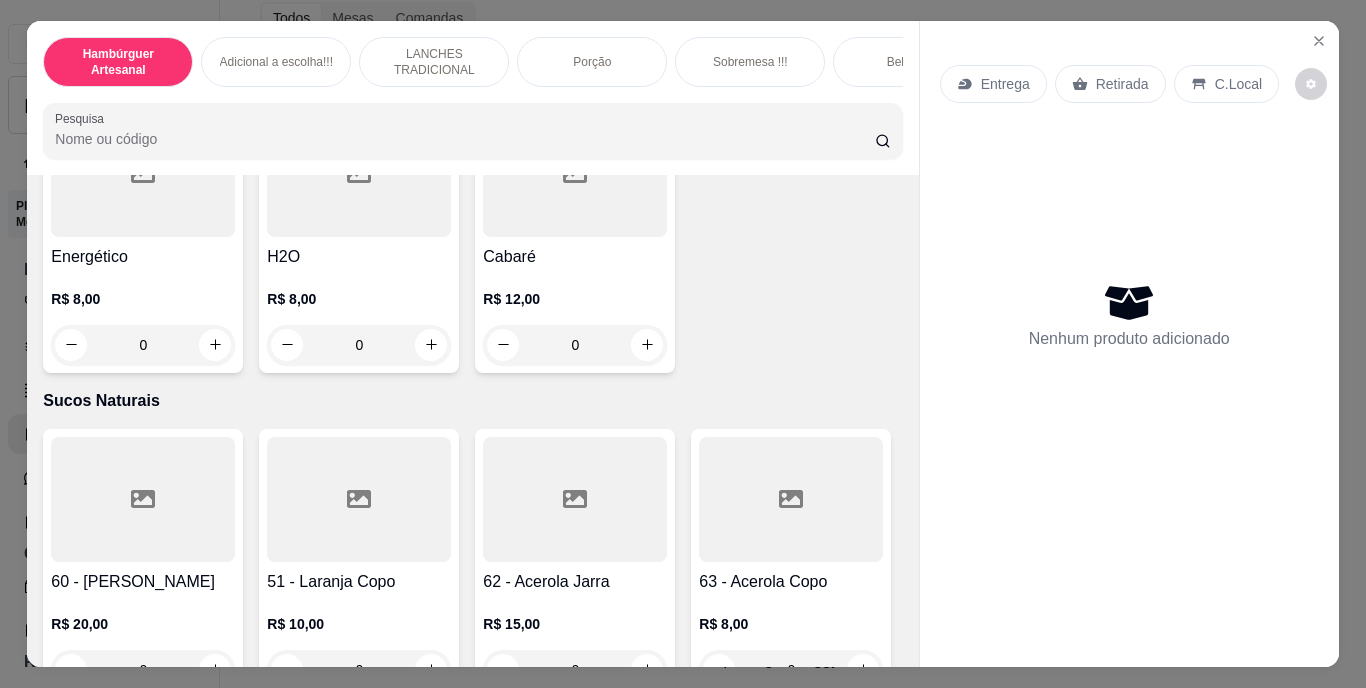 click 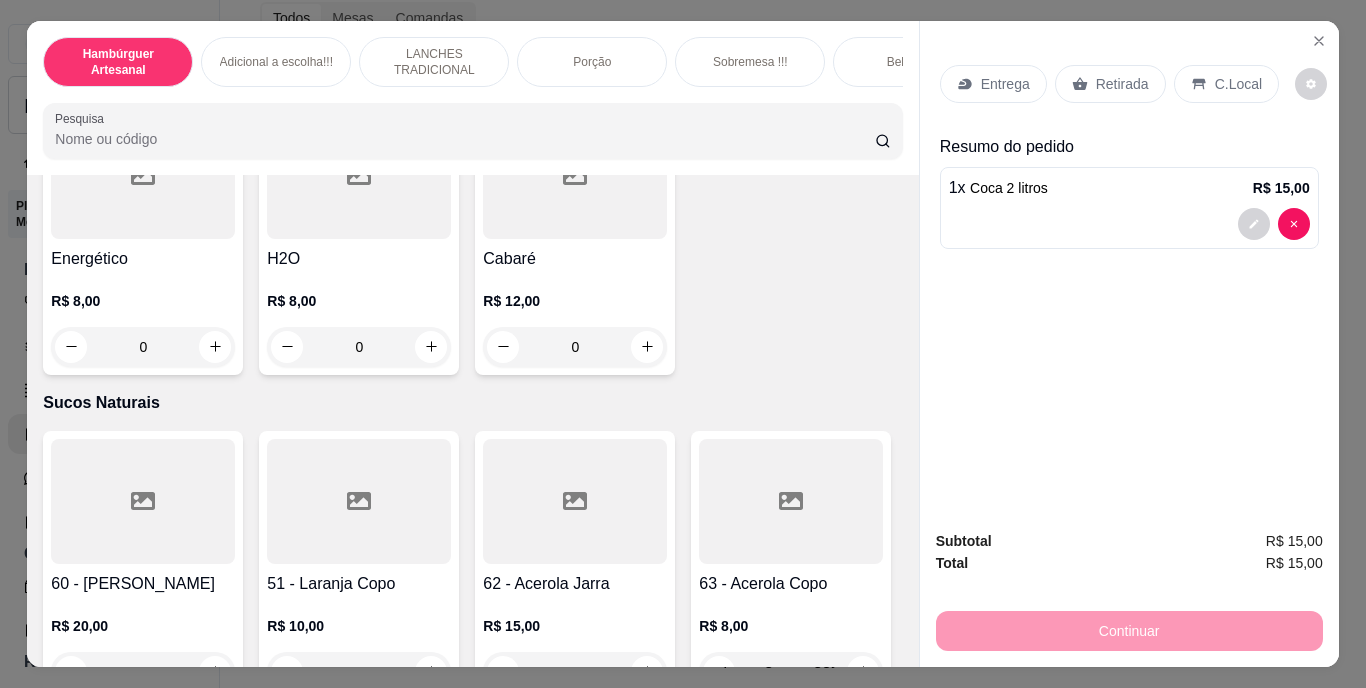 click on "Retirada" at bounding box center [1122, 84] 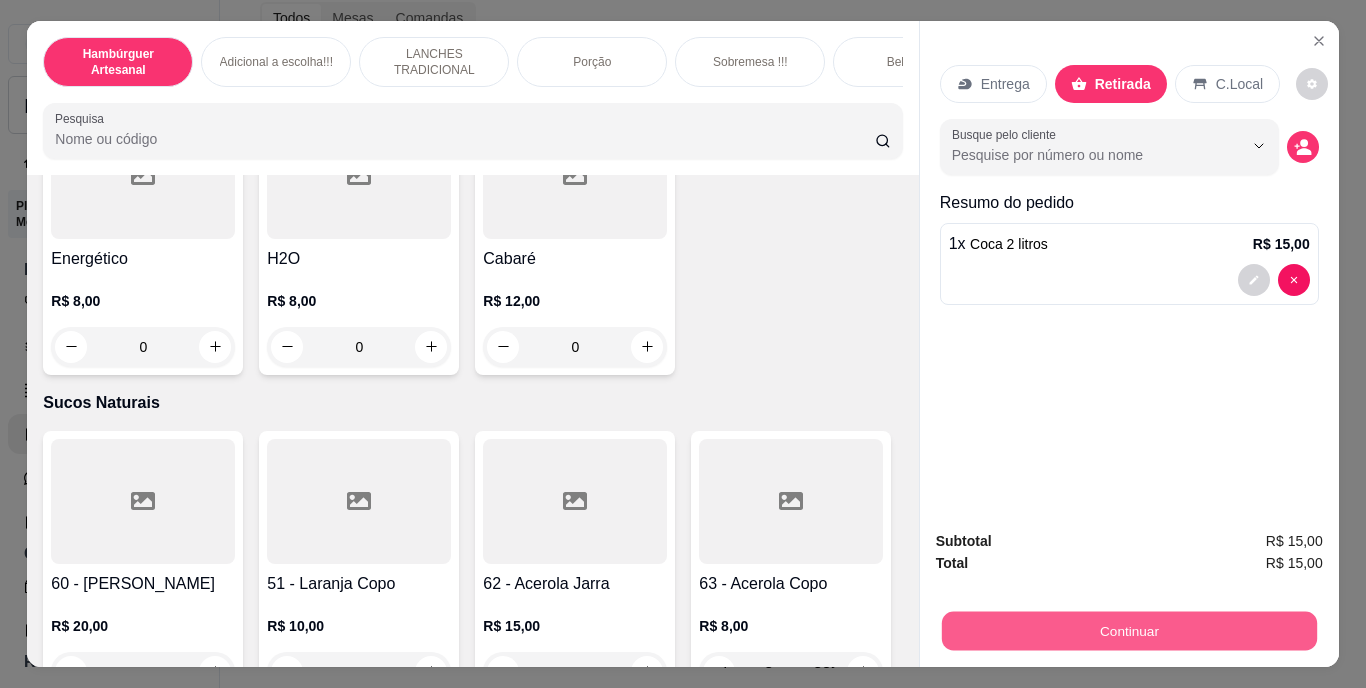 click on "Continuar" at bounding box center [1128, 631] 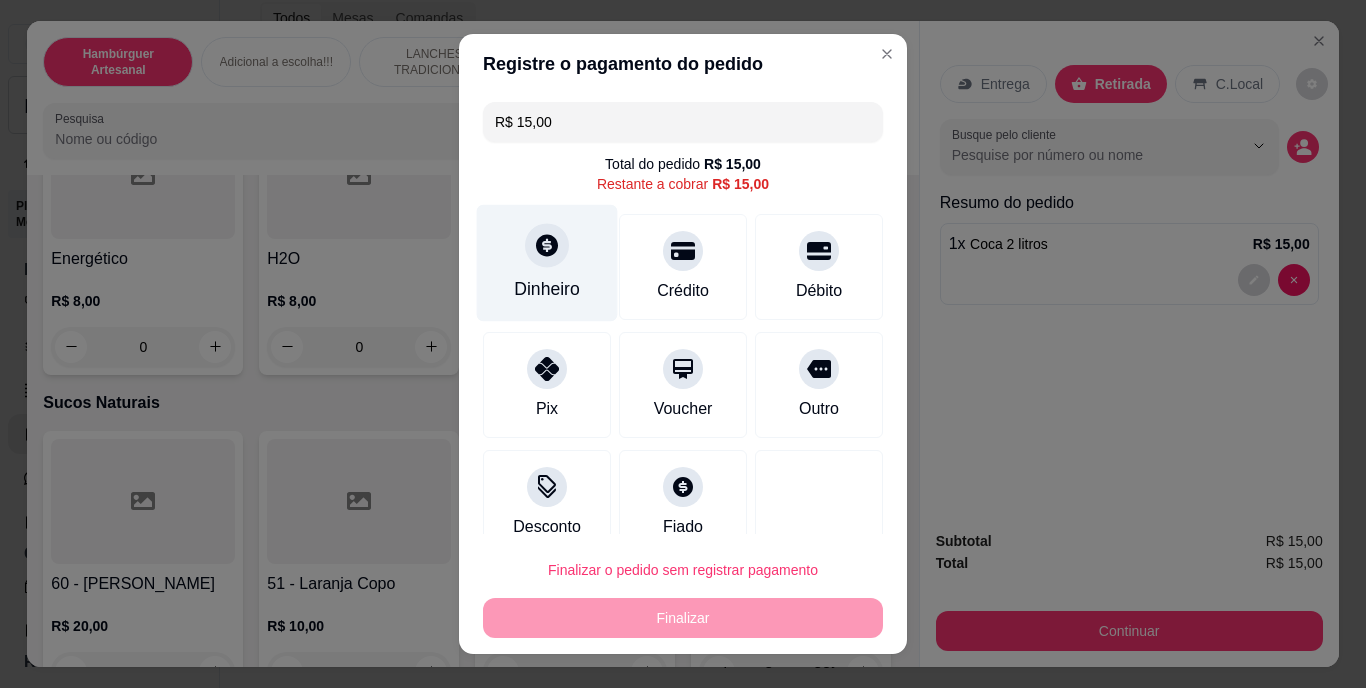 click on "Dinheiro" at bounding box center (547, 263) 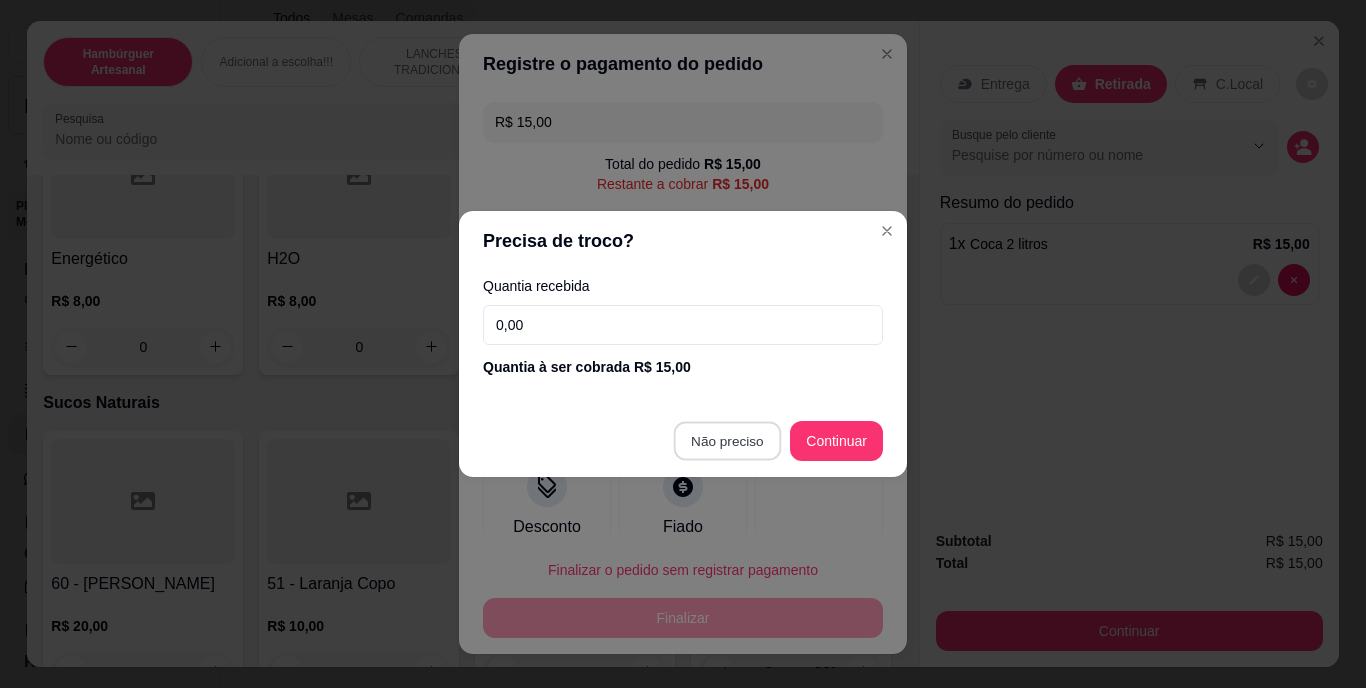 type on "R$ 0,00" 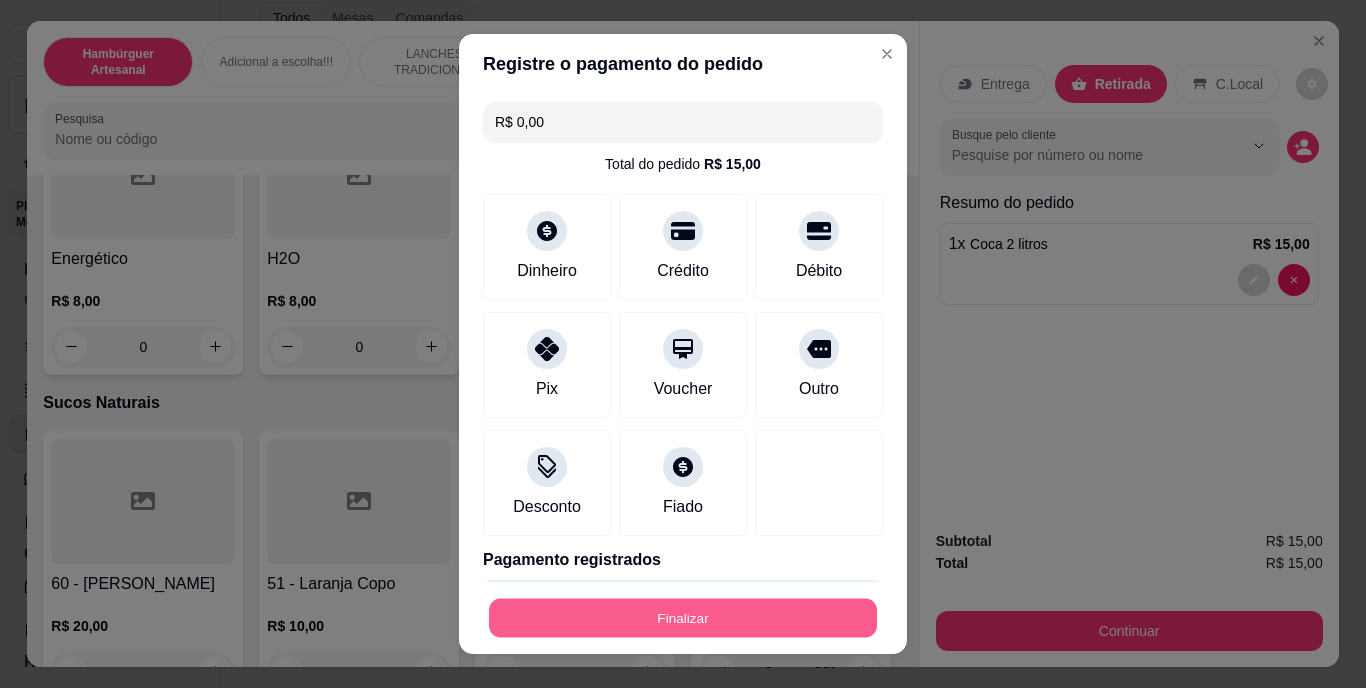 click on "Finalizar" at bounding box center (683, 617) 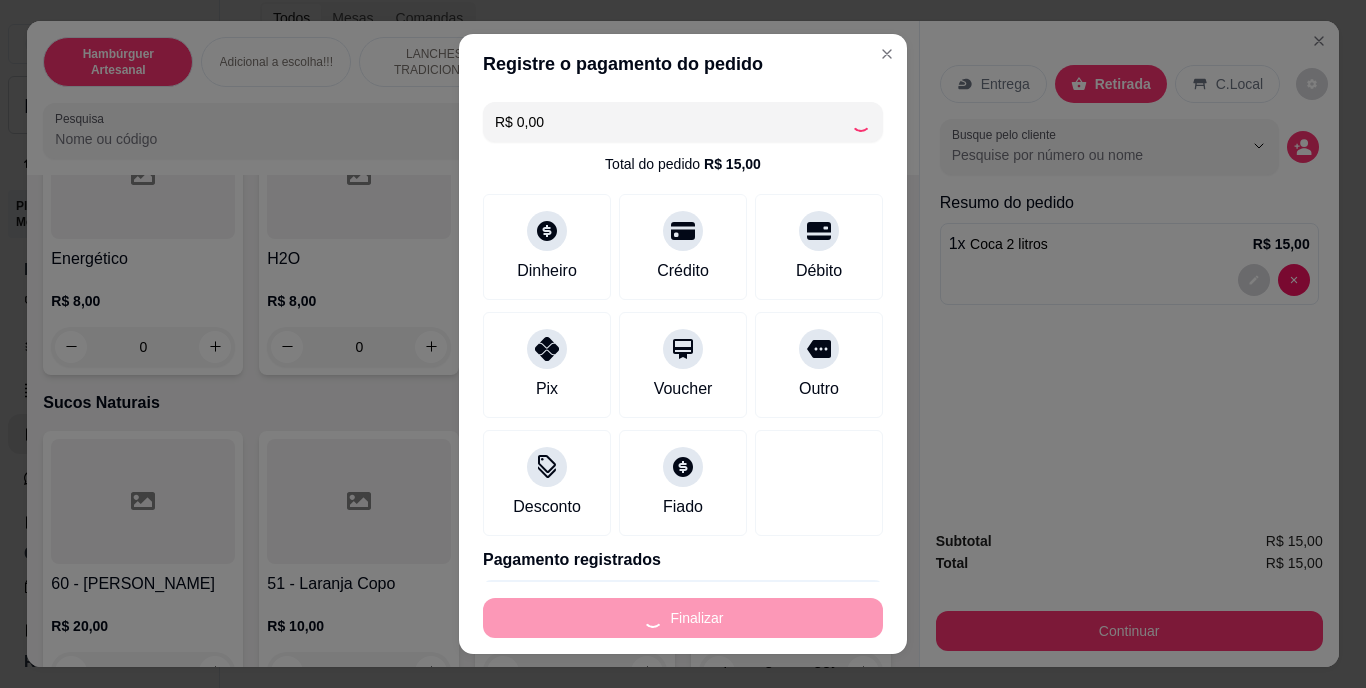 type on "0" 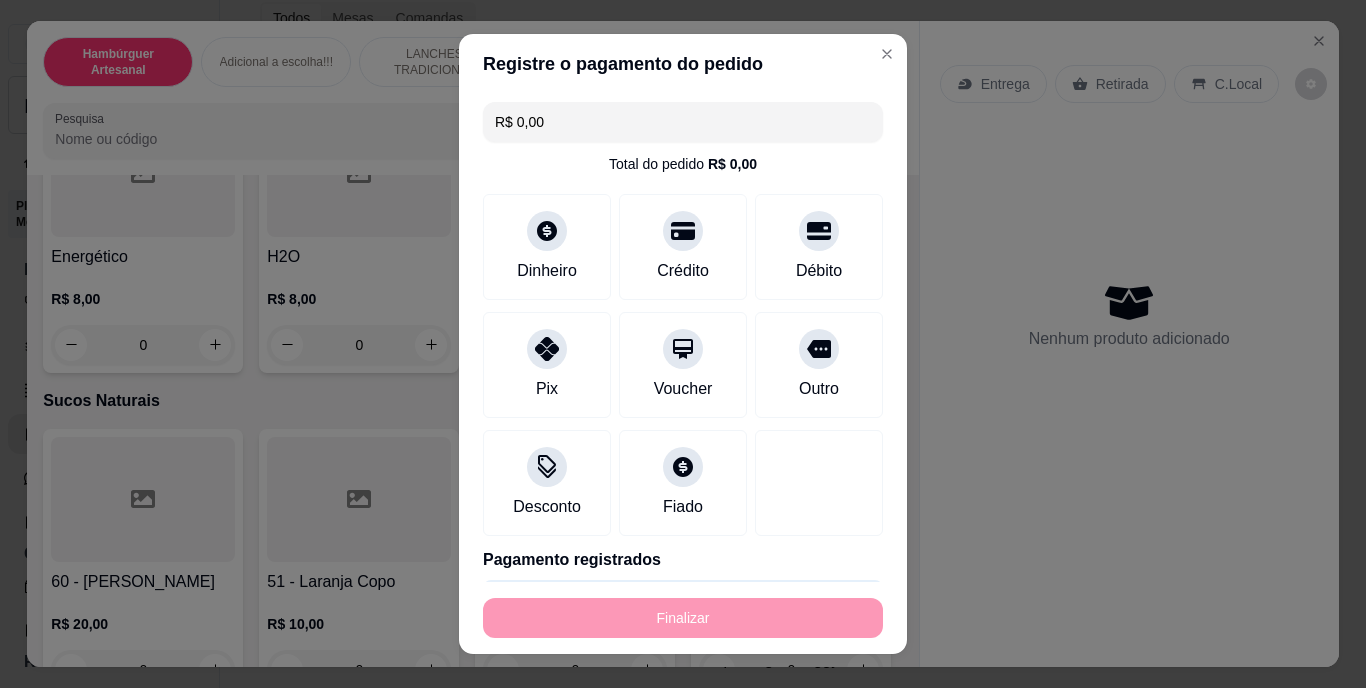 type on "-R$ 15,00" 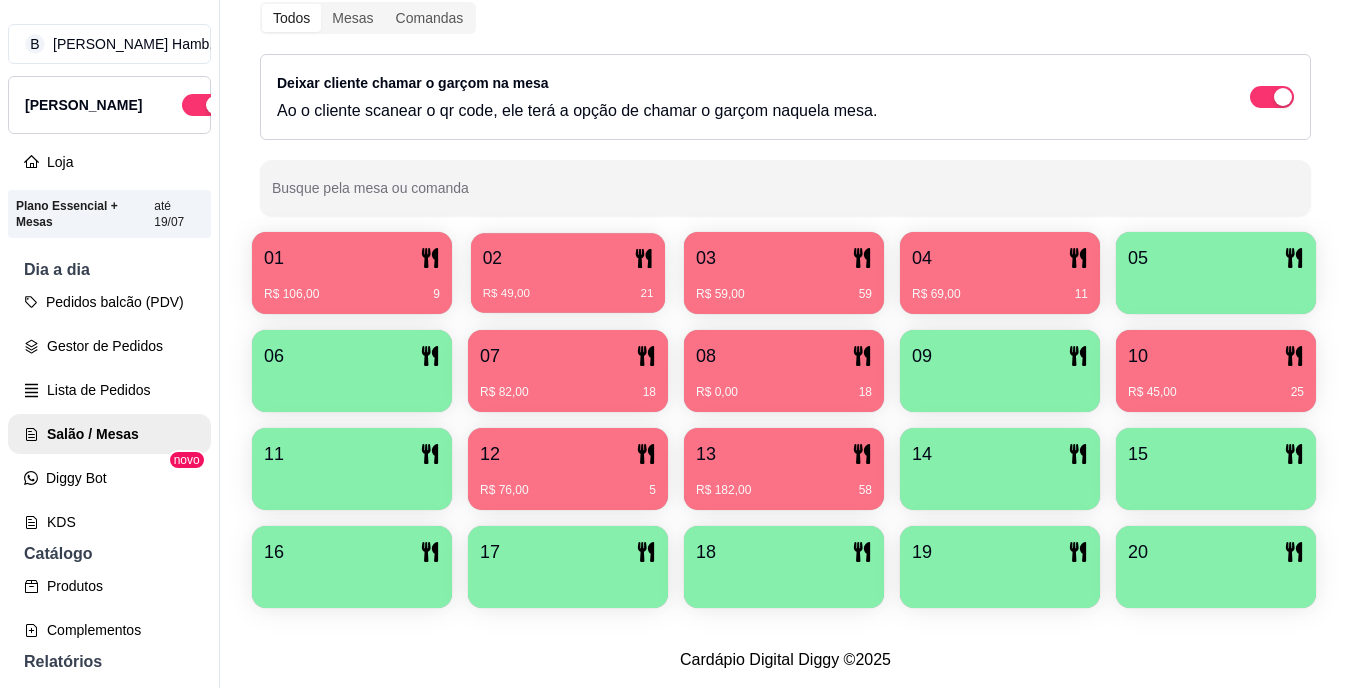 click on "R$ 49,00 21" at bounding box center [568, 286] 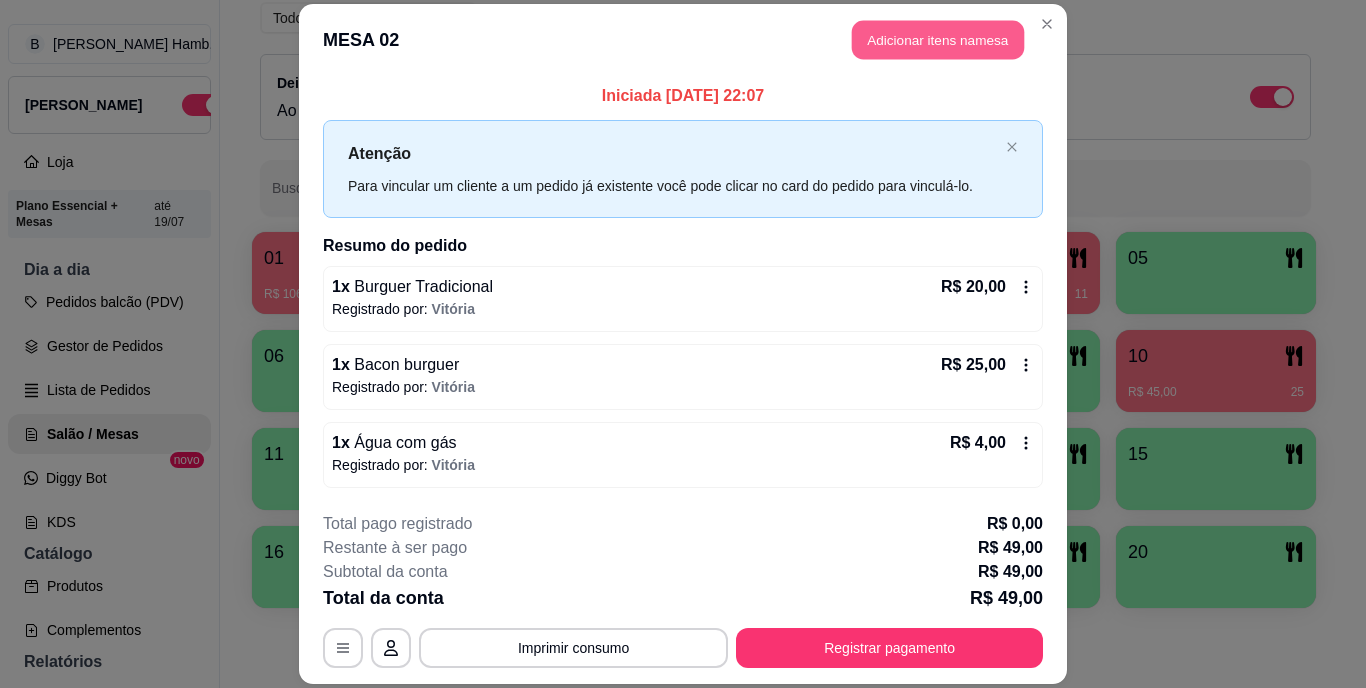 click on "Adicionar itens na  mesa" at bounding box center (938, 40) 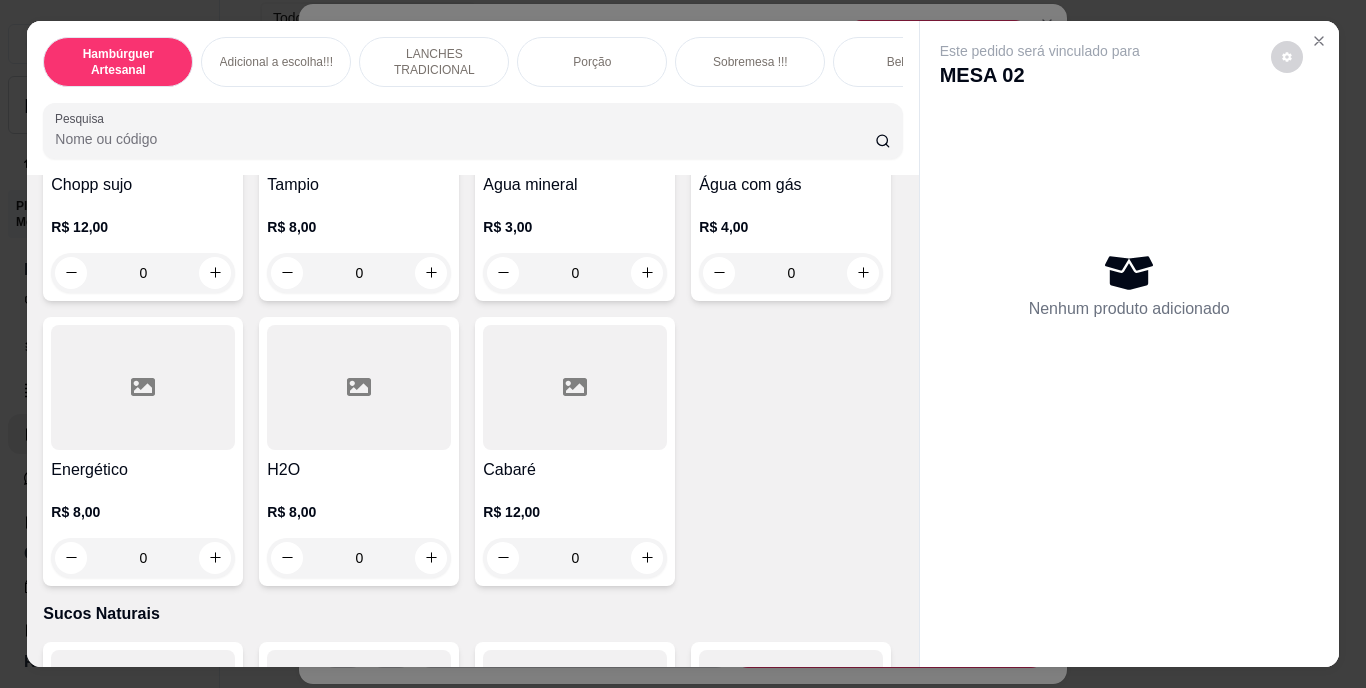 scroll, scrollTop: 5726, scrollLeft: 0, axis: vertical 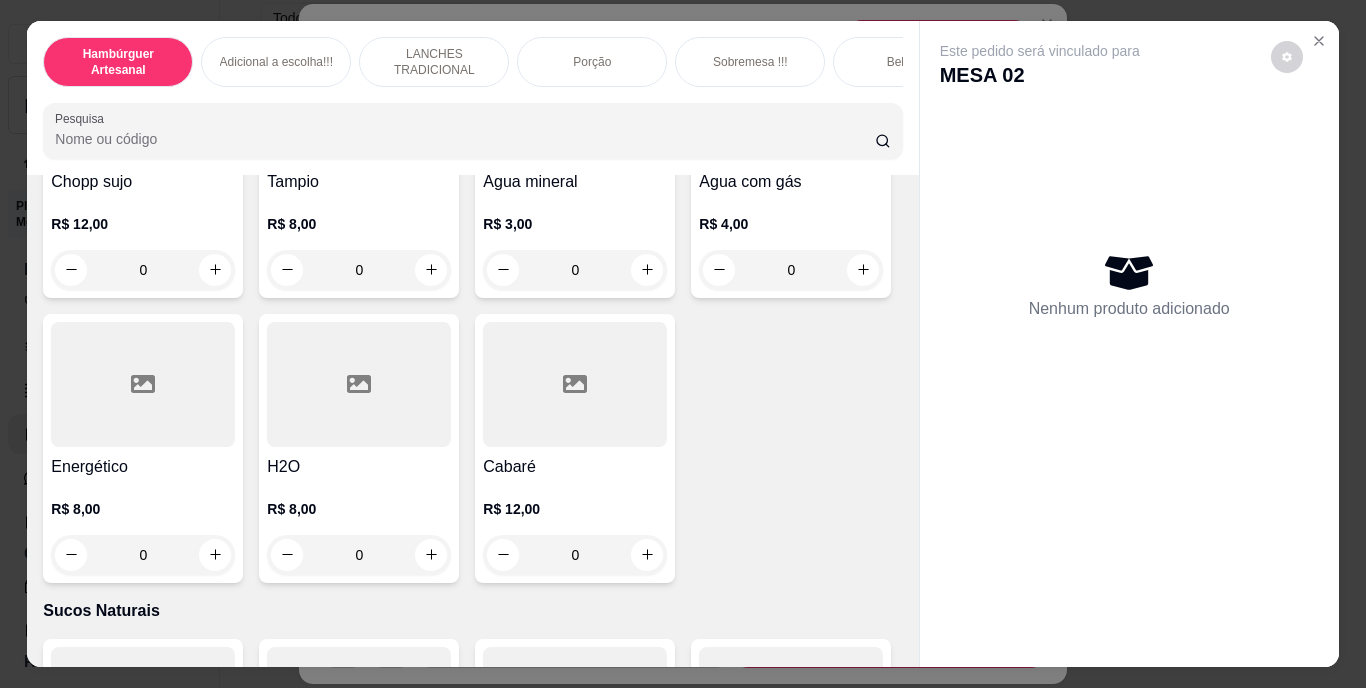 click at bounding box center [215, -586] 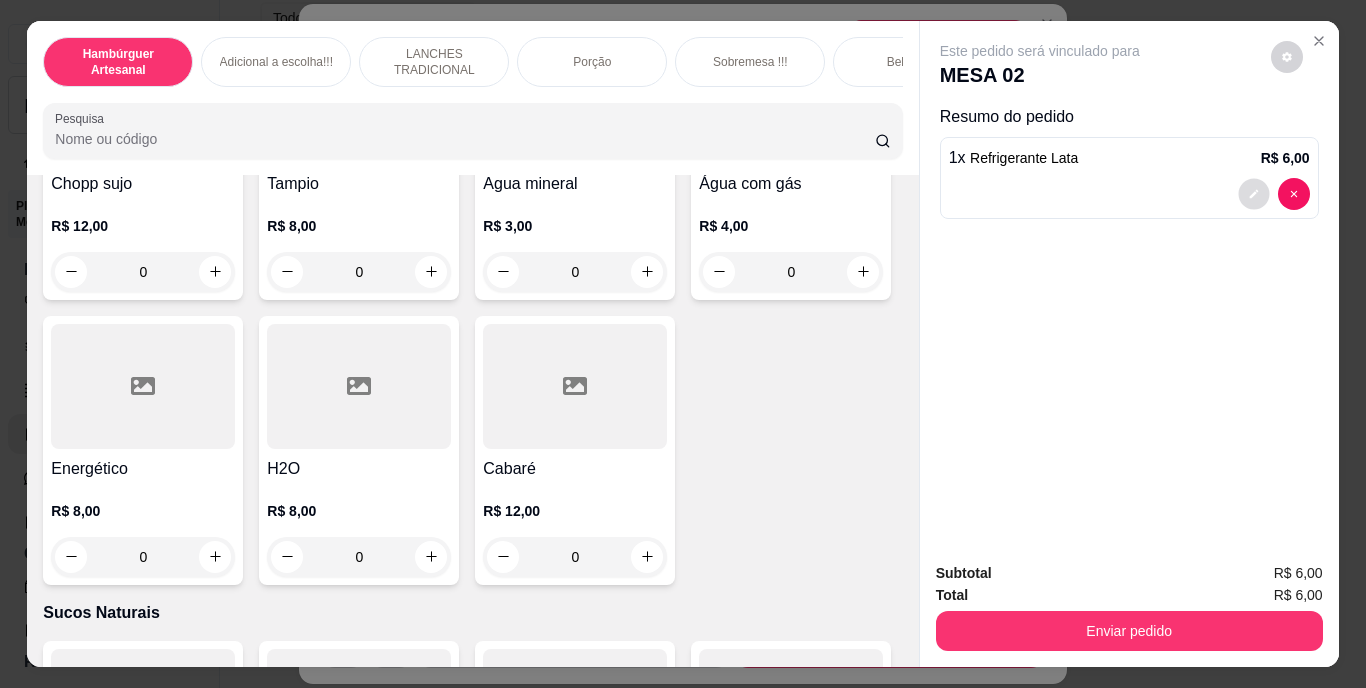click at bounding box center [1253, 193] 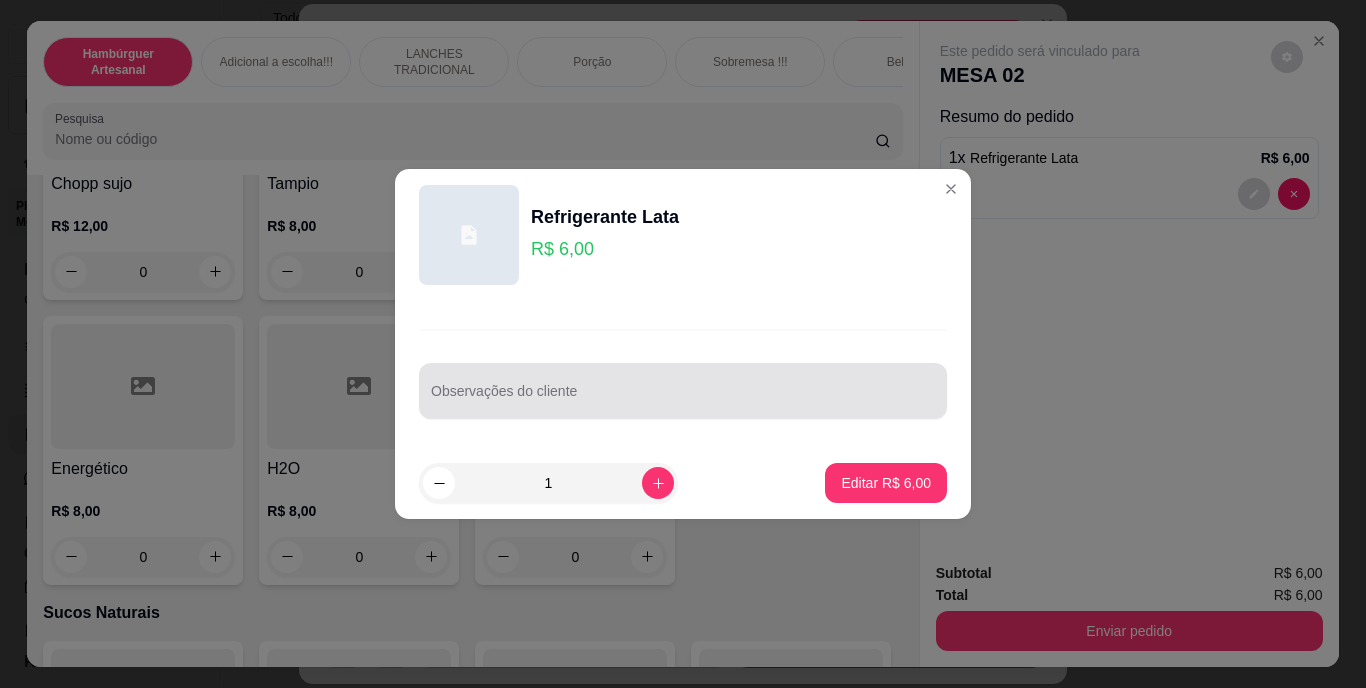 click at bounding box center (683, 391) 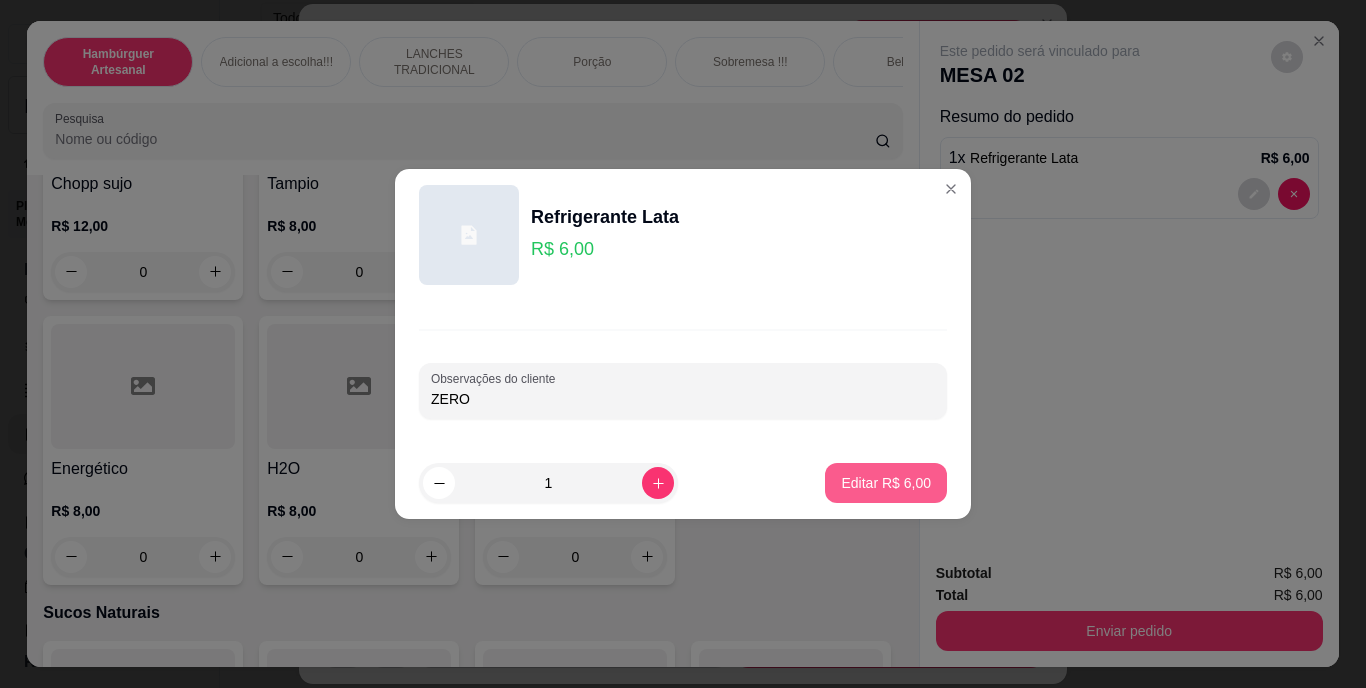 type on "ZERO" 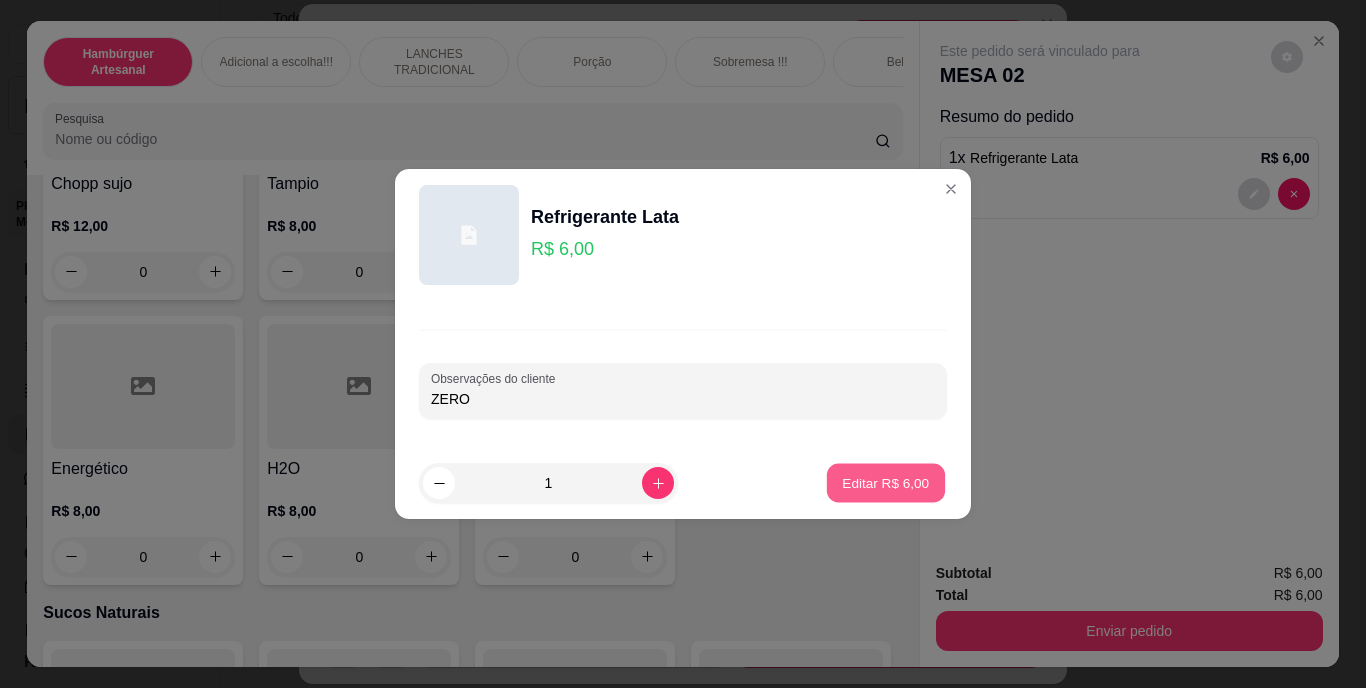 click on "Editar   R$ 6,00" at bounding box center [886, 483] 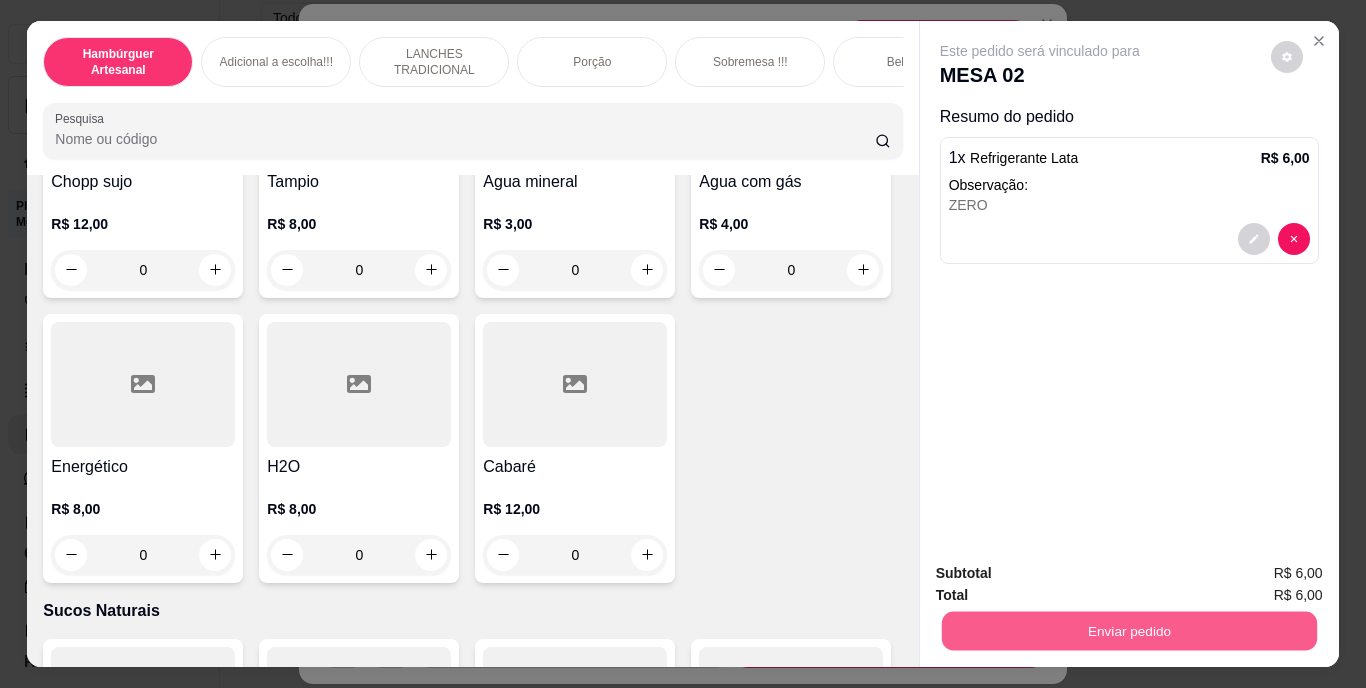 click on "Enviar pedido" at bounding box center (1128, 631) 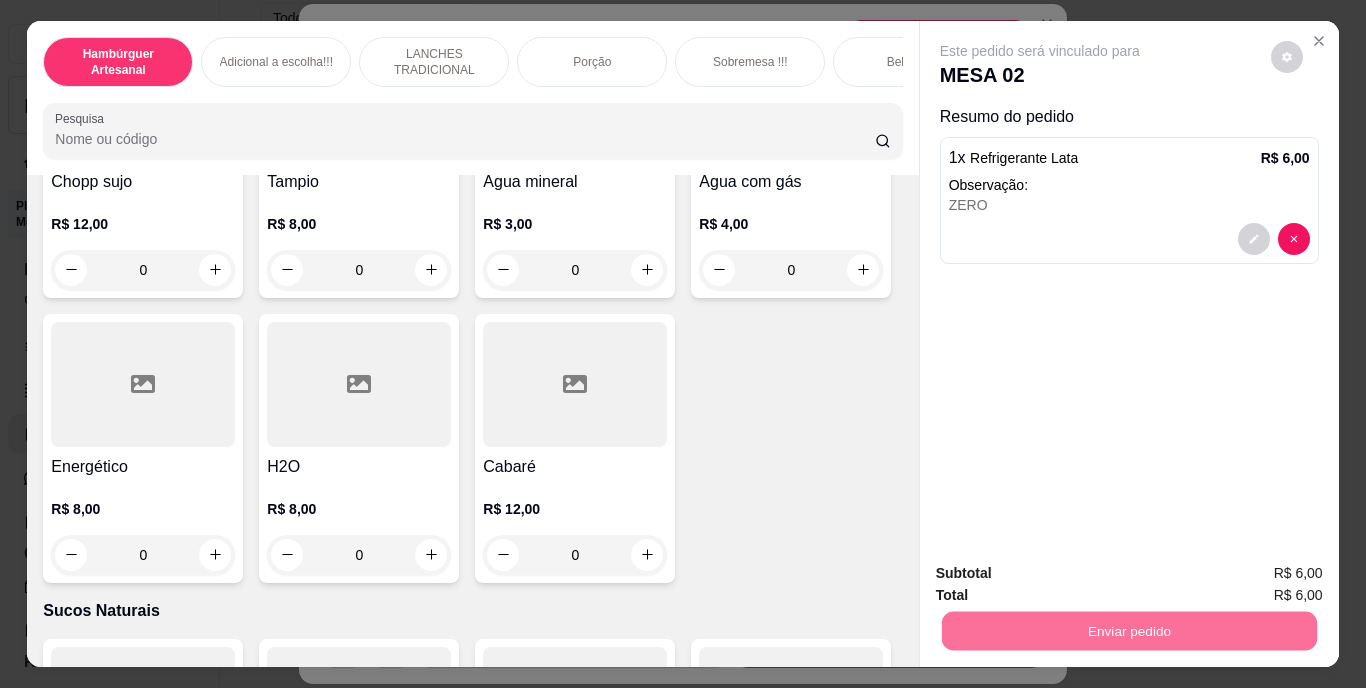 click on "Não registrar e enviar pedido" at bounding box center [1063, 574] 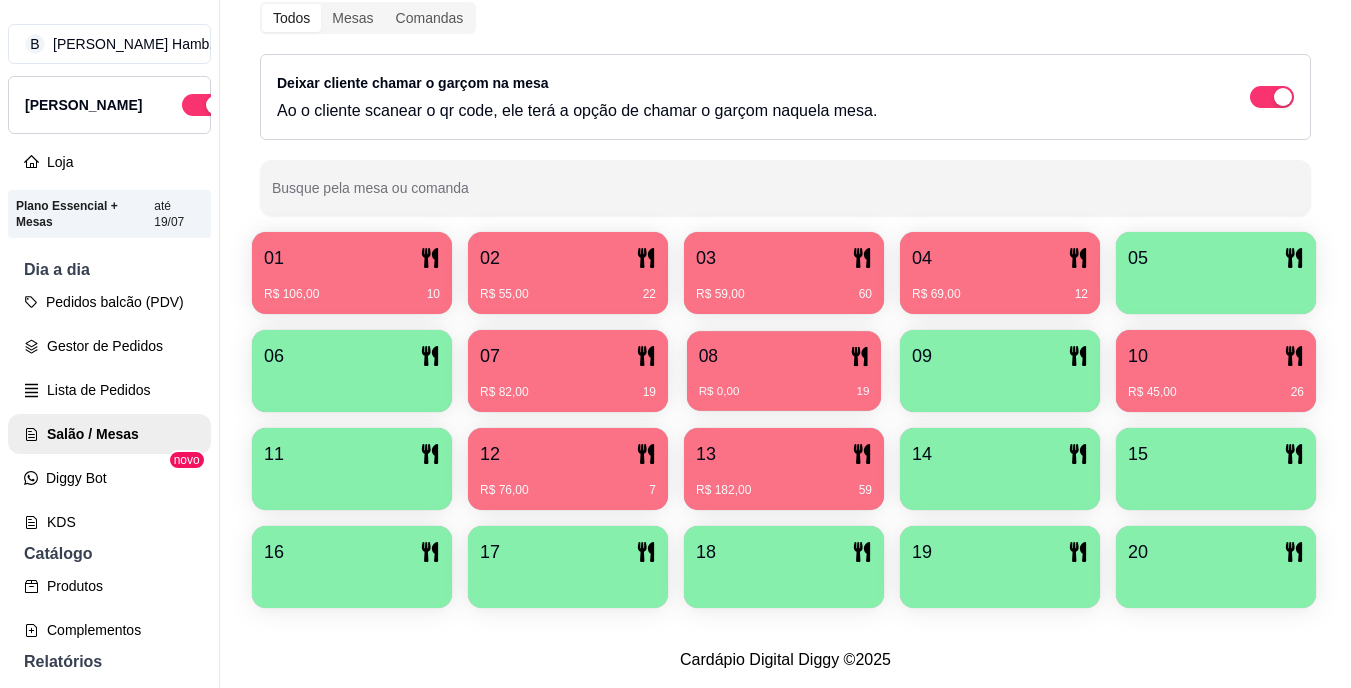 click on "R$ 0,00 19" at bounding box center [784, 384] 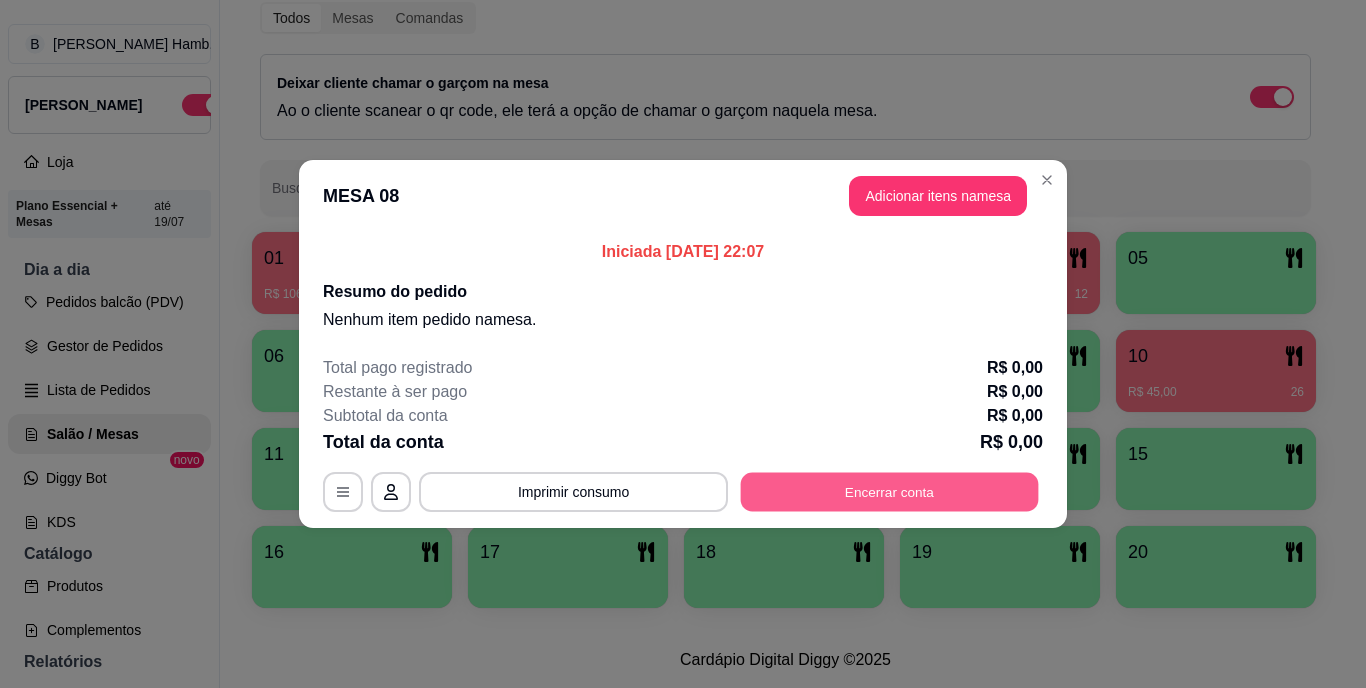 click on "Encerrar conta" at bounding box center [890, 492] 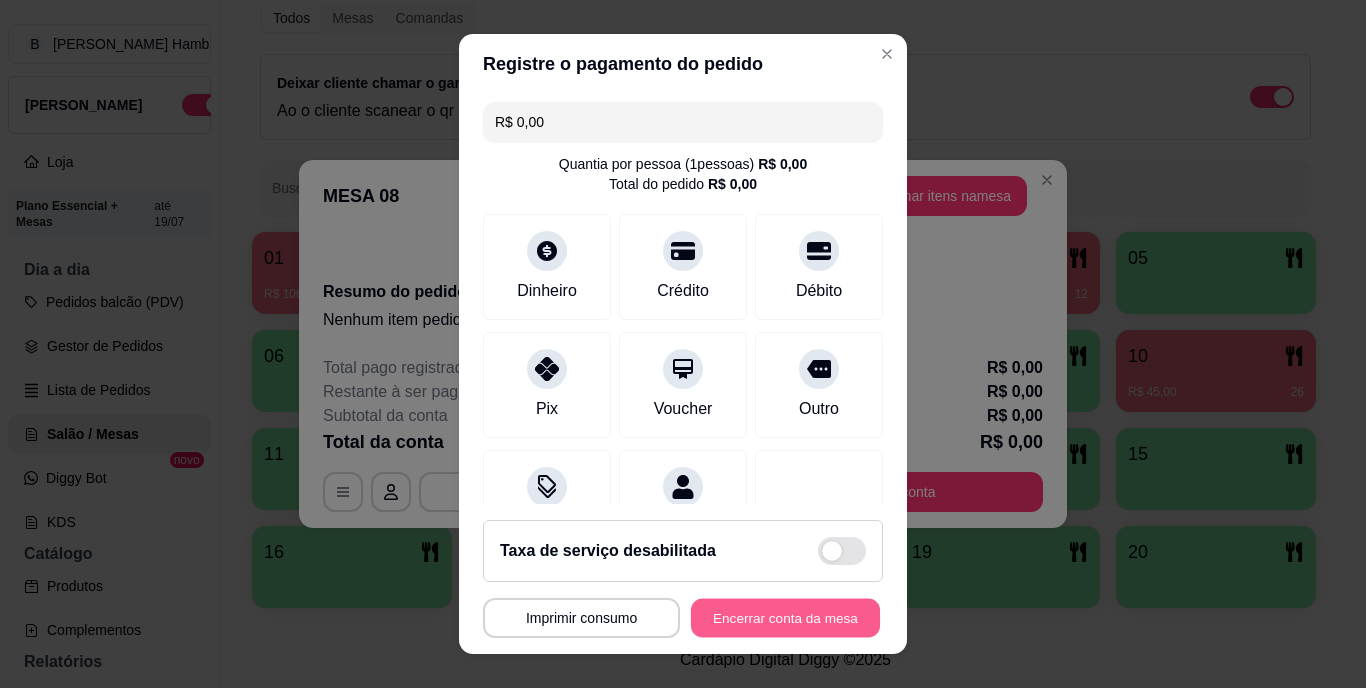 click on "Encerrar conta da mesa" at bounding box center [785, 617] 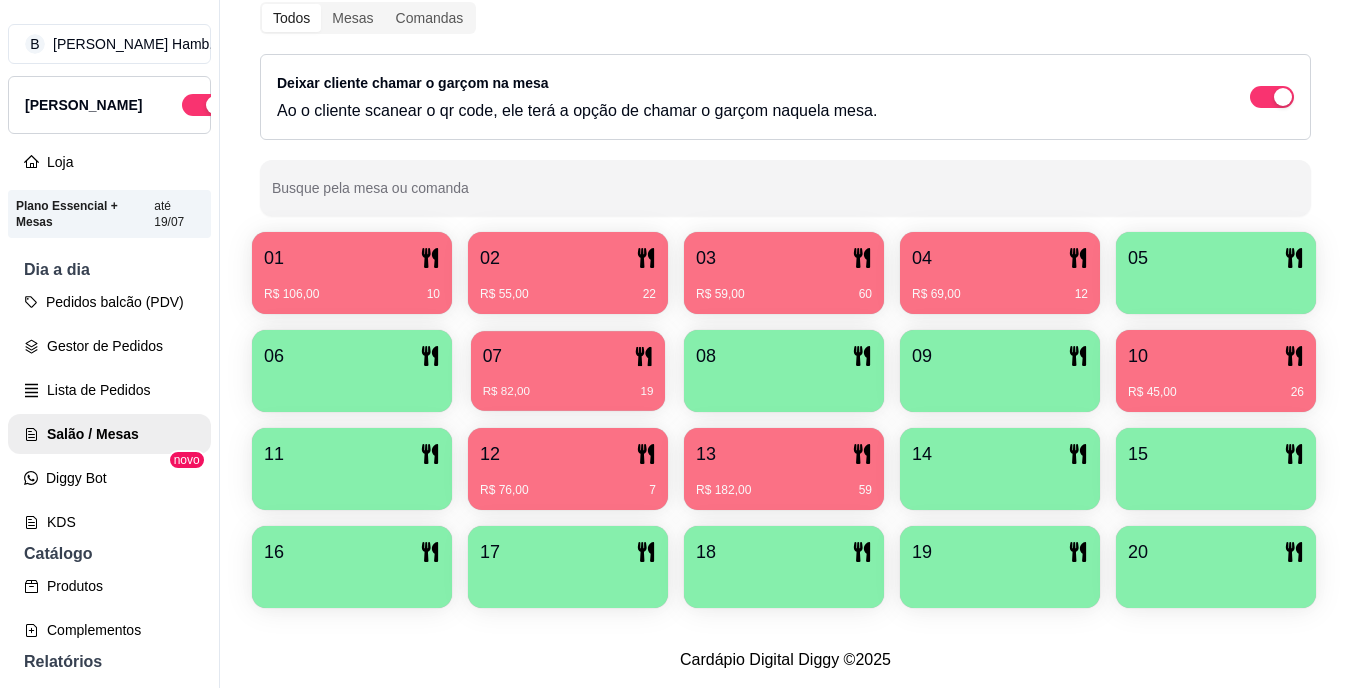 click on "R$ 82,00 19" at bounding box center (568, 384) 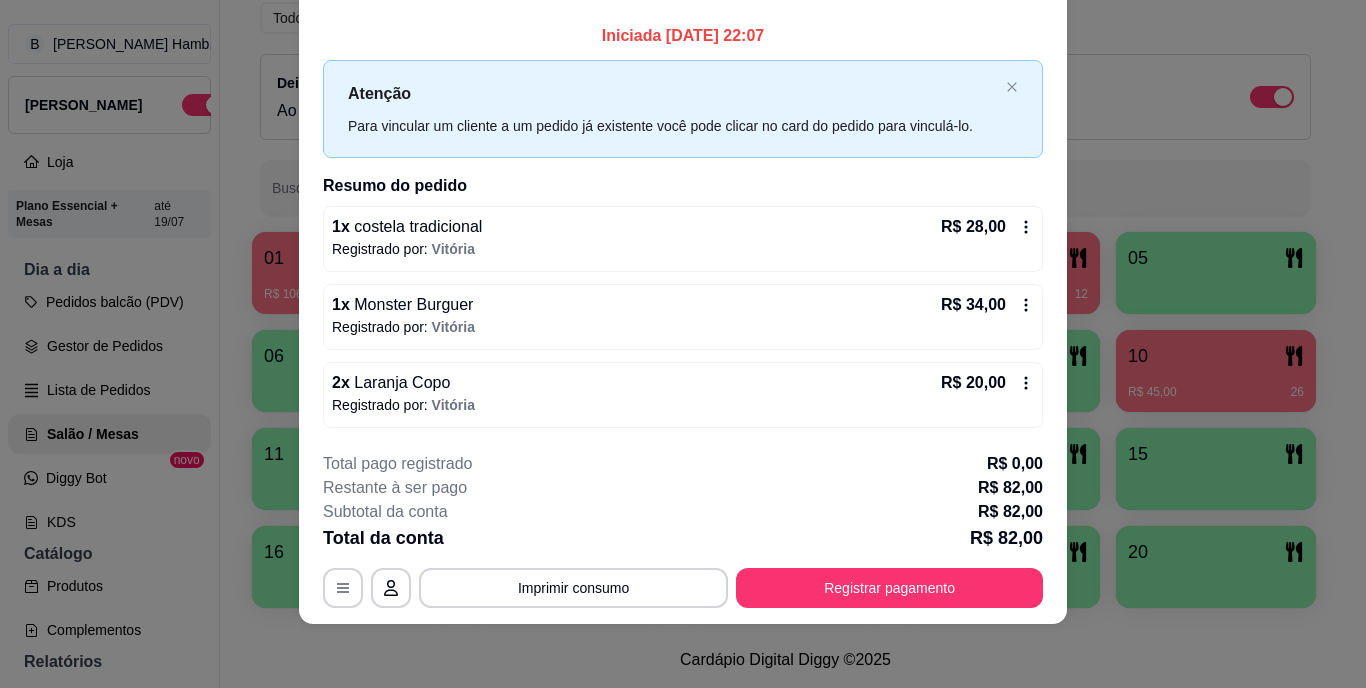 scroll, scrollTop: 60, scrollLeft: 0, axis: vertical 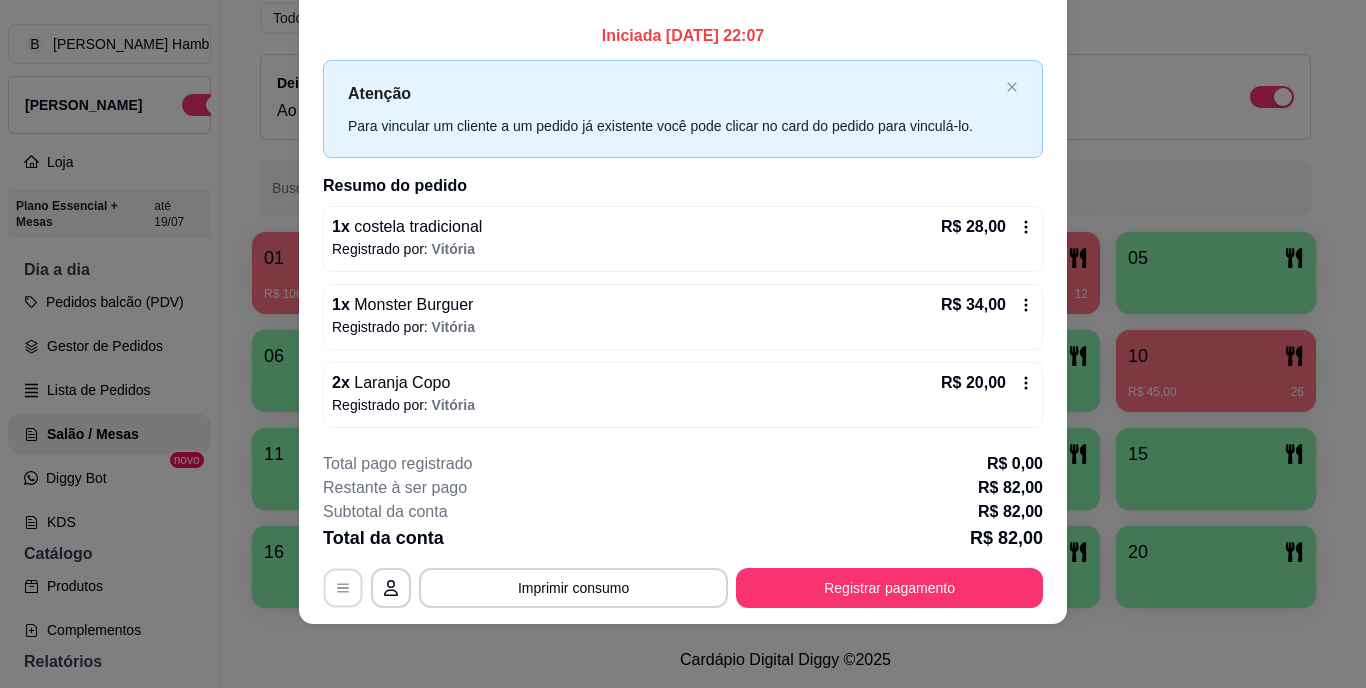 click 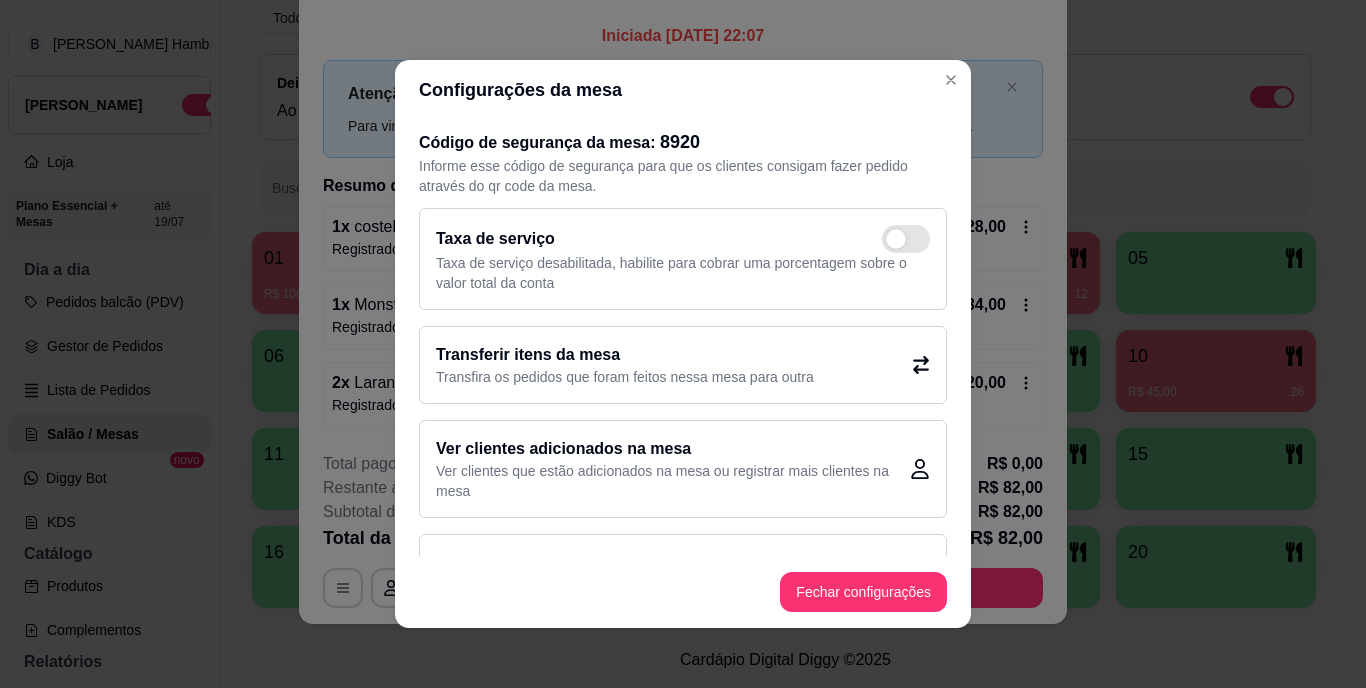click on "Transferir itens da mesa" at bounding box center [625, 355] 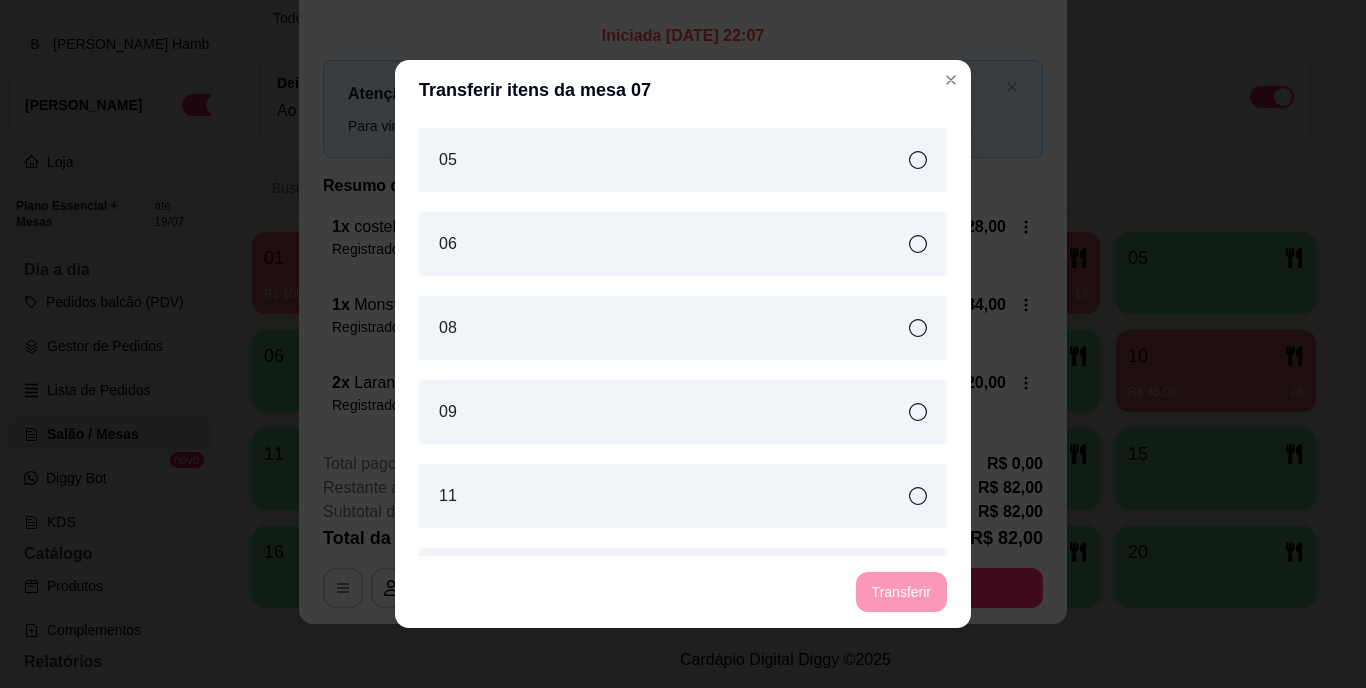click on "08" at bounding box center (683, 328) 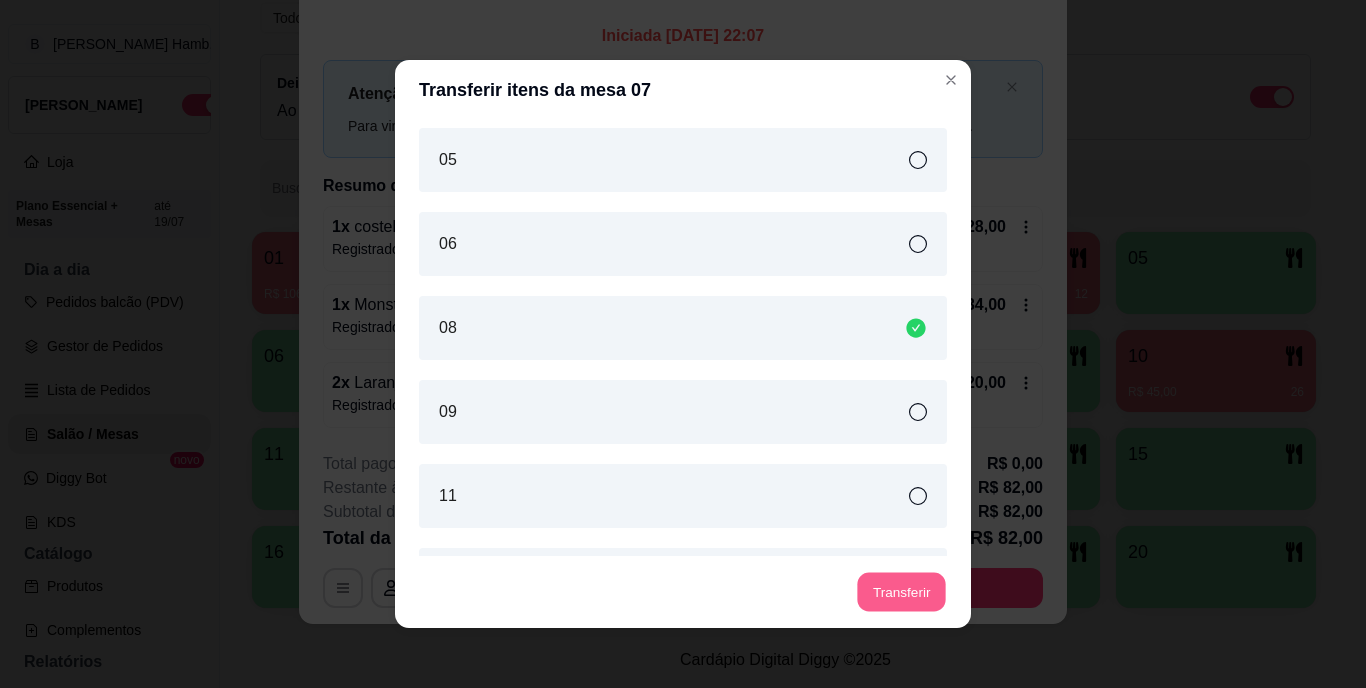click on "Transferir" at bounding box center [901, 592] 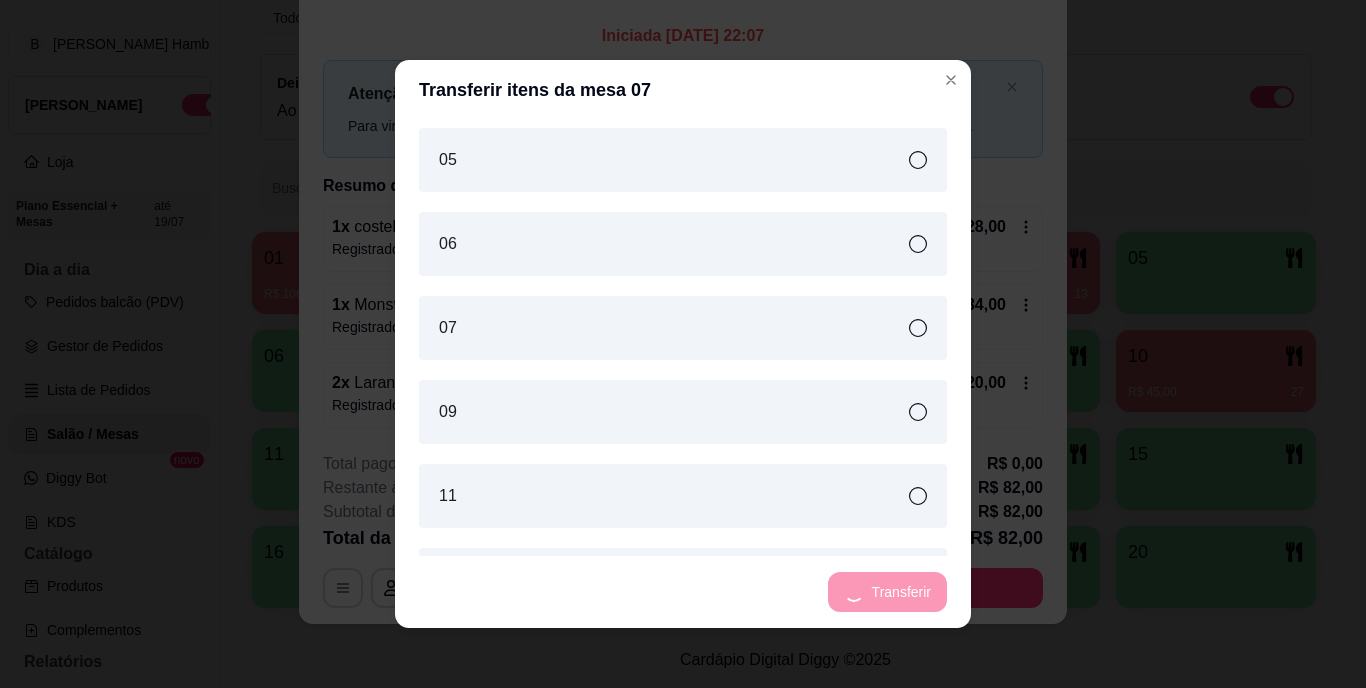 scroll, scrollTop: 0, scrollLeft: 0, axis: both 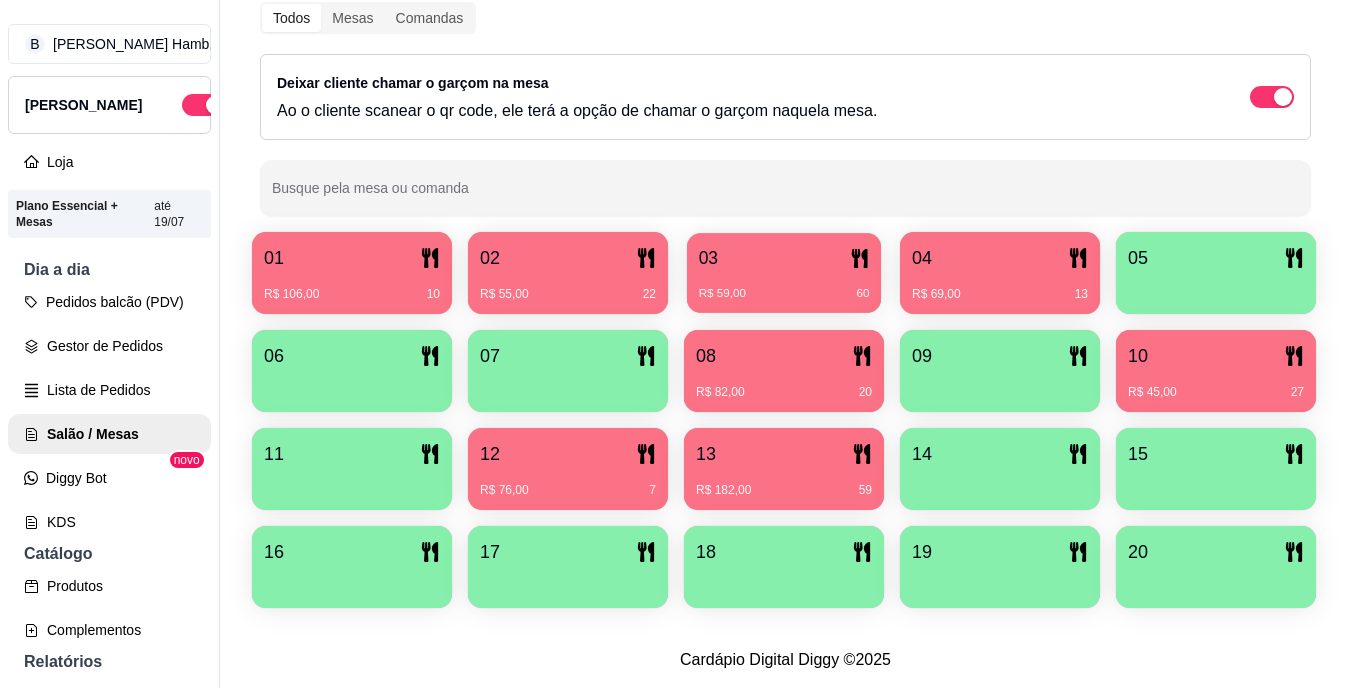click on "R$ 59,00 60" at bounding box center (784, 286) 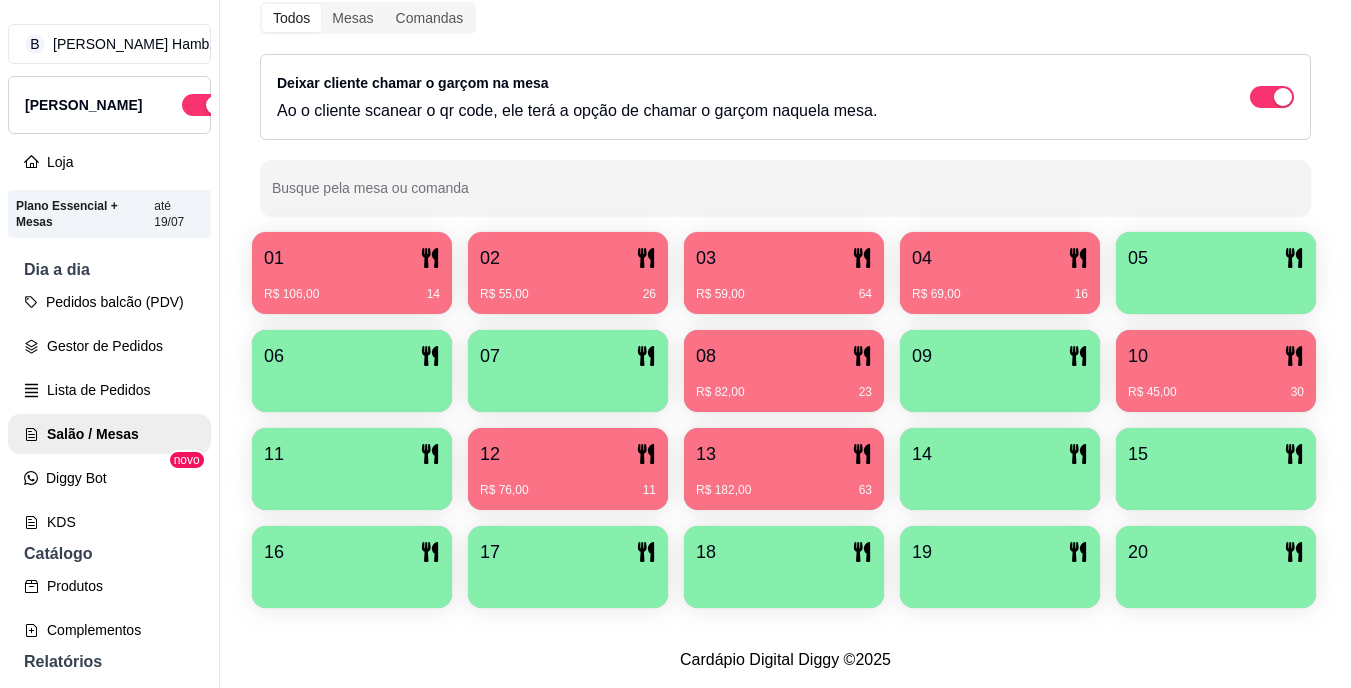 click on "R$ 45,00 30" at bounding box center (1216, 392) 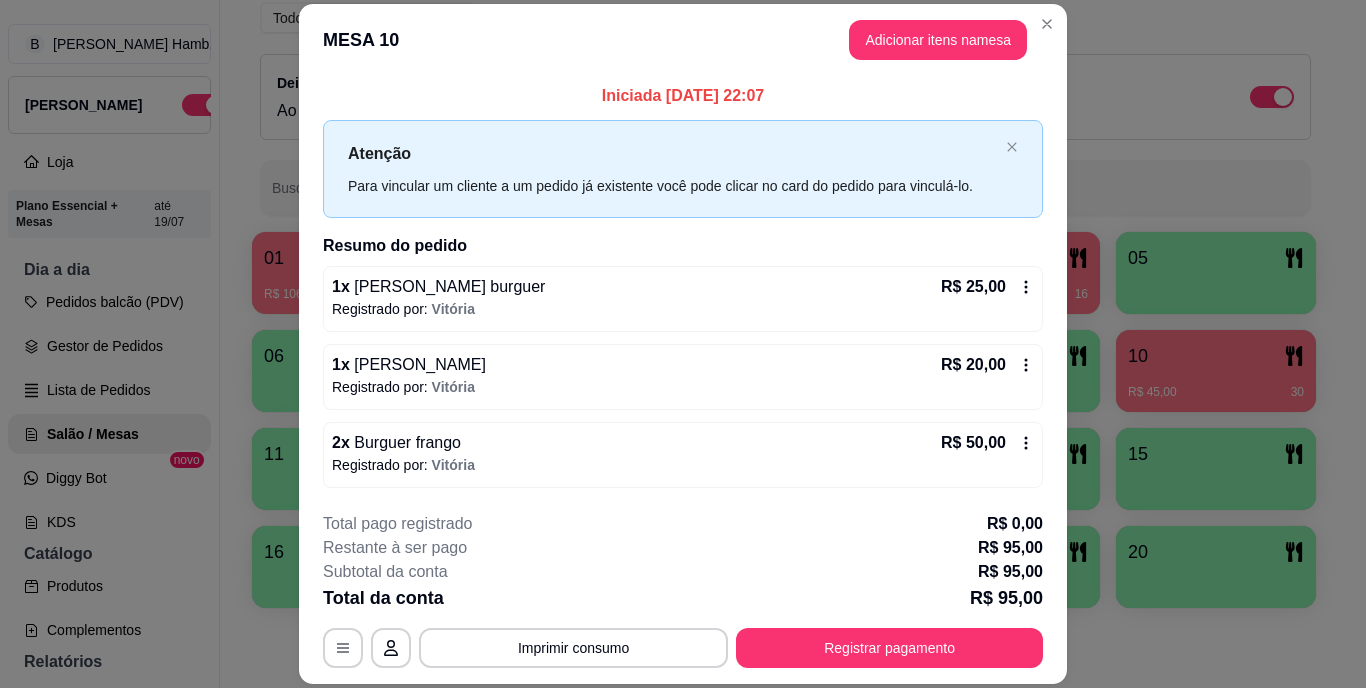 scroll, scrollTop: 60, scrollLeft: 0, axis: vertical 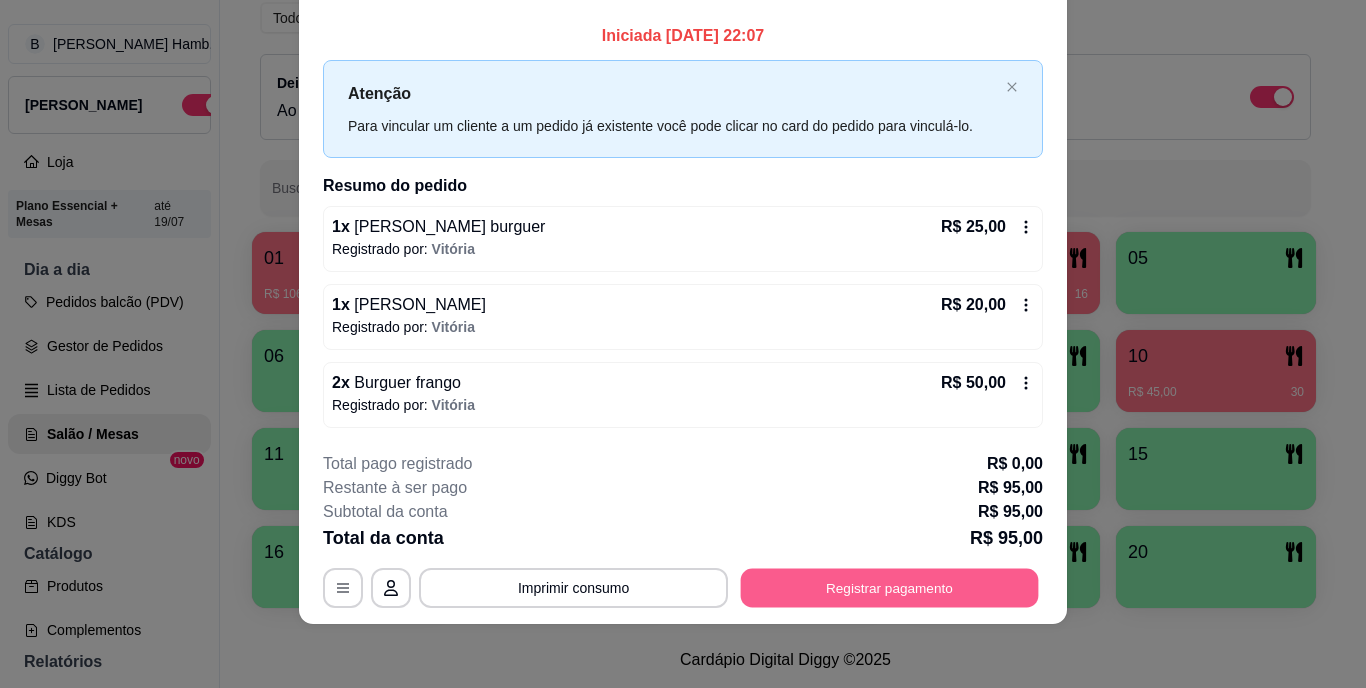 click on "Registrar pagamento" at bounding box center [890, 587] 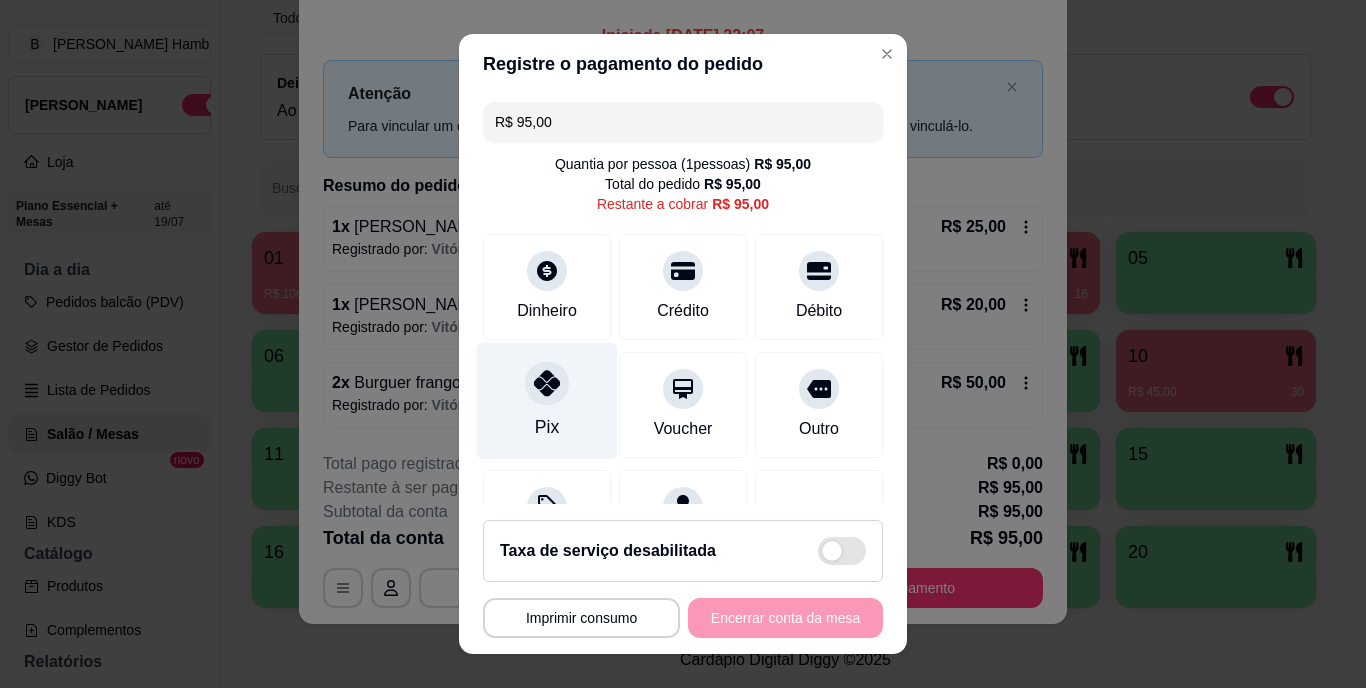 click at bounding box center [547, 384] 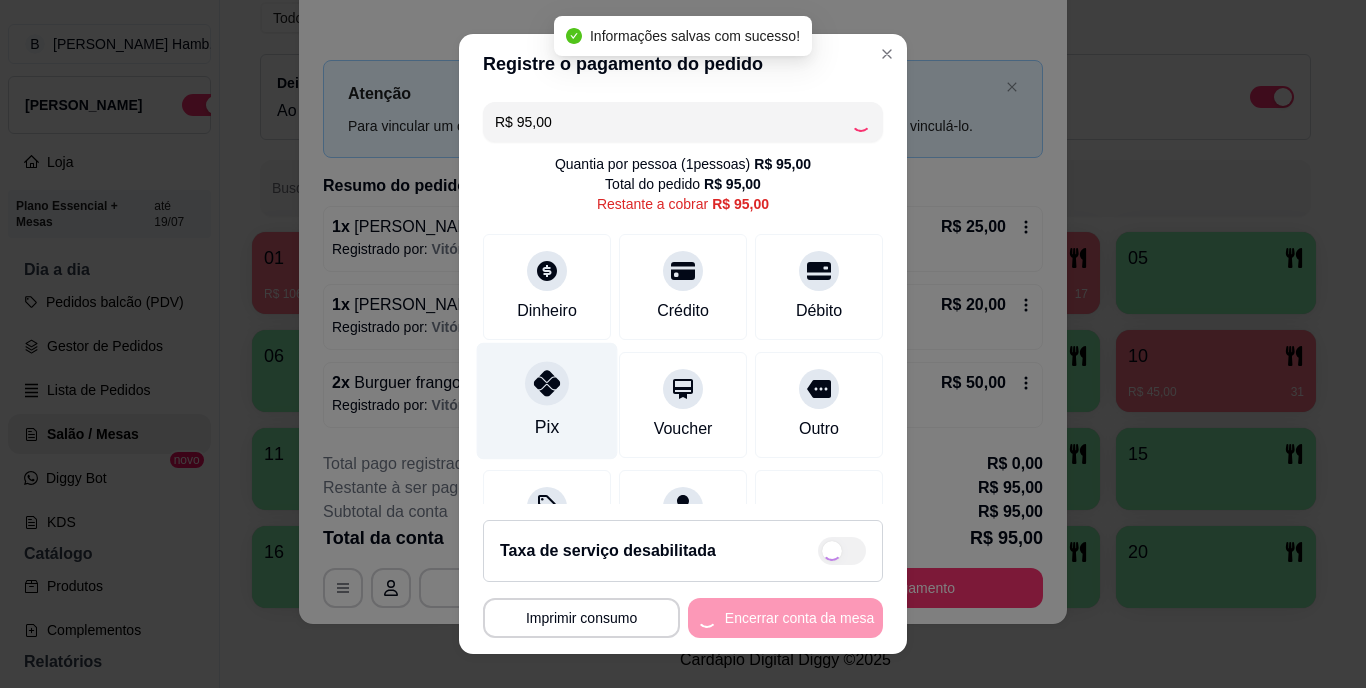 type on "R$ 0,00" 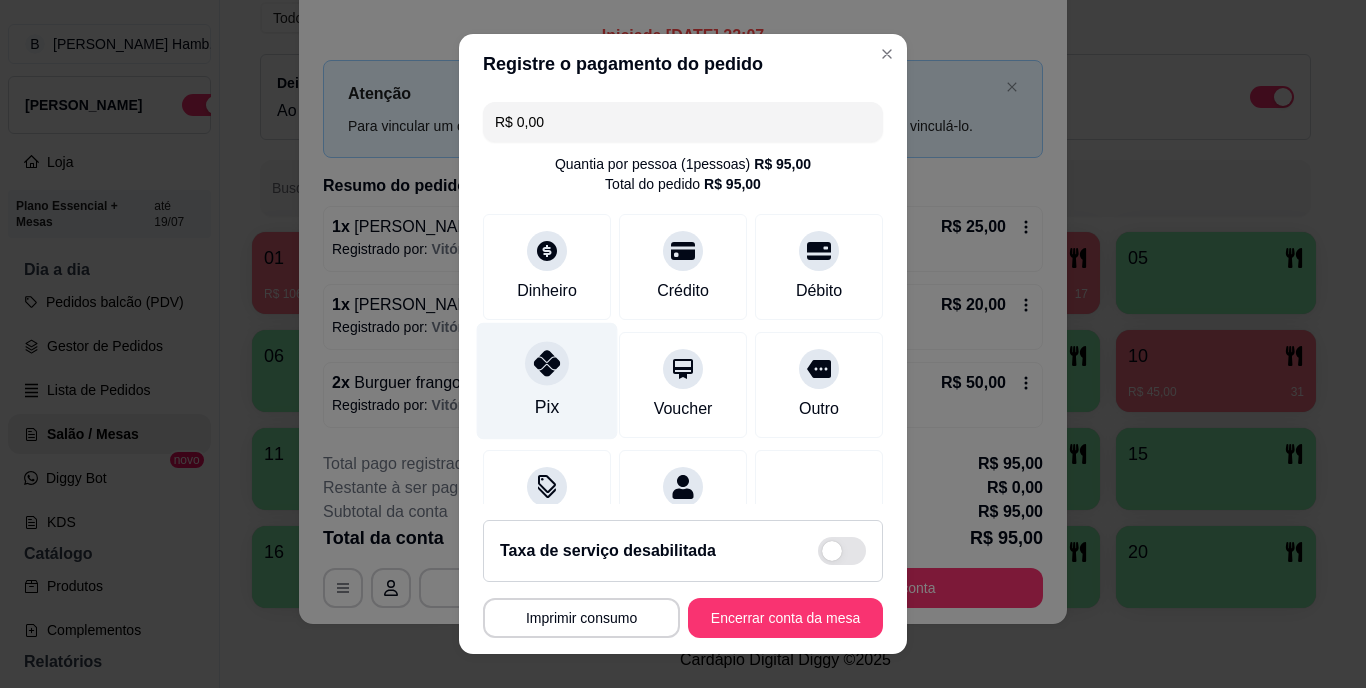 click on "Pix" at bounding box center (547, 408) 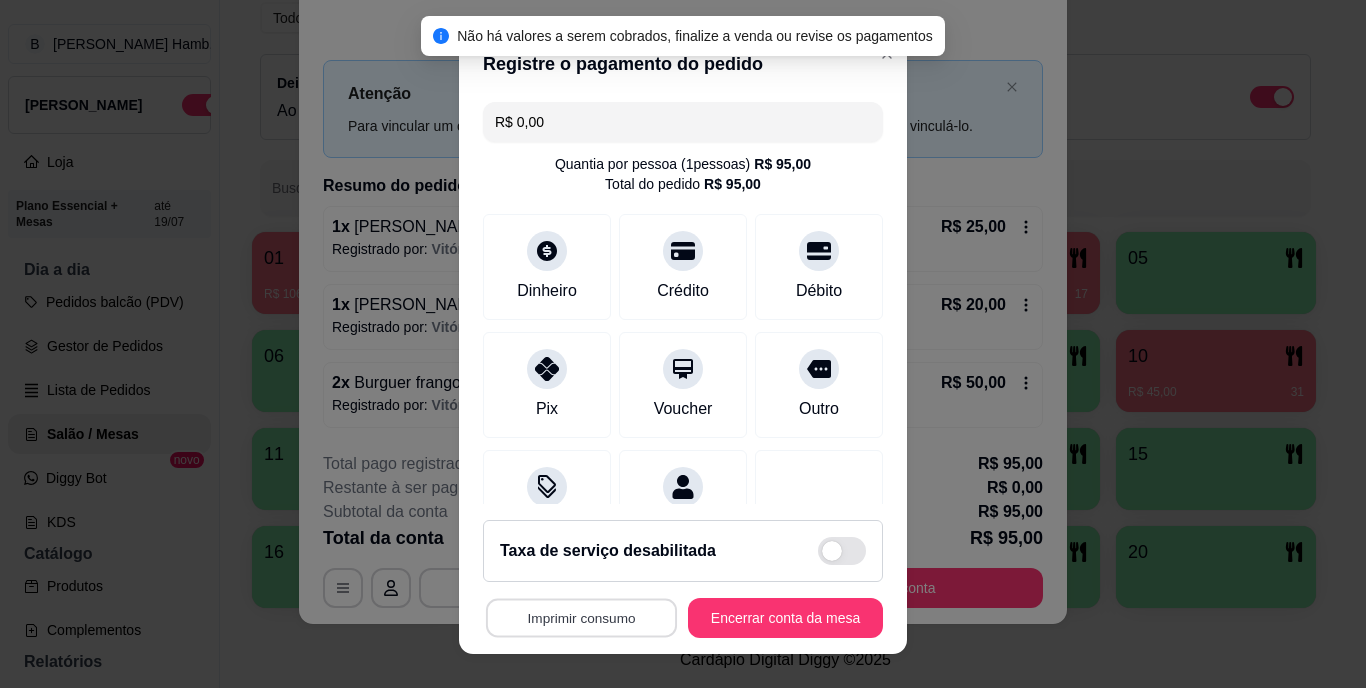 click on "Imprimir consumo" at bounding box center [581, 617] 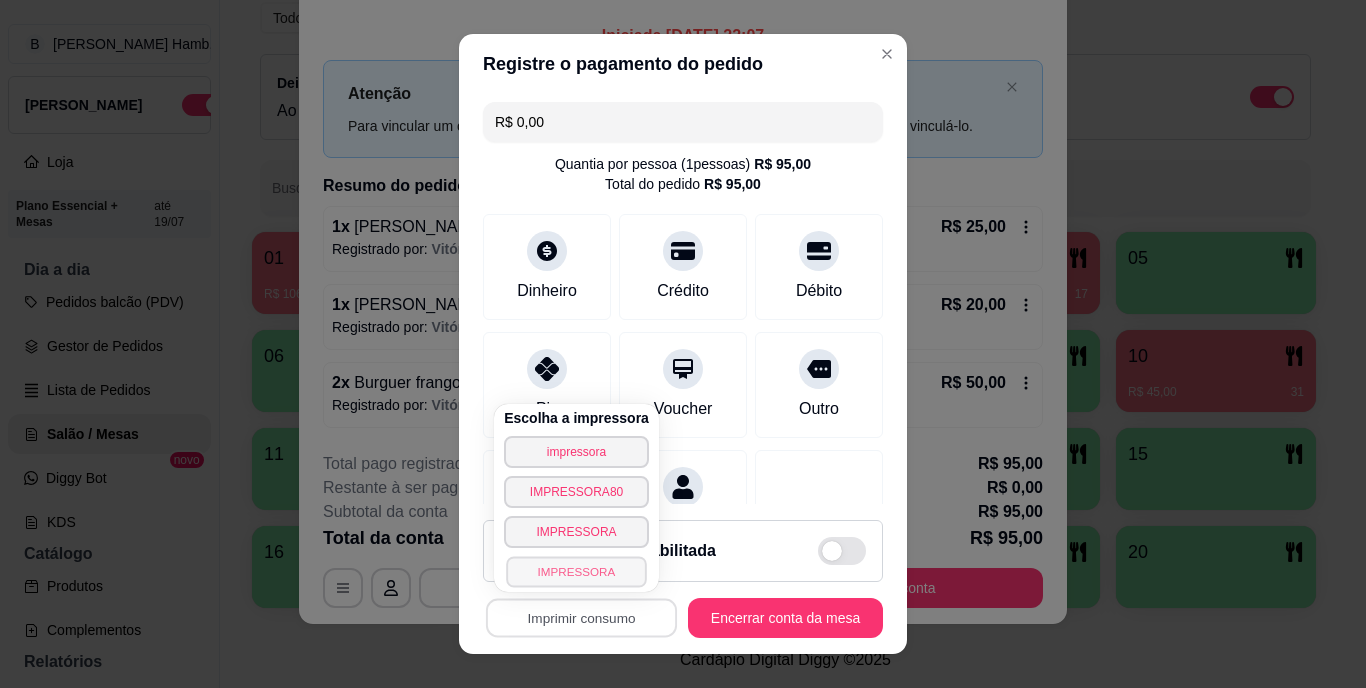 click on "IMPRESSORA" at bounding box center (576, 571) 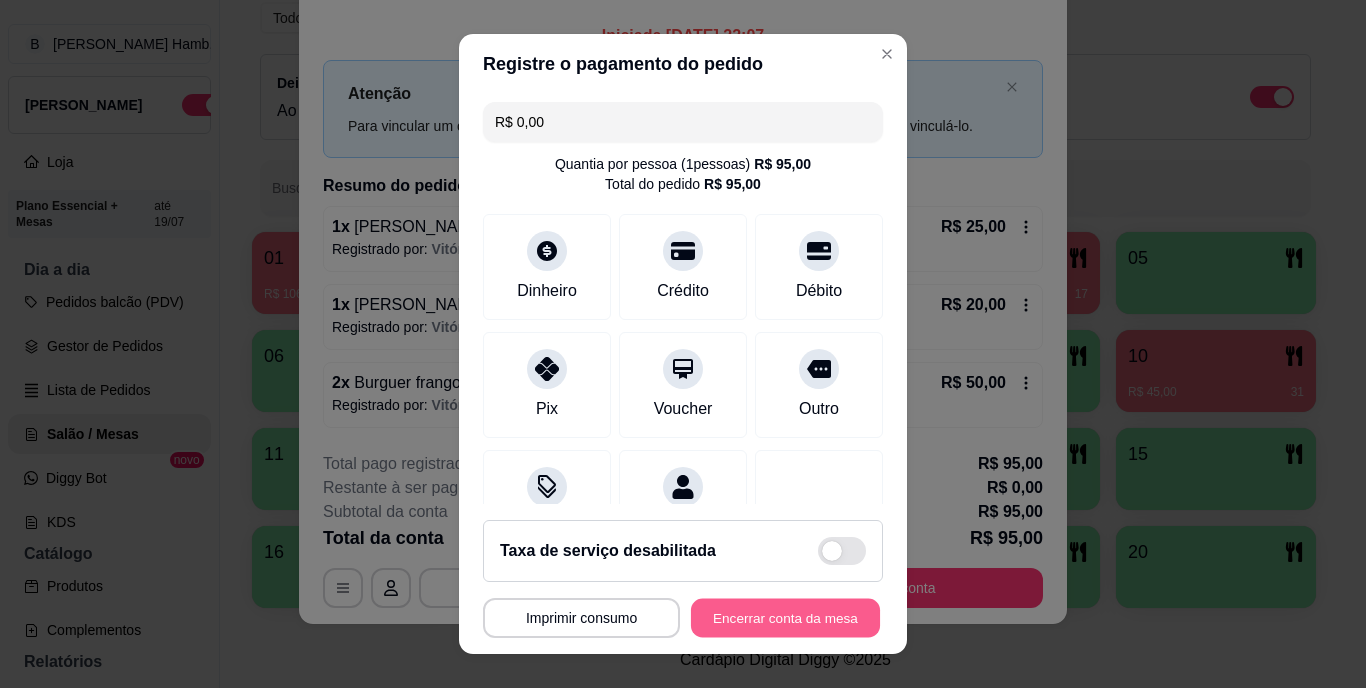 click on "Encerrar conta da mesa" at bounding box center (785, 617) 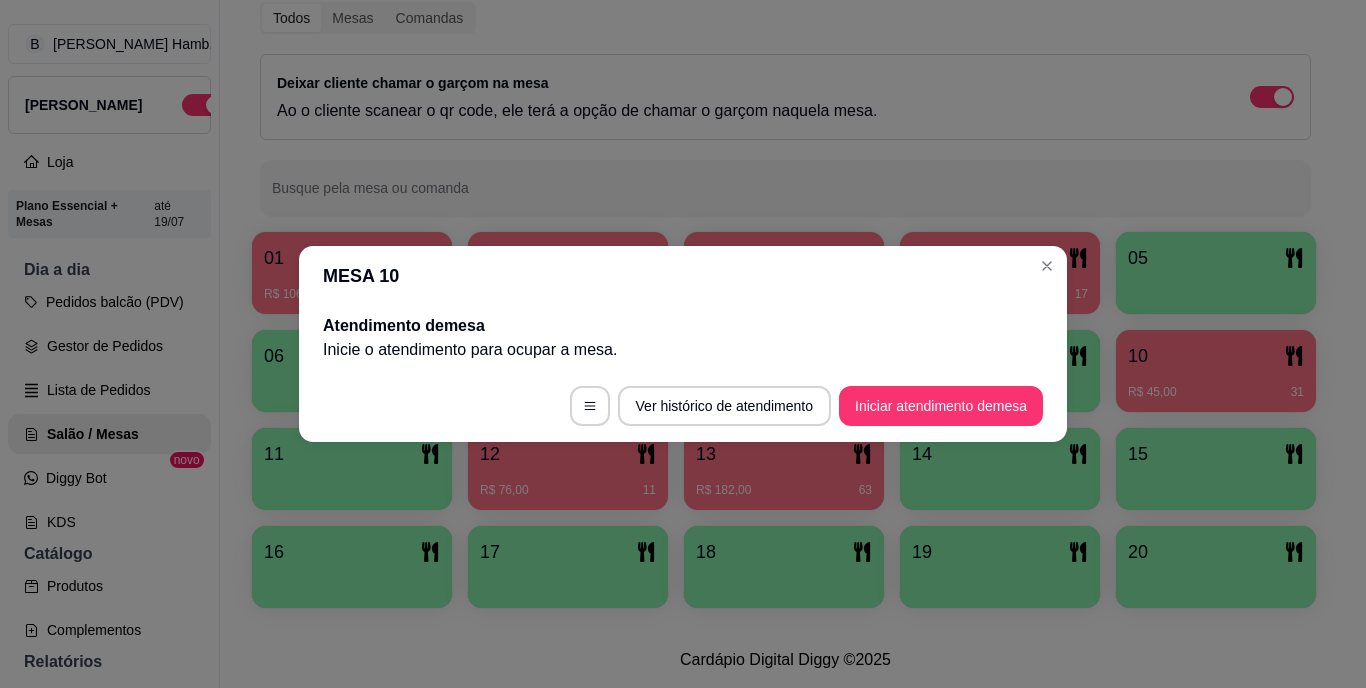 scroll, scrollTop: 0, scrollLeft: 0, axis: both 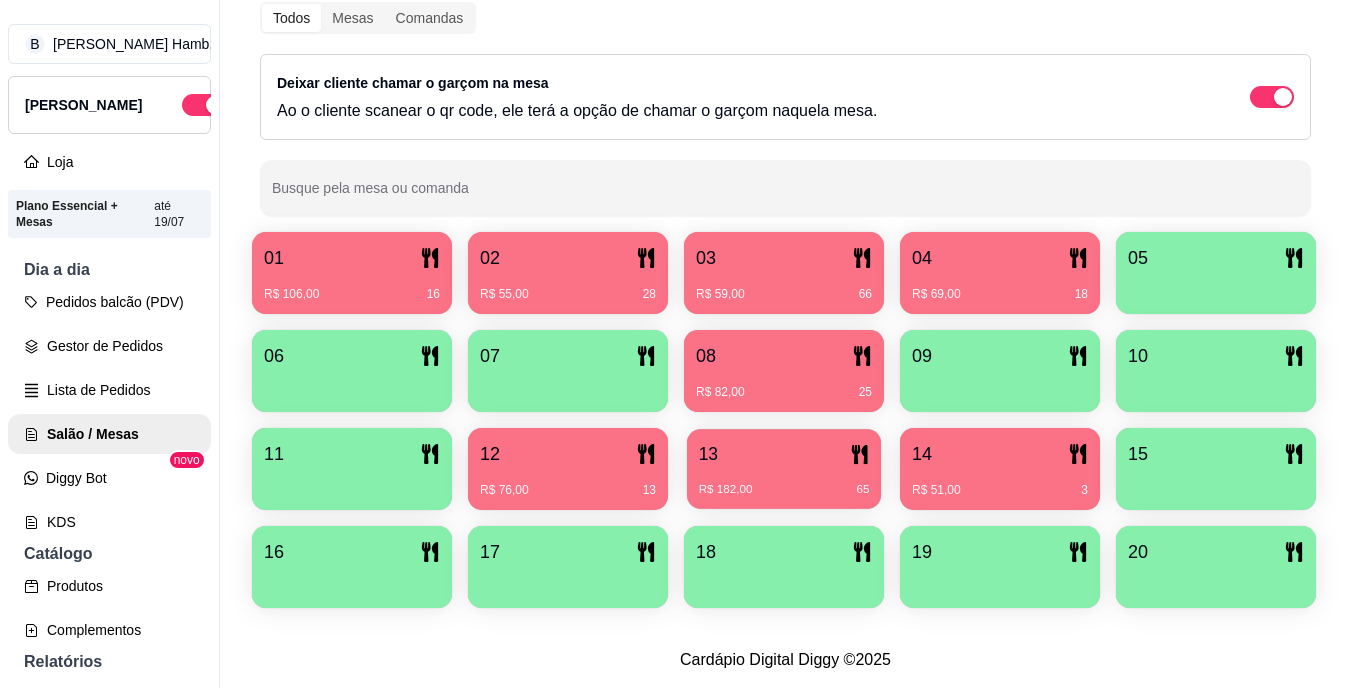 click on "R$ 182,00 65" at bounding box center [784, 482] 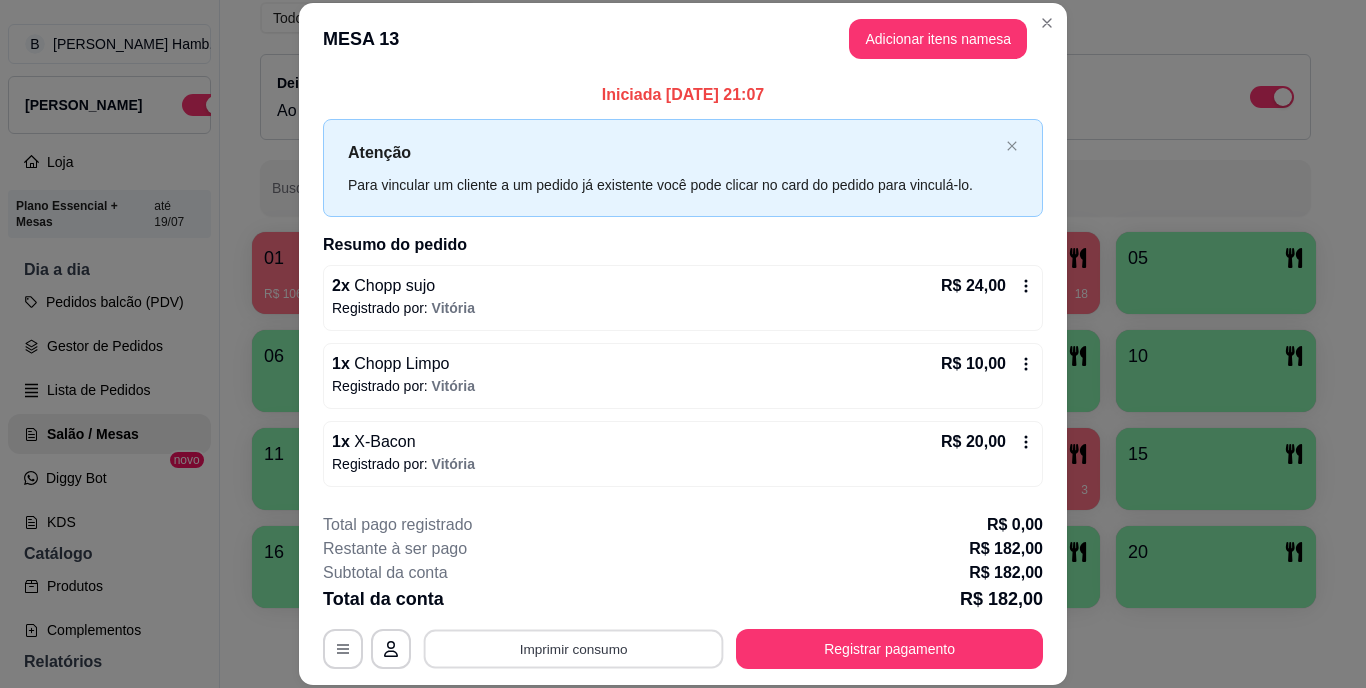 click on "Imprimir consumo" at bounding box center (574, 648) 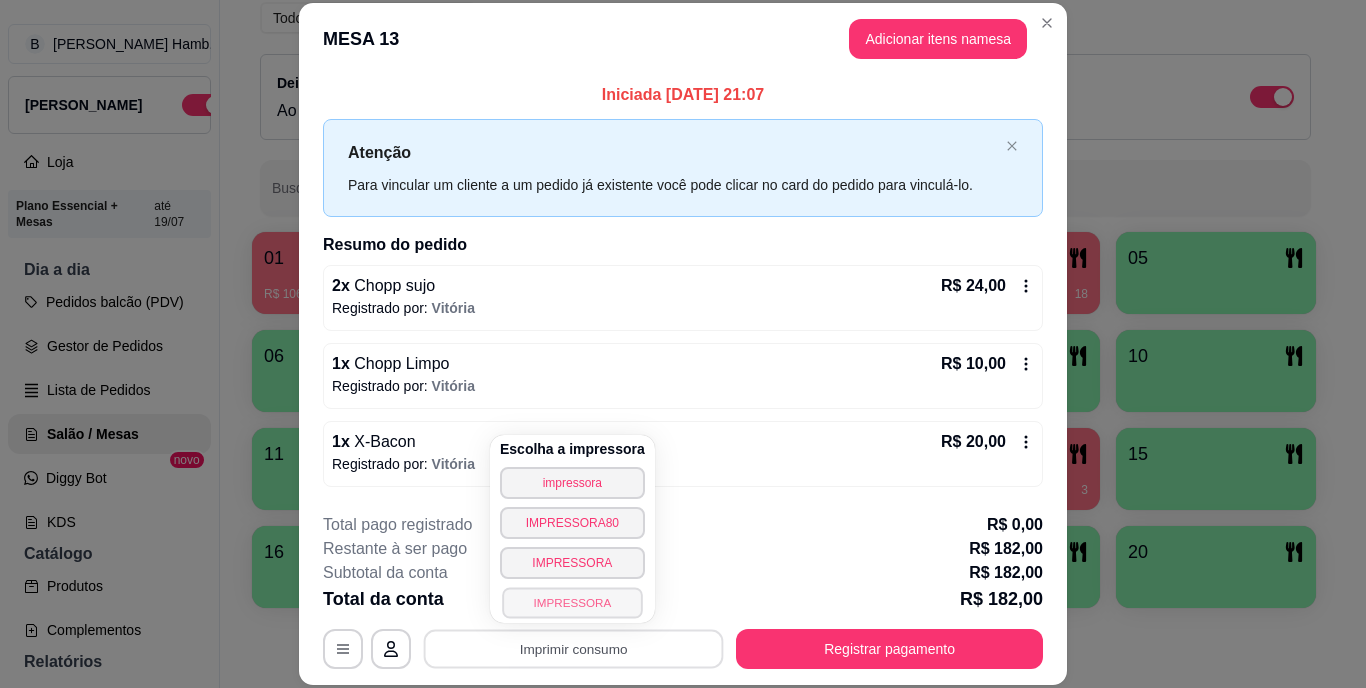 click on "IMPRESSORA" at bounding box center [572, 602] 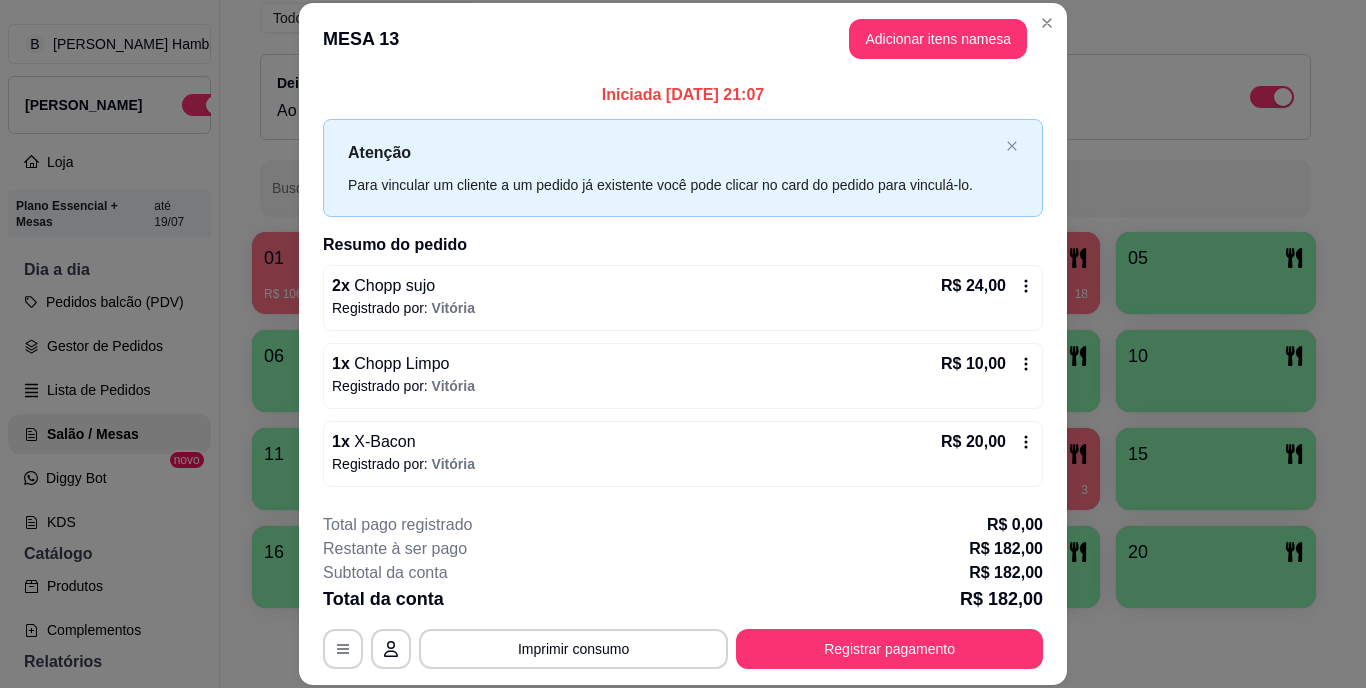 click on "Total da conta R$ 182,00" at bounding box center (683, 599) 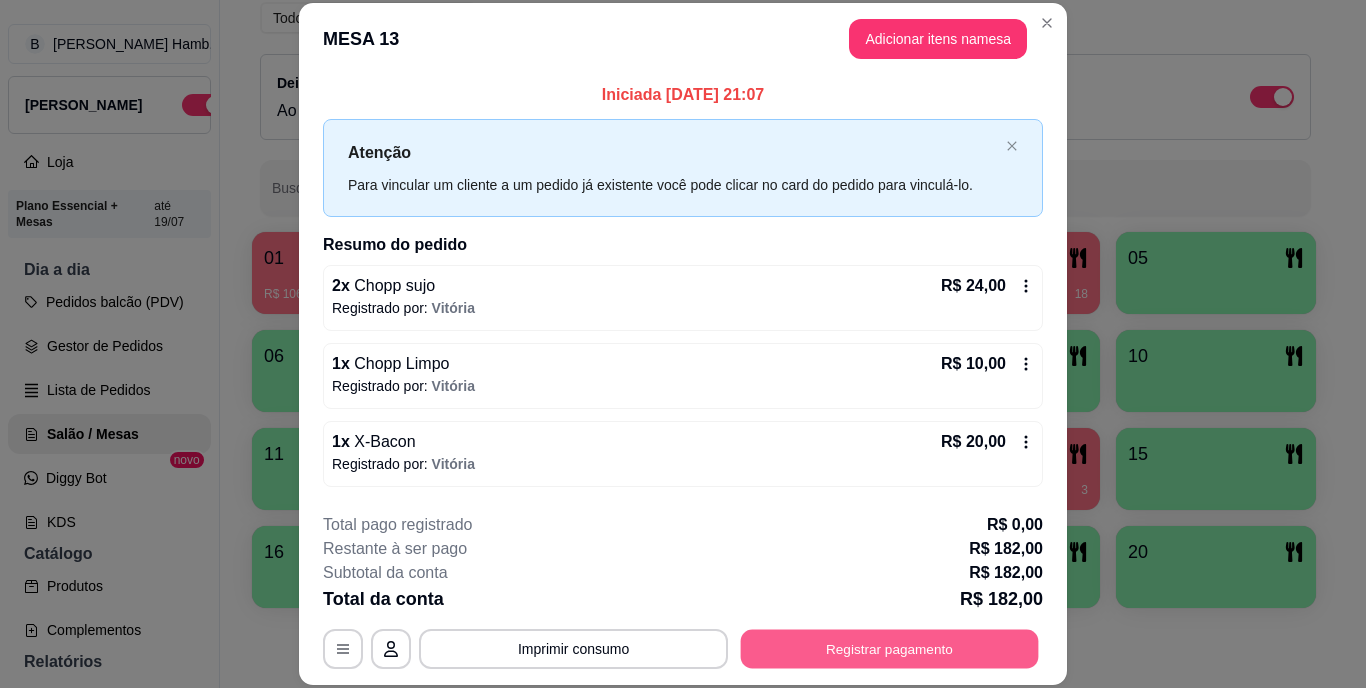 click on "Registrar pagamento" at bounding box center (890, 648) 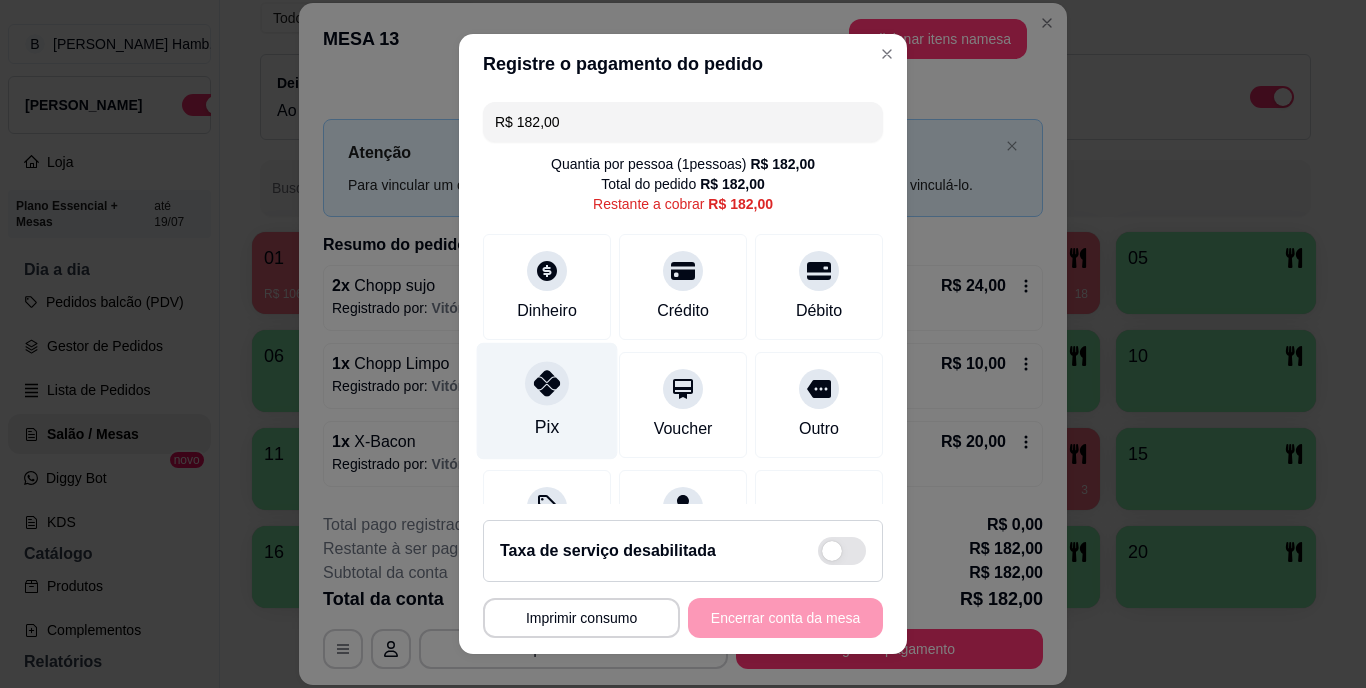 scroll, scrollTop: 104, scrollLeft: 0, axis: vertical 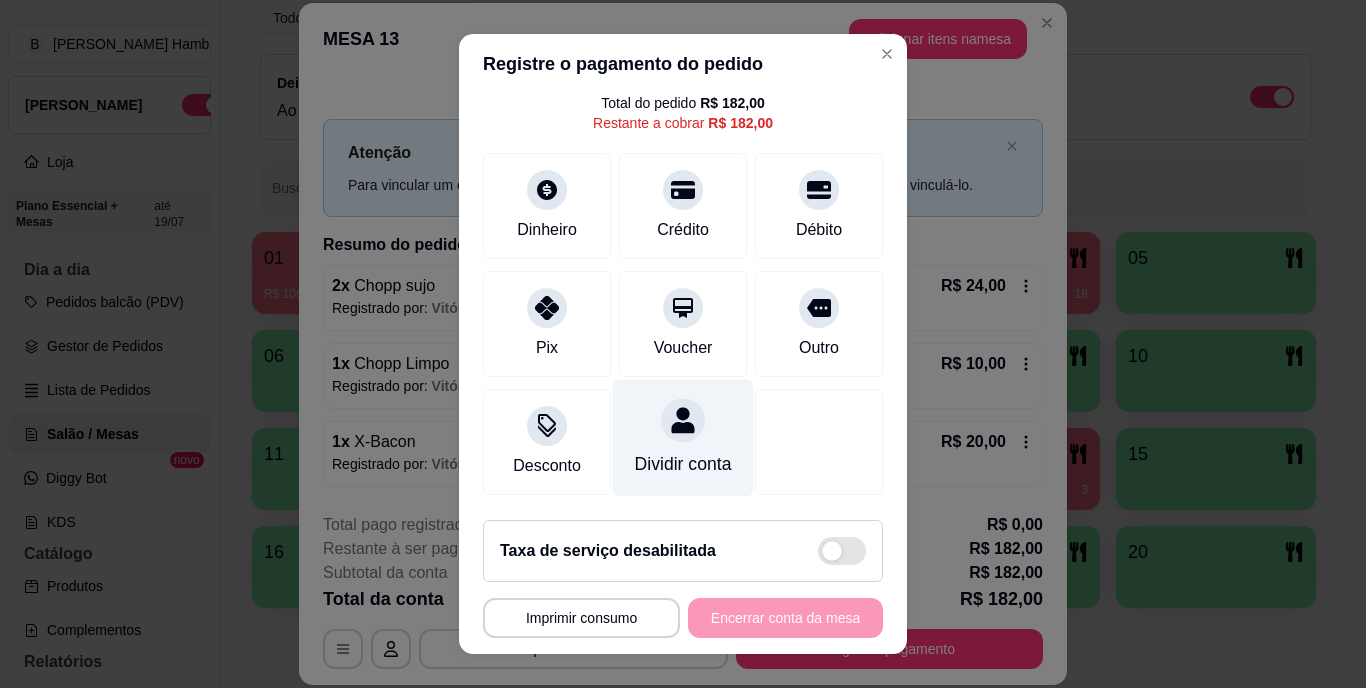 click on "Dividir conta" at bounding box center [683, 465] 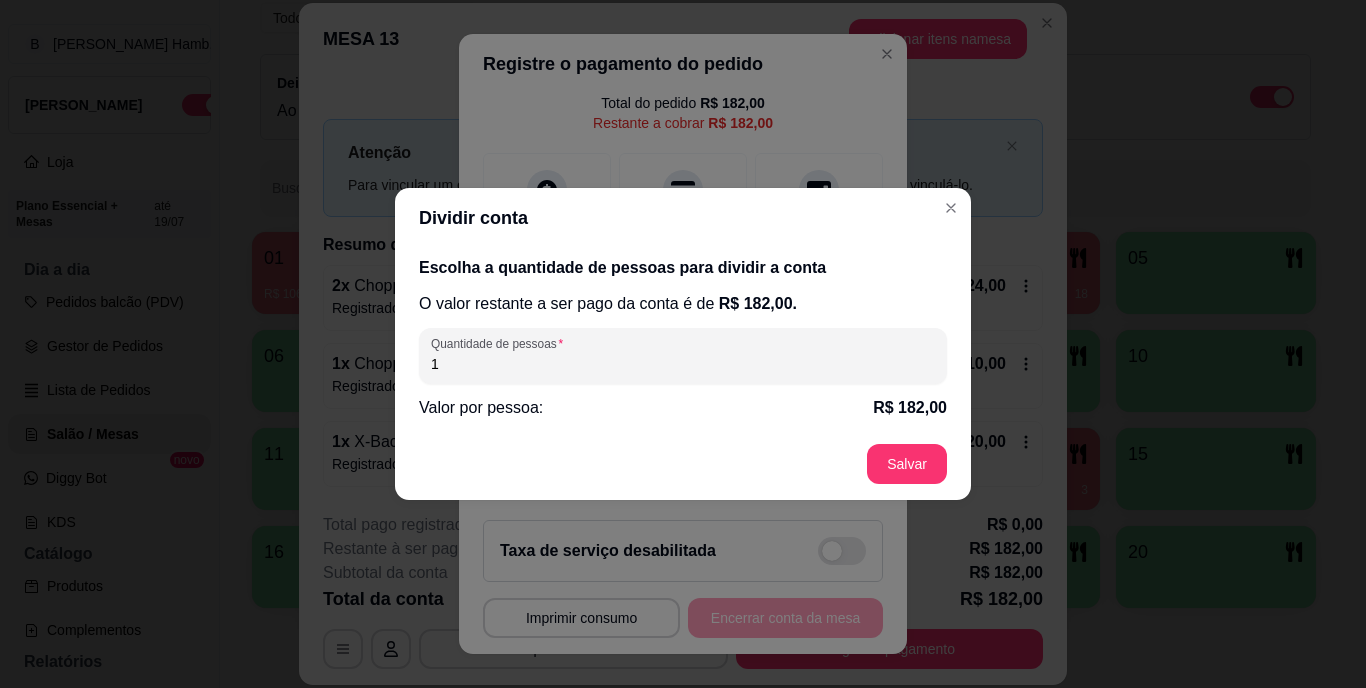 click on "1" at bounding box center (683, 364) 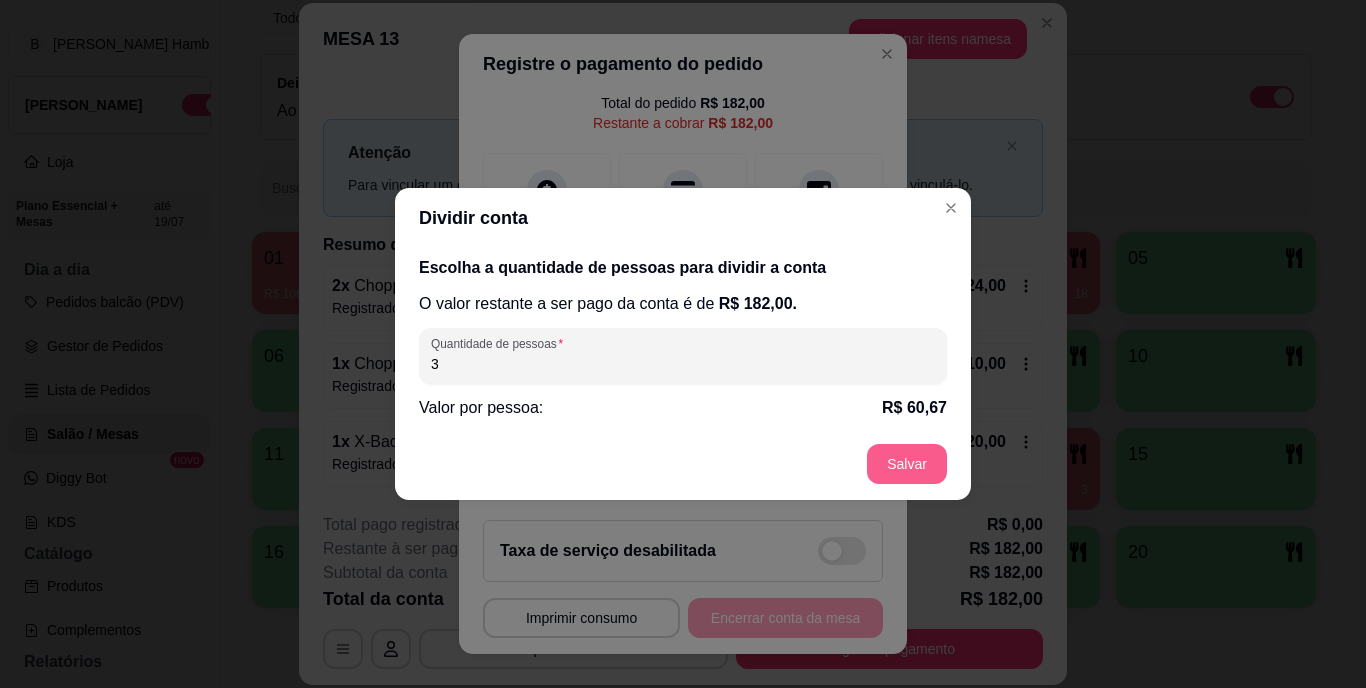 type on "3" 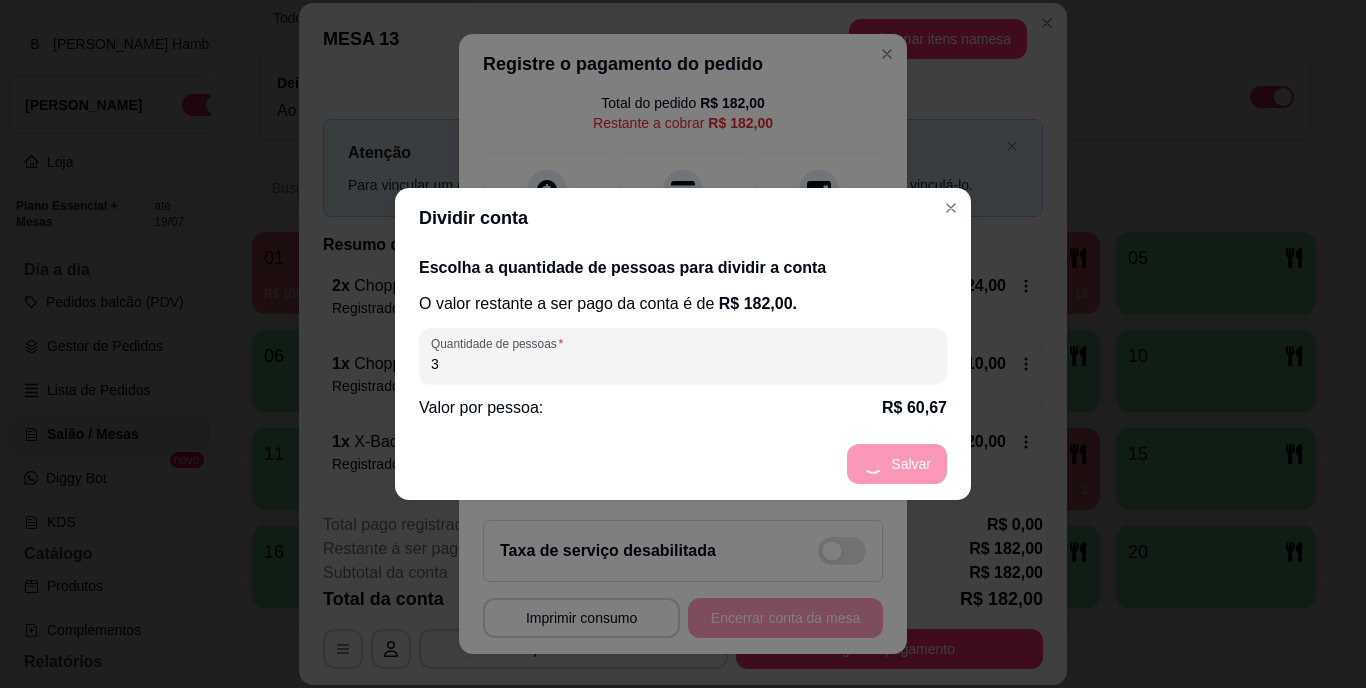 click on "Salvar" at bounding box center (683, 464) 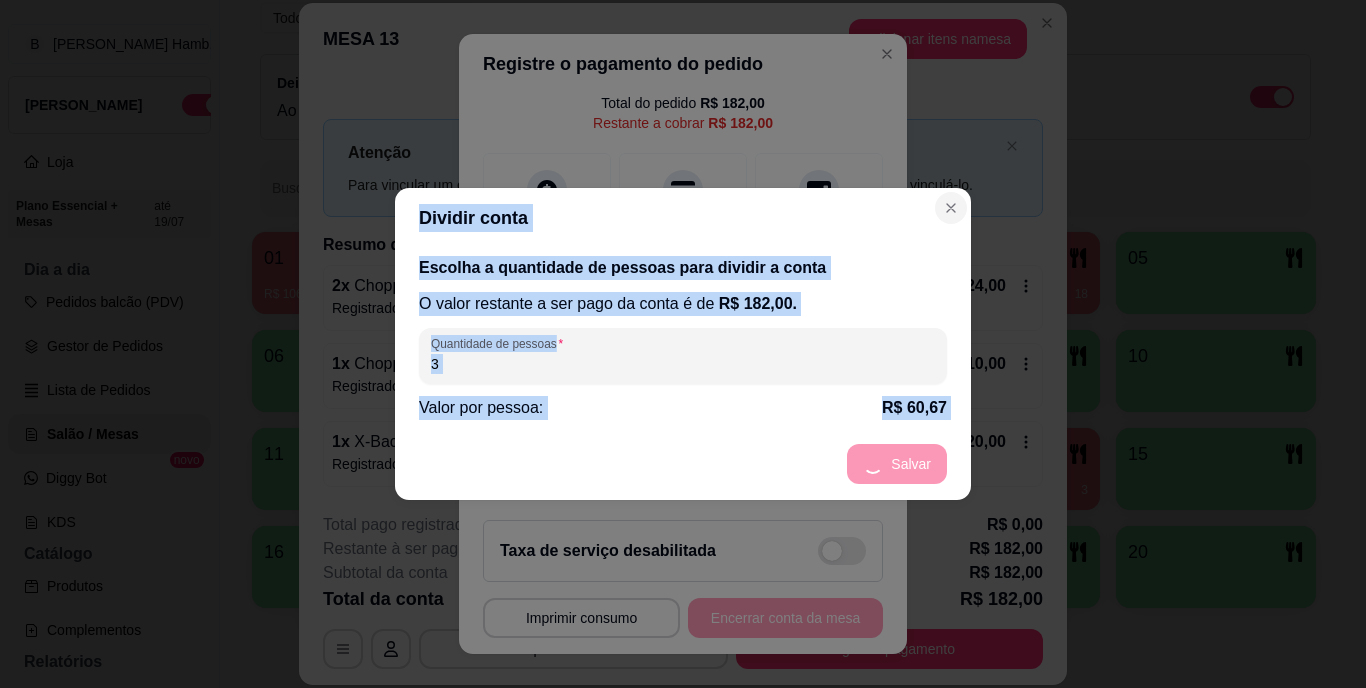 drag, startPoint x: 896, startPoint y: 454, endPoint x: 947, endPoint y: 208, distance: 251.23097 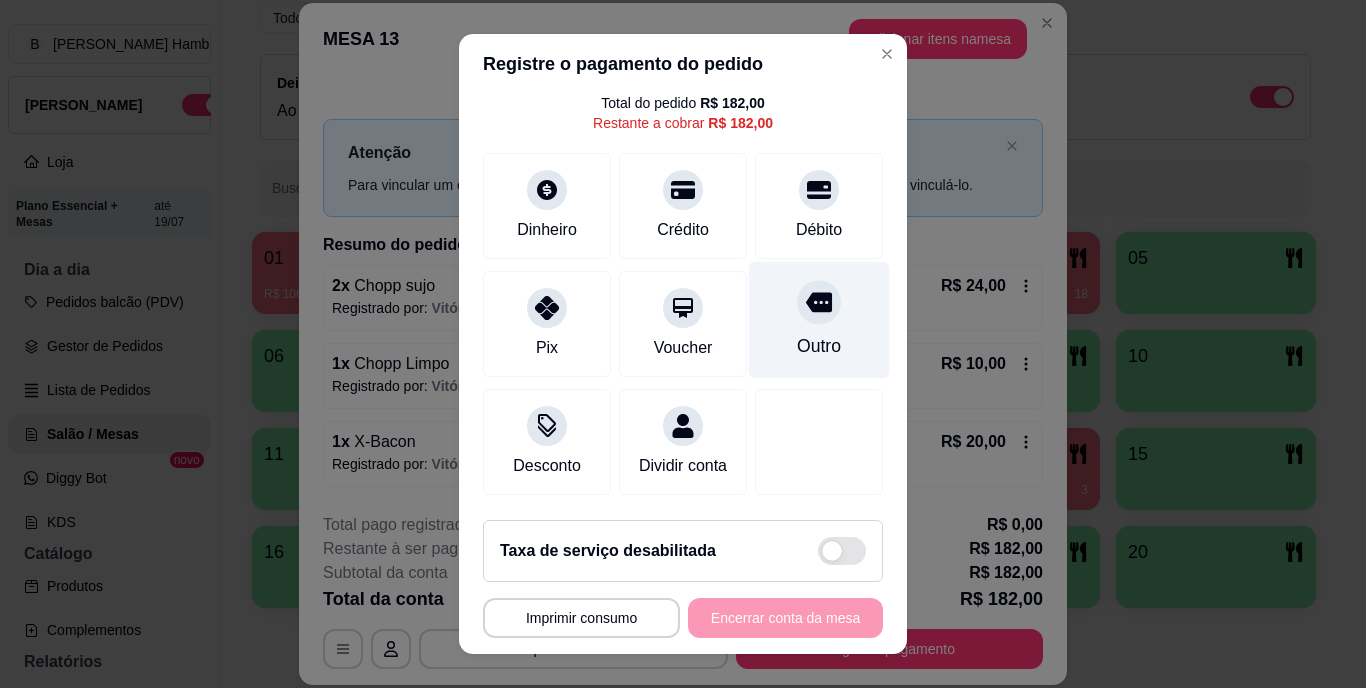 click on "Outro" at bounding box center [819, 347] 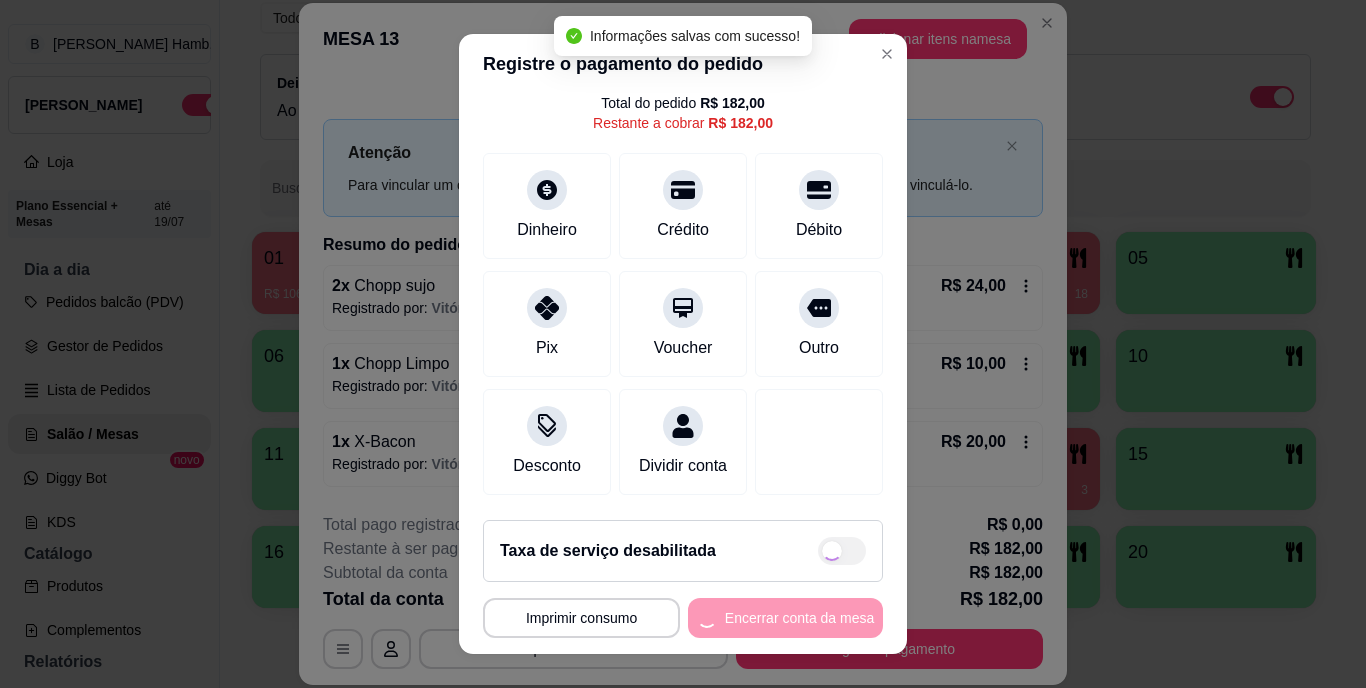 type on "R$ 0,00" 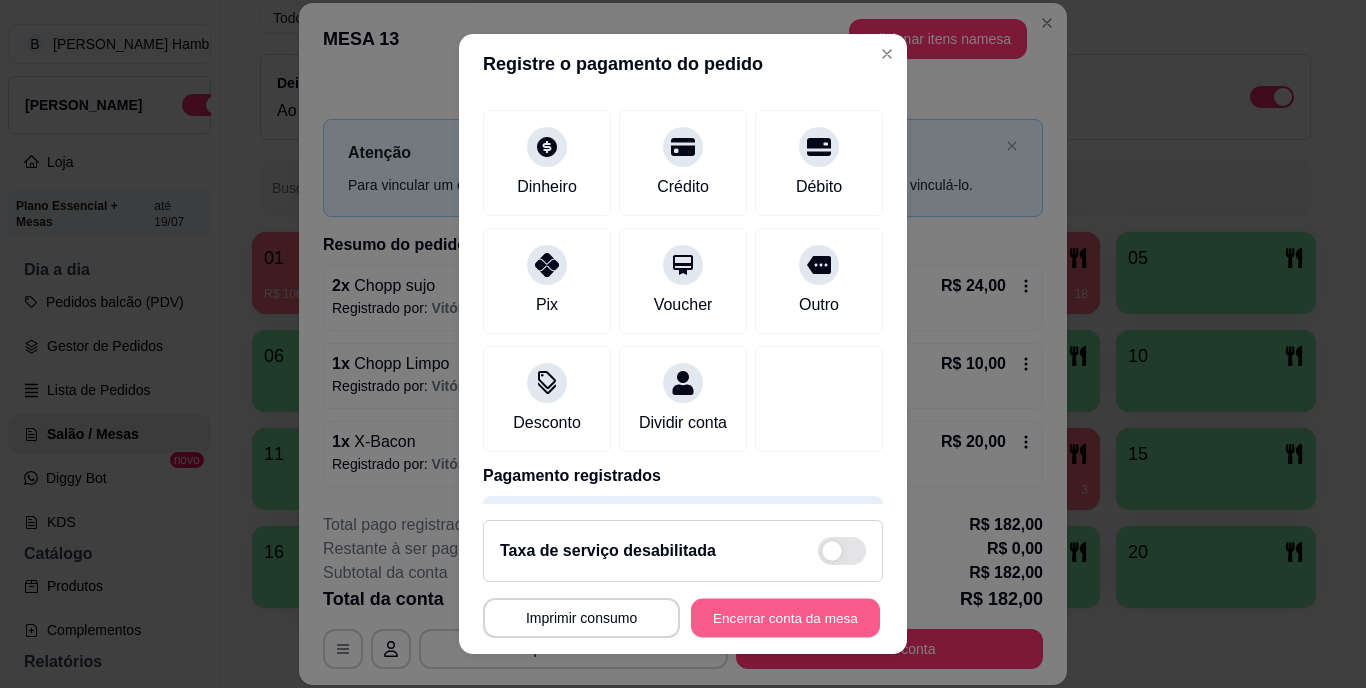 click on "Encerrar conta da mesa" at bounding box center (785, 617) 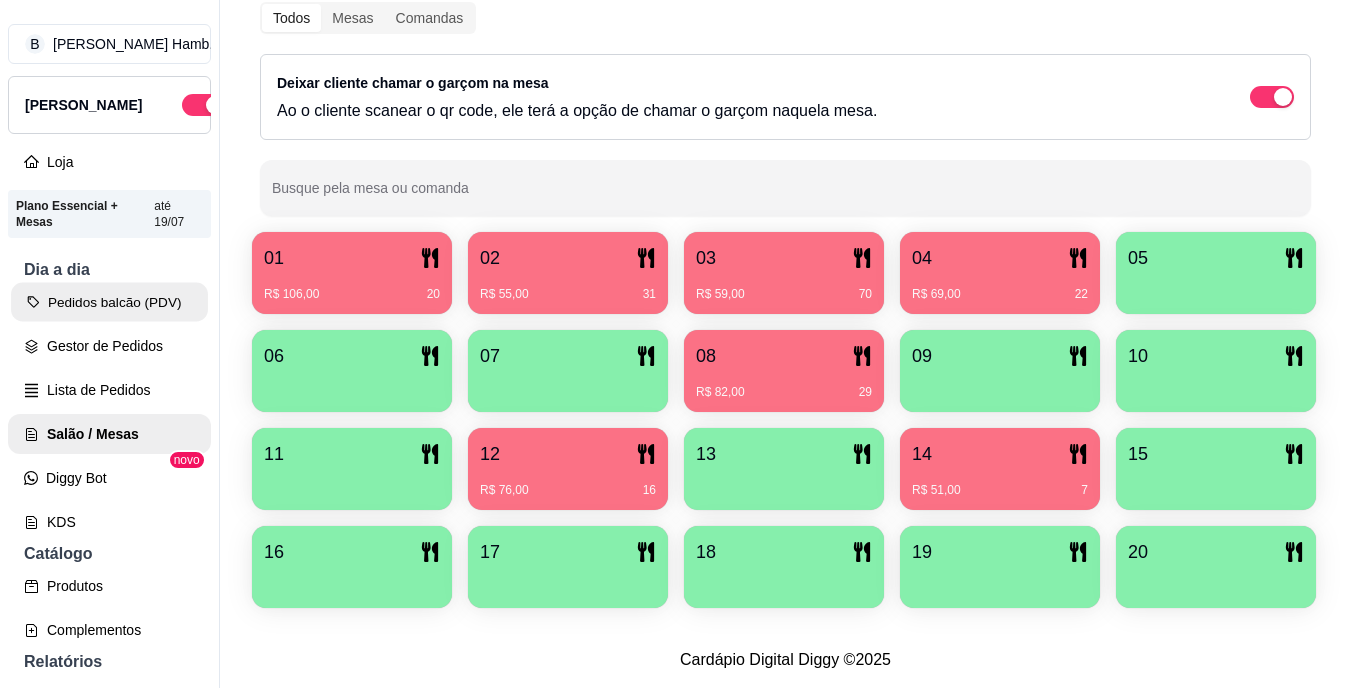 click on "Pedidos balcão (PDV)" at bounding box center (109, 302) 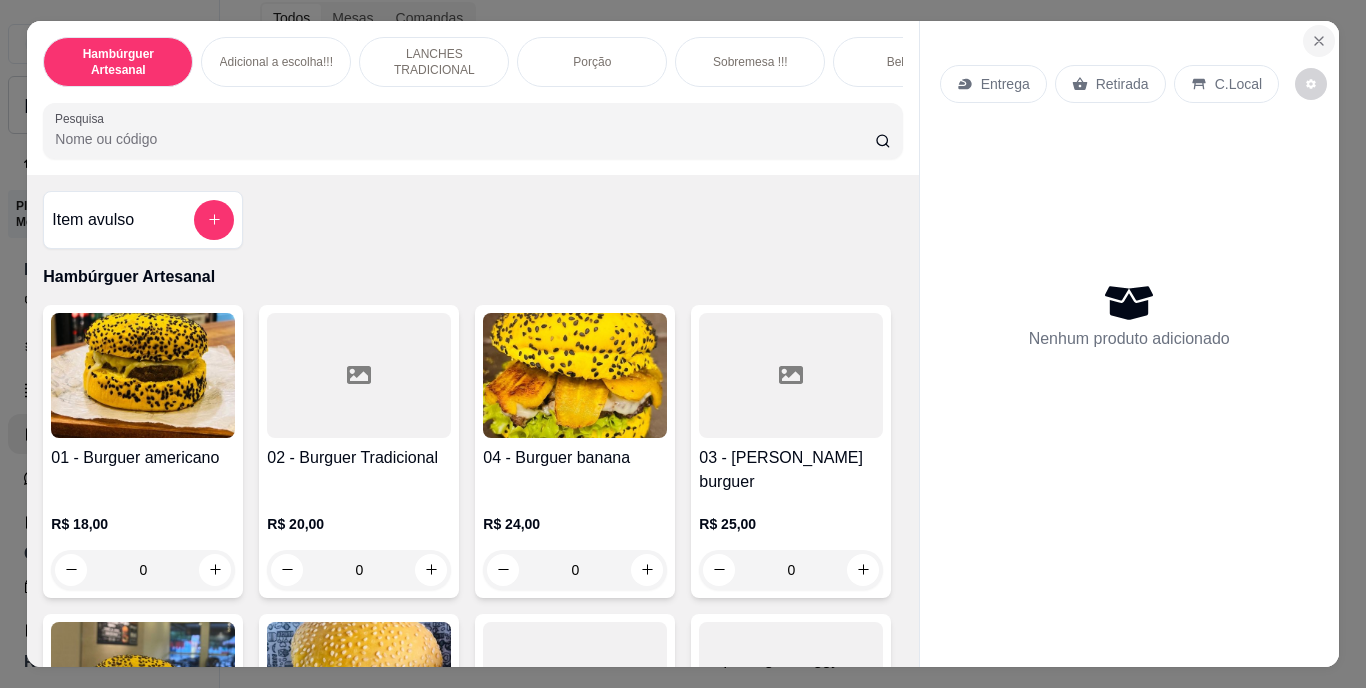 click 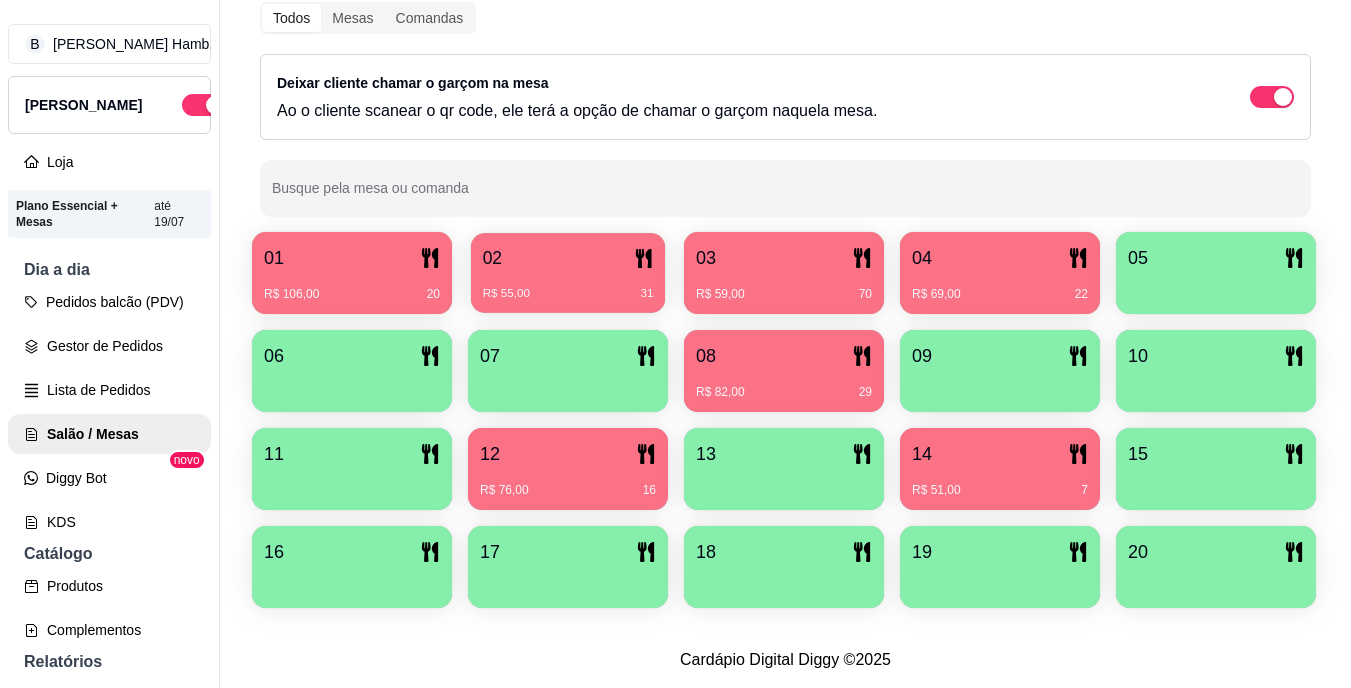 click on "02" at bounding box center [568, 258] 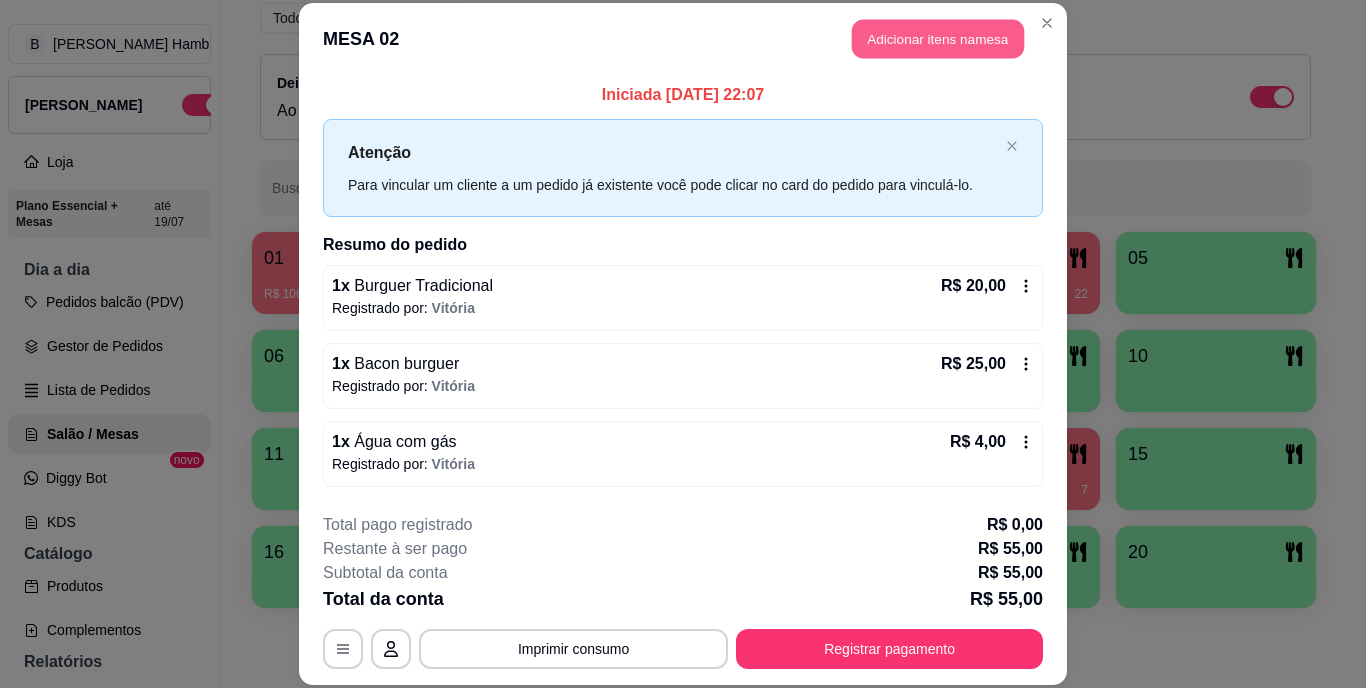click on "Adicionar itens na  mesa" at bounding box center [938, 39] 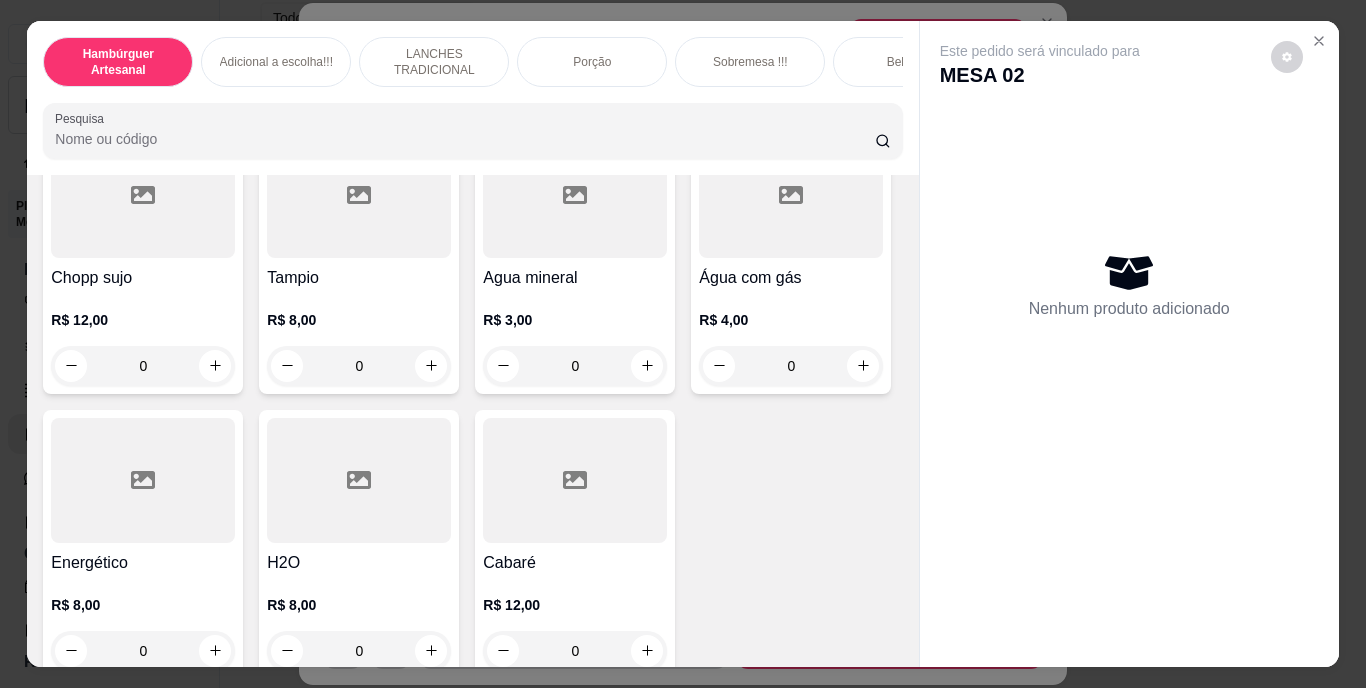 scroll, scrollTop: 5553, scrollLeft: 0, axis: vertical 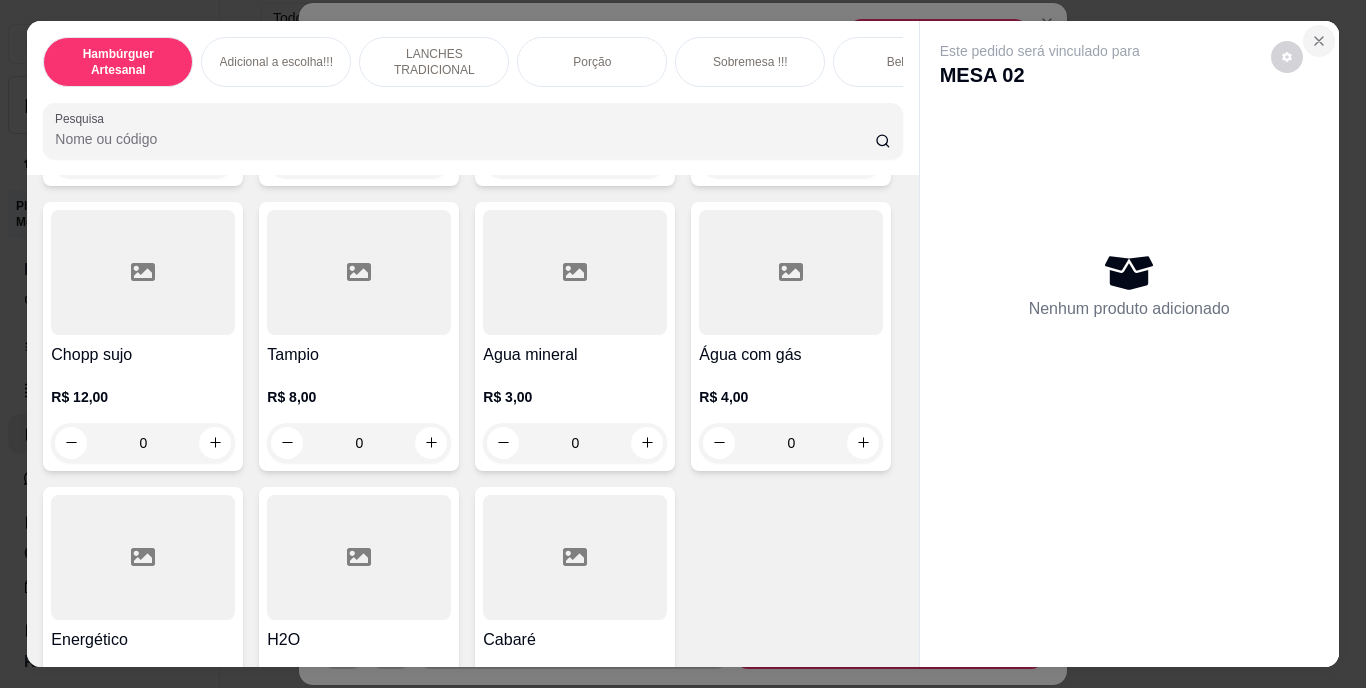 click 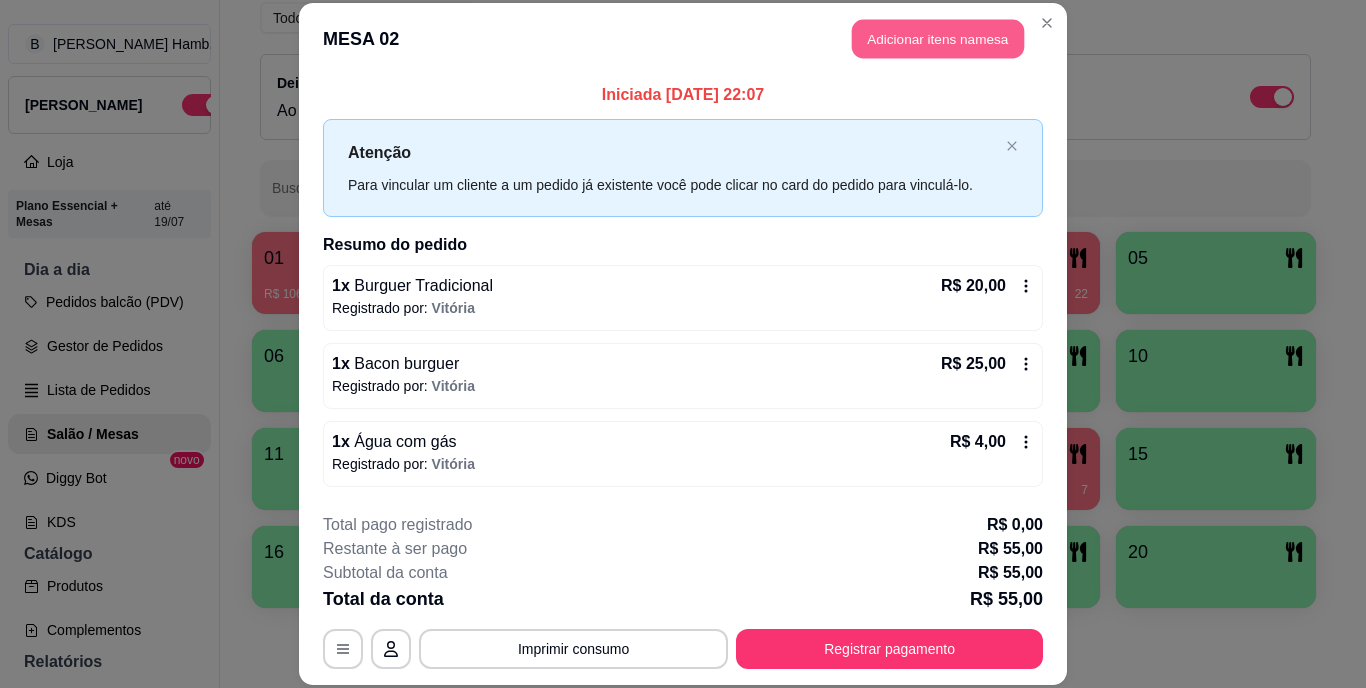 click on "Adicionar itens na  mesa" at bounding box center [938, 39] 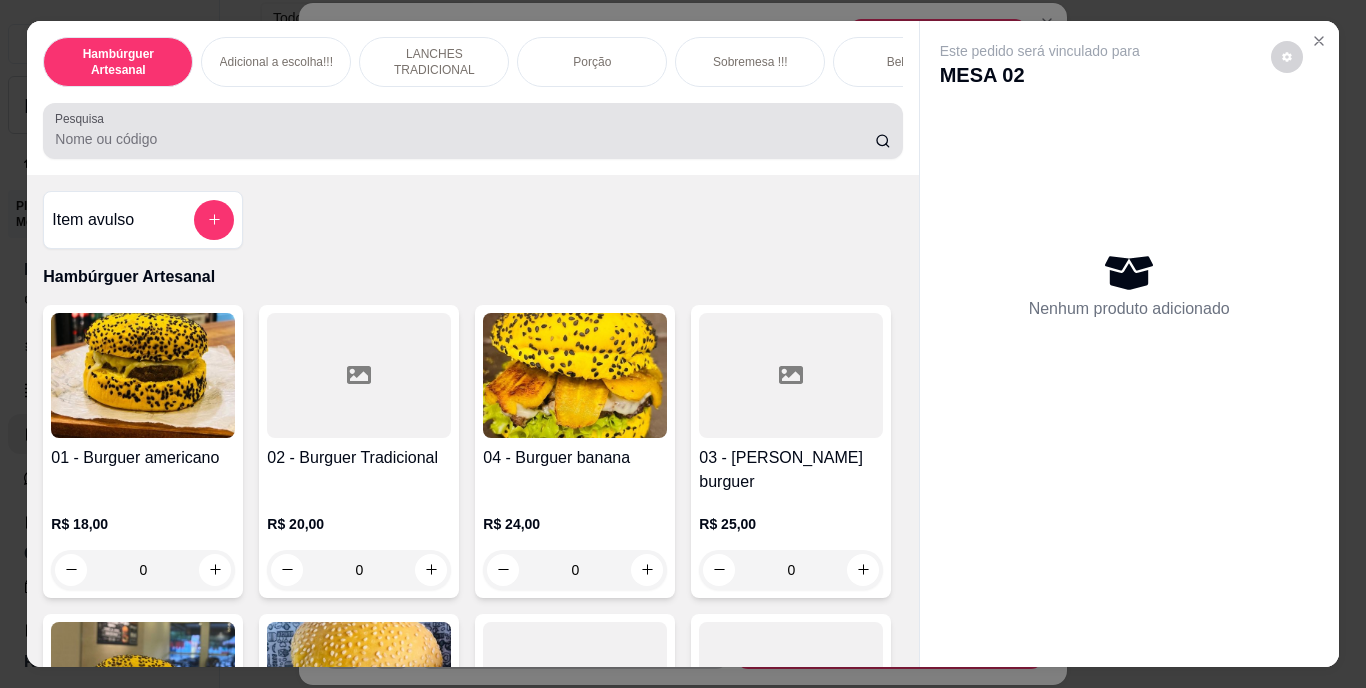 click at bounding box center (472, 131) 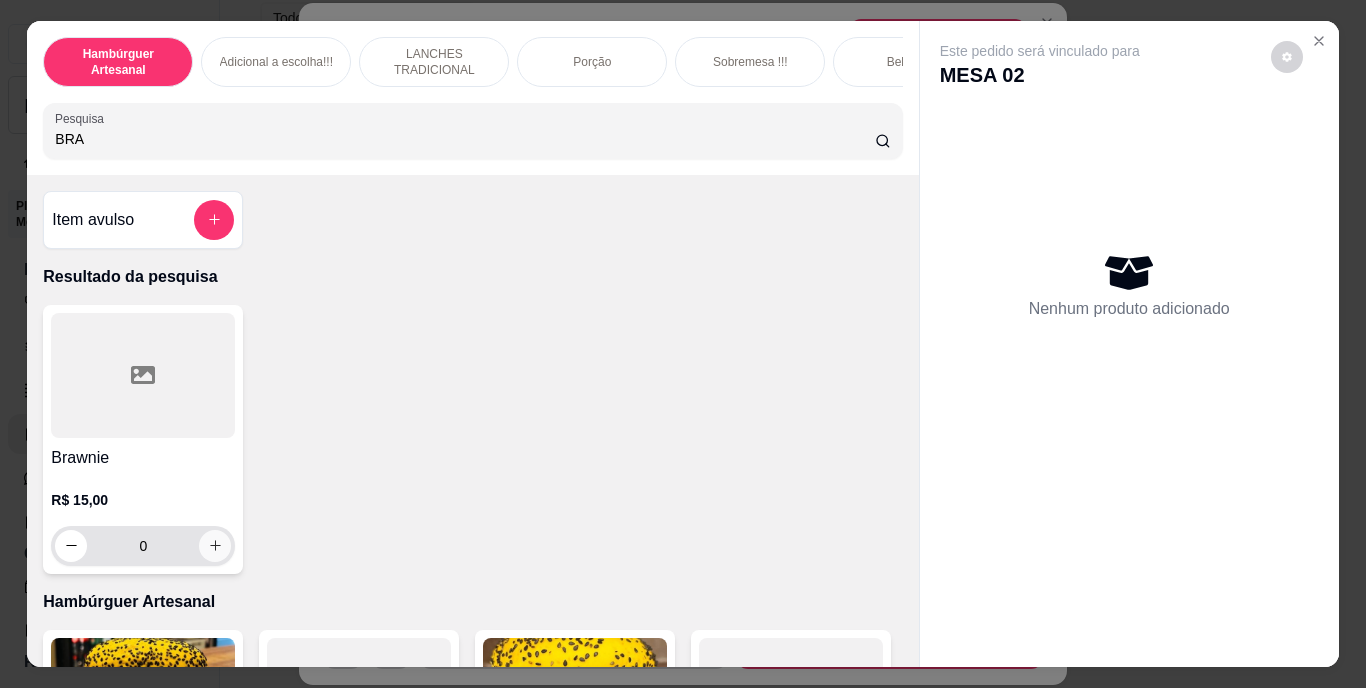 type on "BRA" 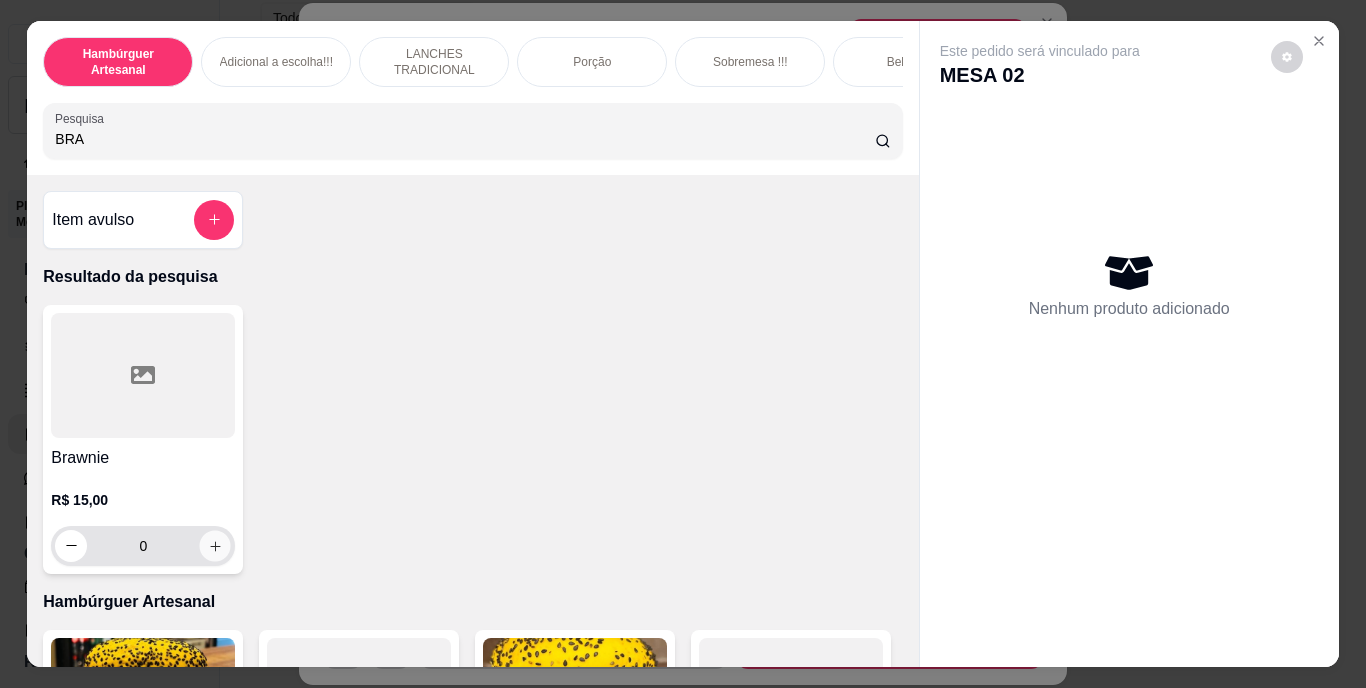 click 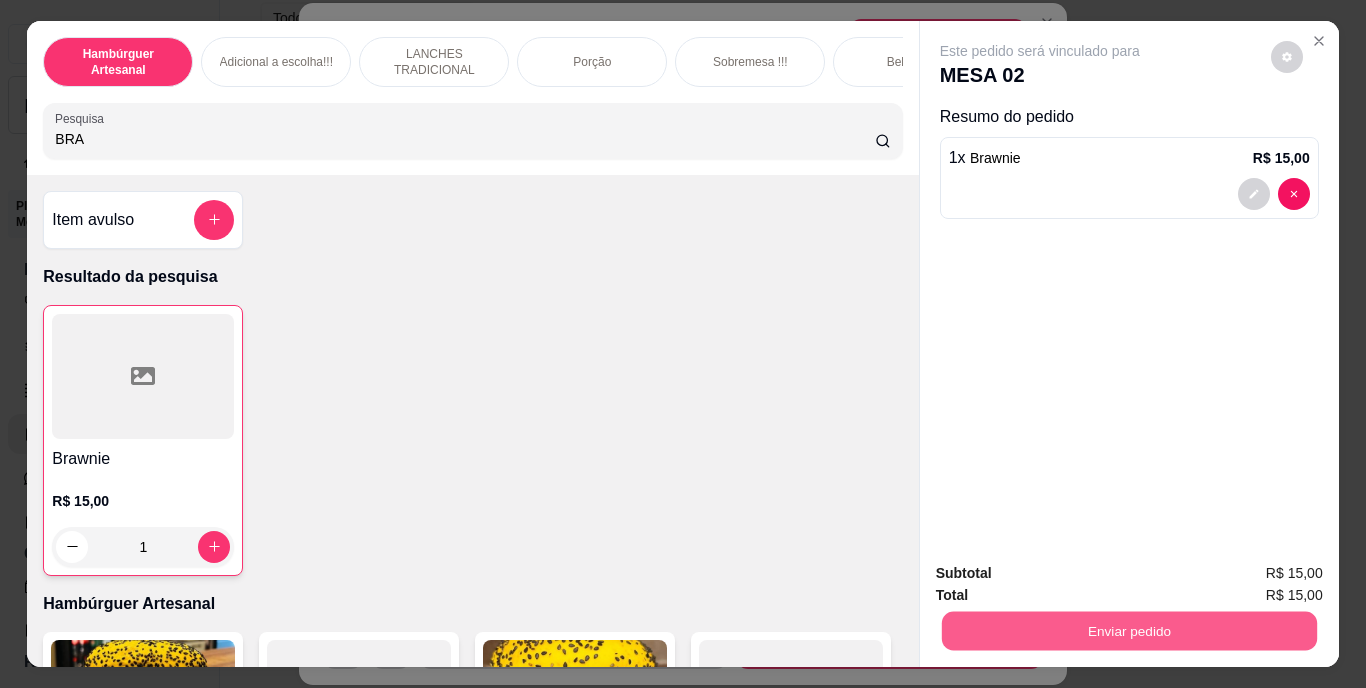 click on "Enviar pedido" at bounding box center (1128, 631) 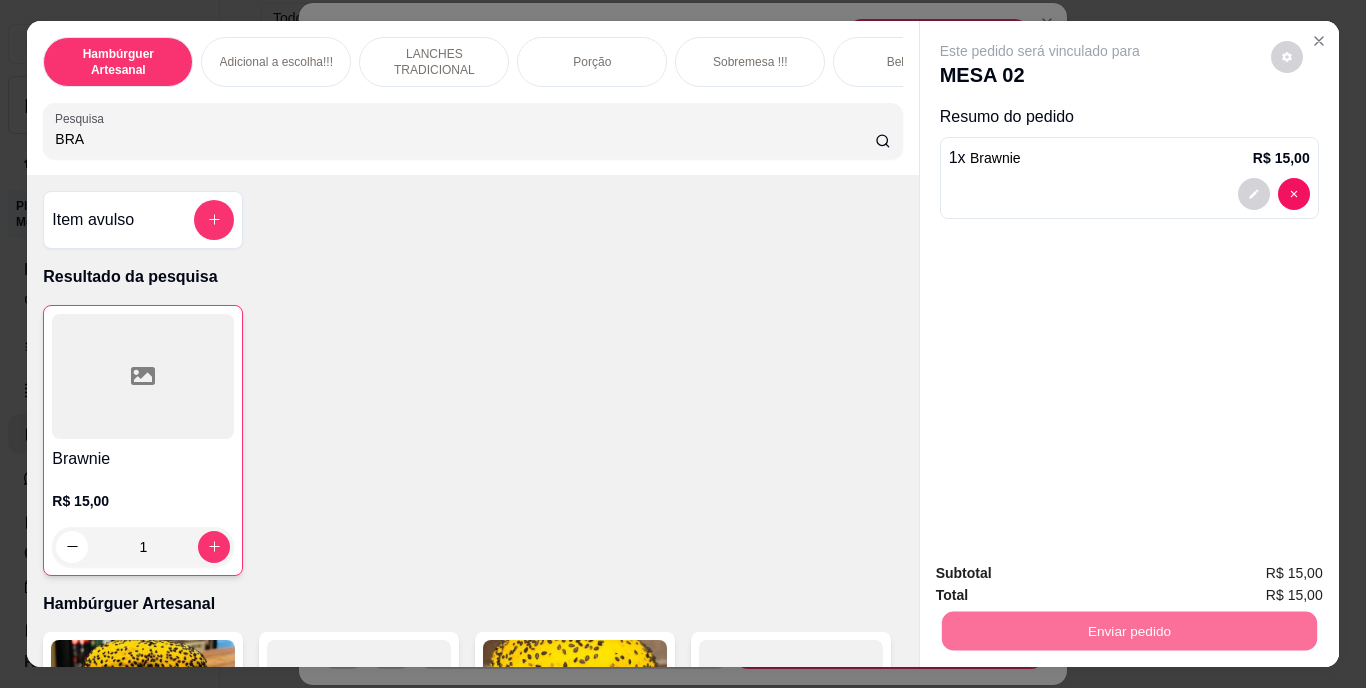 click on "Não registrar e enviar pedido" at bounding box center (1063, 574) 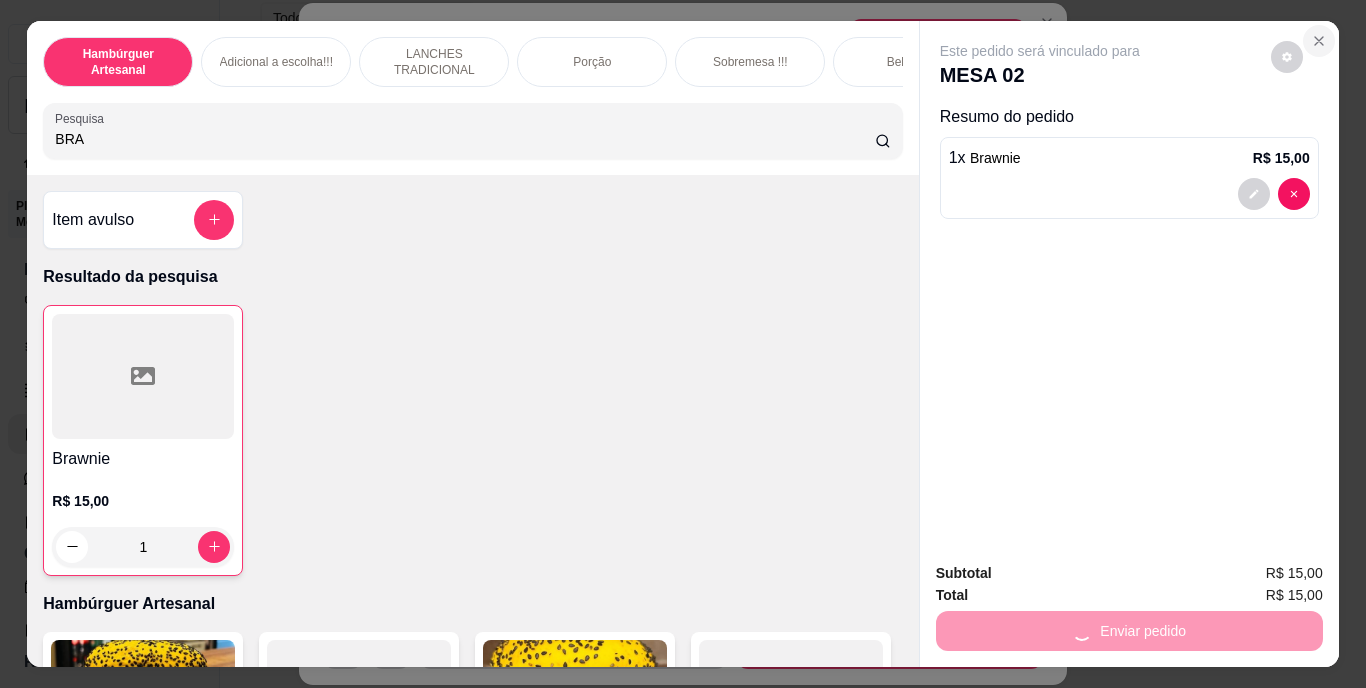 click 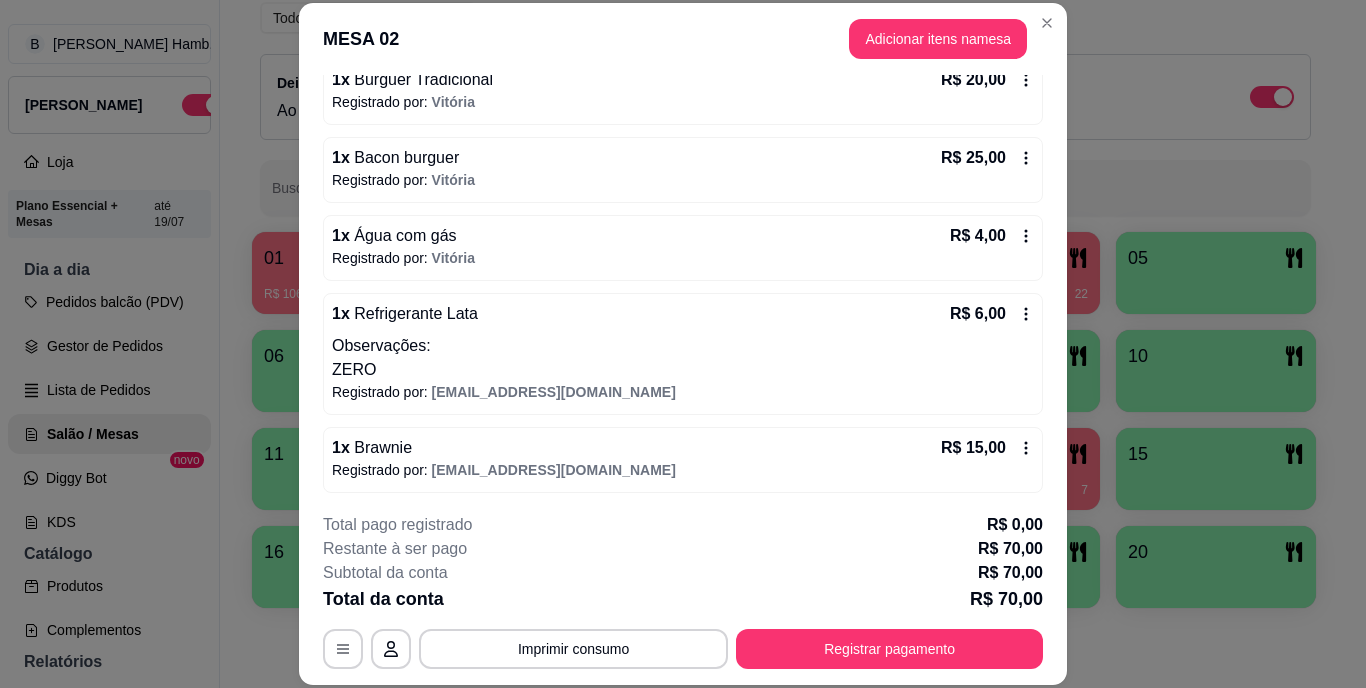 scroll, scrollTop: 210, scrollLeft: 0, axis: vertical 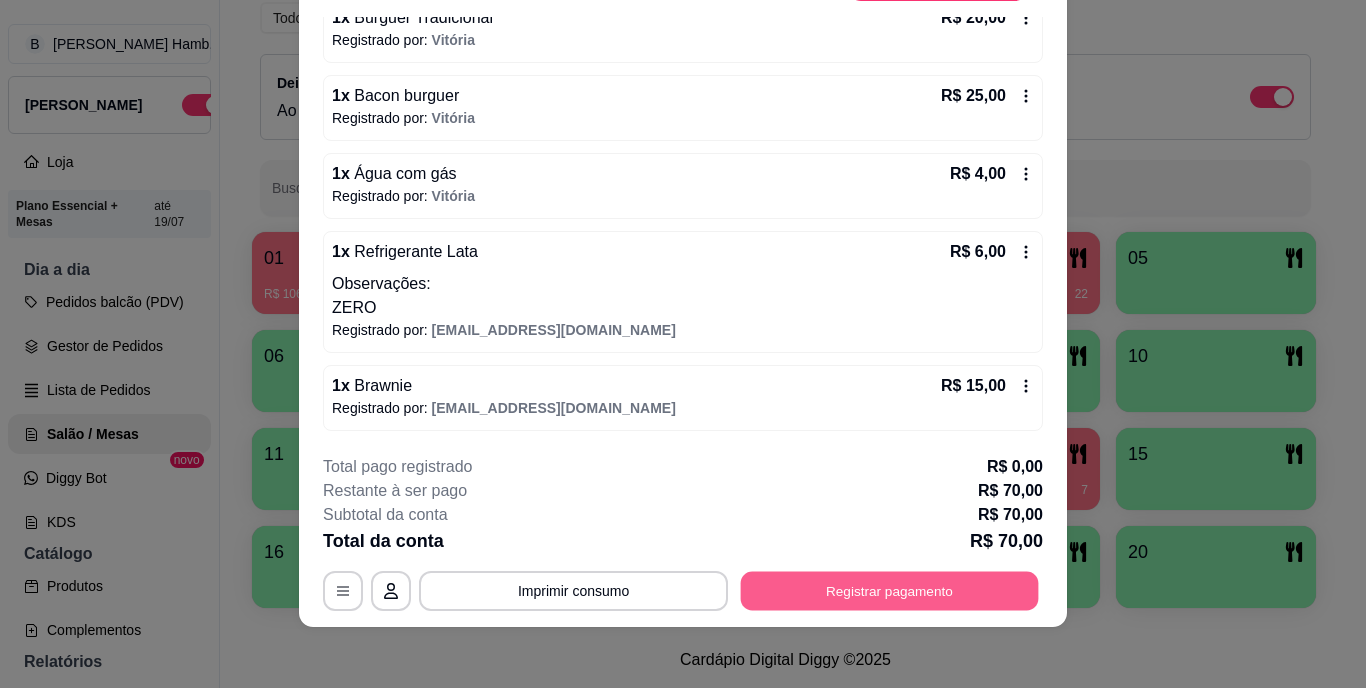 click on "Registrar pagamento" at bounding box center (890, 590) 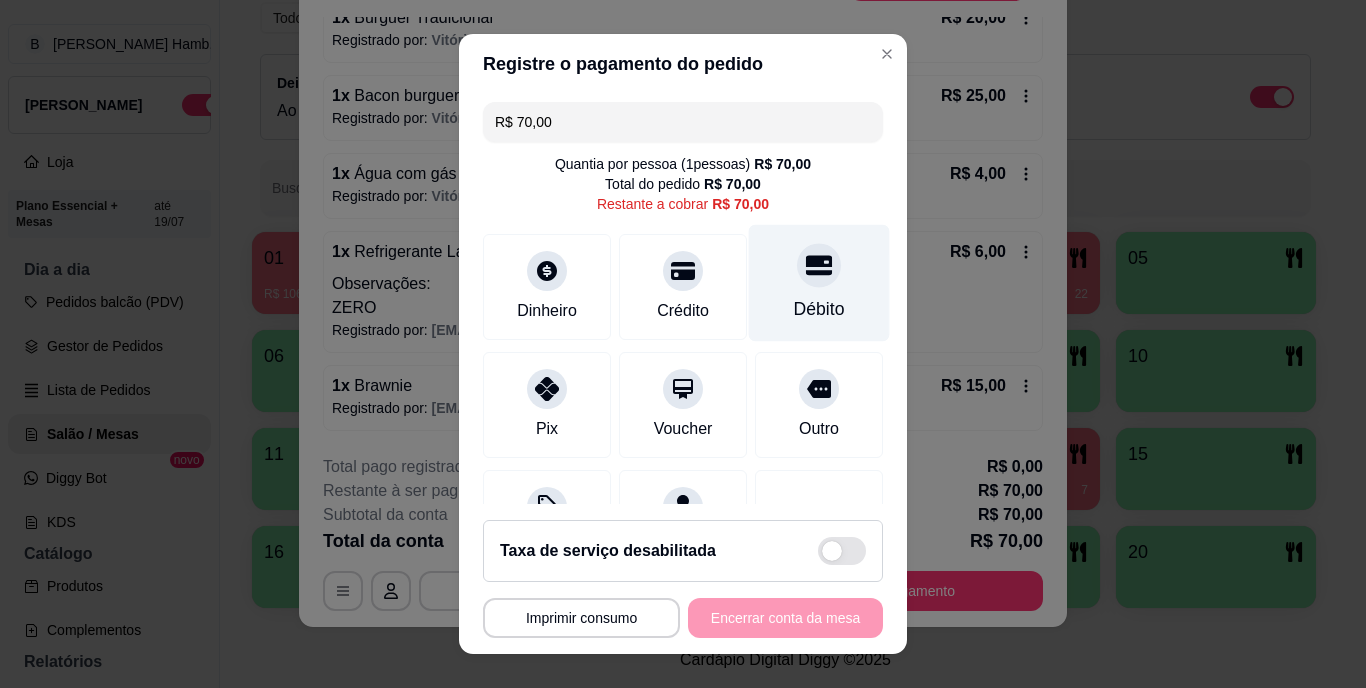 click on "Débito" at bounding box center [819, 283] 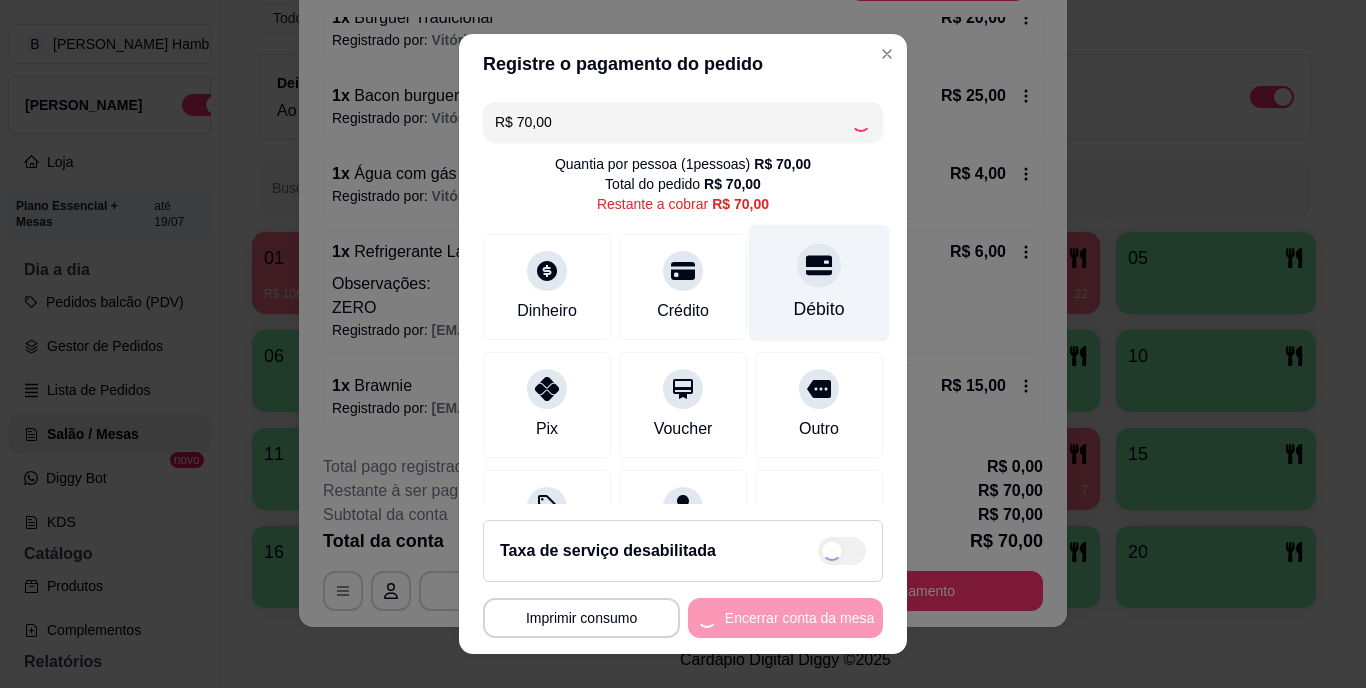click on "Débito" at bounding box center (819, 283) 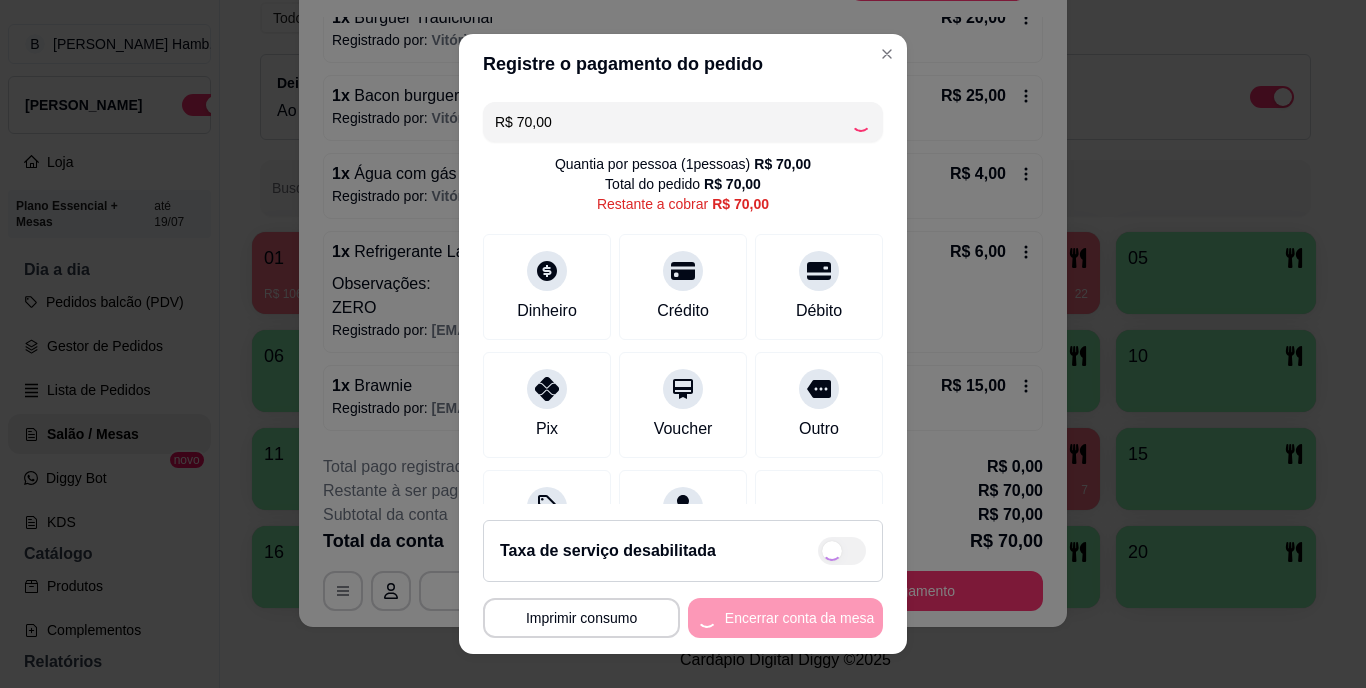 type on "R$ 0,00" 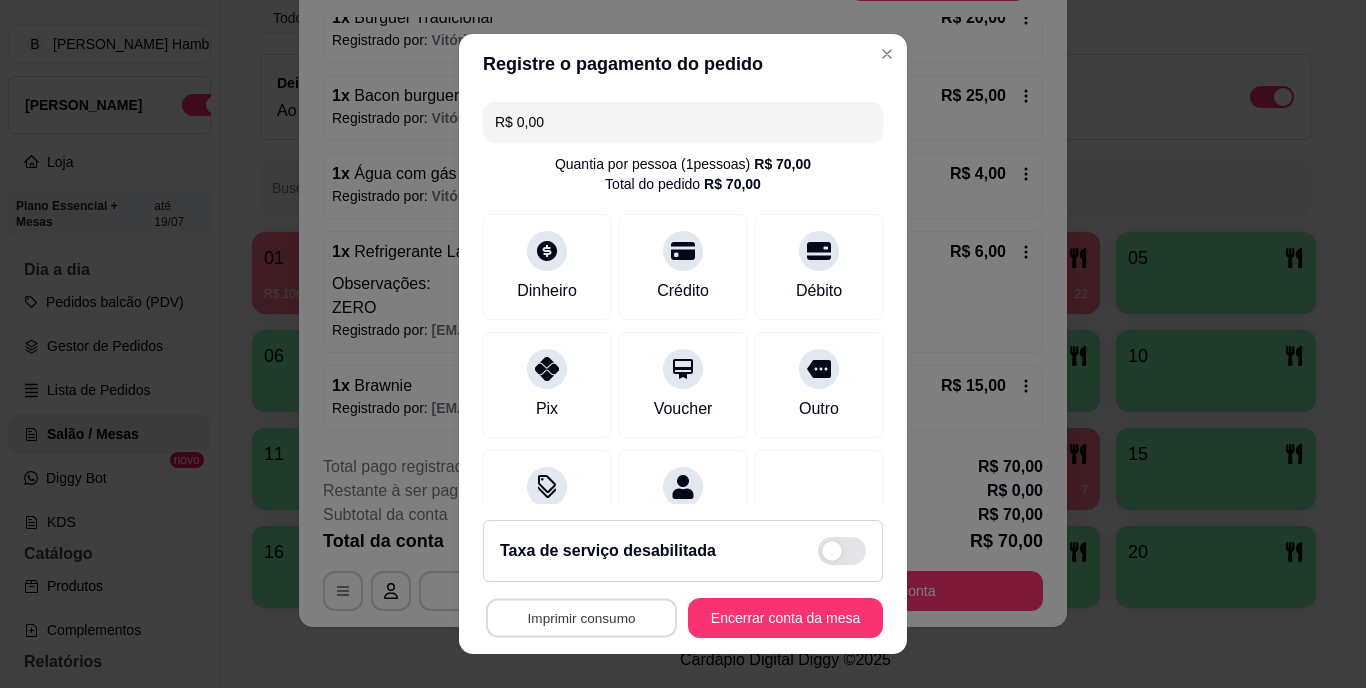 click on "Imprimir consumo" at bounding box center [581, 617] 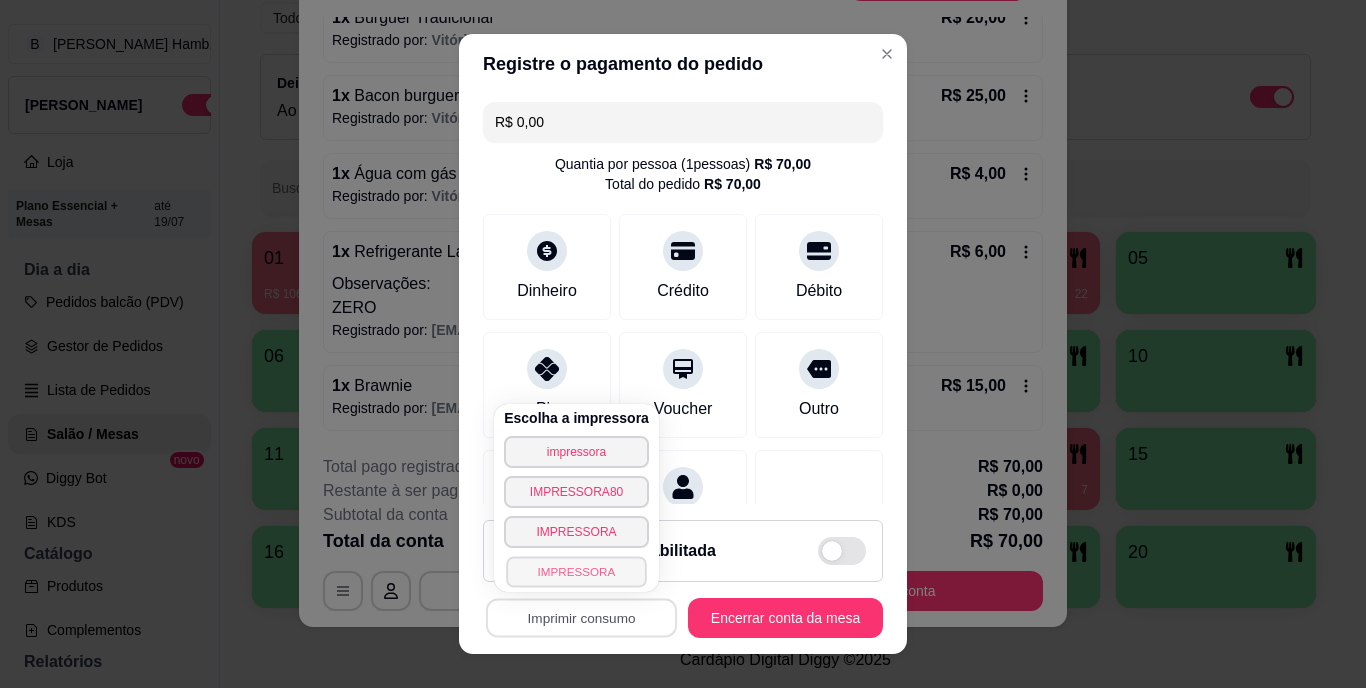 click on "IMPRESSORA" at bounding box center [576, 571] 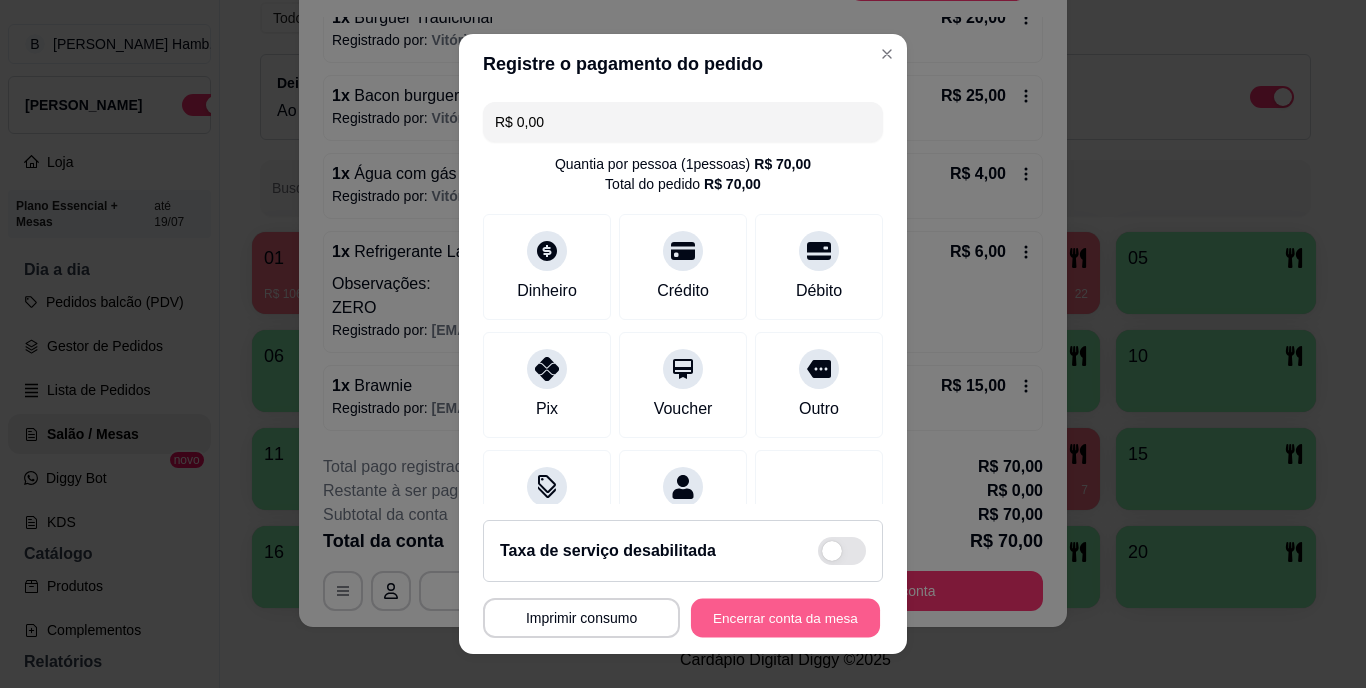 click on "Encerrar conta da mesa" at bounding box center [785, 617] 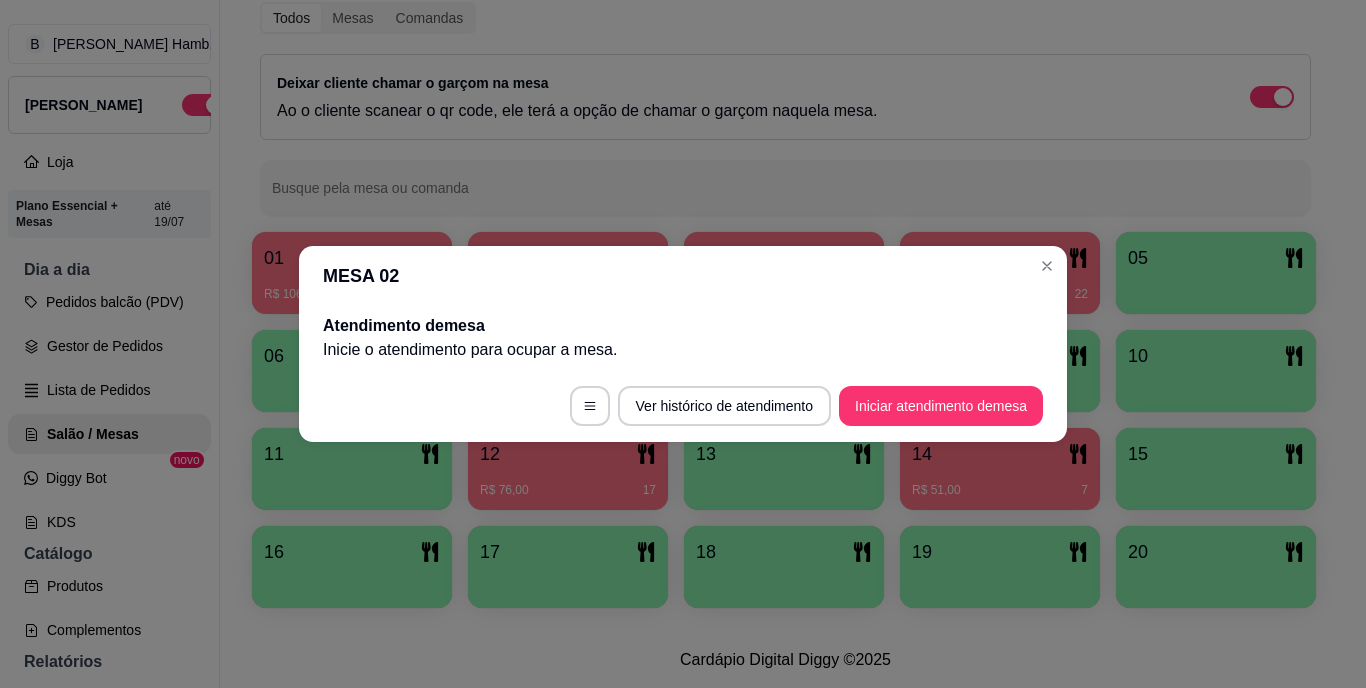 scroll, scrollTop: 0, scrollLeft: 0, axis: both 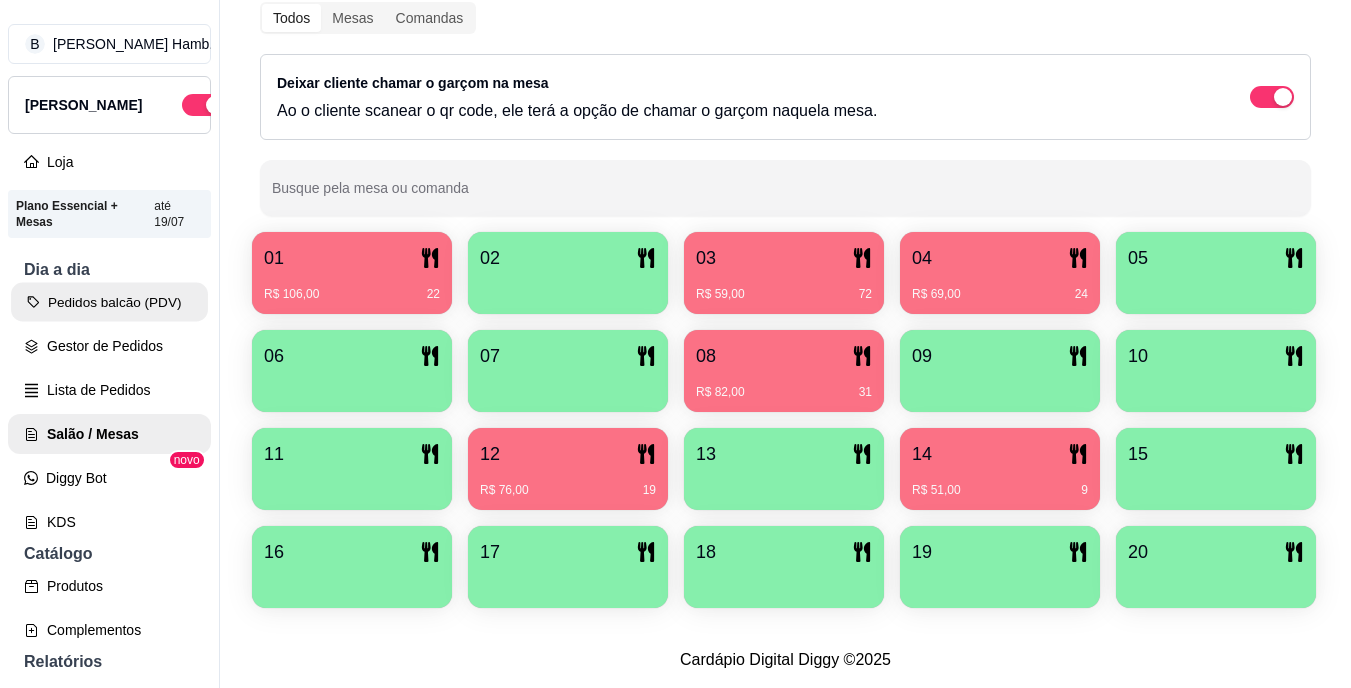 click on "Pedidos balcão (PDV)" at bounding box center (109, 302) 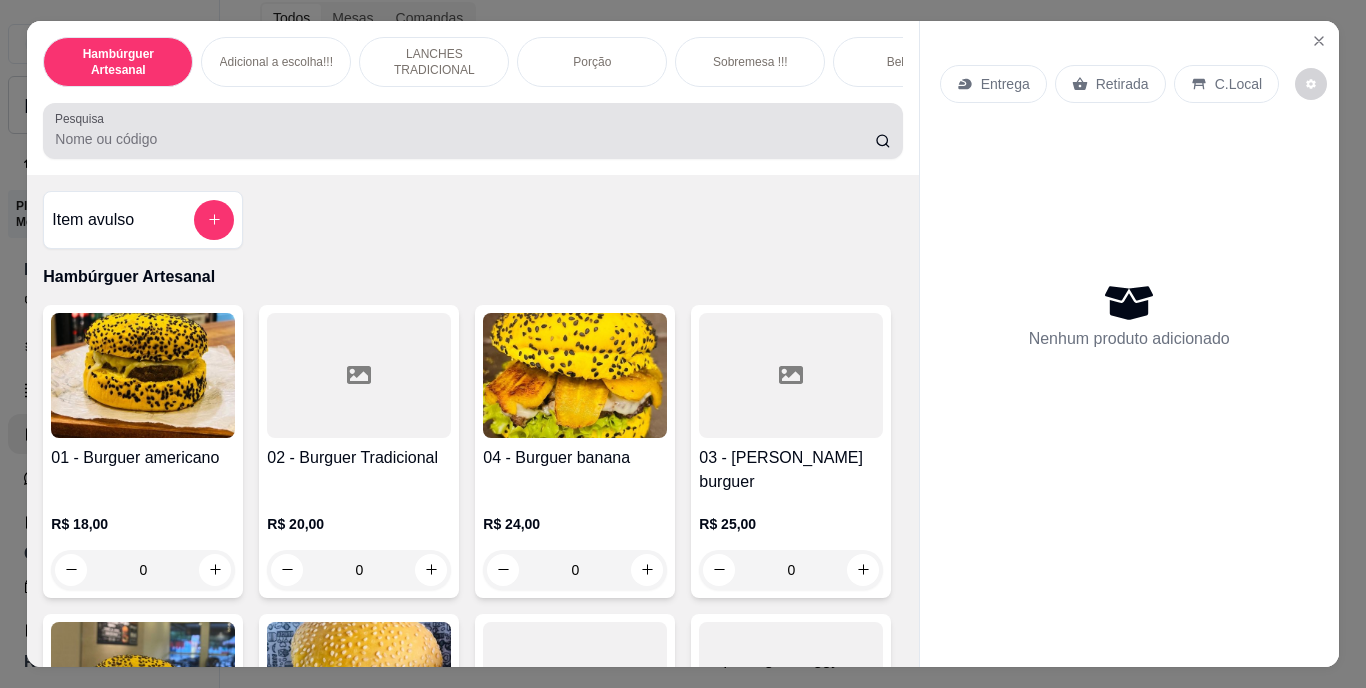 click at bounding box center [472, 131] 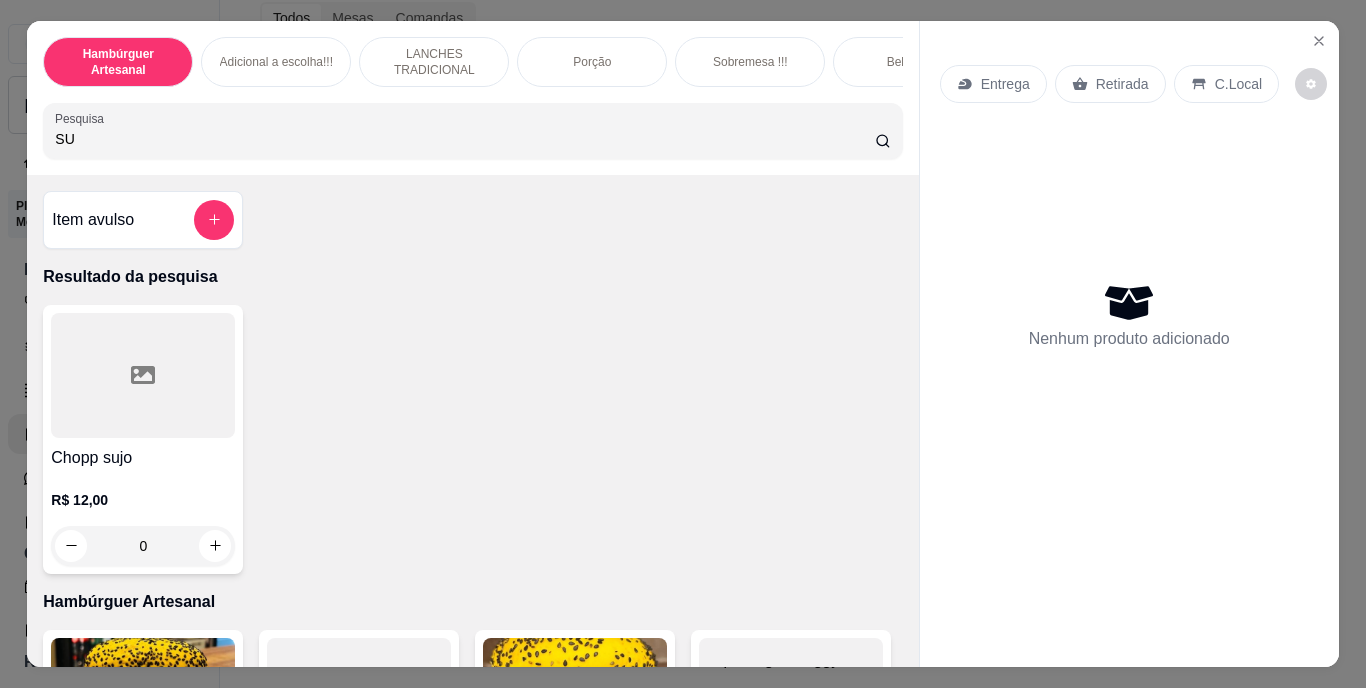 type on "S" 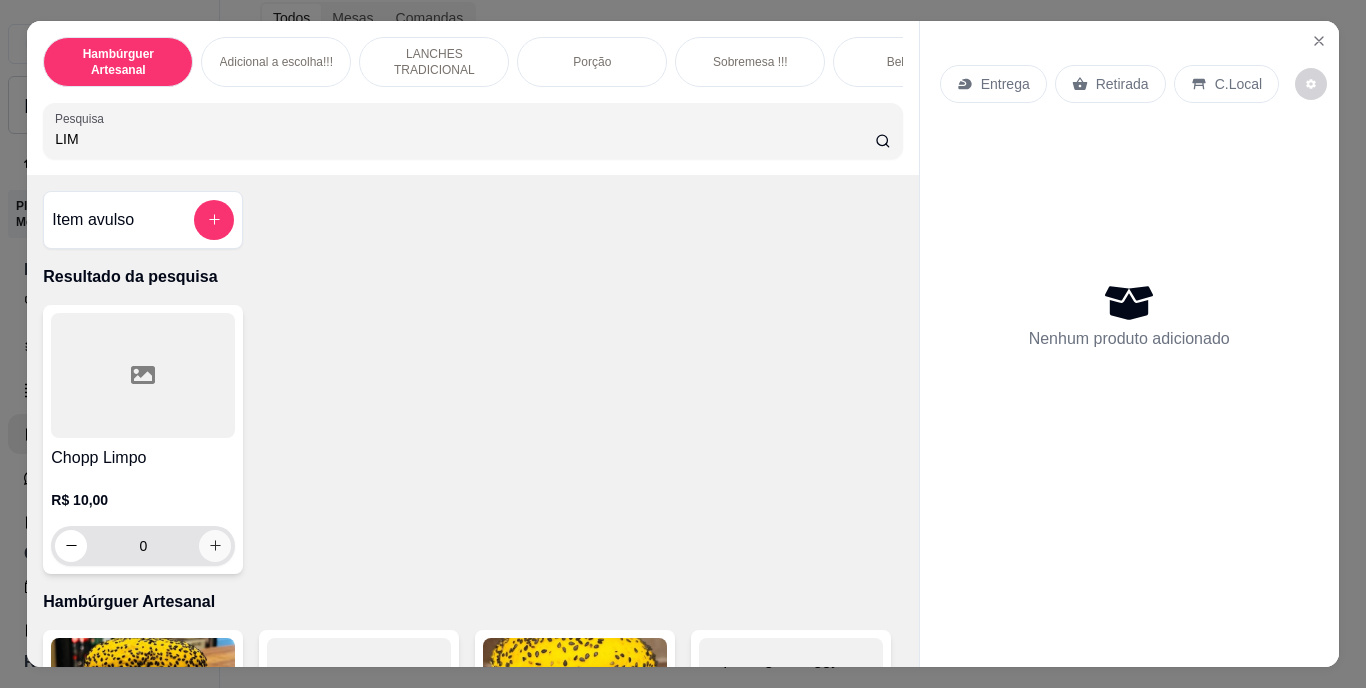 type on "LIM" 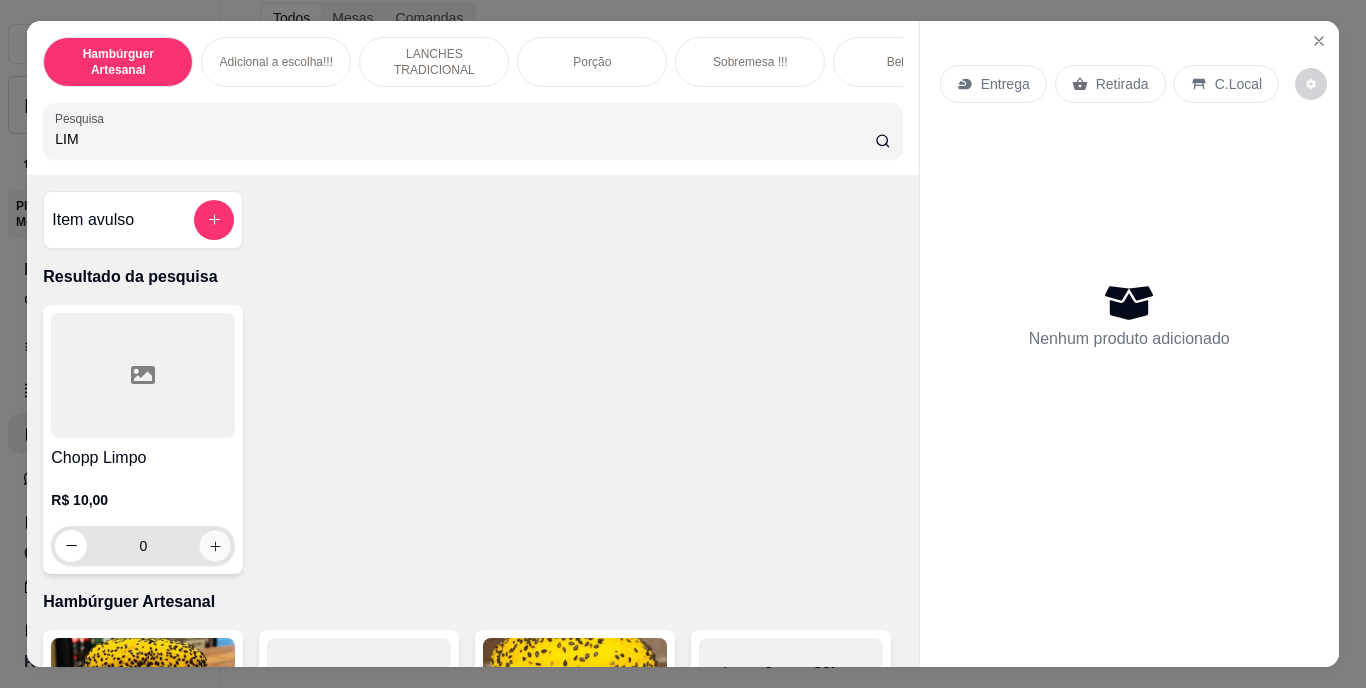 click 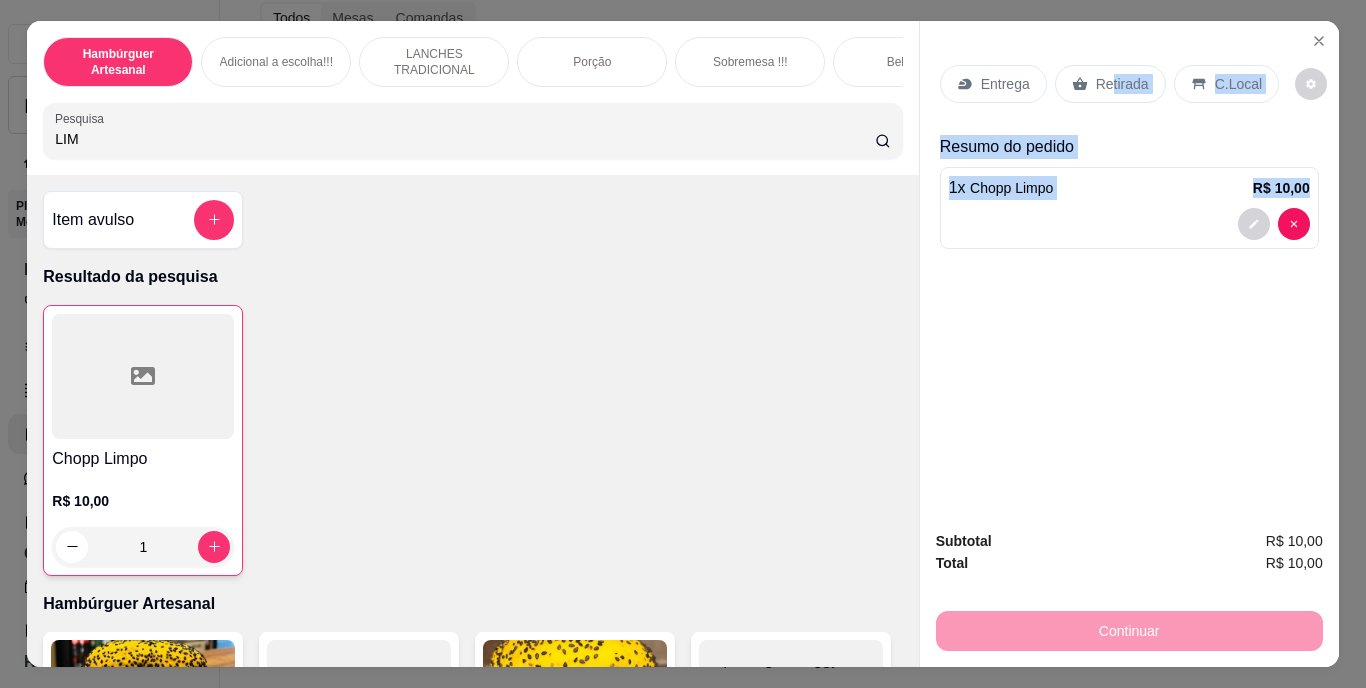 drag, startPoint x: 1195, startPoint y: 375, endPoint x: 1098, endPoint y: 79, distance: 311.48837 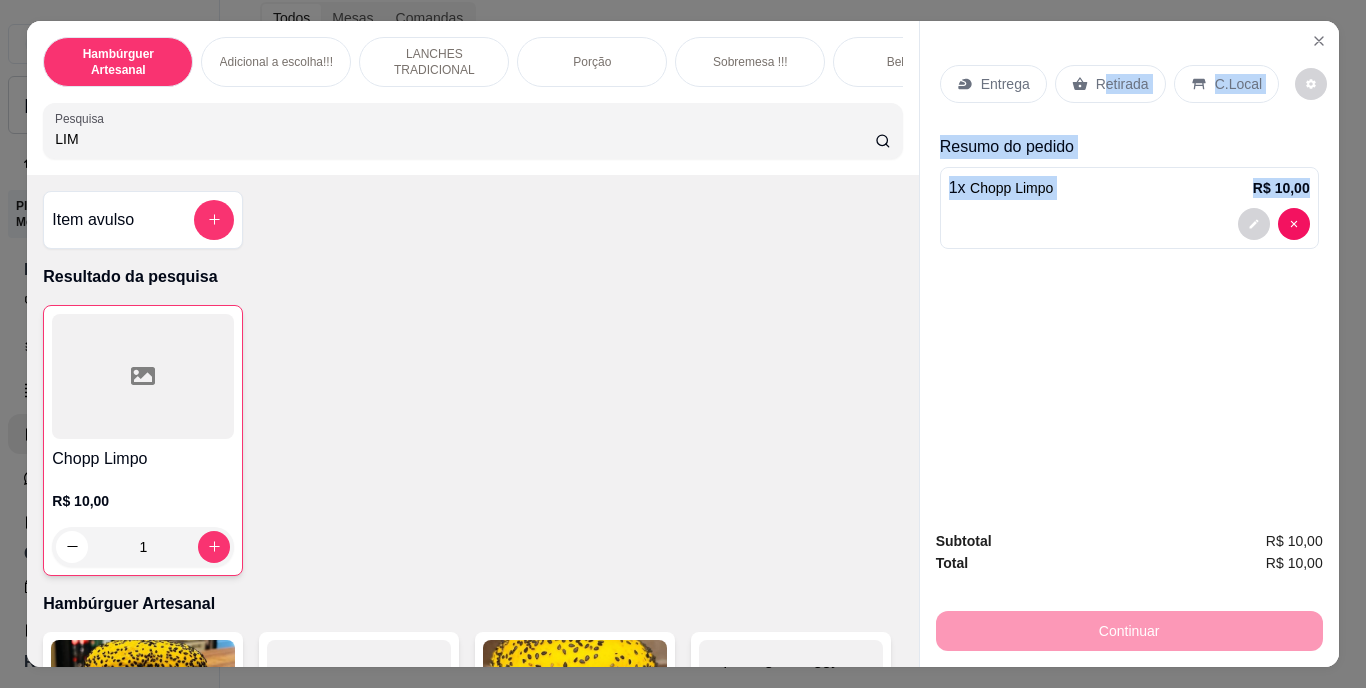 click on "Retirada" at bounding box center [1122, 84] 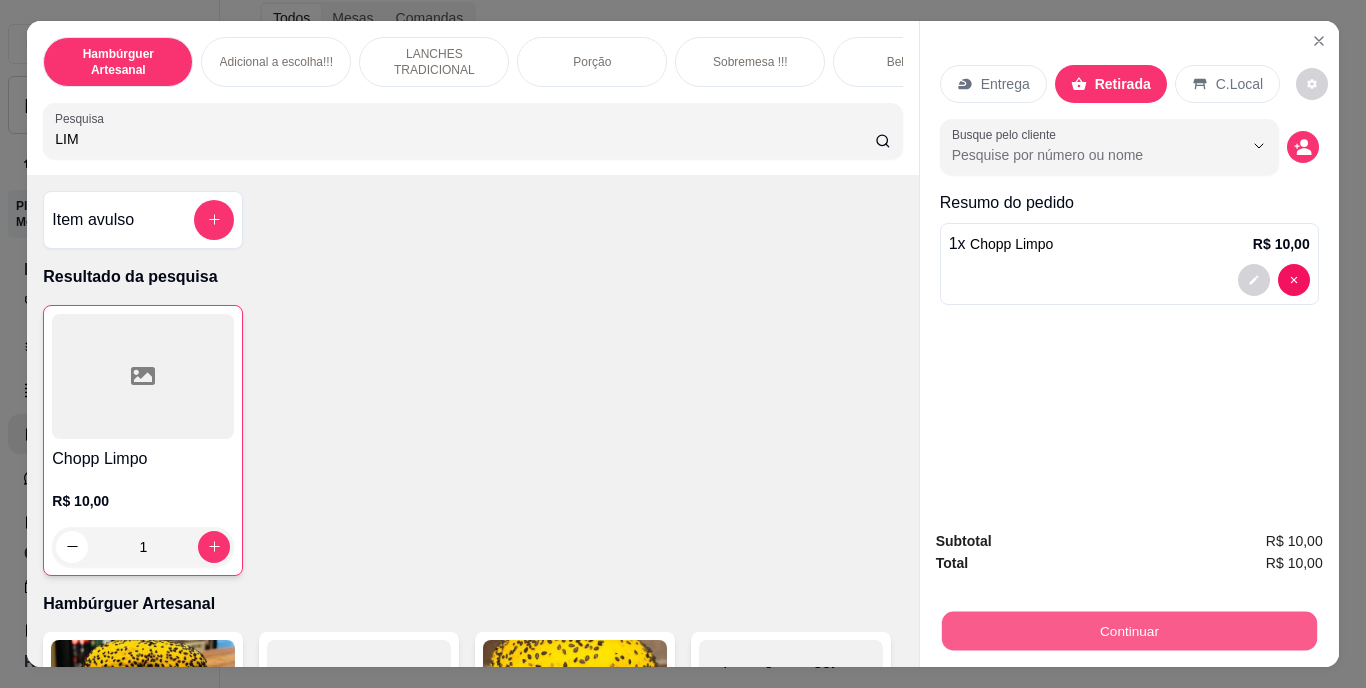 click on "Continuar" at bounding box center [1128, 631] 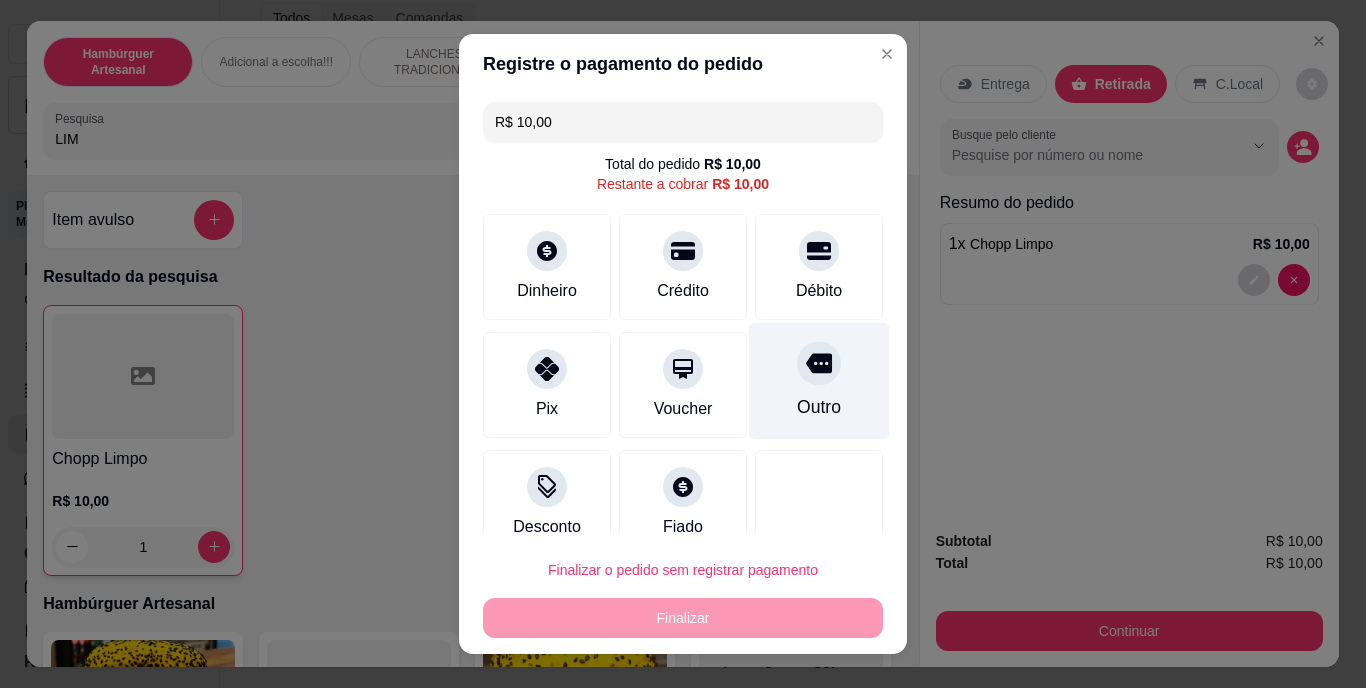 click on "Outro" at bounding box center [819, 408] 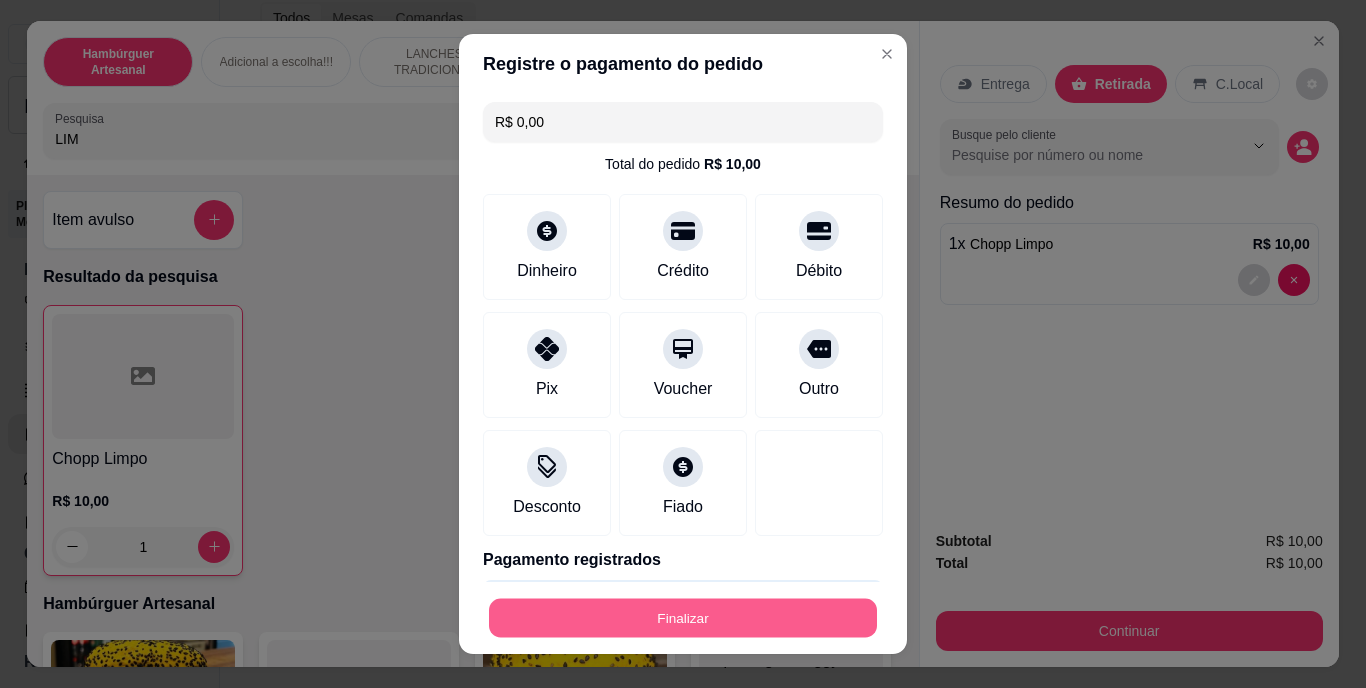 click on "Finalizar" at bounding box center [683, 617] 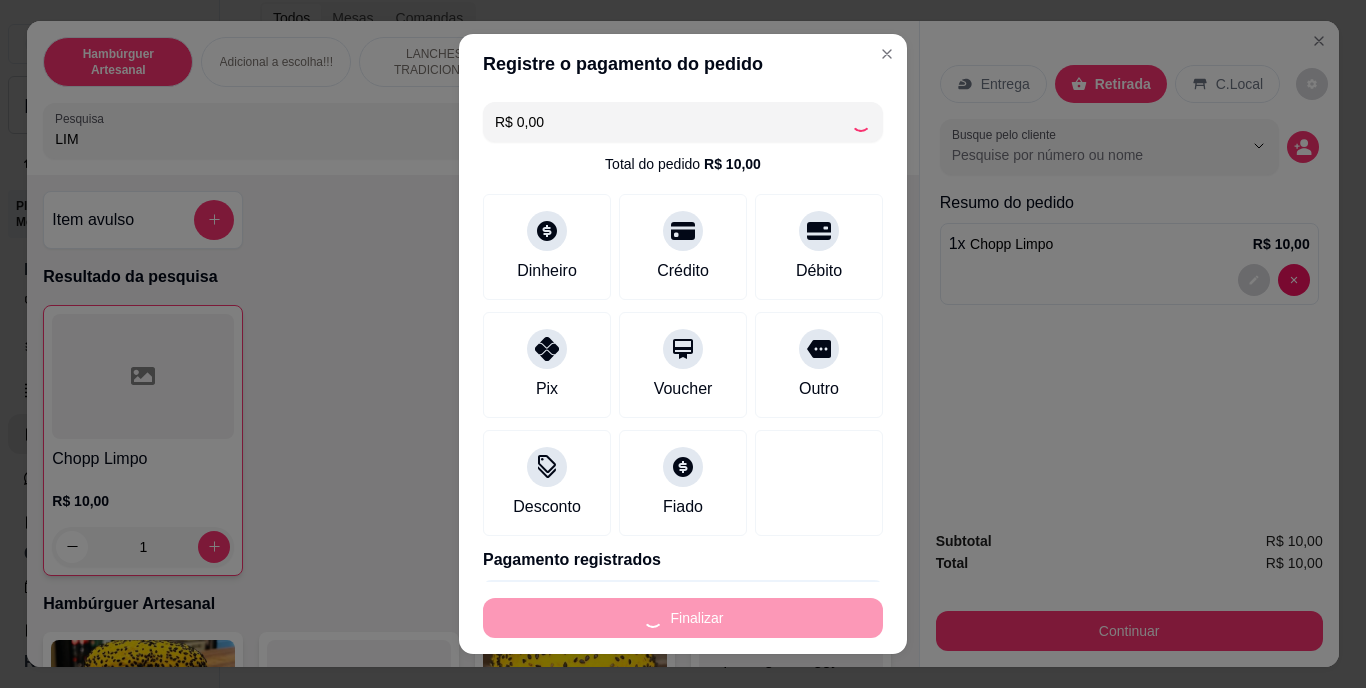 type on "0" 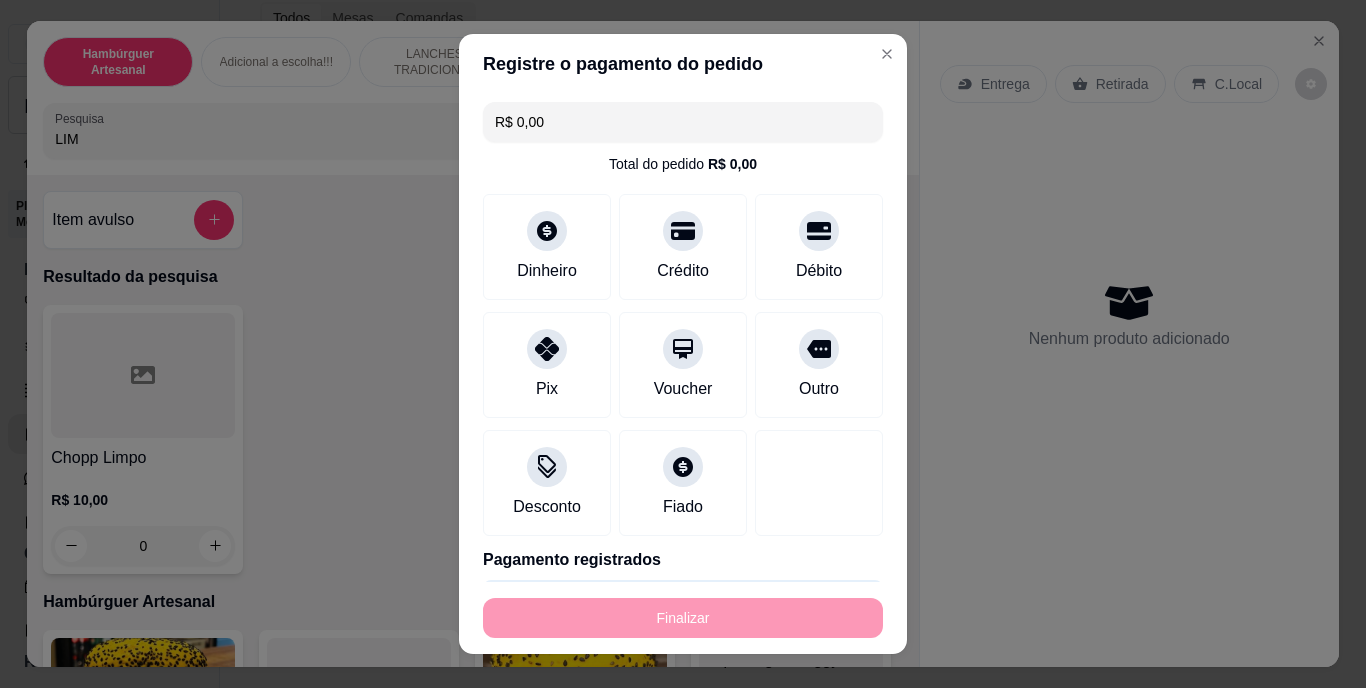 type on "-R$ 10,00" 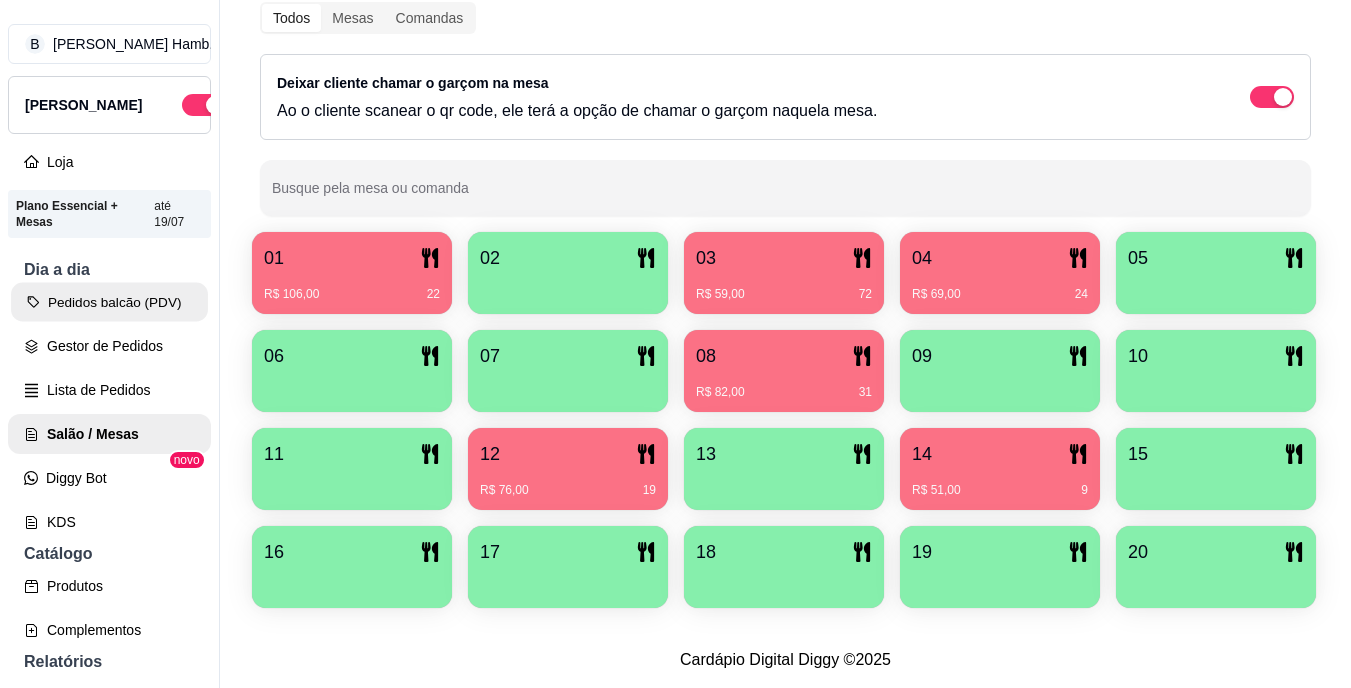 click on "Pedidos balcão (PDV)" at bounding box center (109, 302) 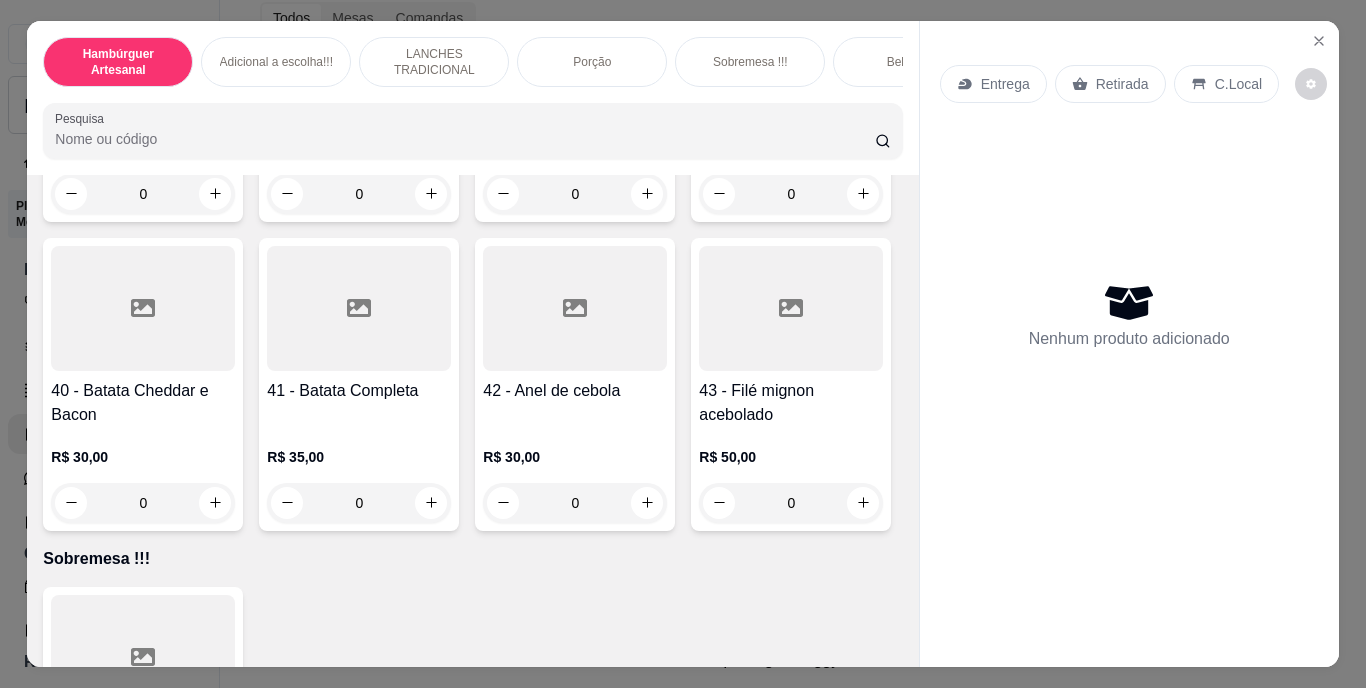 scroll, scrollTop: 4133, scrollLeft: 0, axis: vertical 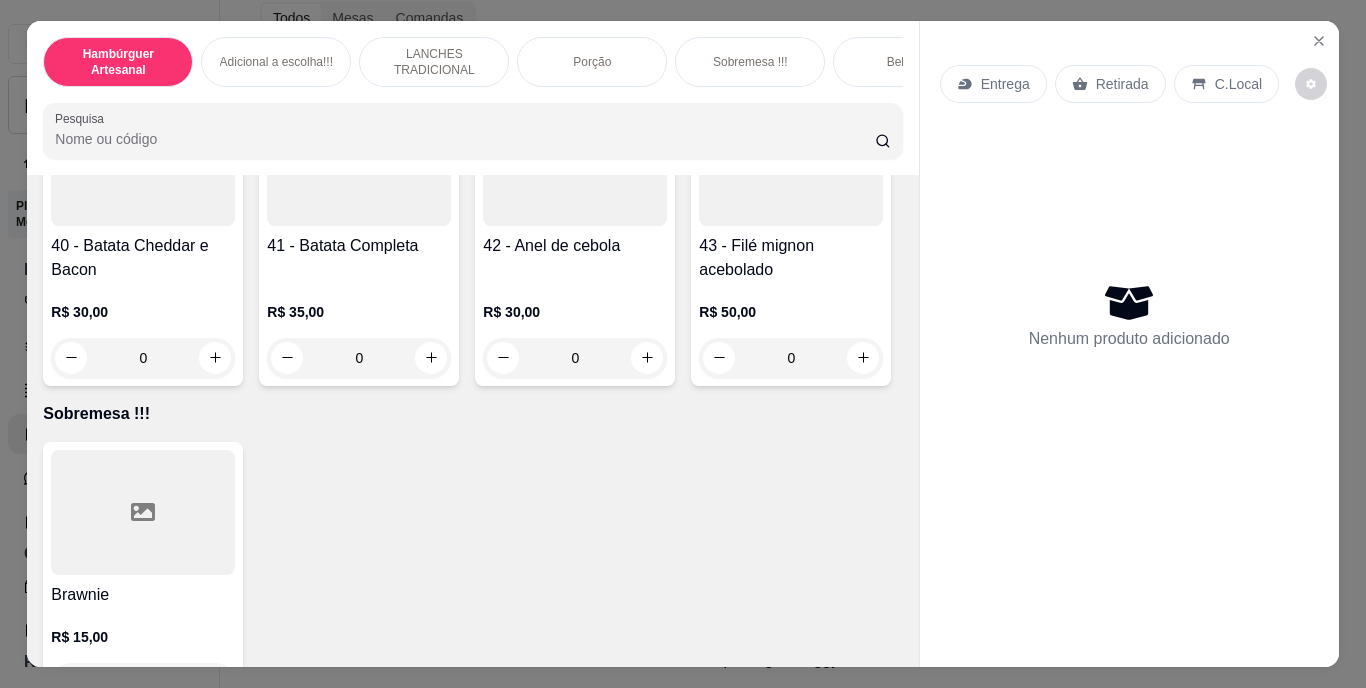 click at bounding box center [647, -277] 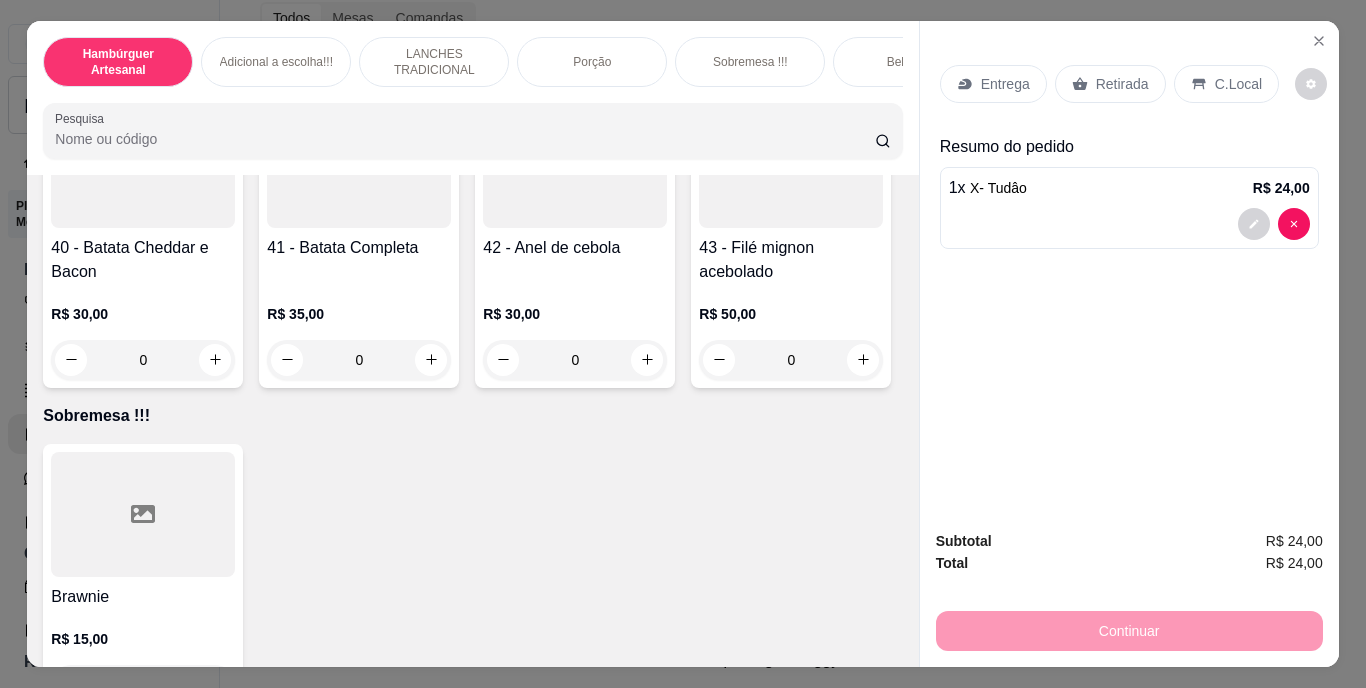 click on "Retirada" at bounding box center (1122, 84) 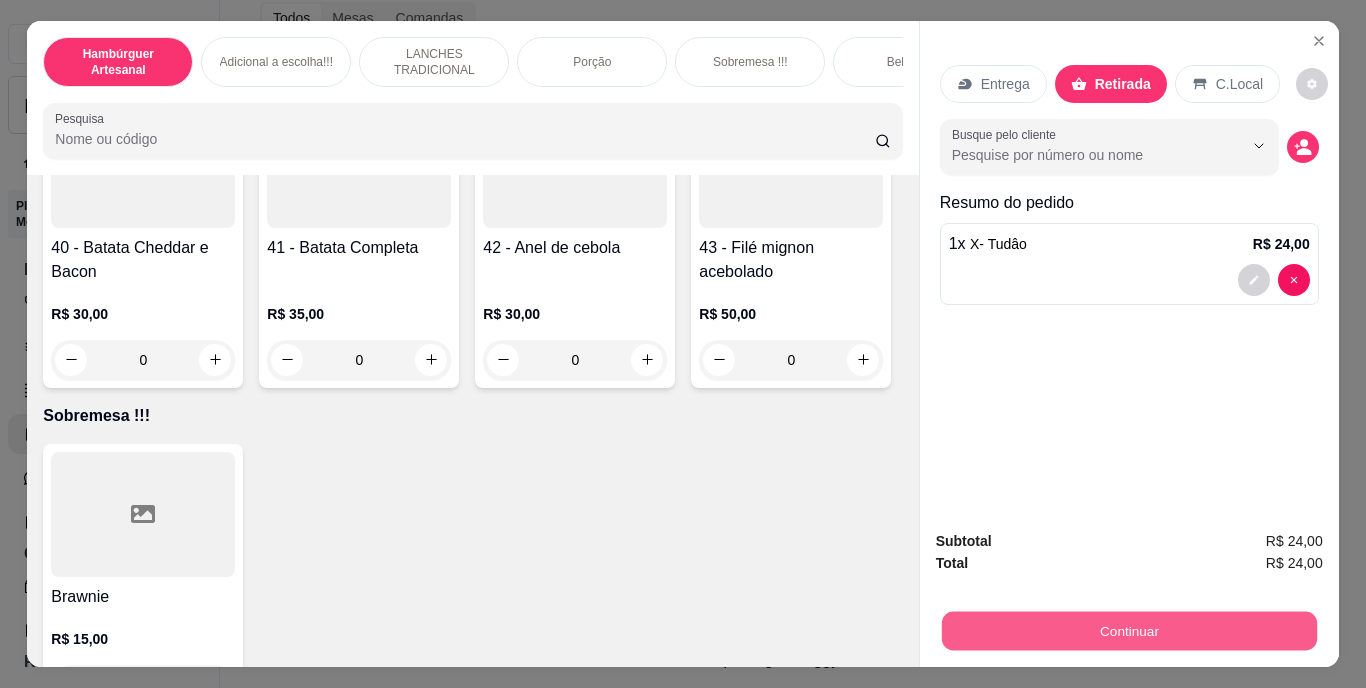 click on "Continuar" at bounding box center [1128, 631] 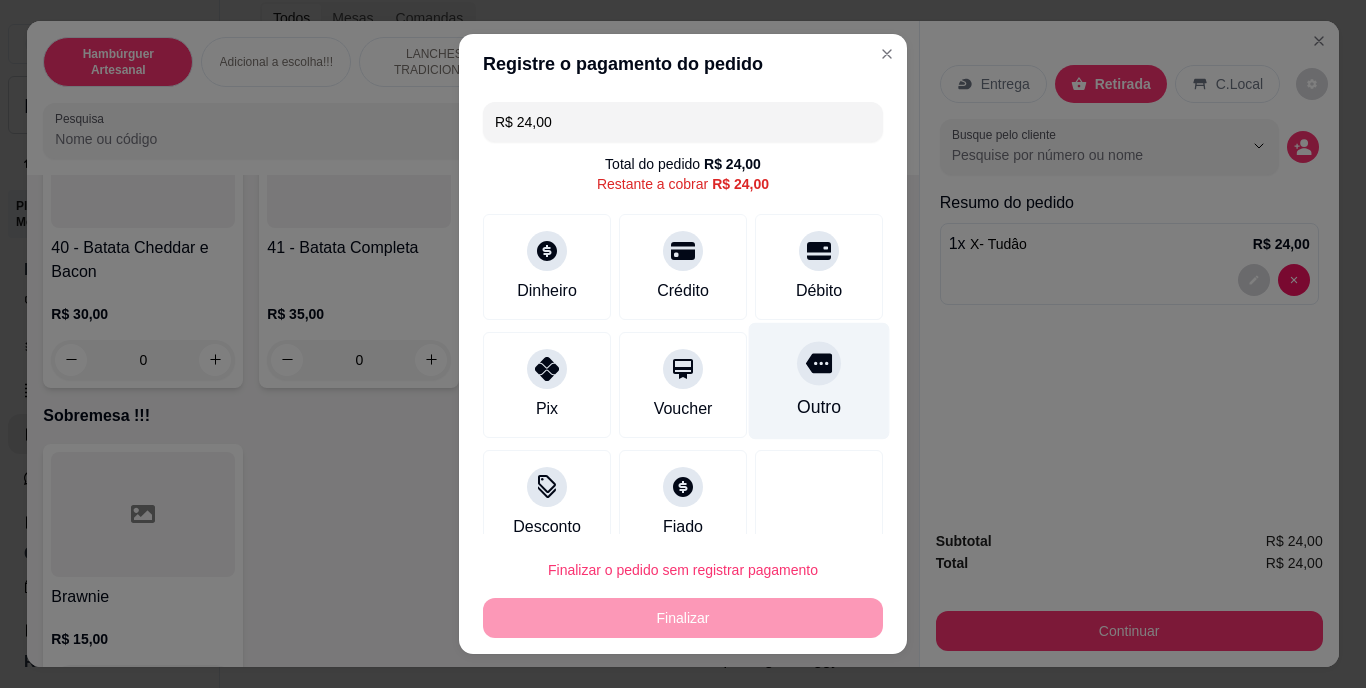 click on "Outro" at bounding box center [819, 381] 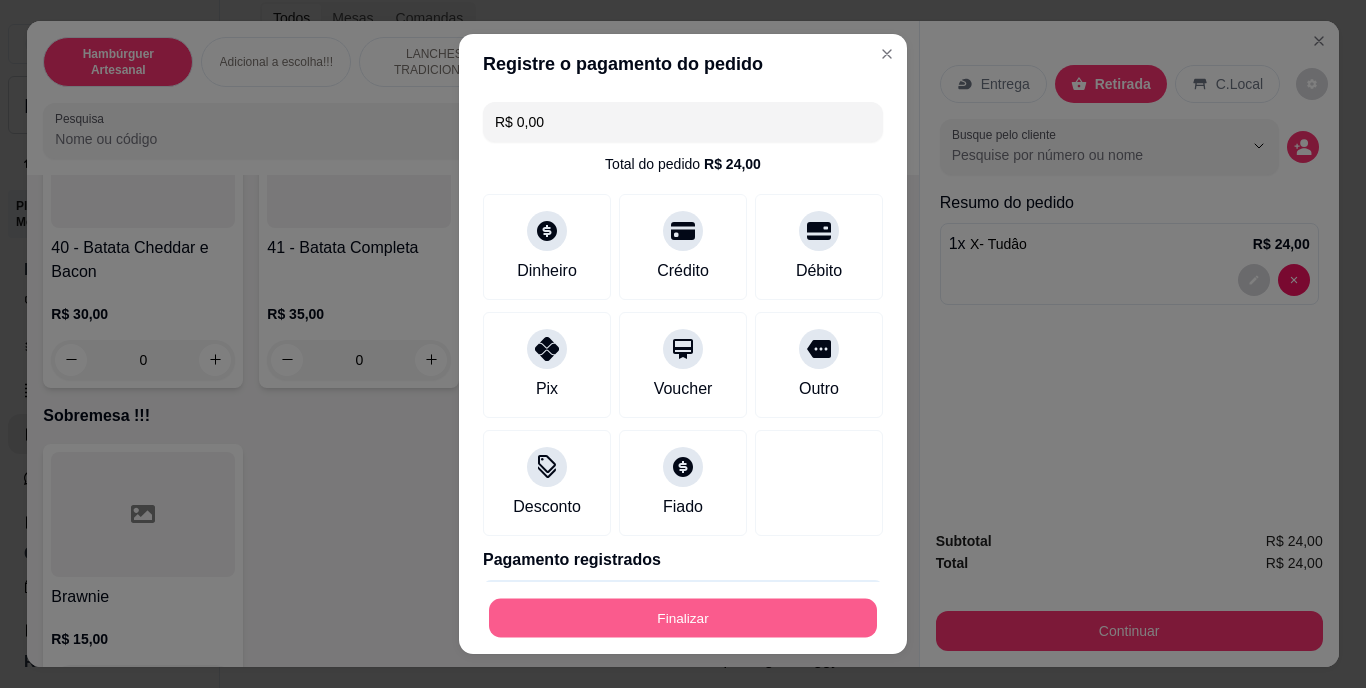 click on "Finalizar" at bounding box center (683, 617) 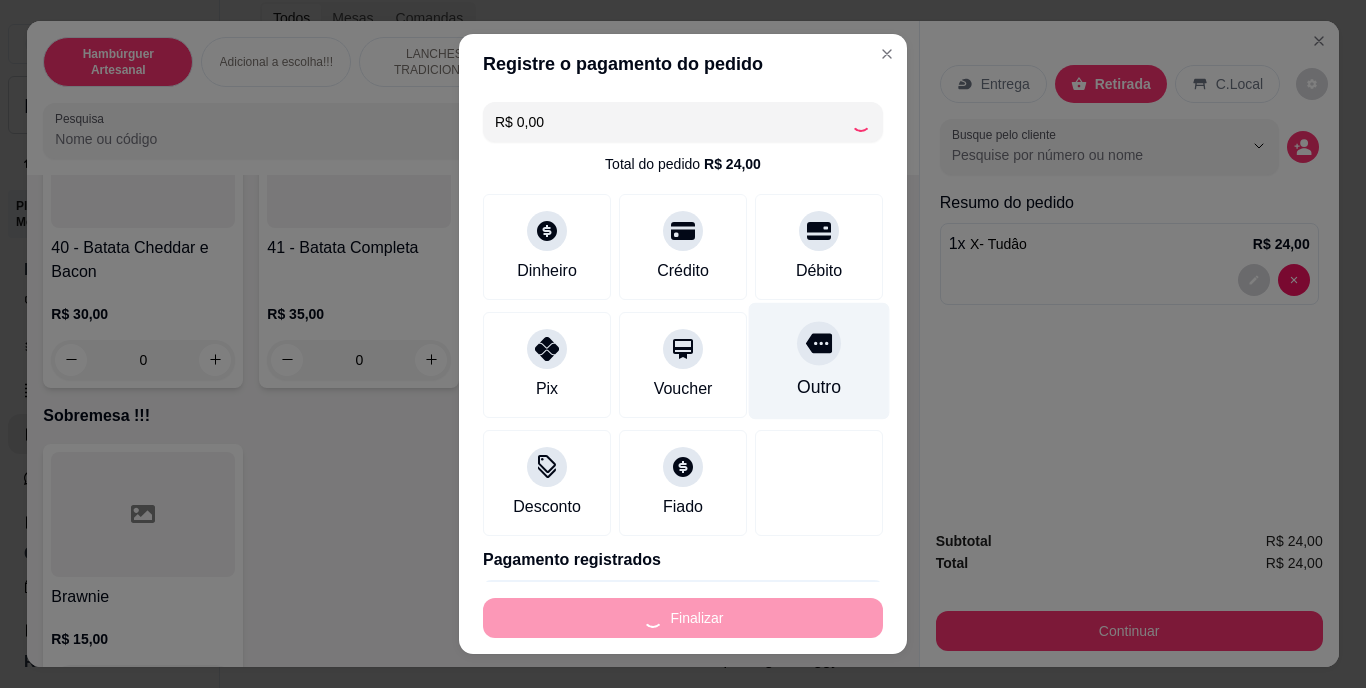 type on "0" 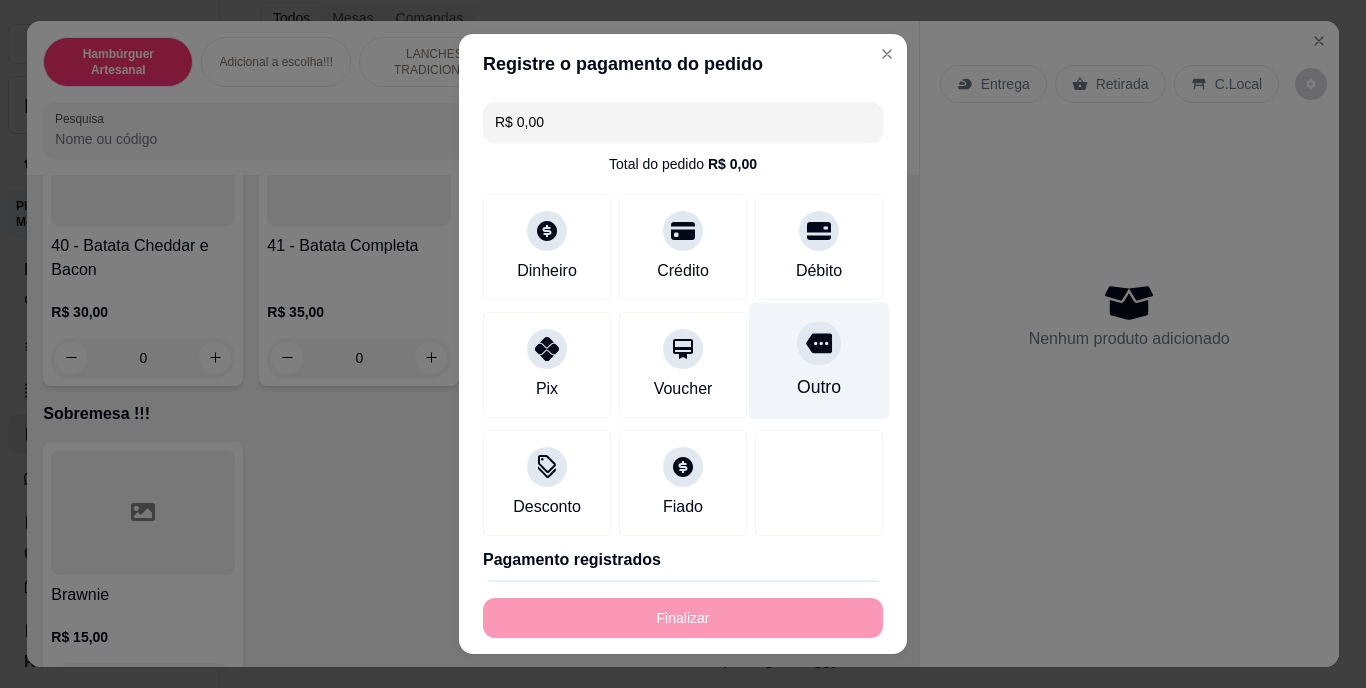 type on "-R$ 24,00" 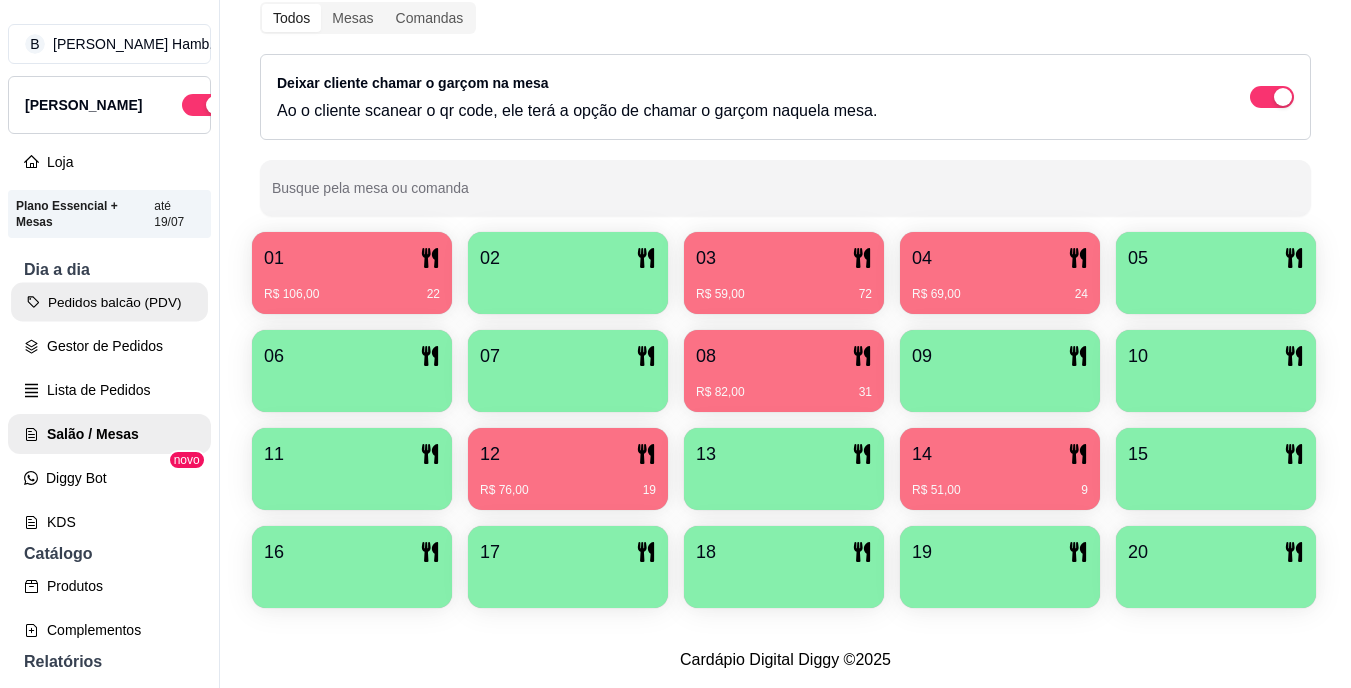 click on "Pedidos balcão (PDV)" at bounding box center (109, 302) 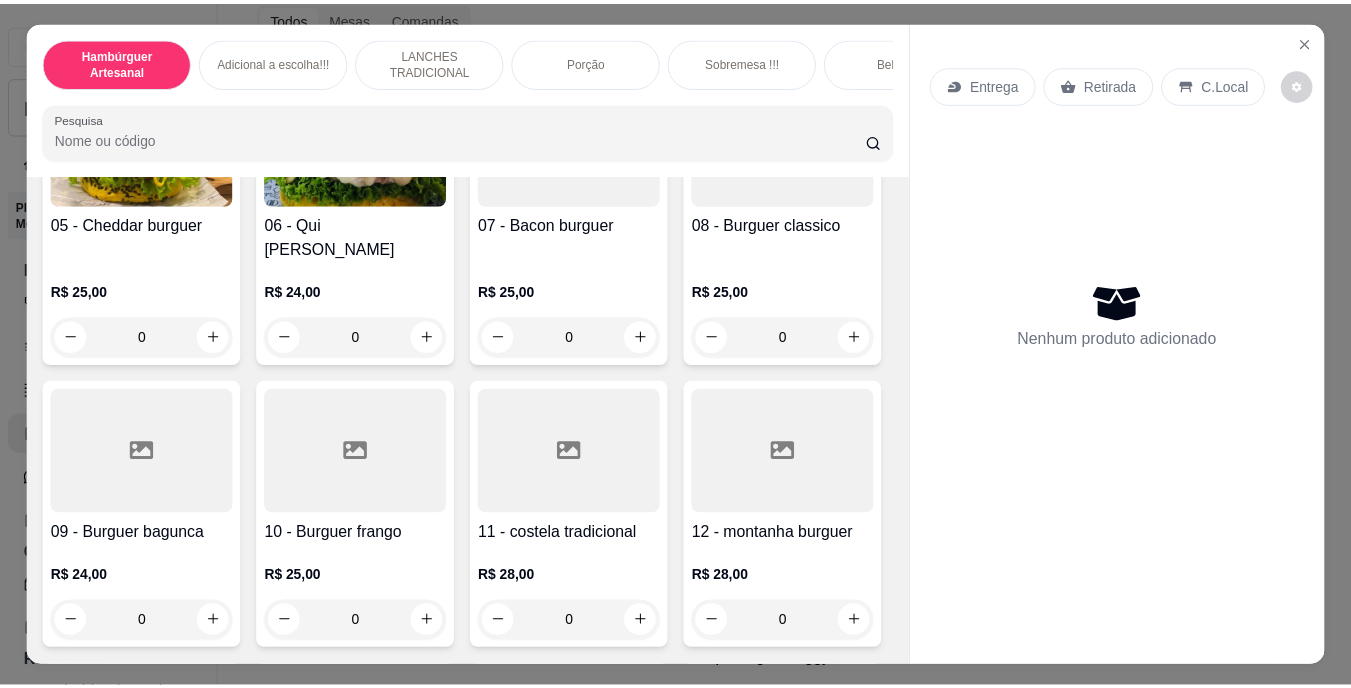 scroll, scrollTop: 573, scrollLeft: 0, axis: vertical 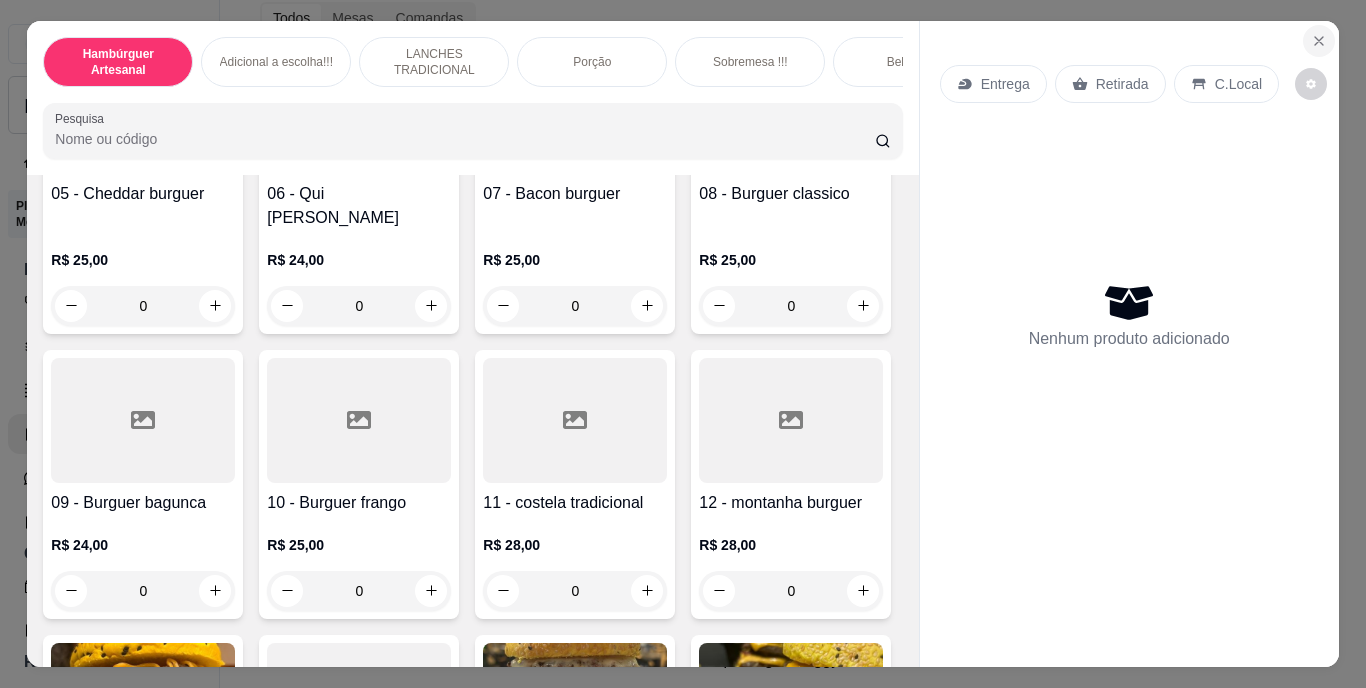 click 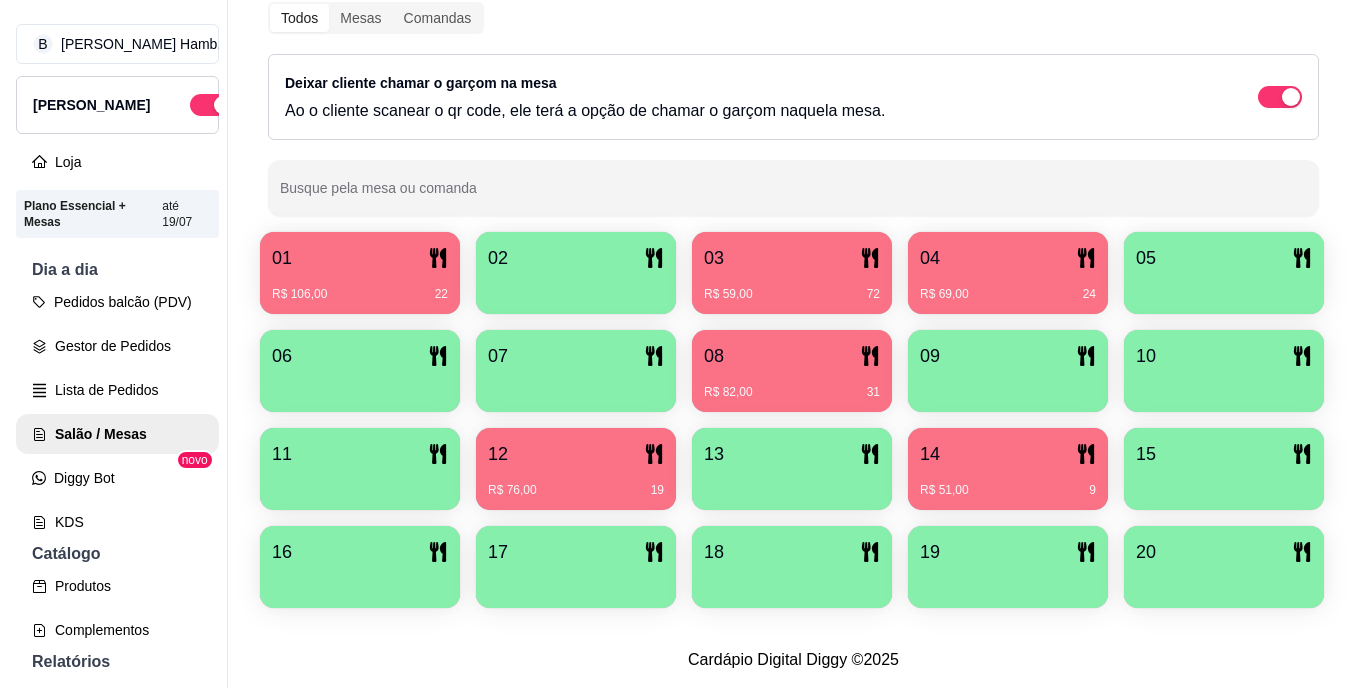 scroll, scrollTop: 368, scrollLeft: 0, axis: vertical 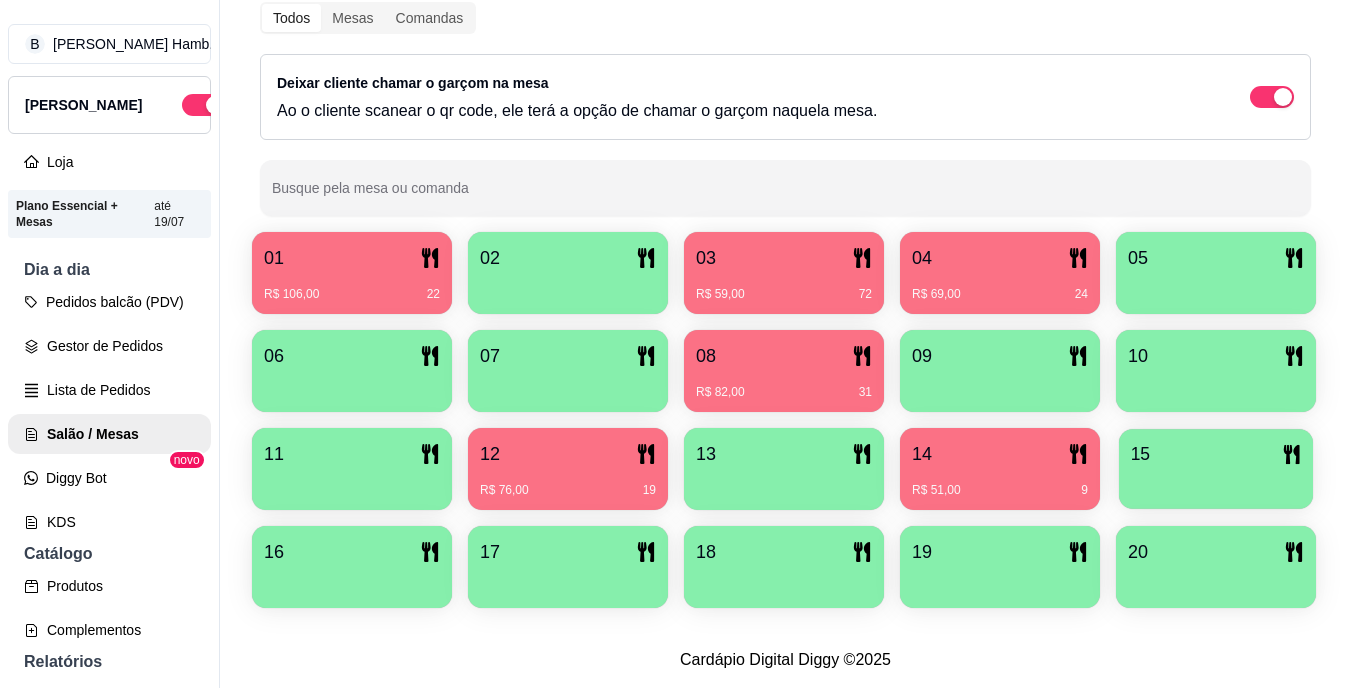 click on "15" at bounding box center [1216, 469] 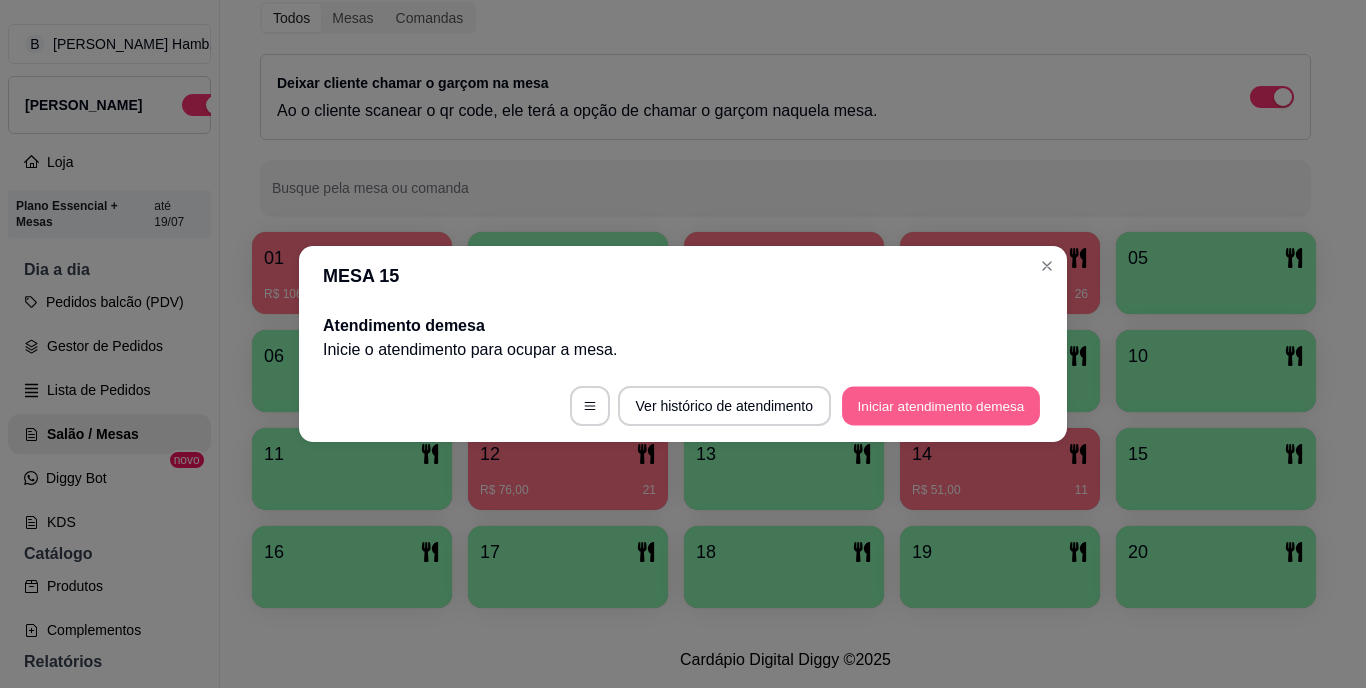 click on "Iniciar atendimento de  mesa" at bounding box center (941, 406) 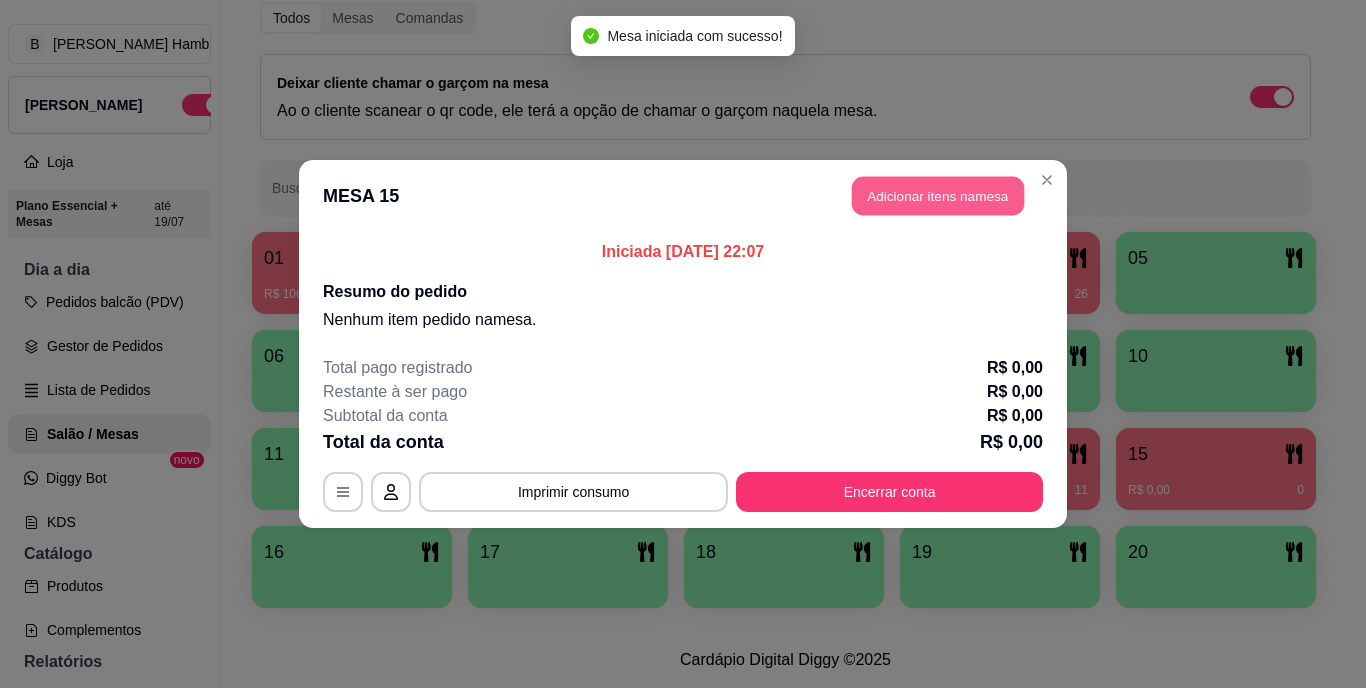 click on "Adicionar itens na  mesa" at bounding box center (938, 196) 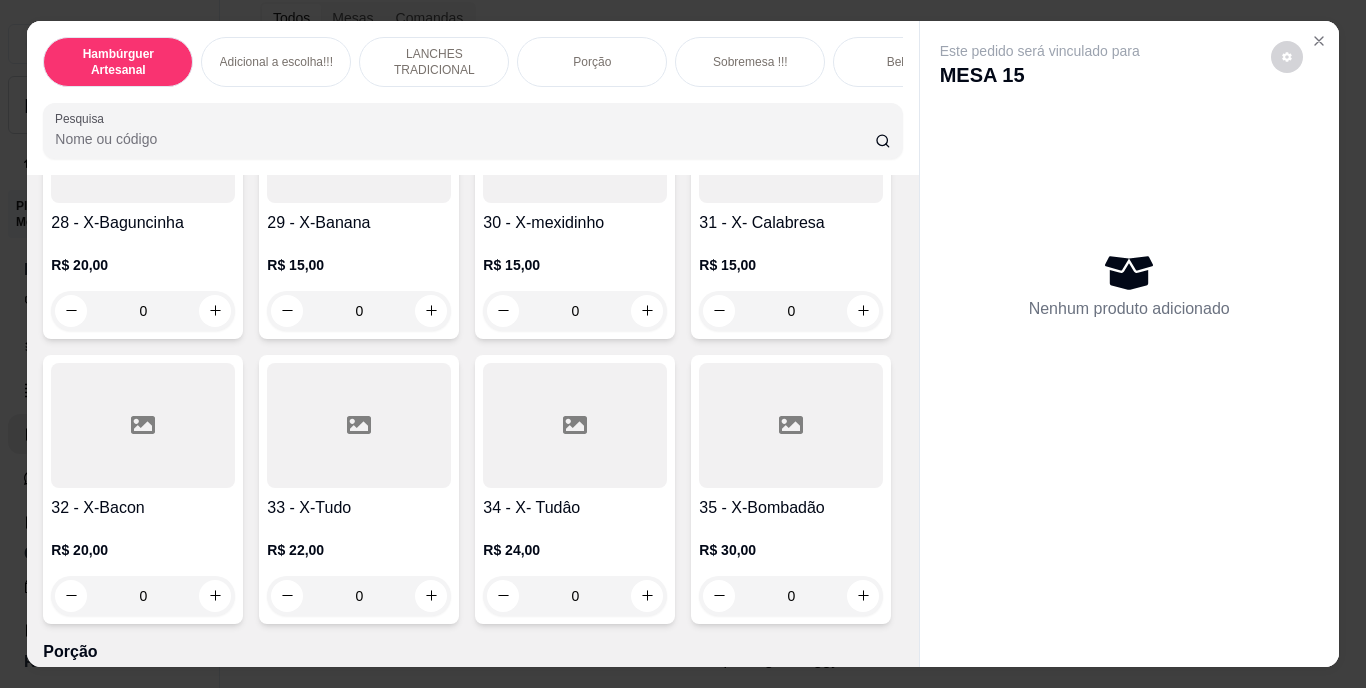 scroll, scrollTop: 3505, scrollLeft: 0, axis: vertical 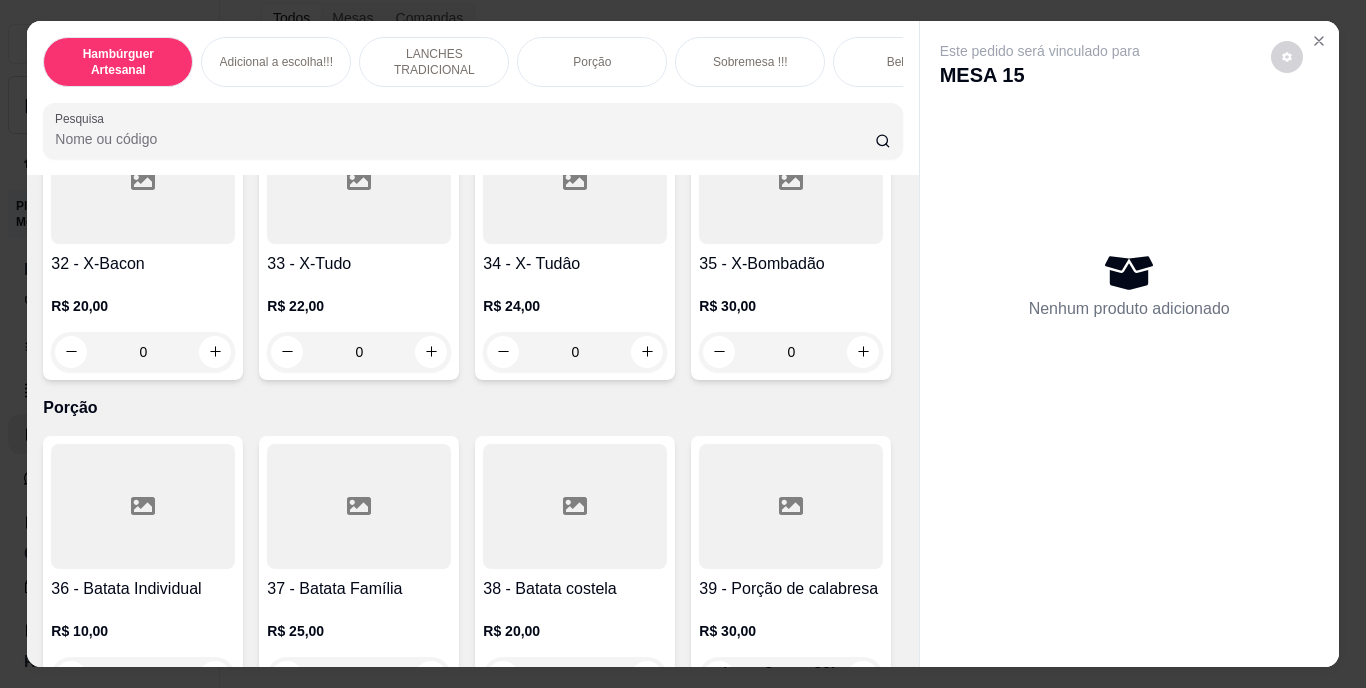 click 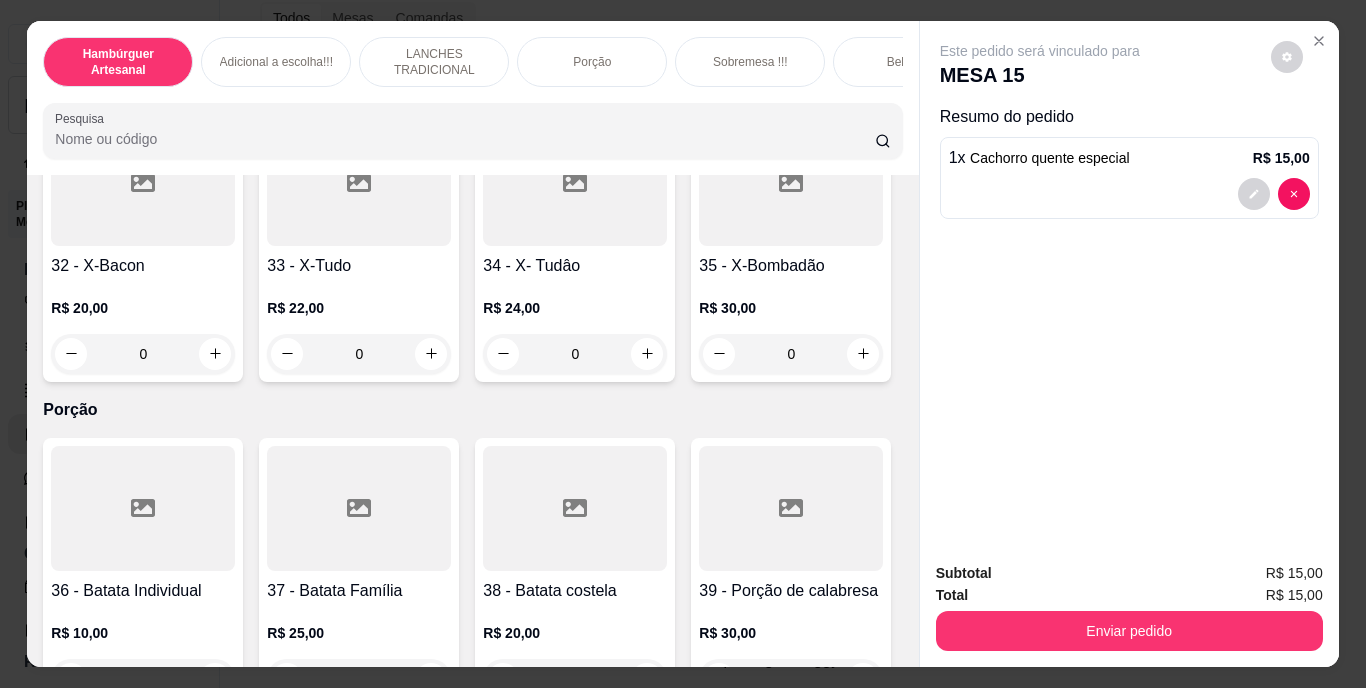 click 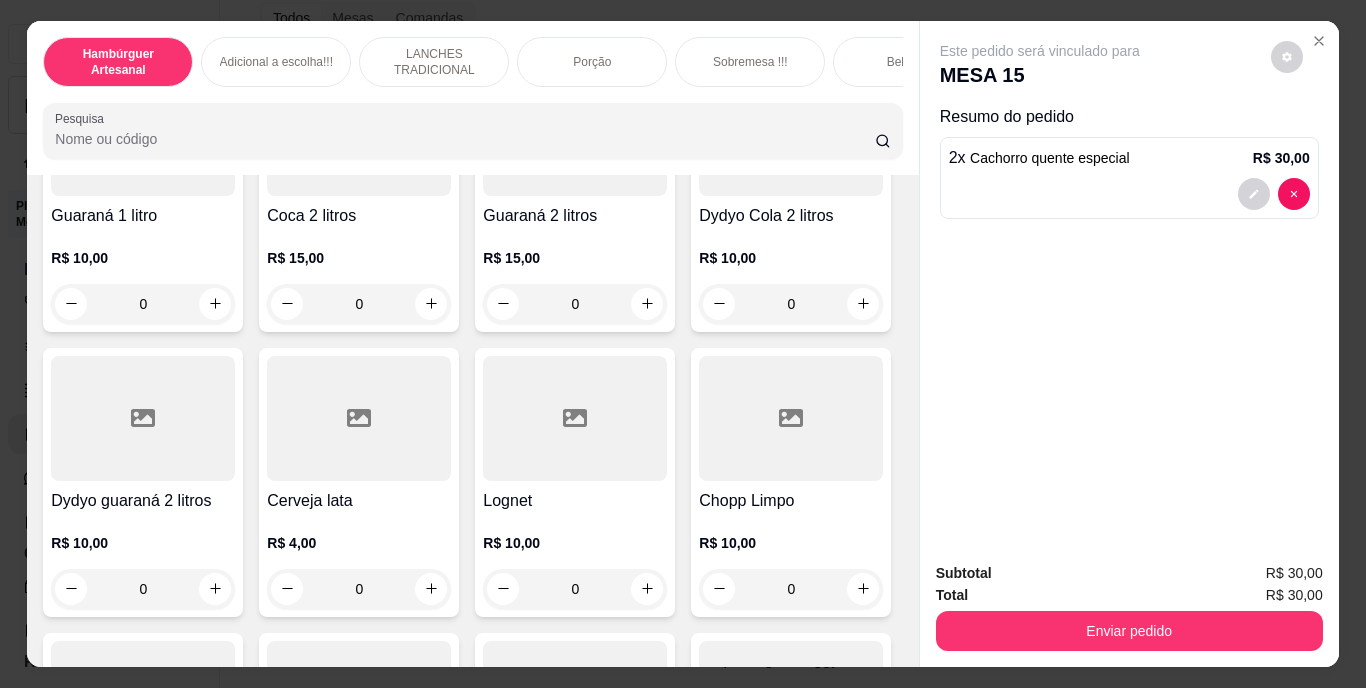 scroll, scrollTop: 5120, scrollLeft: 0, axis: vertical 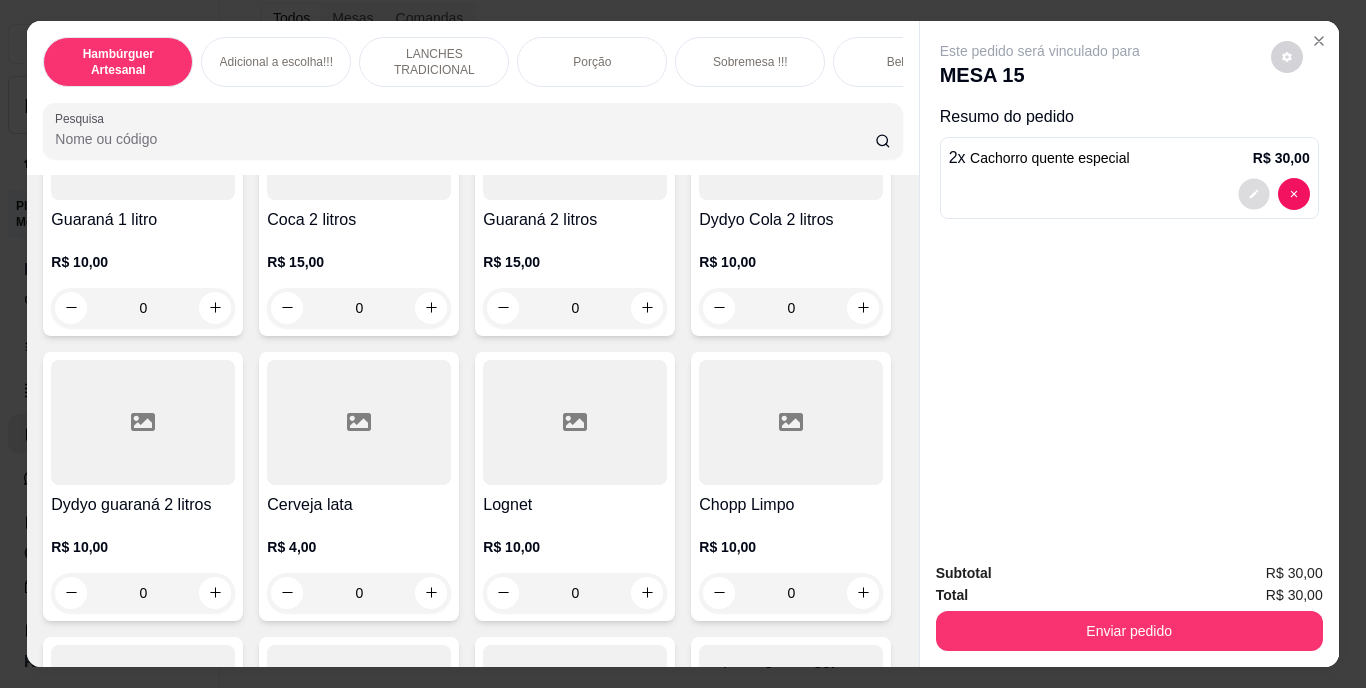 click at bounding box center (1253, 193) 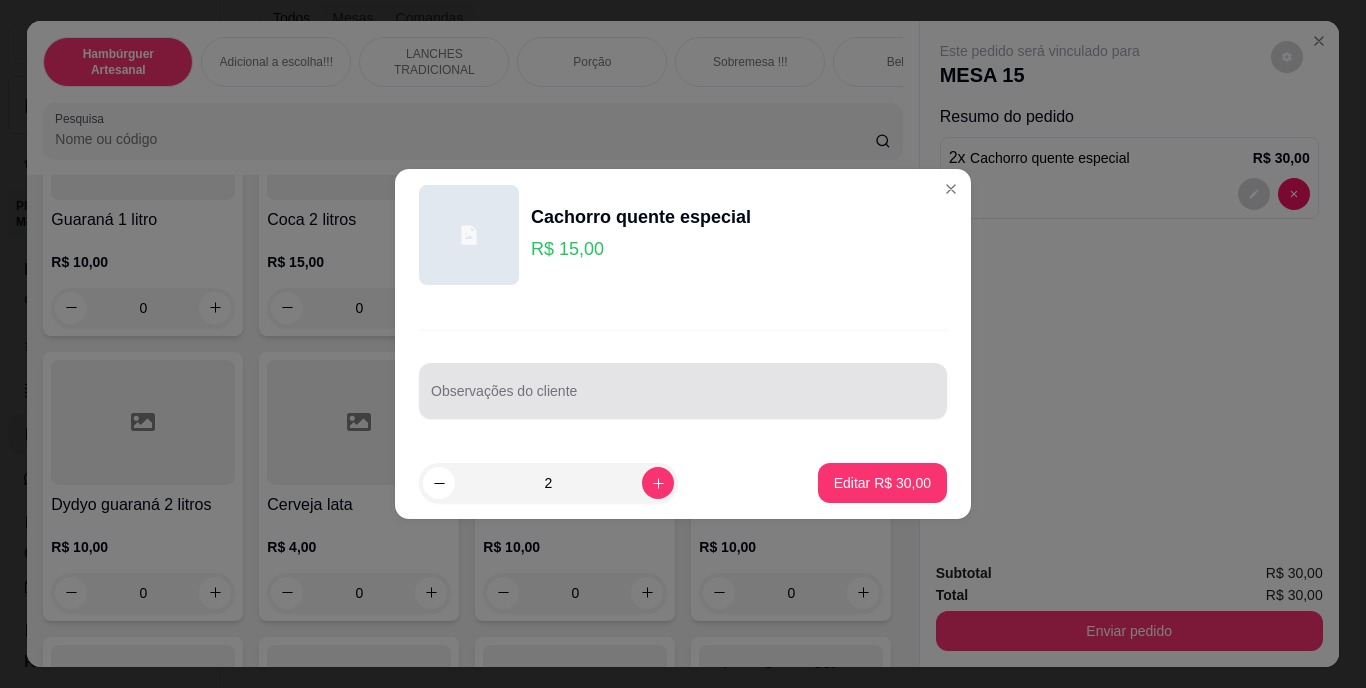 click at bounding box center [683, 391] 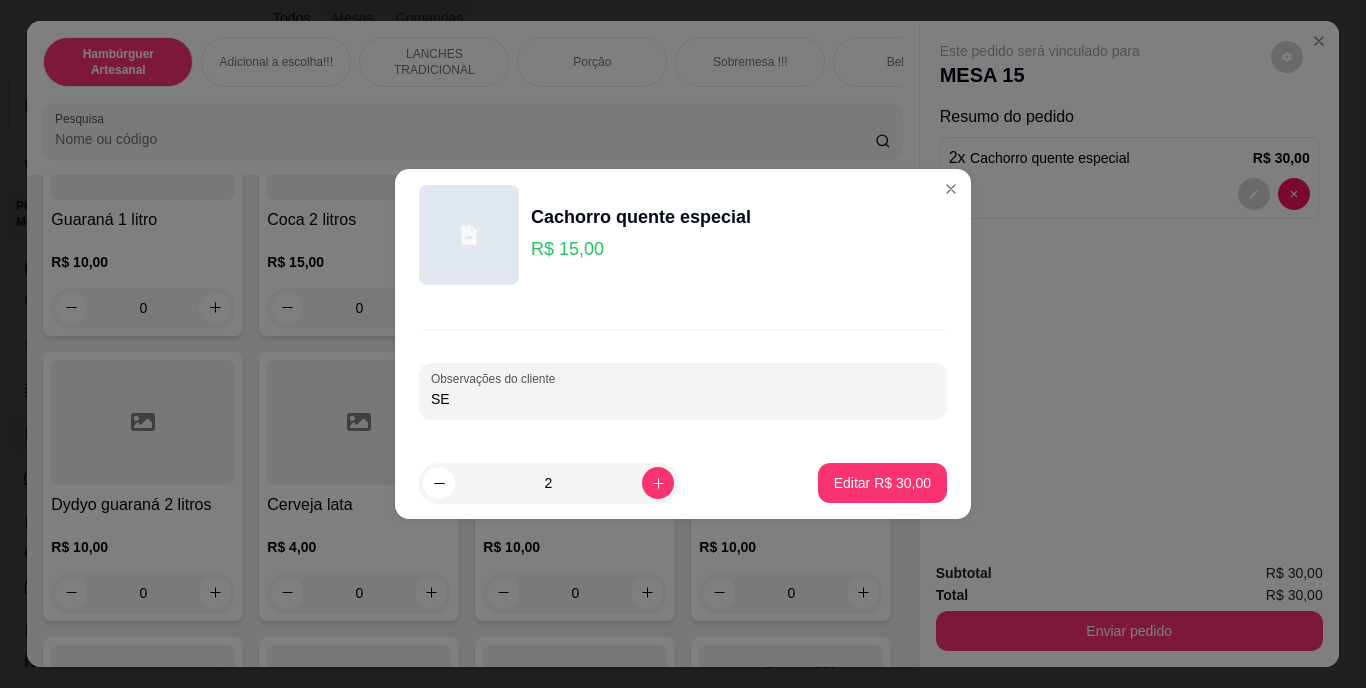 type on "S" 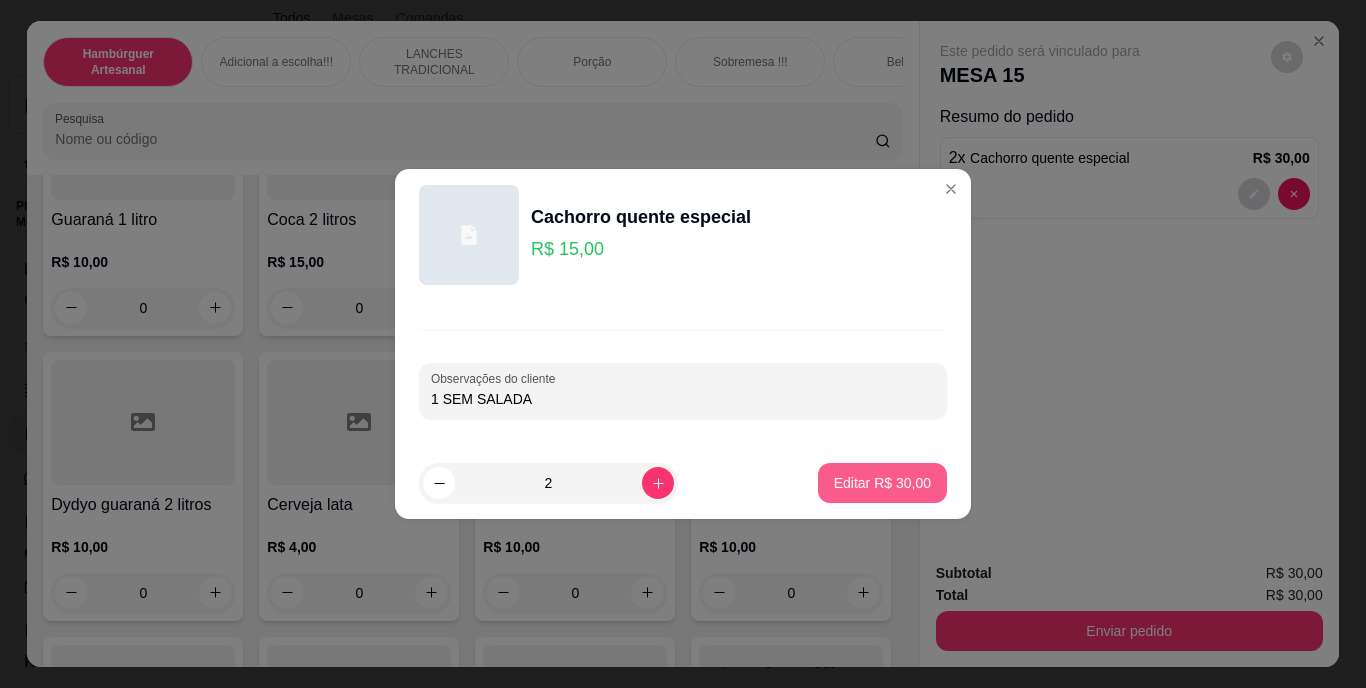 type on "1 SEM SALADA" 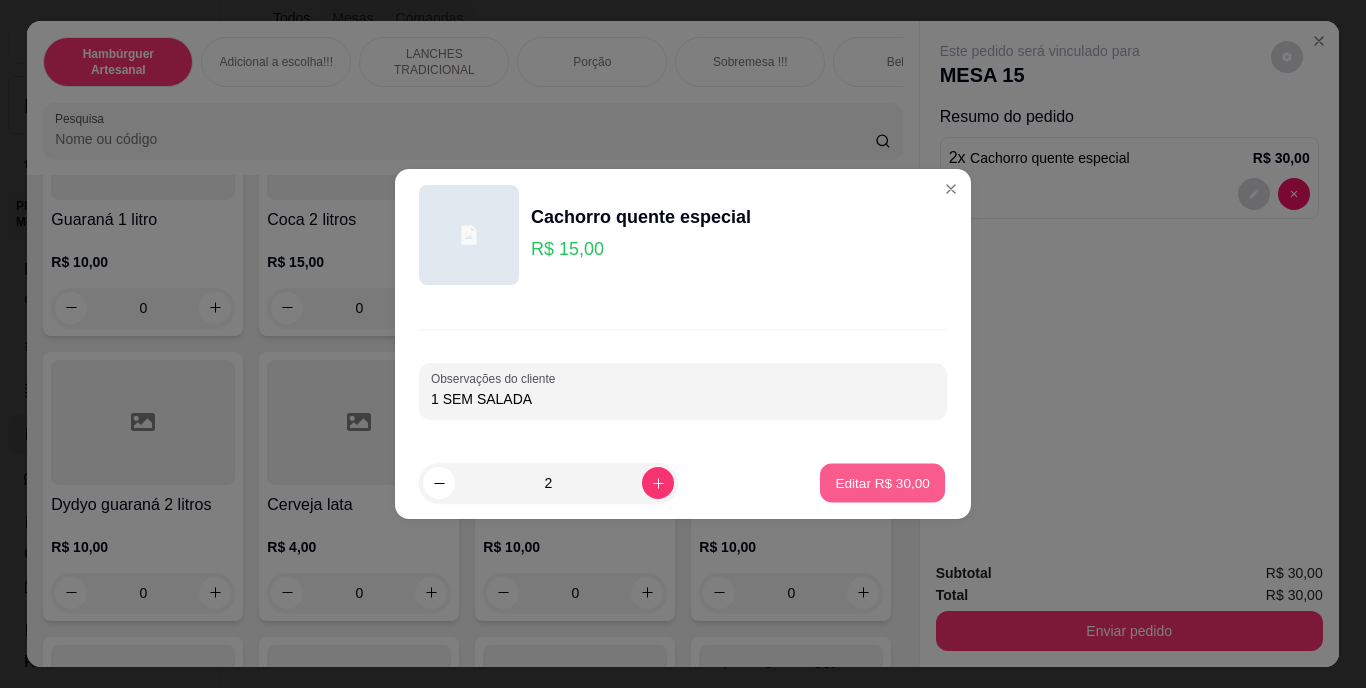 click on "Editar   R$ 30,00" at bounding box center [882, 483] 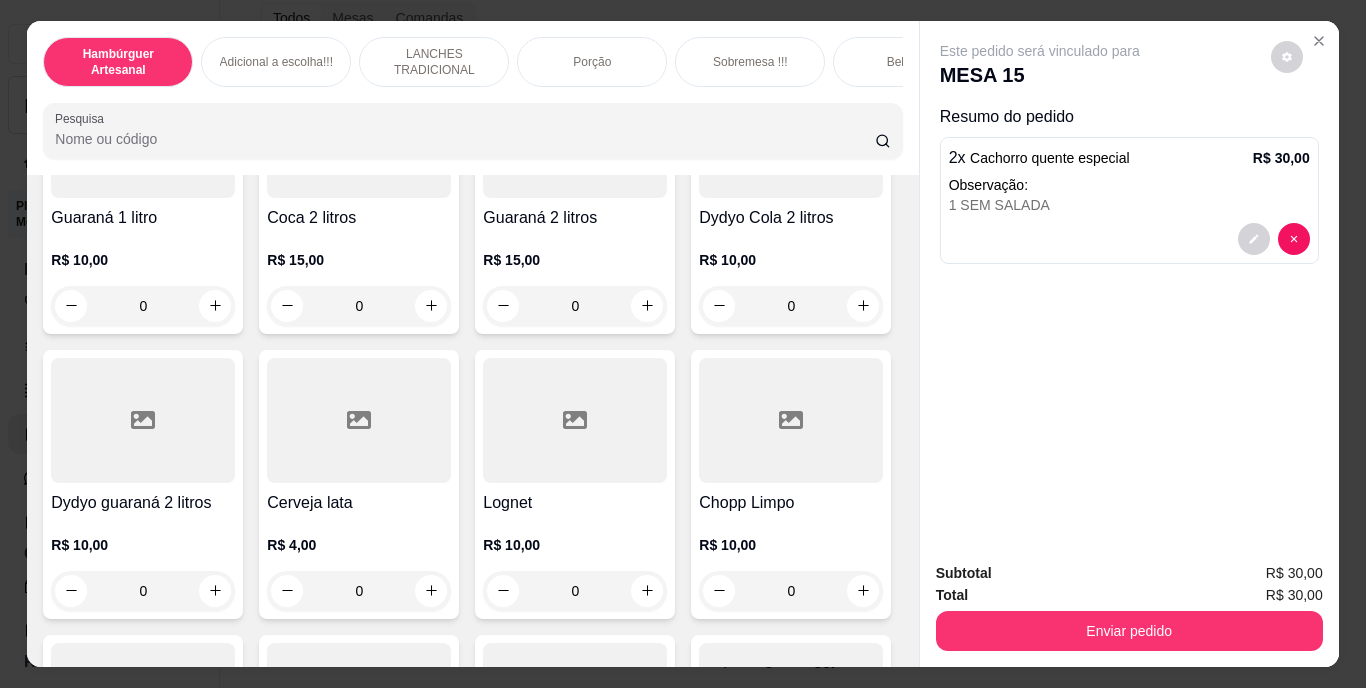 scroll, scrollTop: 5118, scrollLeft: 0, axis: vertical 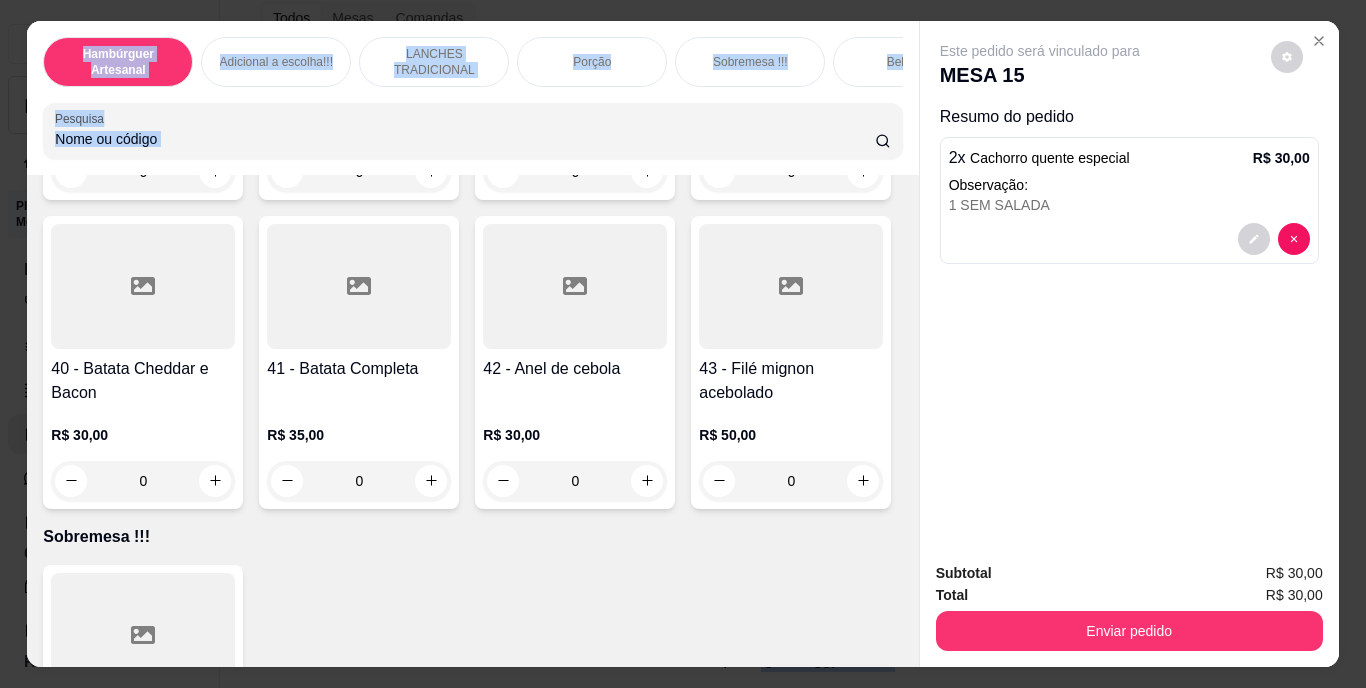 drag, startPoint x: 769, startPoint y: 478, endPoint x: 749, endPoint y: 727, distance: 249.80193 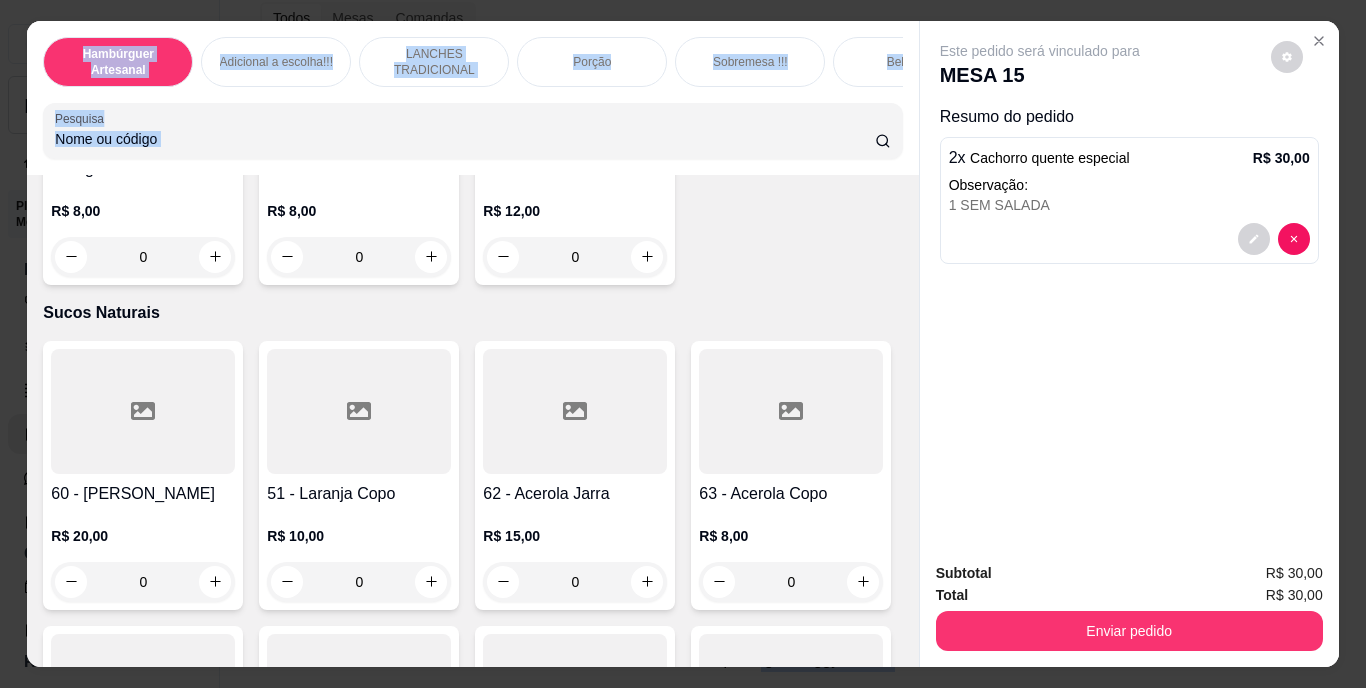 scroll, scrollTop: 6026, scrollLeft: 0, axis: vertical 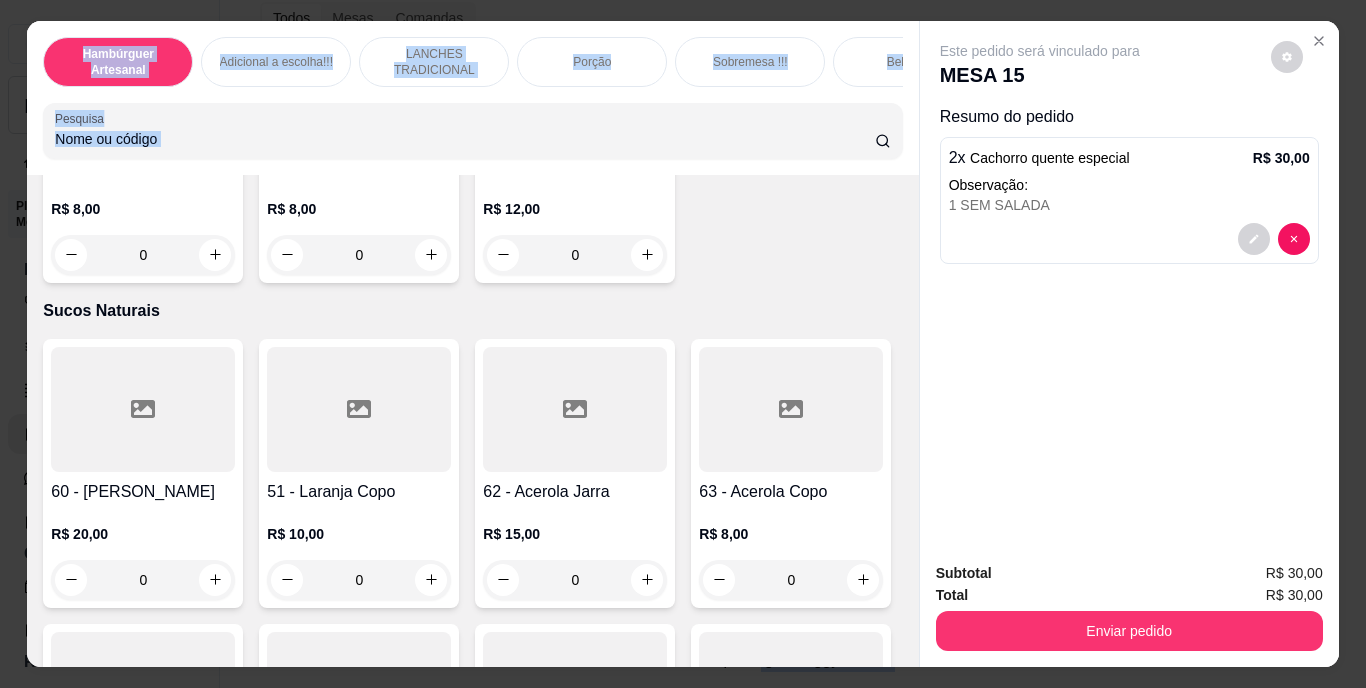 click at bounding box center [863, -886] 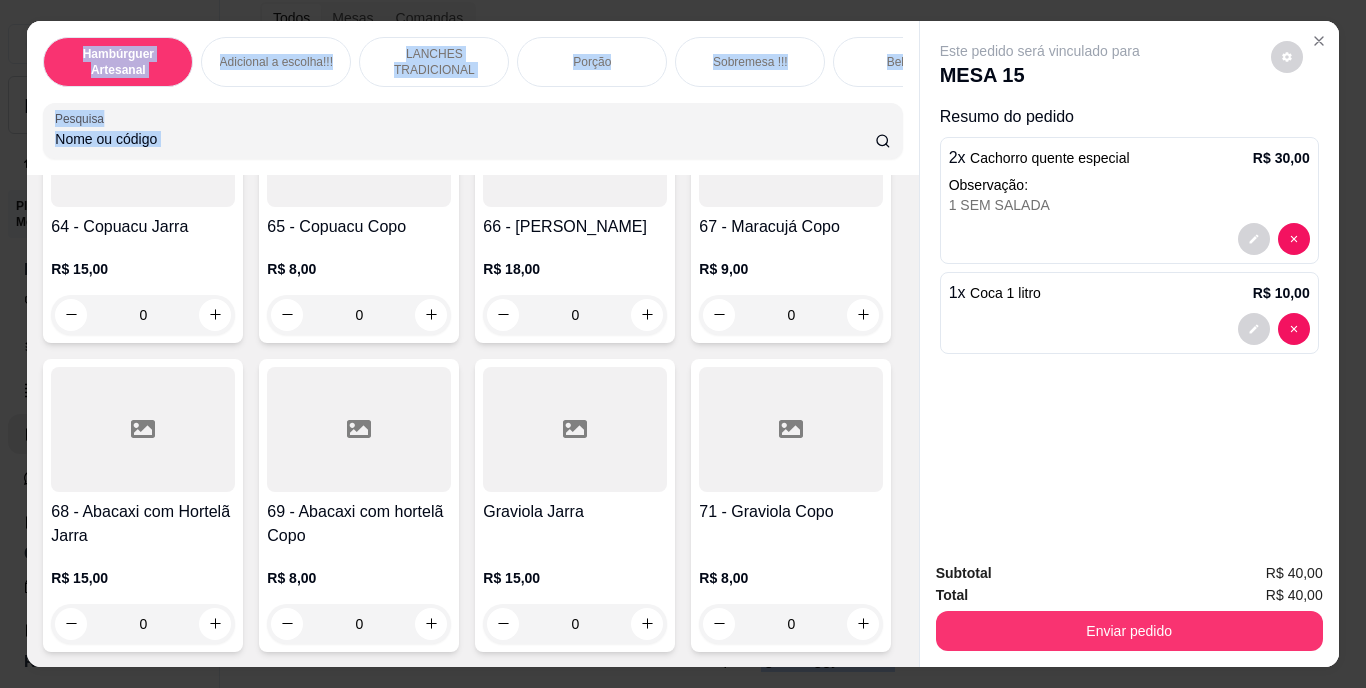 scroll, scrollTop: 6887, scrollLeft: 0, axis: vertical 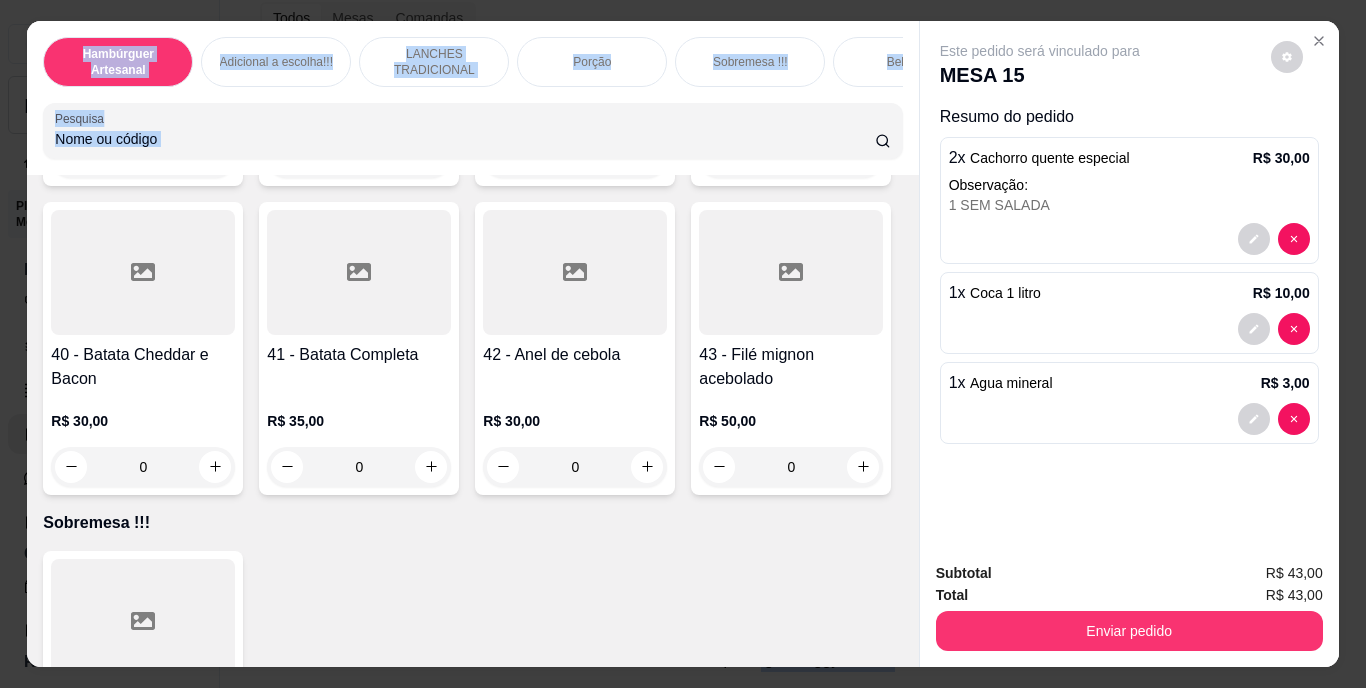click on "24 - MISTO QUENTE    R$ 7,00 0 25 - Cachorro quente    R$ 12,00 0 26 - X-salada   R$ 12,00 0 27 - Cachorro quente especial    R$ 15,00 0 28 - X-Baguncinha   R$ 20,00 0 29 - X-Banana    R$ 15,00 0 30 - X-mexidinho   R$ 15,00 0 31 - X- Calabresa    R$ 15,00 0 32 - X-Bacon   R$ 20,00 0 33 - X-Tudo   R$ 22,00 0 34 - X- Tudâo   R$ 24,00 0 35 - X-Bombadão    R$ 30,00 0" at bounding box center (472, -571) 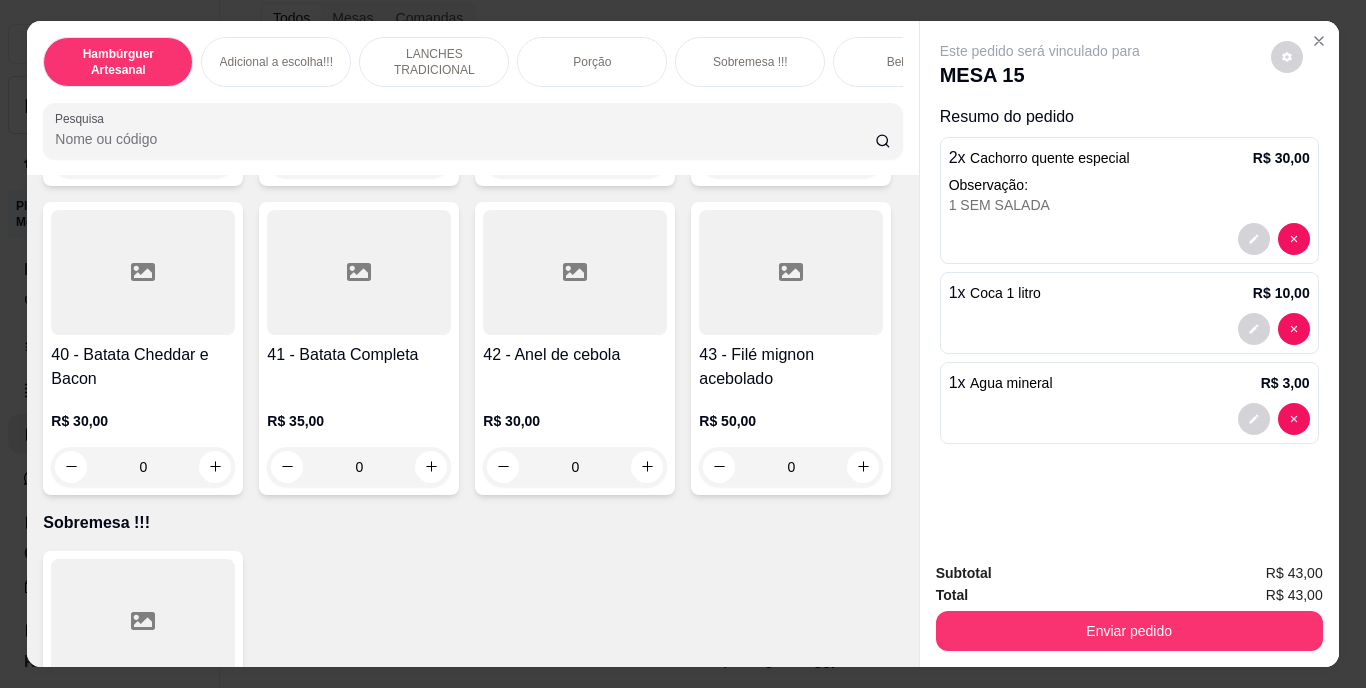 click on "24 - MISTO QUENTE    R$ 7,00 0 25 - Cachorro quente    R$ 12,00 0 26 - X-salada   R$ 12,00 0 27 - Cachorro quente especial    R$ 15,00 0 28 - X-Baguncinha   R$ 20,00 0 29 - X-Banana    R$ 15,00 0 30 - X-mexidinho   R$ 15,00 0 31 - X- Calabresa    R$ 15,00 0 32 - X-Bacon   R$ 20,00 0 33 - X-Tudo   R$ 22,00 0 34 - X- Tudâo   R$ 24,00 0 35 - X-Bombadão    R$ 30,00 0" at bounding box center [472, -571] 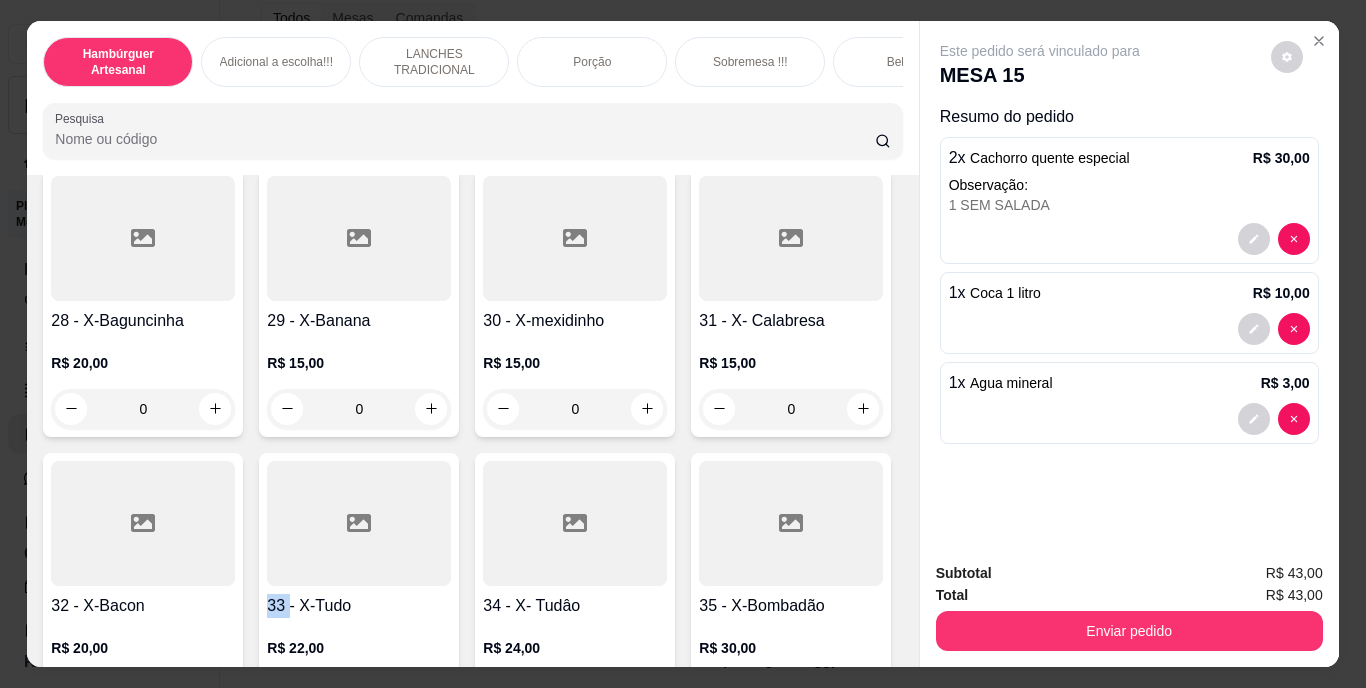 scroll, scrollTop: 3034, scrollLeft: 0, axis: vertical 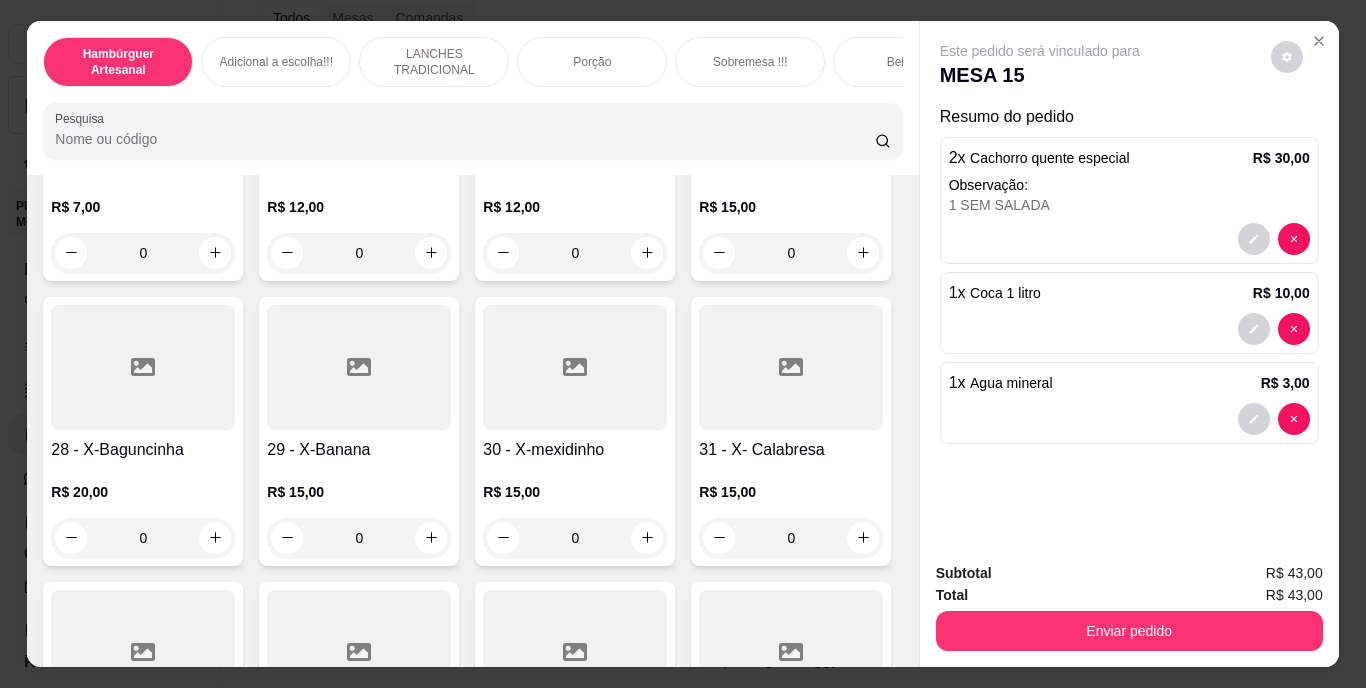click 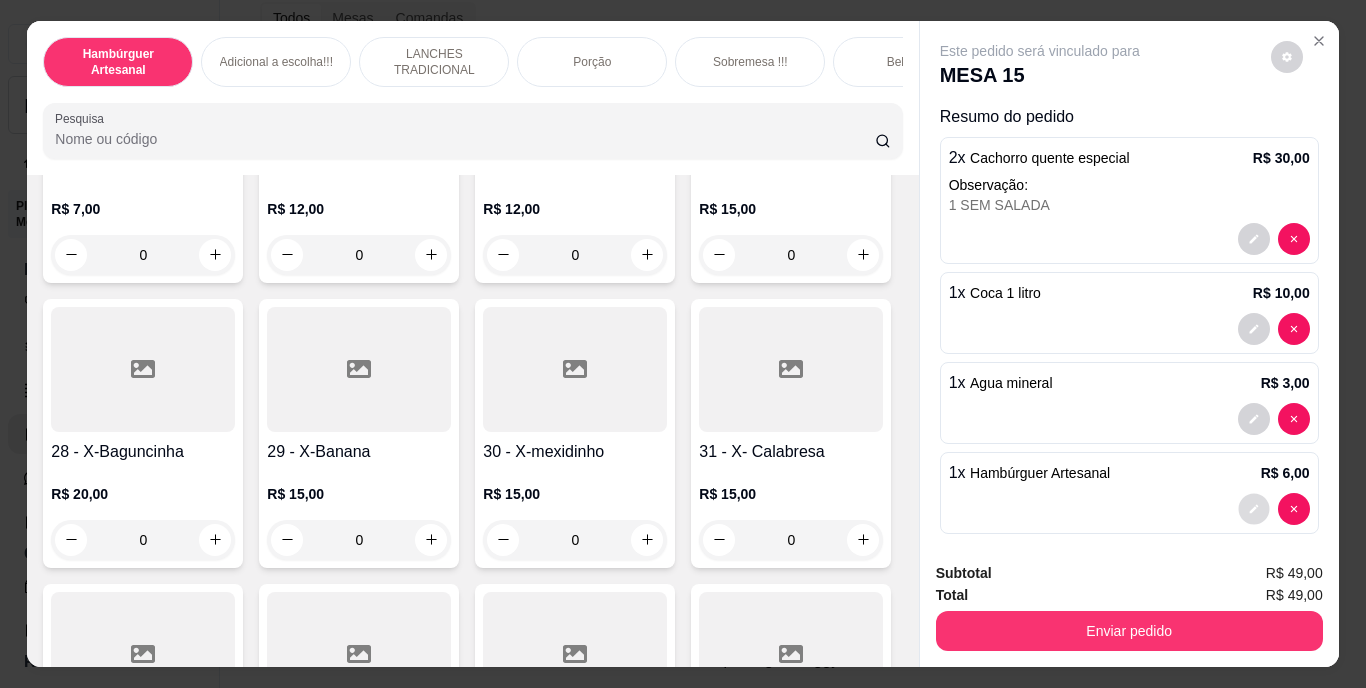 click 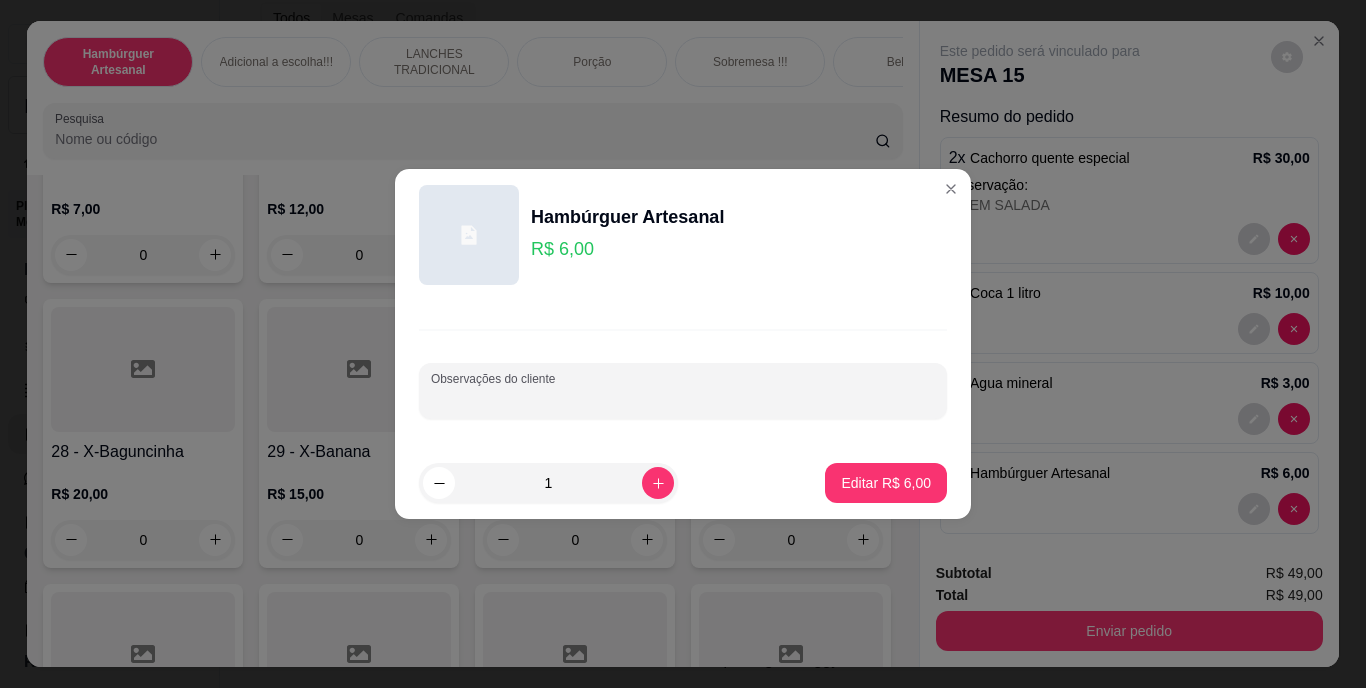 click on "Observações do cliente" at bounding box center [683, 399] 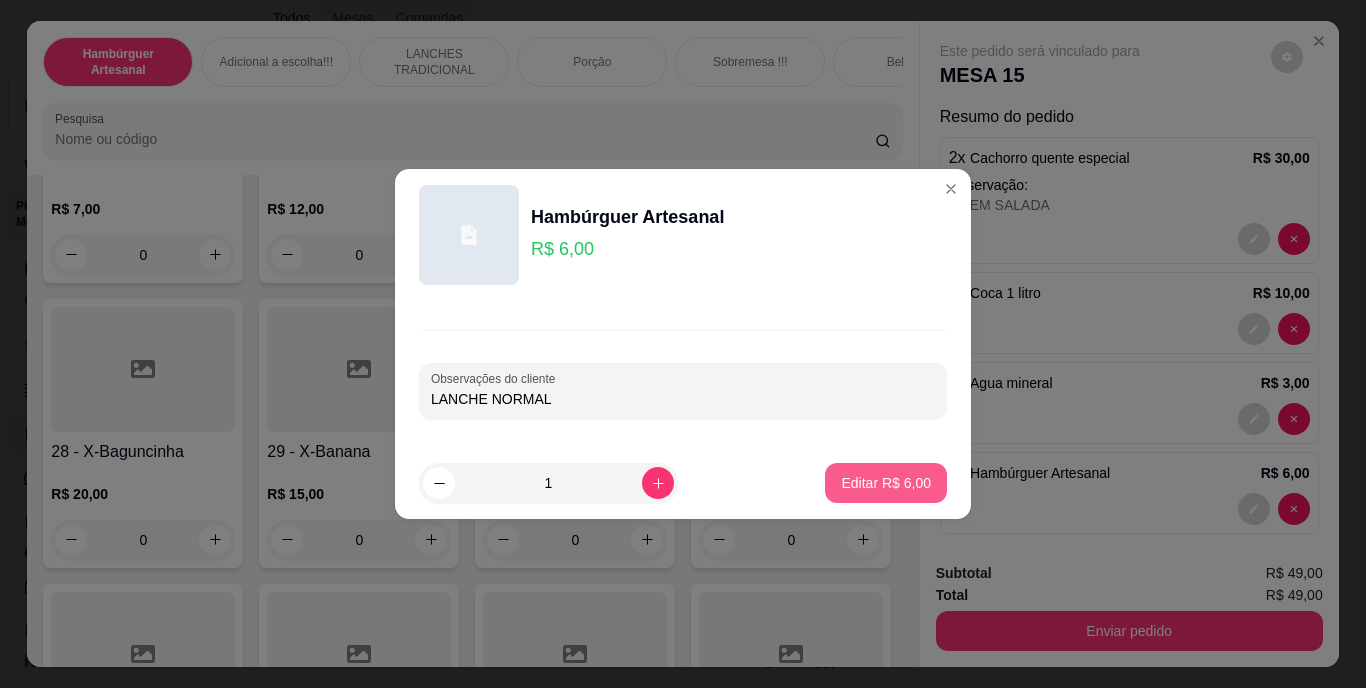 type on "LANCHE NORMAL" 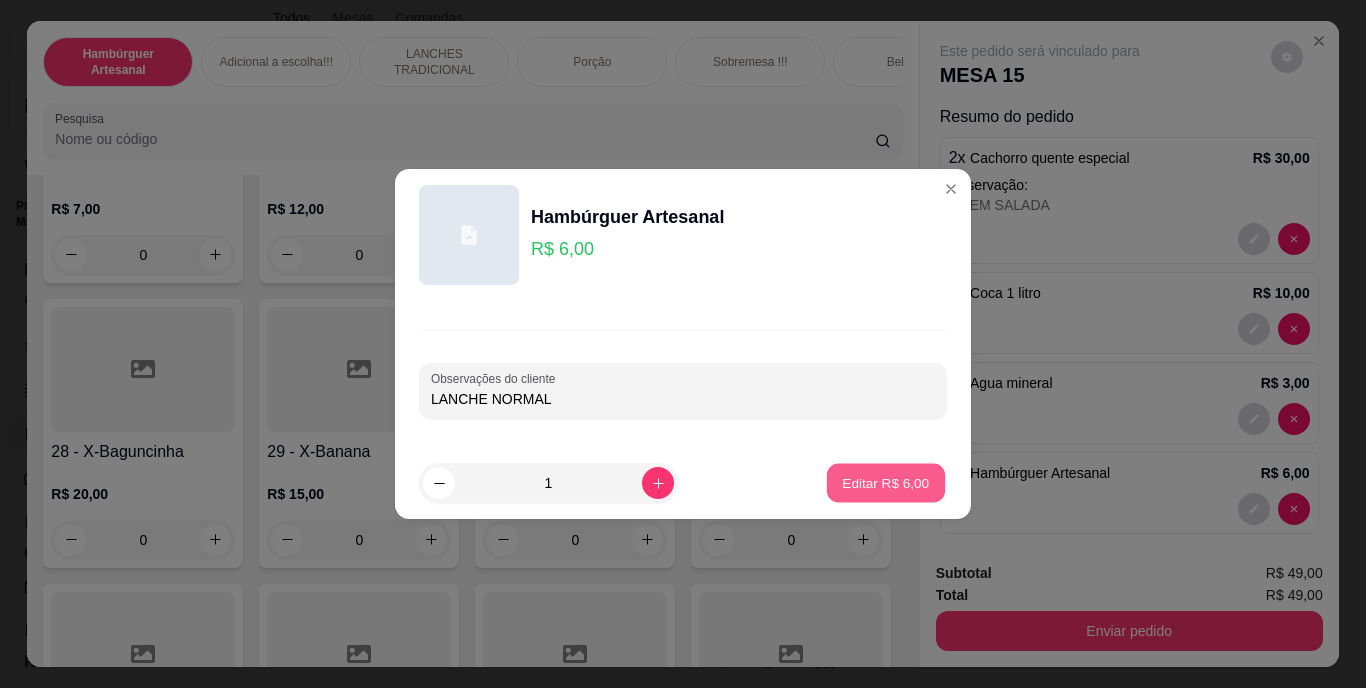 click on "Editar   R$ 6,00" at bounding box center (886, 482) 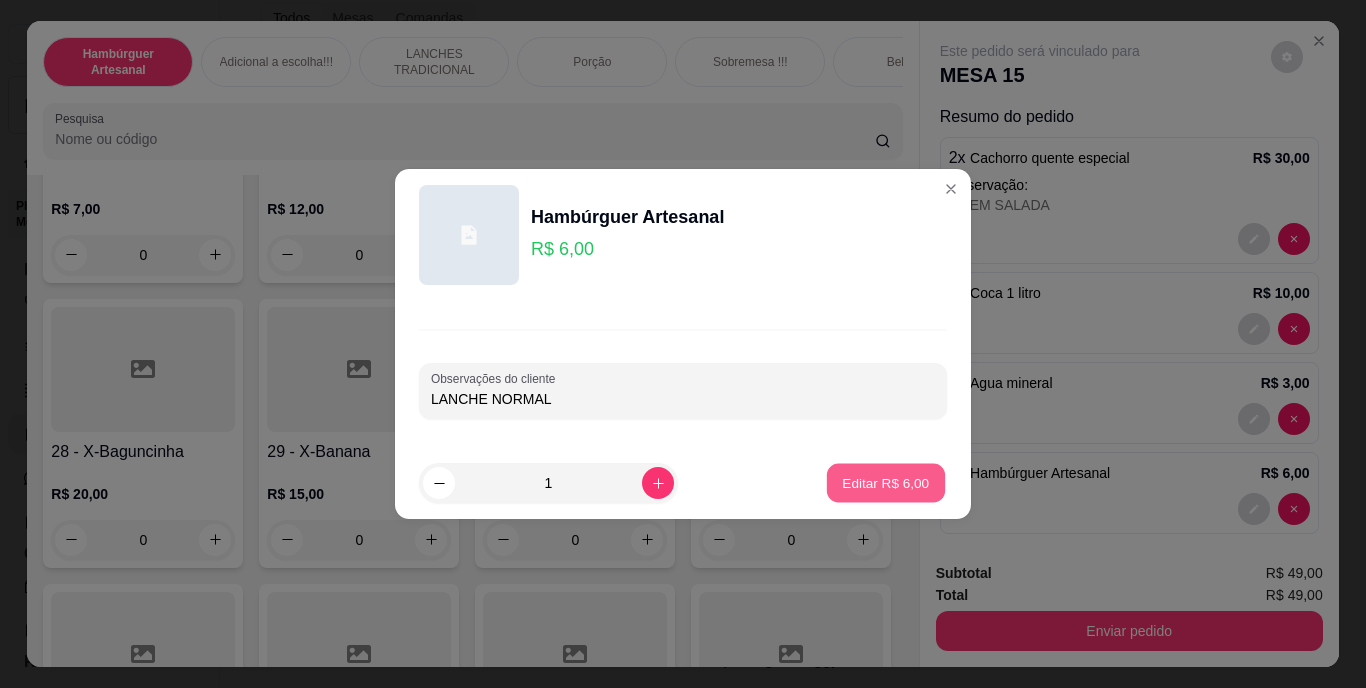 type on "0" 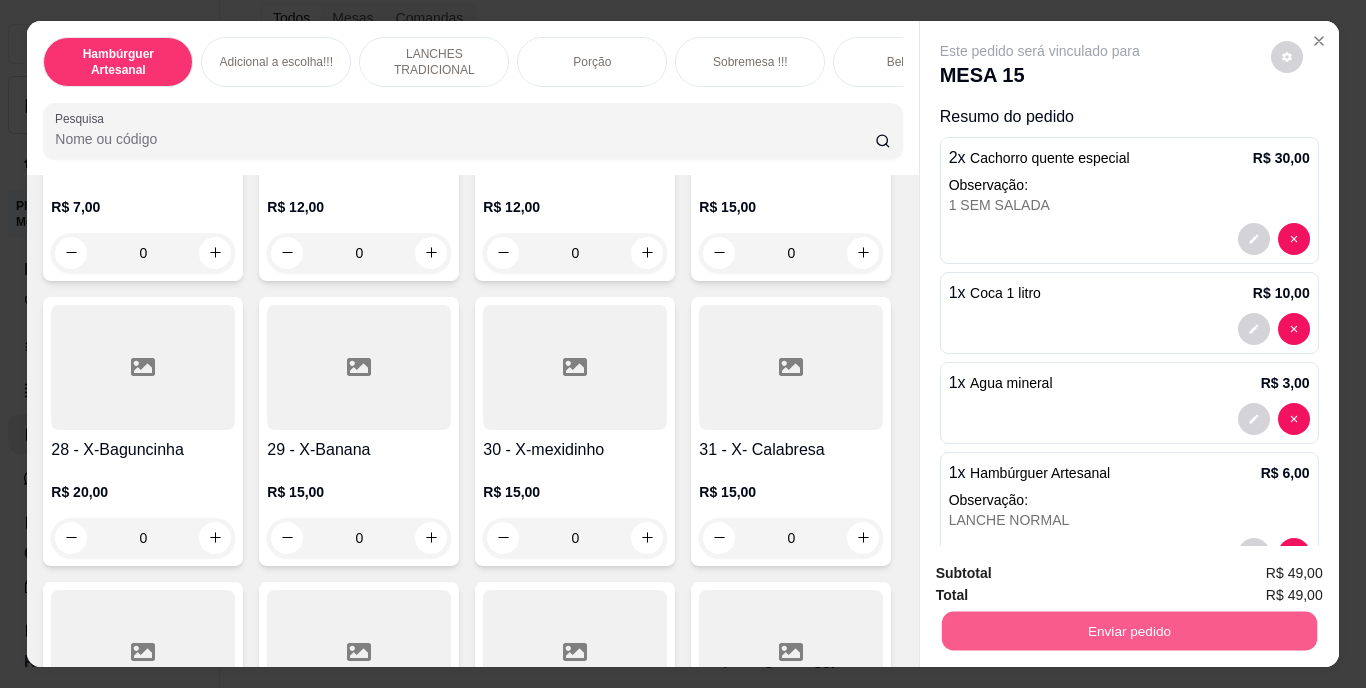 click on "Enviar pedido" at bounding box center [1128, 631] 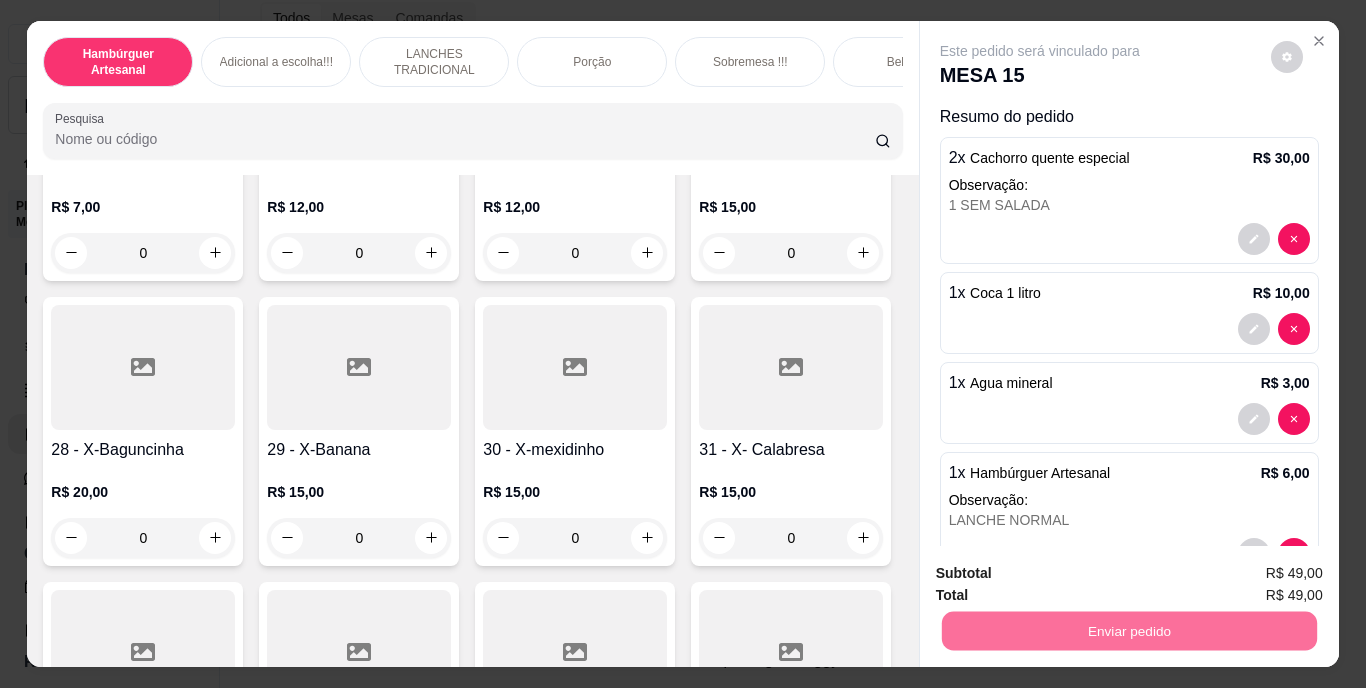 click on "Não registrar e enviar pedido" at bounding box center [1063, 574] 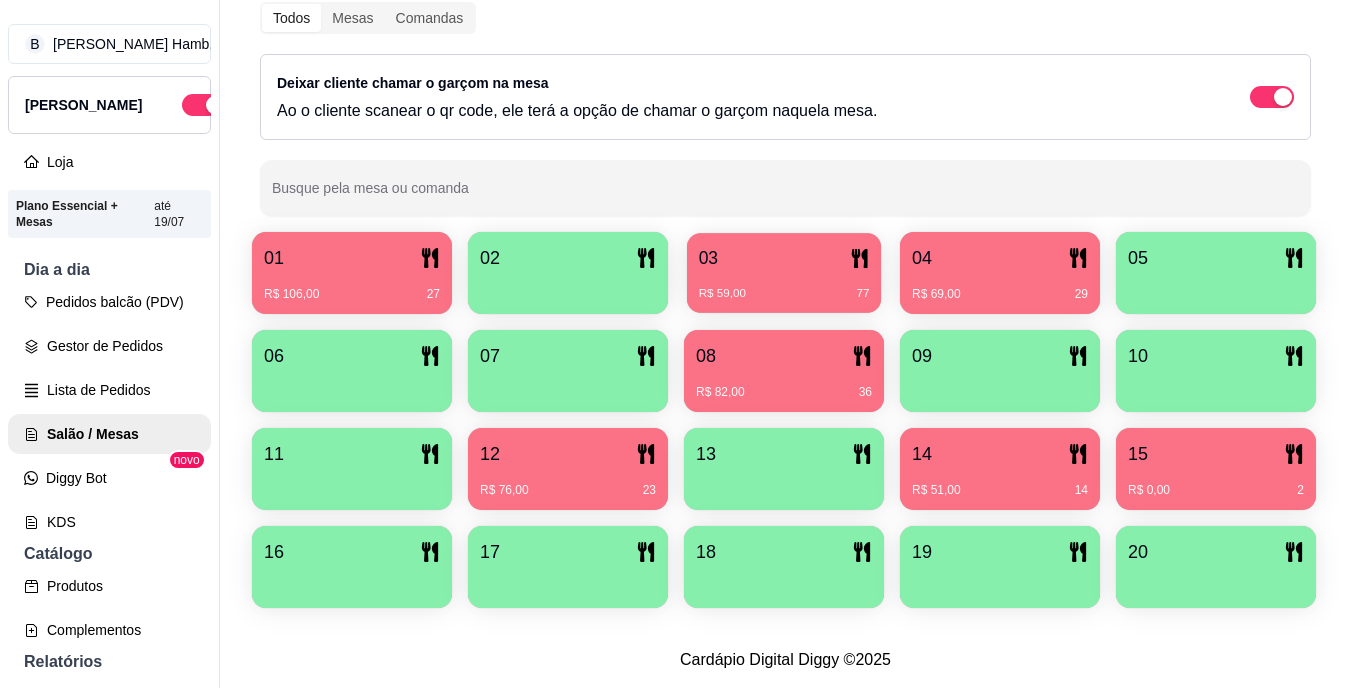 click on "03" at bounding box center [784, 258] 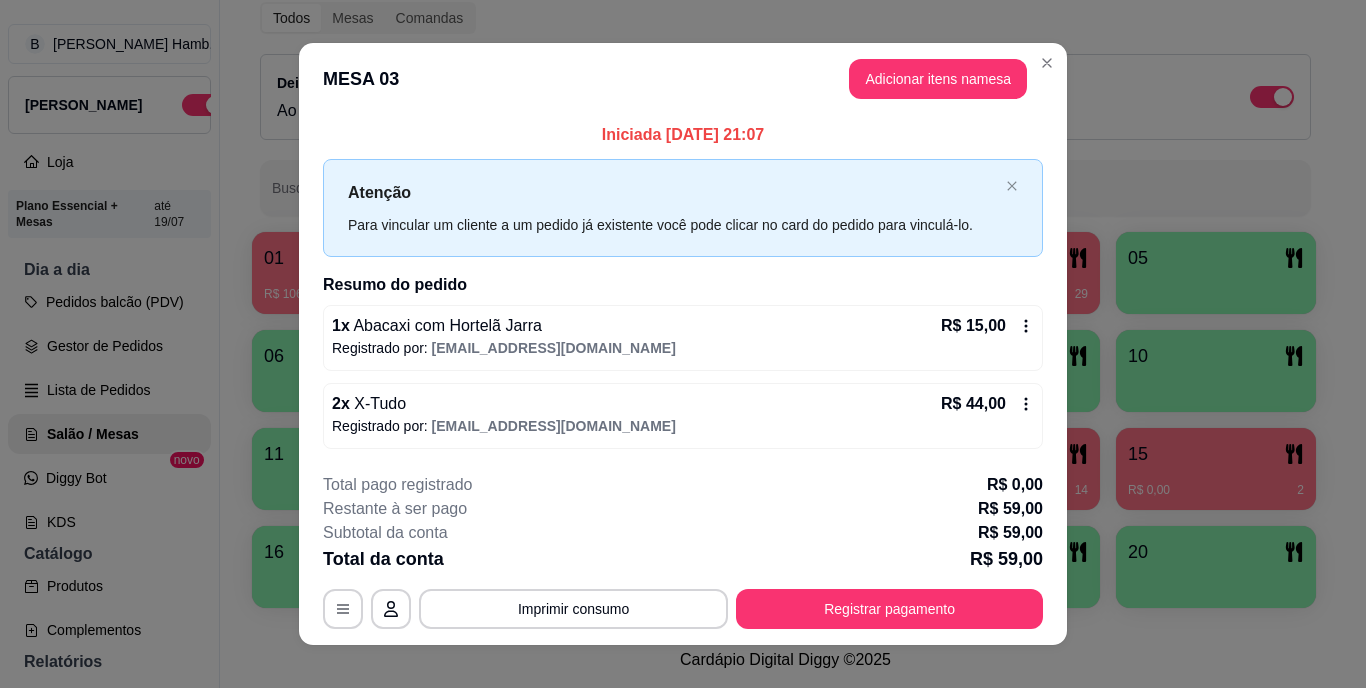 scroll, scrollTop: 21, scrollLeft: 0, axis: vertical 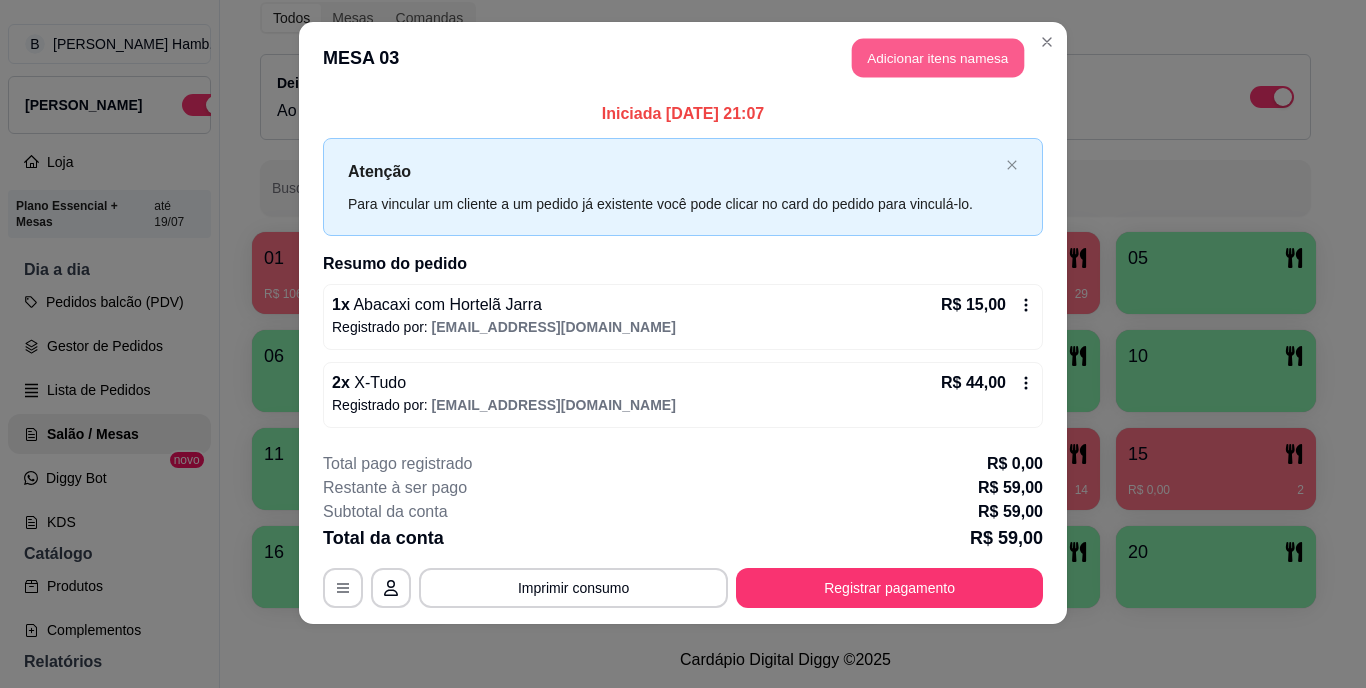 click on "Adicionar itens na  mesa" at bounding box center (938, 58) 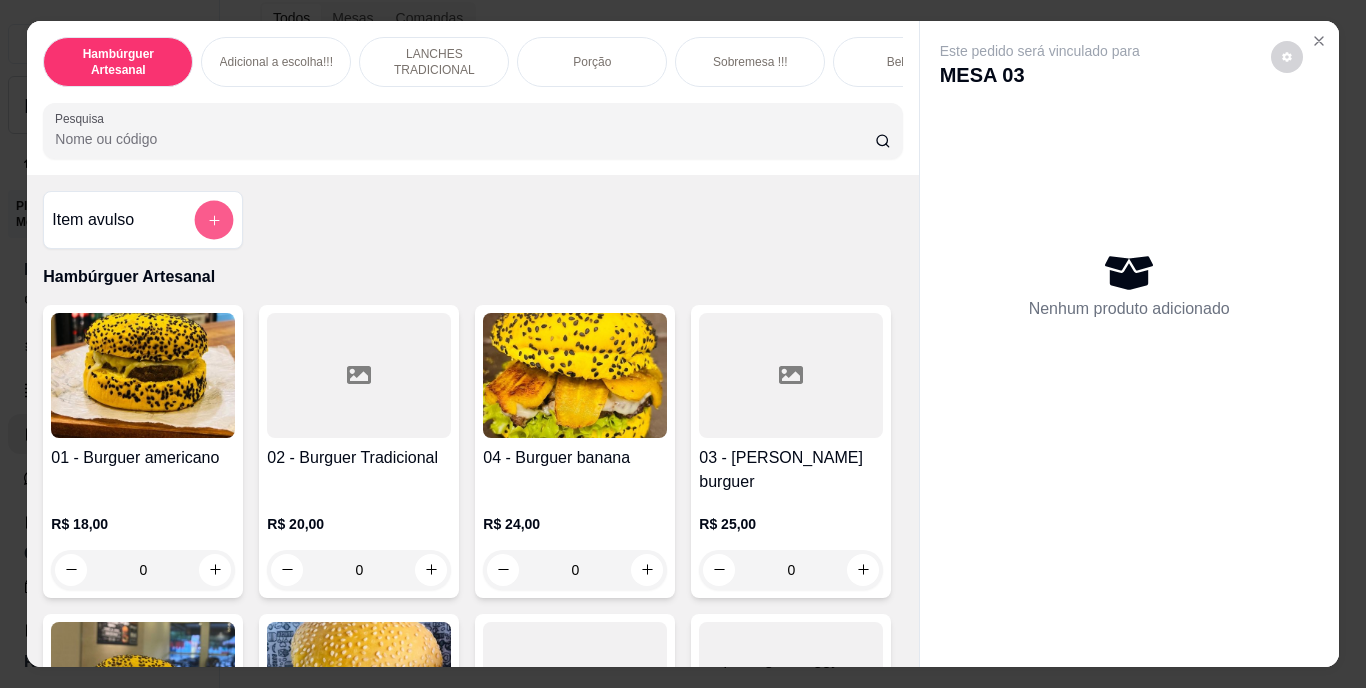 click at bounding box center (214, 219) 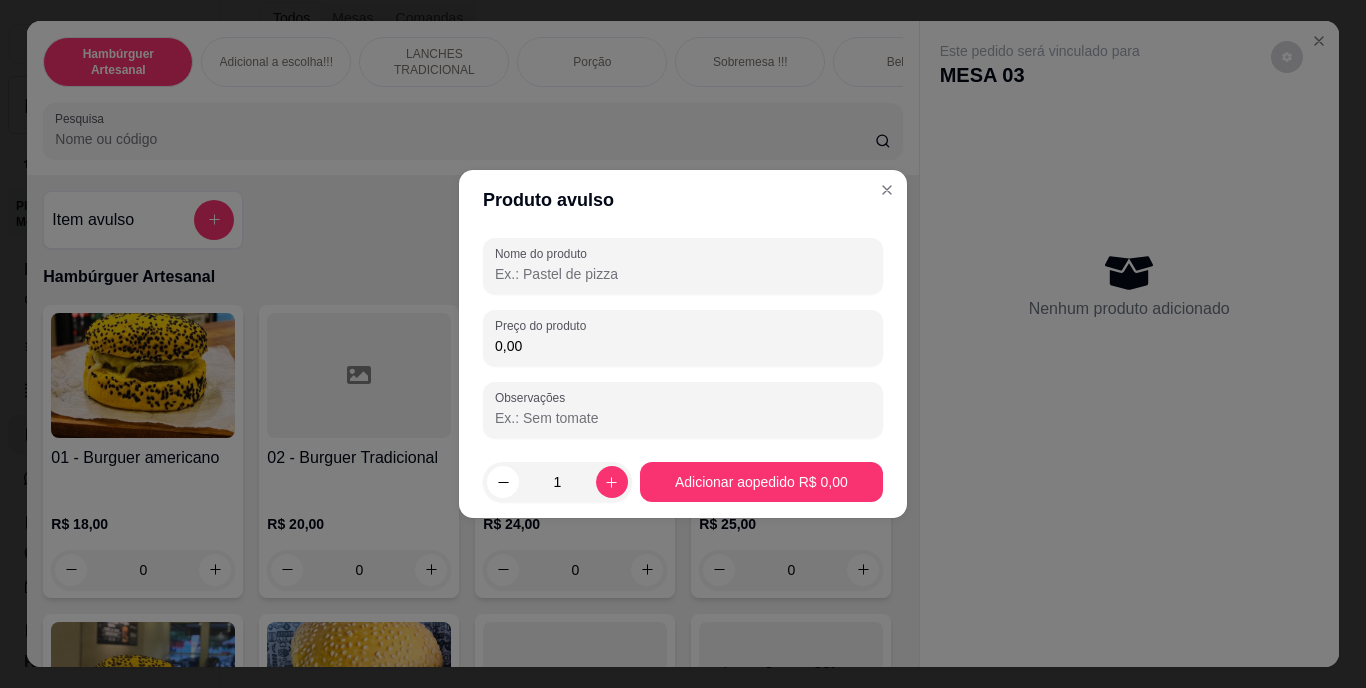 click on "Nome do produto" at bounding box center (683, 274) 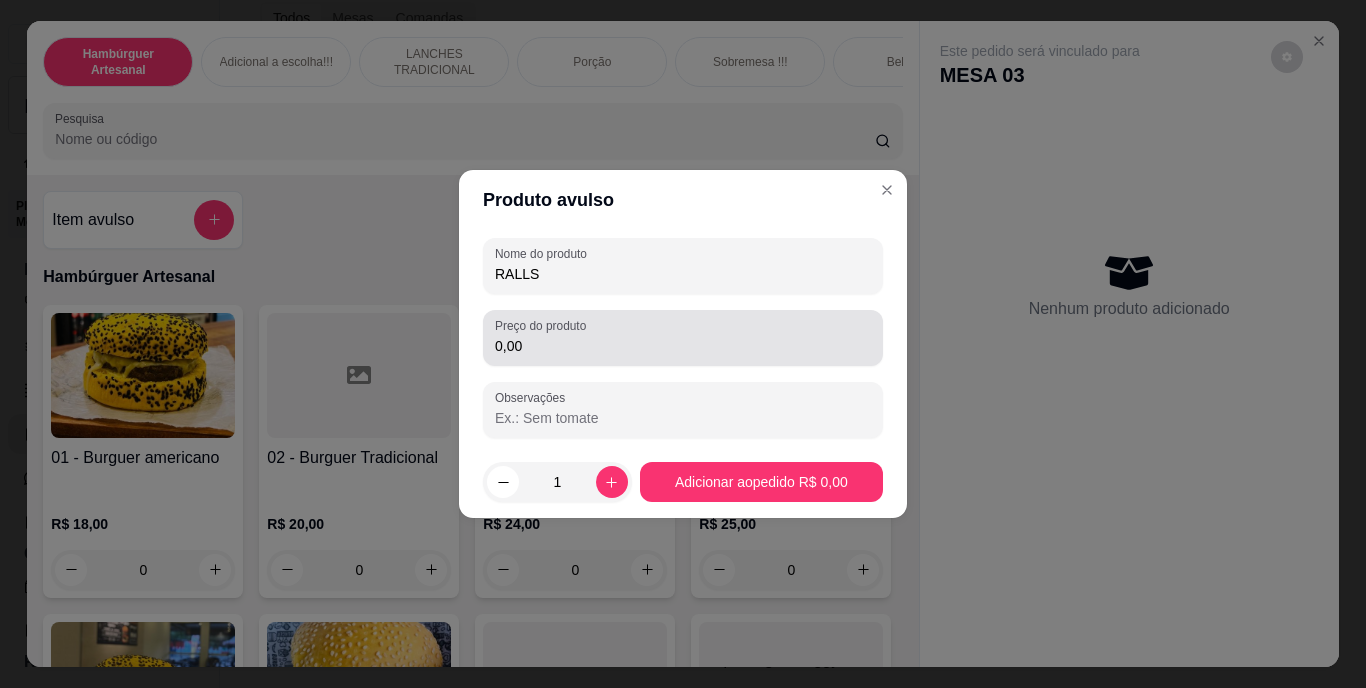 type on "RALLS" 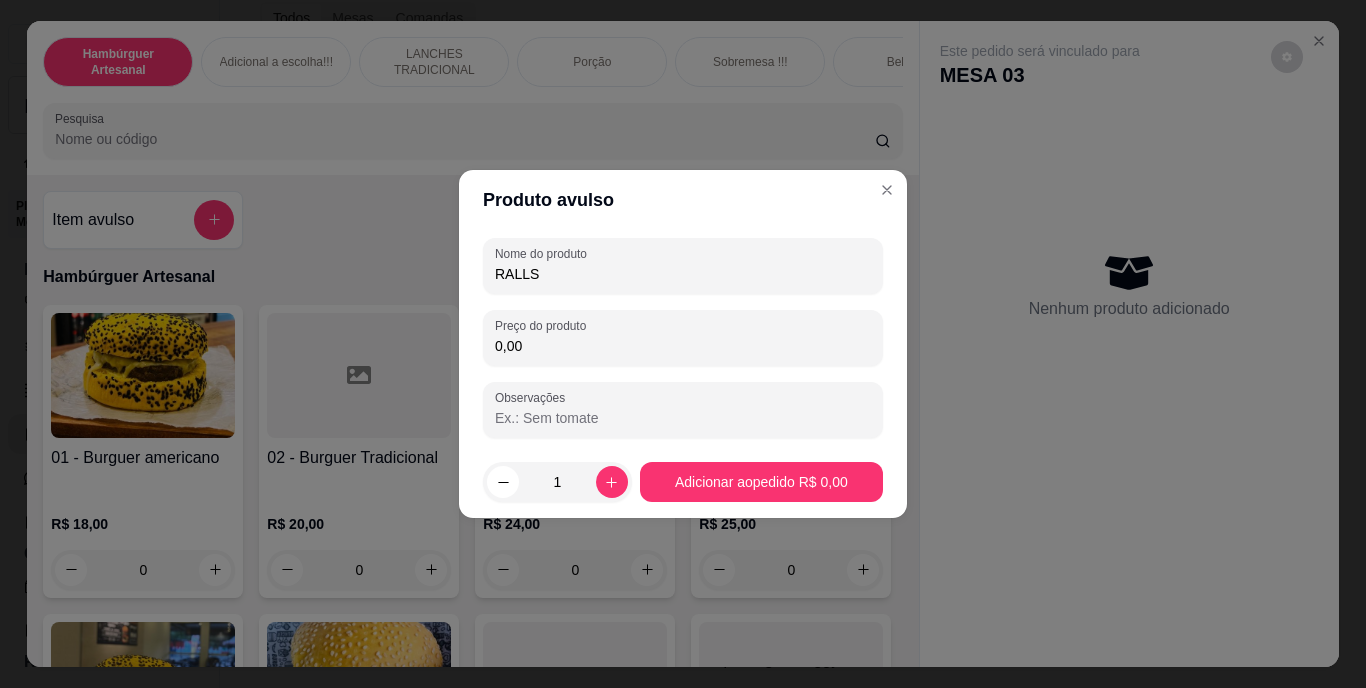 click on "0,00" at bounding box center [683, 346] 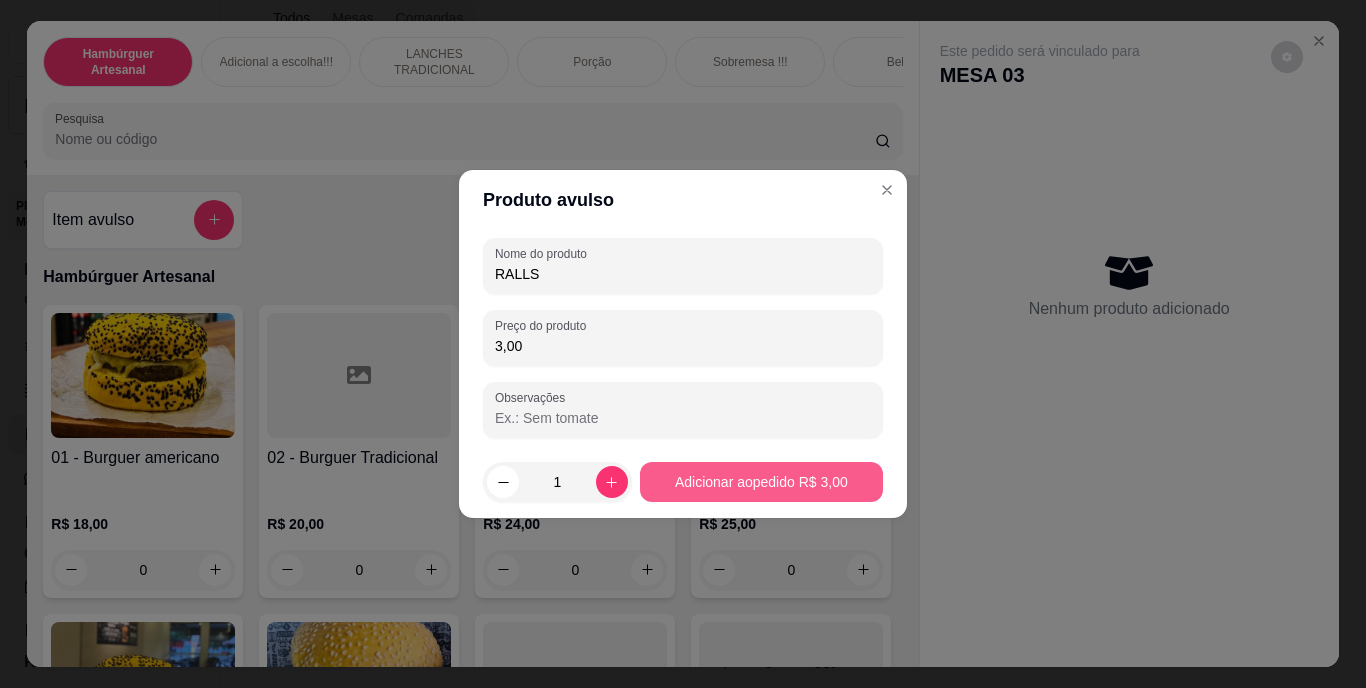 type on "3,00" 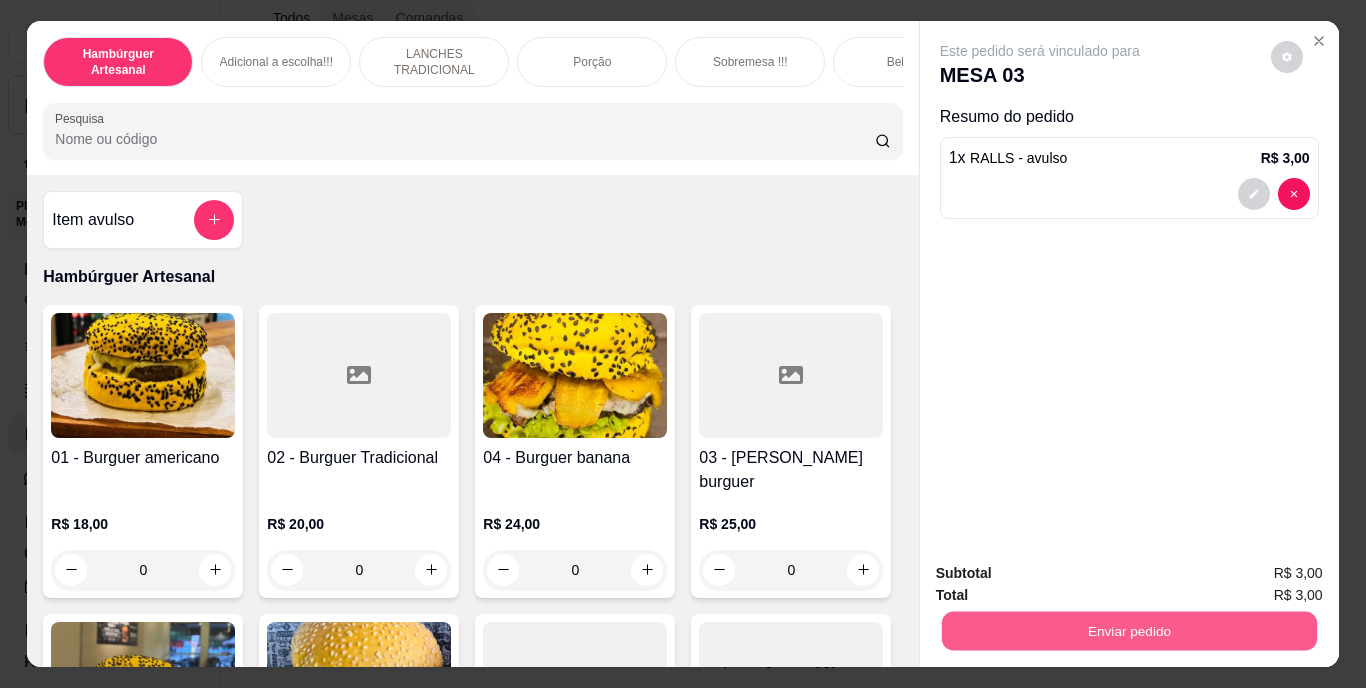 click on "Enviar pedido" at bounding box center (1128, 631) 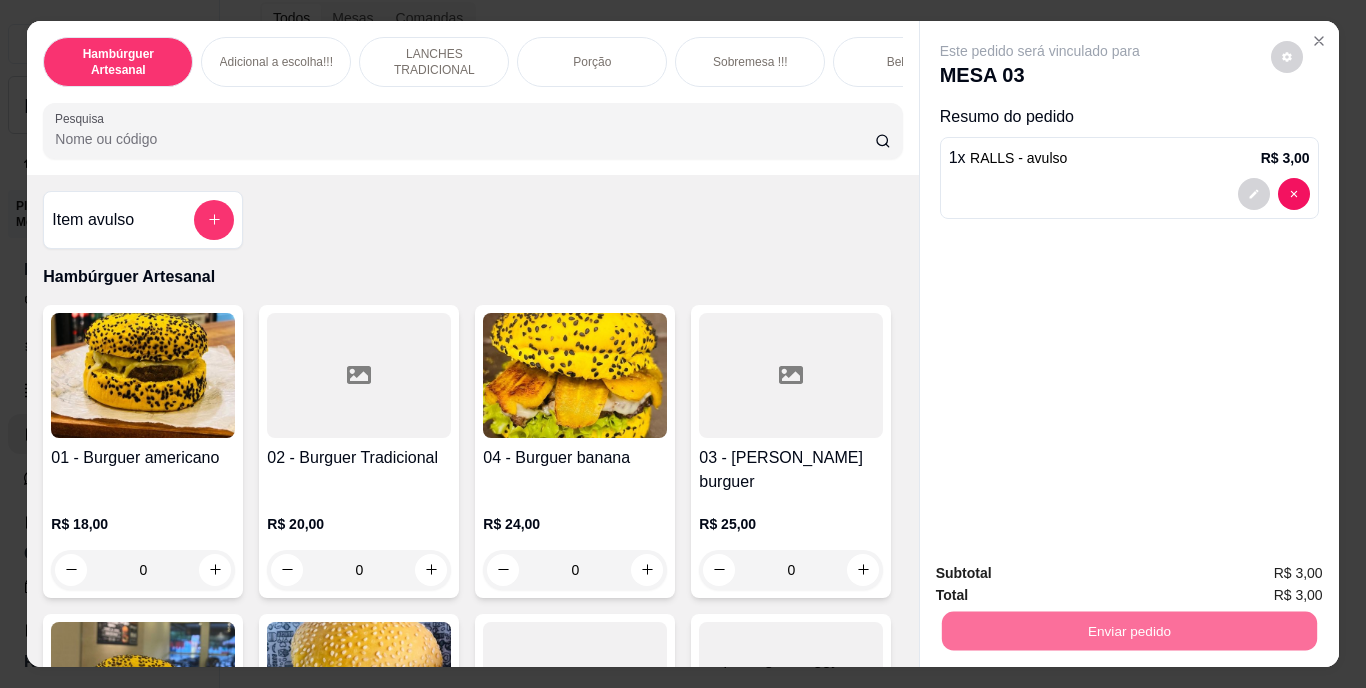 click on "Não registrar e enviar pedido" at bounding box center (1063, 574) 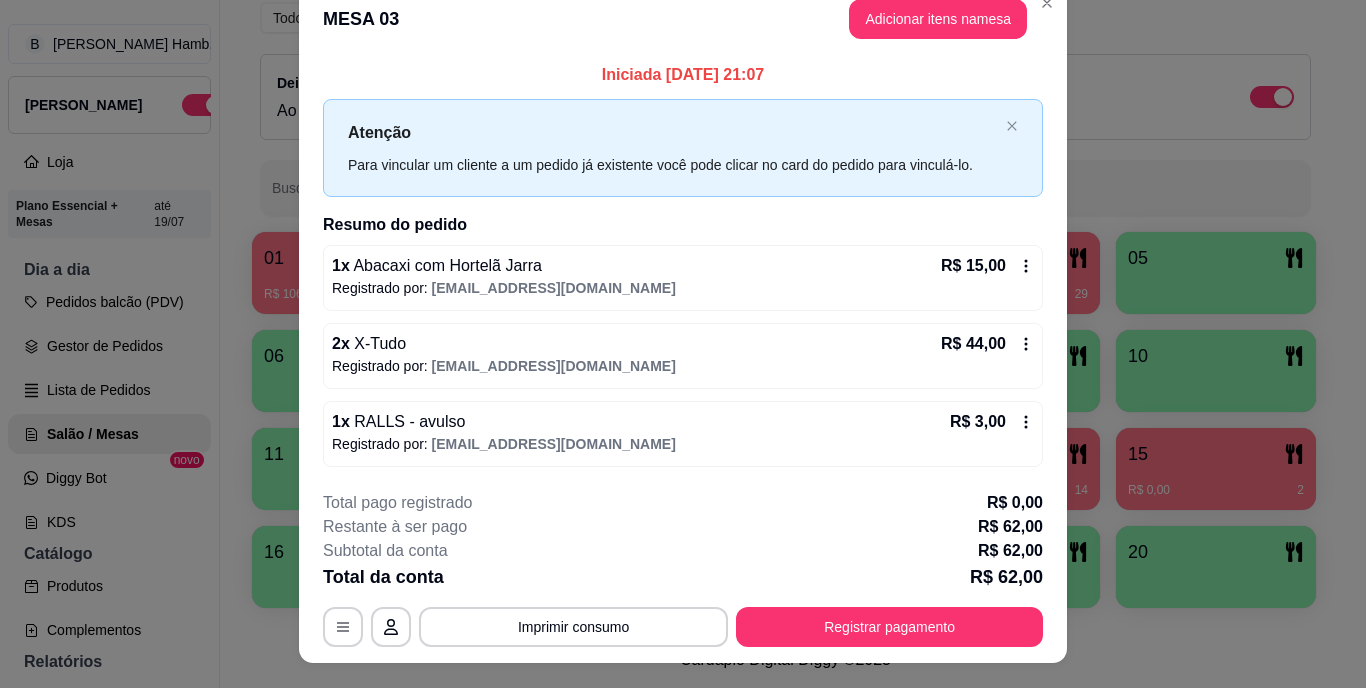 scroll, scrollTop: 0, scrollLeft: 0, axis: both 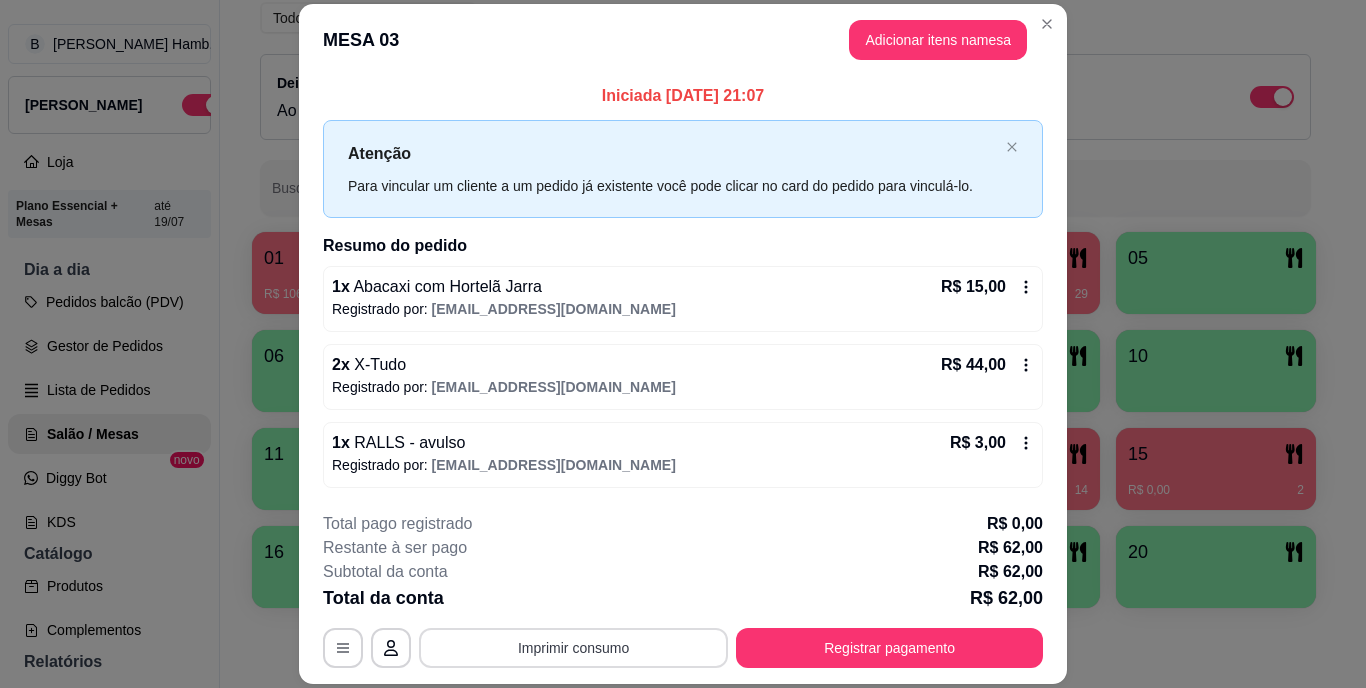 click on "Imprimir consumo" at bounding box center (573, 648) 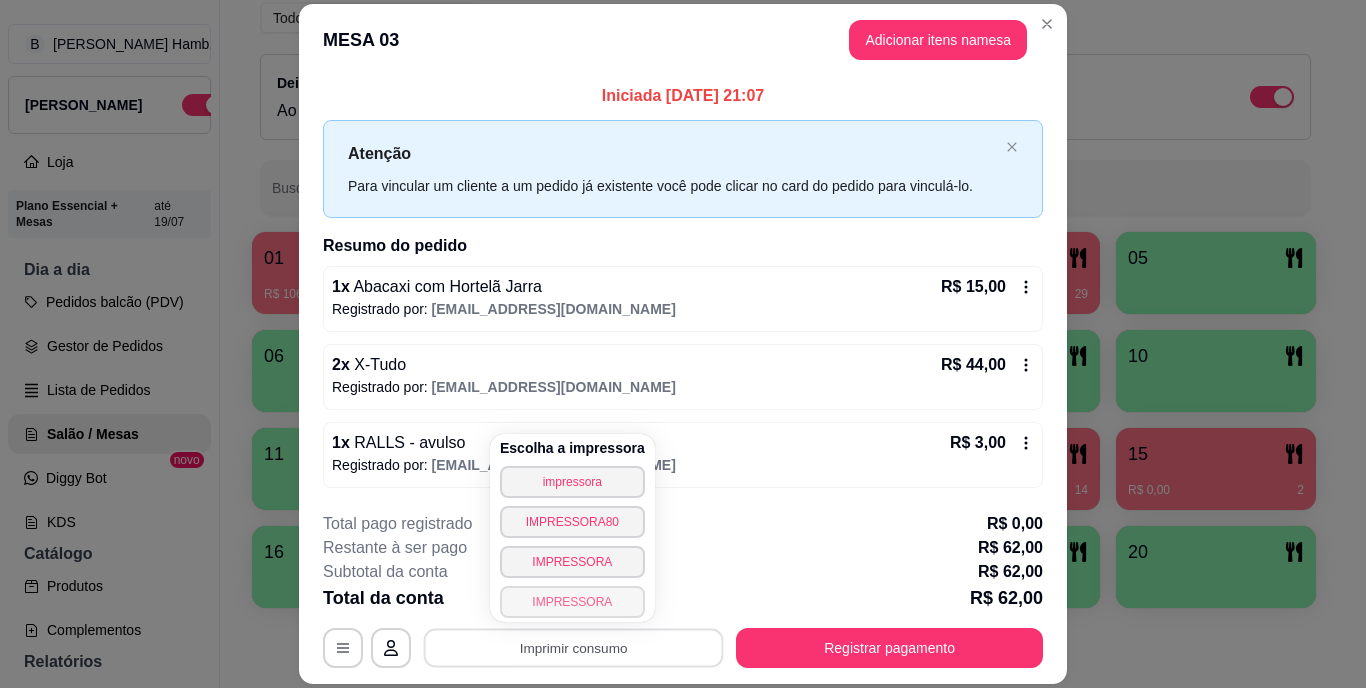 click on "IMPRESSORA" at bounding box center (572, 602) 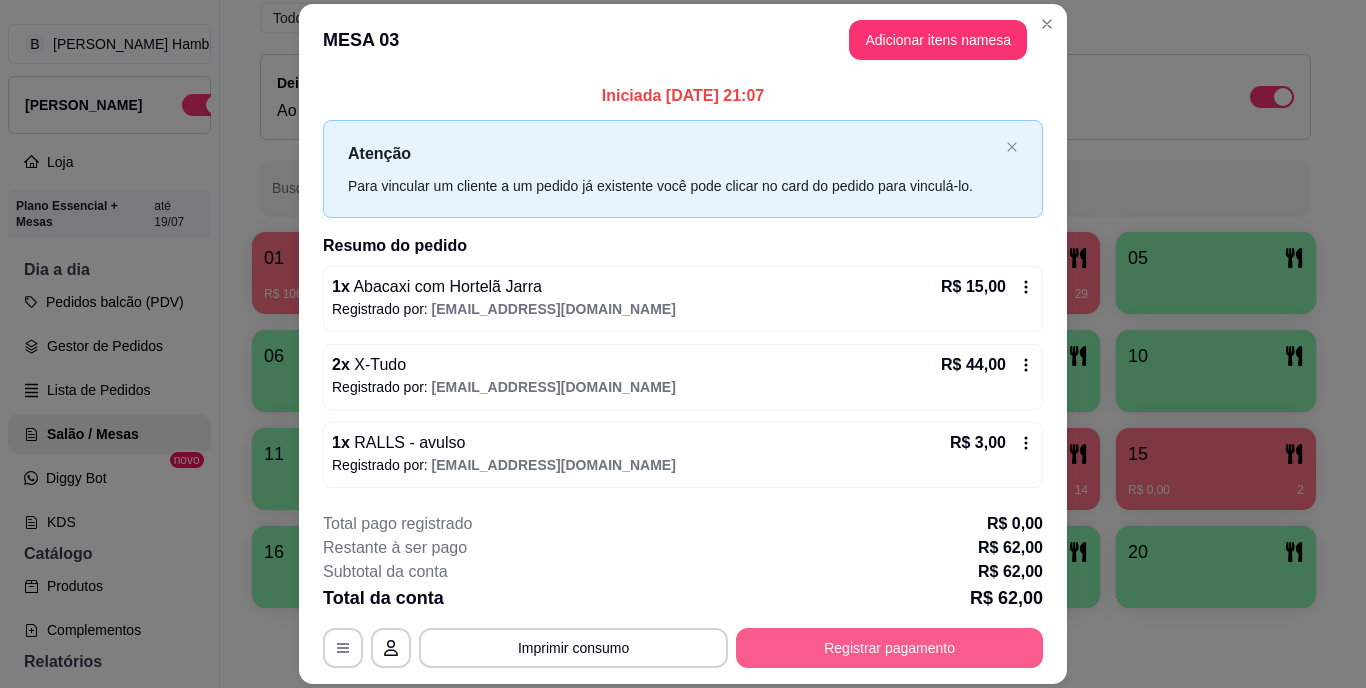 click on "Registrar pagamento" at bounding box center (889, 648) 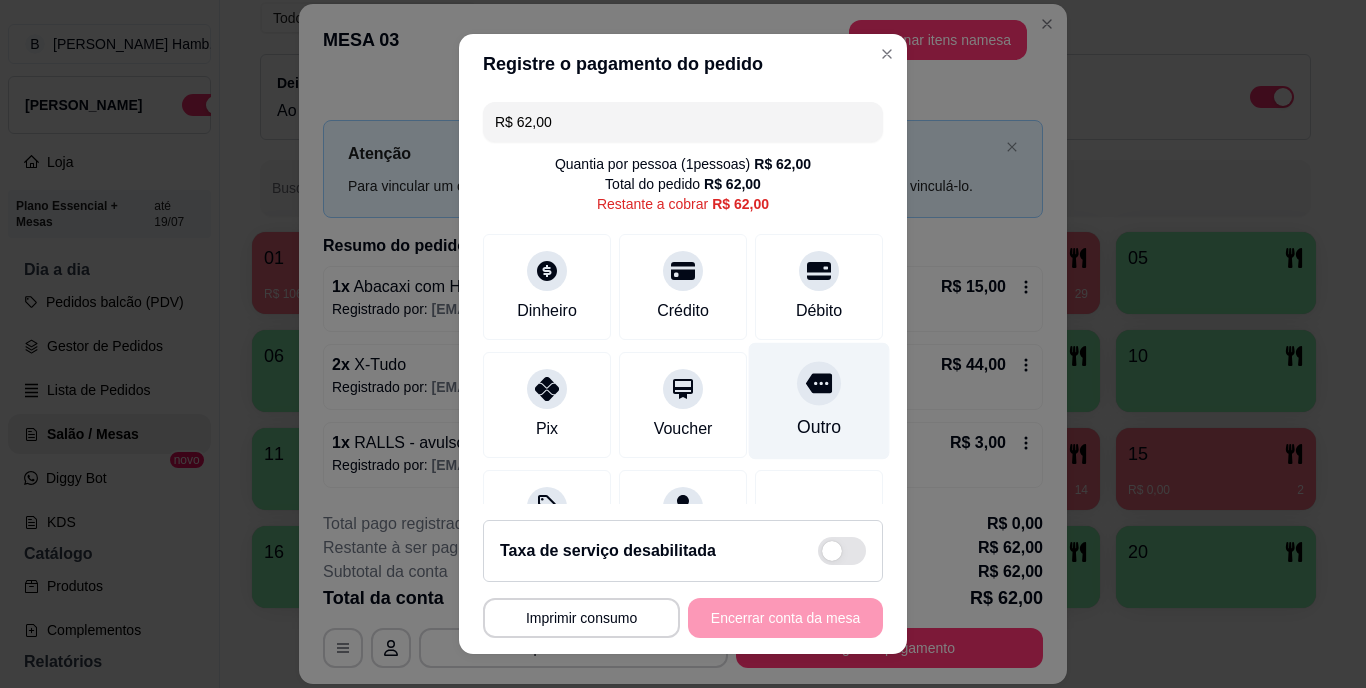 click on "Outro" at bounding box center (819, 428) 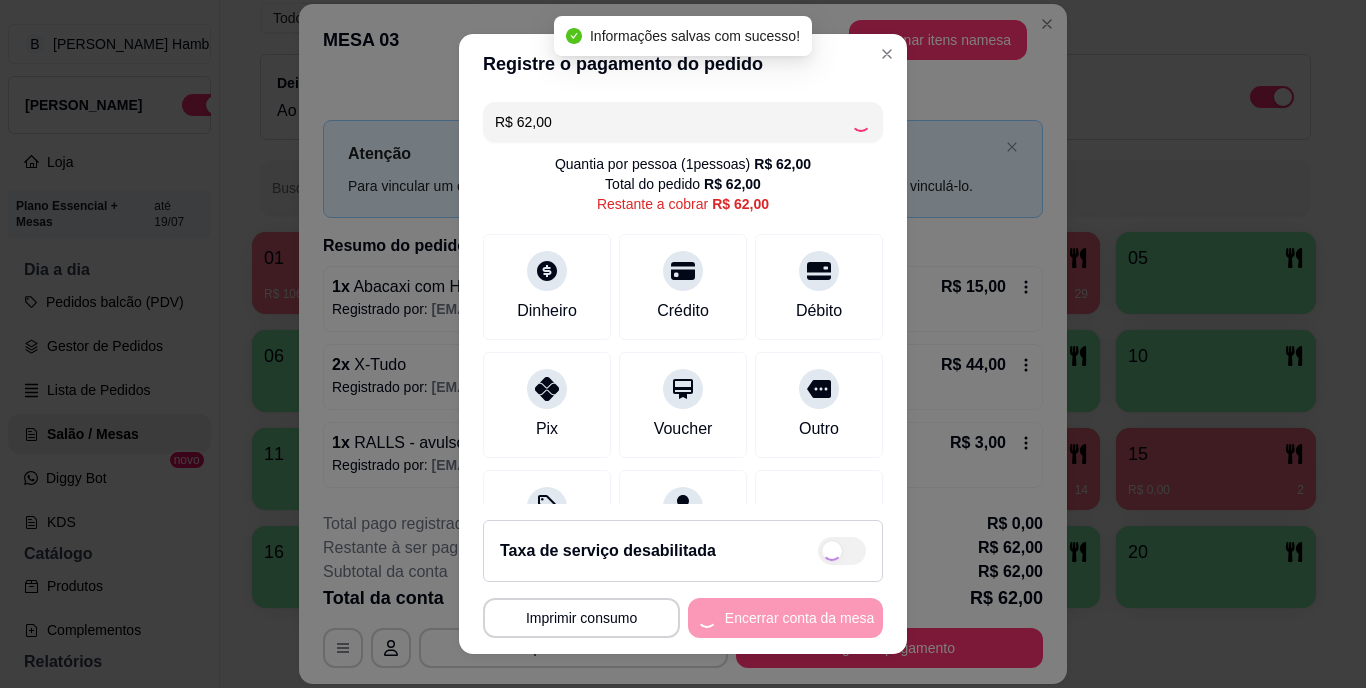 type on "R$ 0,00" 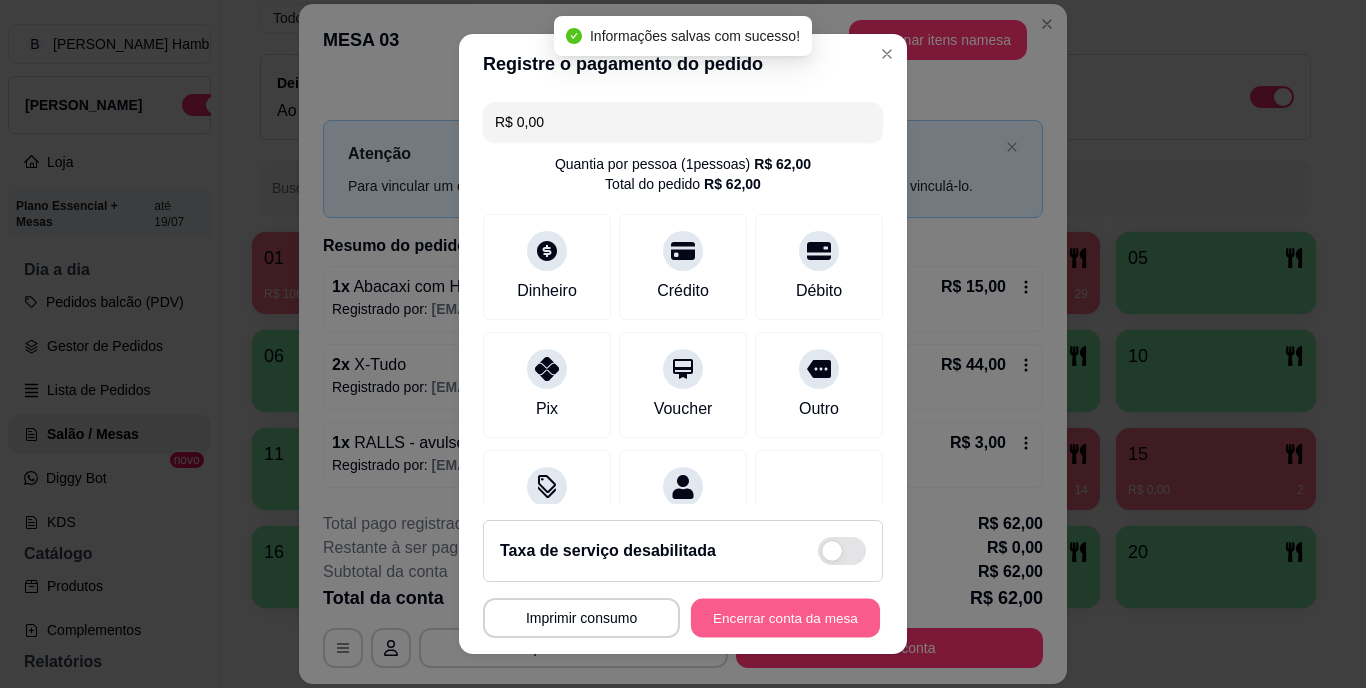 click on "Encerrar conta da mesa" at bounding box center (785, 617) 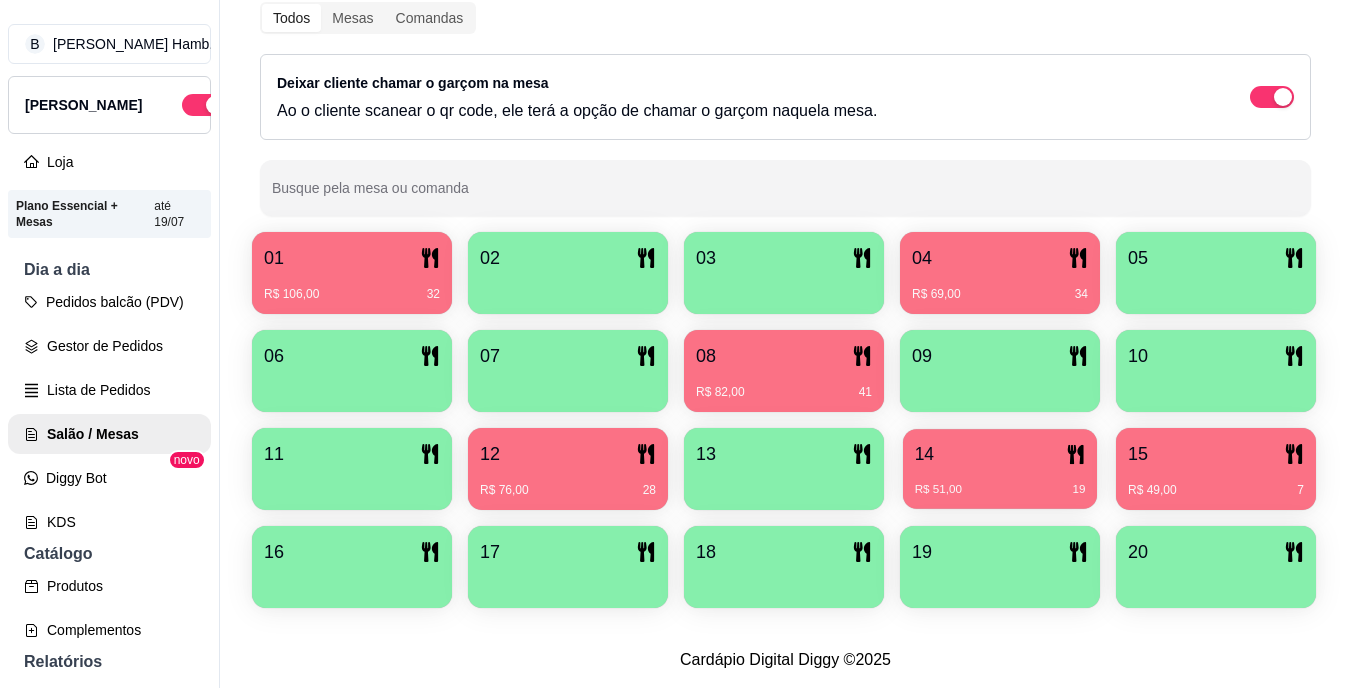 click on "R$ 51,00 19" at bounding box center (1000, 482) 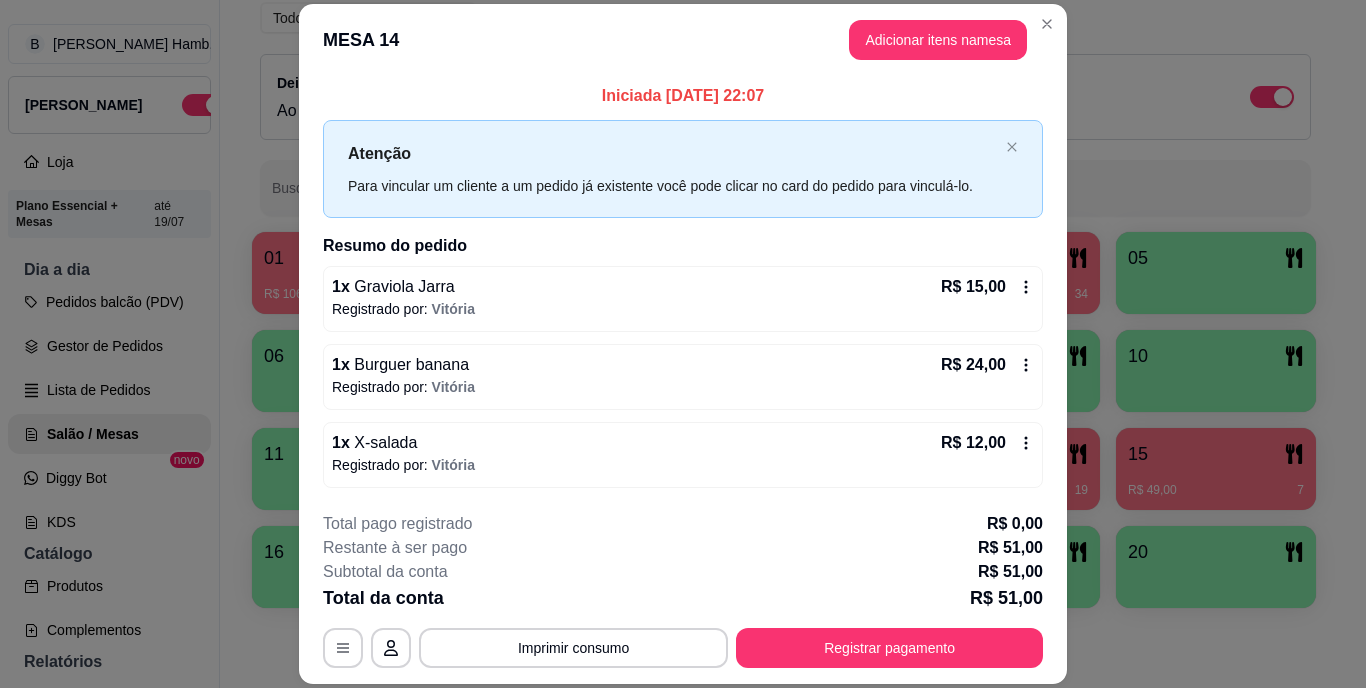 scroll, scrollTop: 60, scrollLeft: 0, axis: vertical 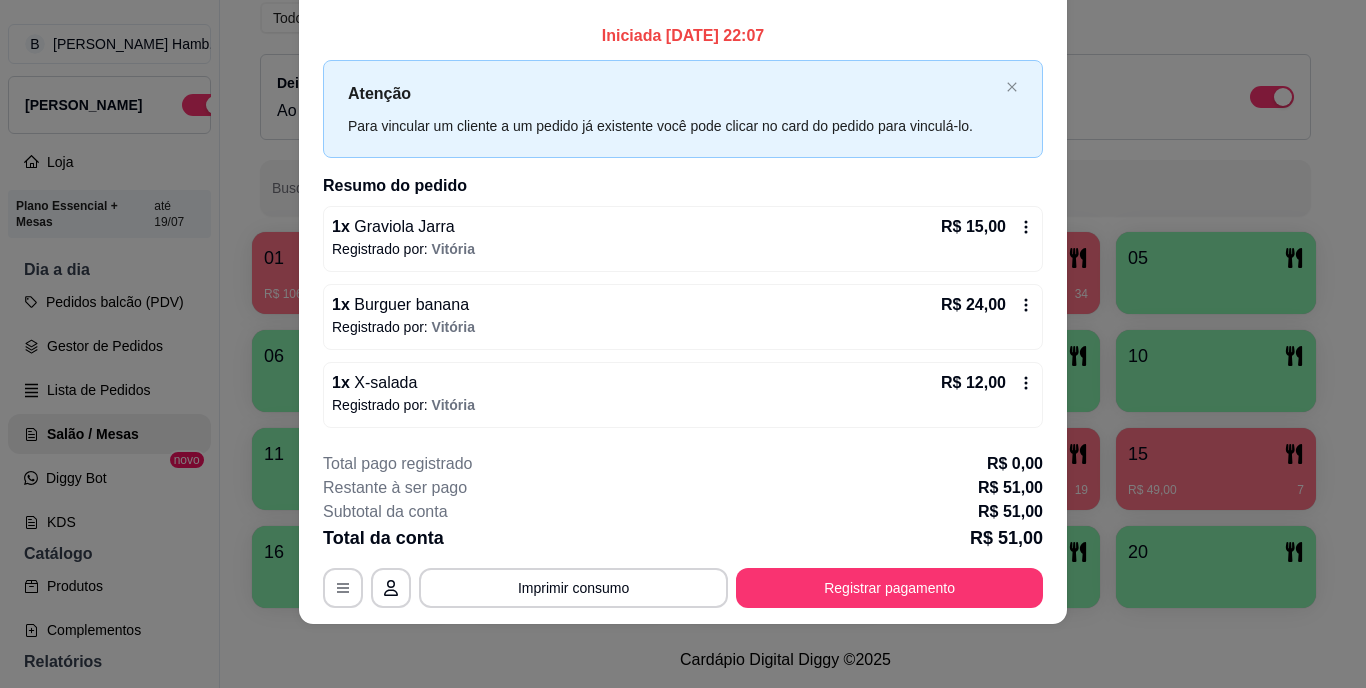 click 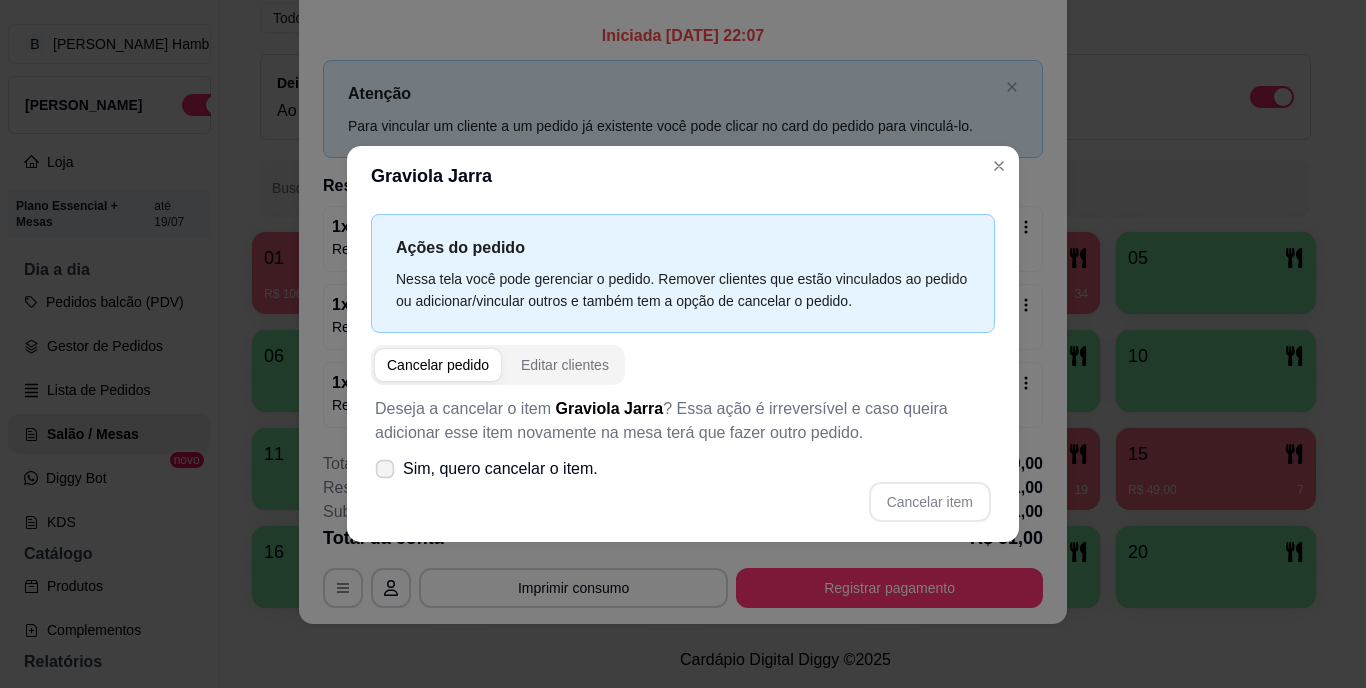 click at bounding box center (385, 469) 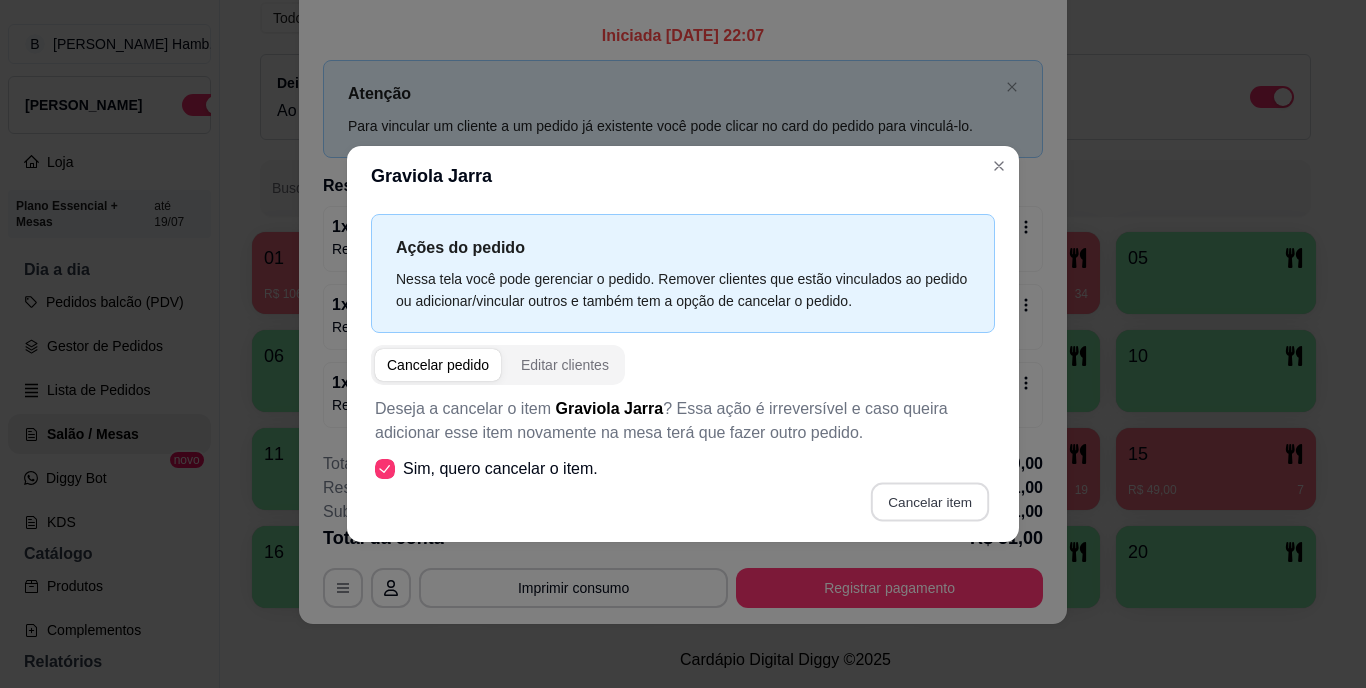 click on "Cancelar item" at bounding box center (929, 502) 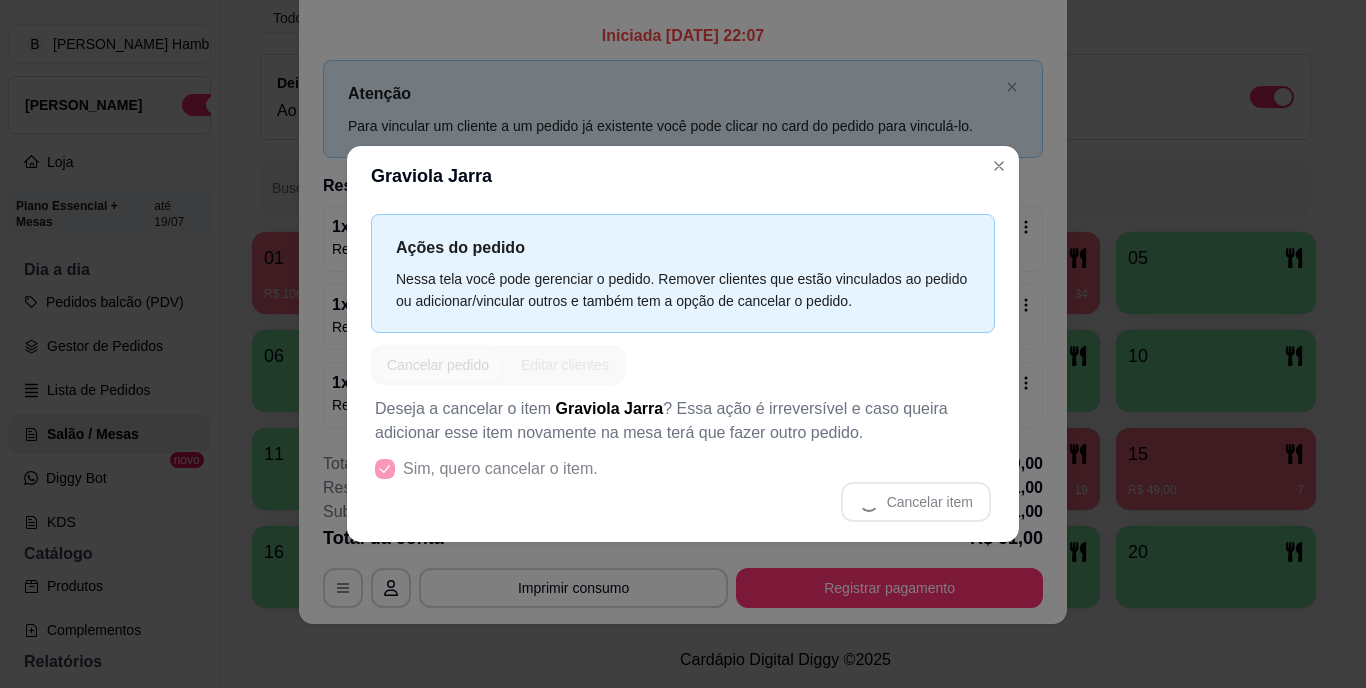 scroll, scrollTop: 59, scrollLeft: 0, axis: vertical 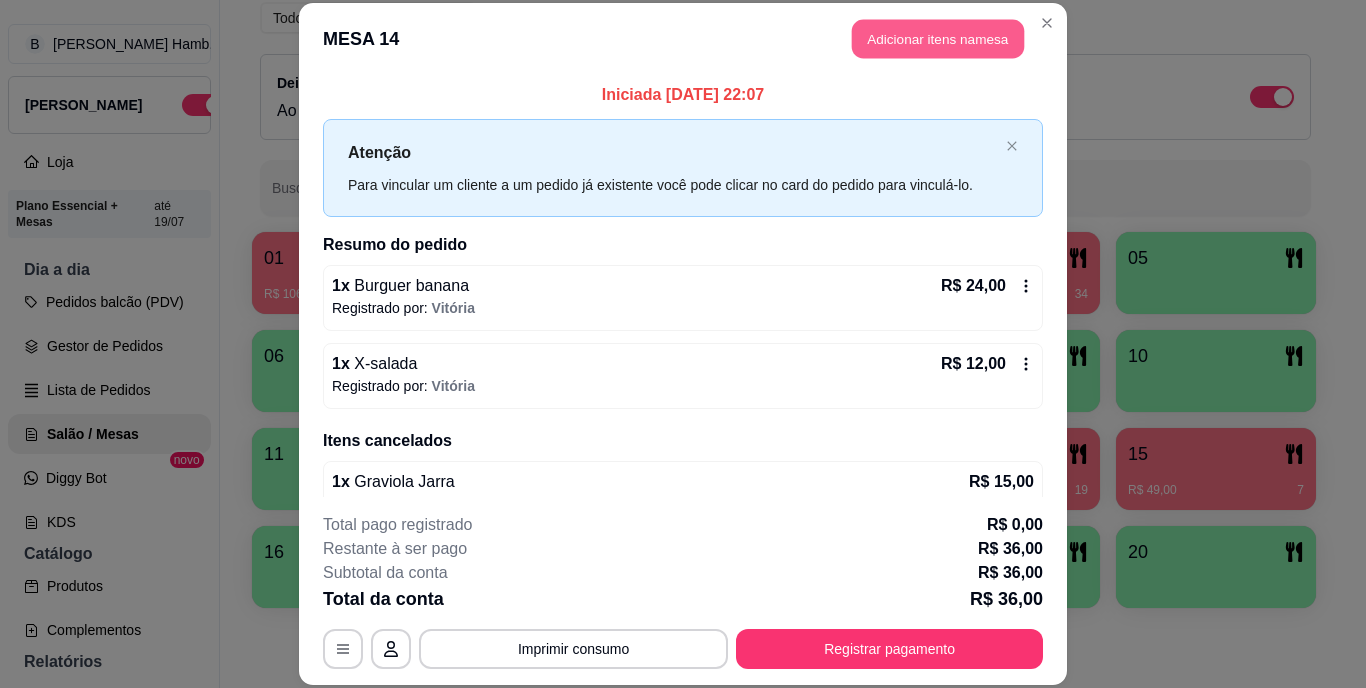 click on "Adicionar itens na  mesa" at bounding box center (938, 39) 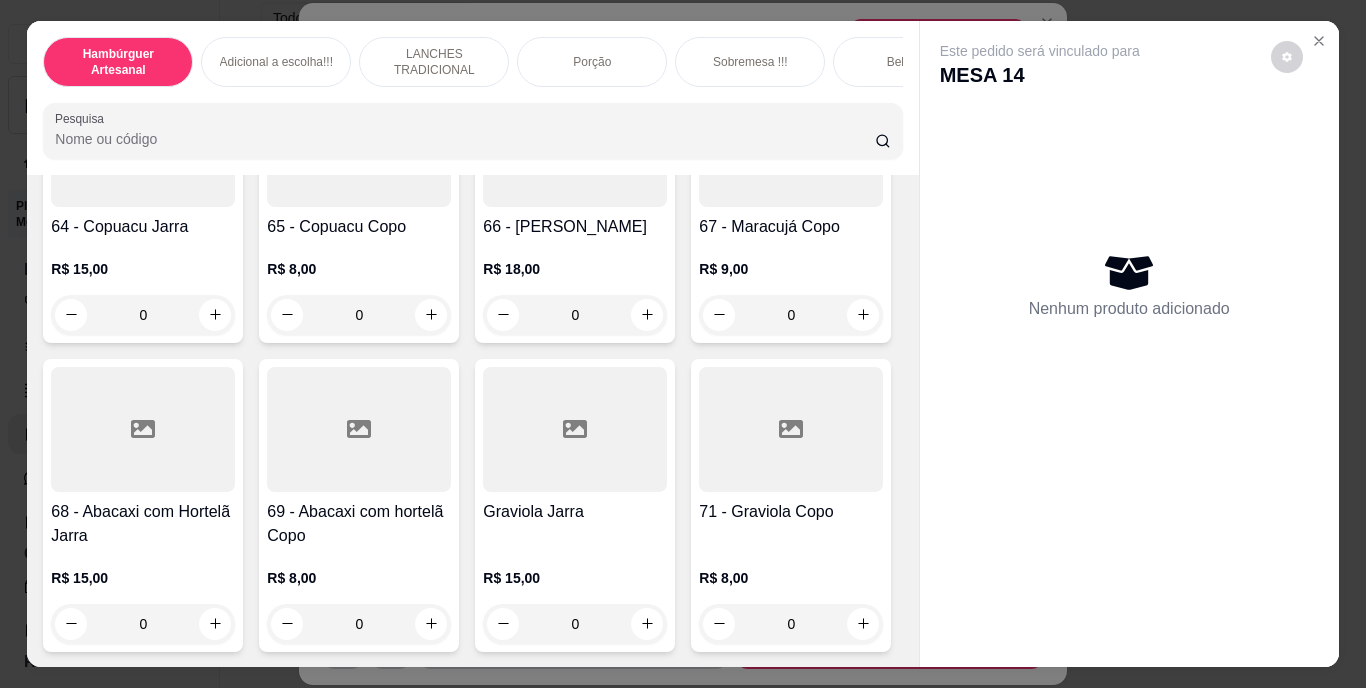 scroll, scrollTop: 8429, scrollLeft: 0, axis: vertical 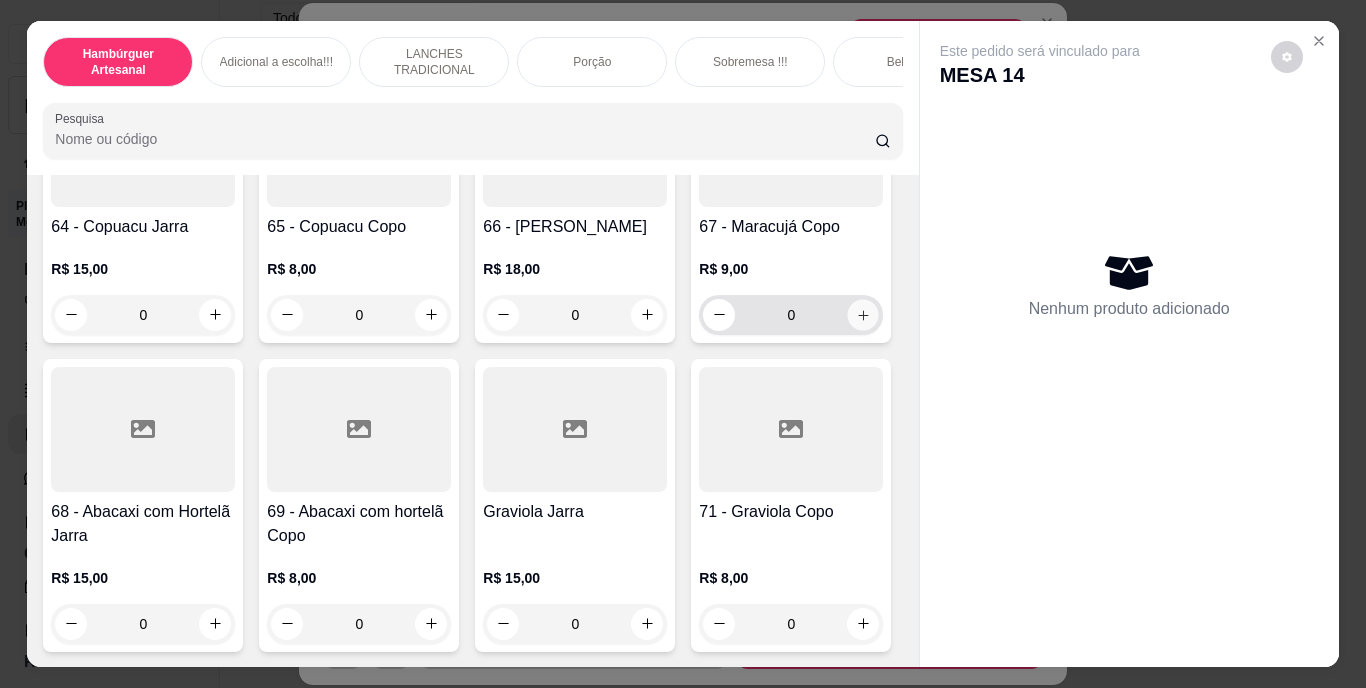 click 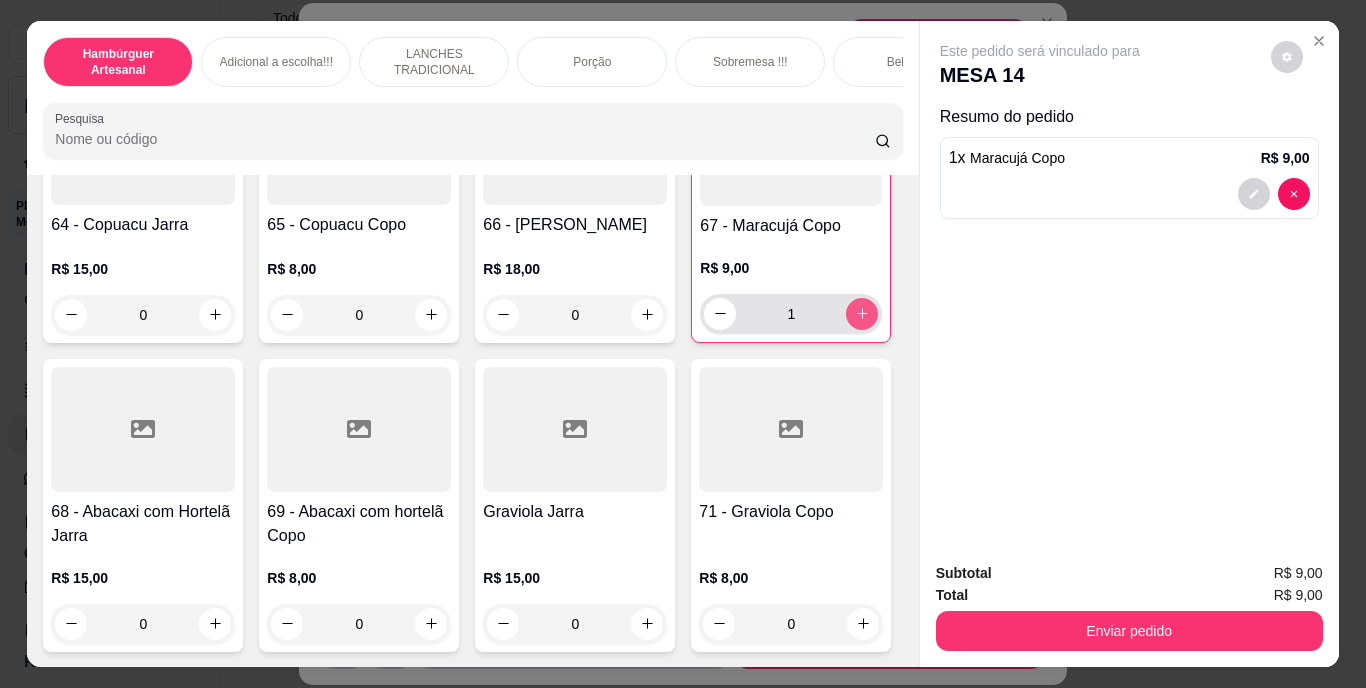 scroll, scrollTop: 8586, scrollLeft: 0, axis: vertical 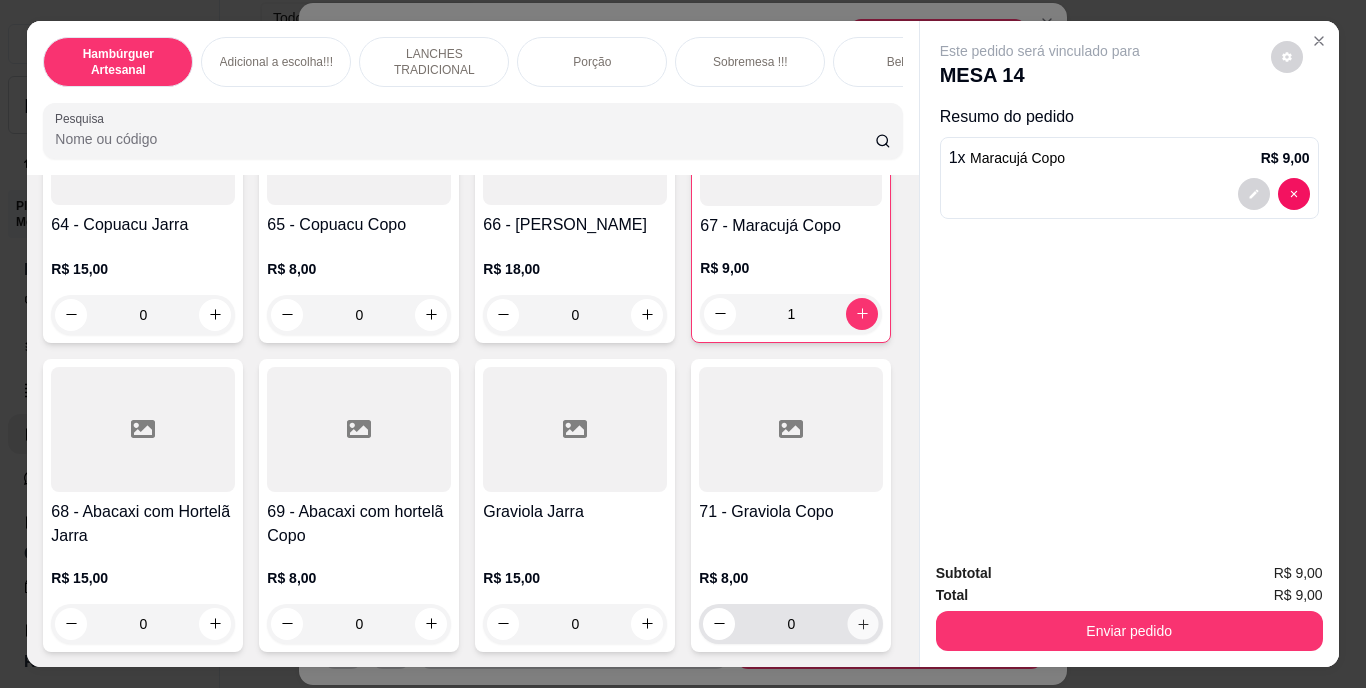 click 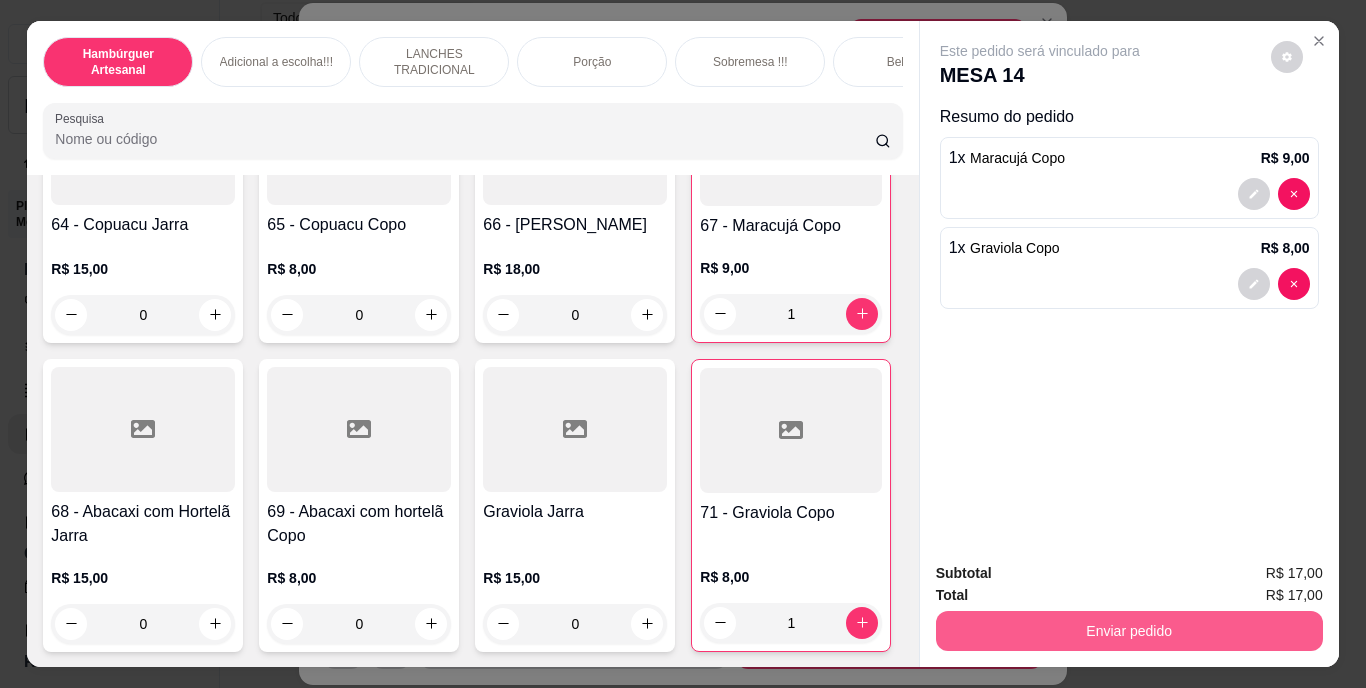 click on "Enviar pedido" at bounding box center [1129, 631] 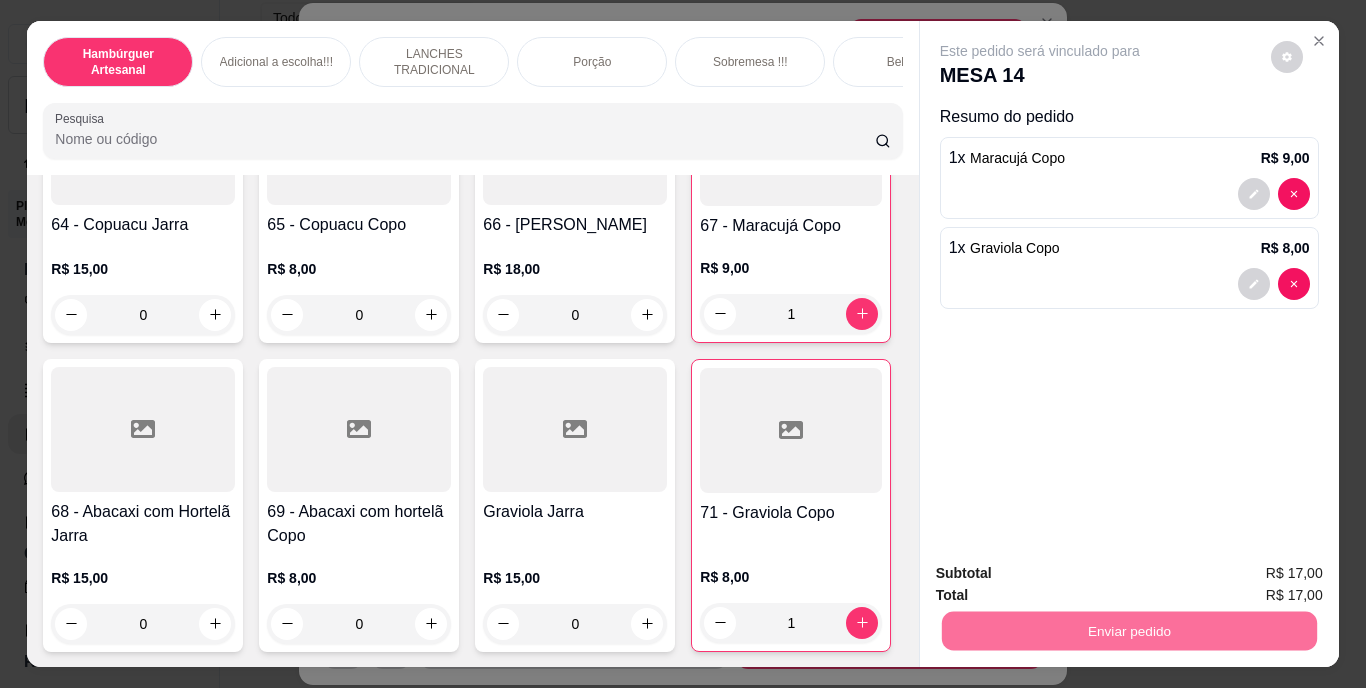 click on "Não registrar e enviar pedido" at bounding box center [1063, 574] 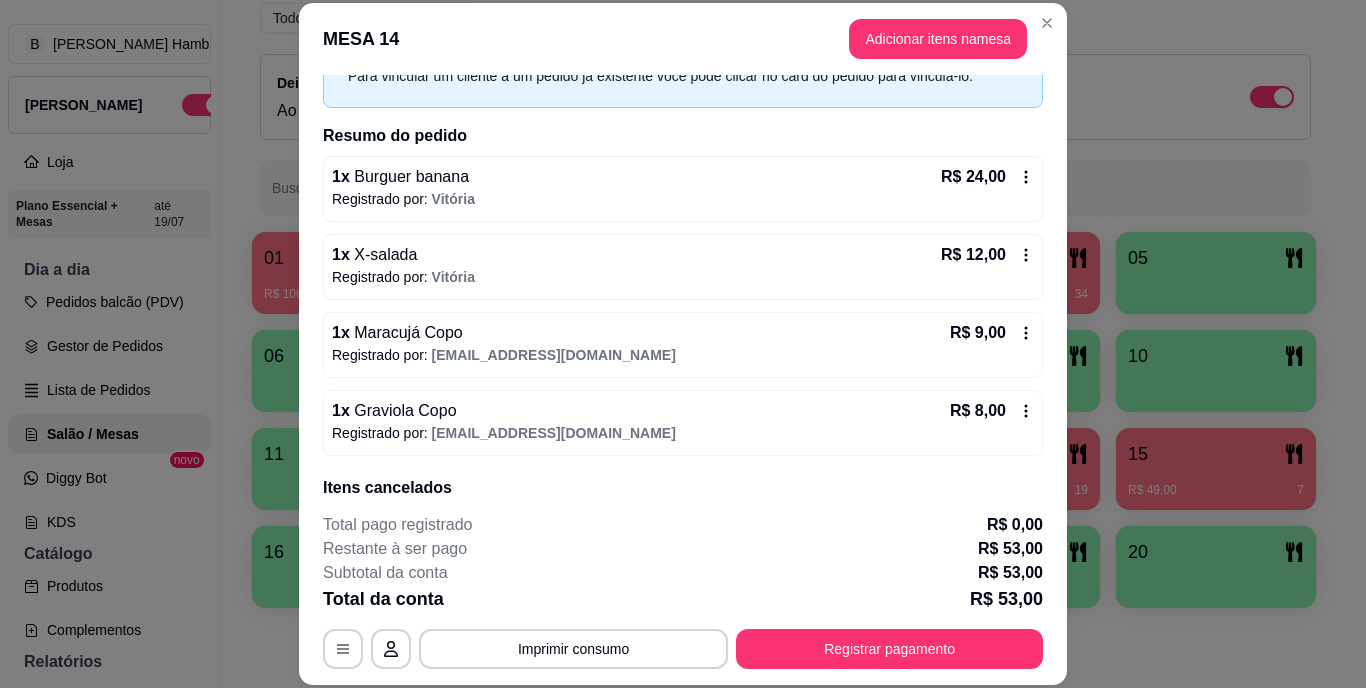 scroll, scrollTop: 190, scrollLeft: 0, axis: vertical 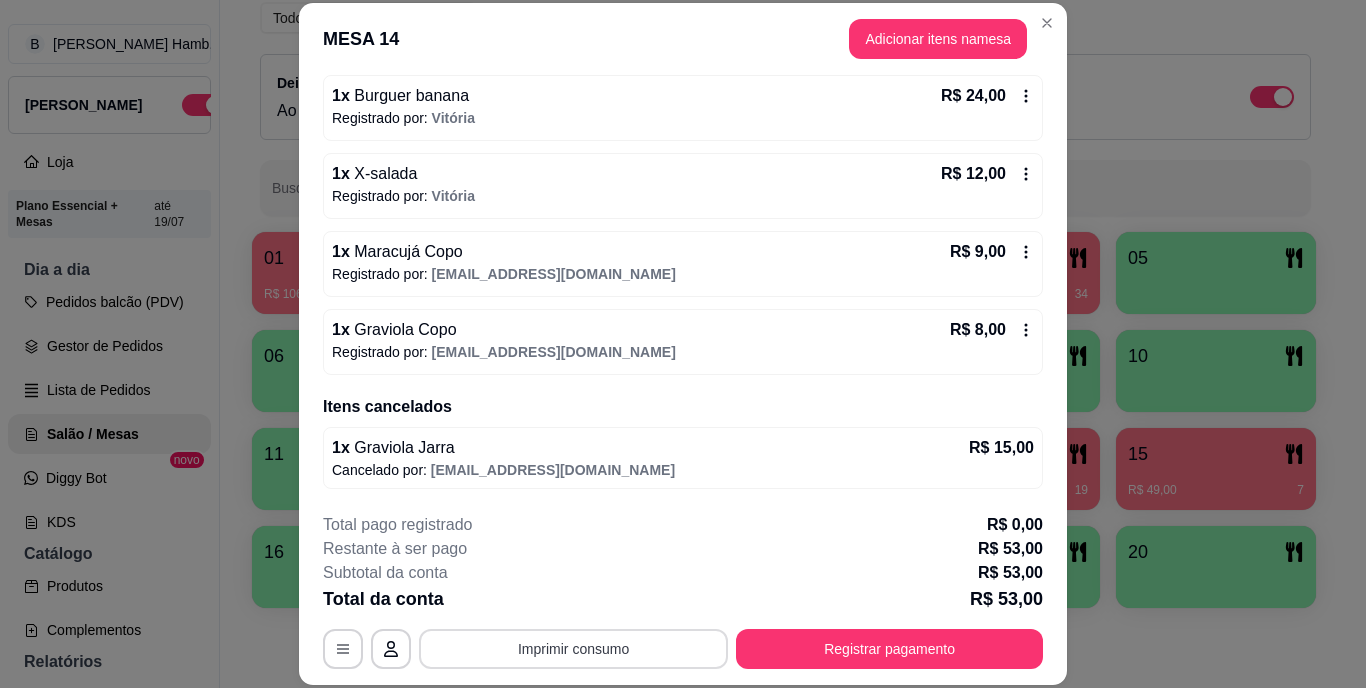 click on "Imprimir consumo" at bounding box center [573, 649] 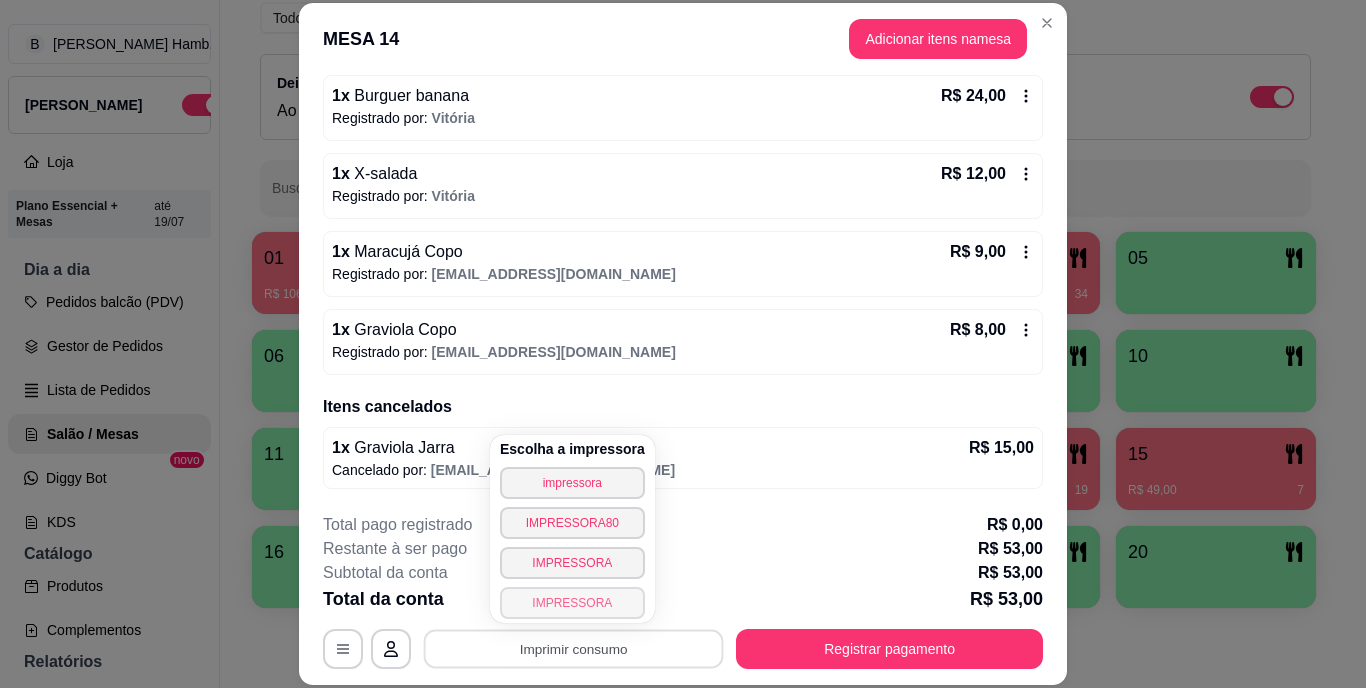 click on "IMPRESSORA" at bounding box center (572, 603) 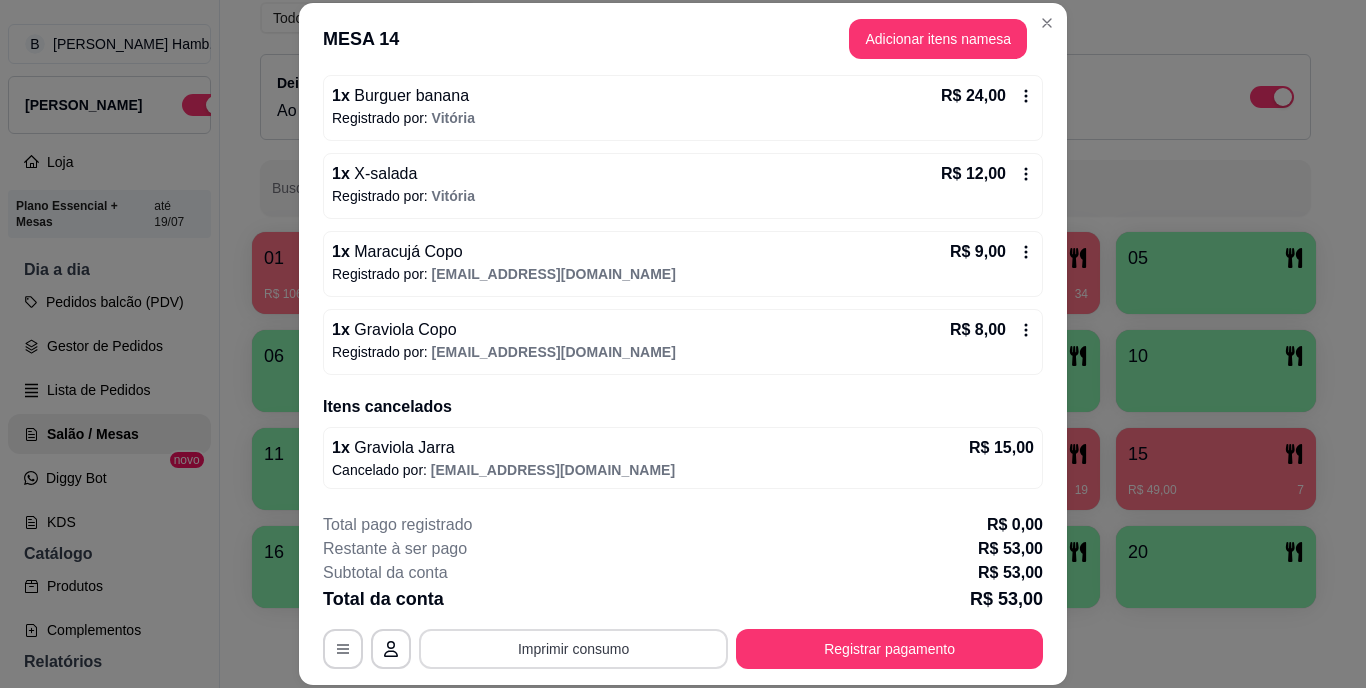 click on "Imprimir consumo" at bounding box center [573, 649] 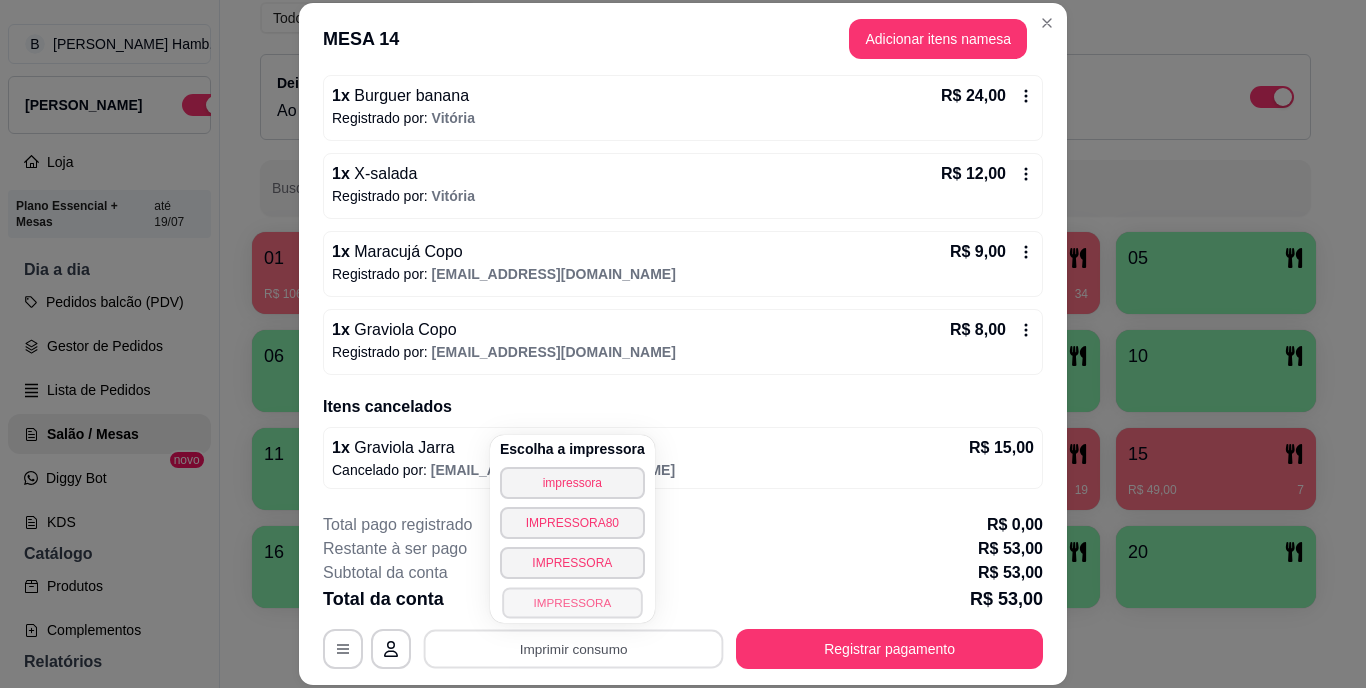 click on "IMPRESSORA" at bounding box center (572, 602) 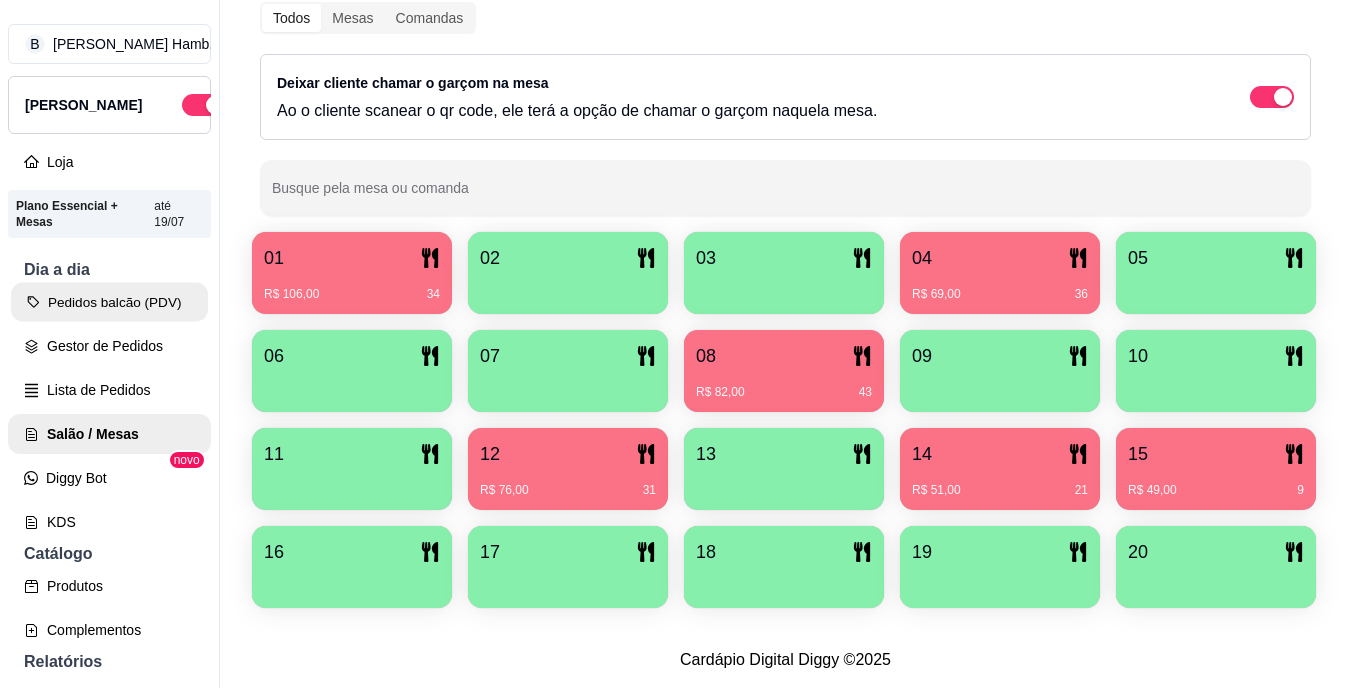 click on "Pedidos balcão (PDV)" at bounding box center (109, 302) 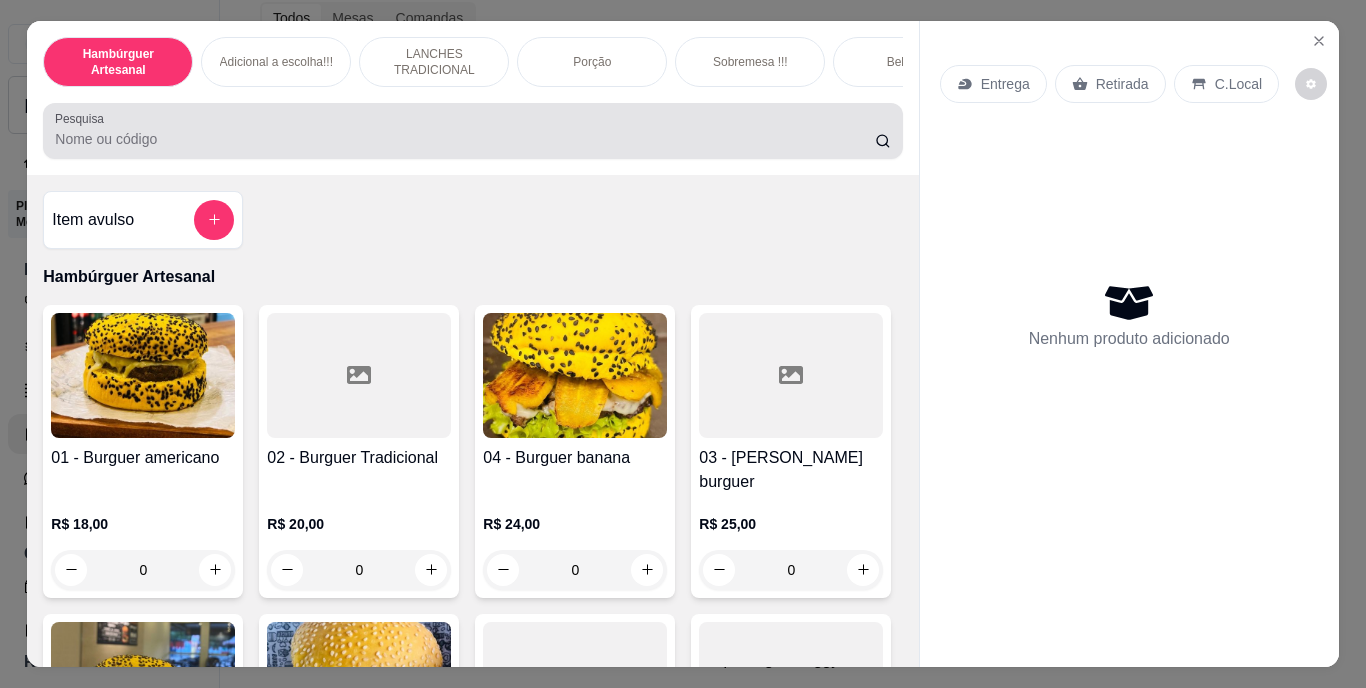 click at bounding box center [472, 131] 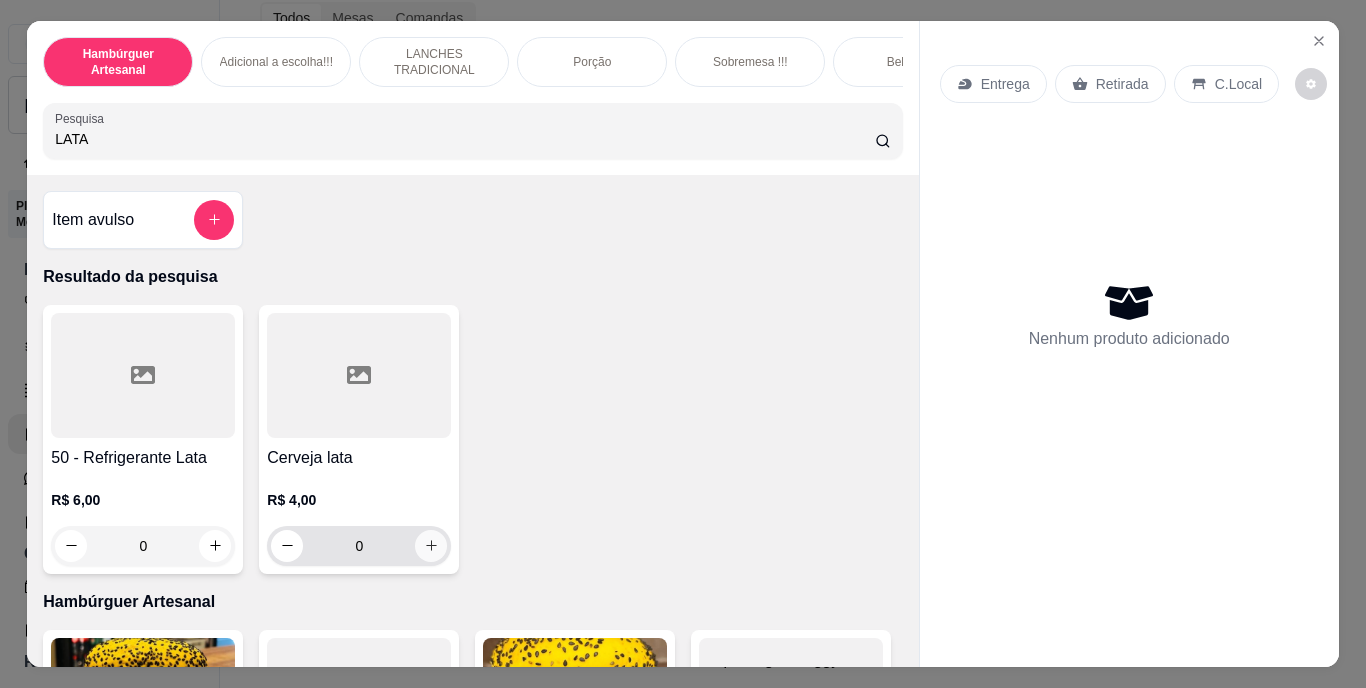 type on "LATA" 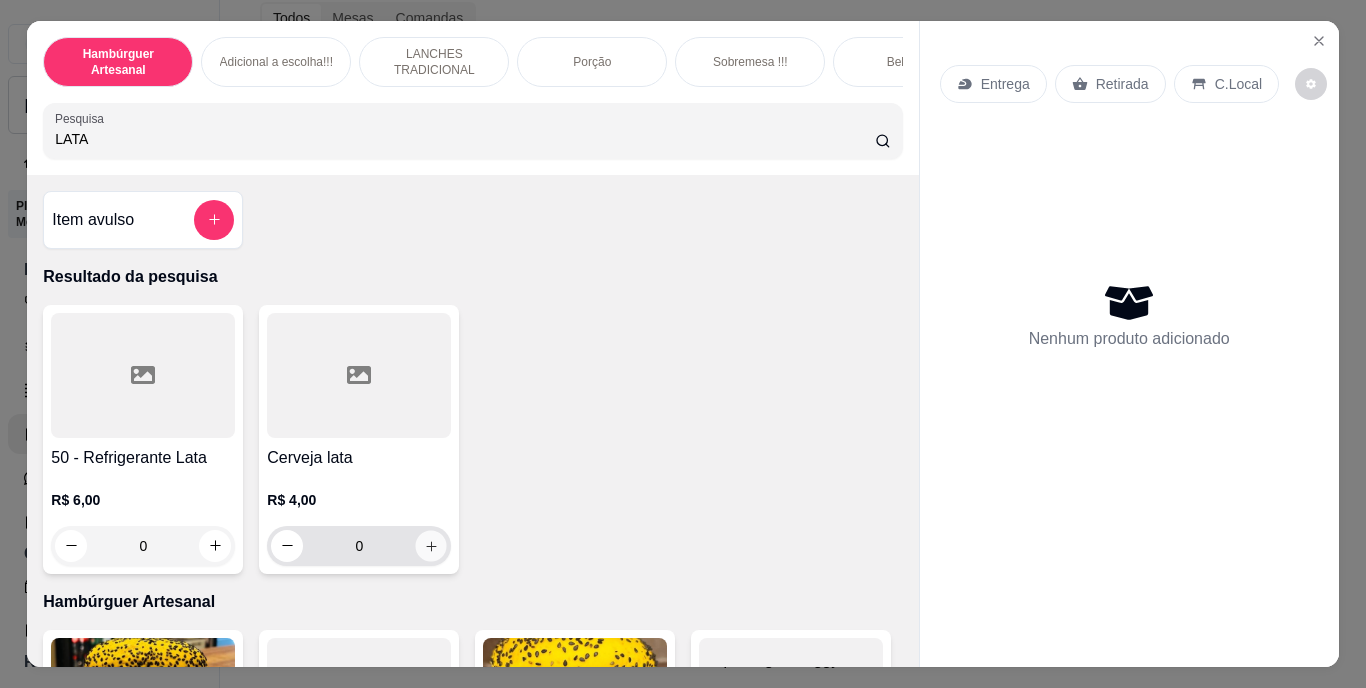 click 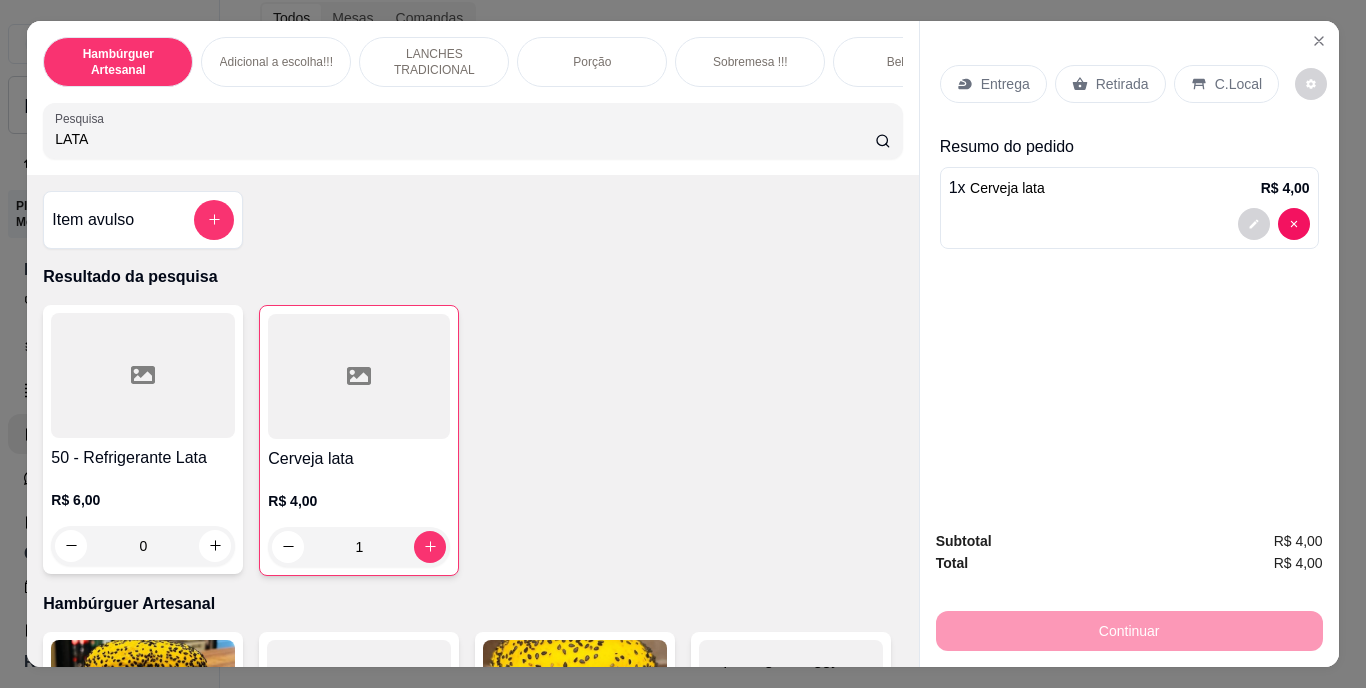 click on "Retirada" at bounding box center (1122, 84) 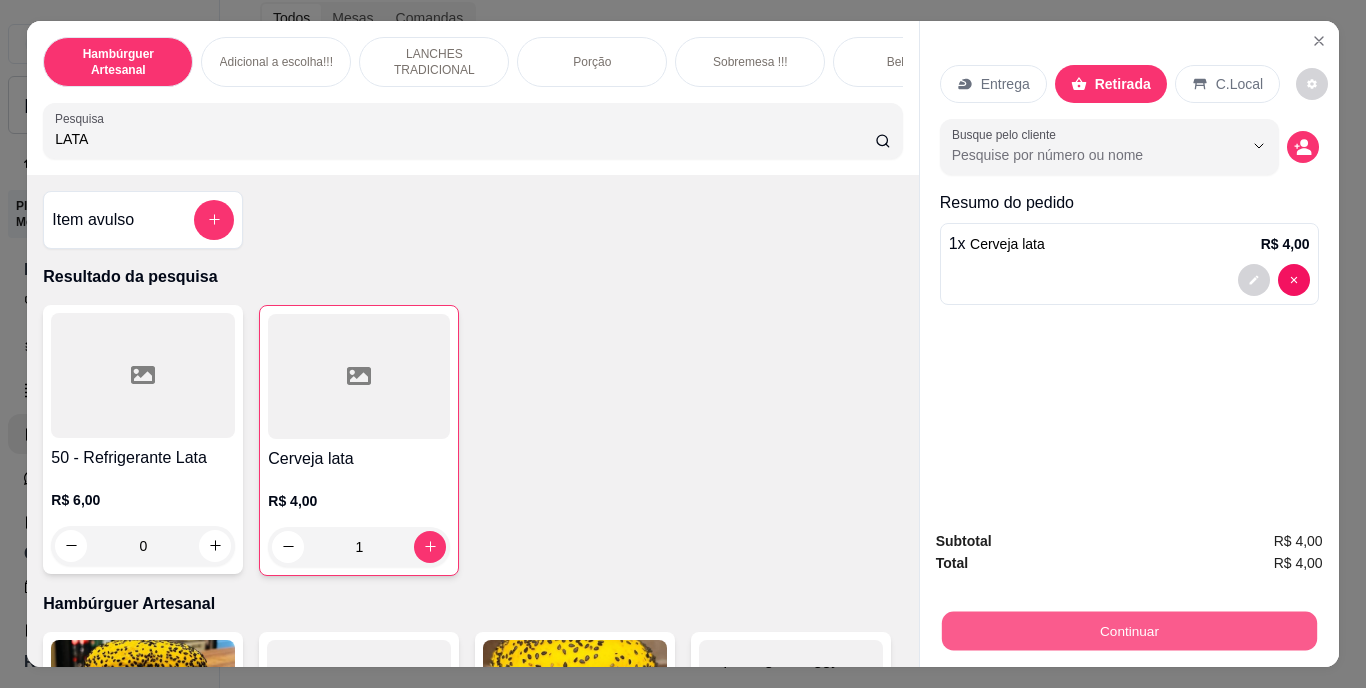 click on "Continuar" at bounding box center (1128, 631) 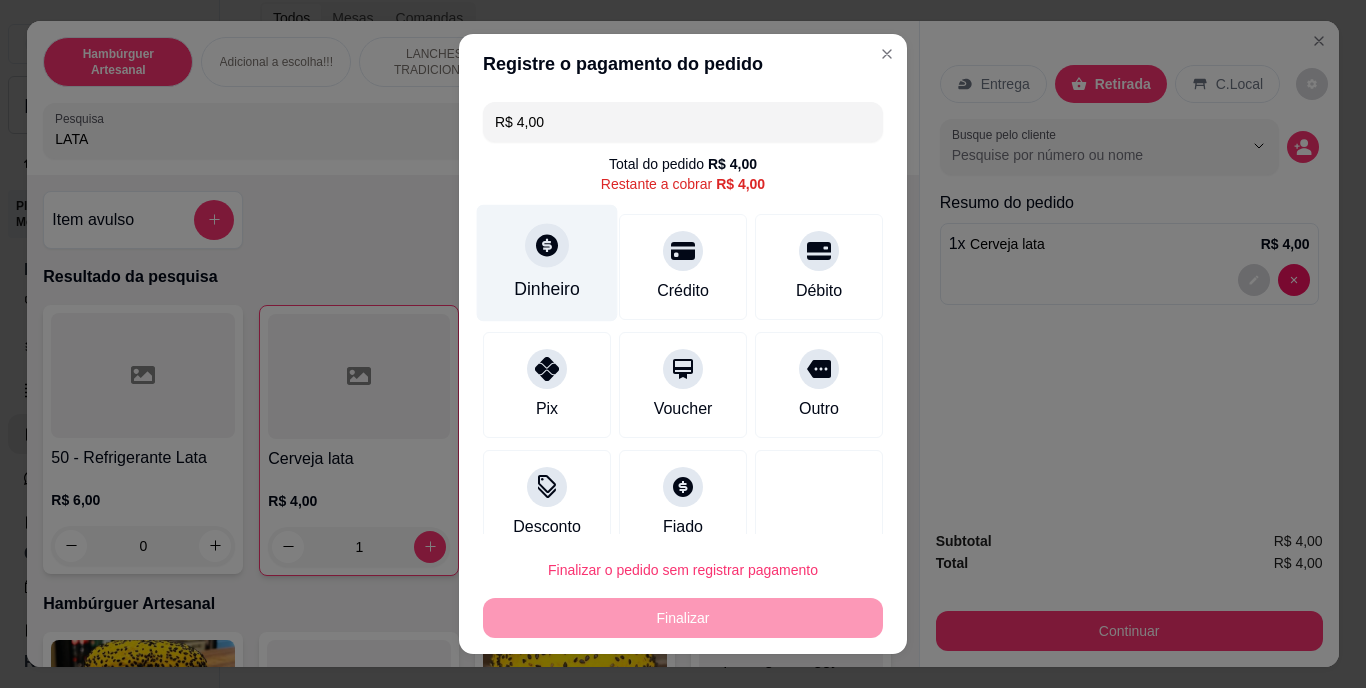 click 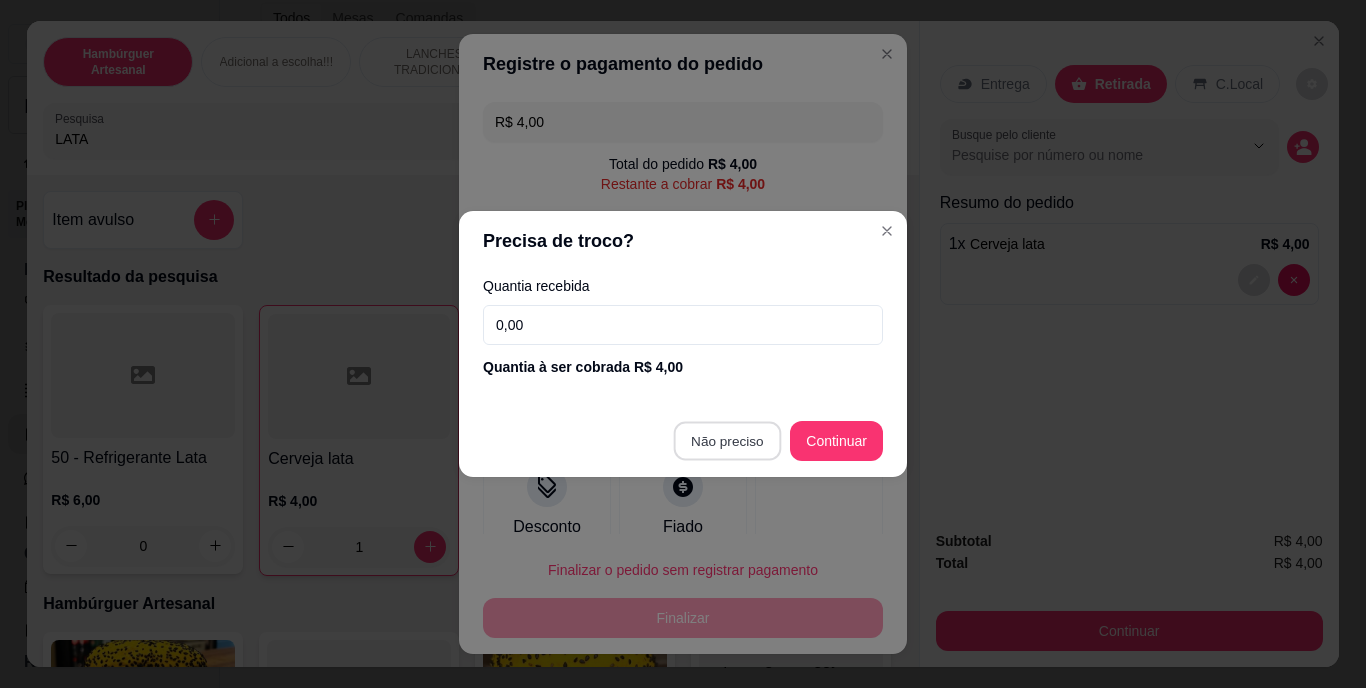 type on "R$ 0,00" 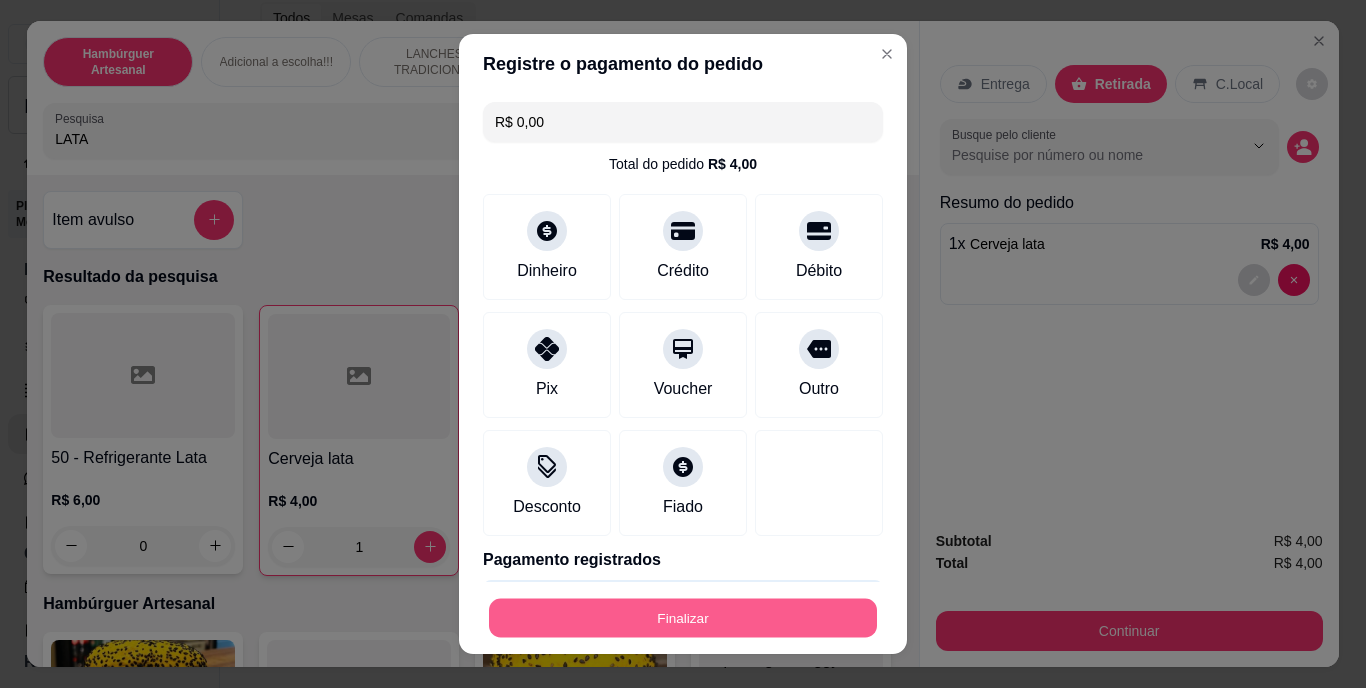 click on "Finalizar" at bounding box center (683, 617) 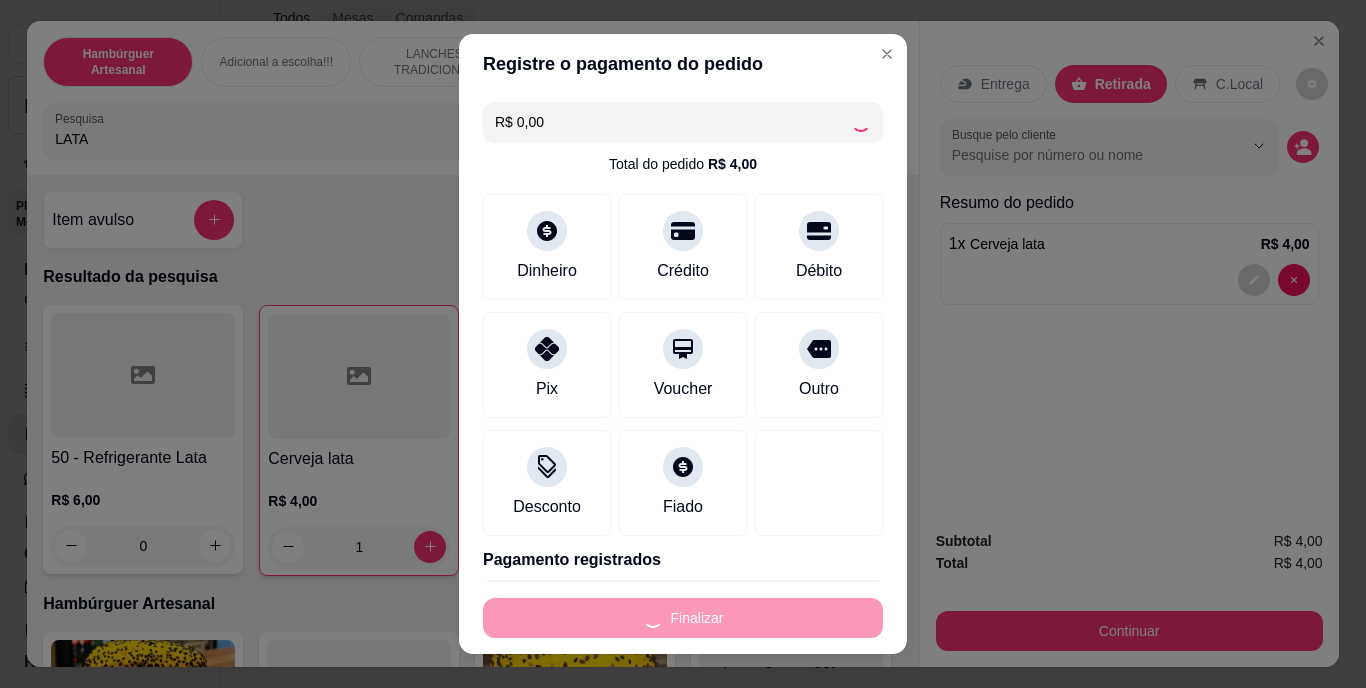 type on "0" 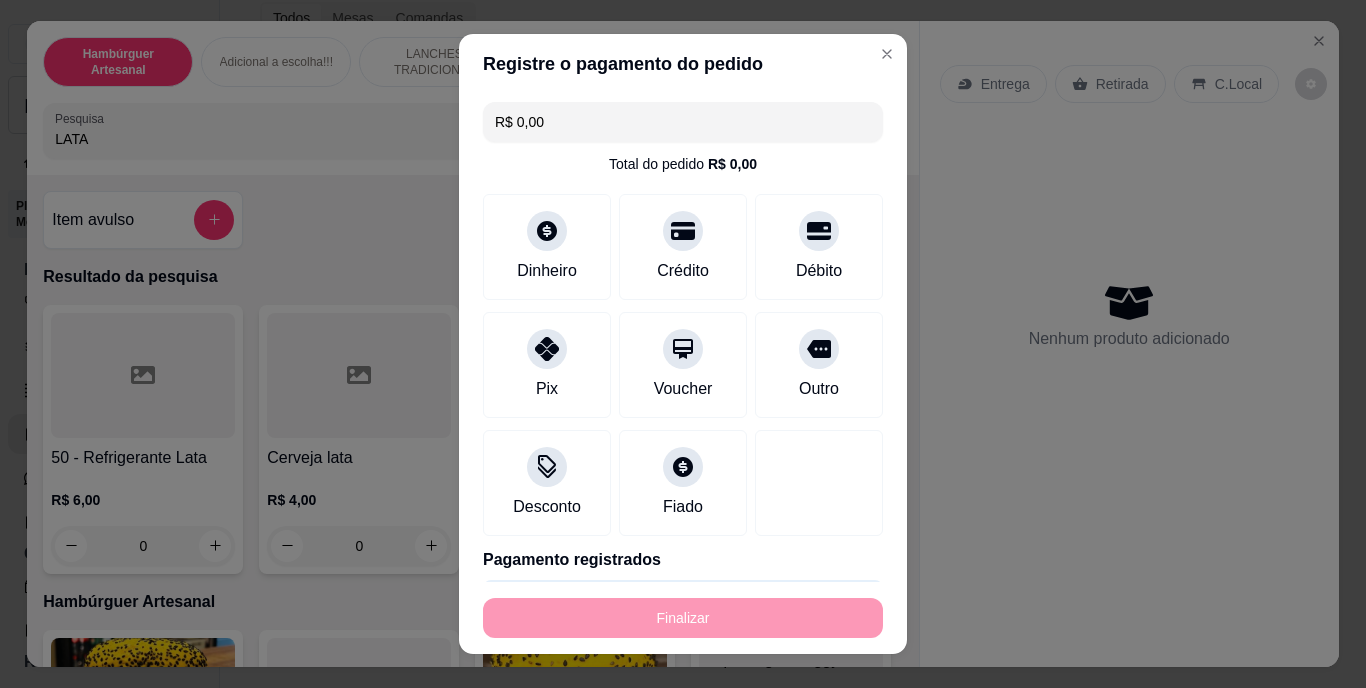 type on "-R$ 4,00" 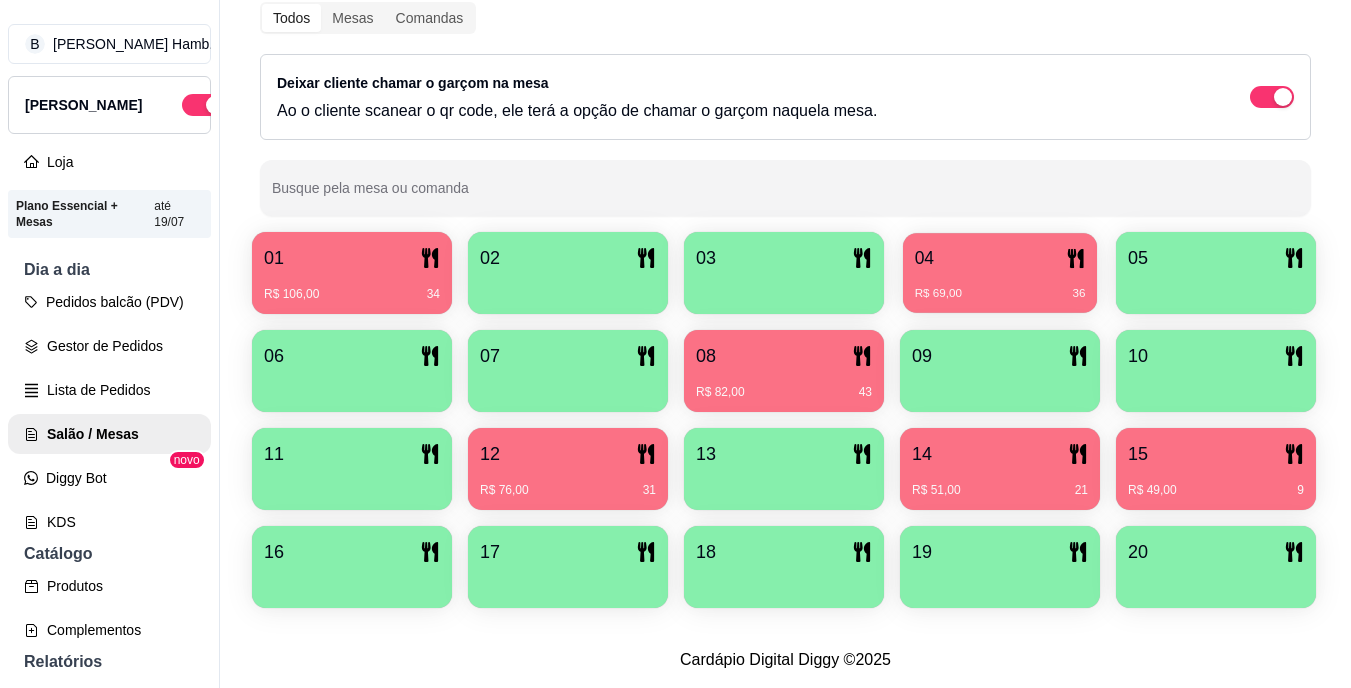 click on "04" at bounding box center [1000, 258] 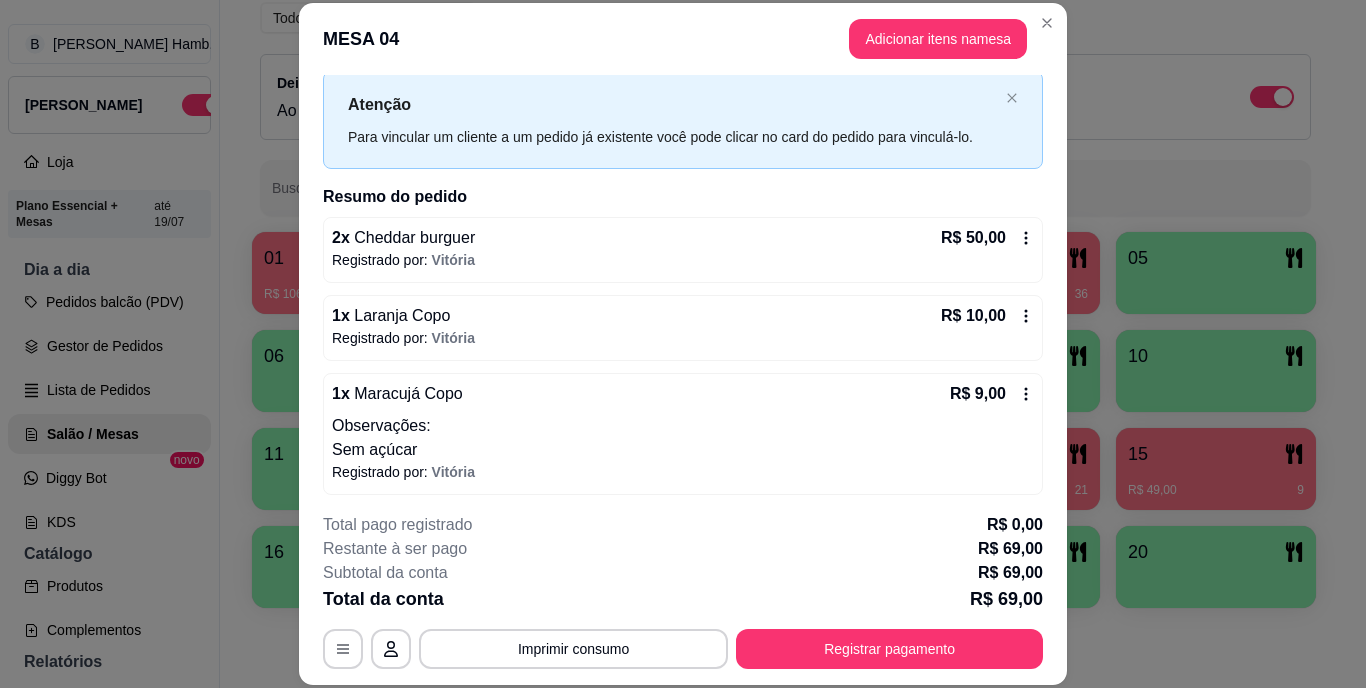 scroll, scrollTop: 54, scrollLeft: 0, axis: vertical 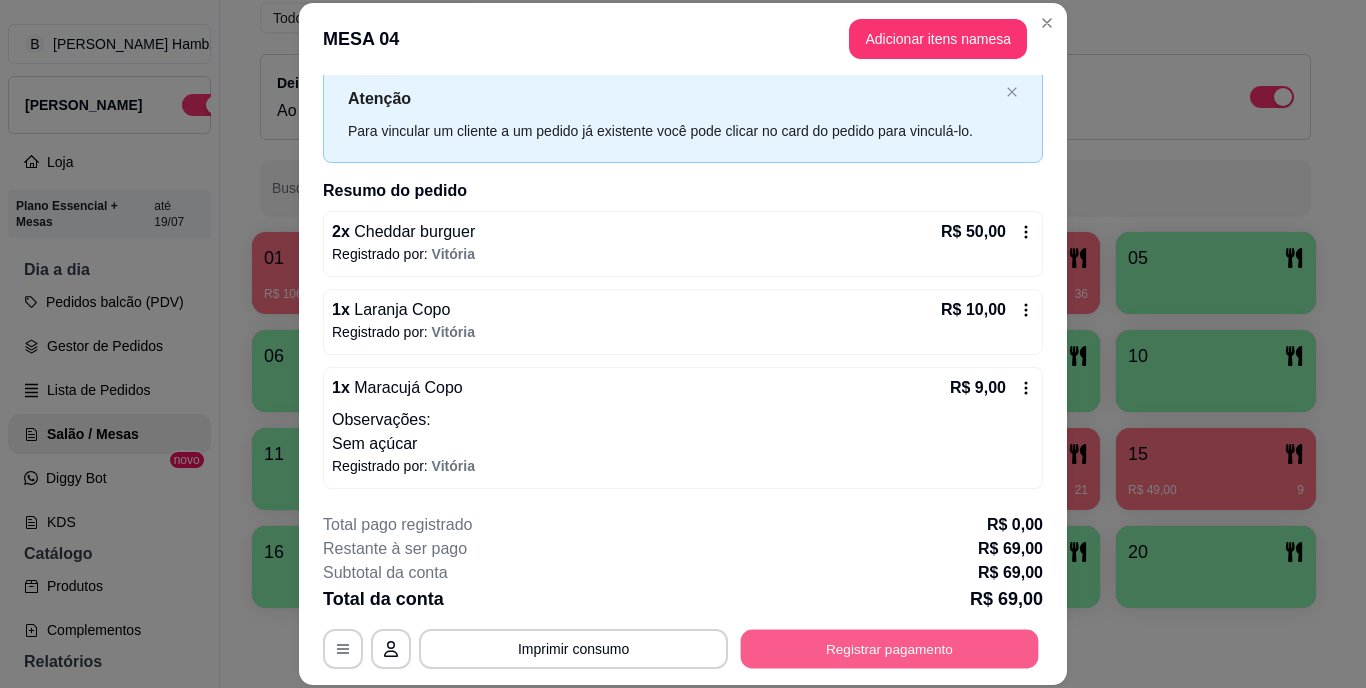 click on "Registrar pagamento" at bounding box center (890, 648) 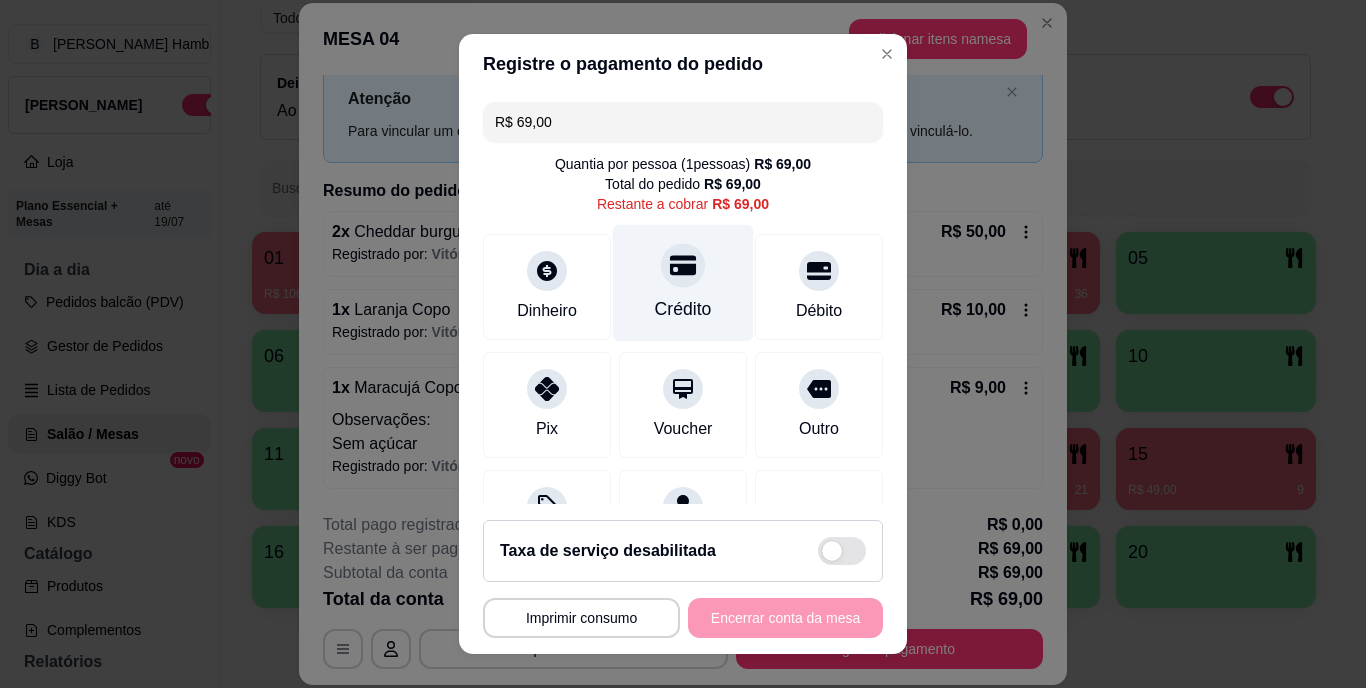 click on "Crédito" at bounding box center [683, 310] 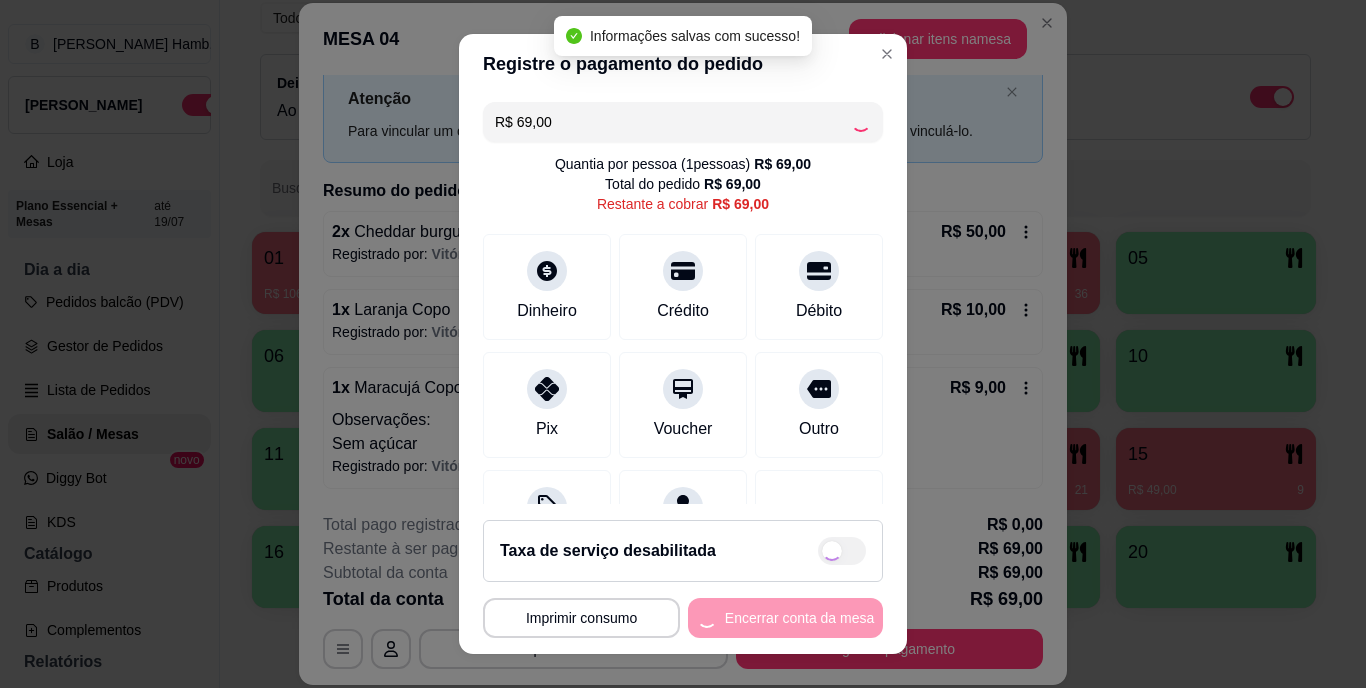 type on "R$ 0,00" 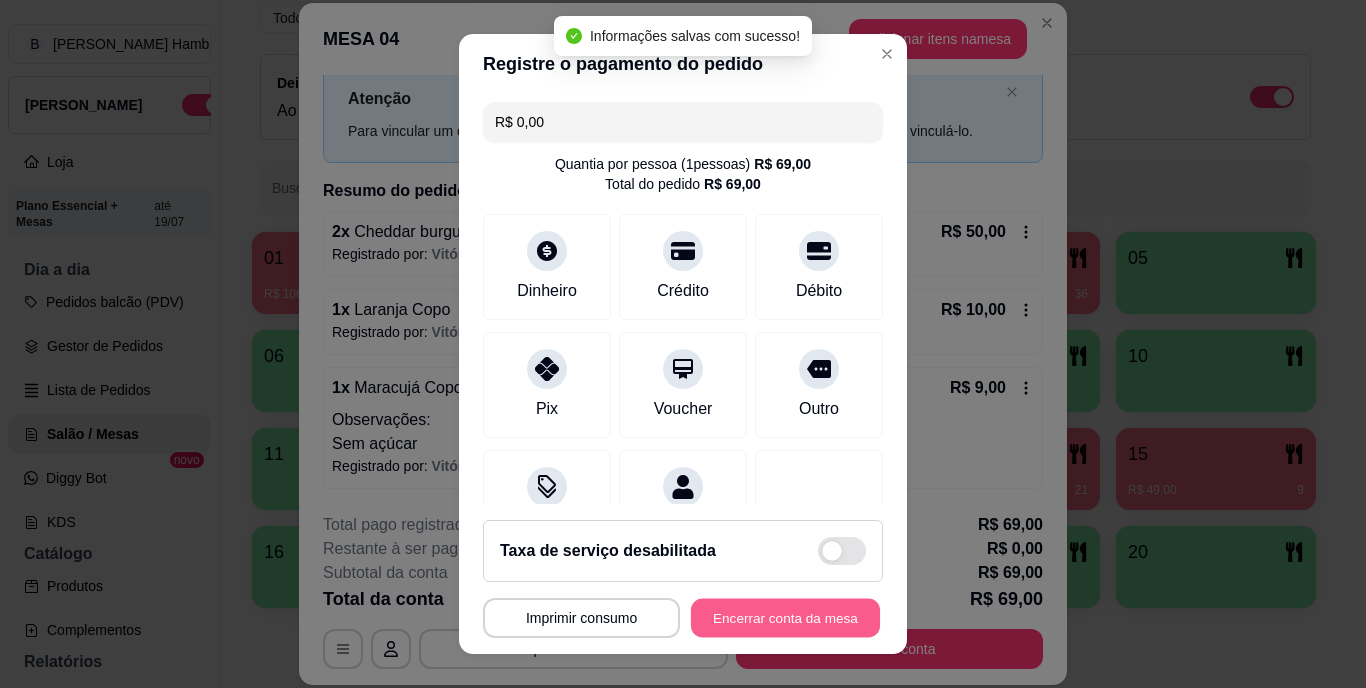 click on "Encerrar conta da mesa" at bounding box center [785, 617] 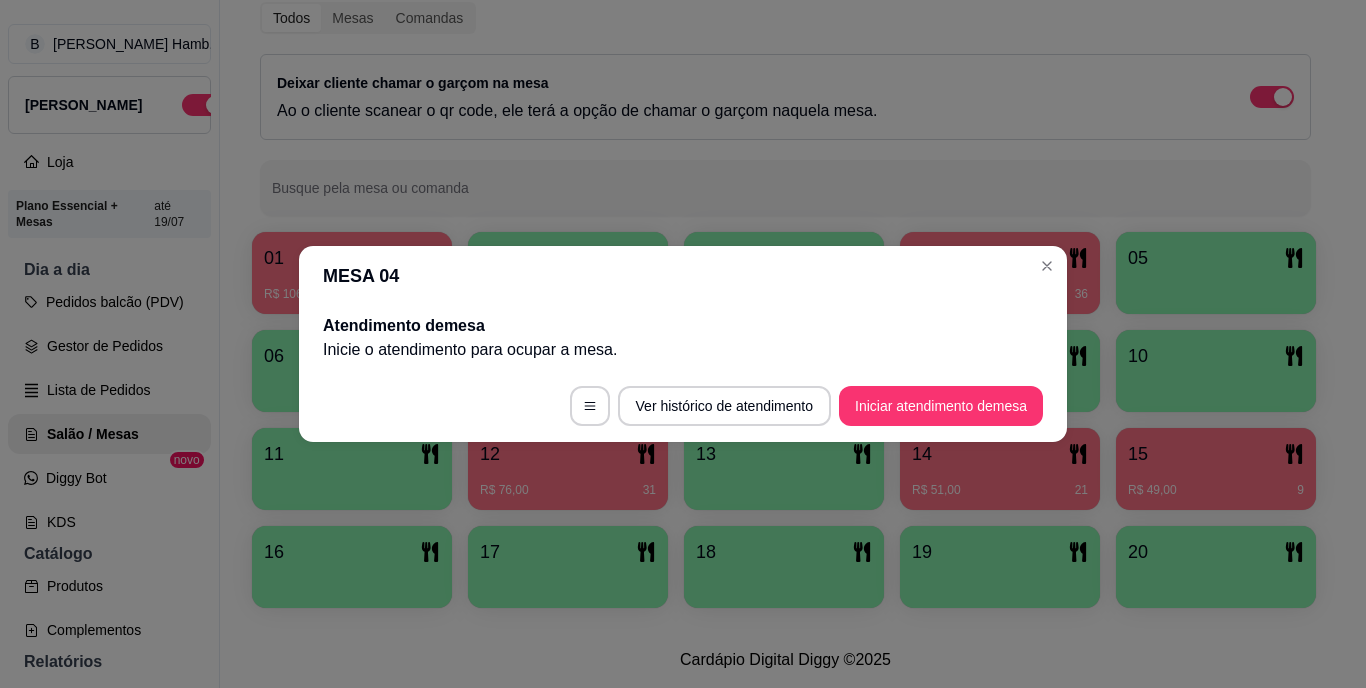 scroll, scrollTop: 0, scrollLeft: 0, axis: both 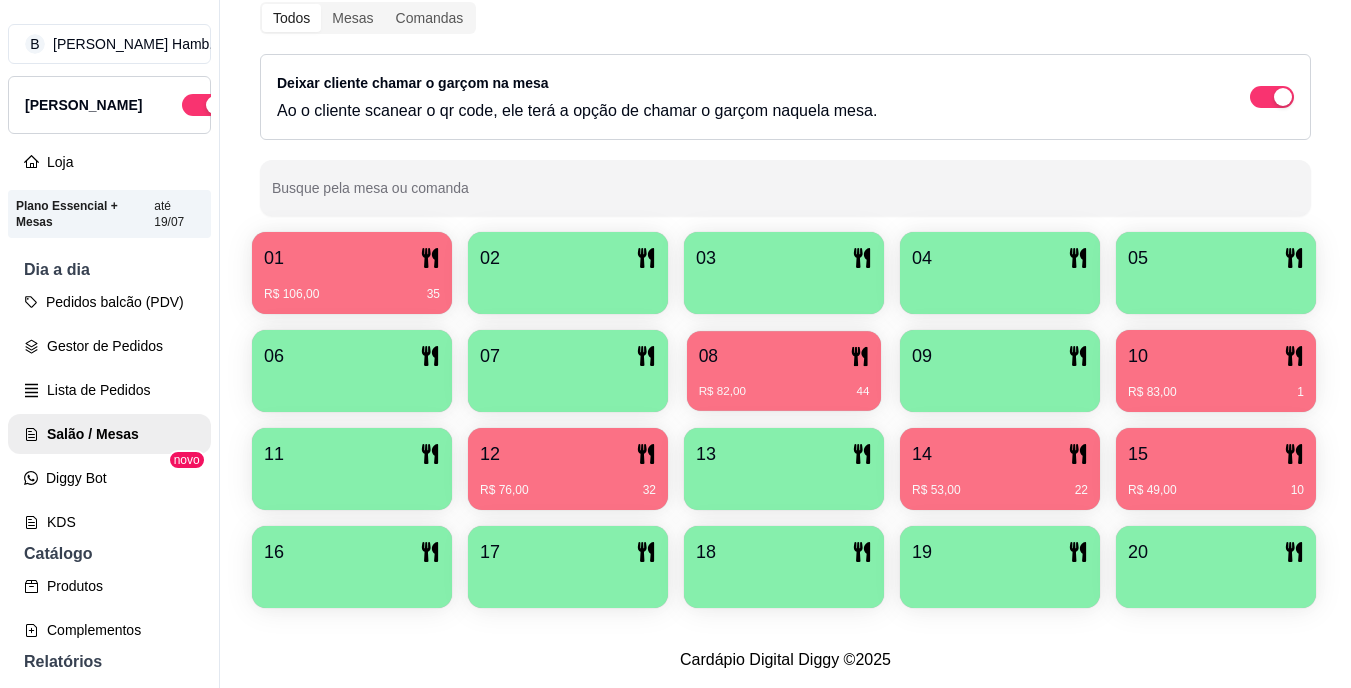 click on "08" at bounding box center (784, 356) 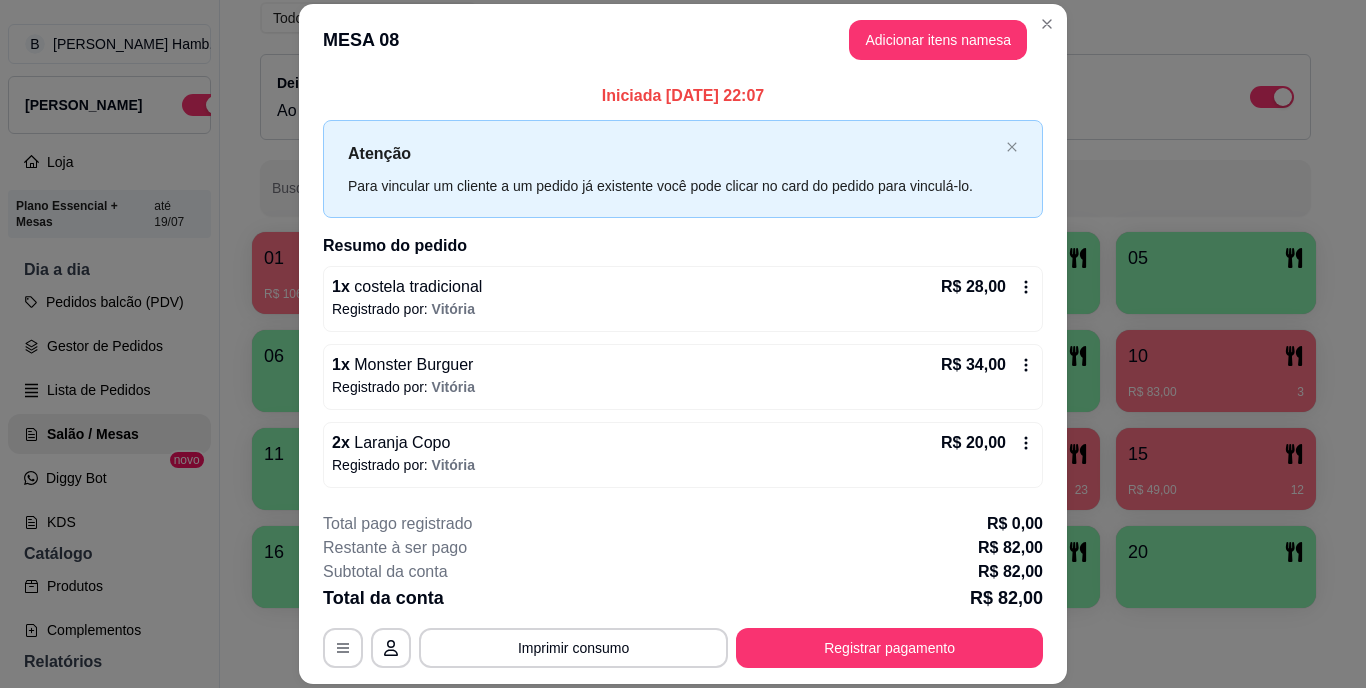 scroll, scrollTop: 60, scrollLeft: 0, axis: vertical 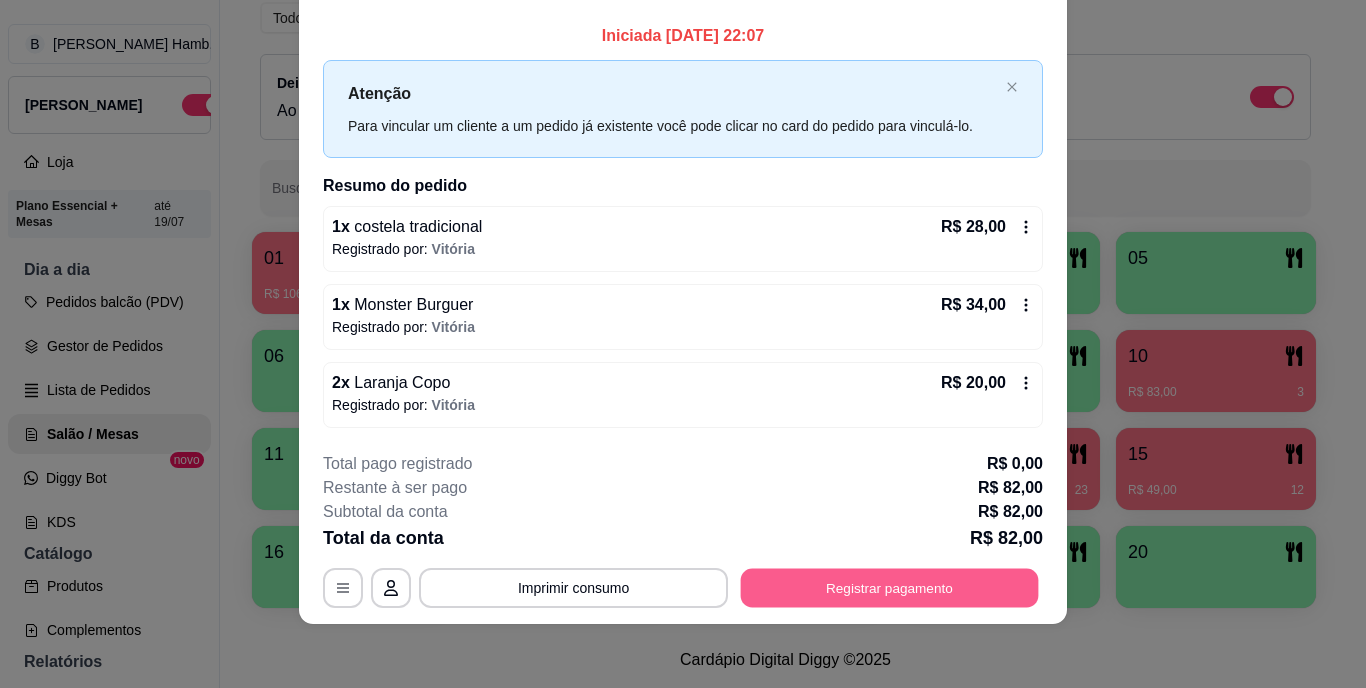 click on "Registrar pagamento" at bounding box center [890, 587] 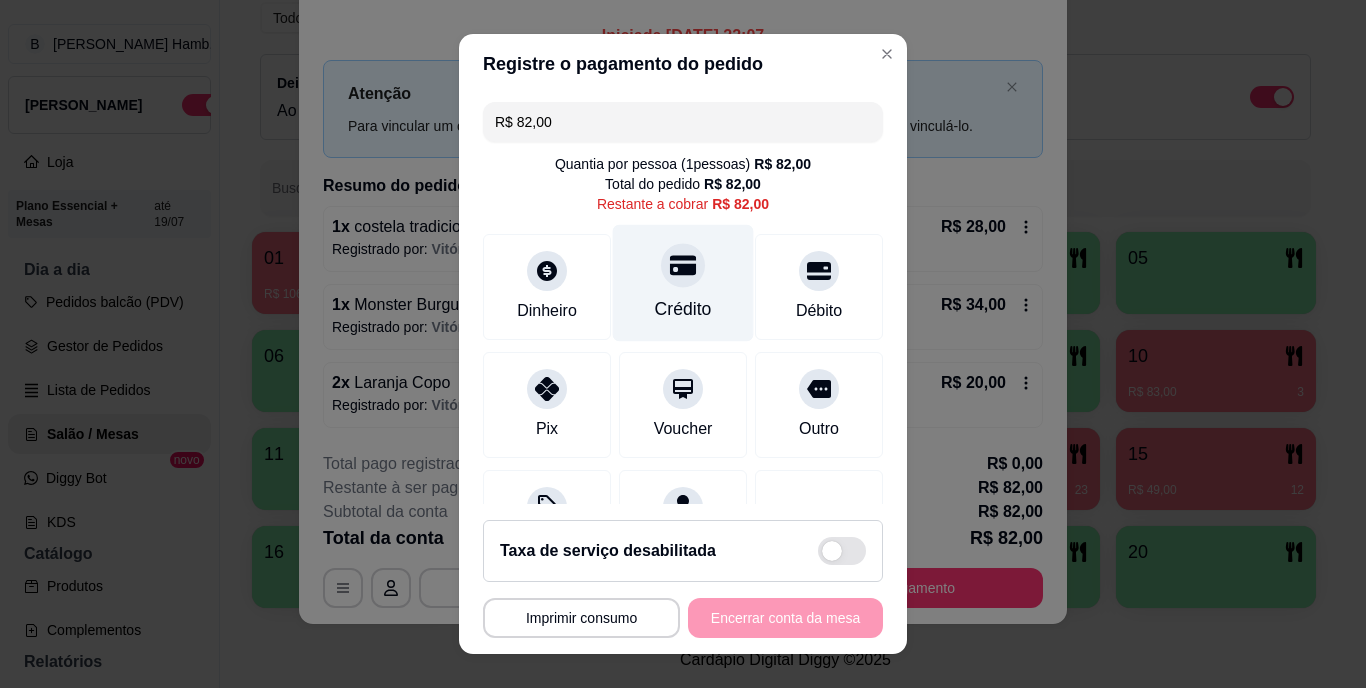 click on "Crédito" at bounding box center (683, 283) 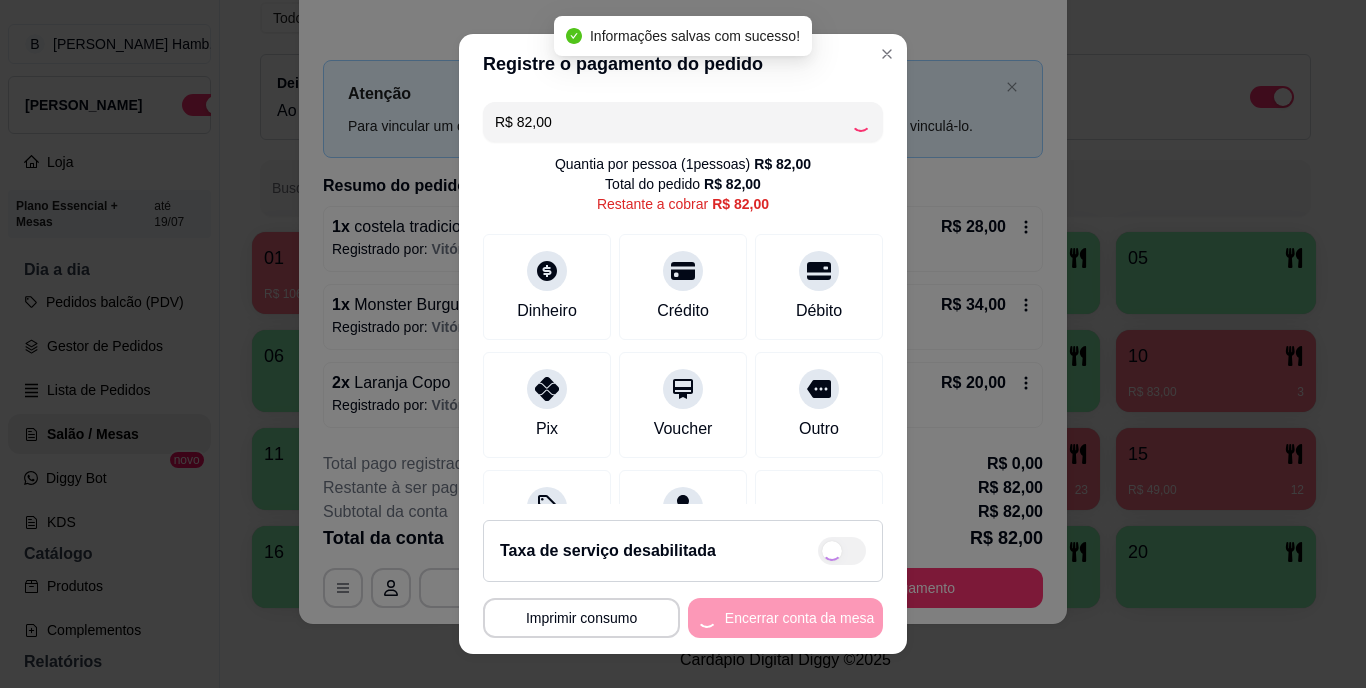 type on "R$ 0,00" 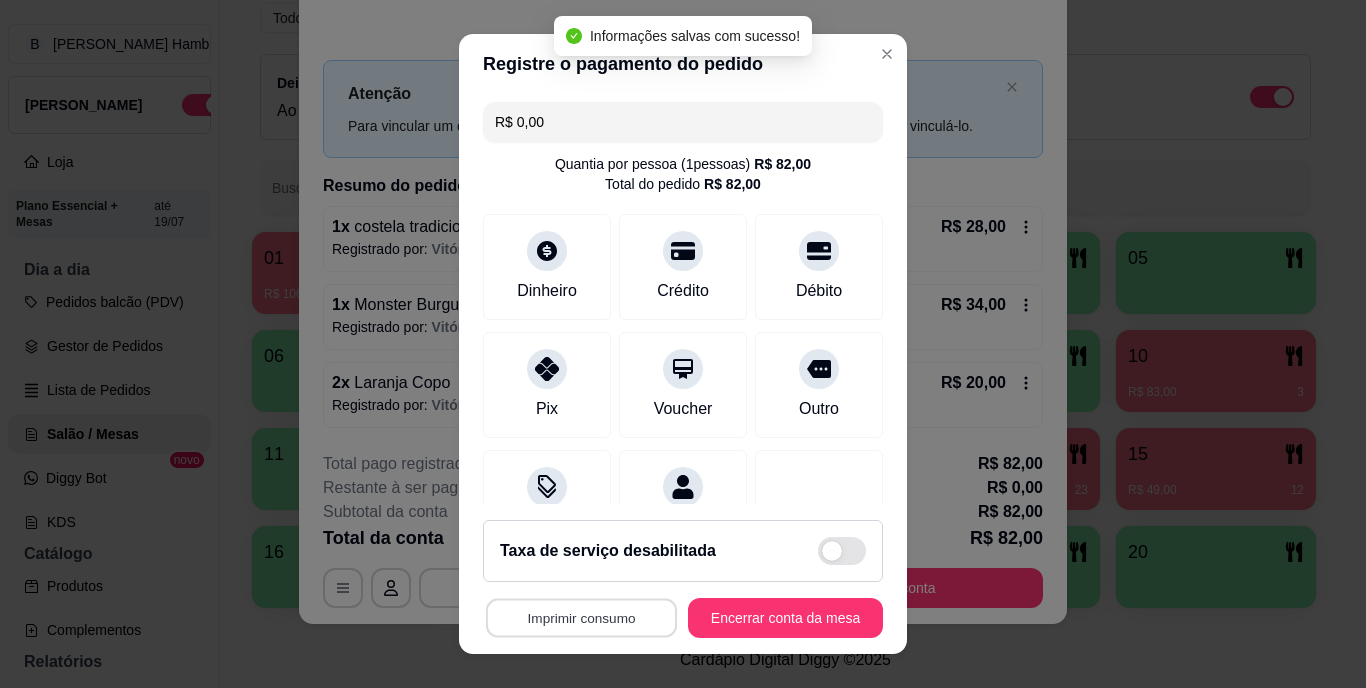 click on "Imprimir consumo" at bounding box center [581, 617] 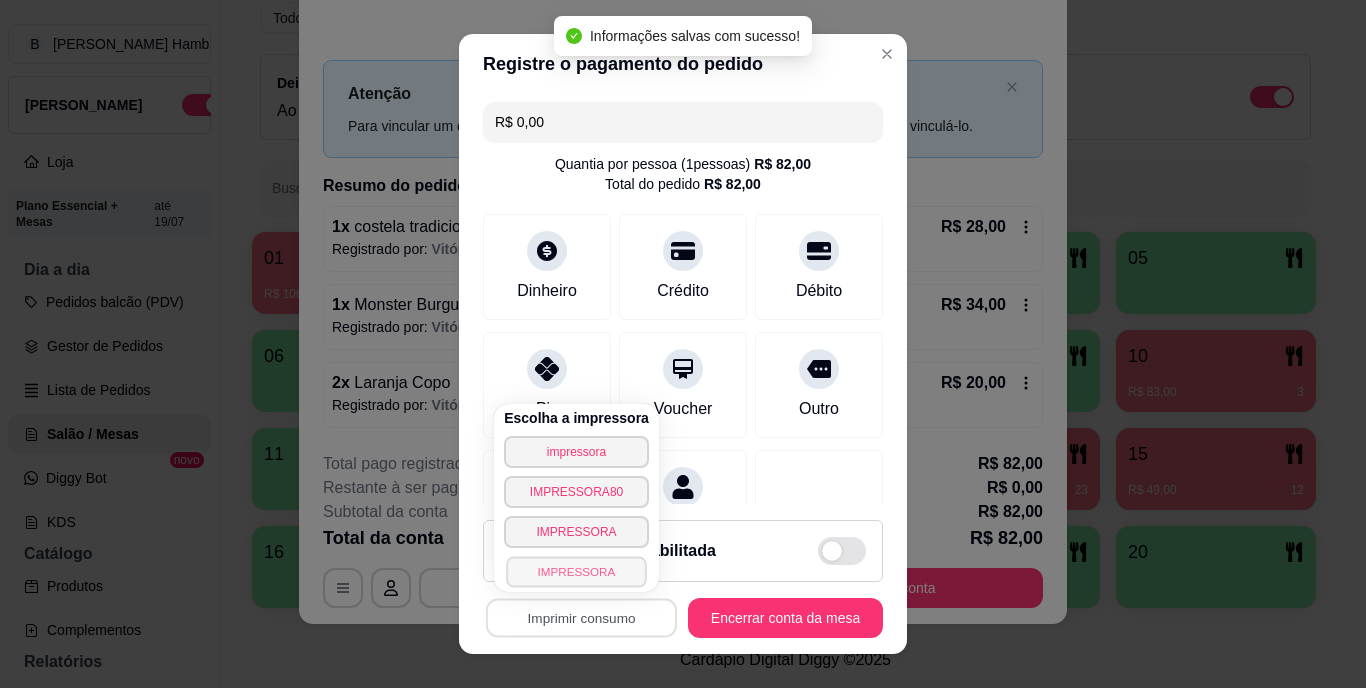 click on "IMPRESSORA" at bounding box center (576, 571) 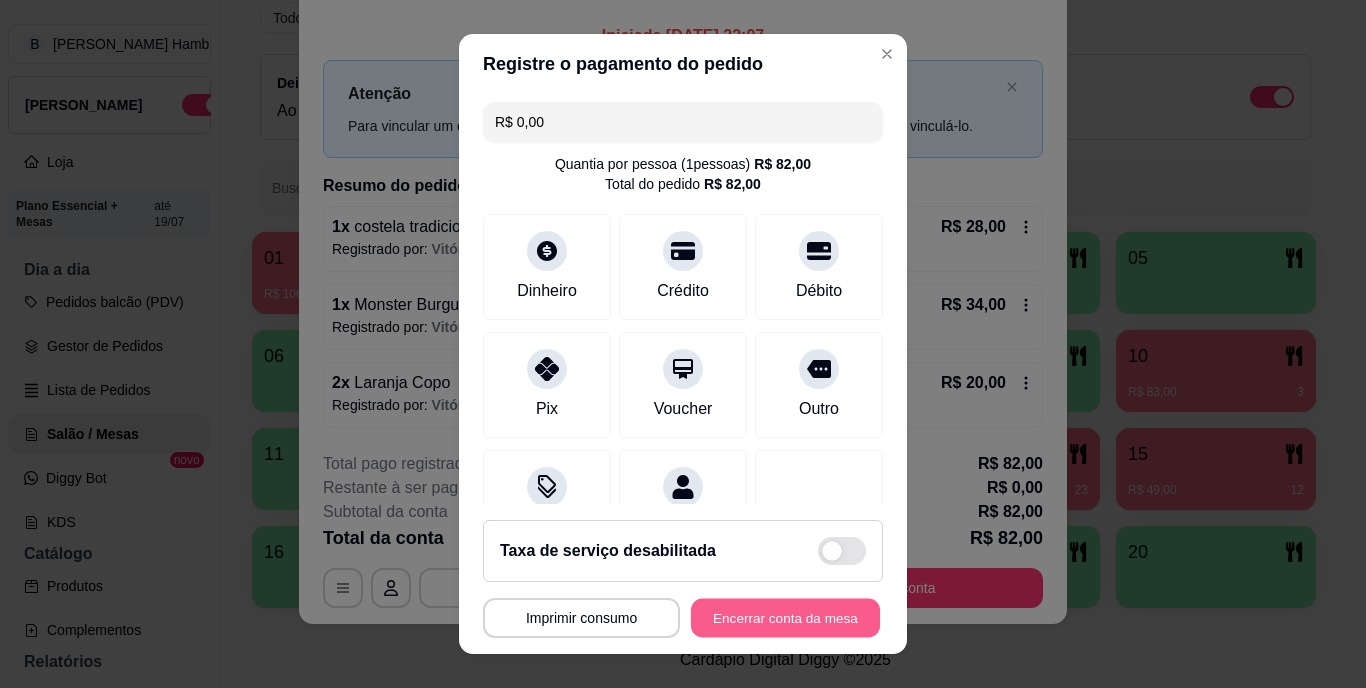 click on "Encerrar conta da mesa" at bounding box center (785, 617) 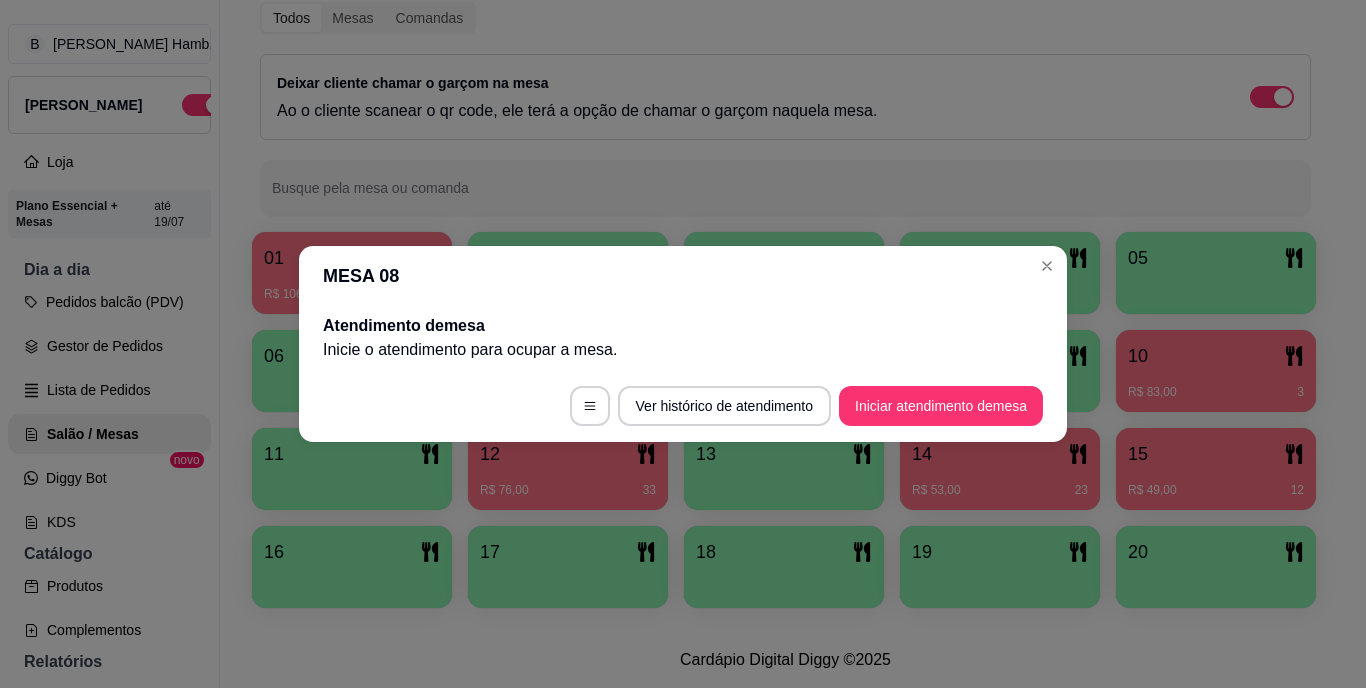 scroll, scrollTop: 0, scrollLeft: 0, axis: both 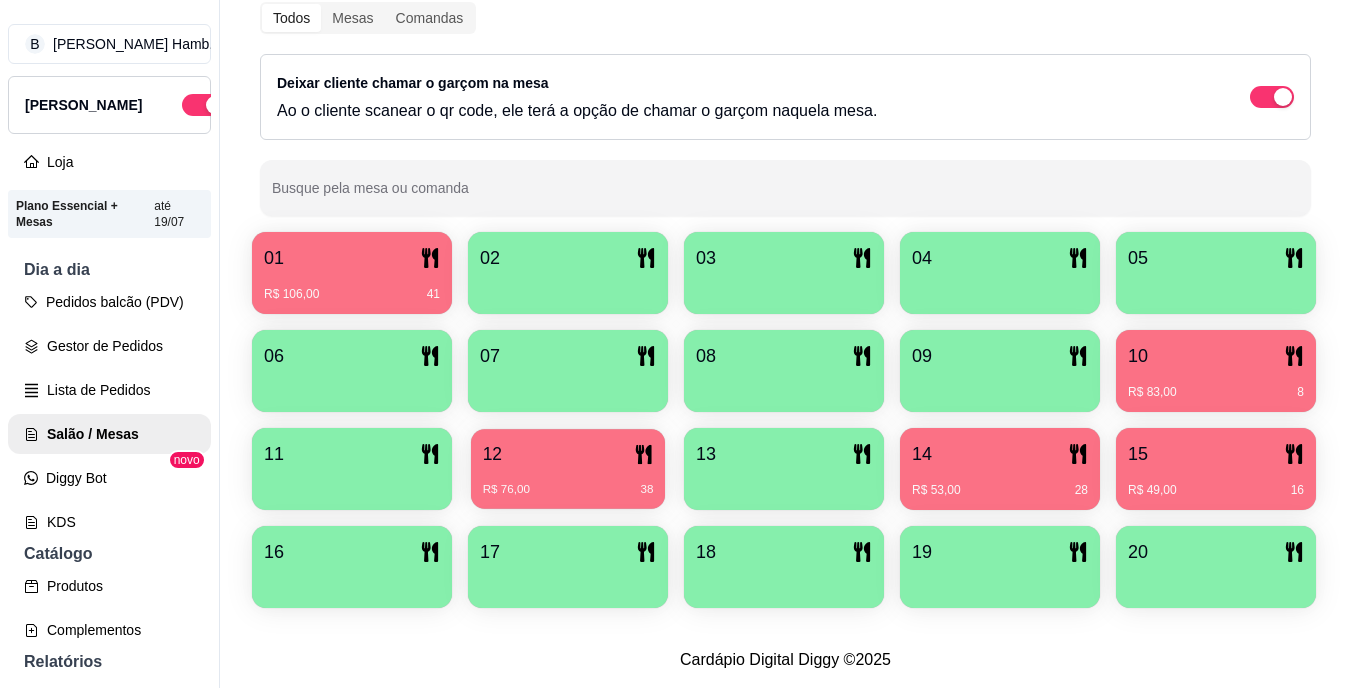 click on "R$ 76,00 38" at bounding box center [568, 482] 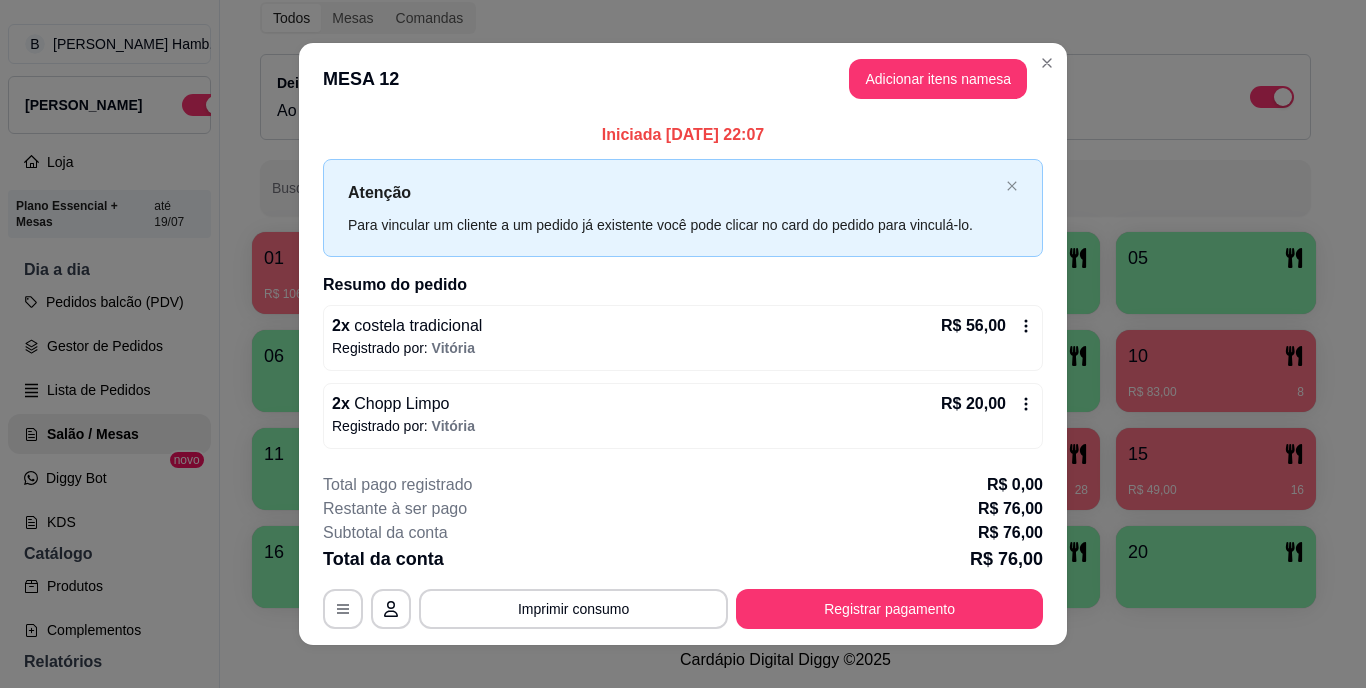 scroll, scrollTop: 21, scrollLeft: 0, axis: vertical 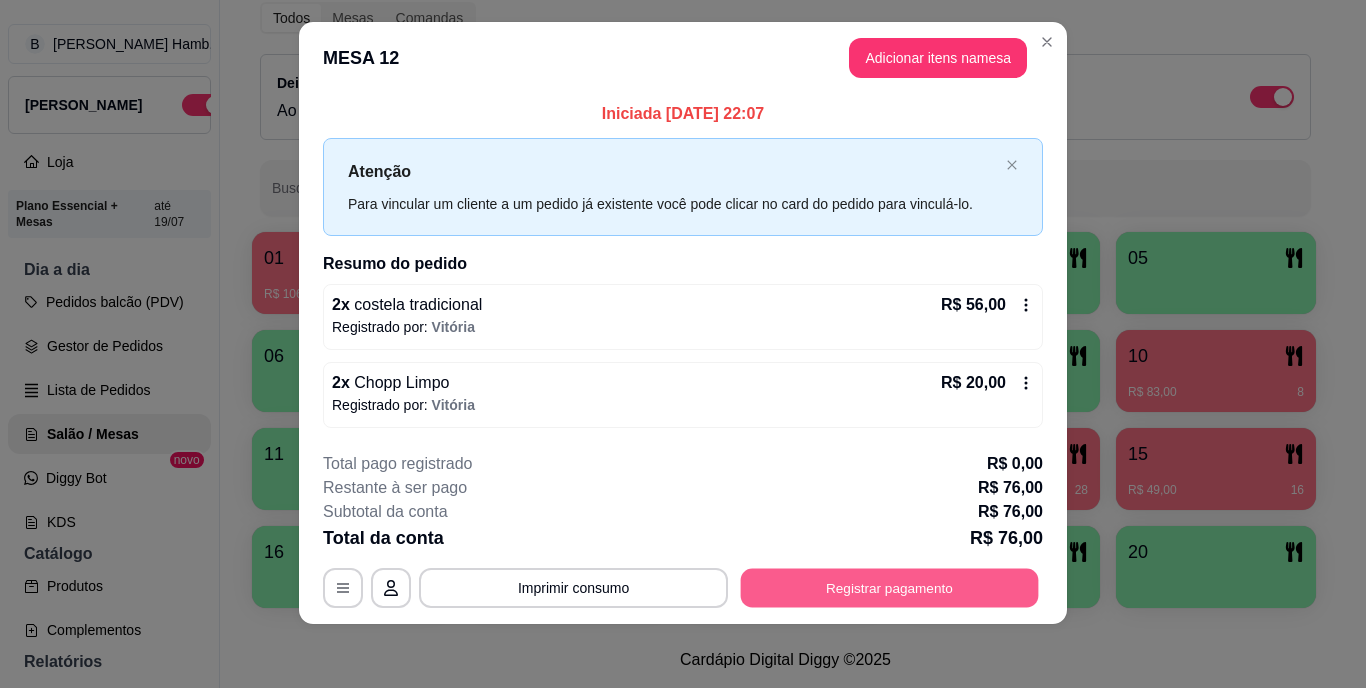 click on "Registrar pagamento" at bounding box center (890, 587) 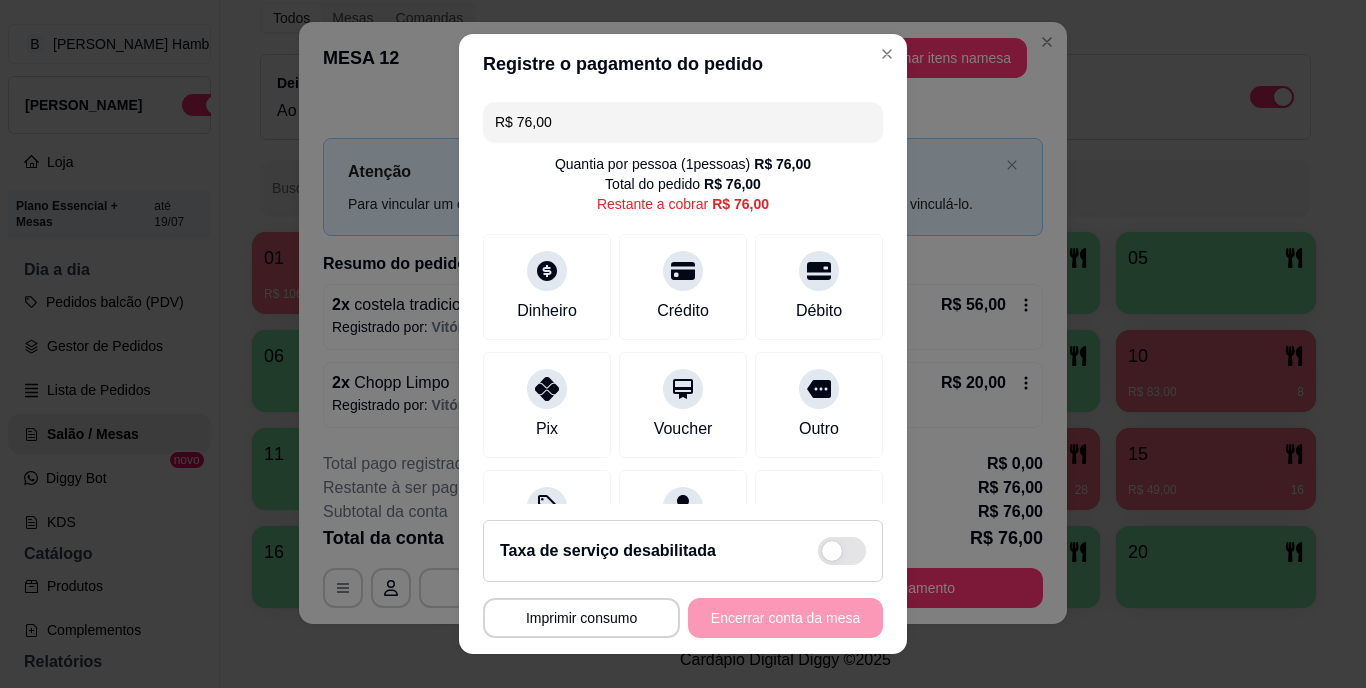 scroll, scrollTop: 30, scrollLeft: 0, axis: vertical 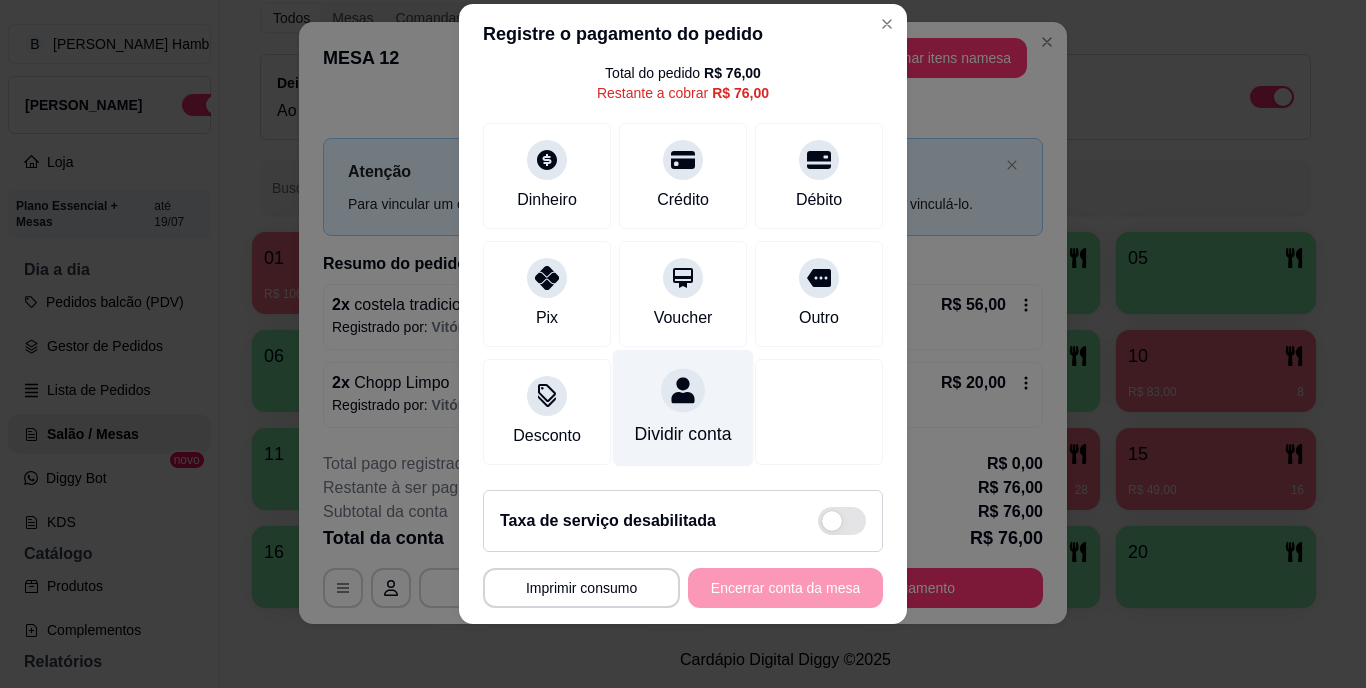 click on "Dividir conta" at bounding box center [683, 408] 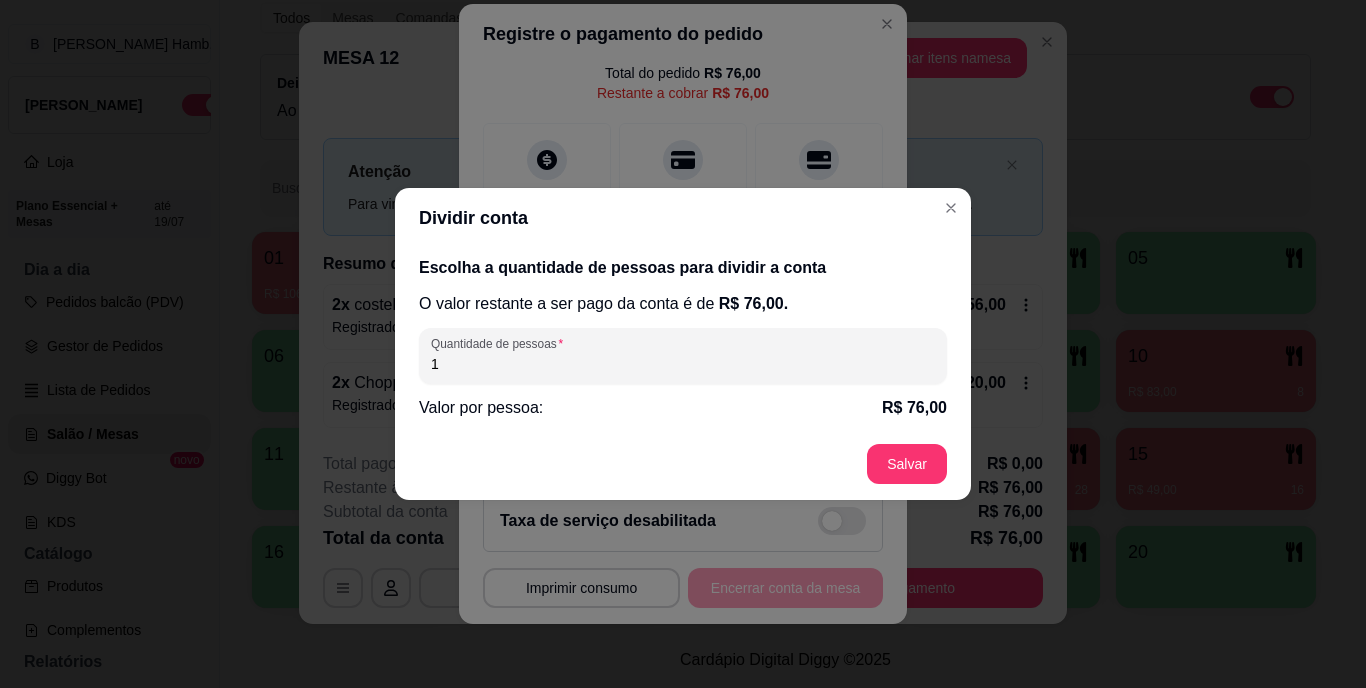 click on "1" at bounding box center [683, 364] 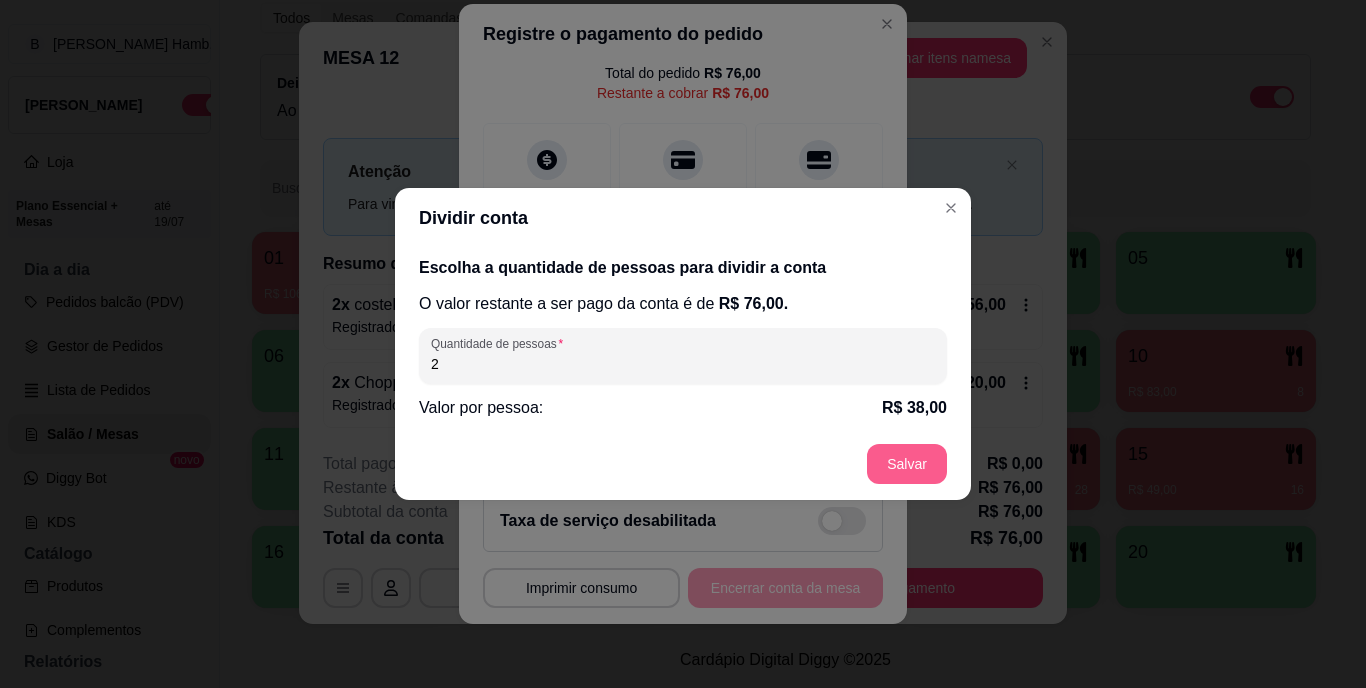type on "2" 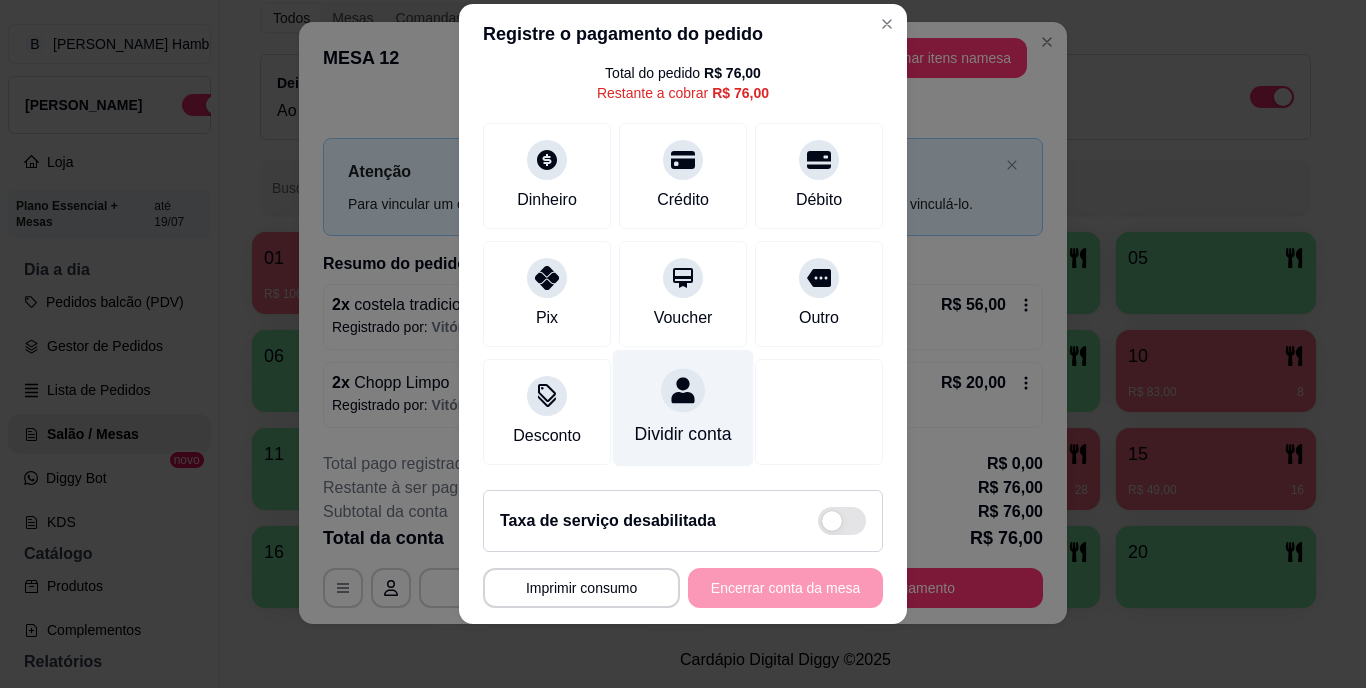 click at bounding box center [683, 391] 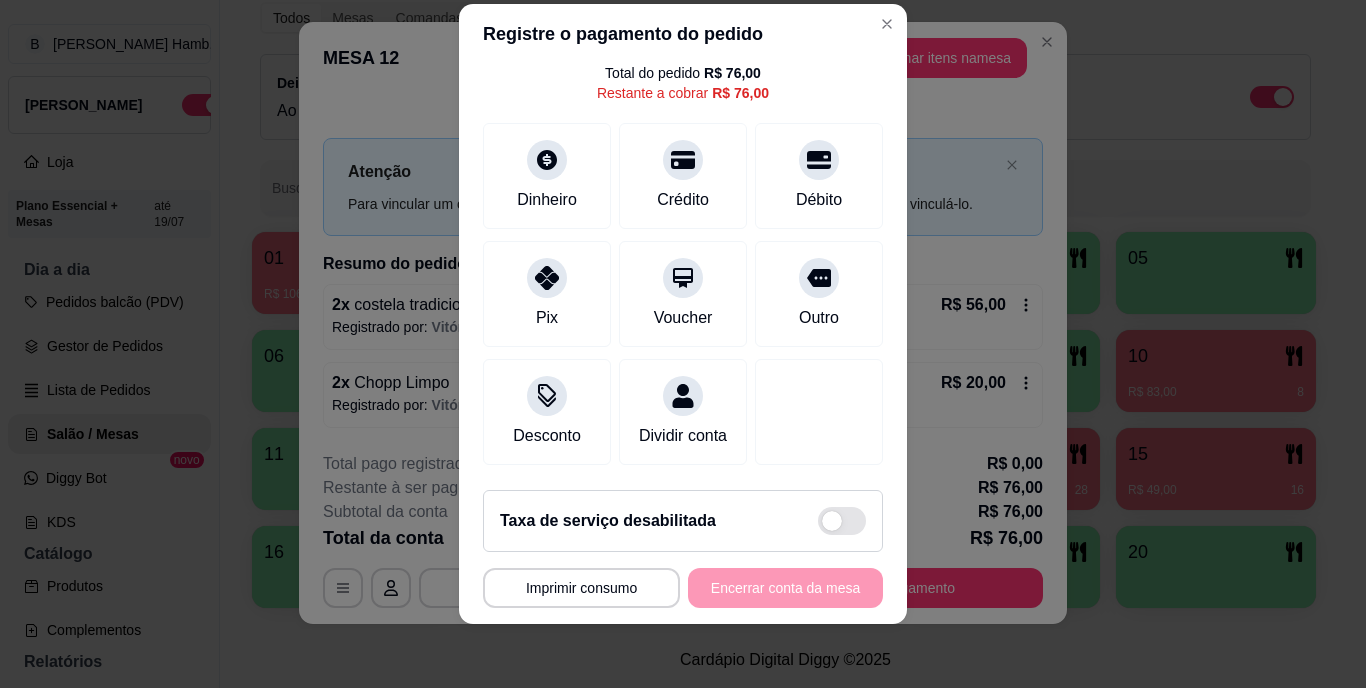 click at bounding box center [819, 160] 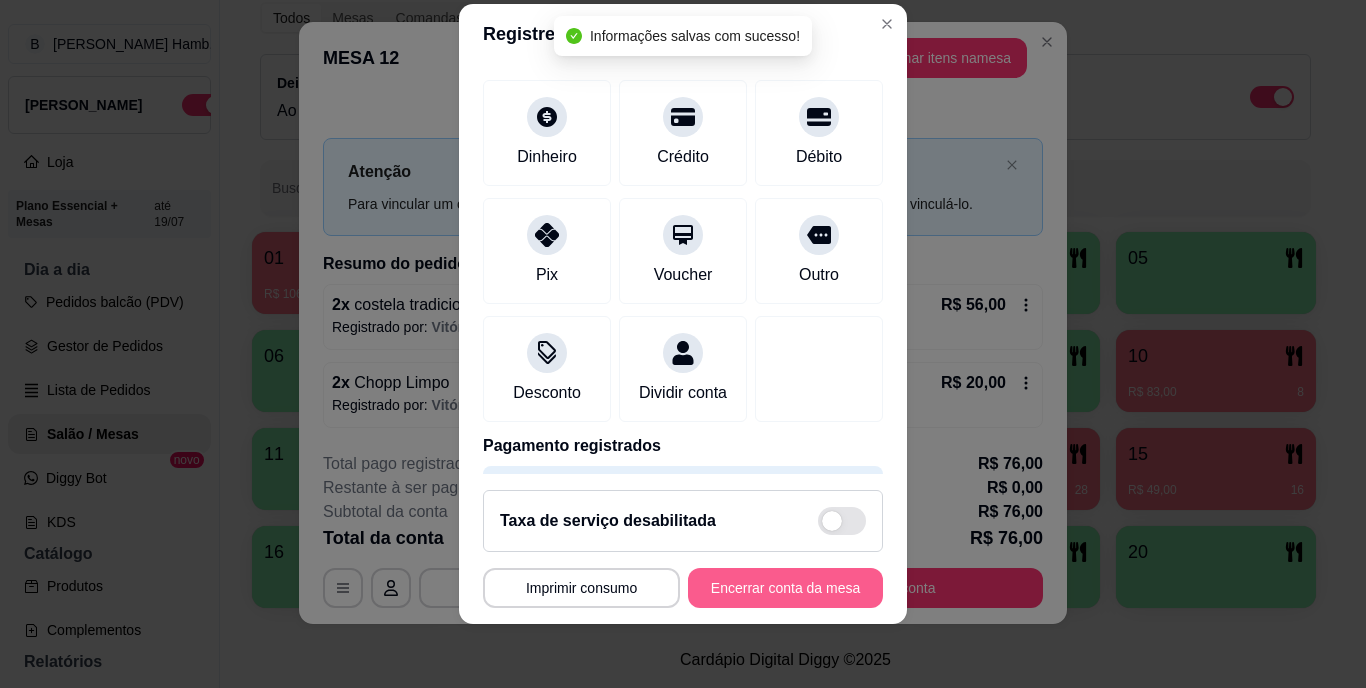 type on "R$ 0,00" 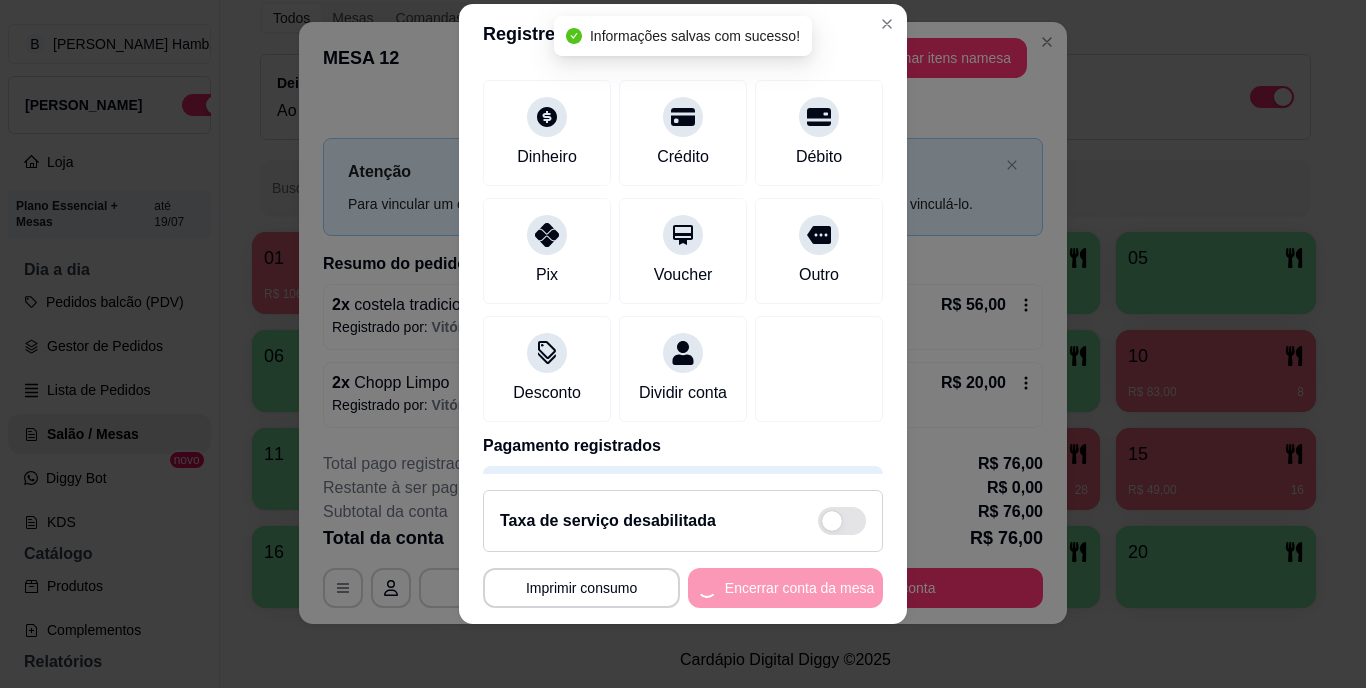 scroll, scrollTop: 0, scrollLeft: 0, axis: both 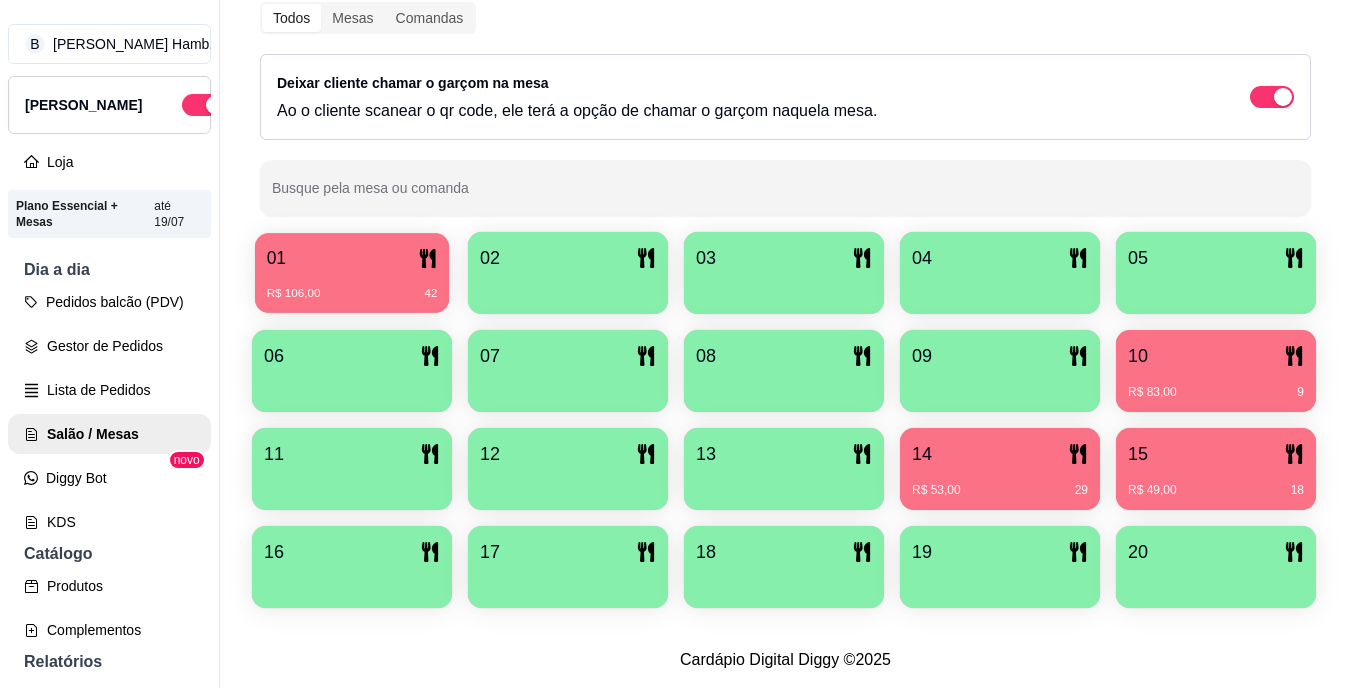 click on "01" at bounding box center (352, 258) 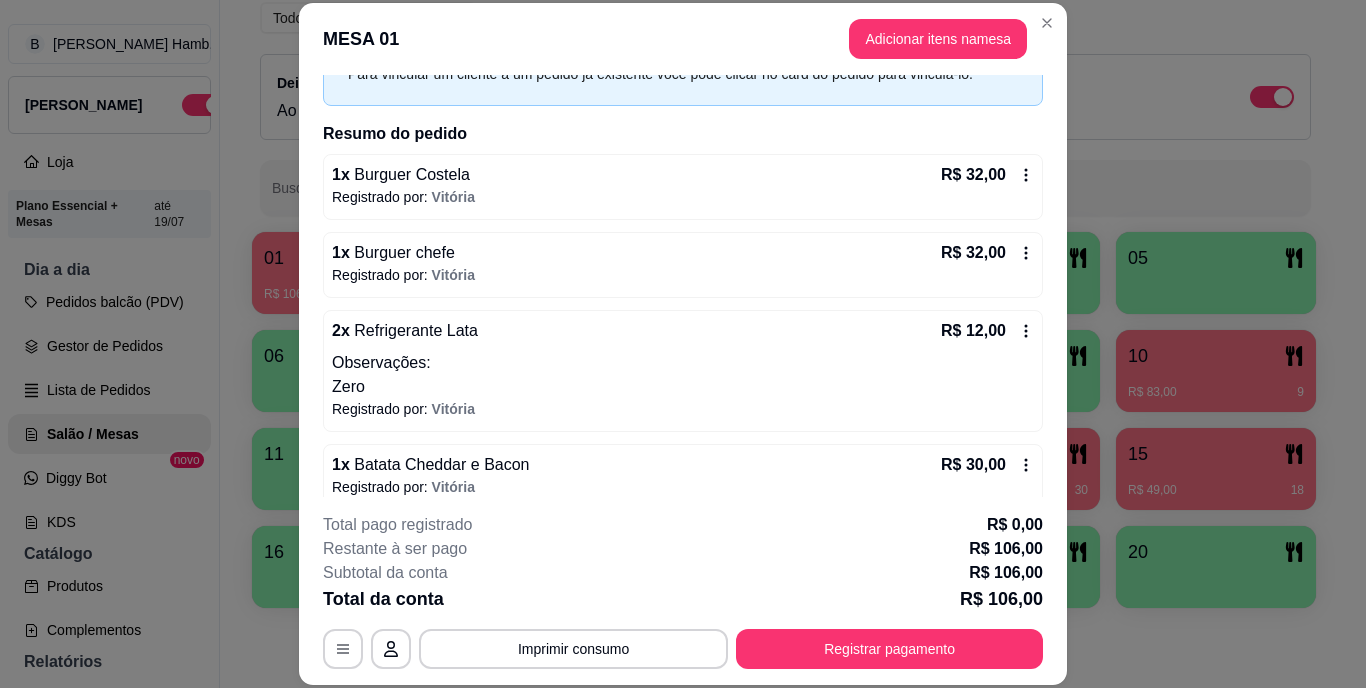 scroll, scrollTop: 132, scrollLeft: 0, axis: vertical 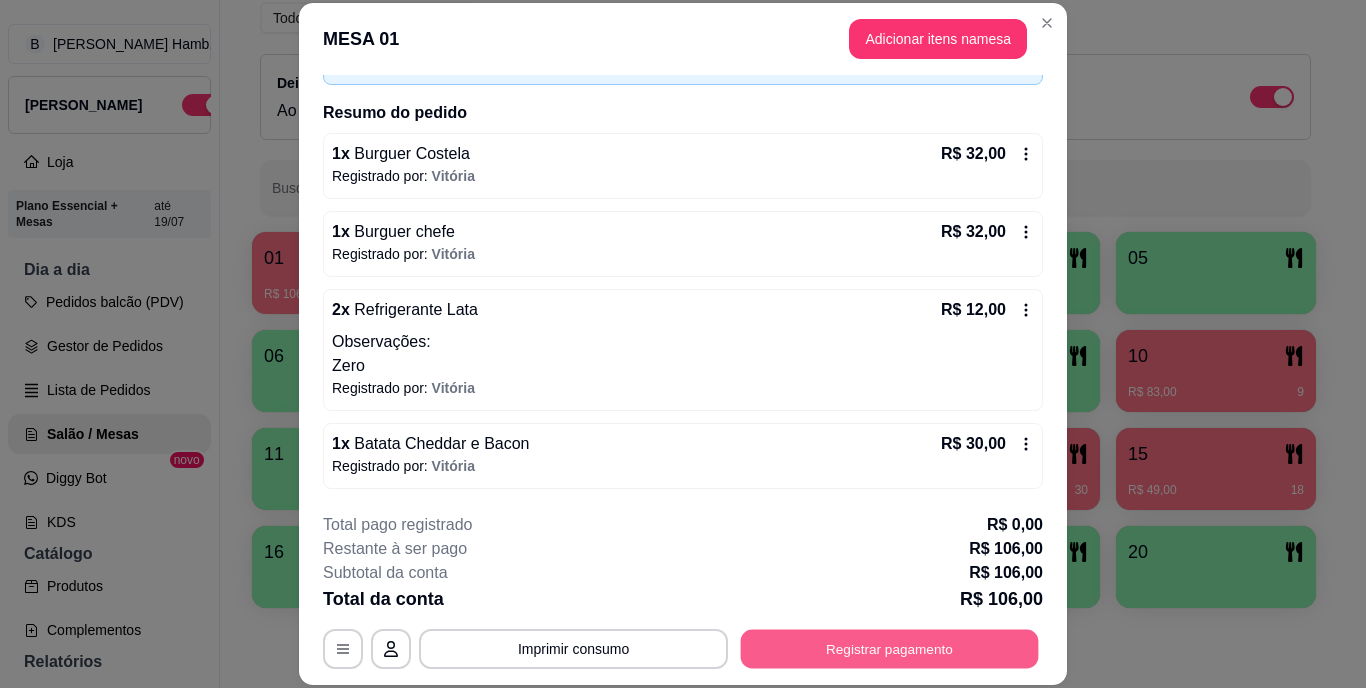 click on "Registrar pagamento" at bounding box center (890, 648) 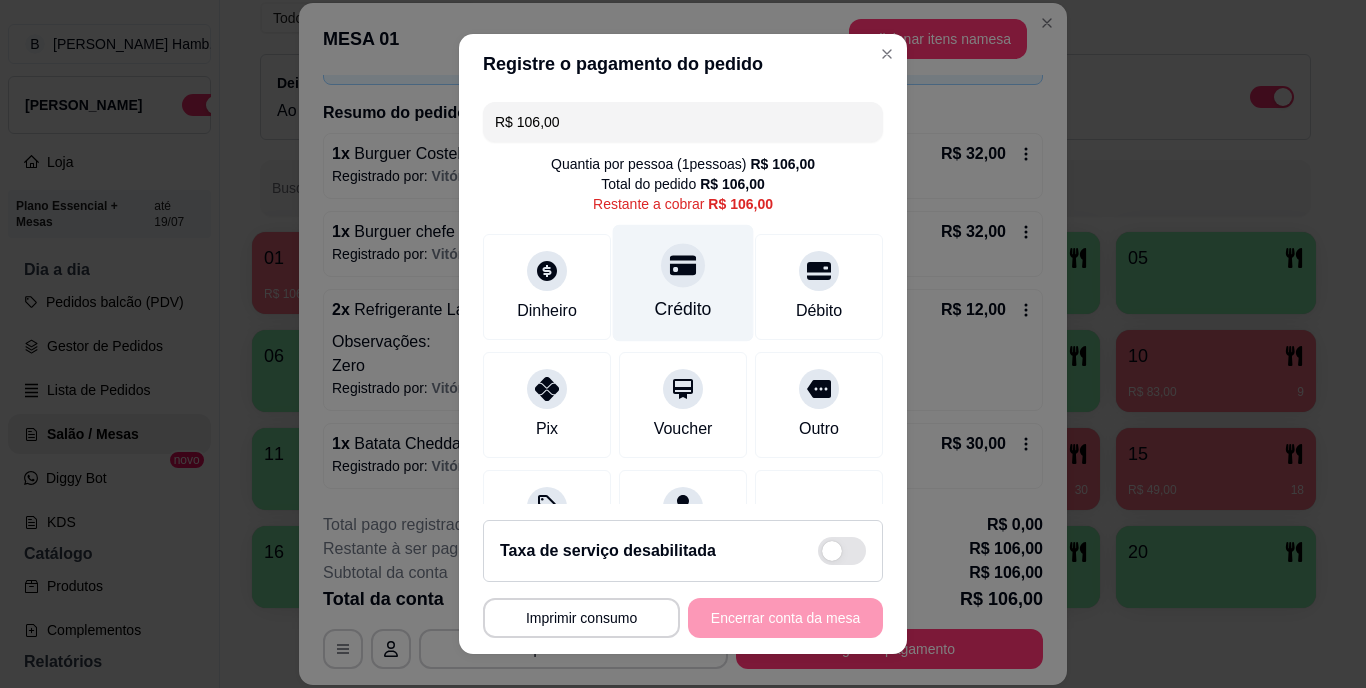 click at bounding box center (683, 266) 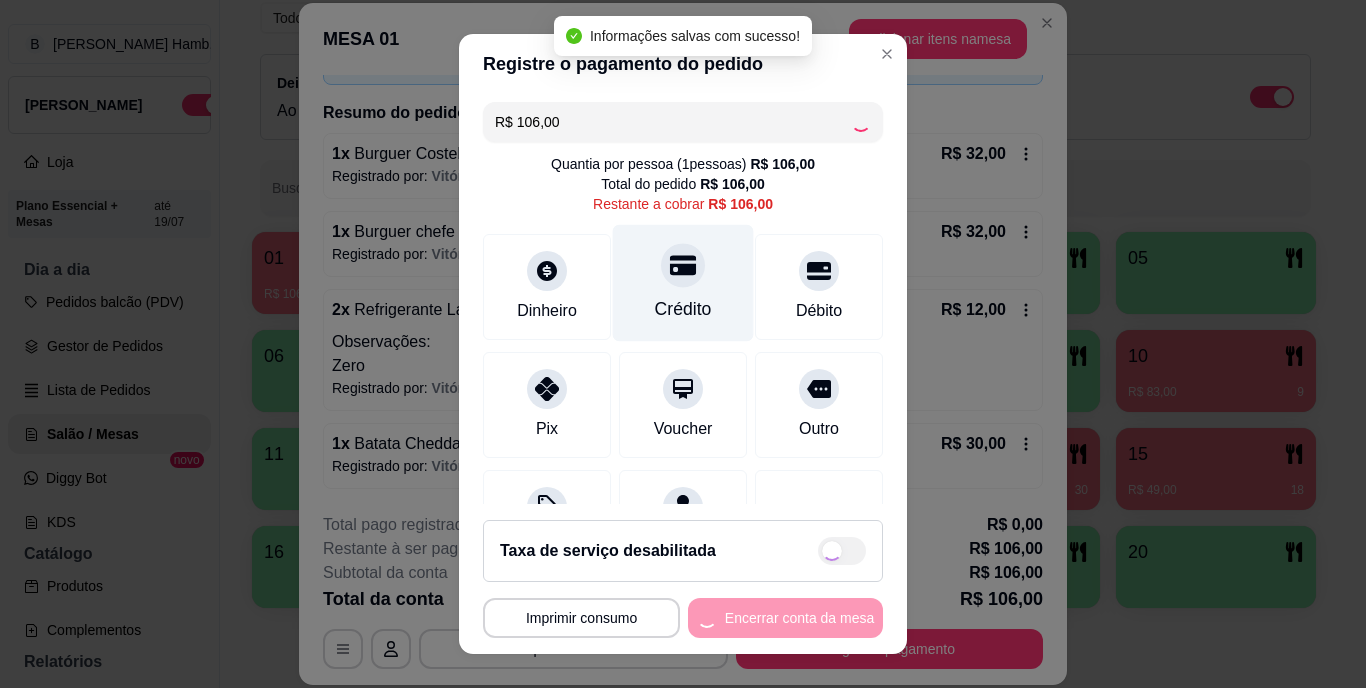 type on "R$ 0,00" 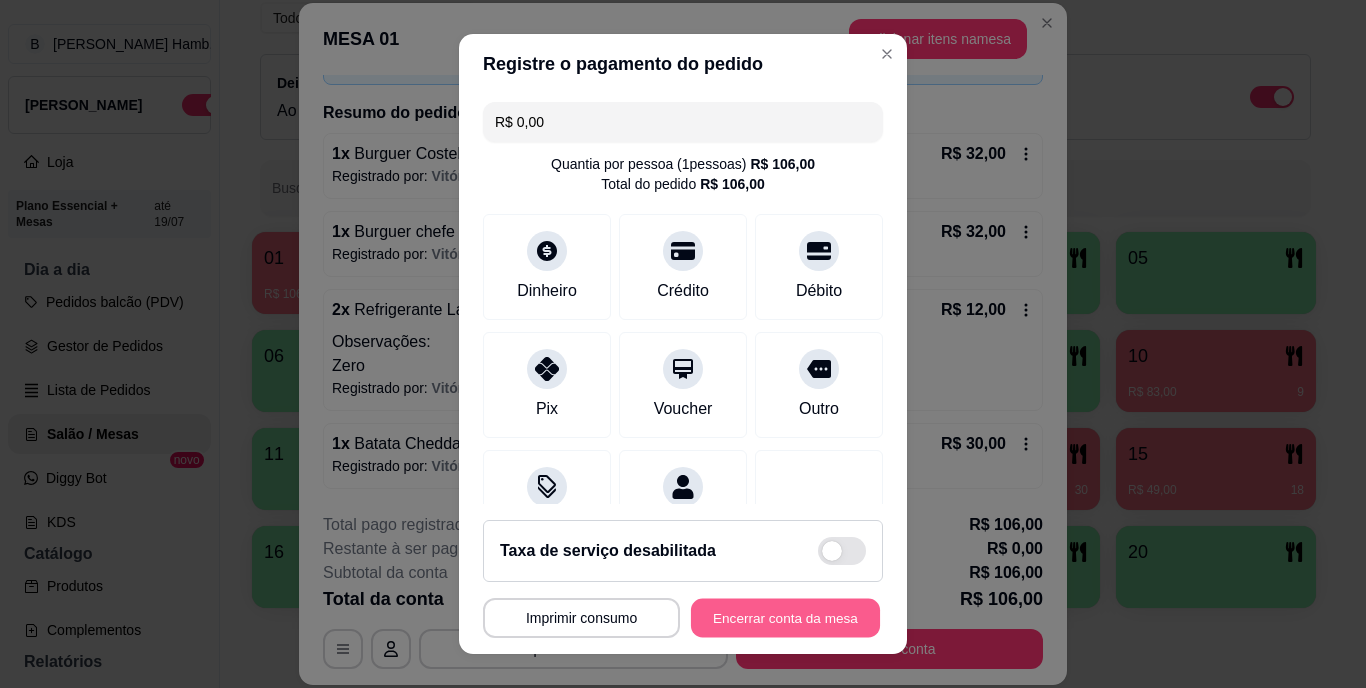 click on "Encerrar conta da mesa" at bounding box center (785, 617) 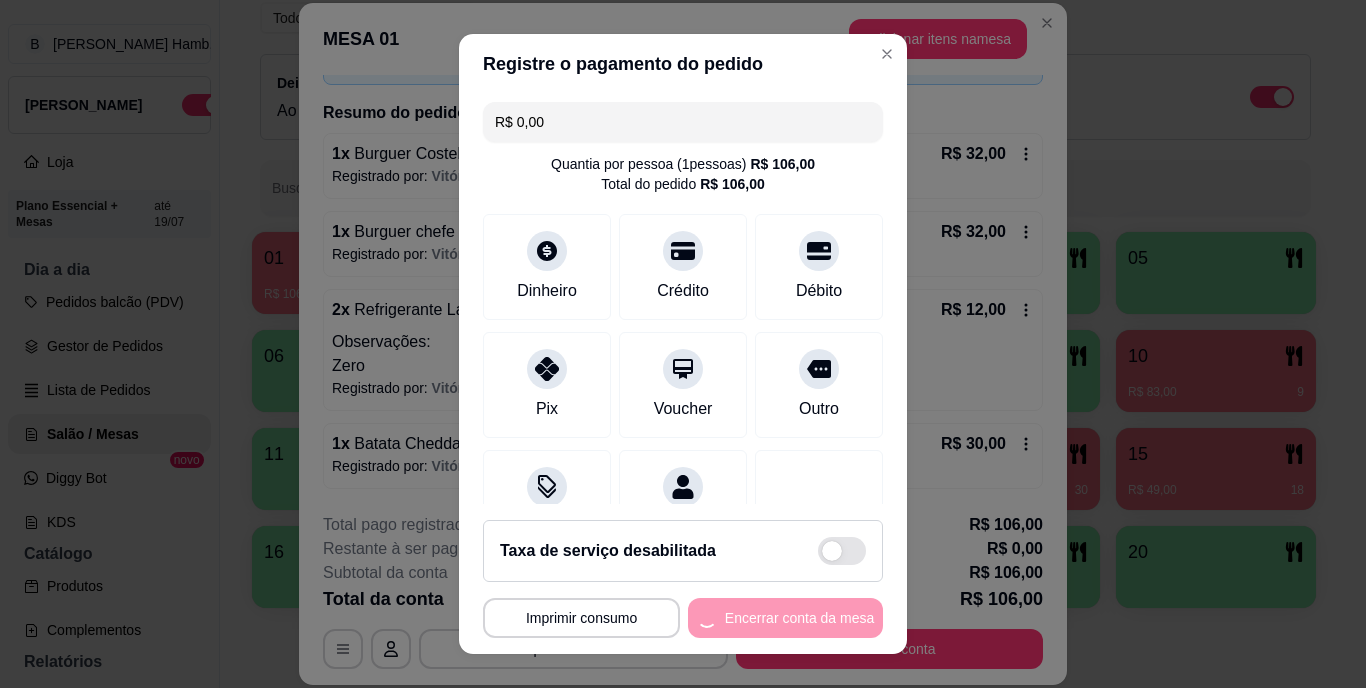 scroll, scrollTop: 0, scrollLeft: 0, axis: both 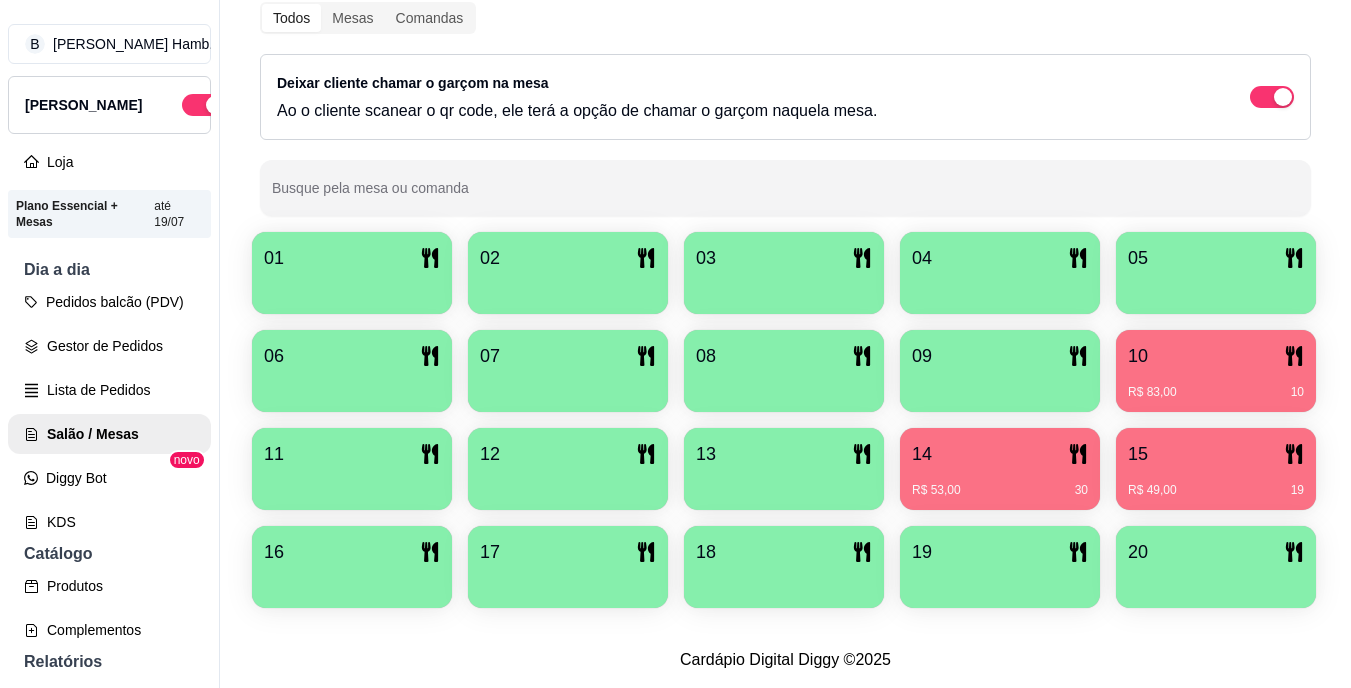 click on "01 02 03 04 05 06 07 08 09 10 R$ 83,00 10 11 12 13 14 R$ 53,00 30 15 R$ 49,00 19 16 17 18 19 20" at bounding box center (785, 420) 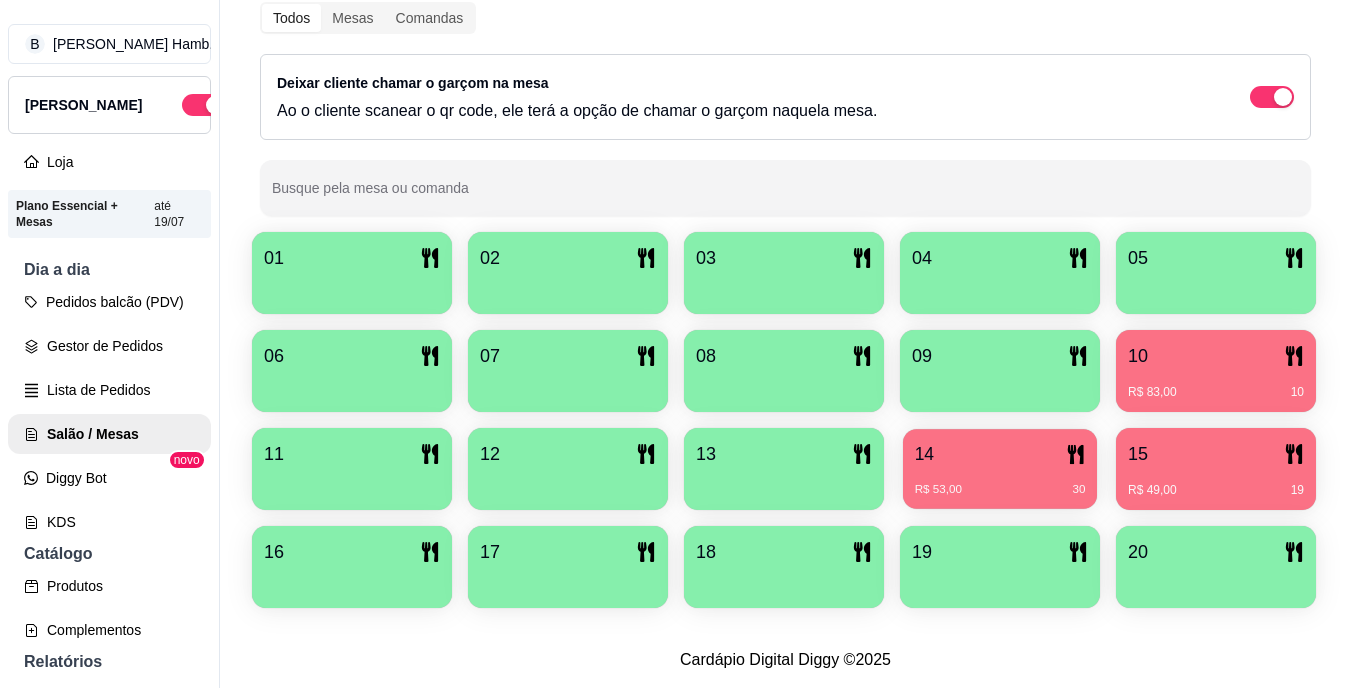click on "R$ 53,00 30" at bounding box center [1000, 482] 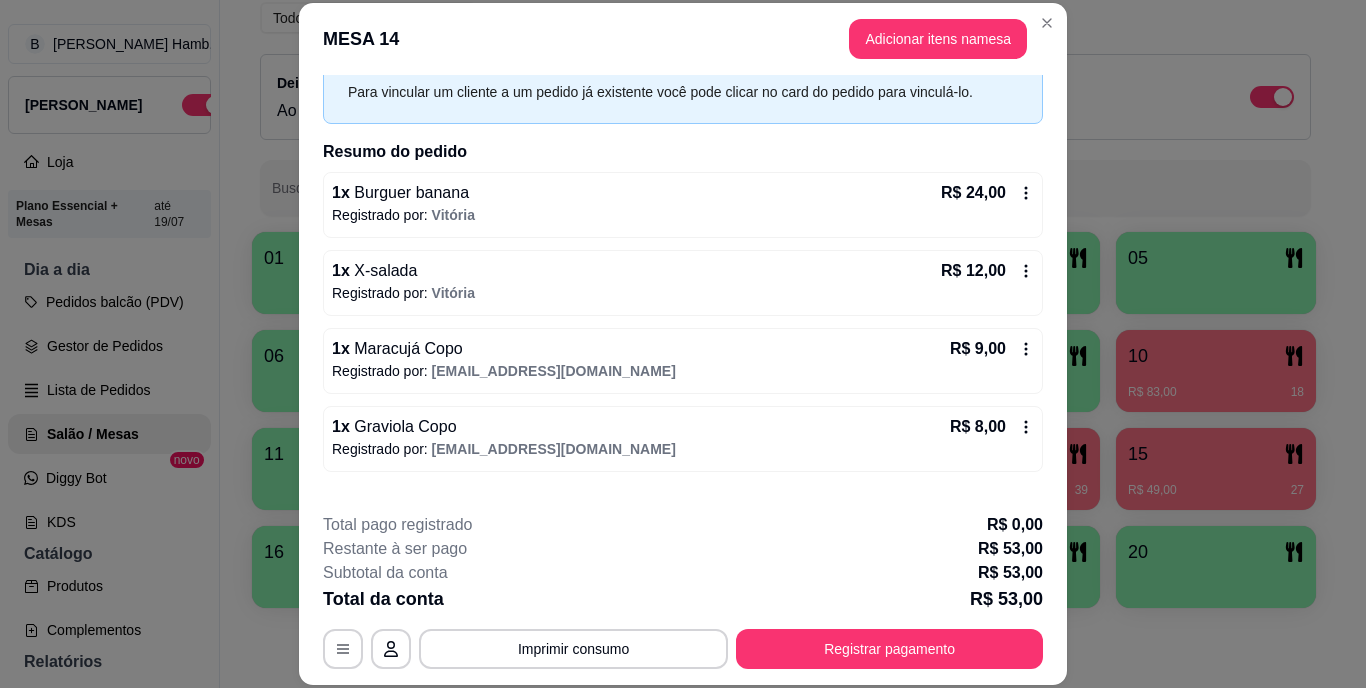 scroll, scrollTop: 190, scrollLeft: 0, axis: vertical 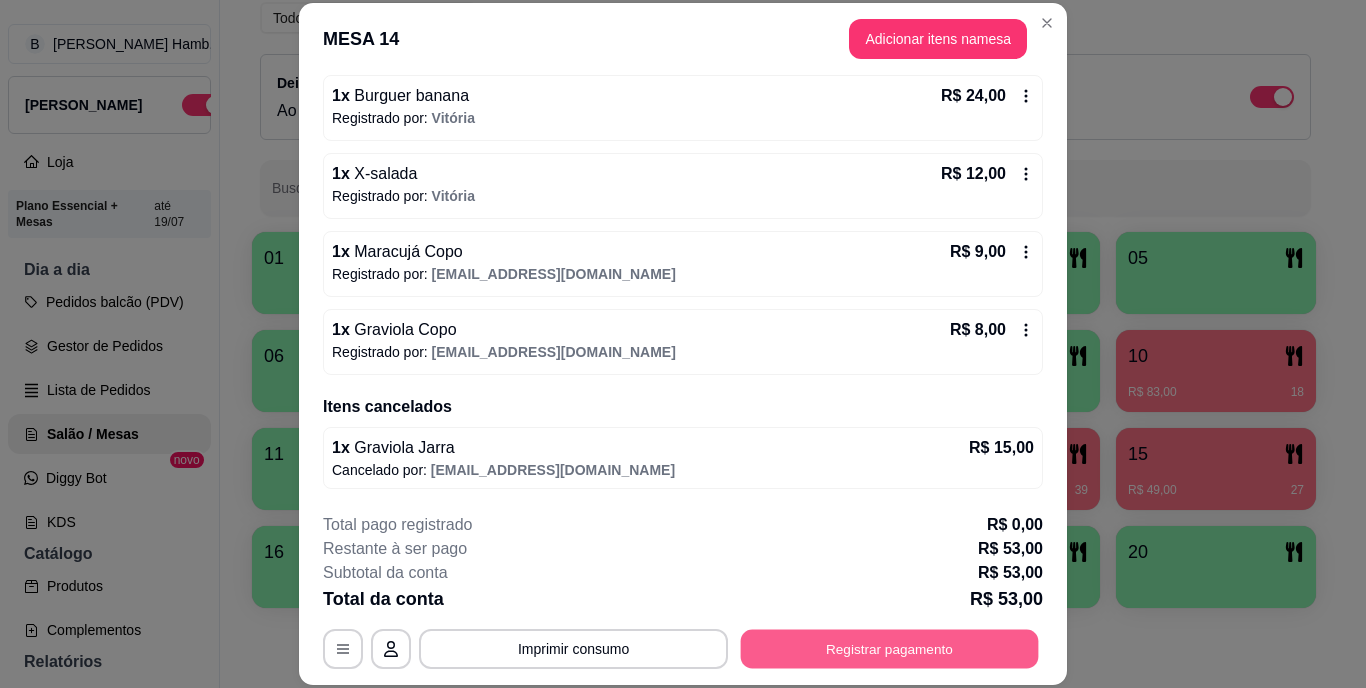 click on "Registrar pagamento" at bounding box center (890, 648) 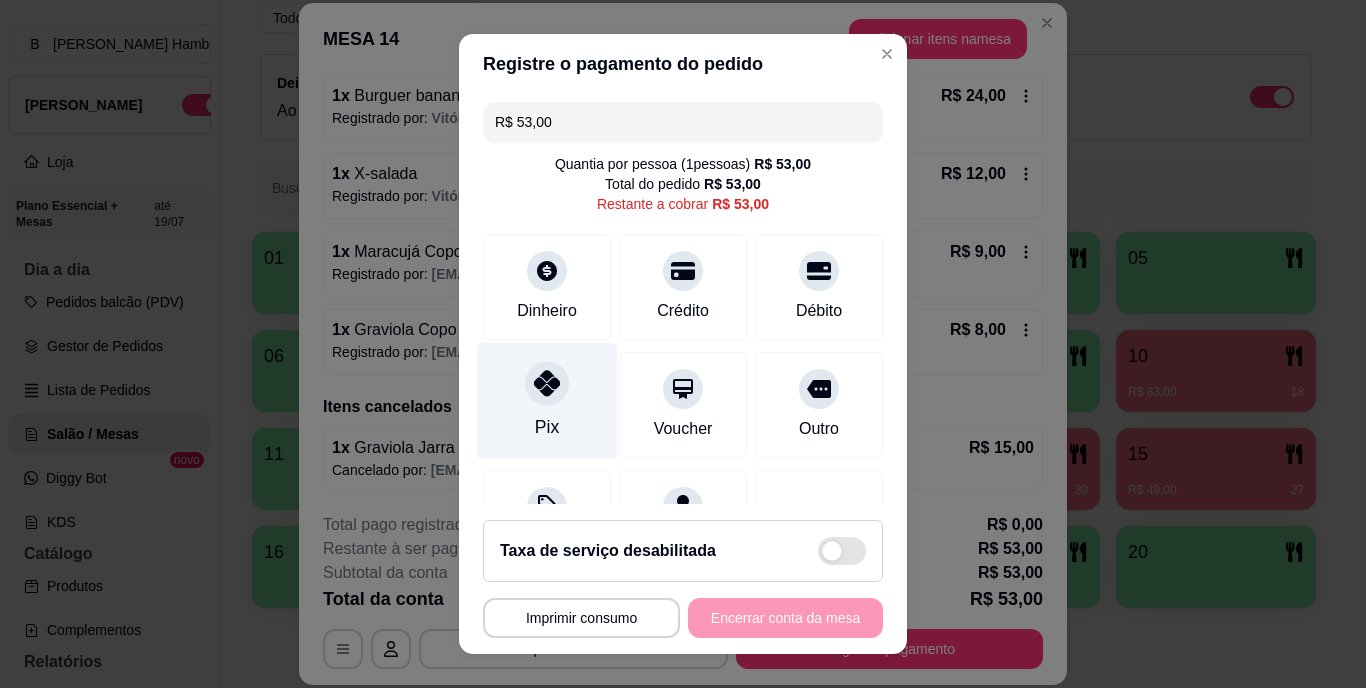 click on "Pix" at bounding box center (547, 428) 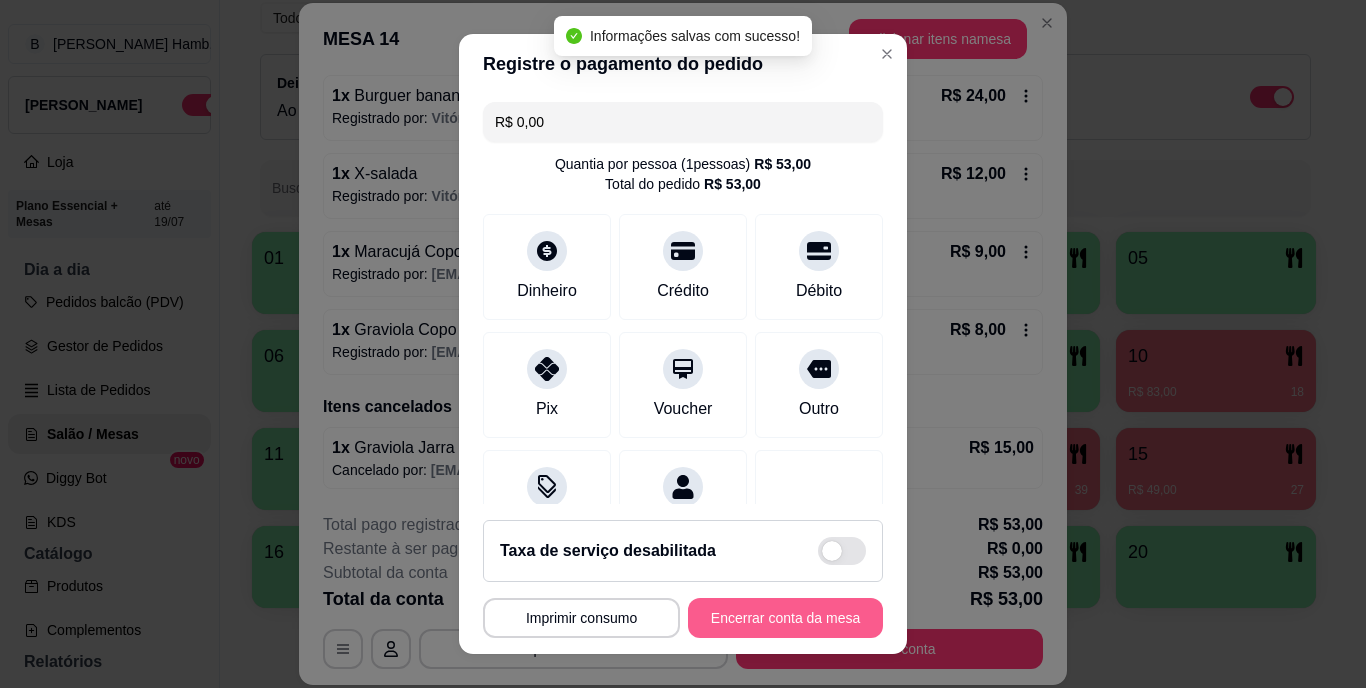 type on "R$ 0,00" 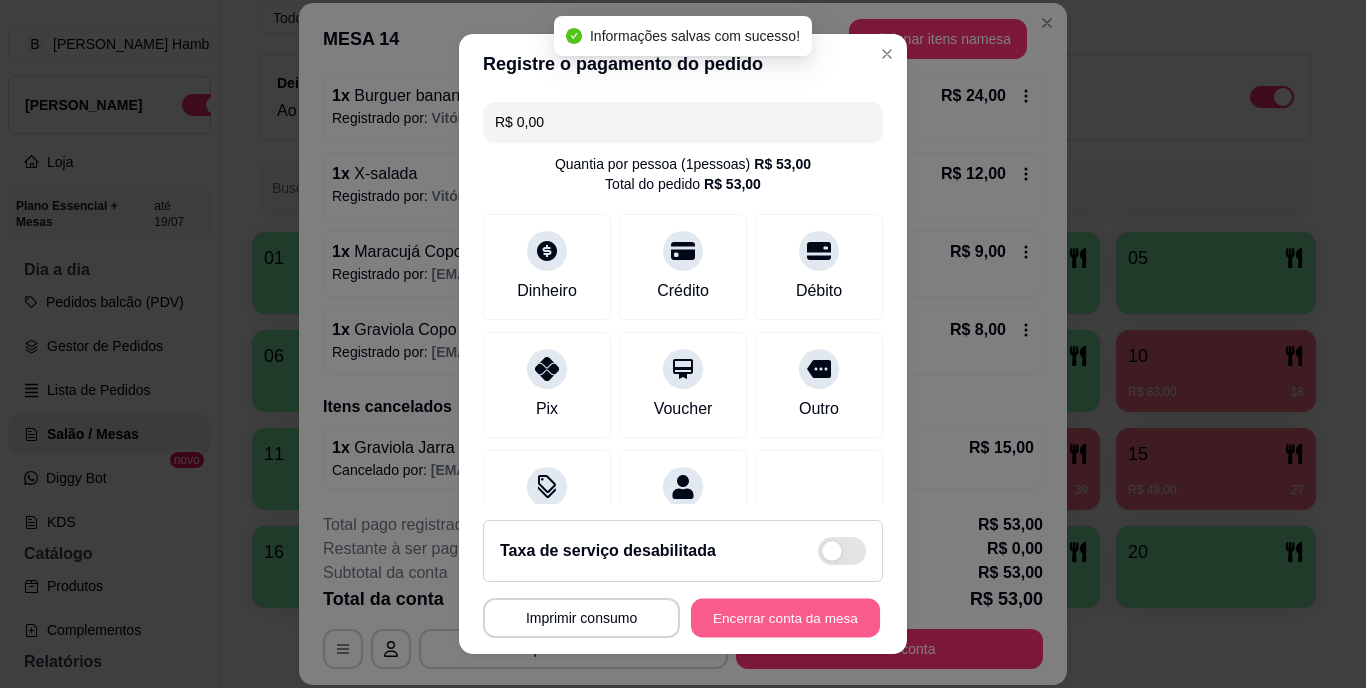 click on "Encerrar conta da mesa" at bounding box center [785, 617] 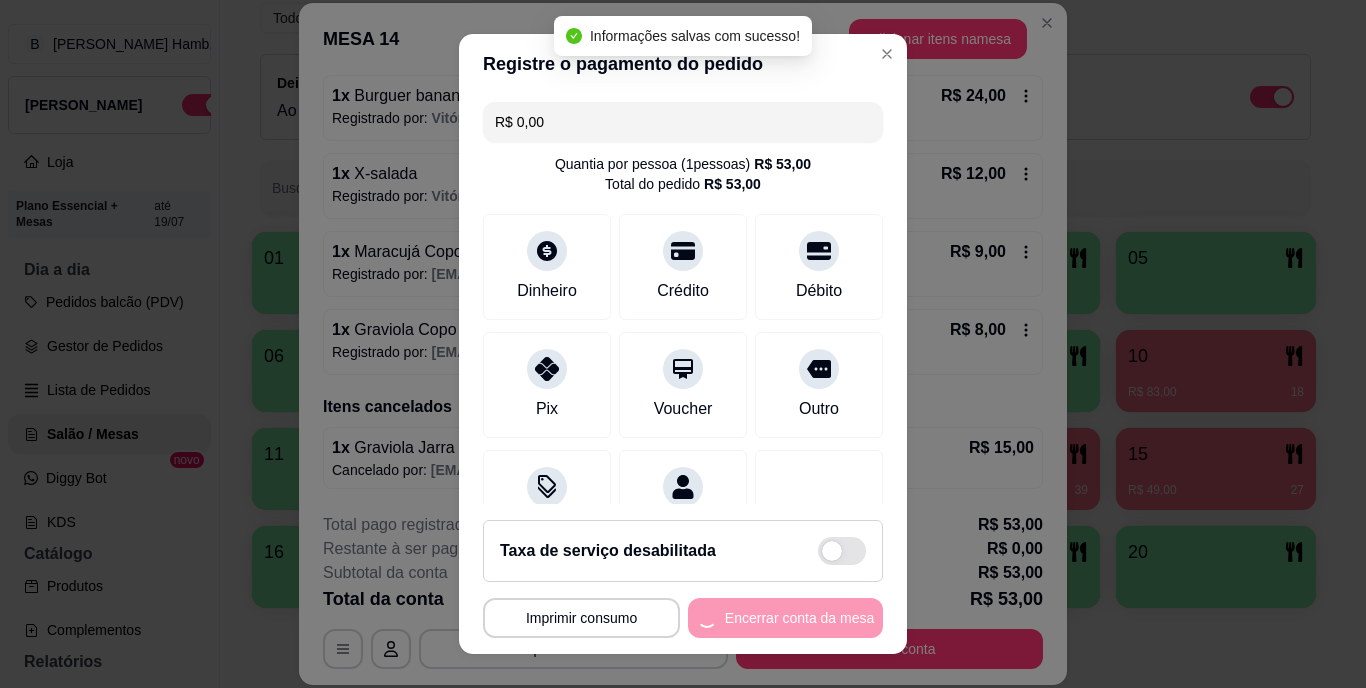 scroll, scrollTop: 0, scrollLeft: 0, axis: both 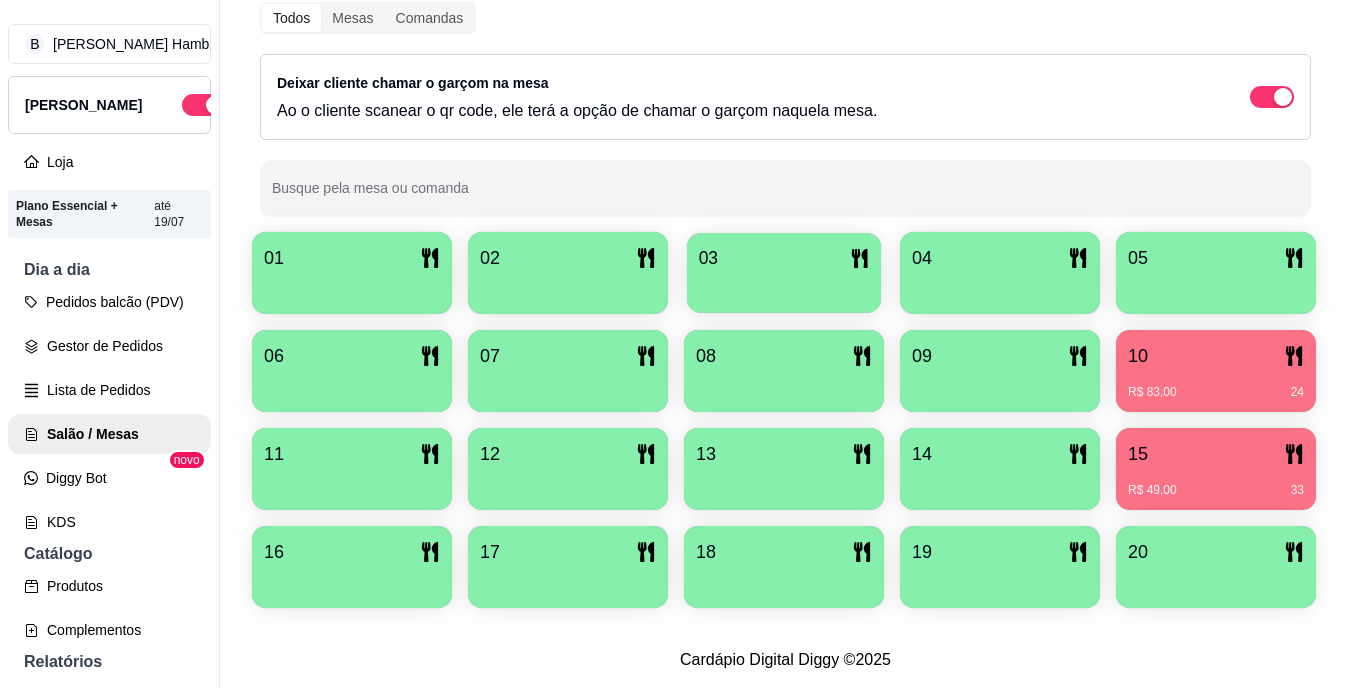 click on "03" at bounding box center (784, 258) 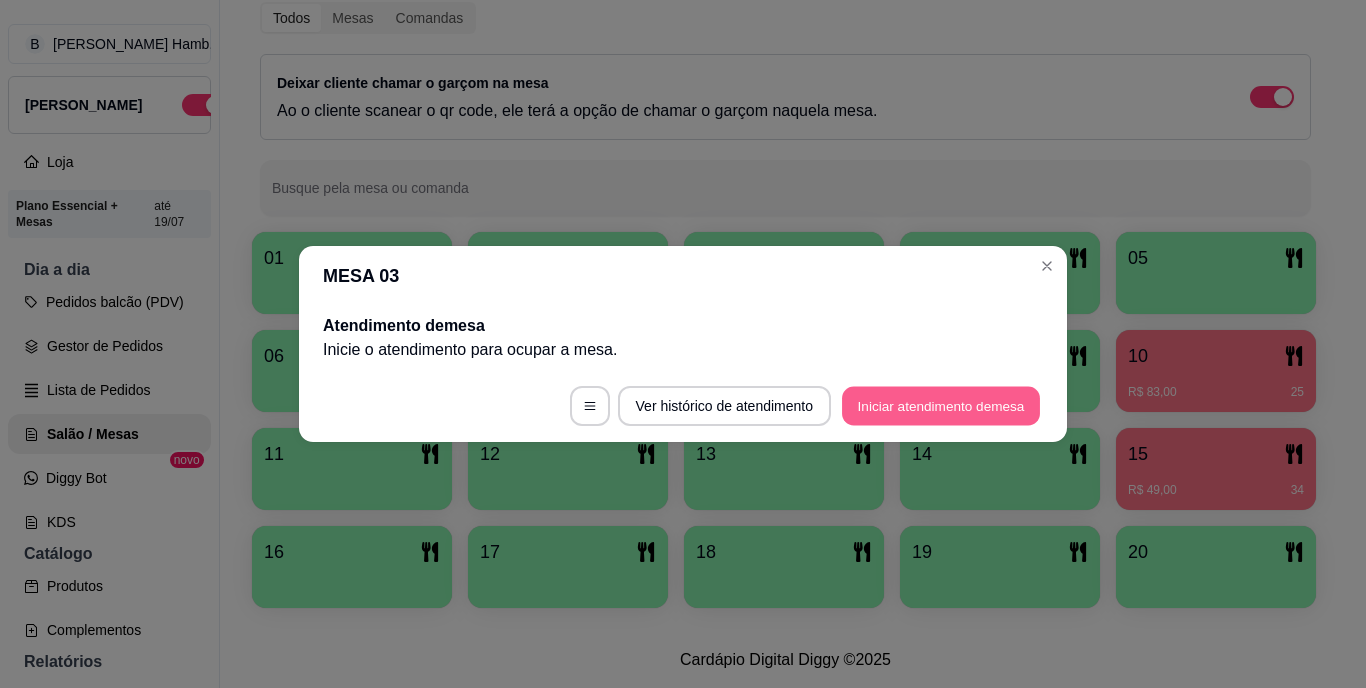 click on "Iniciar atendimento de  mesa" at bounding box center [941, 406] 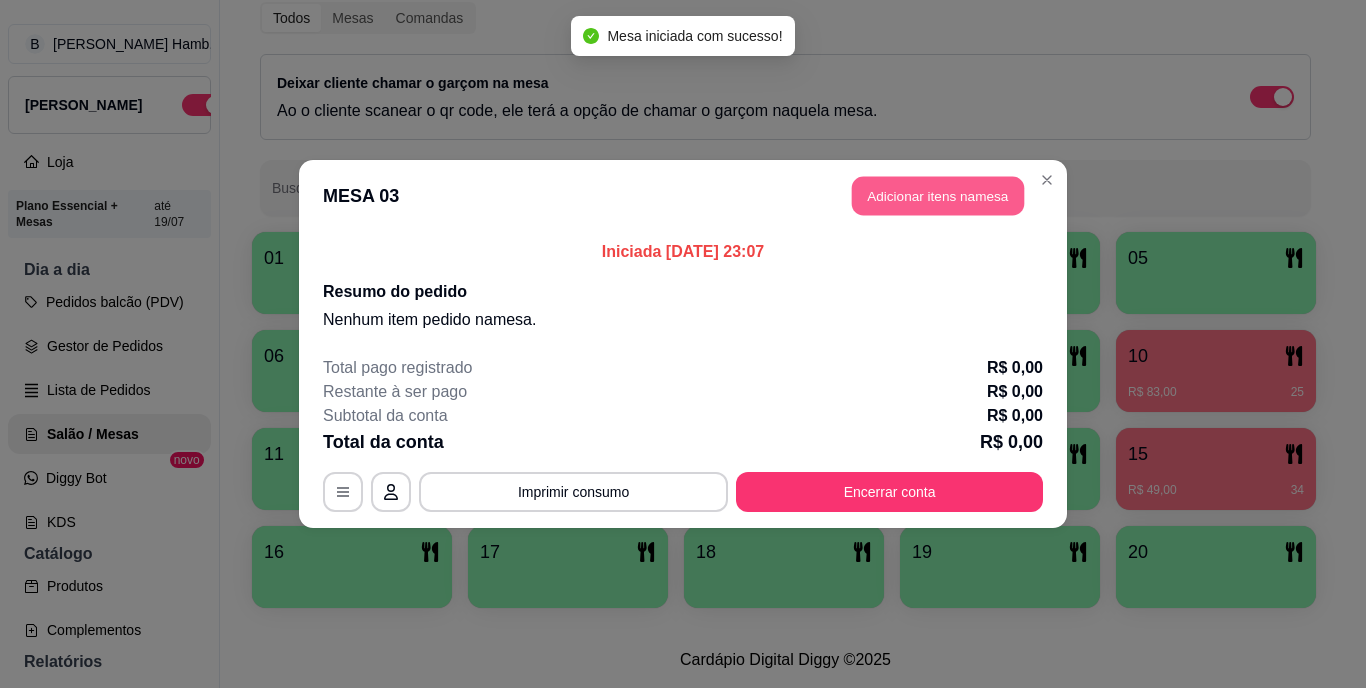 click on "Adicionar itens na  mesa" at bounding box center [938, 196] 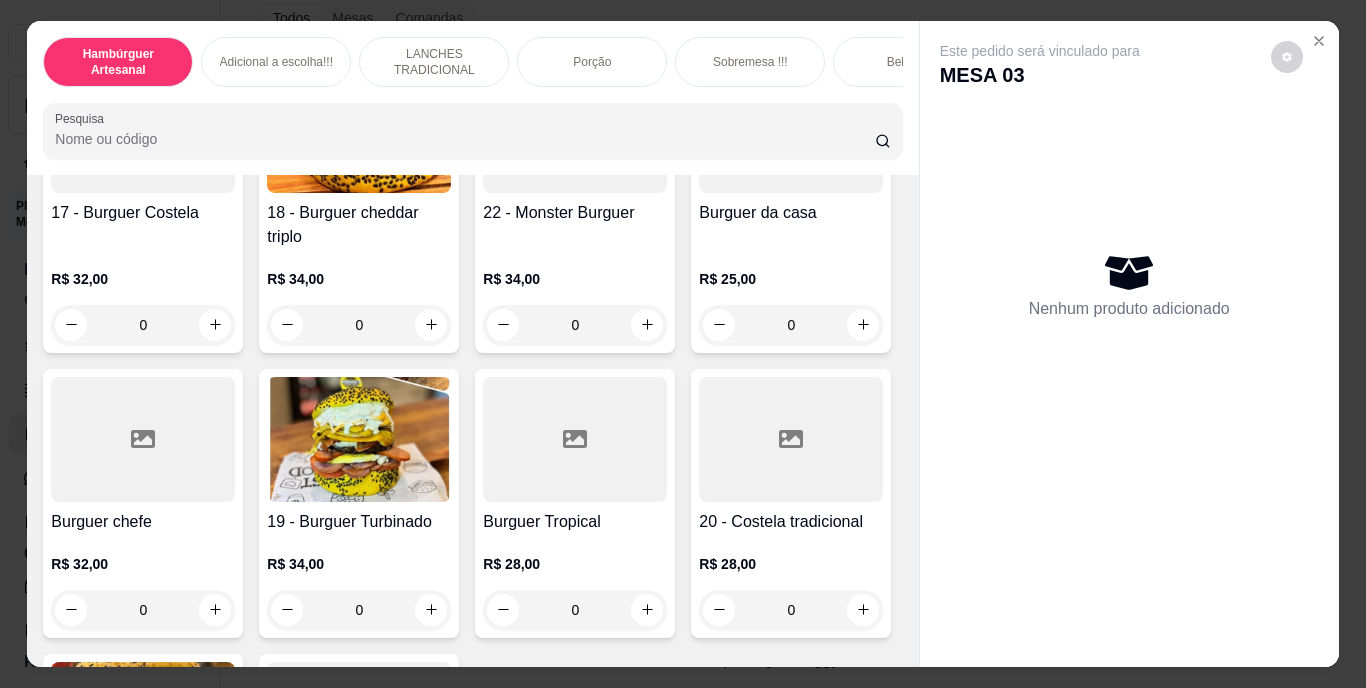 scroll, scrollTop: 1725, scrollLeft: 0, axis: vertical 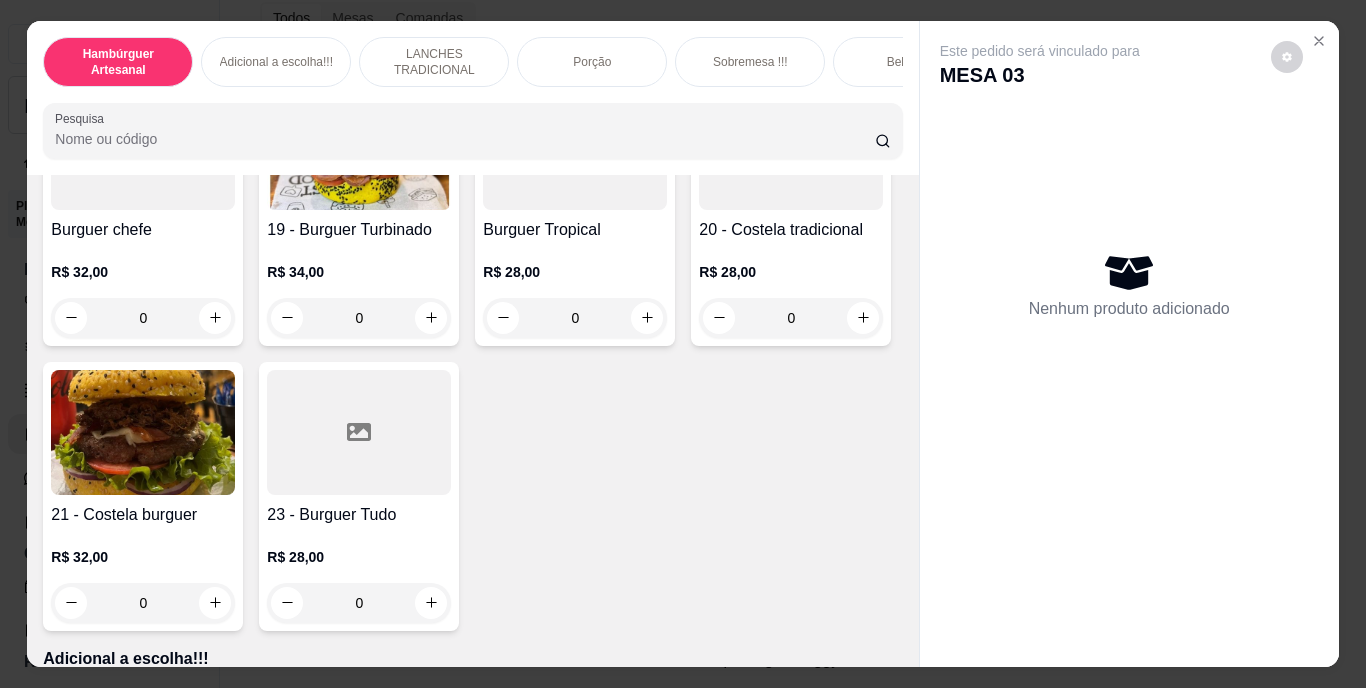 click 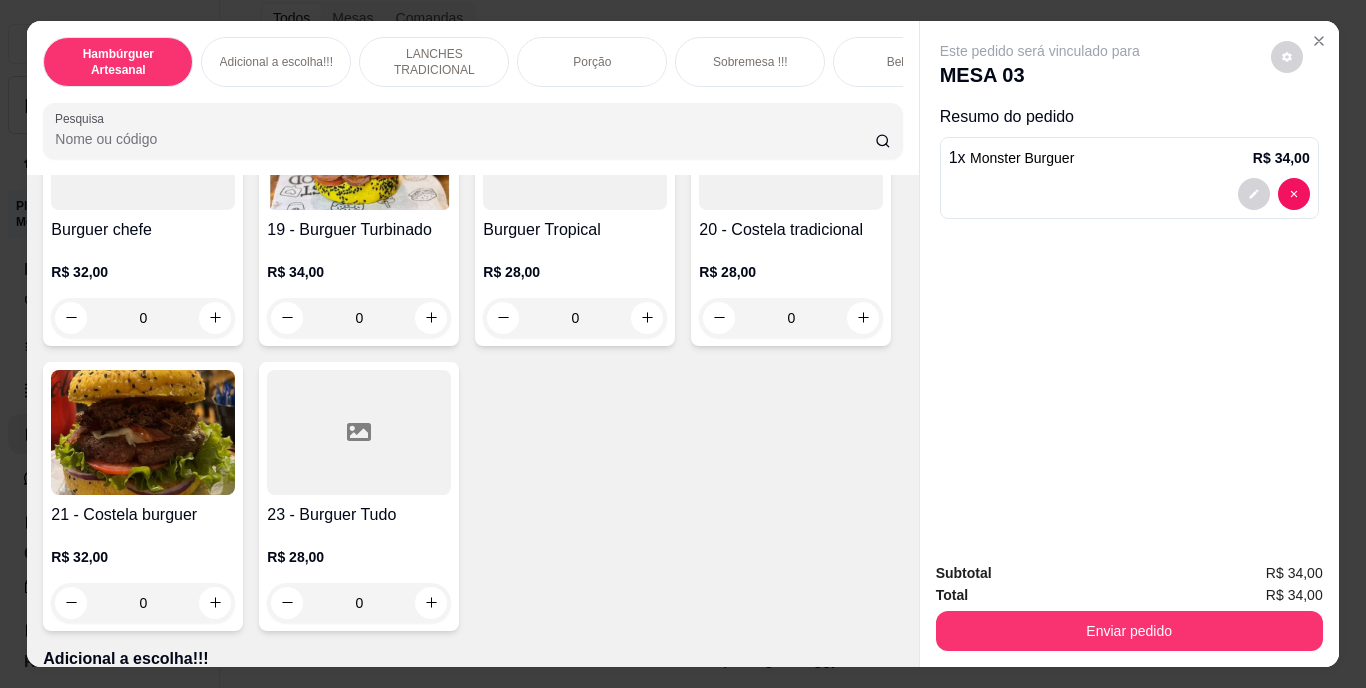 click 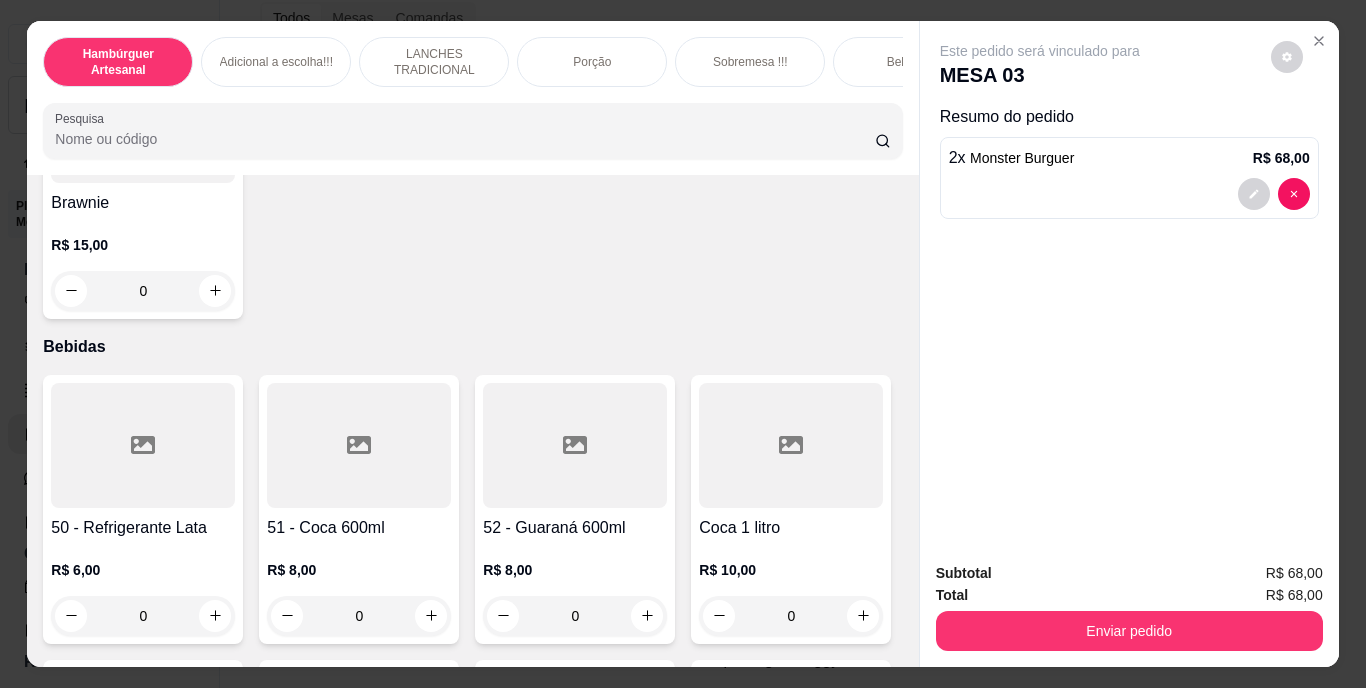 scroll, scrollTop: 4526, scrollLeft: 0, axis: vertical 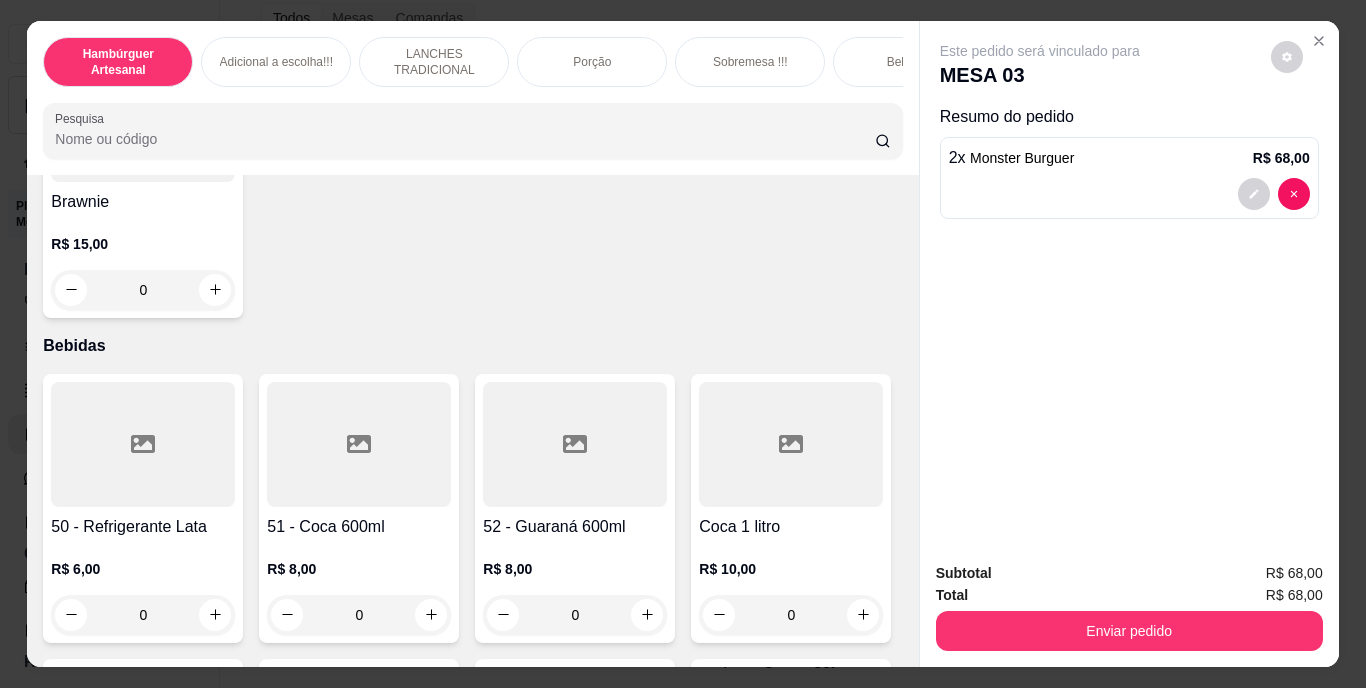 click 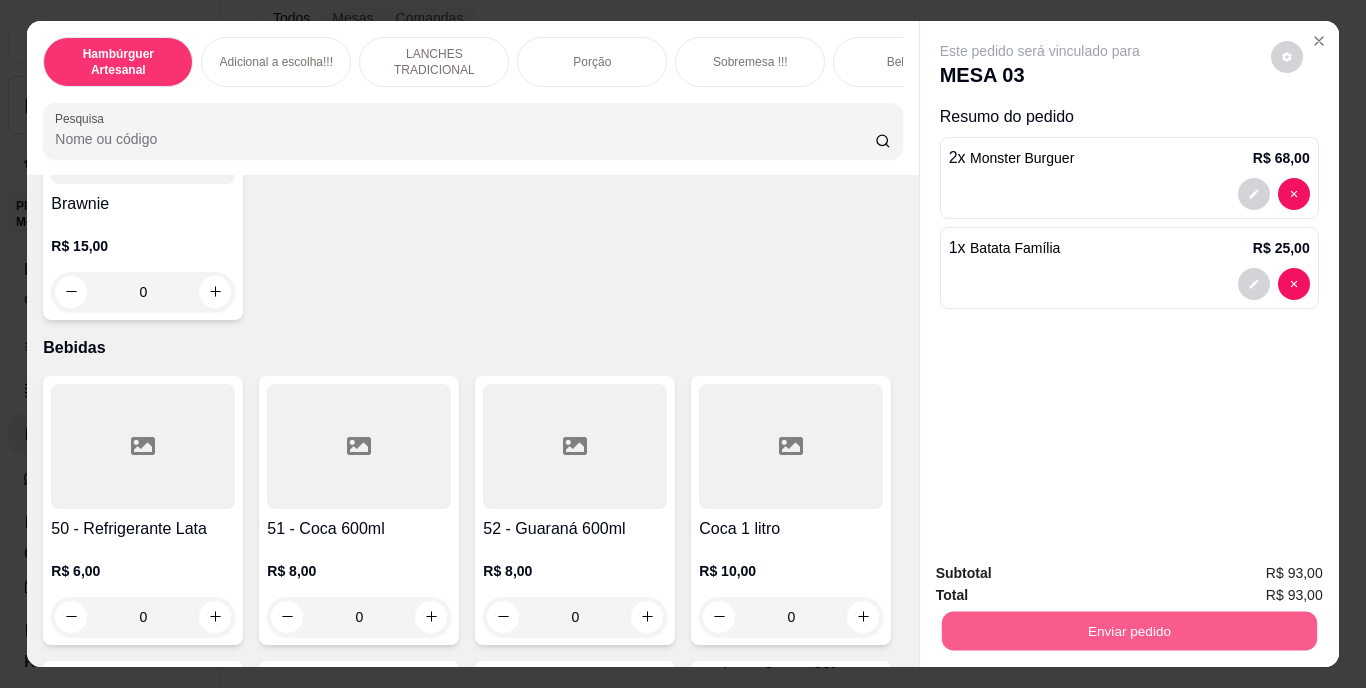 click on "Enviar pedido" at bounding box center [1128, 631] 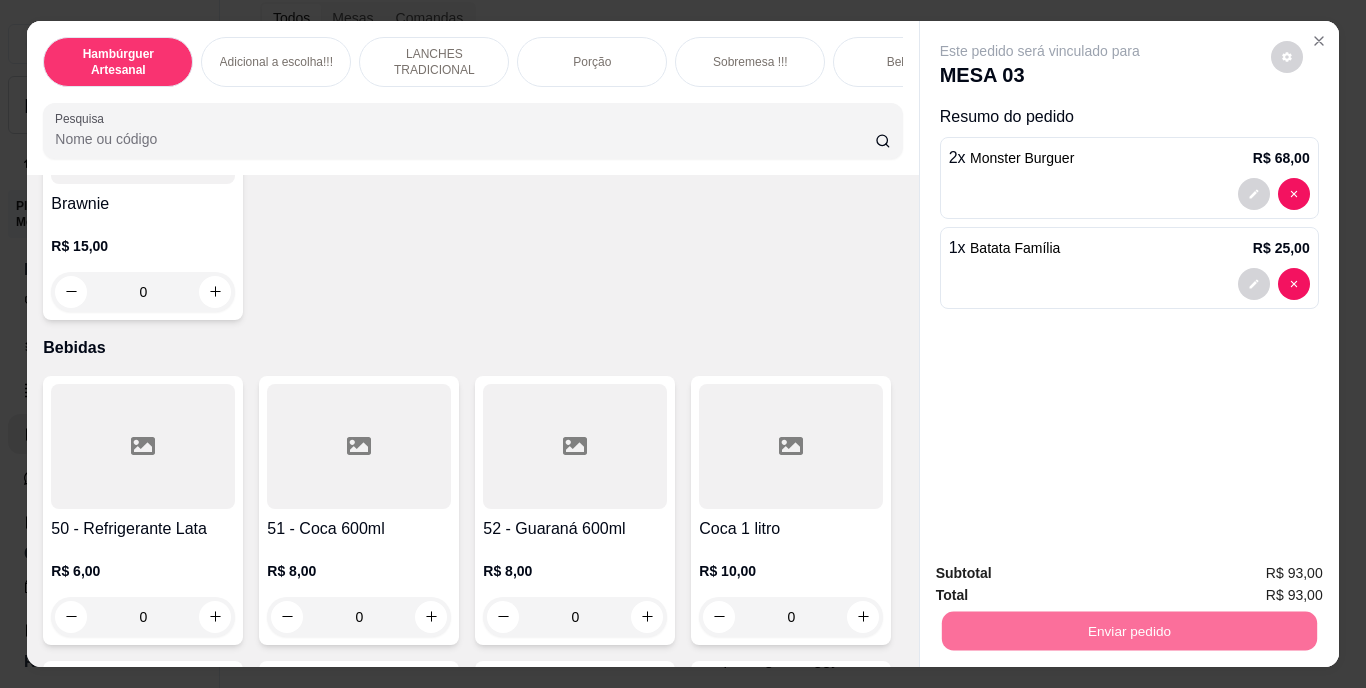 click on "Não registrar e enviar pedido" at bounding box center (1063, 574) 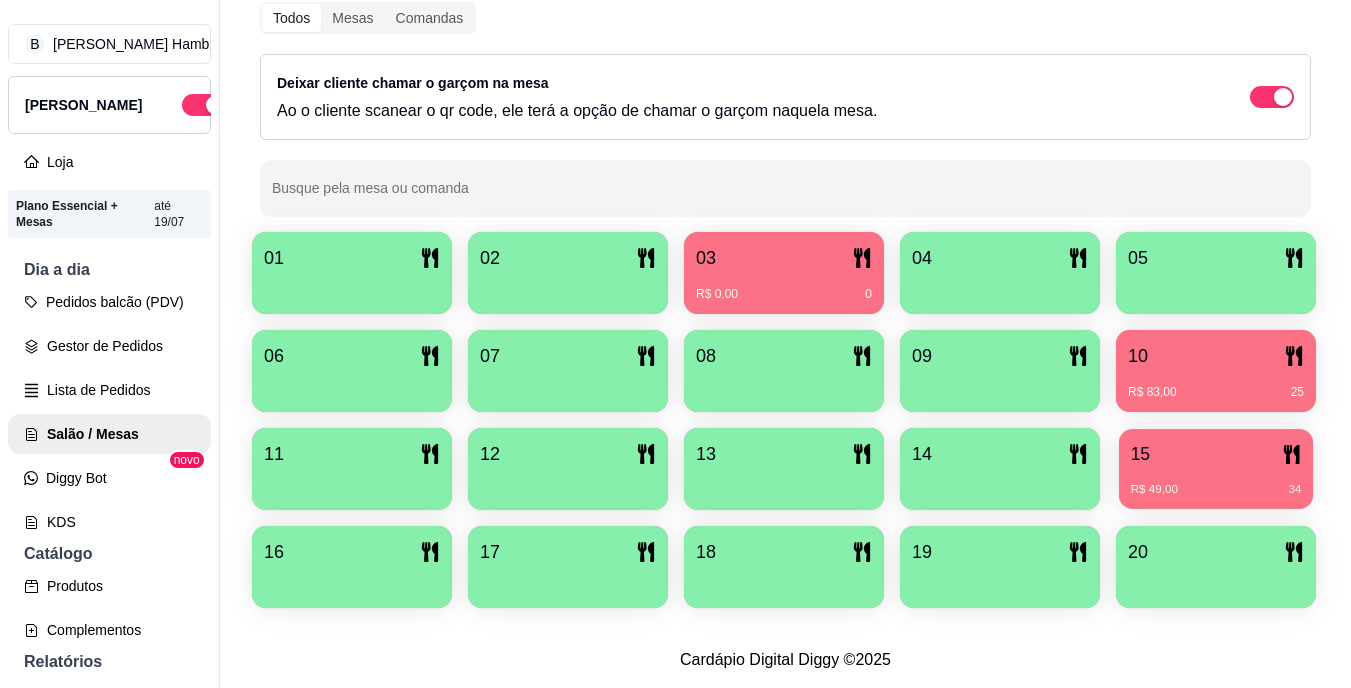 click on "R$ 49,00 34" at bounding box center [1216, 482] 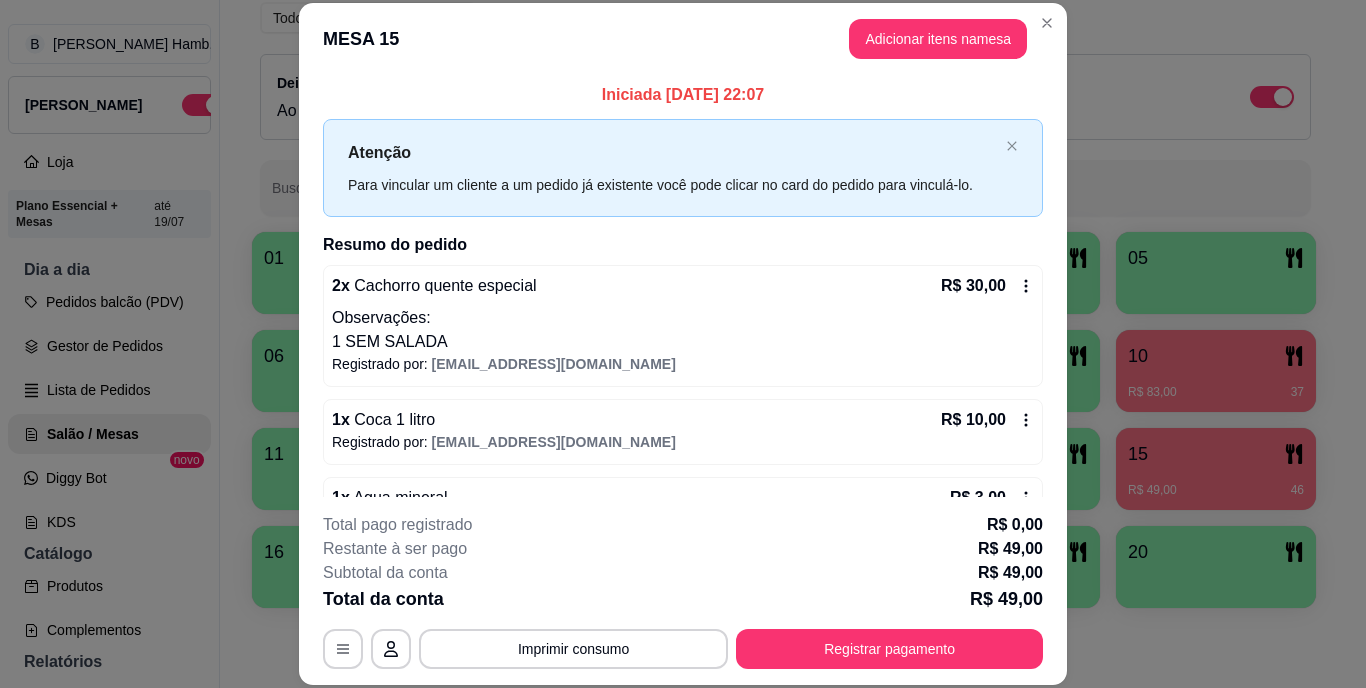scroll, scrollTop: 169, scrollLeft: 0, axis: vertical 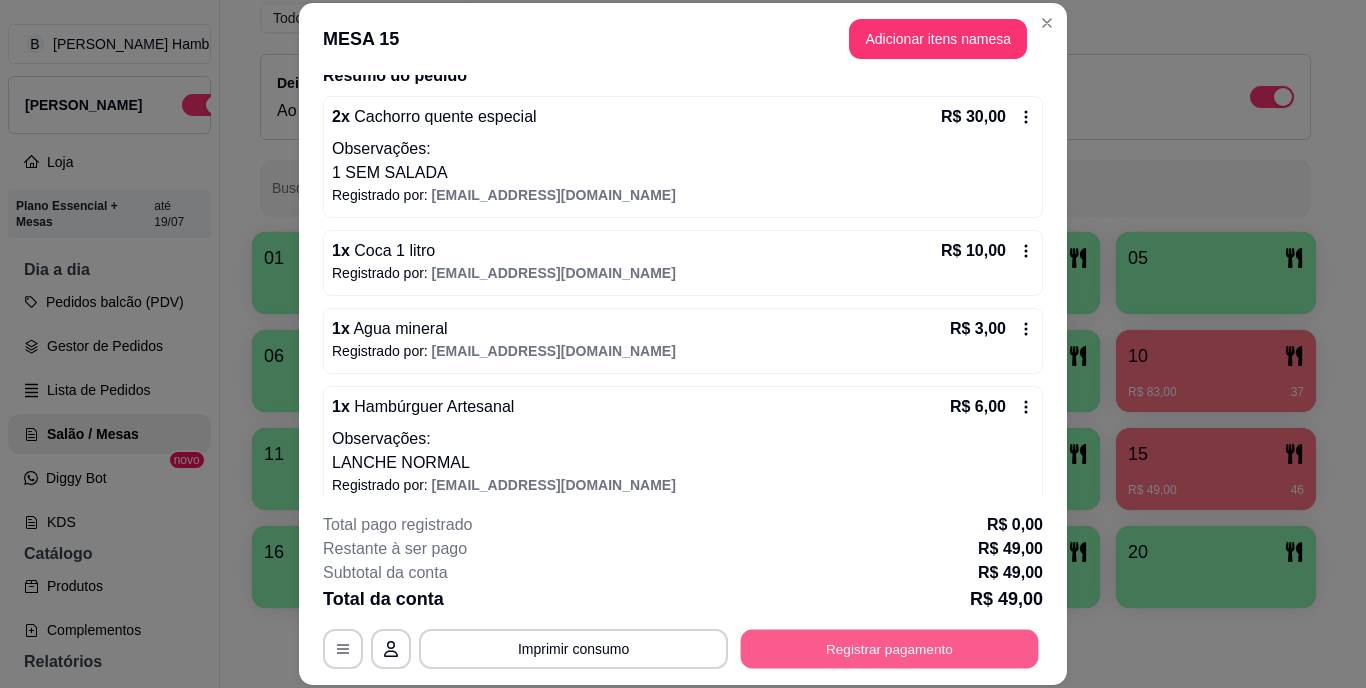 click on "Registrar pagamento" at bounding box center [890, 648] 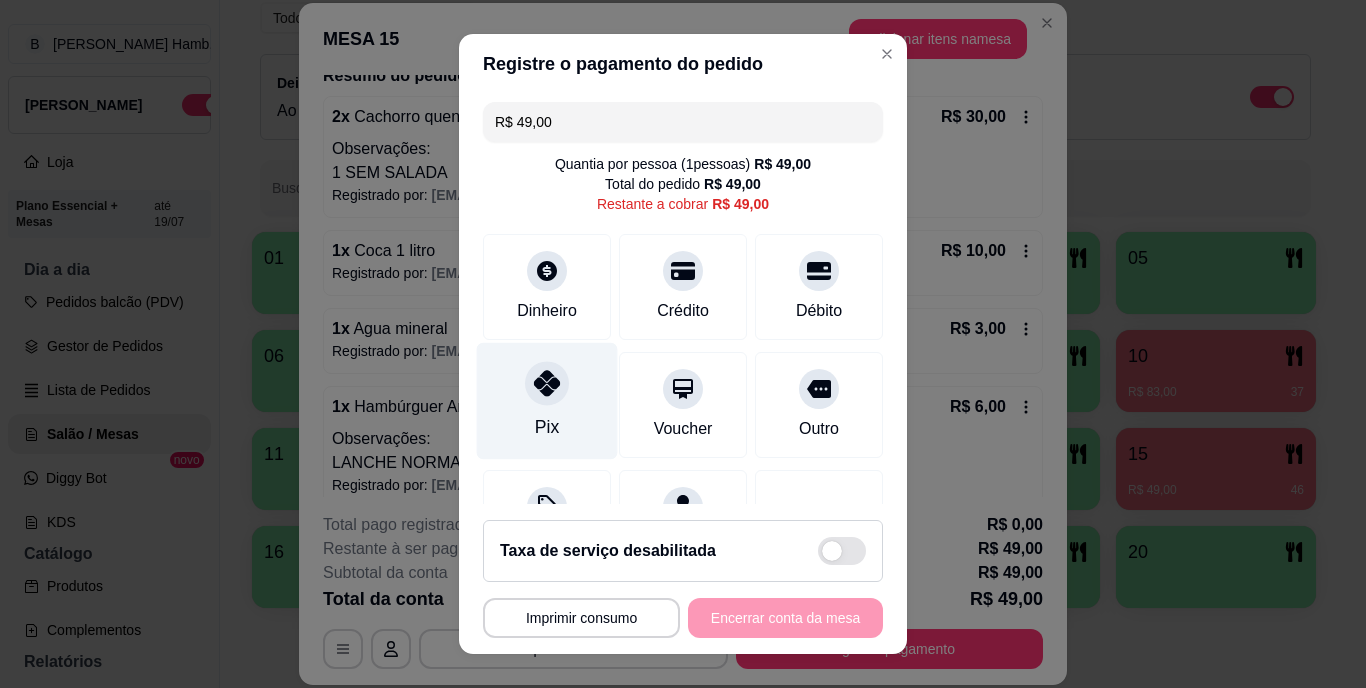 click 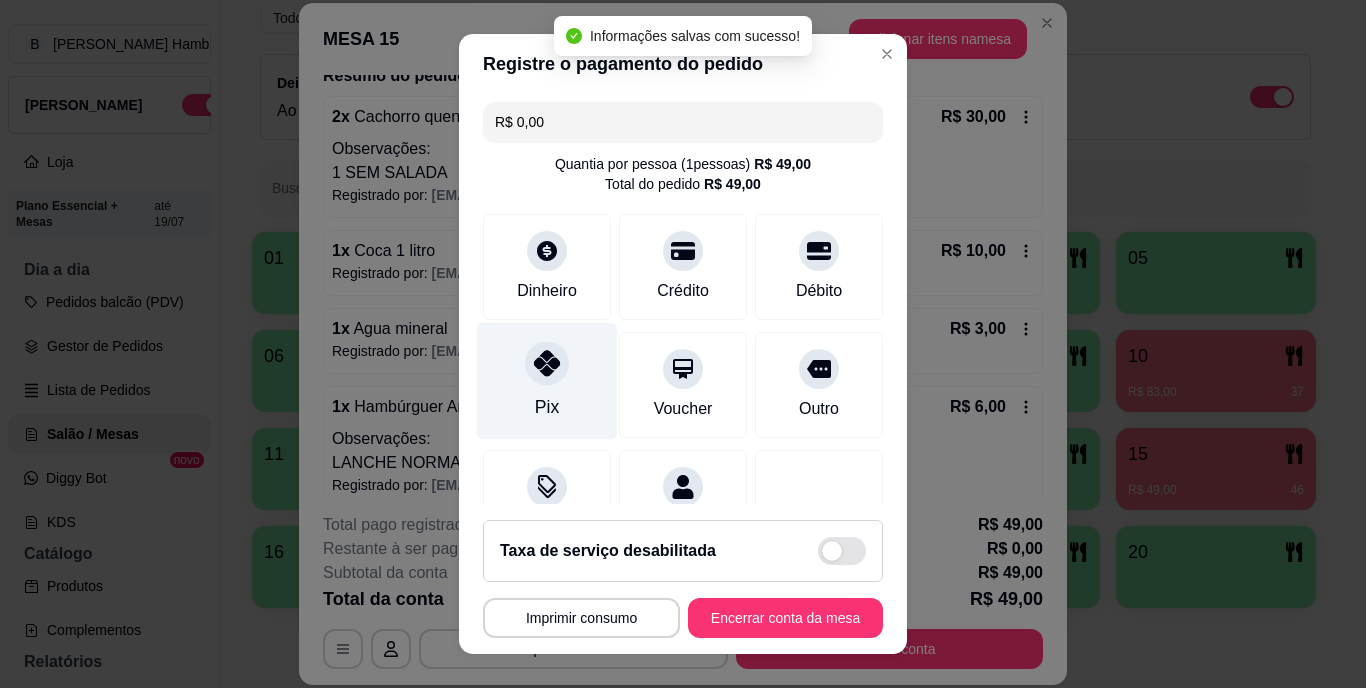 type on "R$ 0,00" 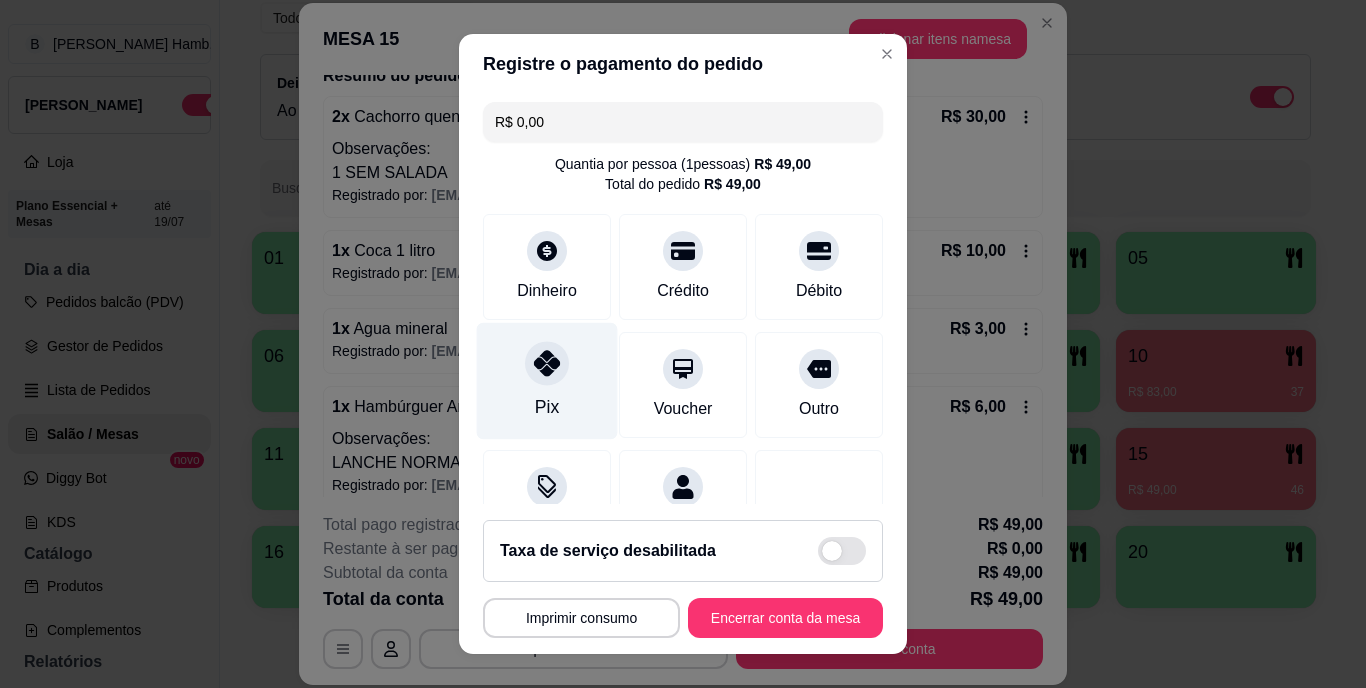 click 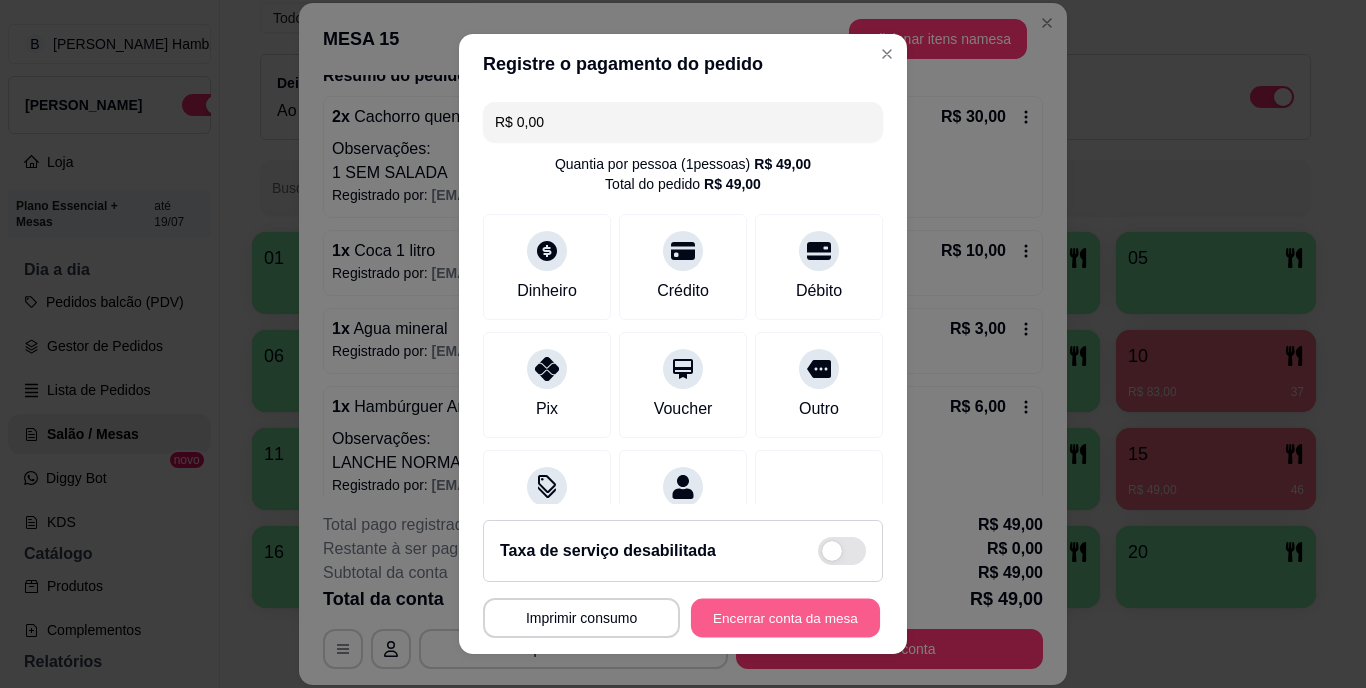 click on "Encerrar conta da mesa" at bounding box center [785, 617] 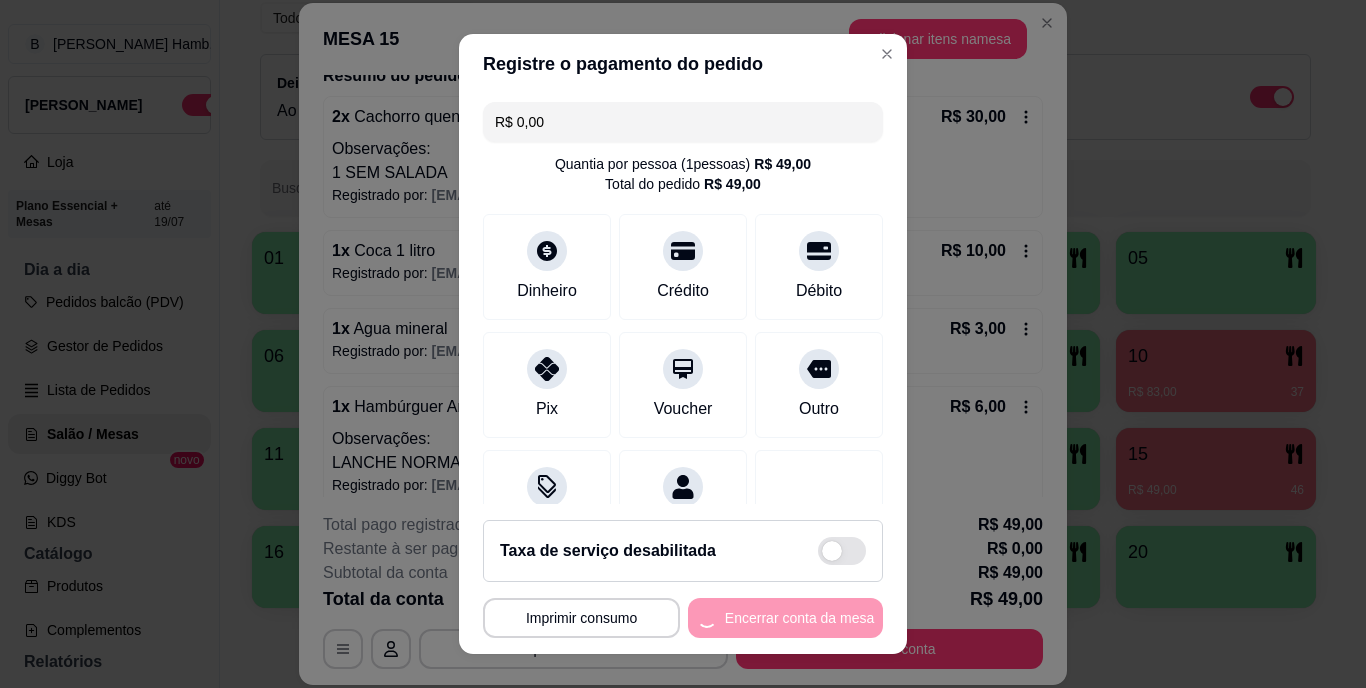 scroll, scrollTop: 0, scrollLeft: 0, axis: both 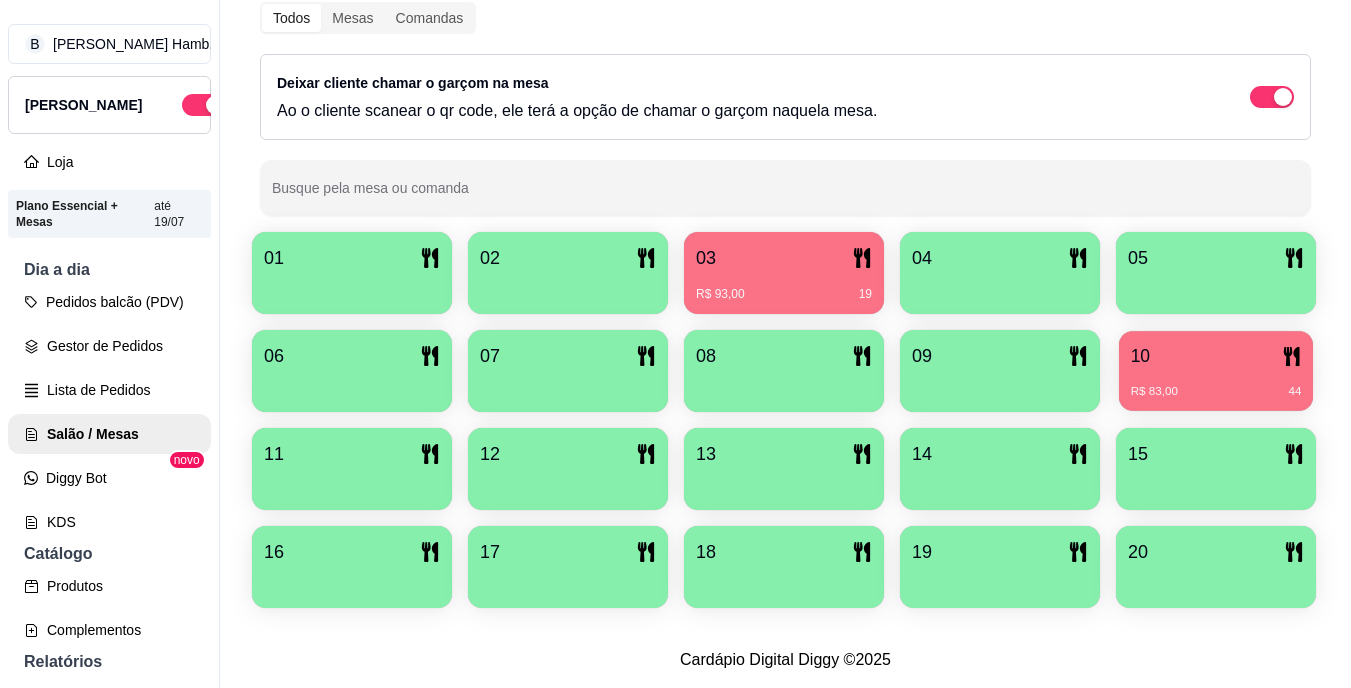 click on "10" at bounding box center (1216, 356) 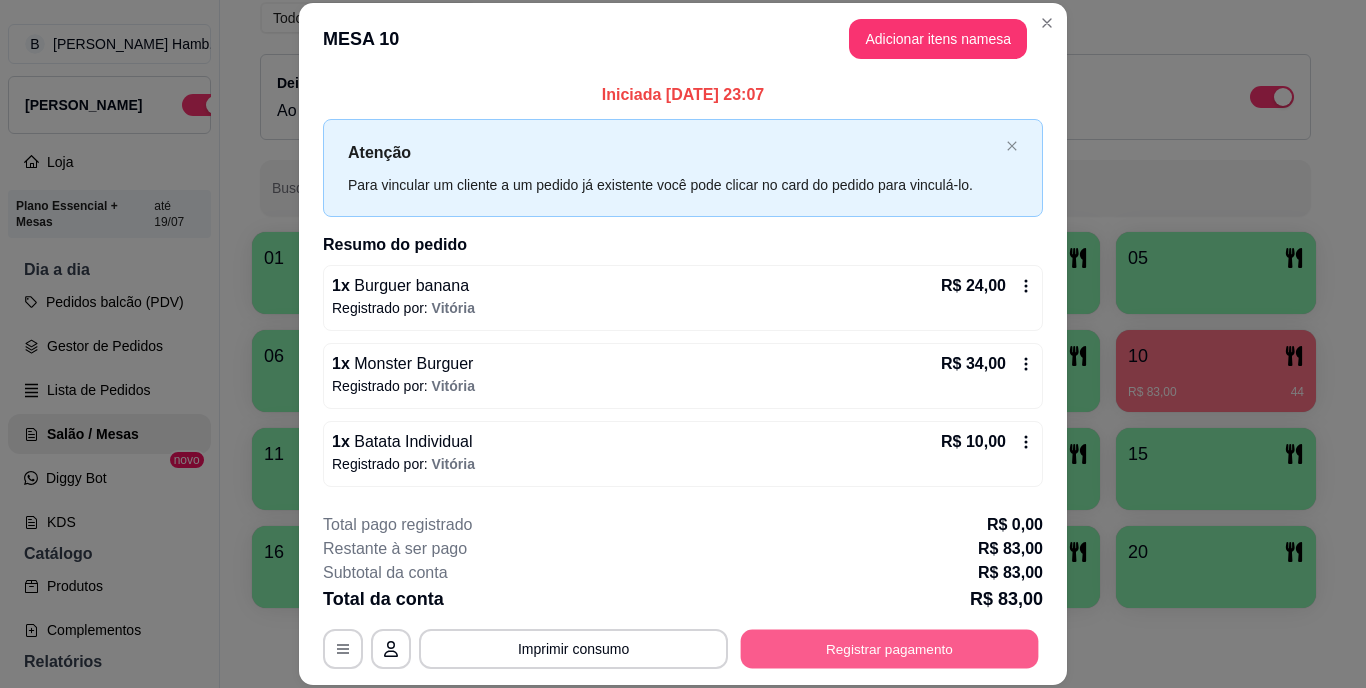 click on "Registrar pagamento" at bounding box center [890, 648] 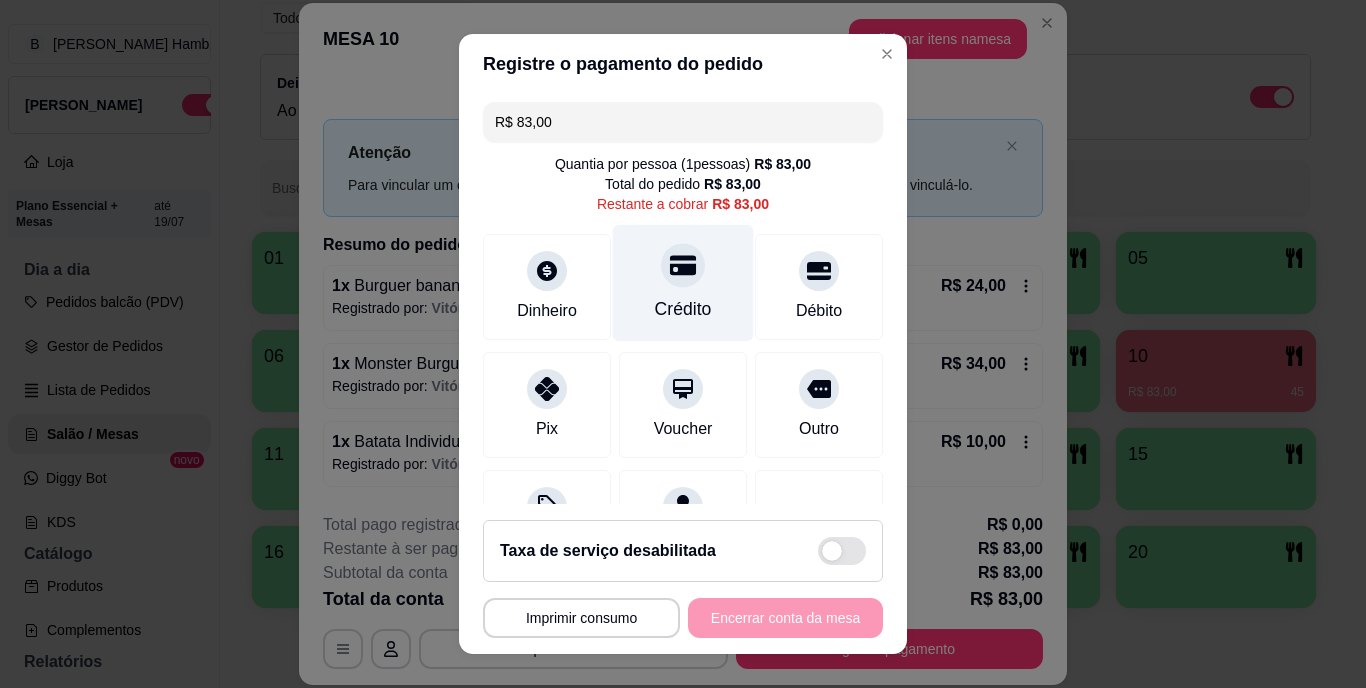 click at bounding box center (683, 266) 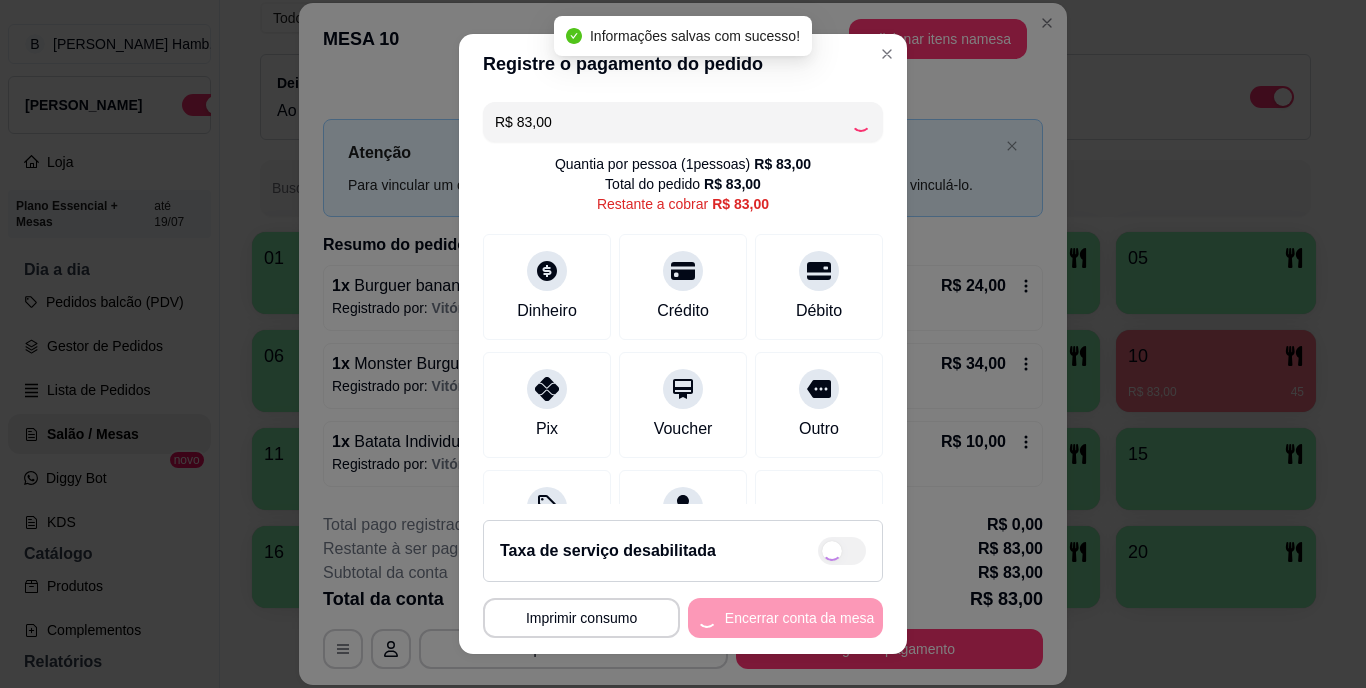 type on "R$ 0,00" 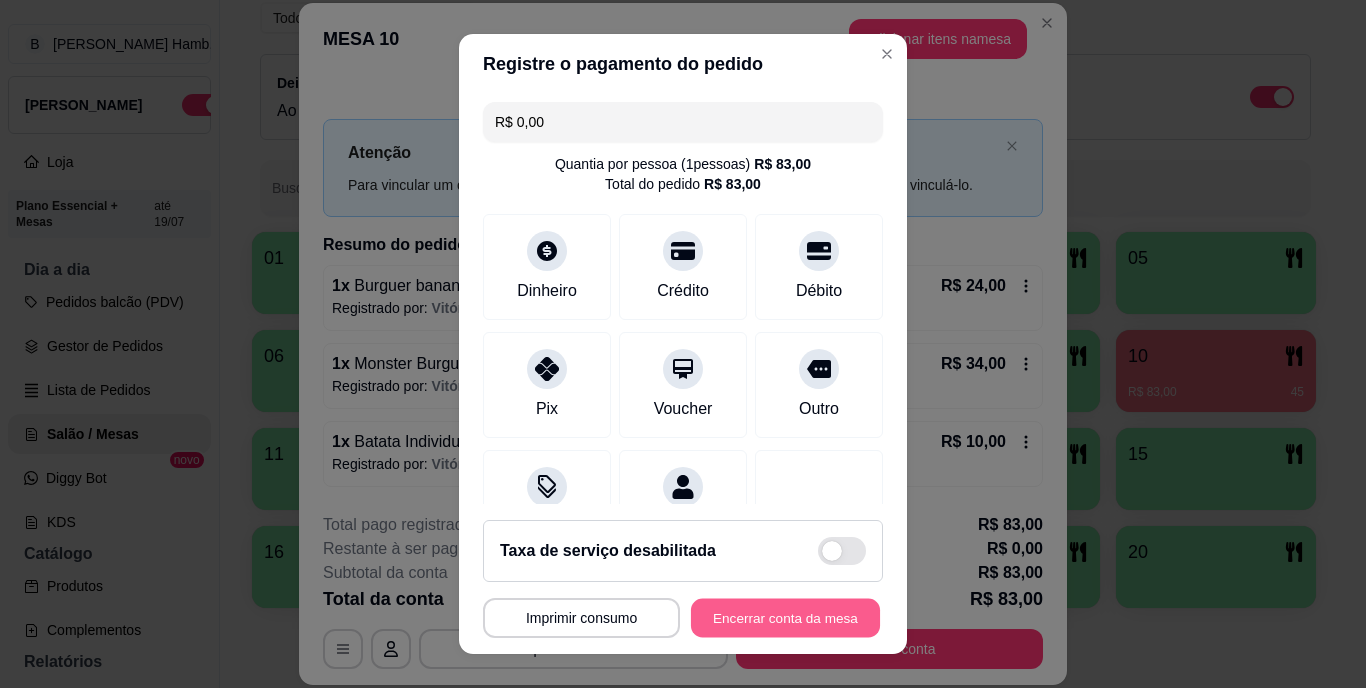 click on "Encerrar conta da mesa" at bounding box center (785, 617) 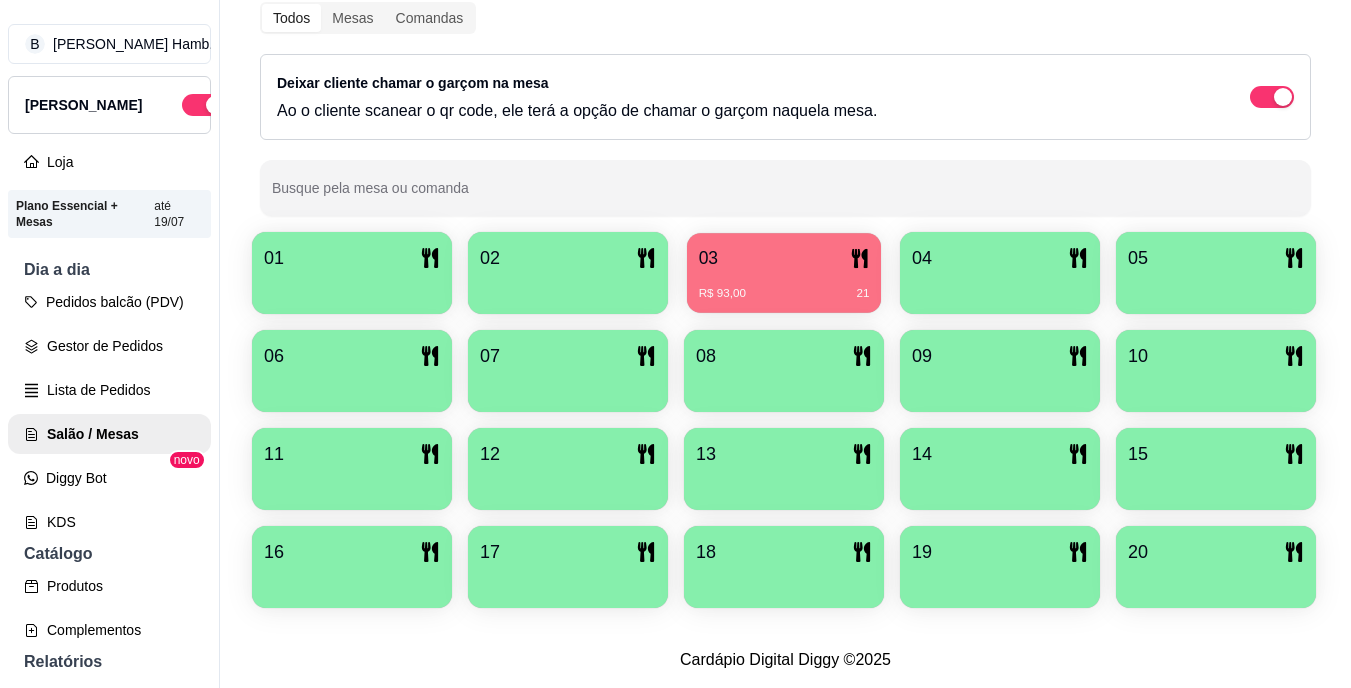 click on "R$ 93,00 21" at bounding box center [784, 294] 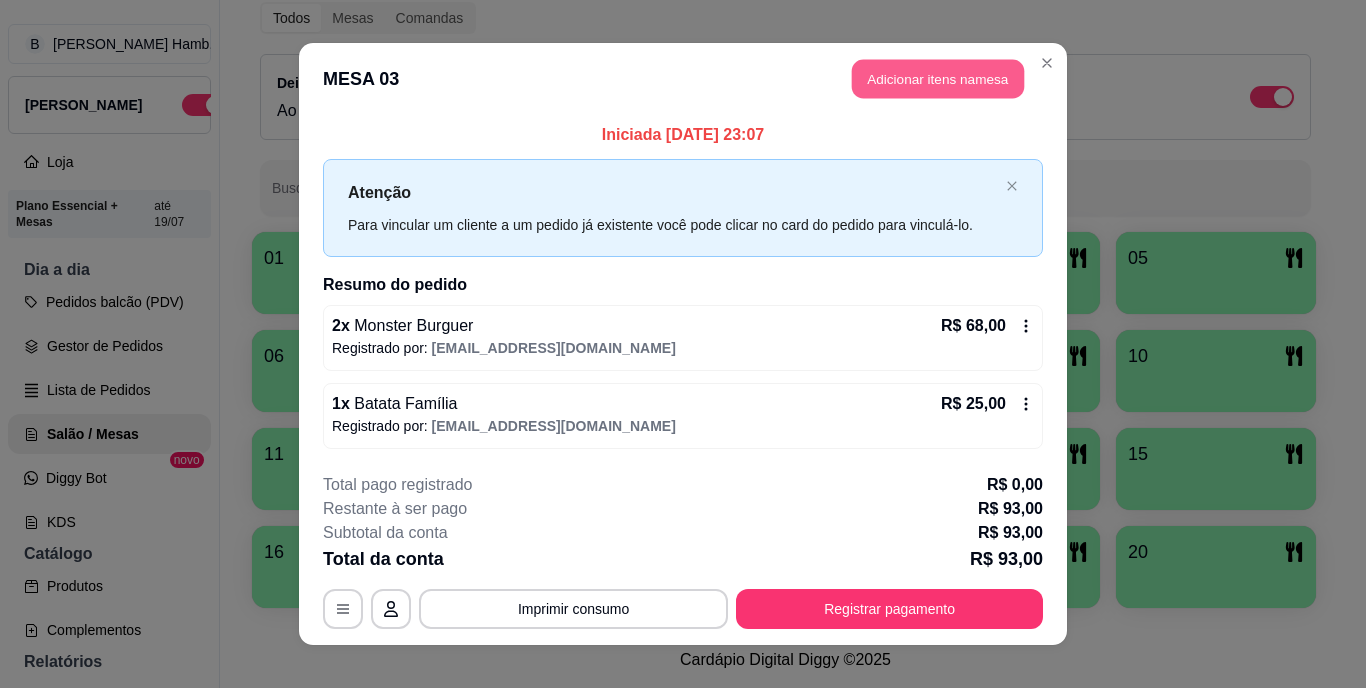 click on "Adicionar itens na  mesa" at bounding box center (938, 79) 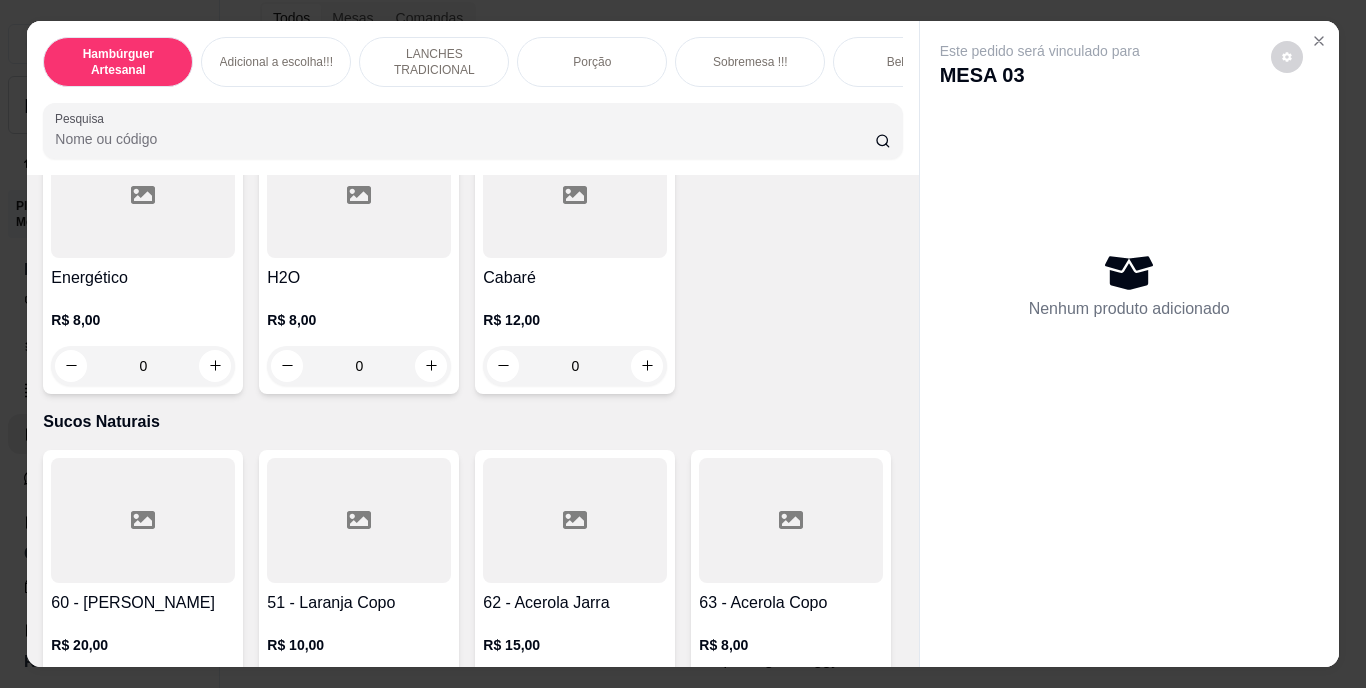 scroll, scrollTop: 5916, scrollLeft: 0, axis: vertical 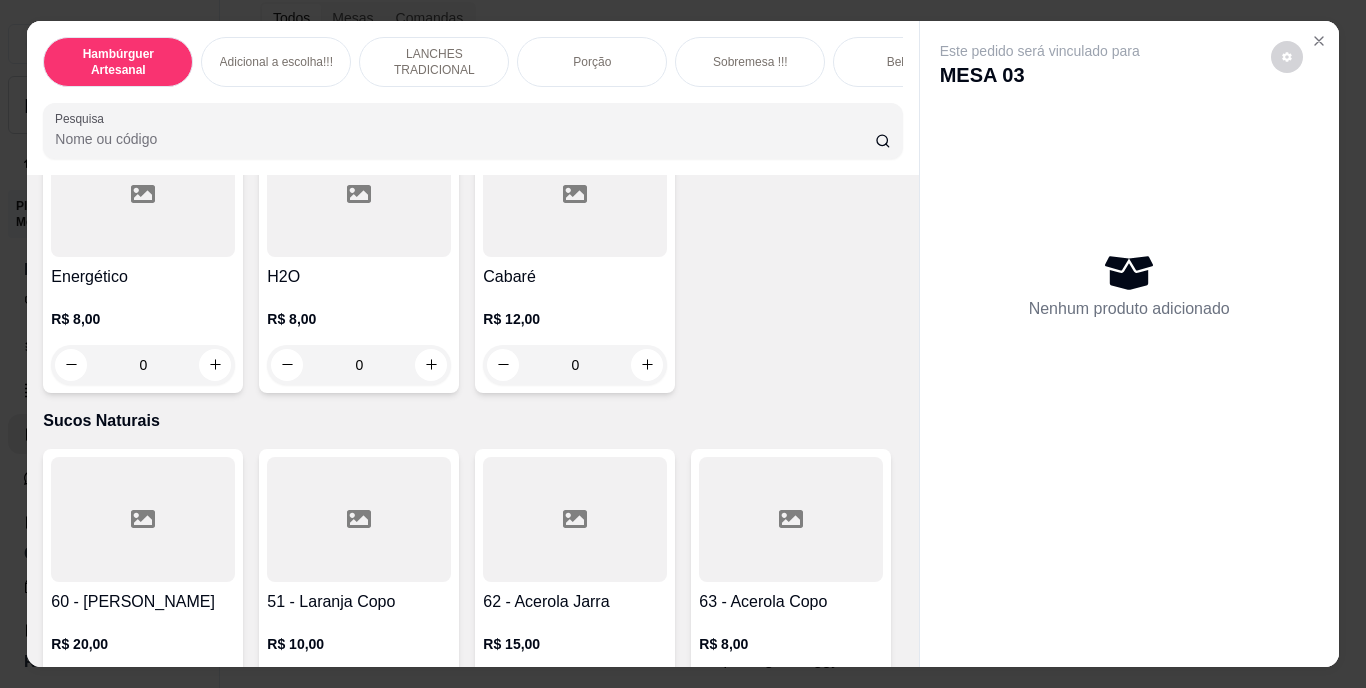 click 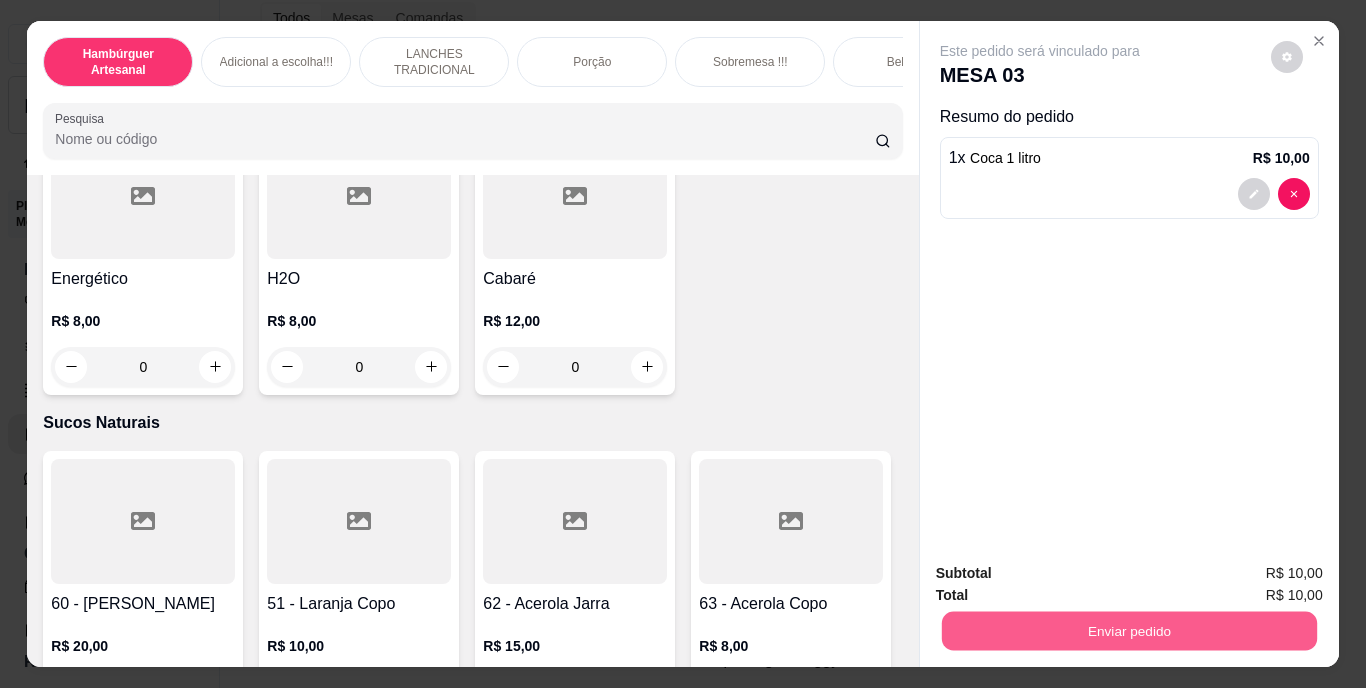 click on "Enviar pedido" at bounding box center (1128, 631) 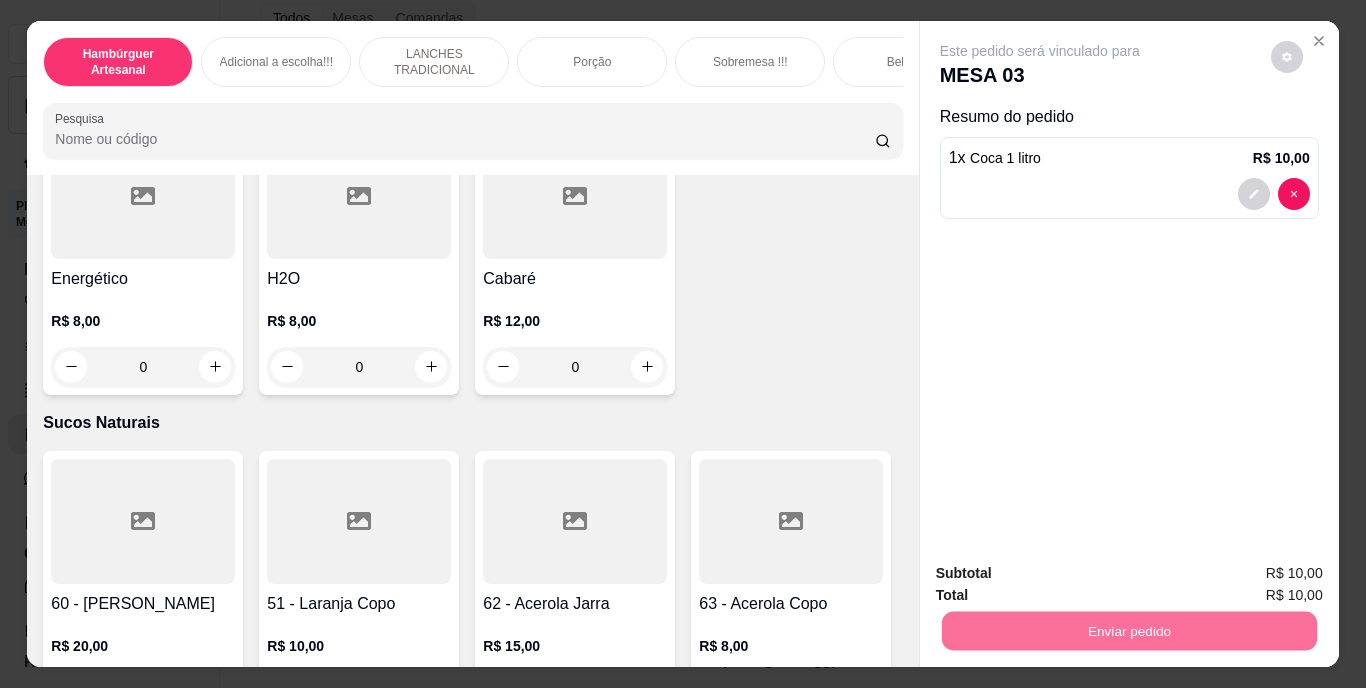 click on "Não registrar e enviar pedido" at bounding box center (1063, 574) 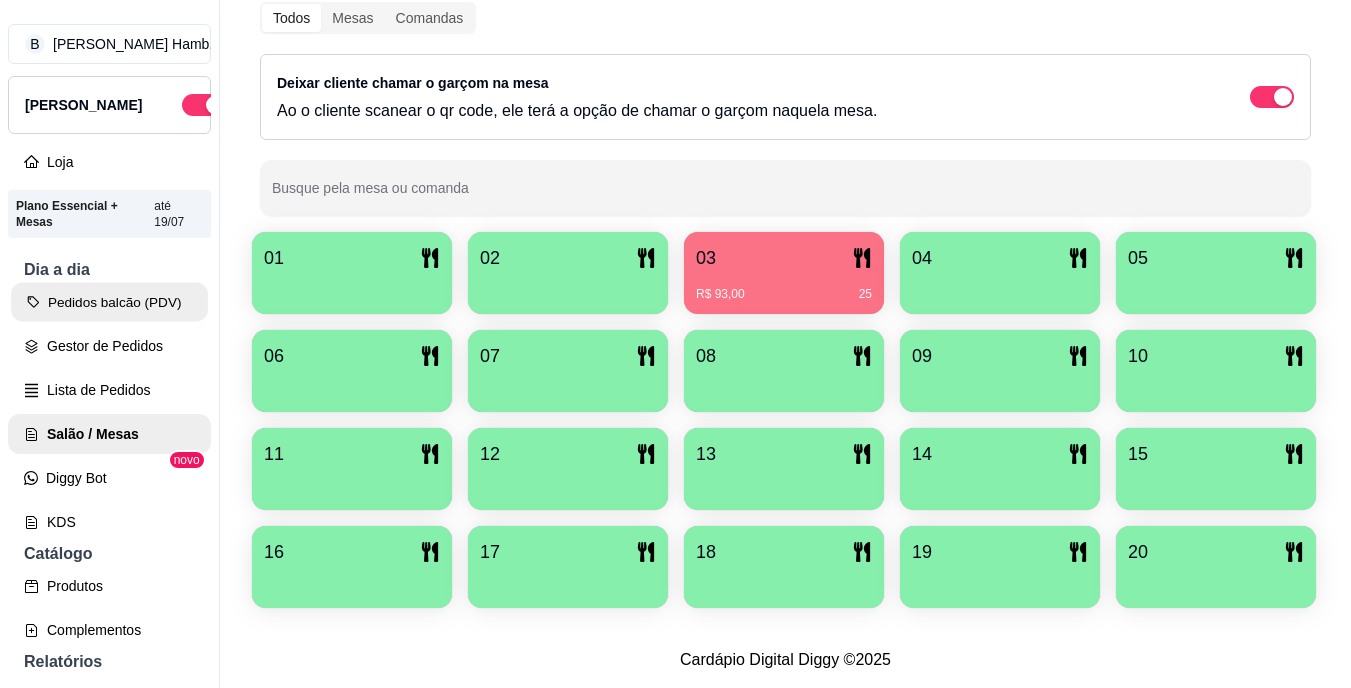 click on "Pedidos balcão (PDV)" at bounding box center [109, 302] 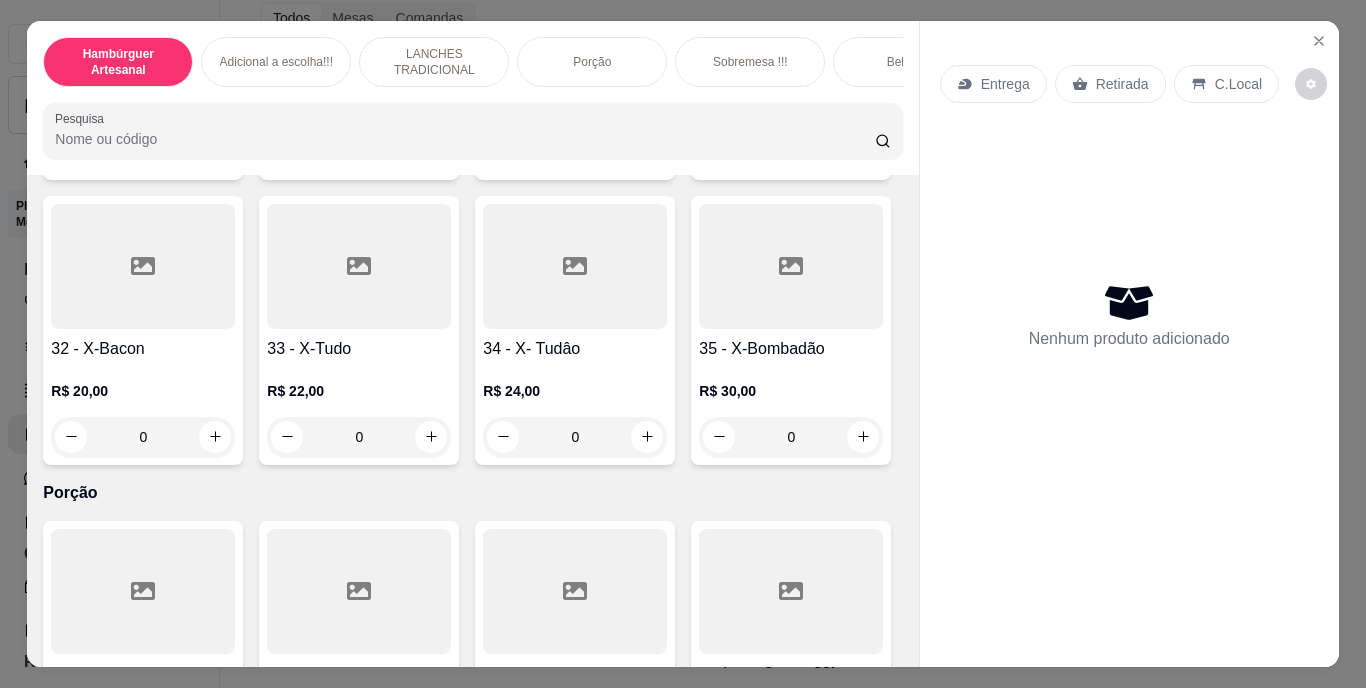 scroll, scrollTop: 3511, scrollLeft: 0, axis: vertical 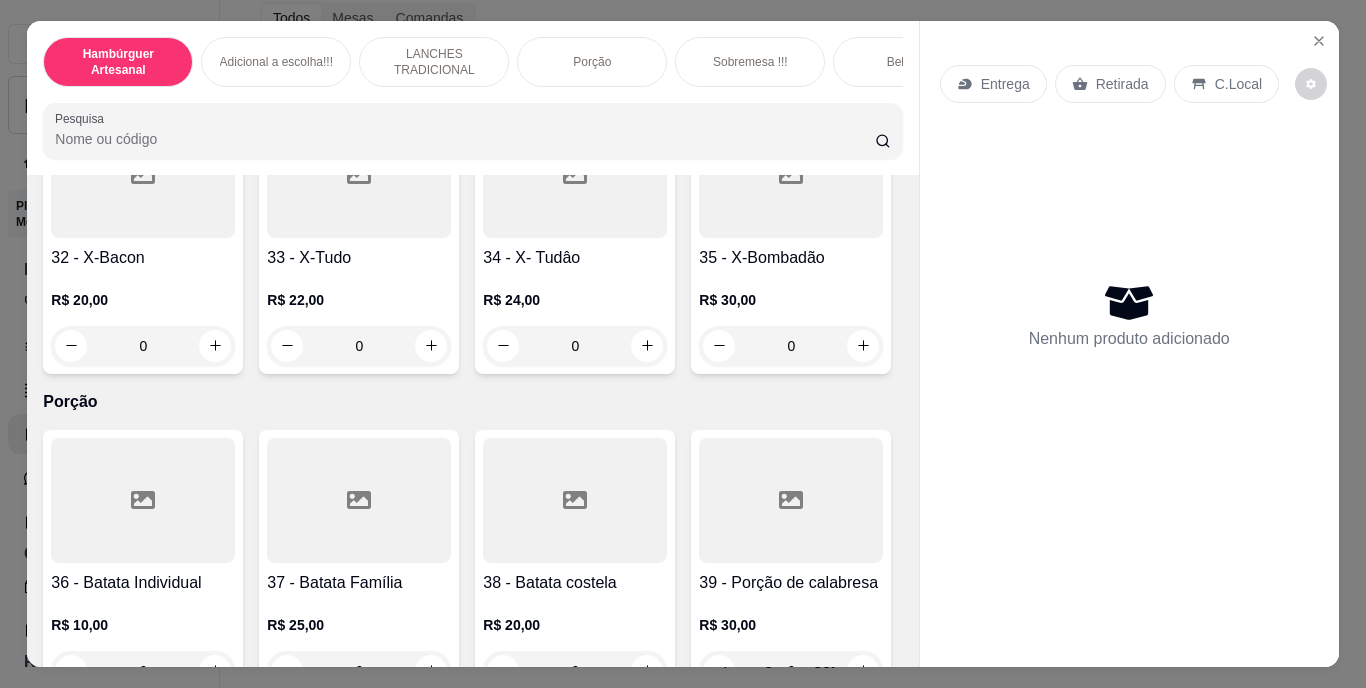 click at bounding box center (863, -225) 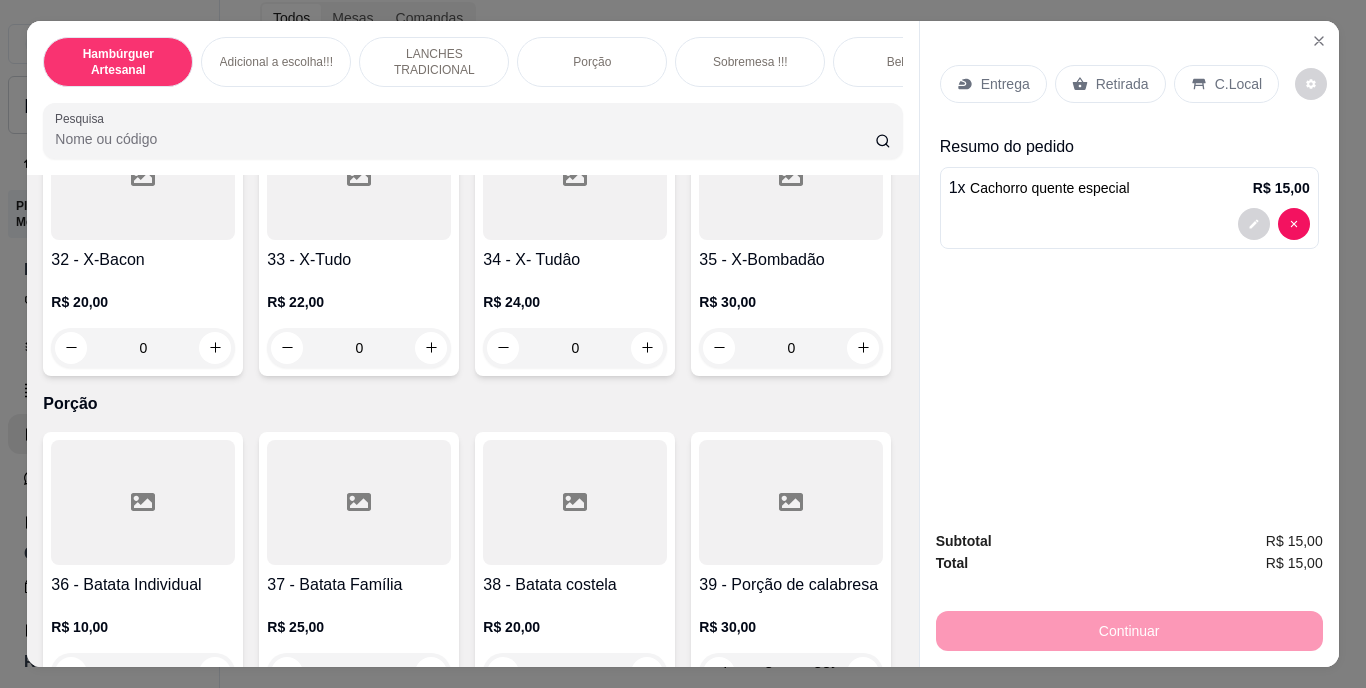 click on "Entrega" at bounding box center [993, 84] 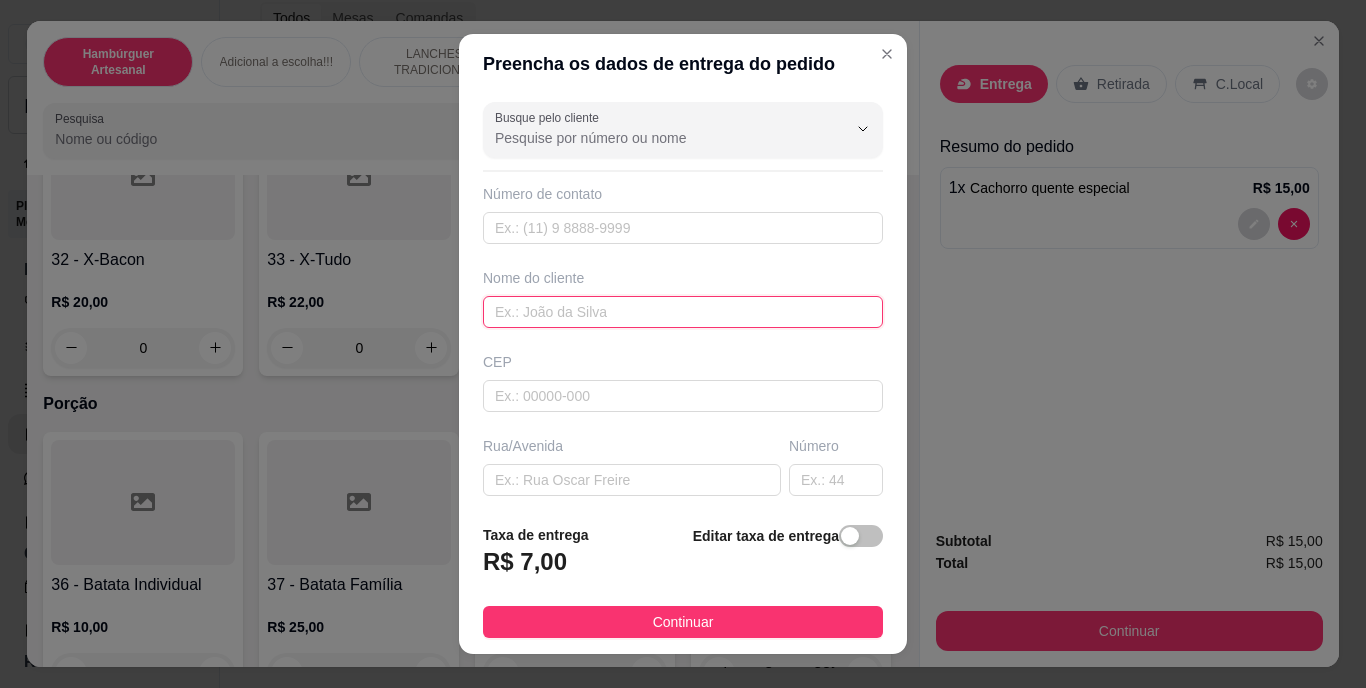 click at bounding box center (683, 312) 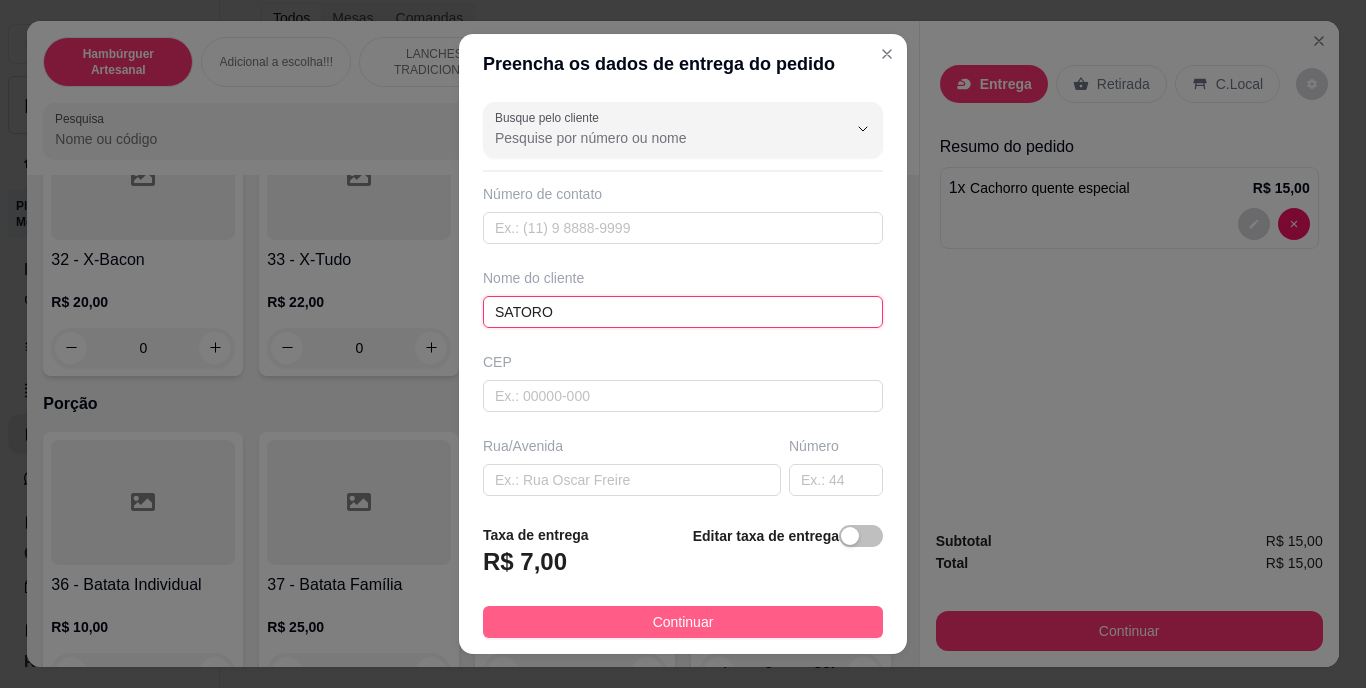 type on "SATORO" 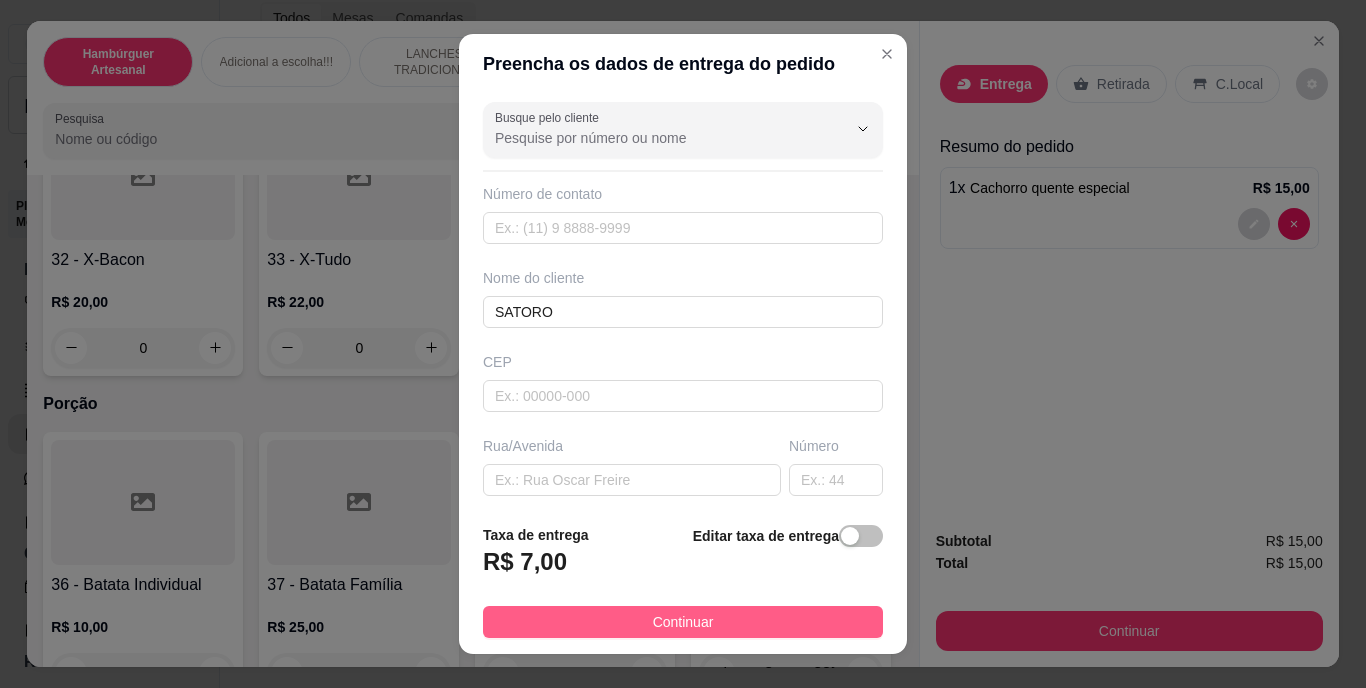 click on "Continuar" at bounding box center (683, 622) 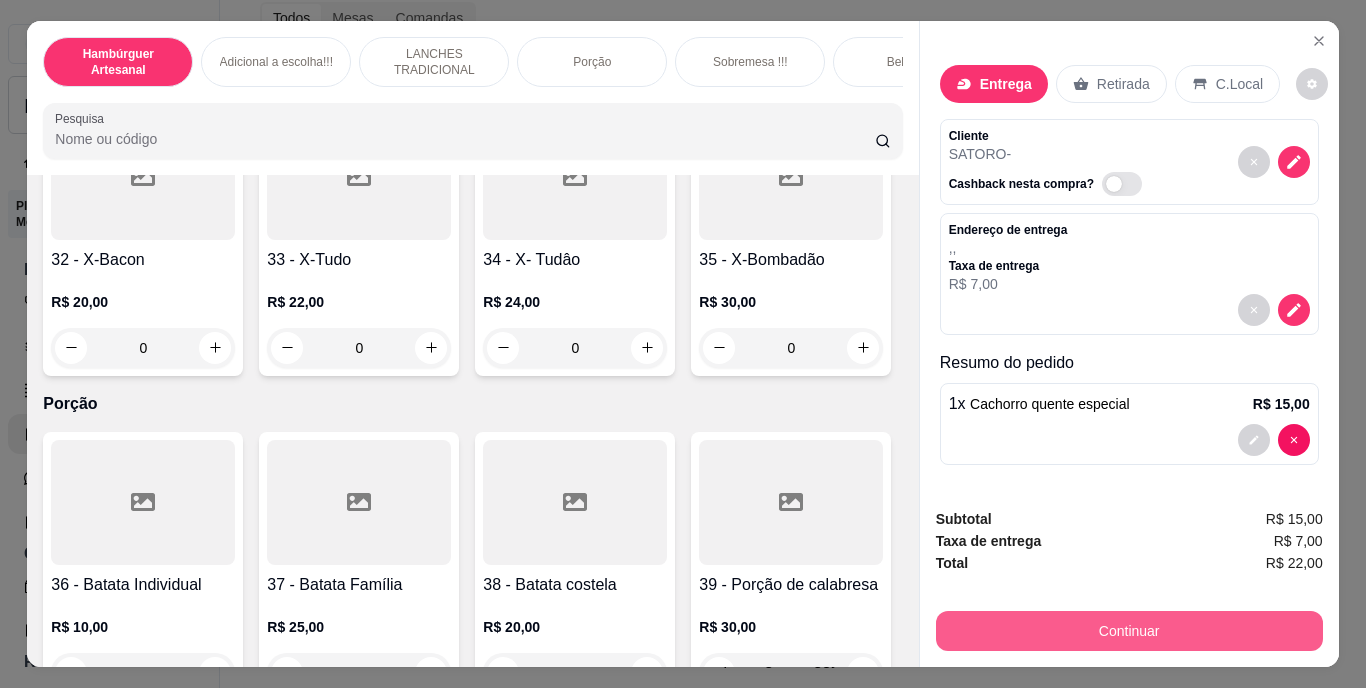 click on "Continuar" at bounding box center (1129, 631) 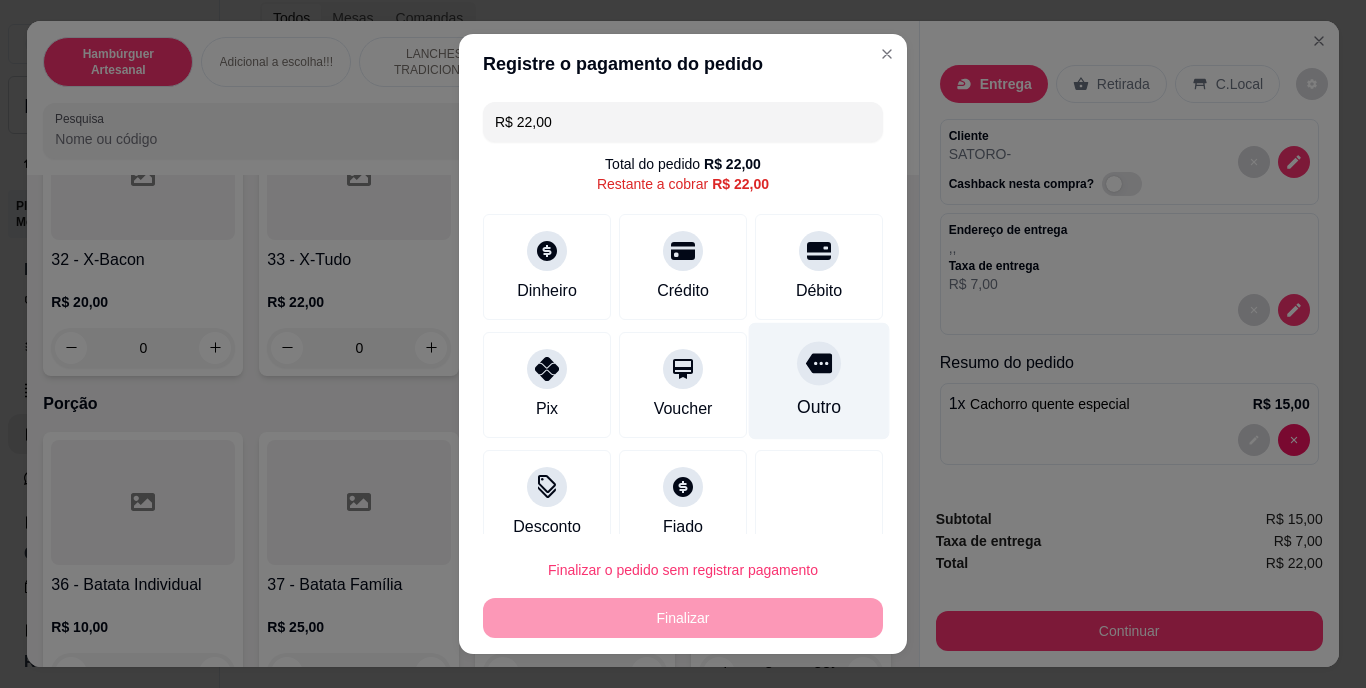 click at bounding box center [819, 364] 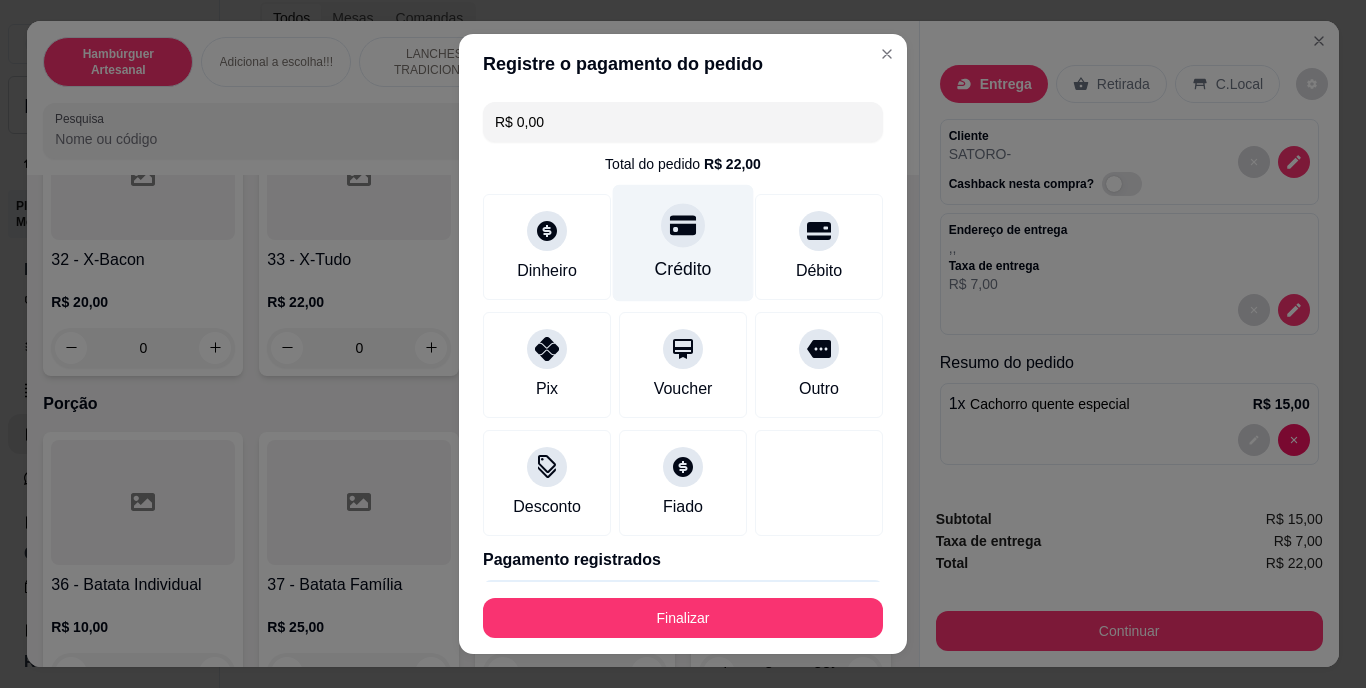 click on "Crédito" at bounding box center (683, 270) 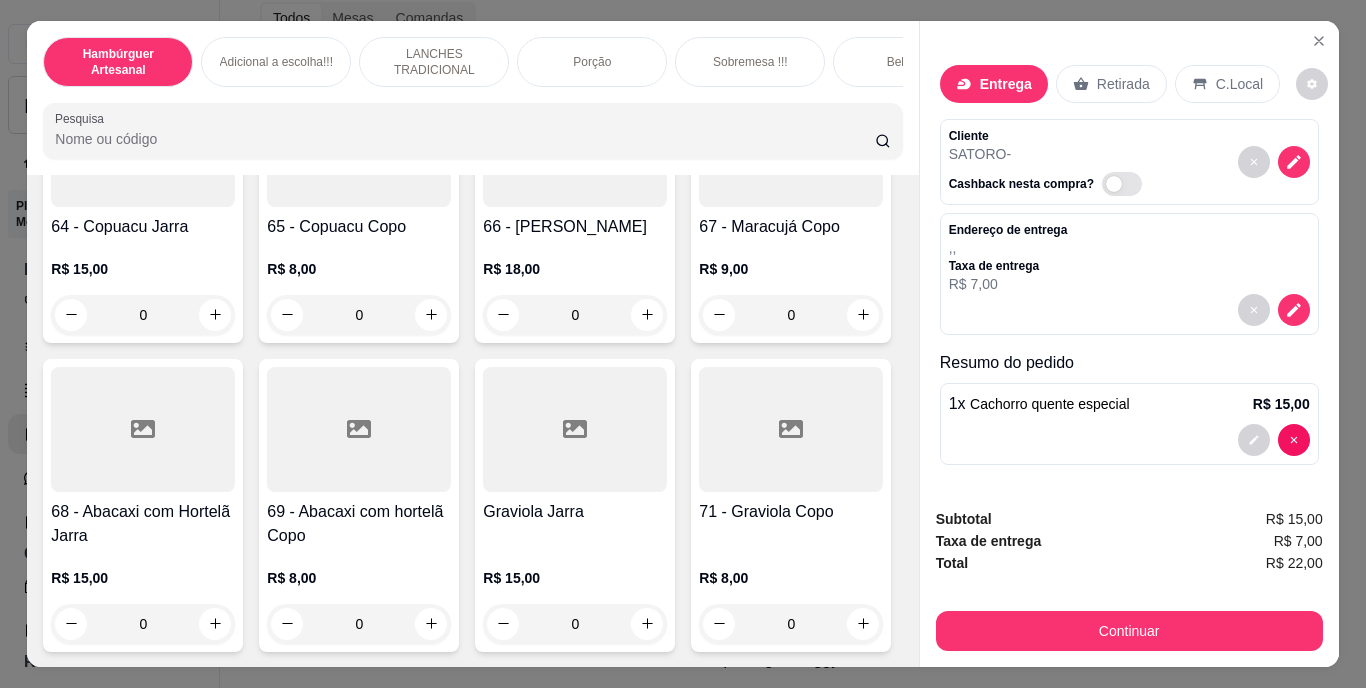 scroll, scrollTop: 6762, scrollLeft: 0, axis: vertical 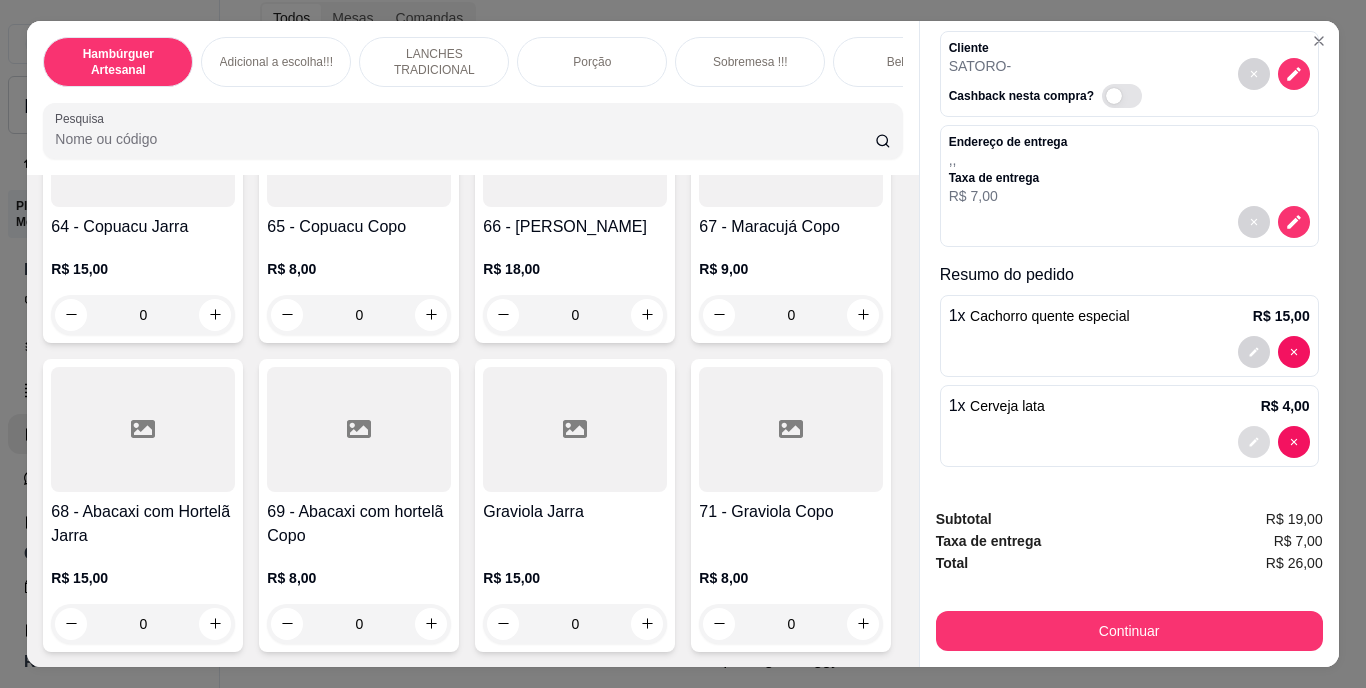 click at bounding box center [1254, 442] 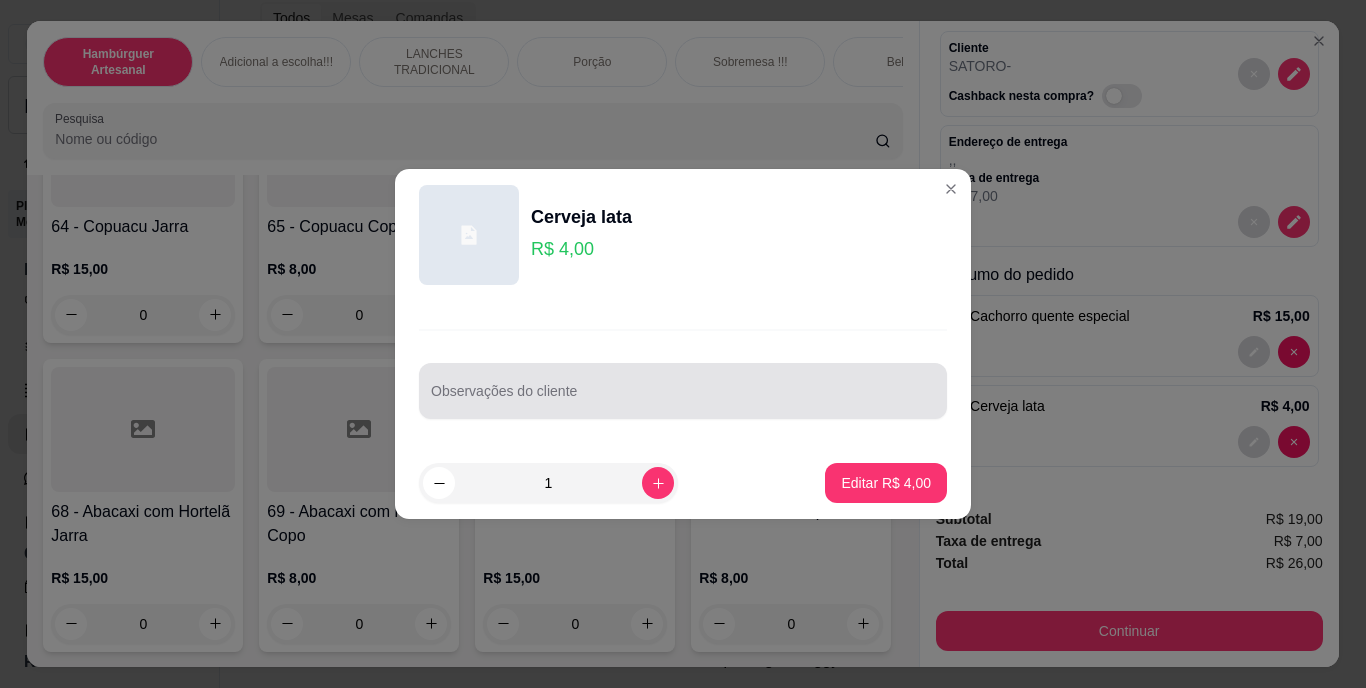 click at bounding box center (683, 391) 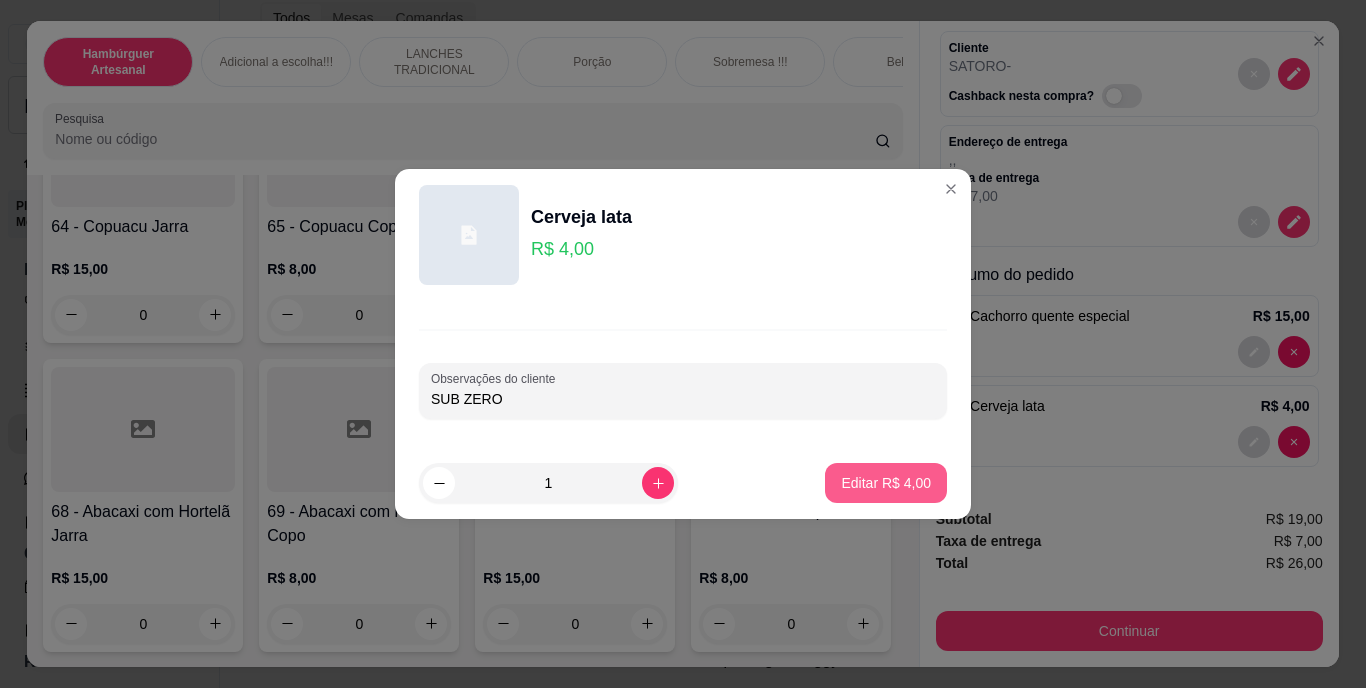 type on "SUB ZERO" 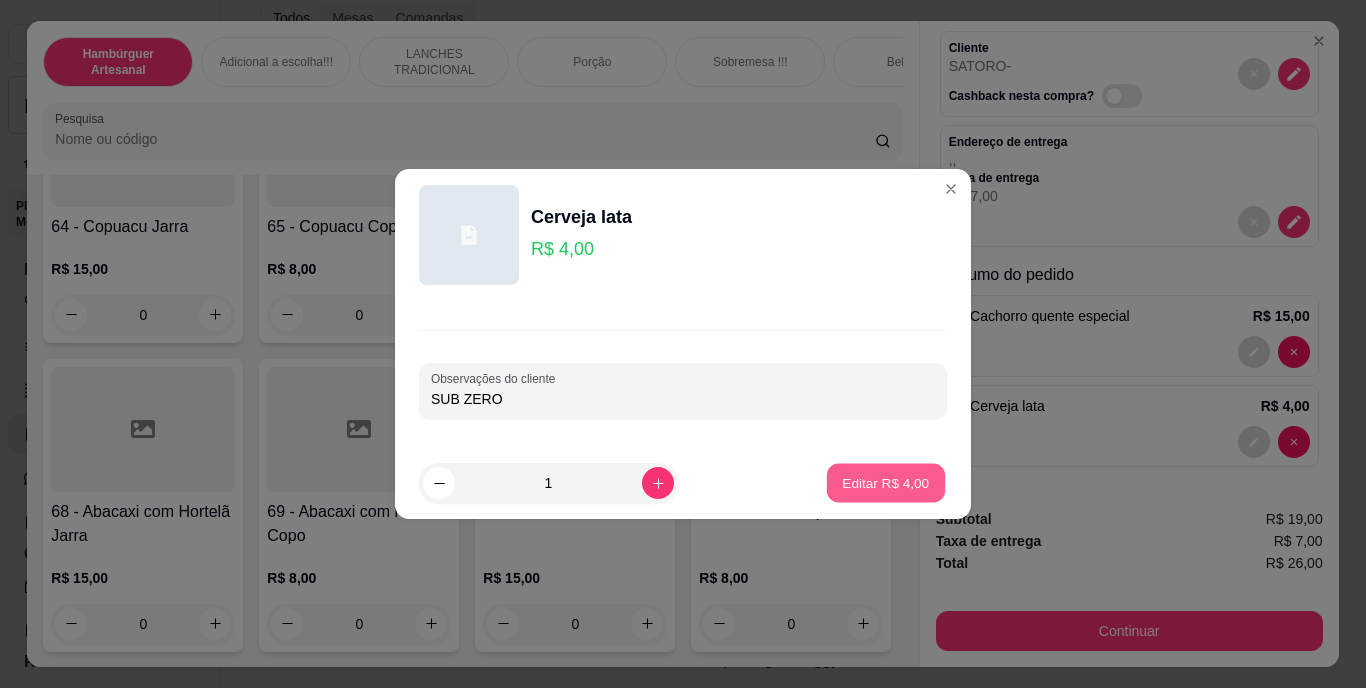 click on "Editar   R$ 4,00" at bounding box center [886, 482] 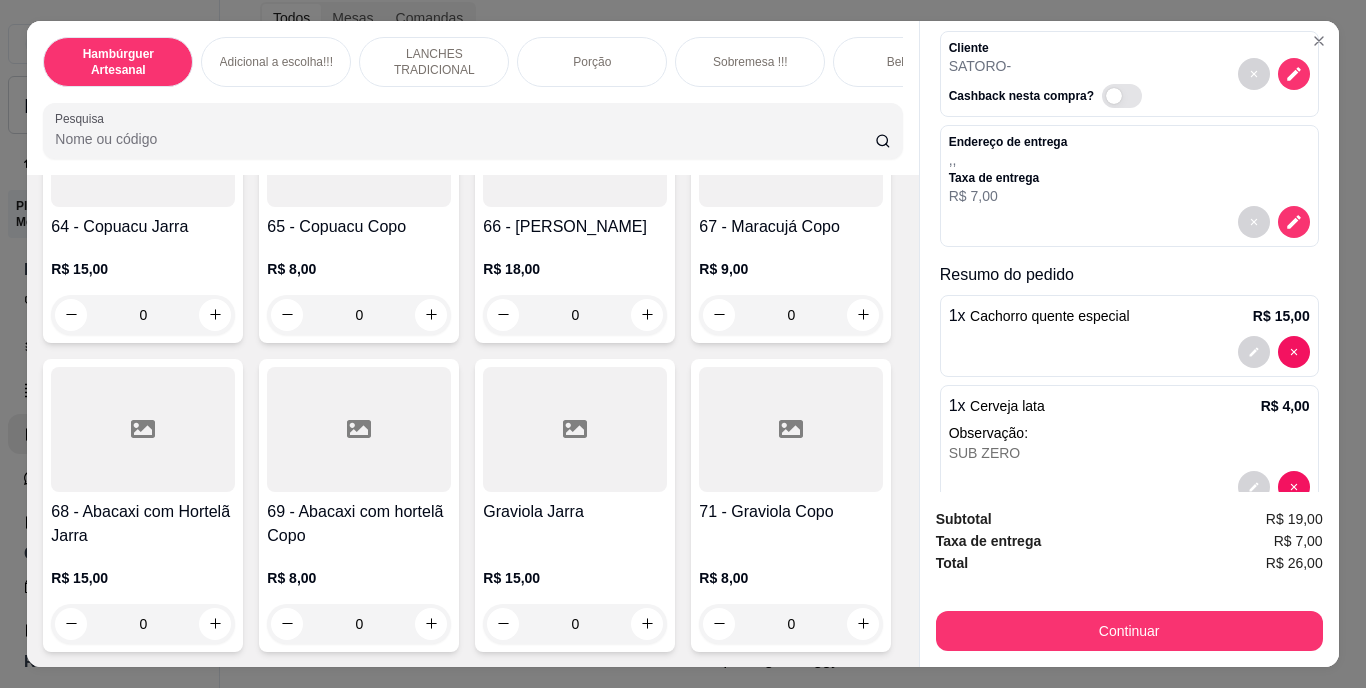 scroll, scrollTop: 6762, scrollLeft: 0, axis: vertical 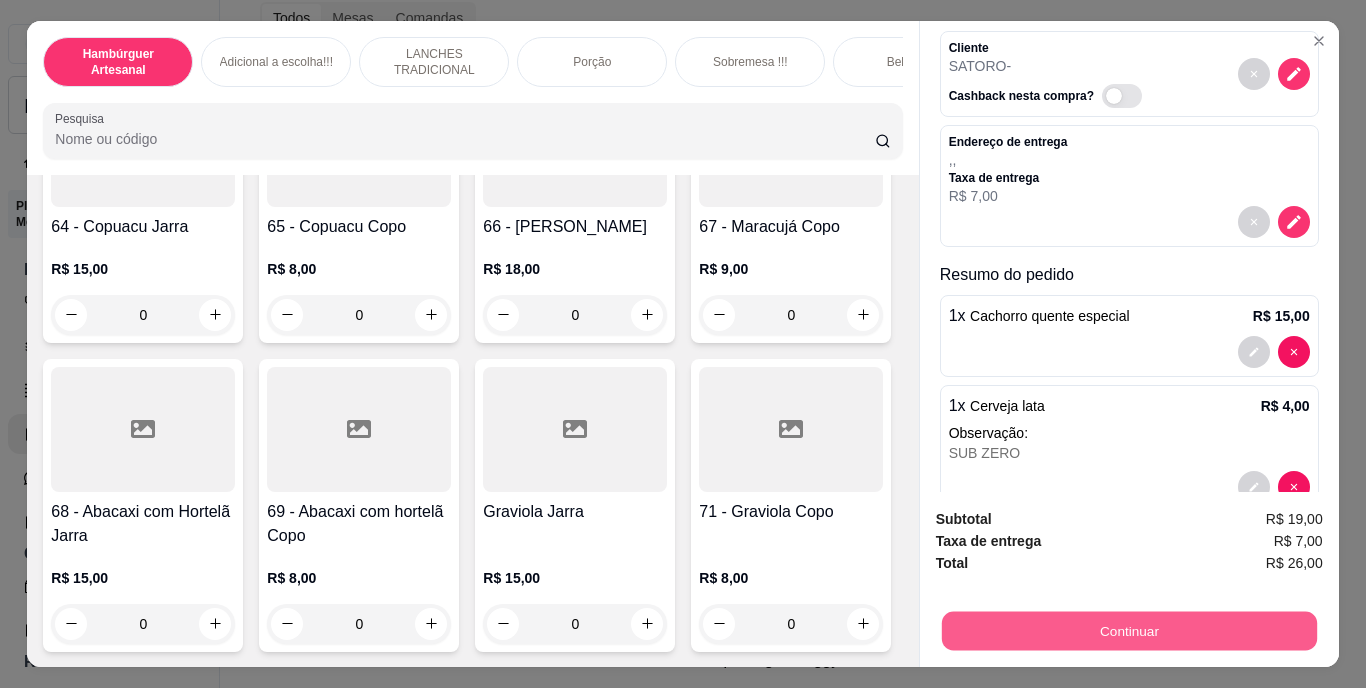 click on "Continuar" at bounding box center [1128, 631] 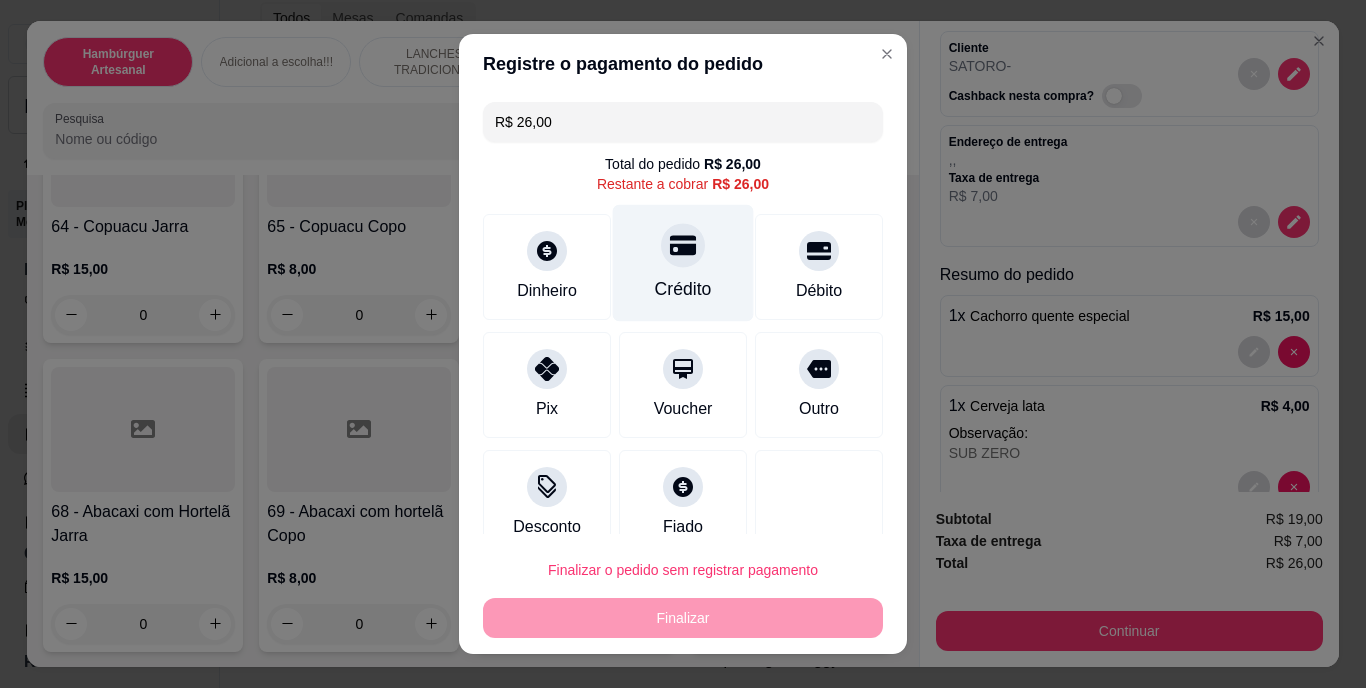 click on "Crédito" at bounding box center [683, 263] 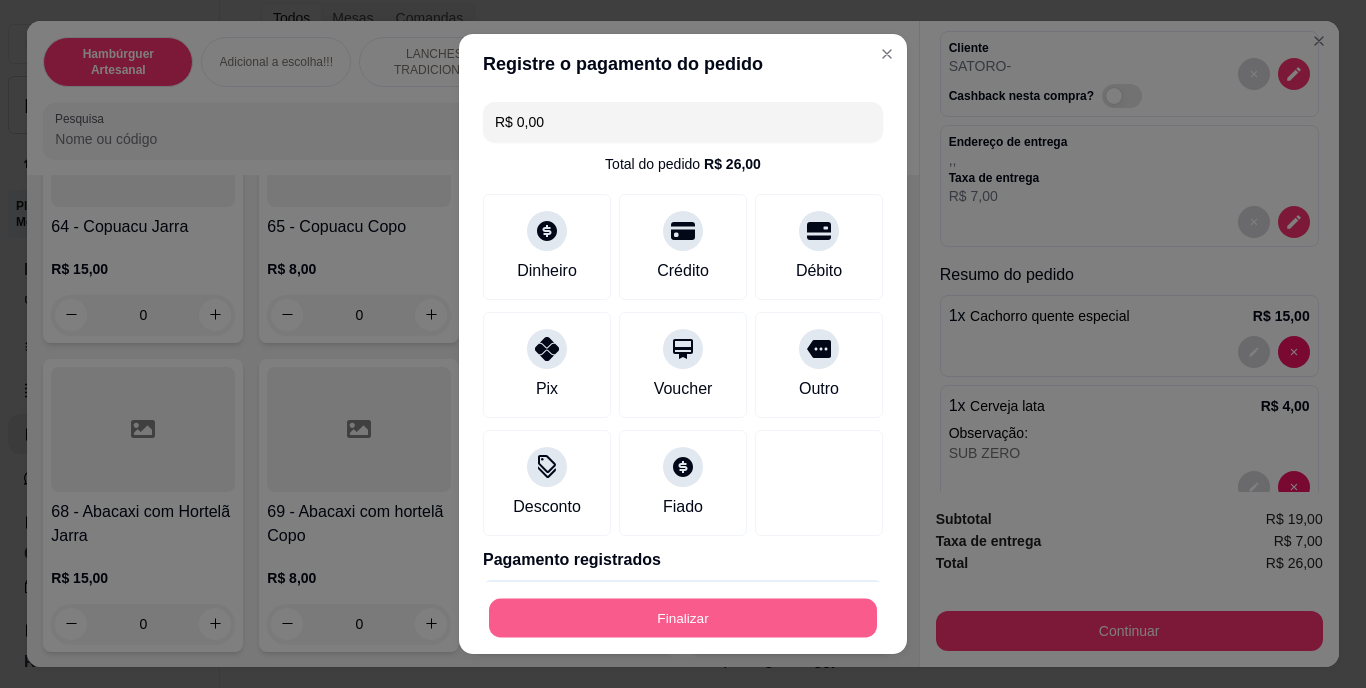 click on "Finalizar" at bounding box center (683, 617) 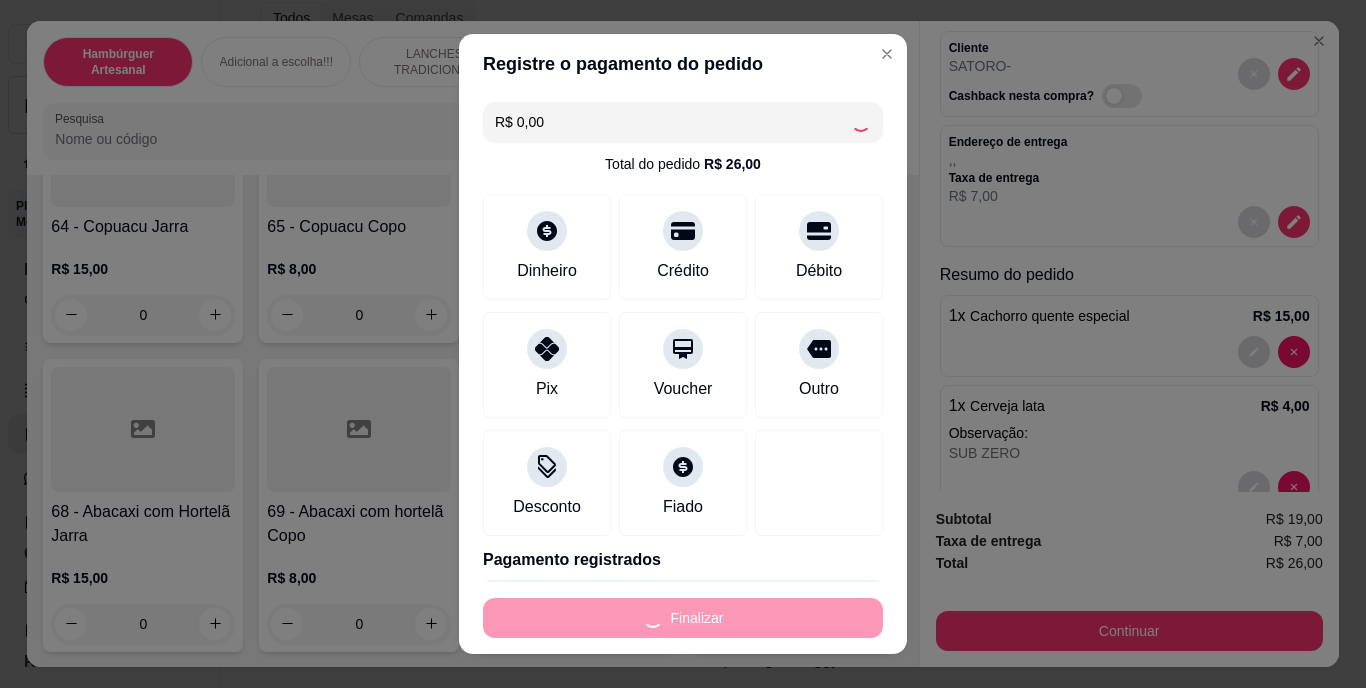 type on "0" 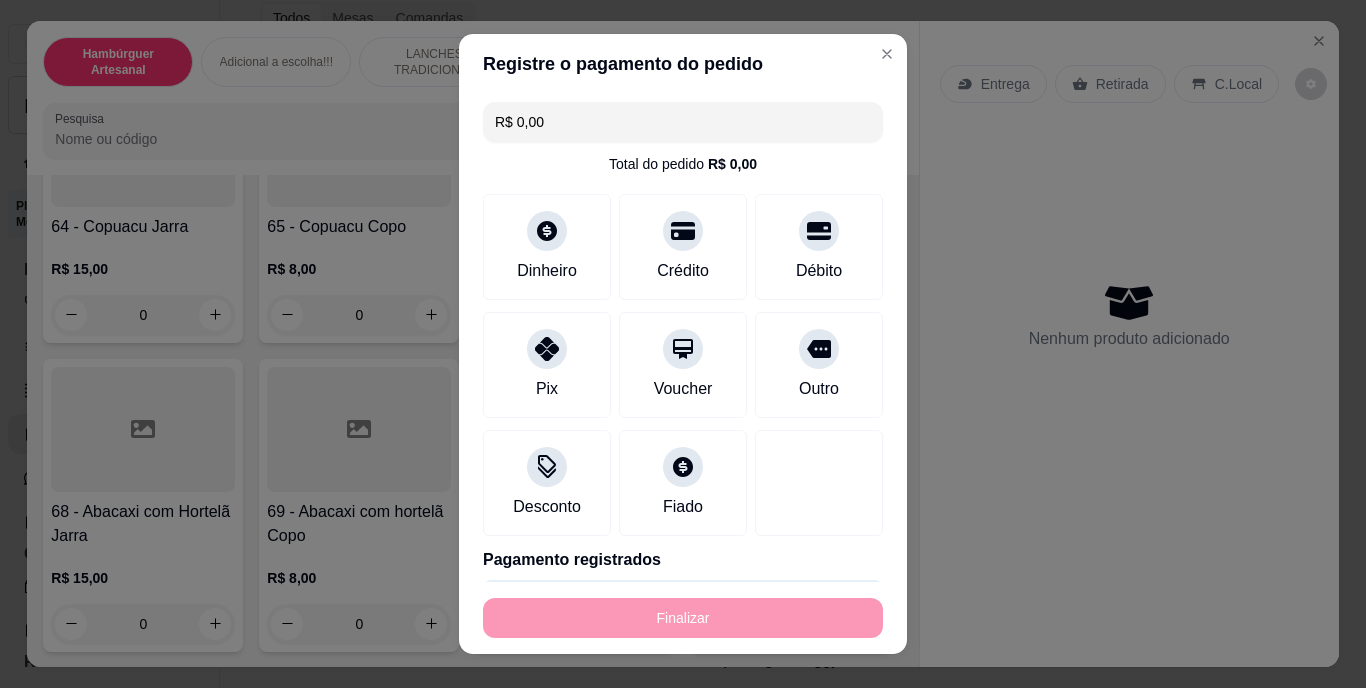 type on "-R$ 26,00" 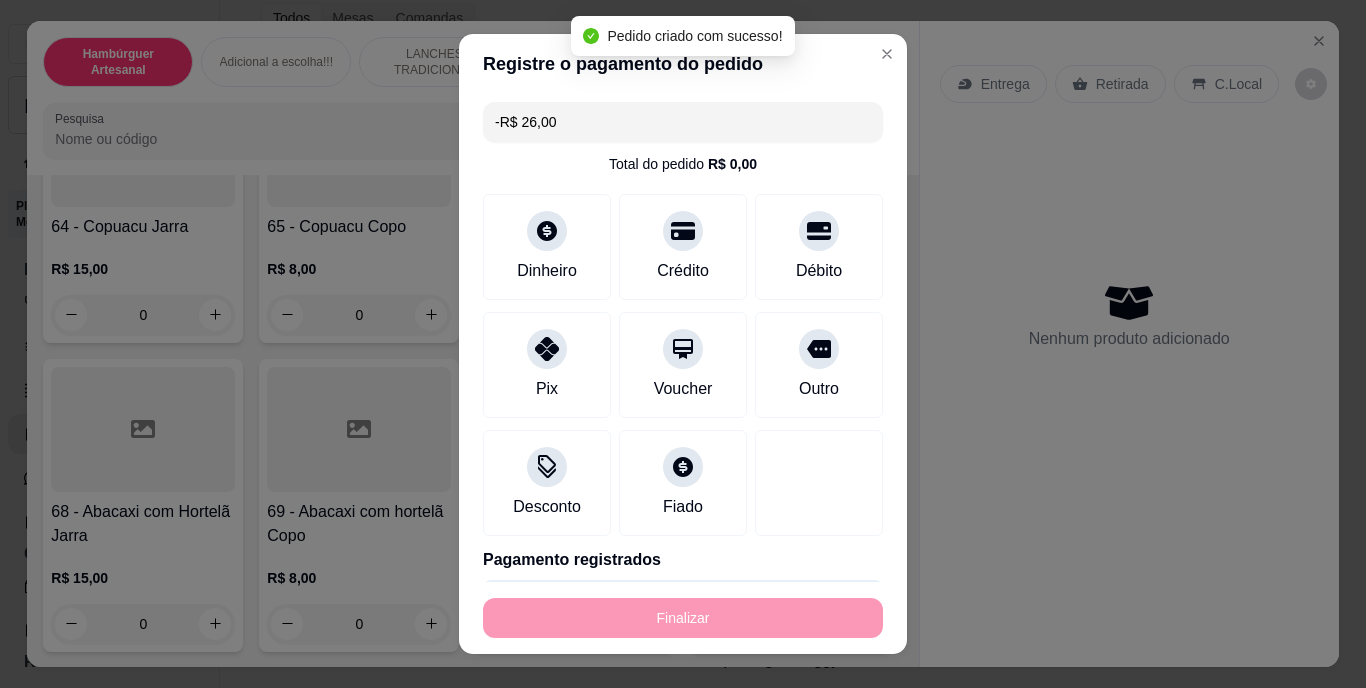 scroll, scrollTop: 0, scrollLeft: 0, axis: both 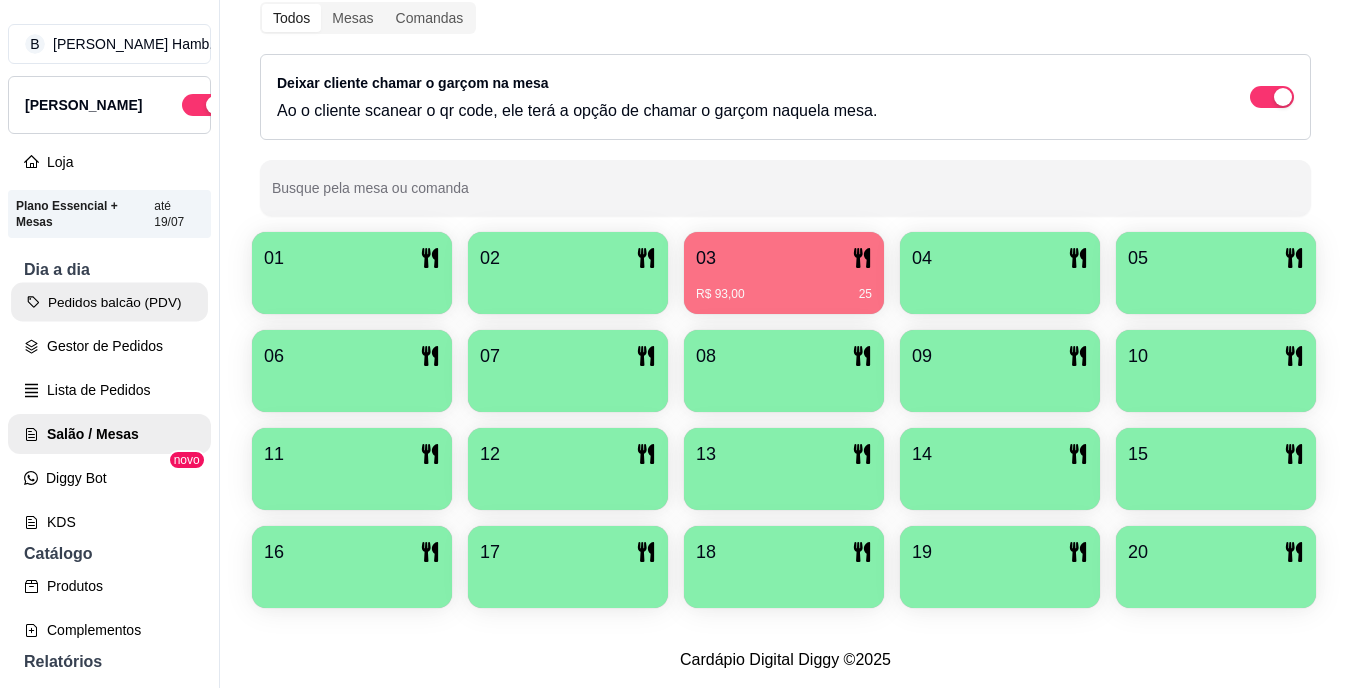click on "Pedidos balcão (PDV)" at bounding box center (109, 302) 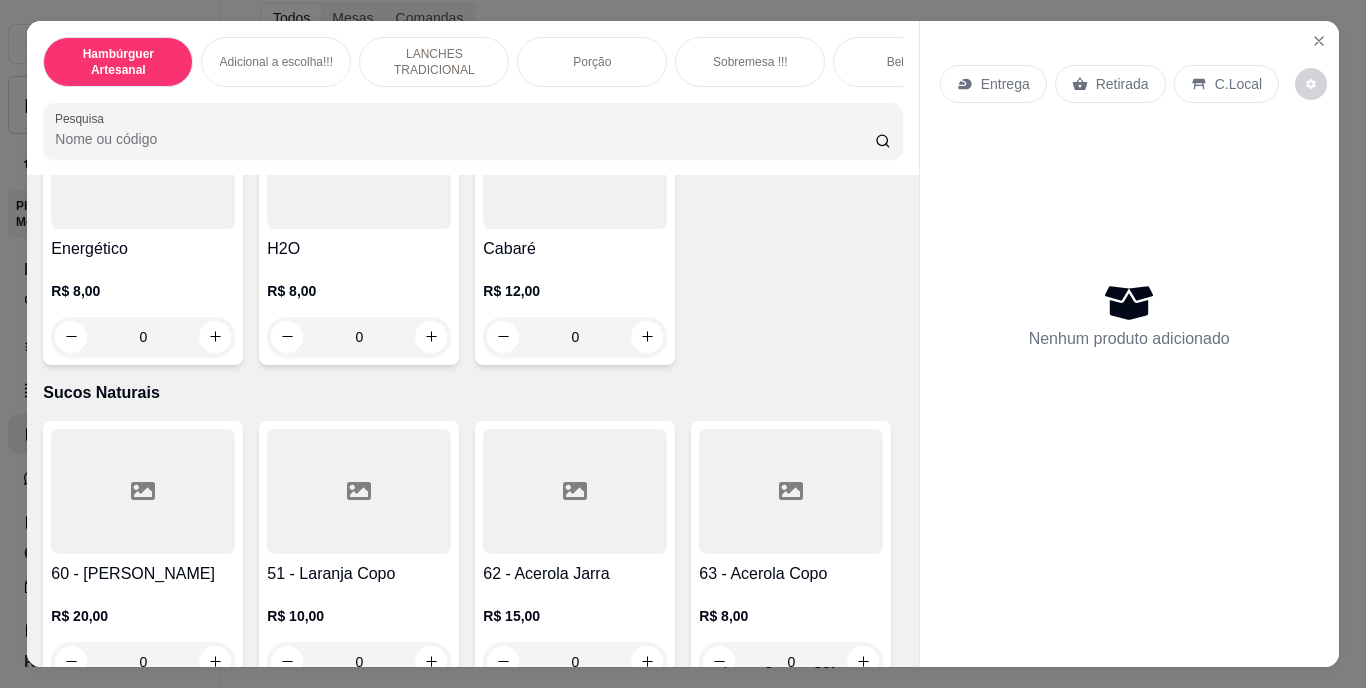 scroll, scrollTop: 5945, scrollLeft: 0, axis: vertical 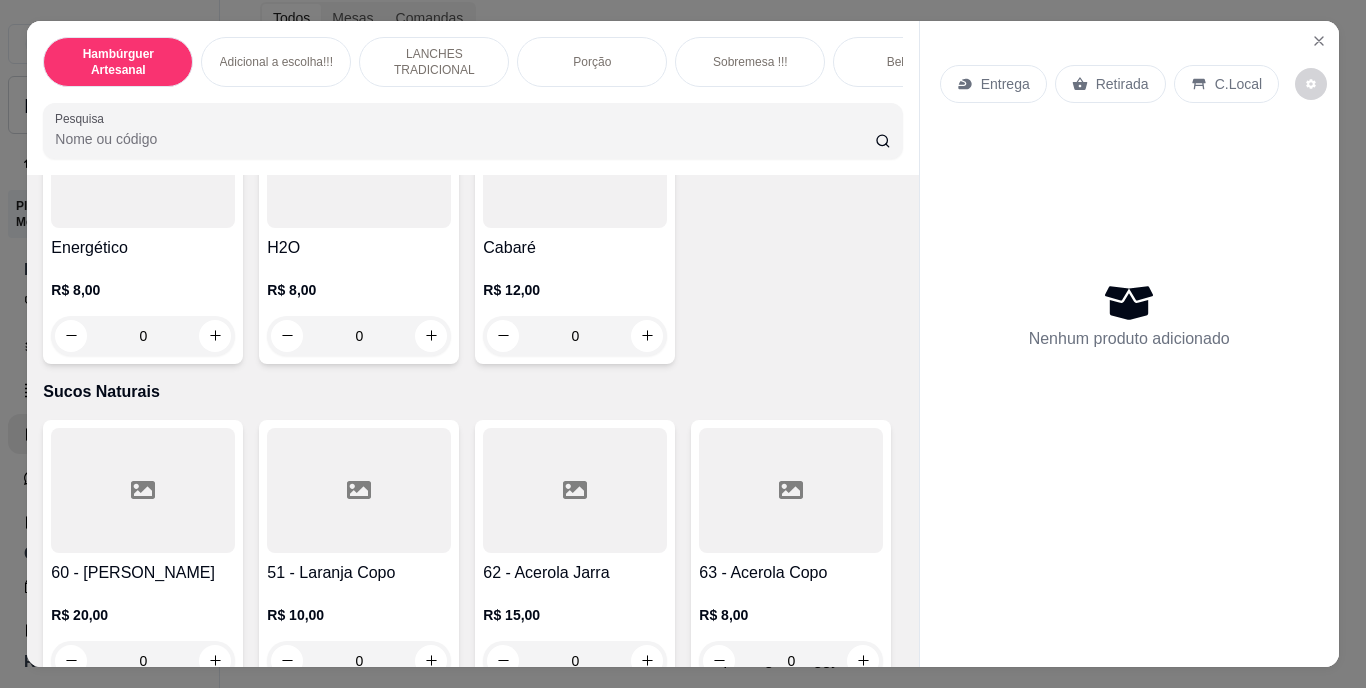 click 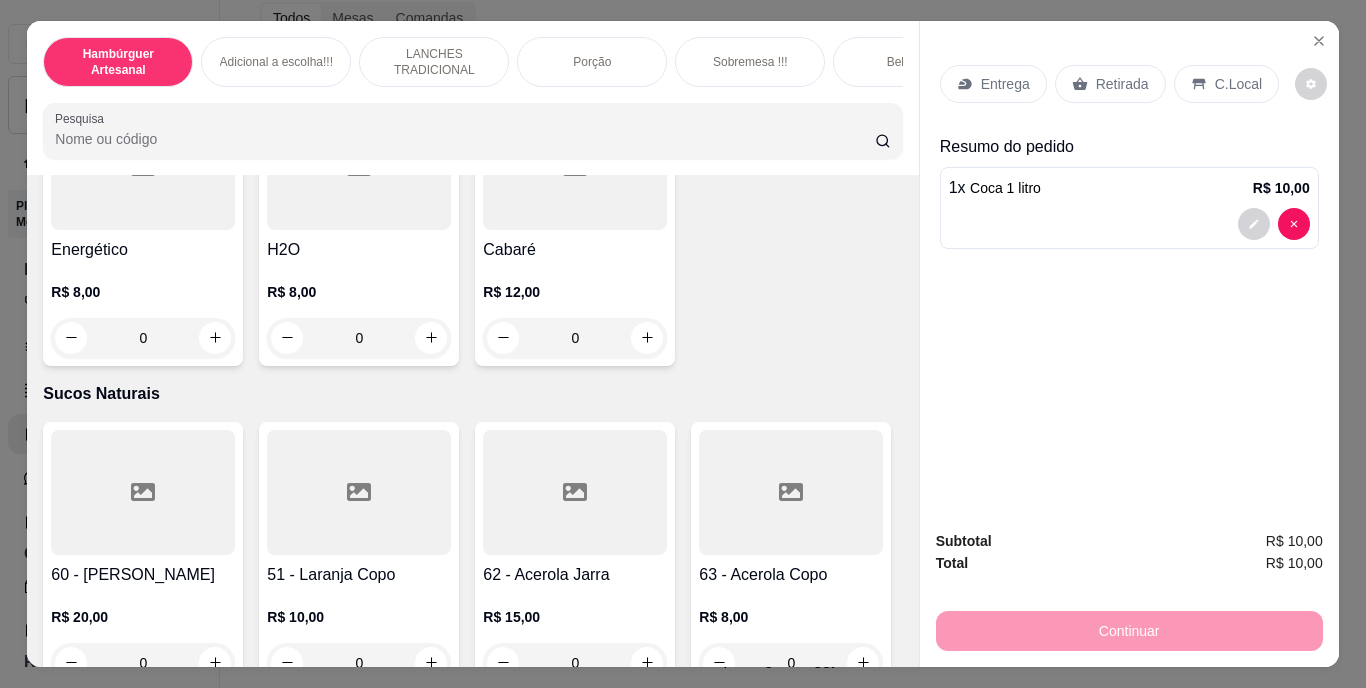 click on "Retirada" at bounding box center [1122, 84] 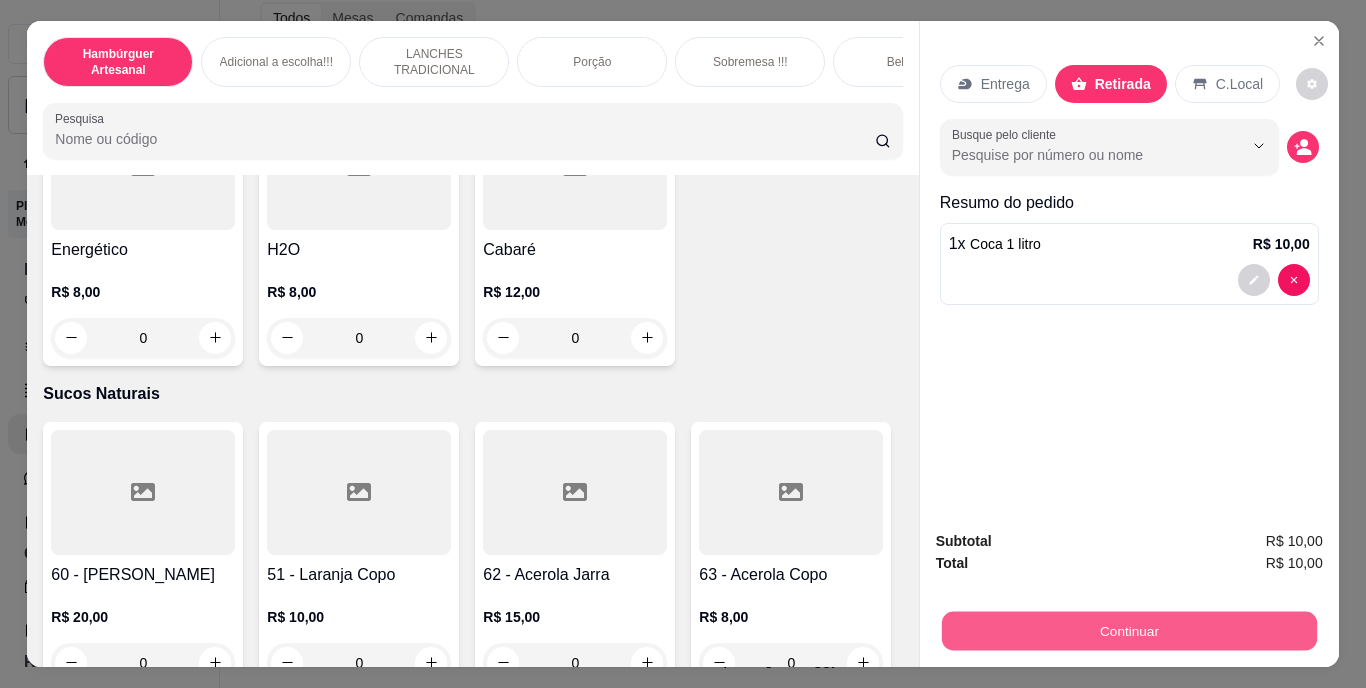 click on "Continuar" at bounding box center (1128, 631) 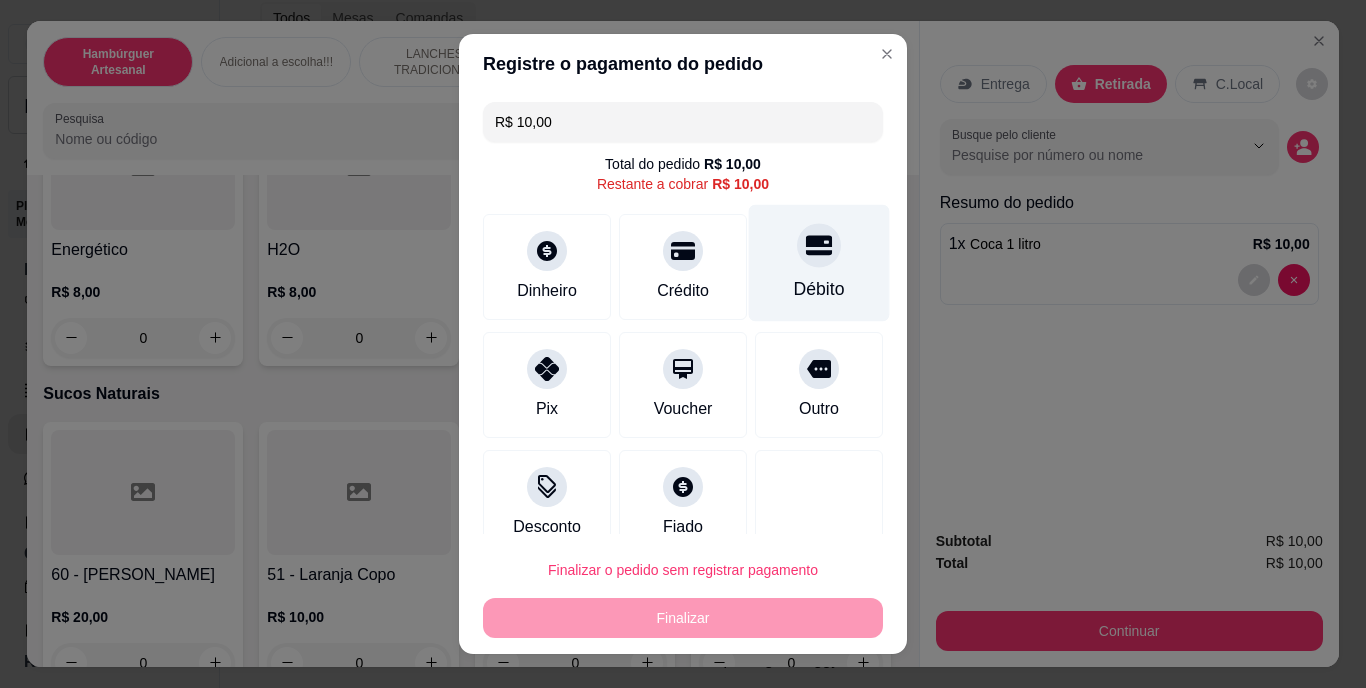 click on "Débito" at bounding box center (819, 290) 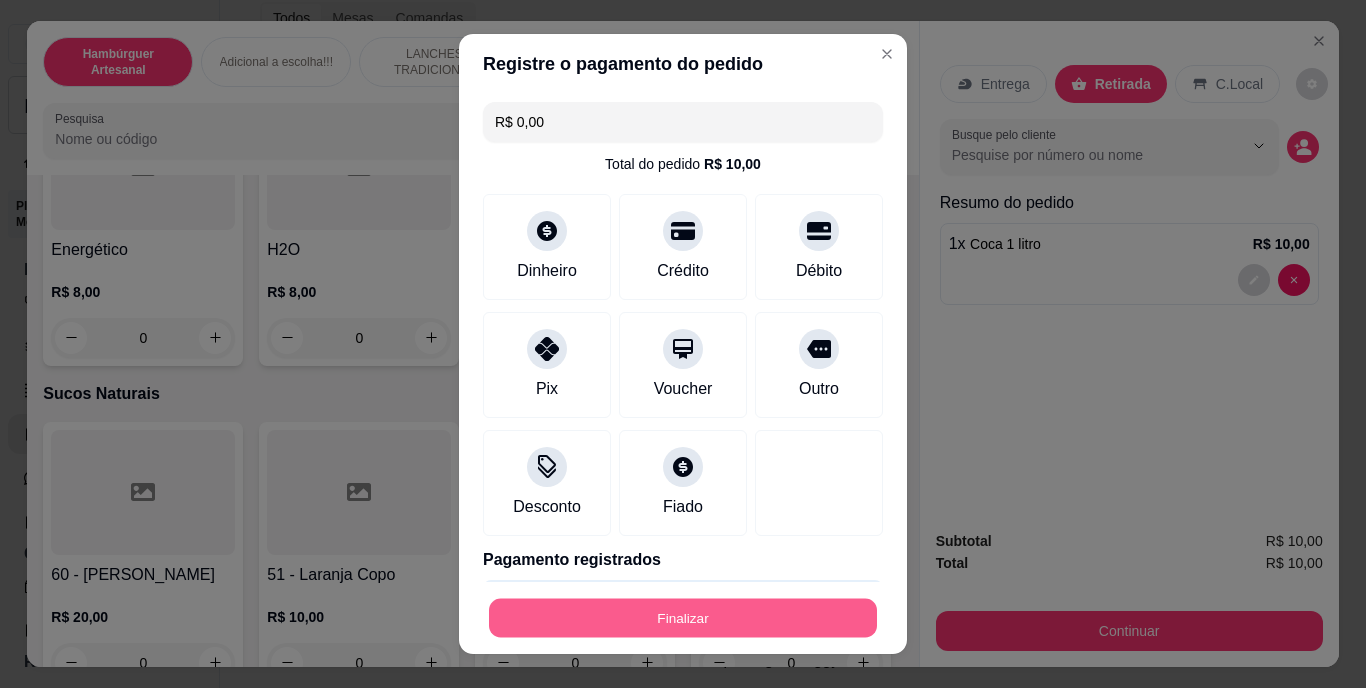 click on "Finalizar" at bounding box center (683, 617) 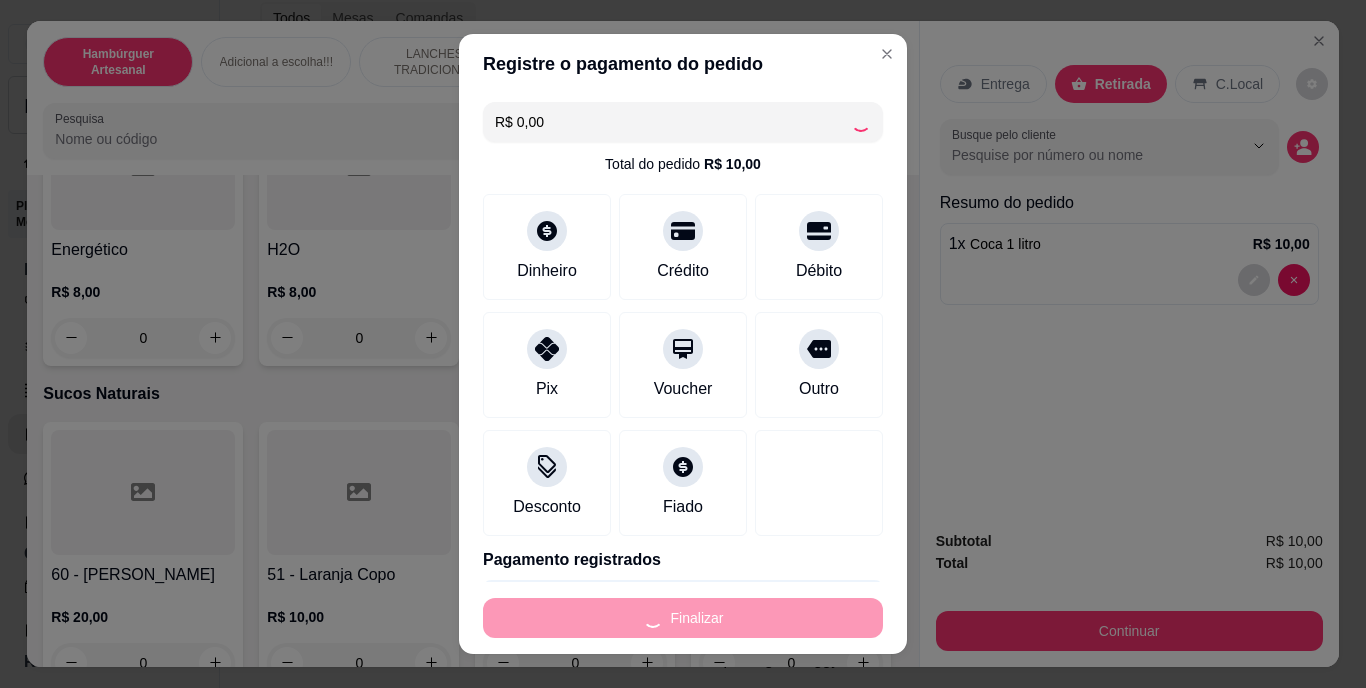 type on "0" 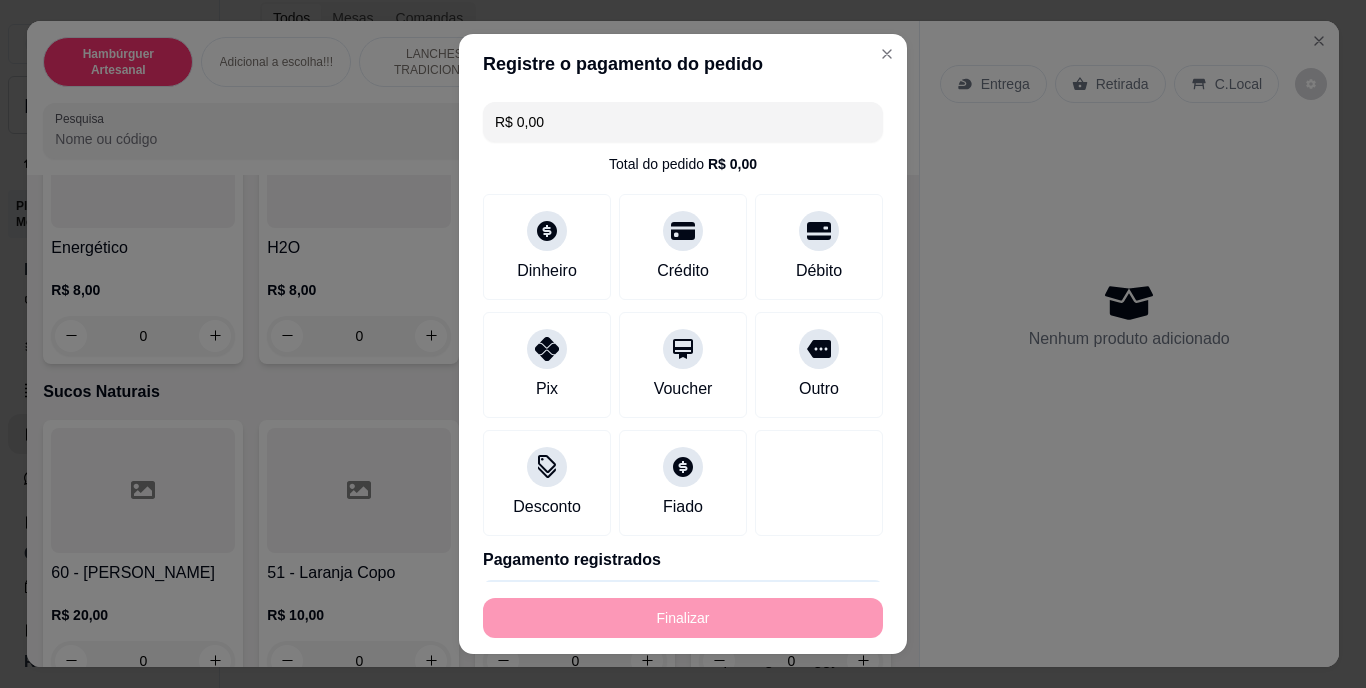type on "-R$ 10,00" 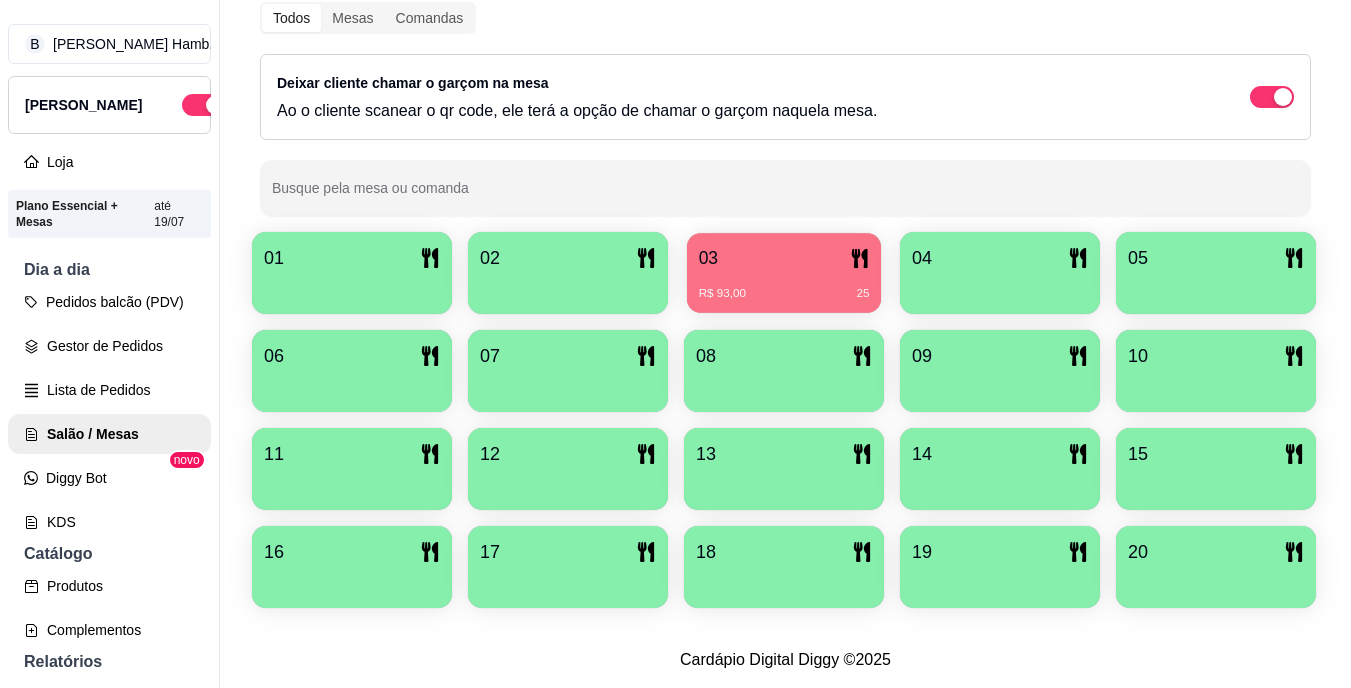 click on "03" at bounding box center [784, 258] 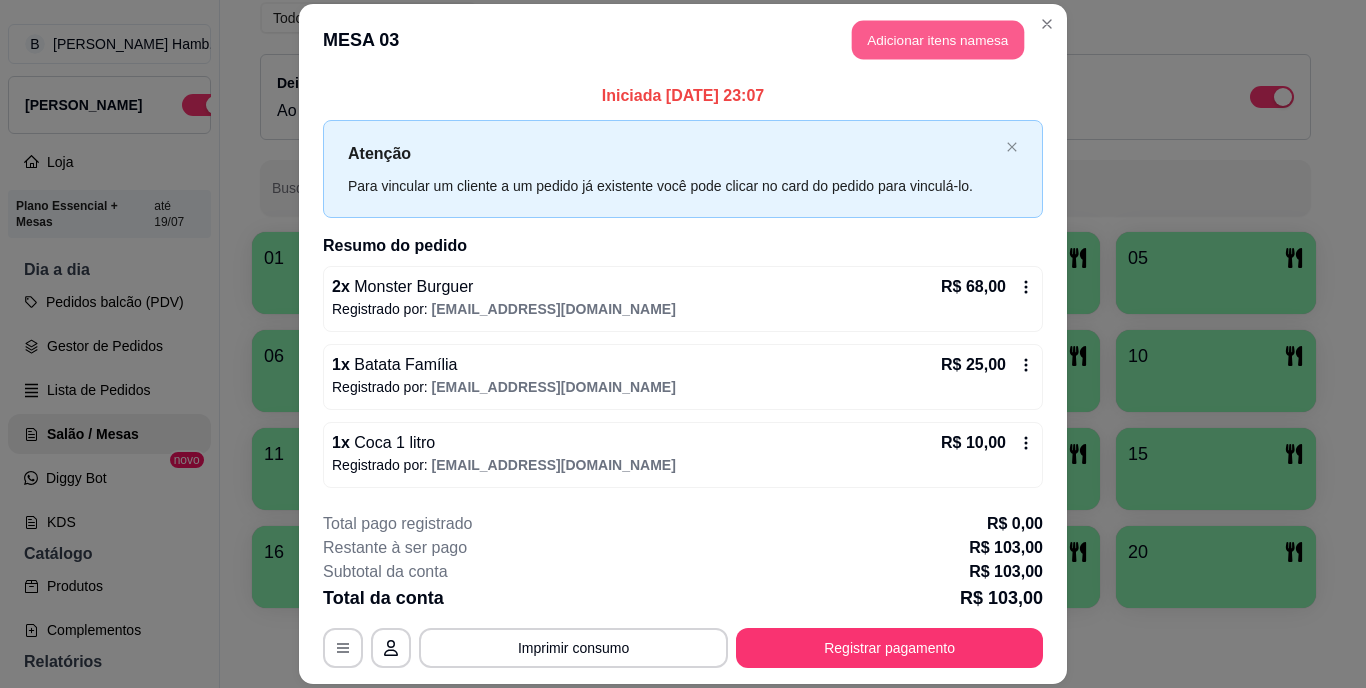 click on "Adicionar itens na  mesa" at bounding box center [938, 40] 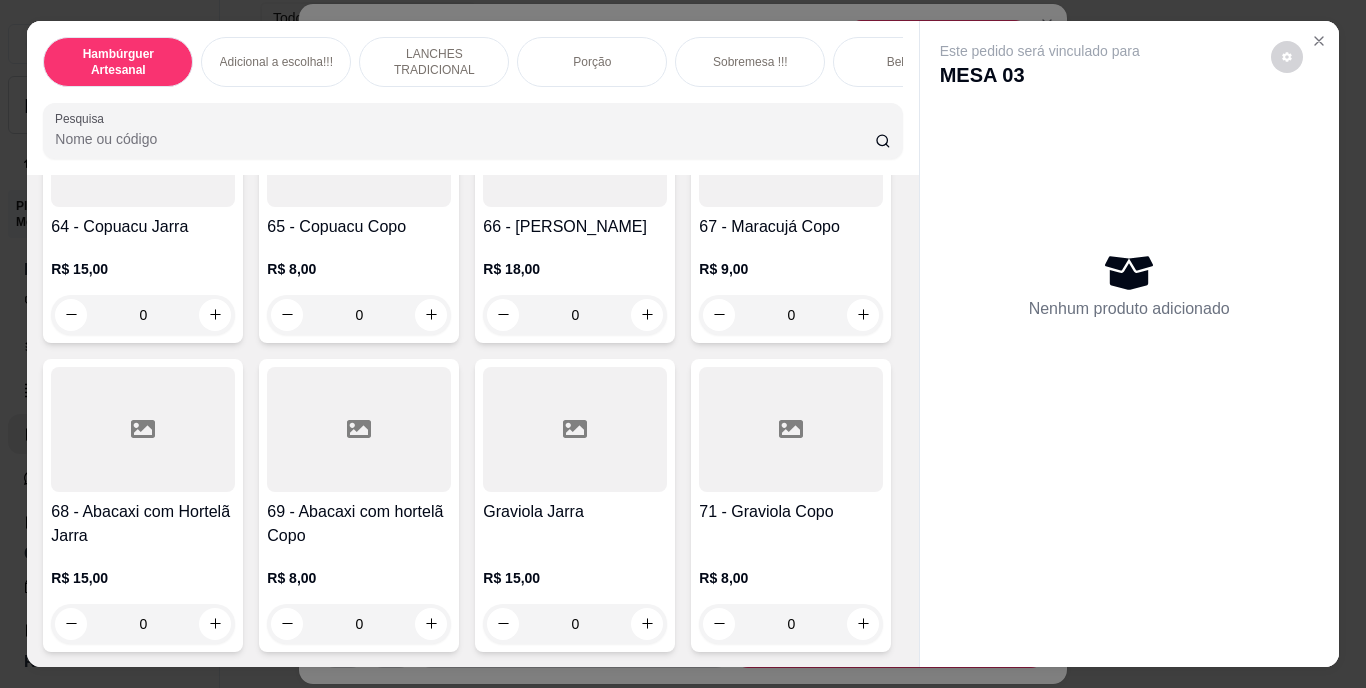 scroll, scrollTop: 7080, scrollLeft: 0, axis: vertical 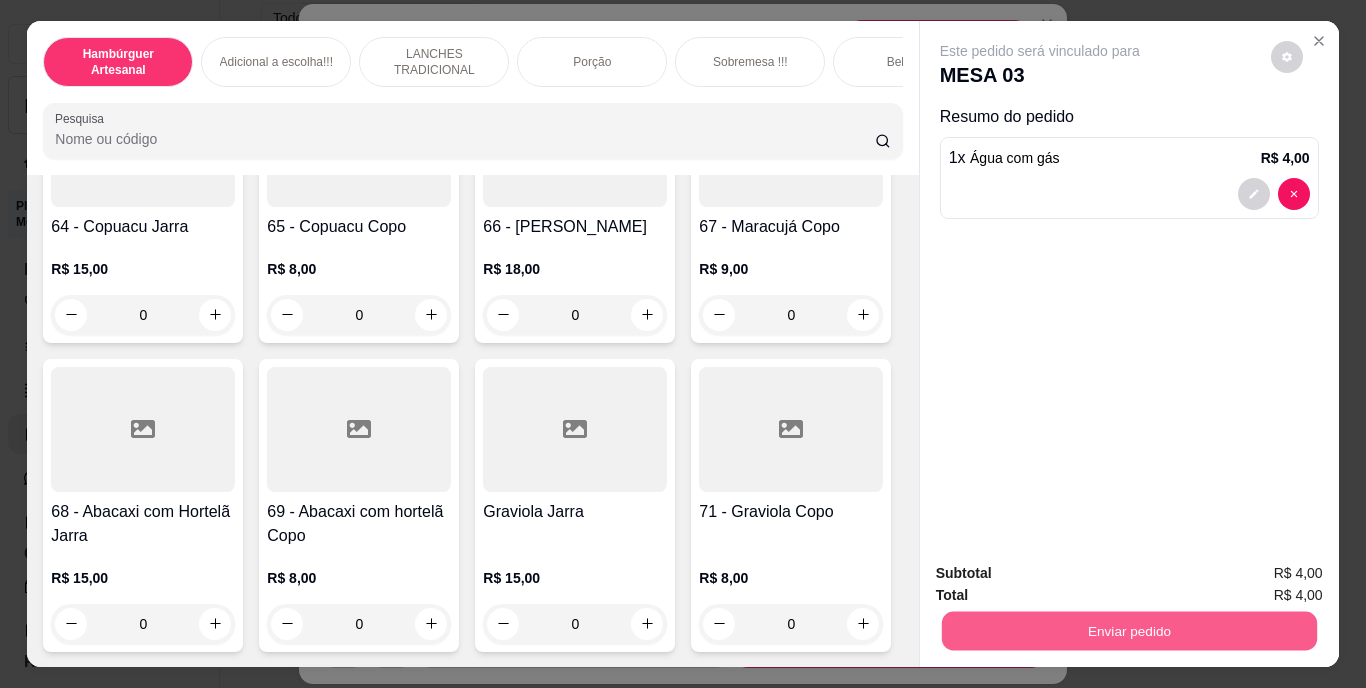 click on "Enviar pedido" at bounding box center (1128, 631) 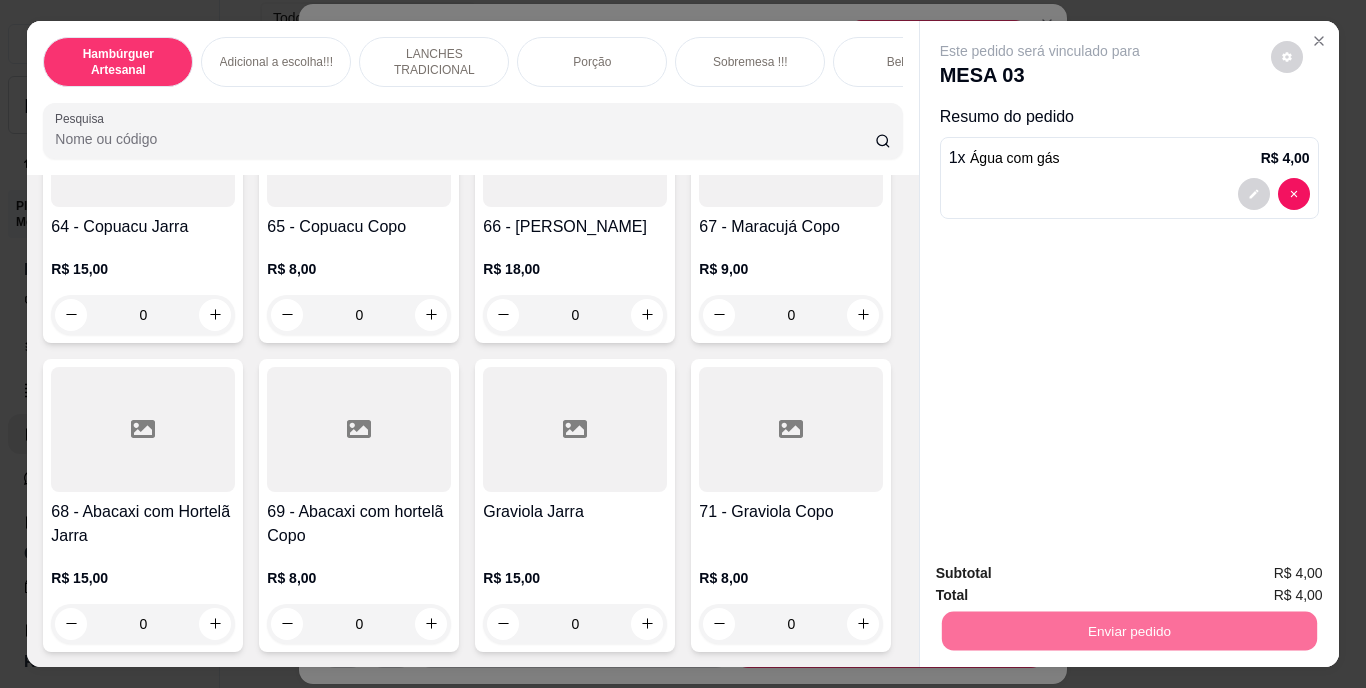 click on "Não registrar e enviar pedido" at bounding box center [1063, 574] 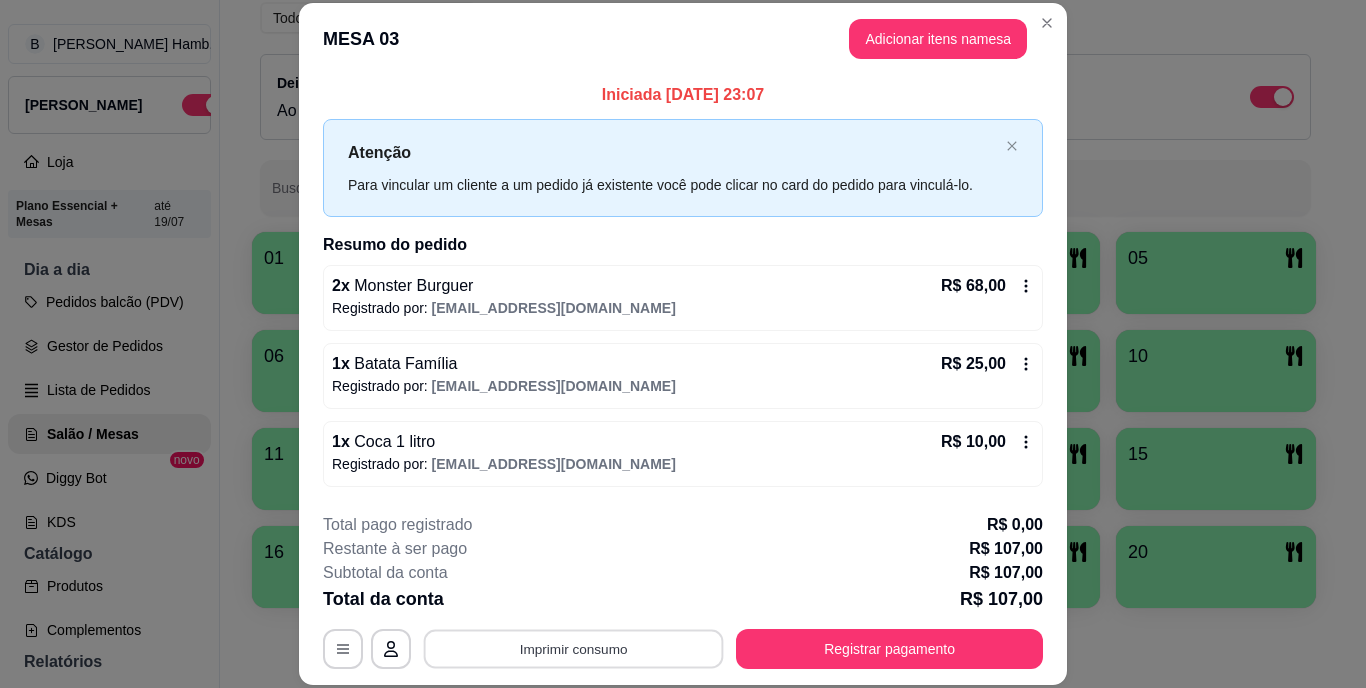 click on "Imprimir consumo" at bounding box center (574, 648) 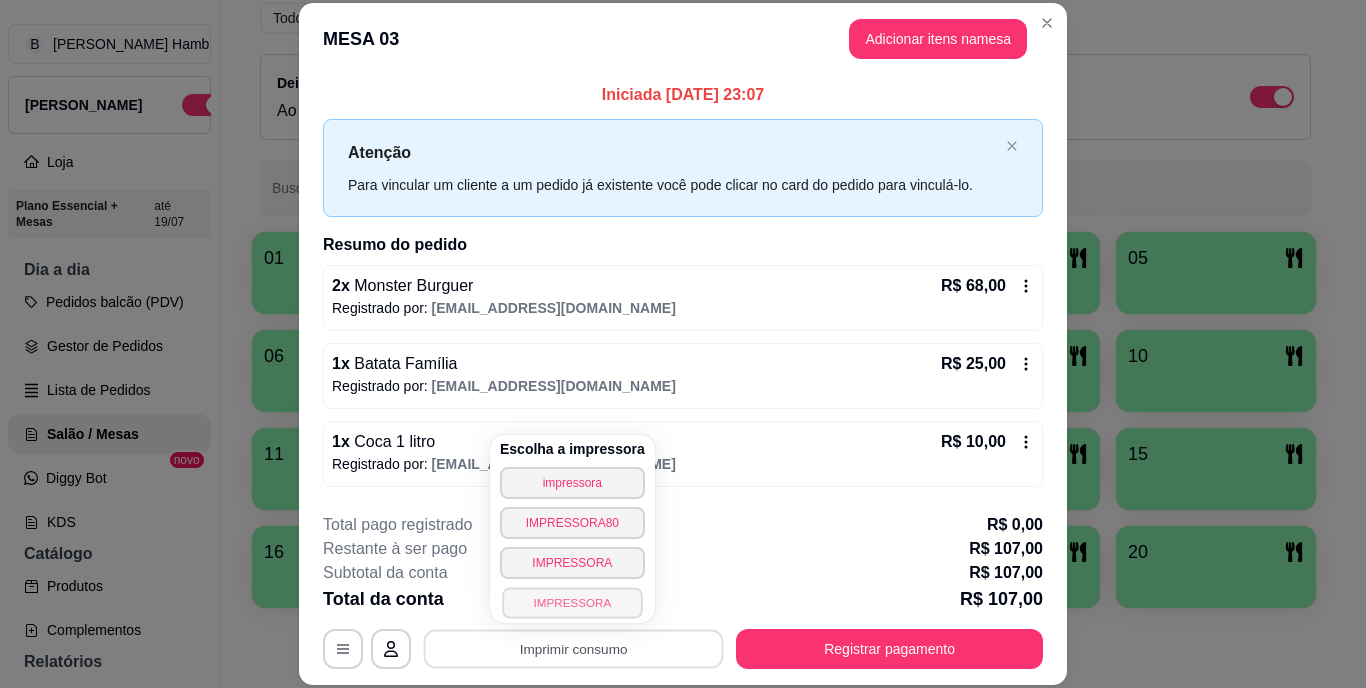 click on "IMPRESSORA" at bounding box center [572, 602] 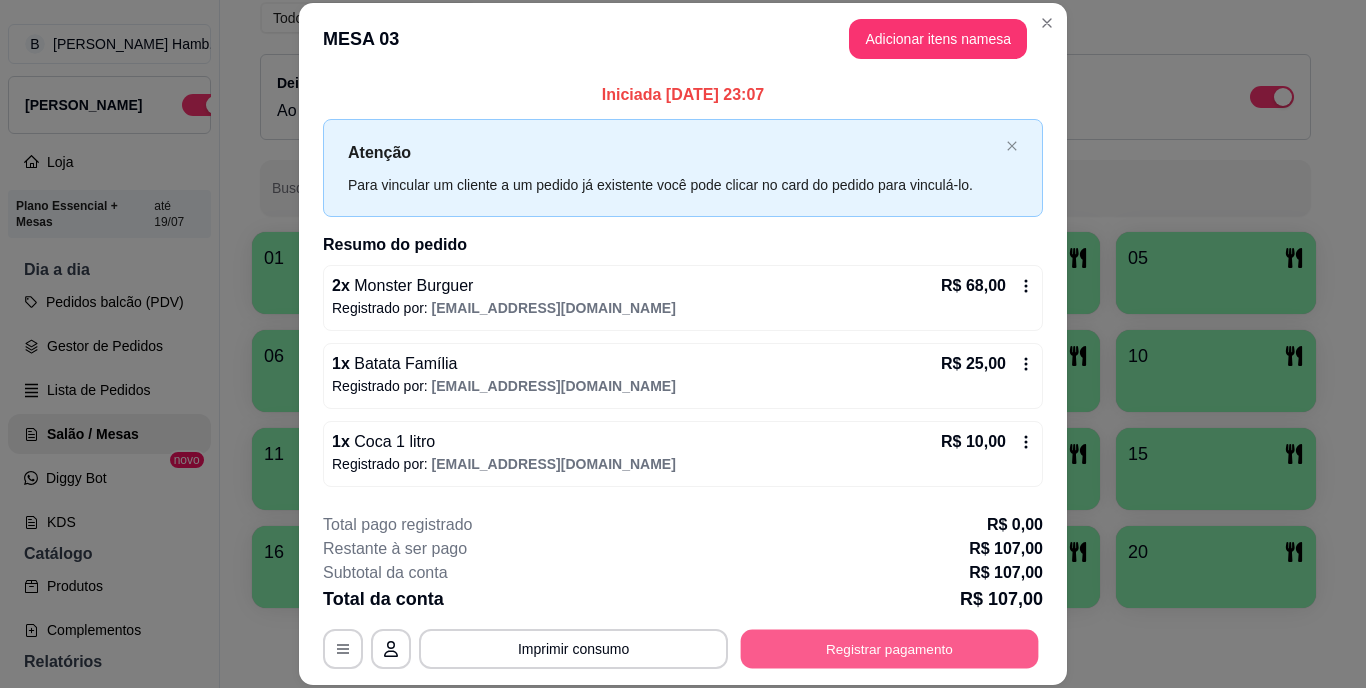 click on "Registrar pagamento" at bounding box center (890, 648) 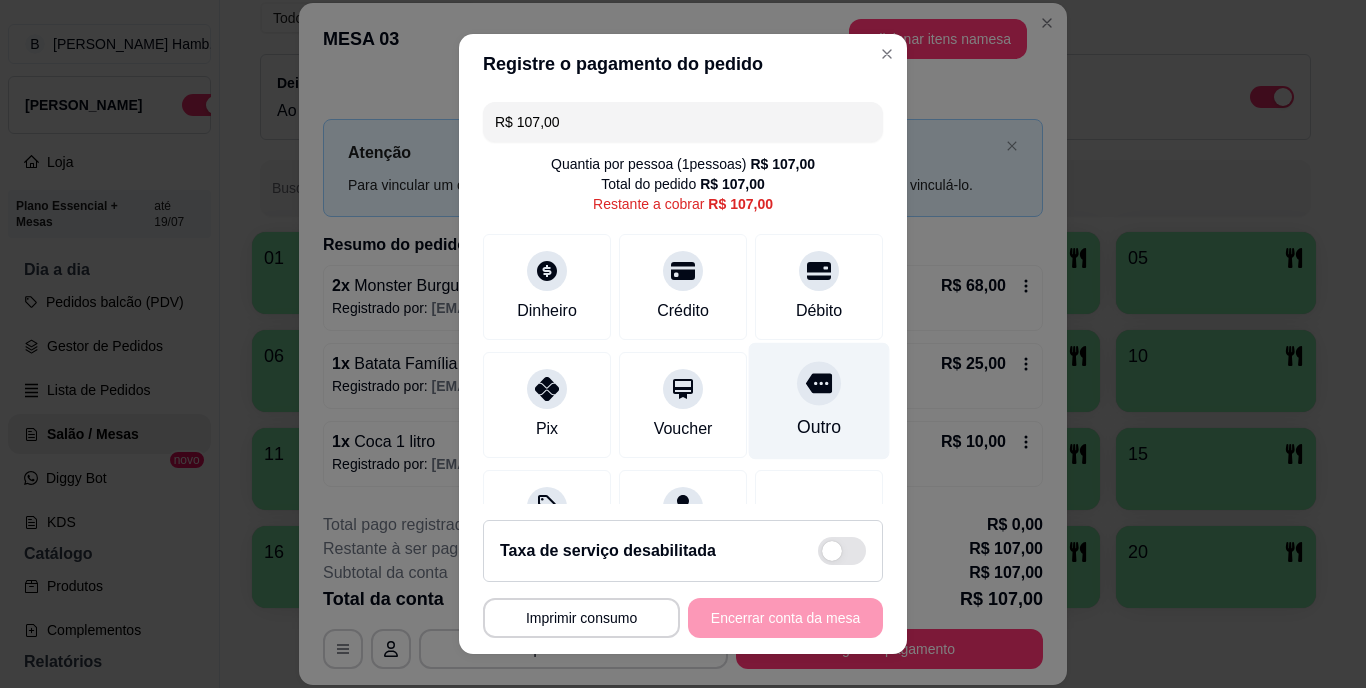 click on "Outro" at bounding box center [819, 401] 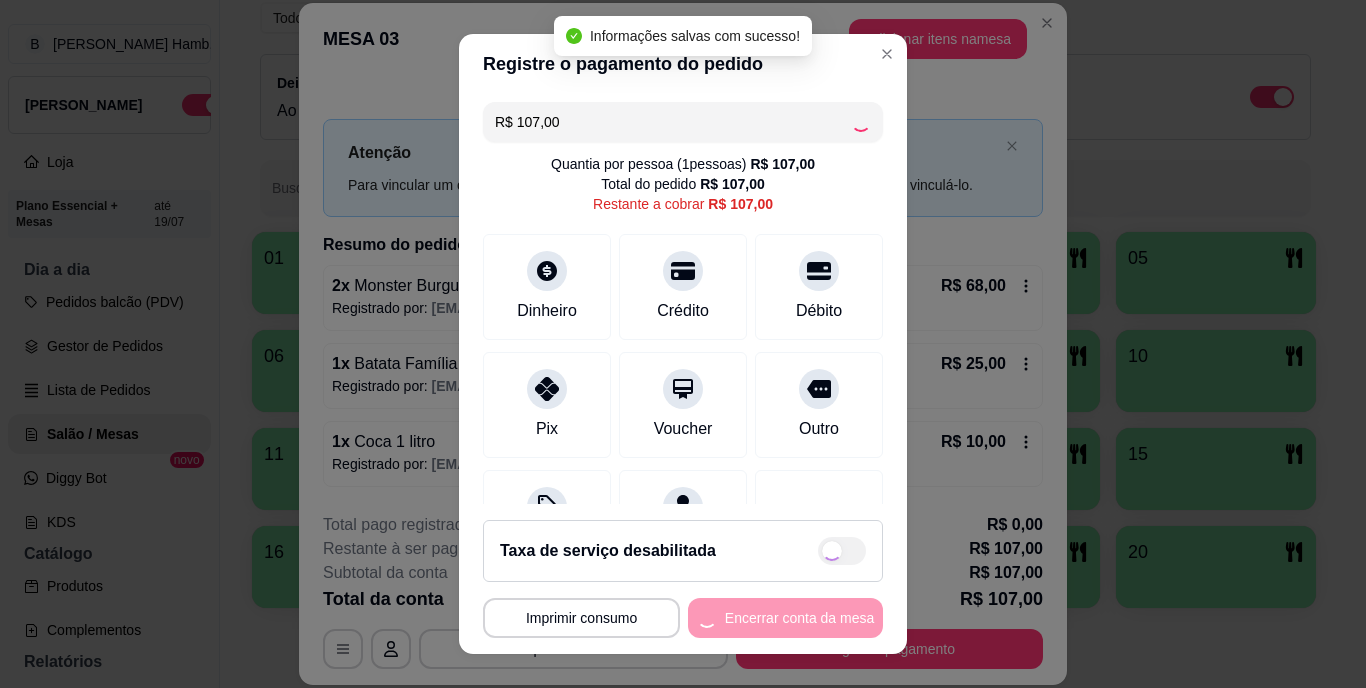 type on "R$ 0,00" 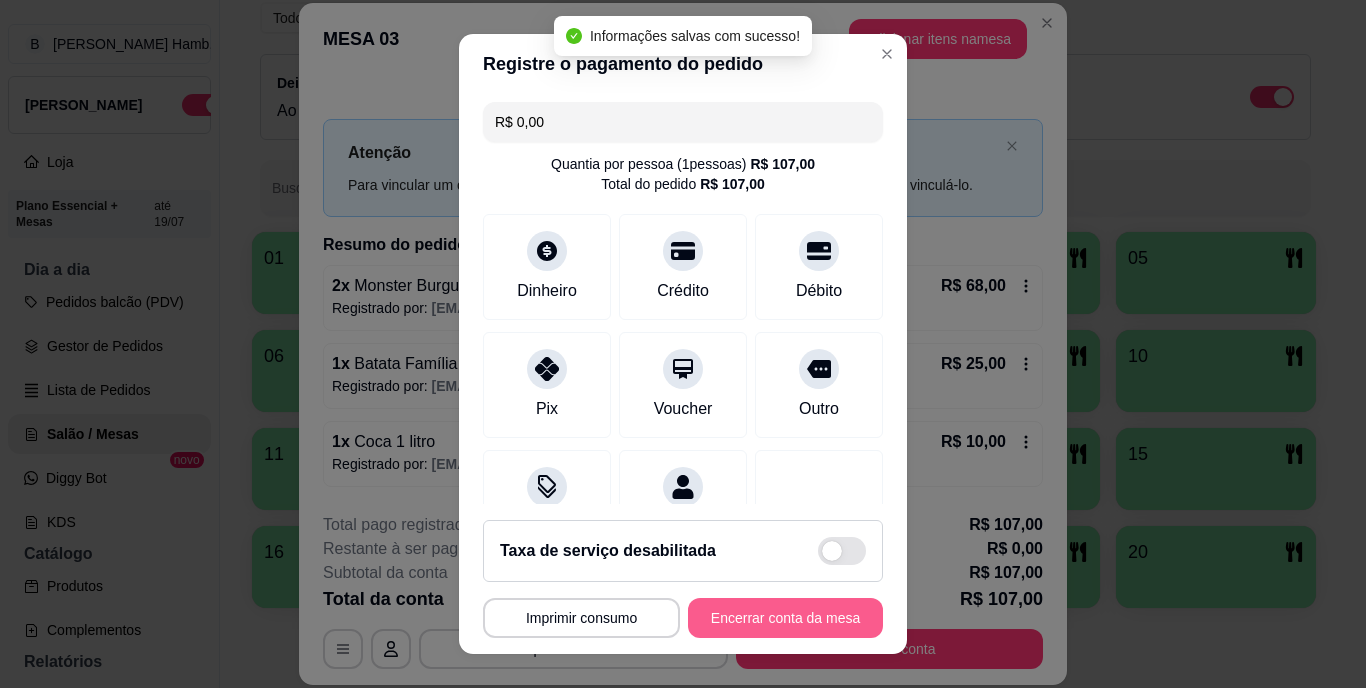 click on "Encerrar conta da mesa" at bounding box center (785, 618) 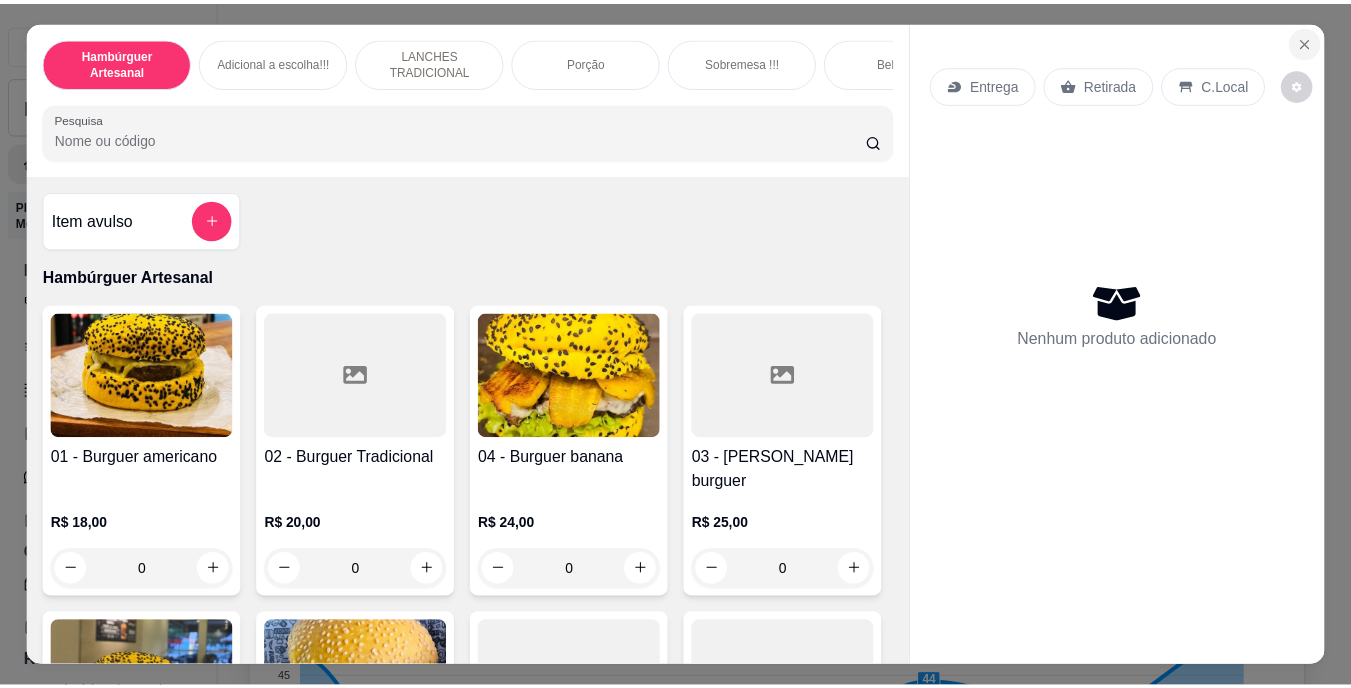 scroll, scrollTop: 0, scrollLeft: 0, axis: both 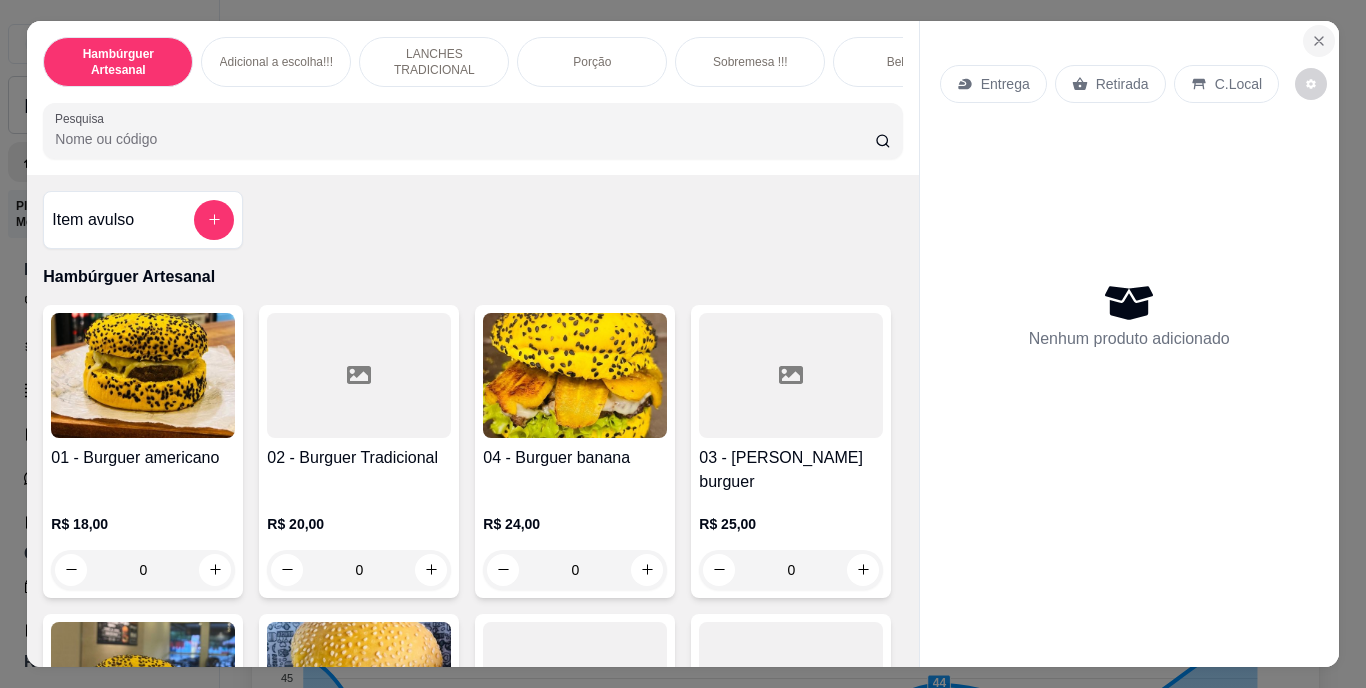 click 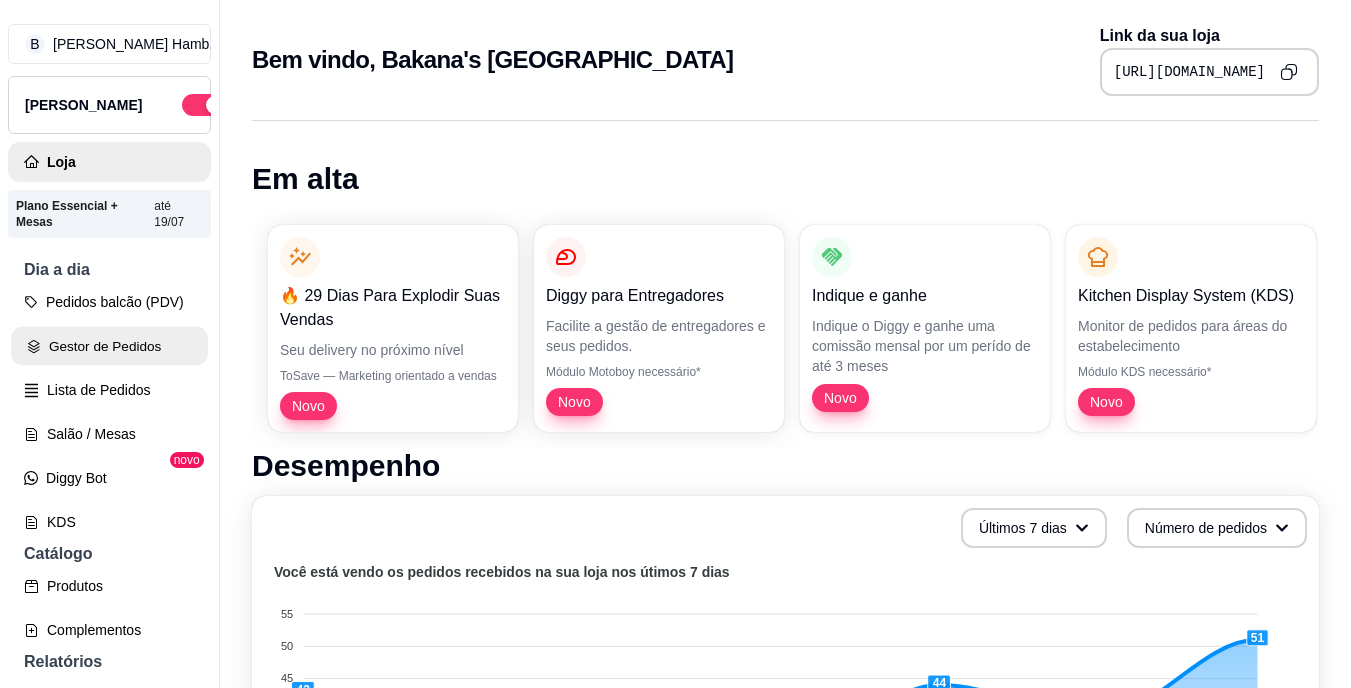 click on "Gestor de Pedidos" at bounding box center [109, 346] 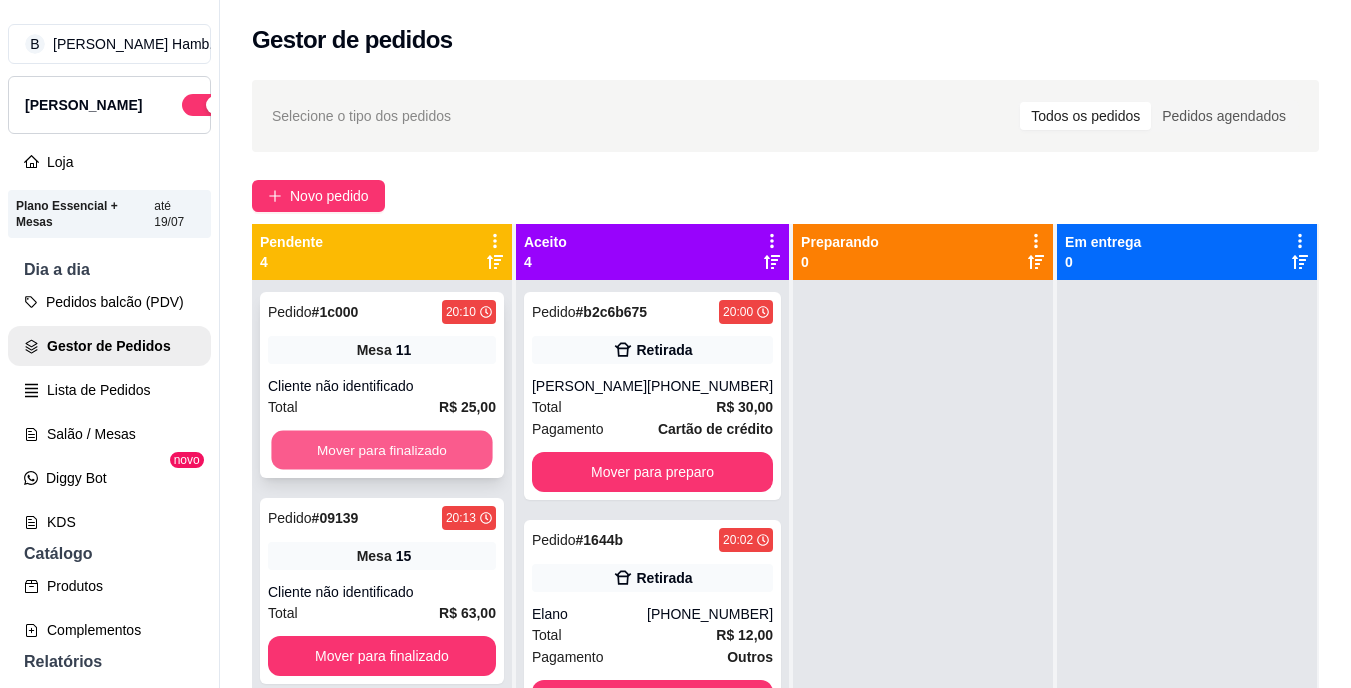 click on "Mover para finalizado" at bounding box center [381, 450] 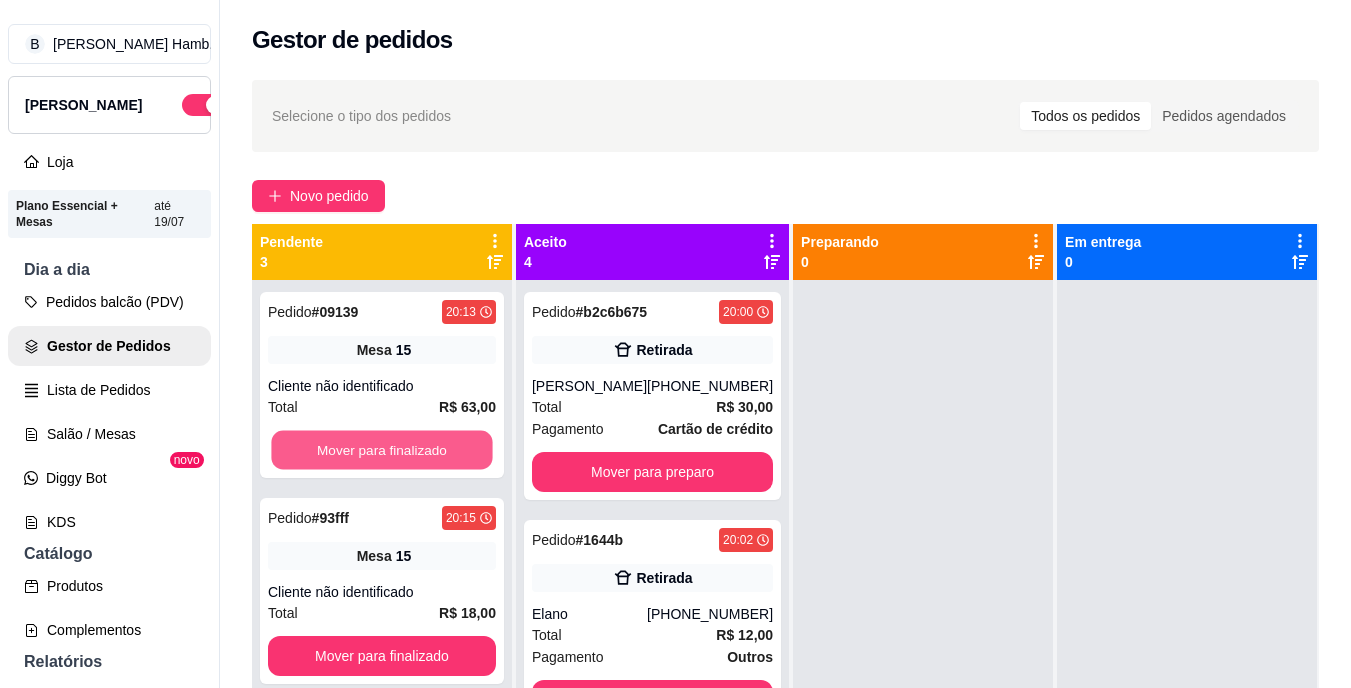 click on "Mover para finalizado" at bounding box center [381, 450] 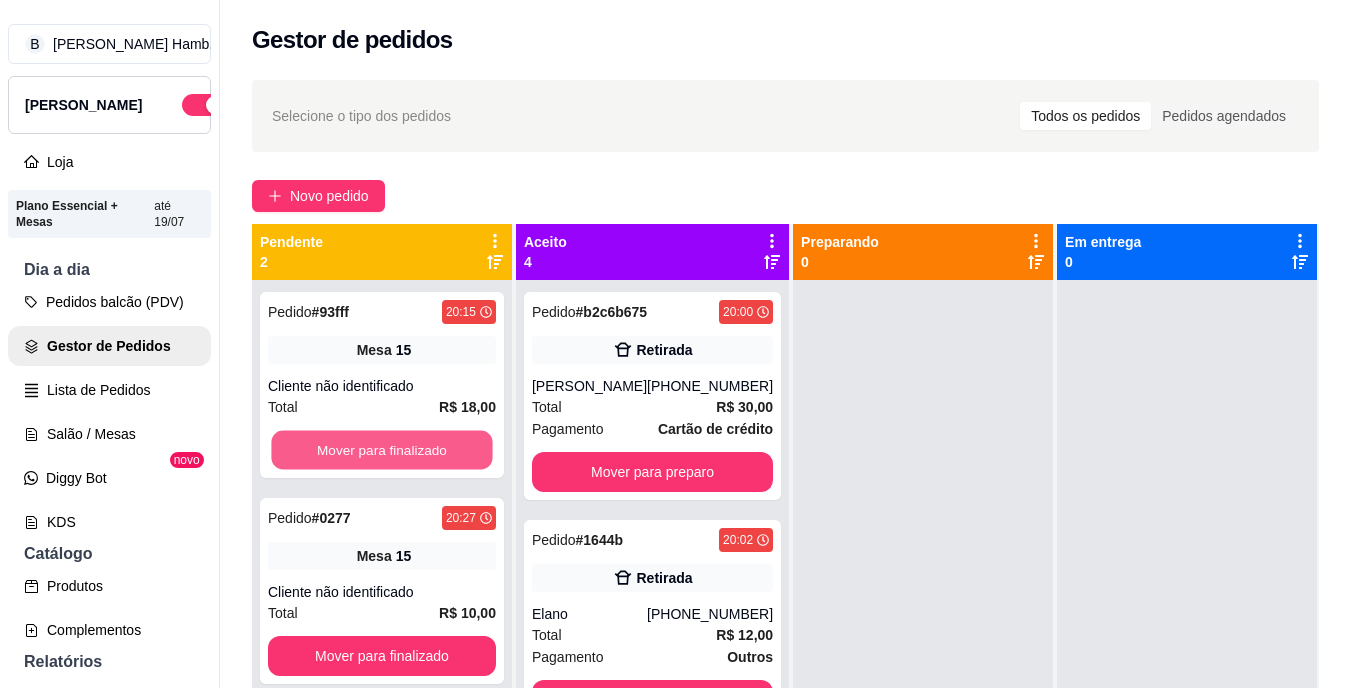 click on "Mover para finalizado" at bounding box center (381, 450) 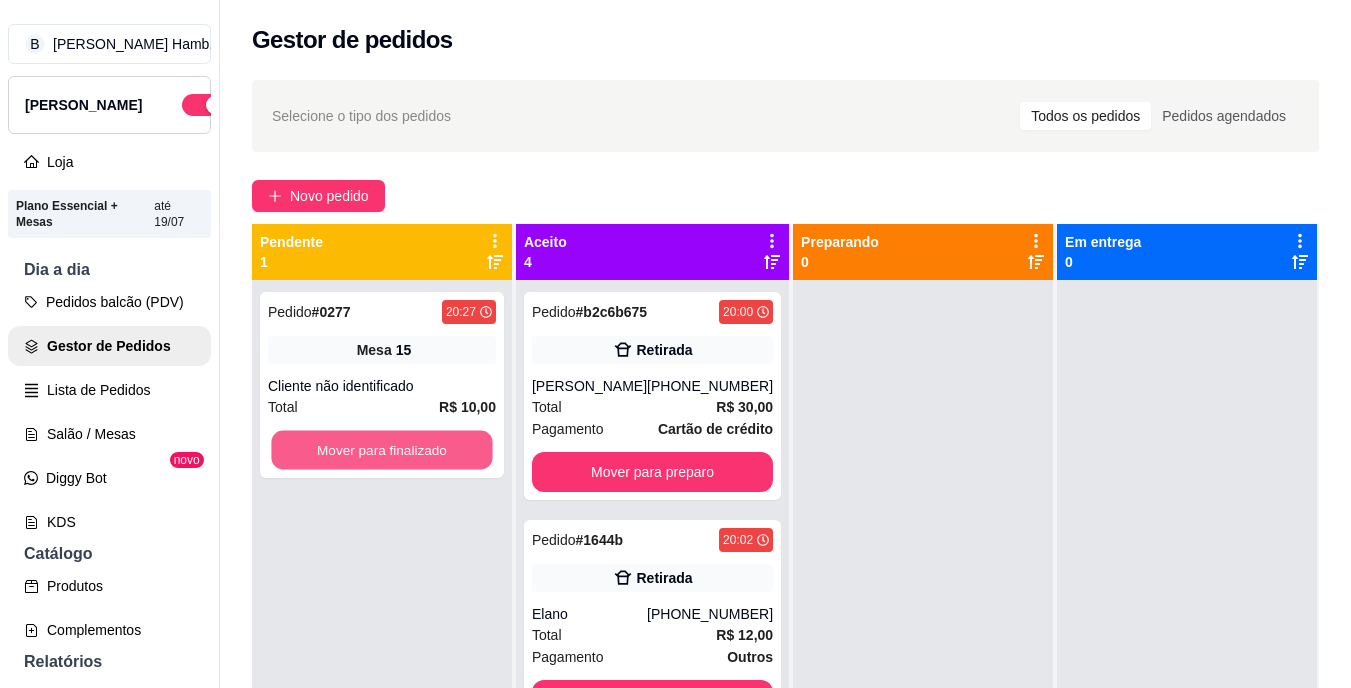 click on "Mover para finalizado" at bounding box center (381, 450) 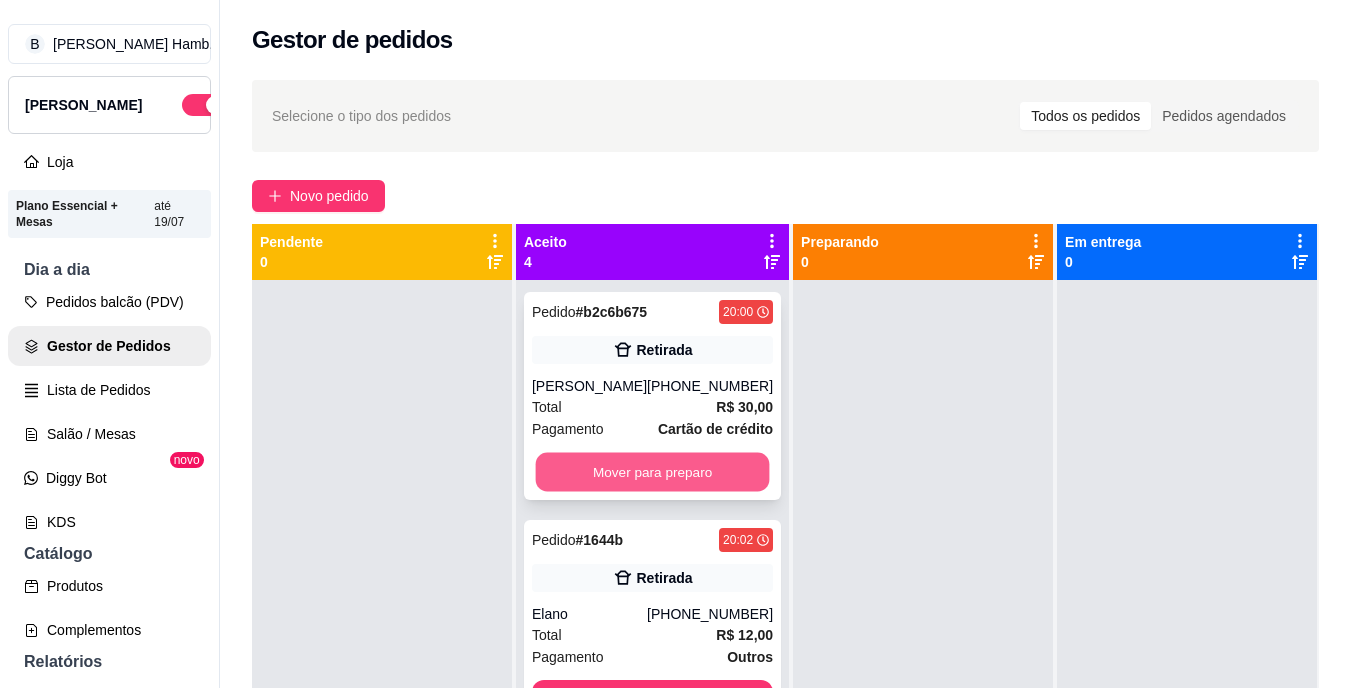 click on "Mover para preparo" at bounding box center (653, 472) 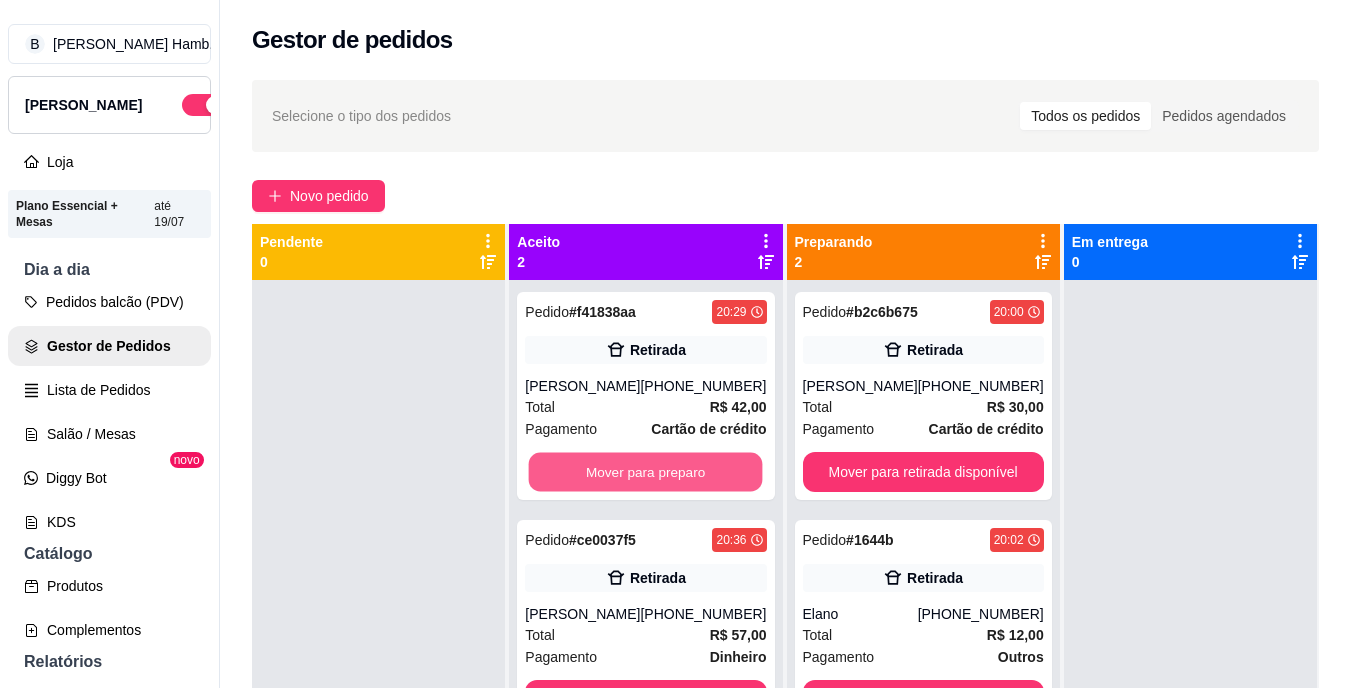 click on "Mover para preparo" at bounding box center (646, 472) 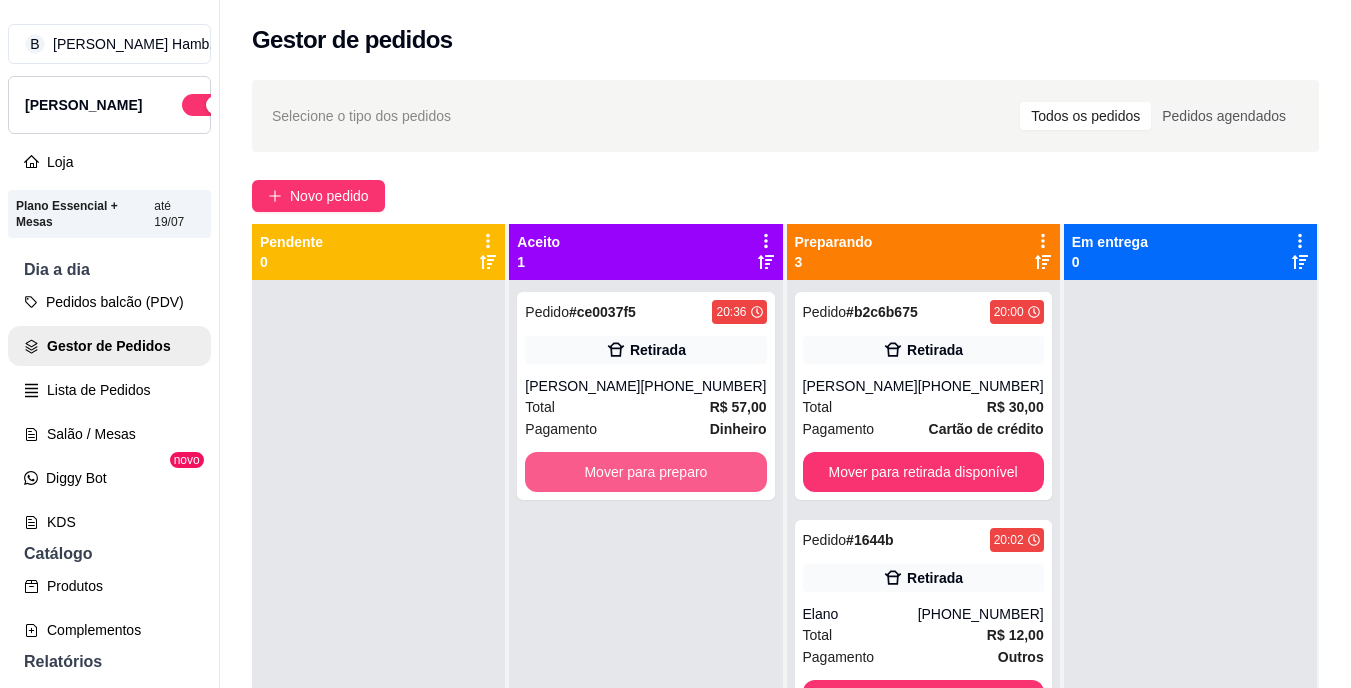 click on "Mover para preparo" at bounding box center (645, 472) 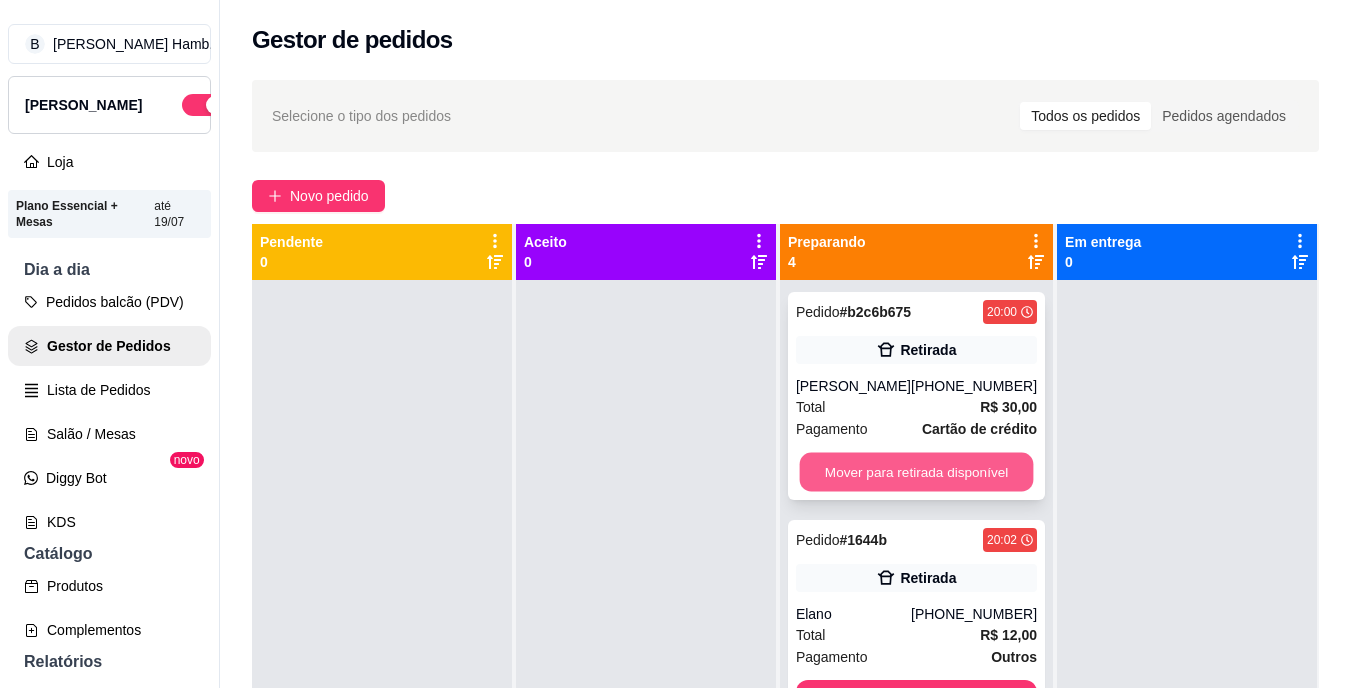 click on "Mover para retirada disponível" at bounding box center [916, 472] 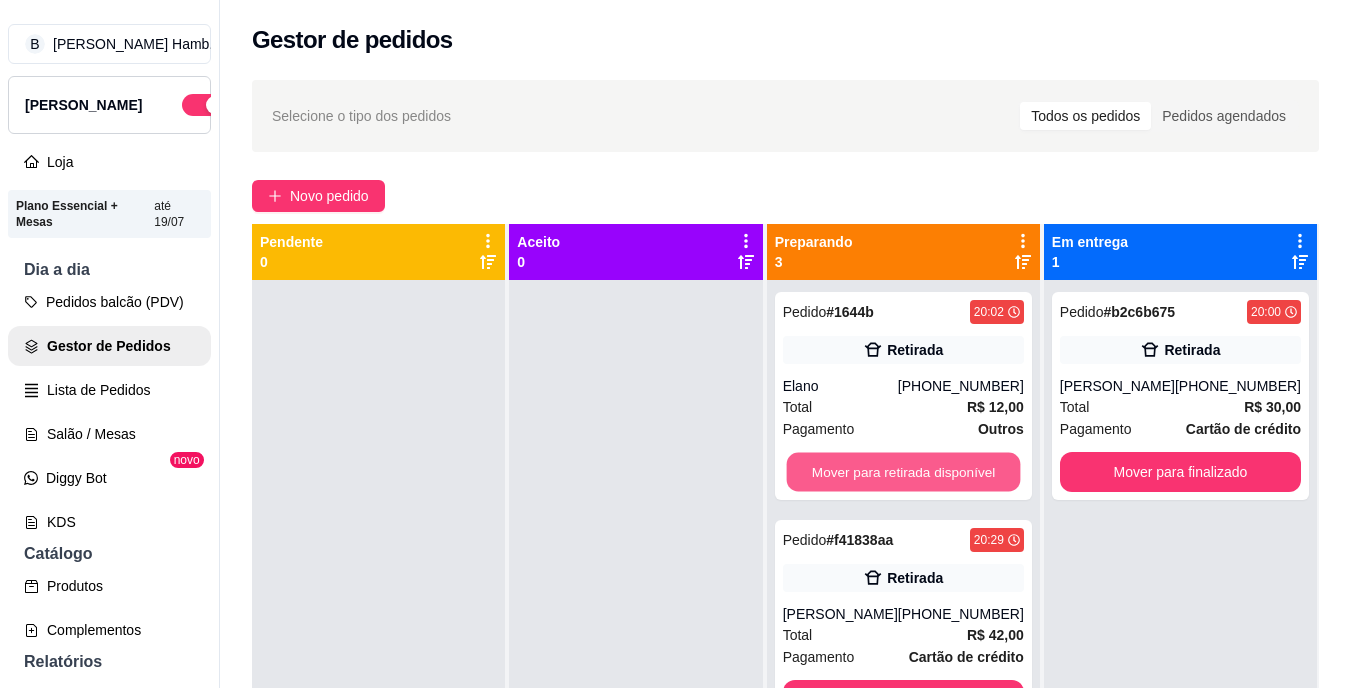 click on "Mover para retirada disponível" at bounding box center [903, 472] 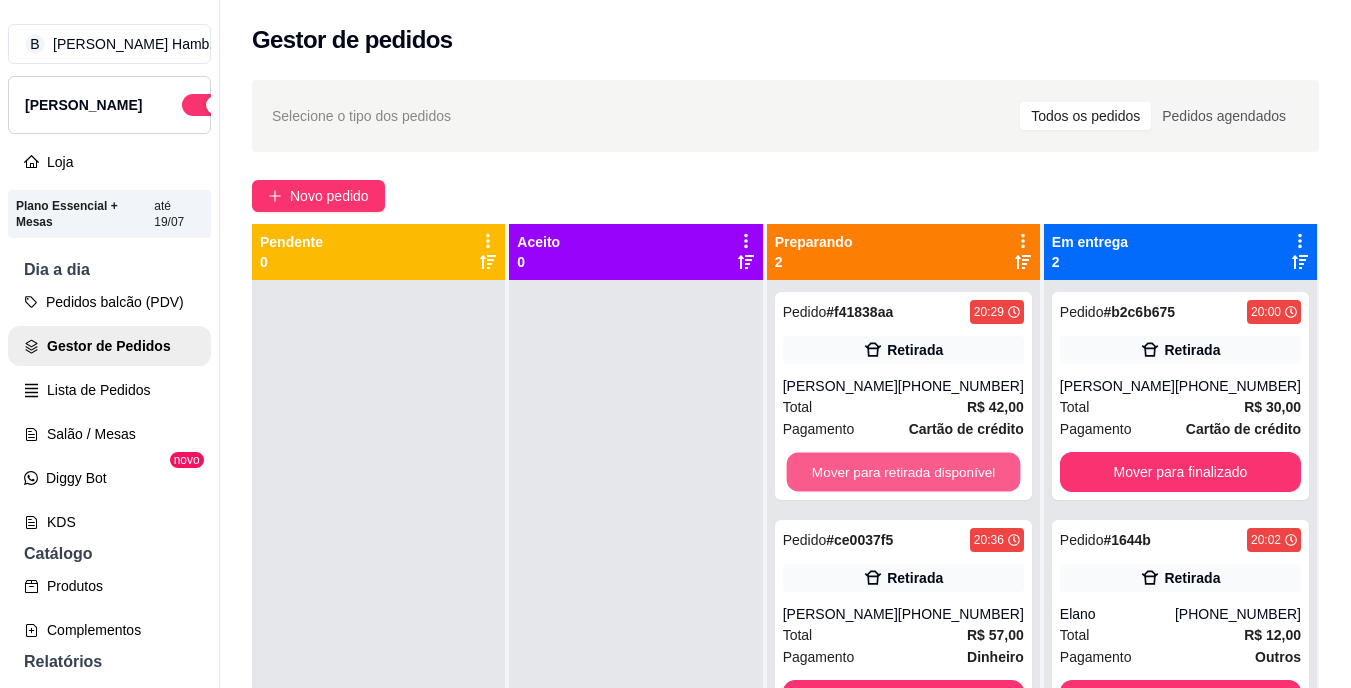 click on "Mover para retirada disponível" at bounding box center (903, 472) 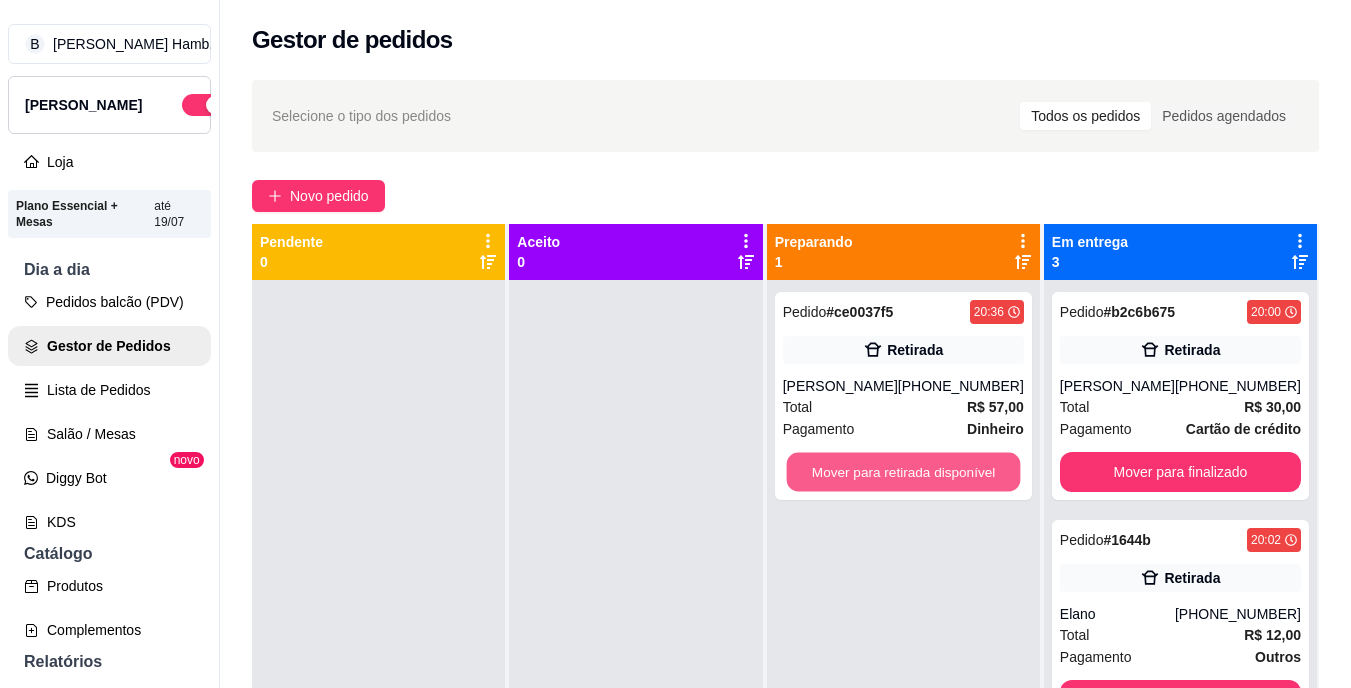 click on "Mover para retirada disponível" at bounding box center (903, 472) 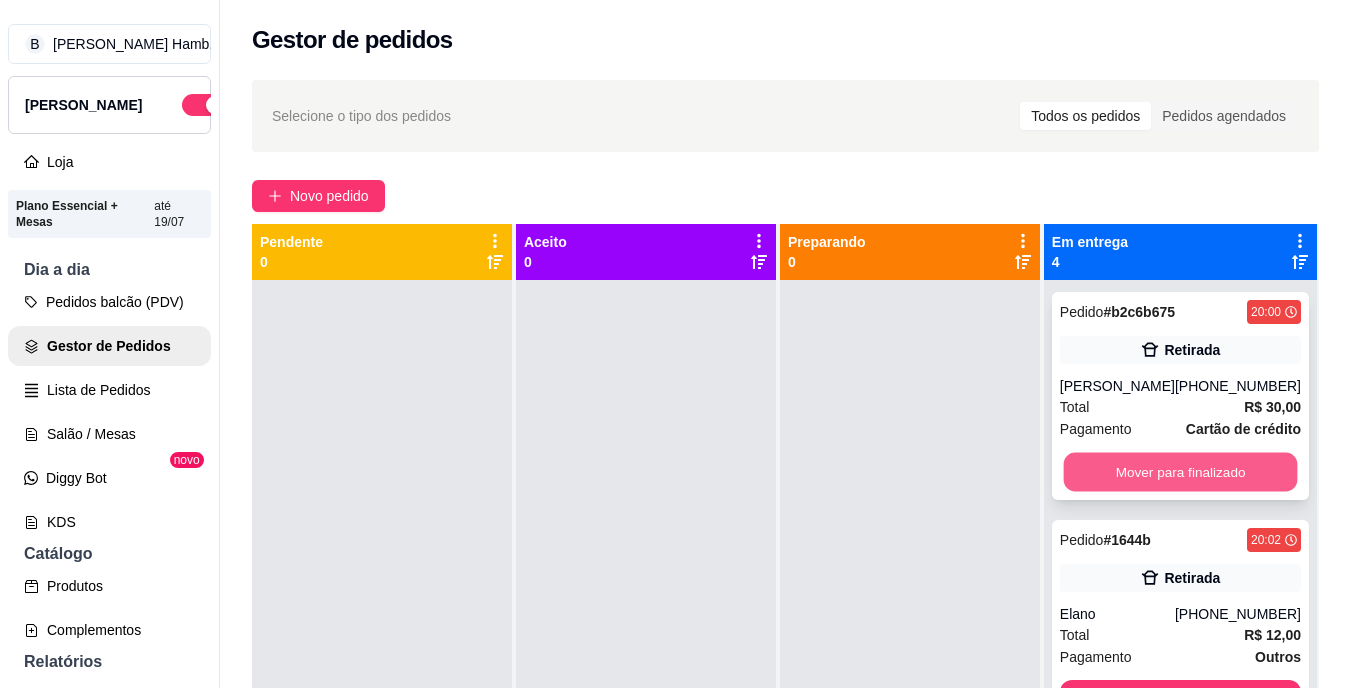 click on "Mover para finalizado" at bounding box center [1180, 472] 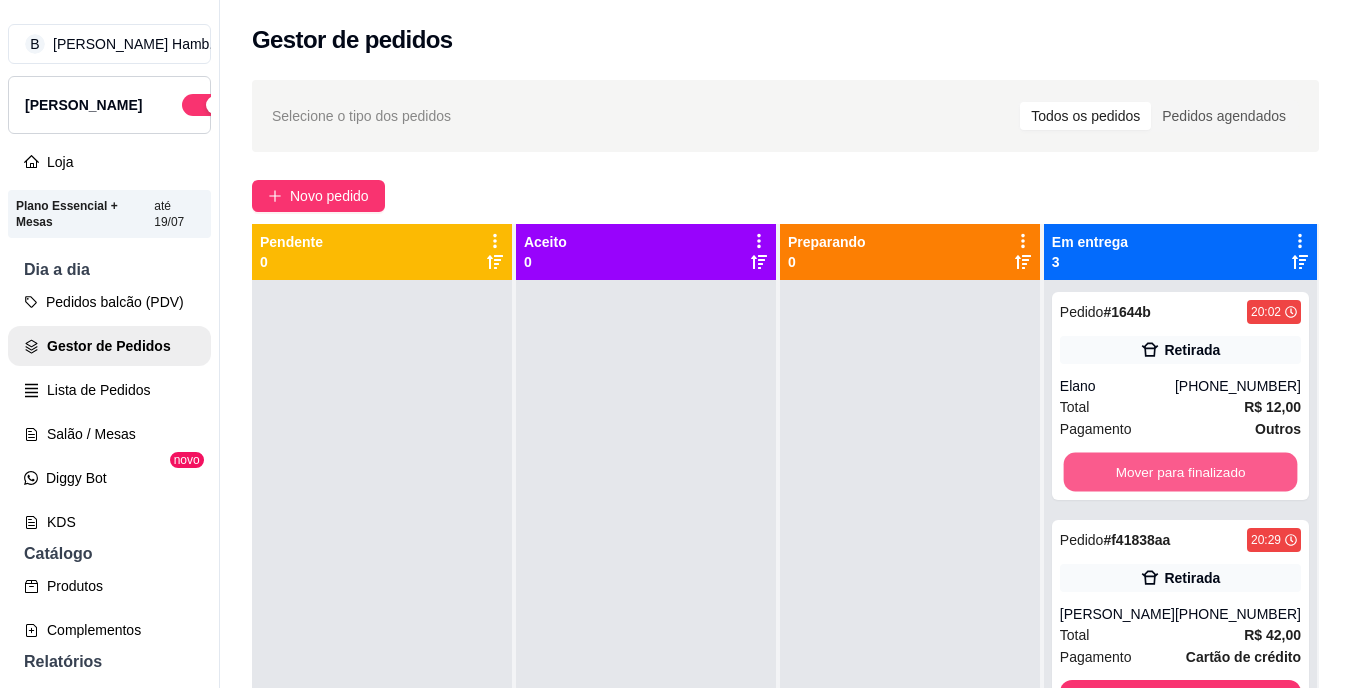 click on "Mover para finalizado" at bounding box center [1180, 472] 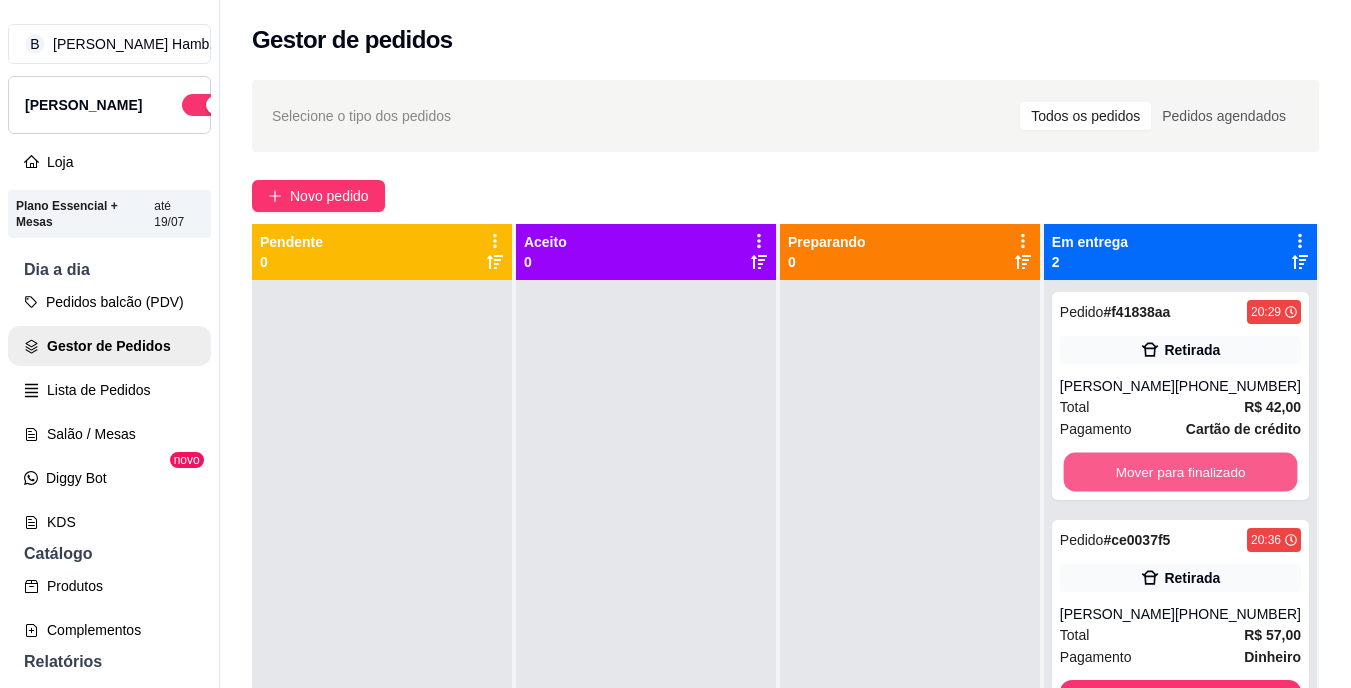 click on "Mover para finalizado" at bounding box center (1180, 472) 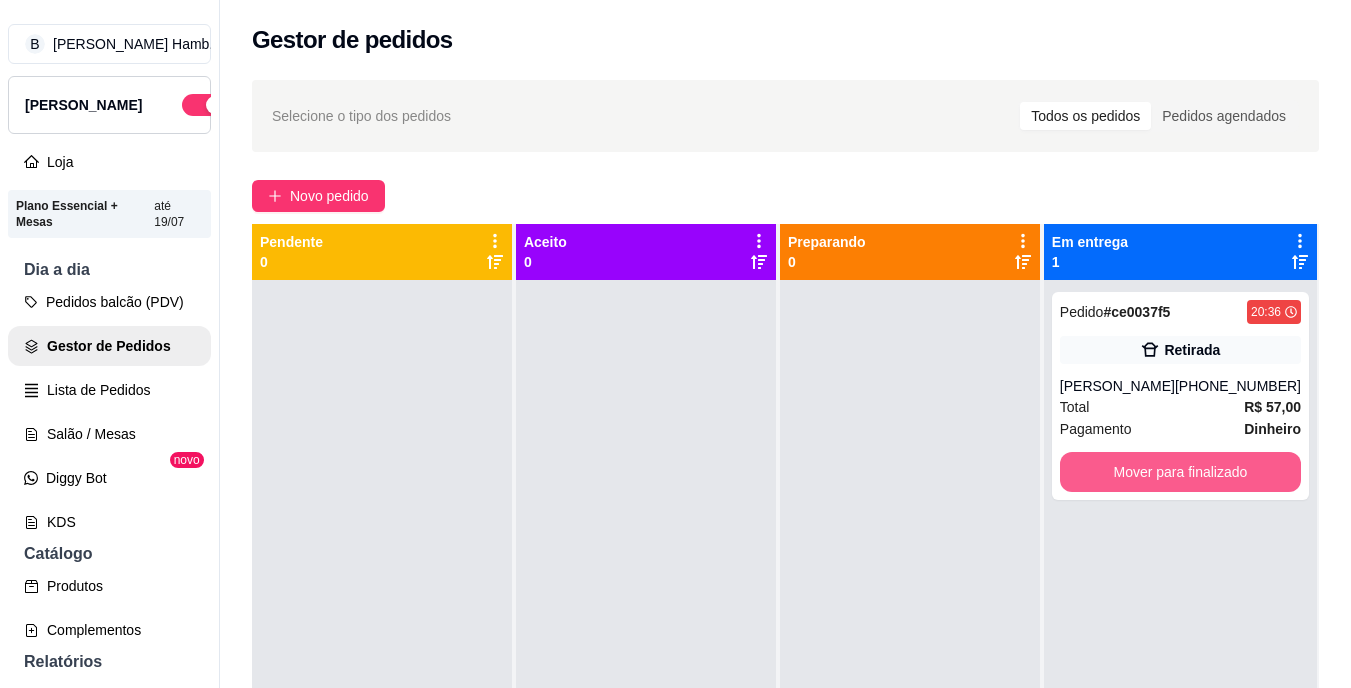 click on "Mover para finalizado" at bounding box center (1180, 472) 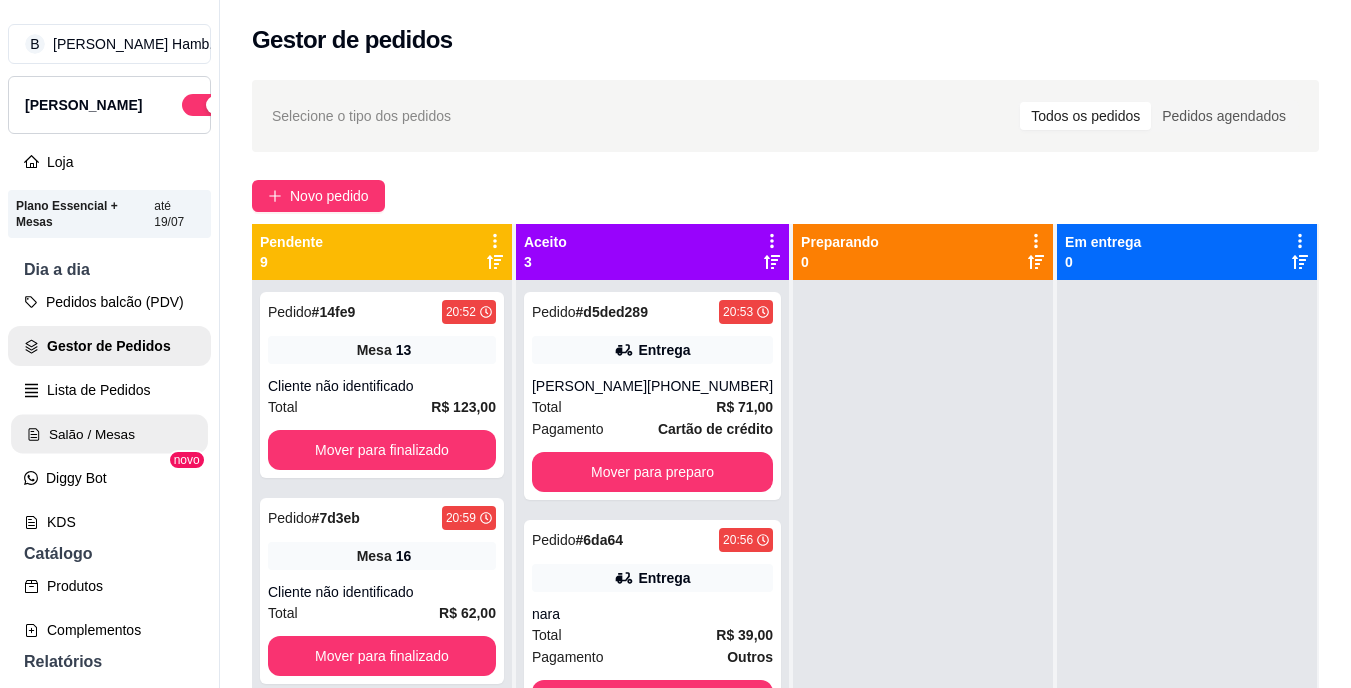click on "Salão / Mesas" at bounding box center [109, 434] 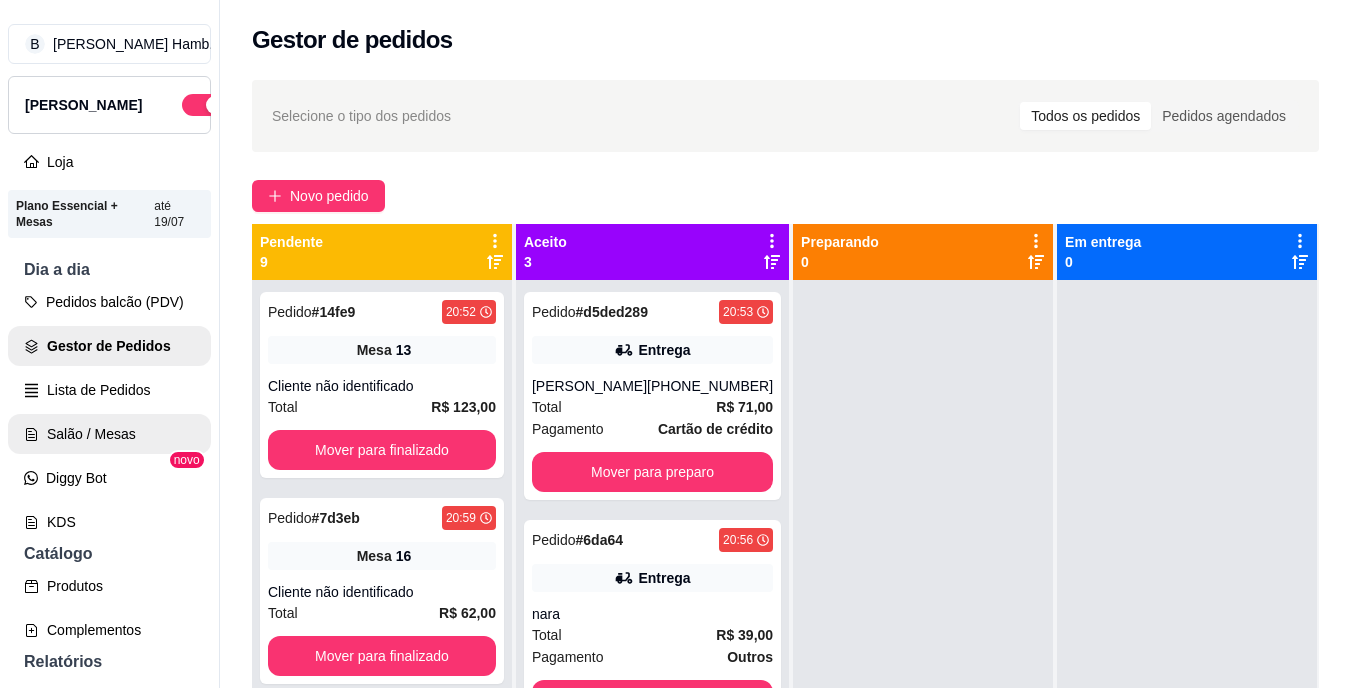 click on "Salão / Mesas" at bounding box center [109, 434] 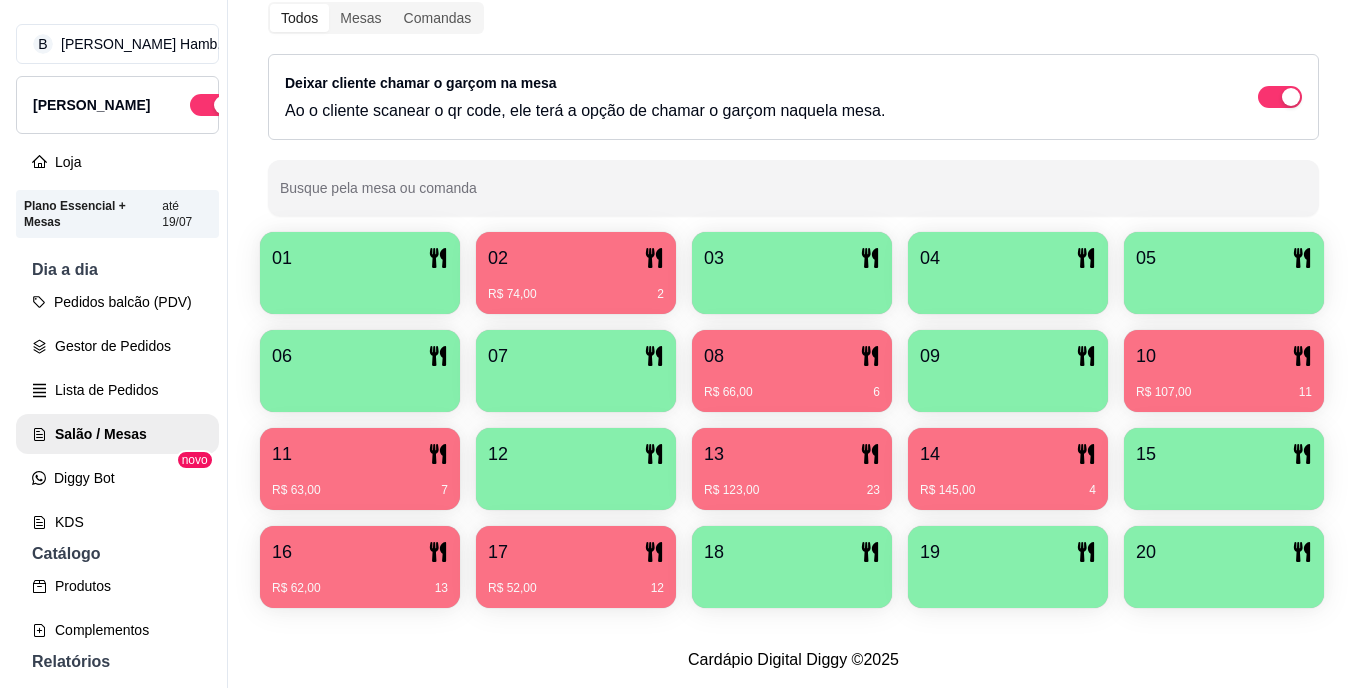 scroll, scrollTop: 370, scrollLeft: 0, axis: vertical 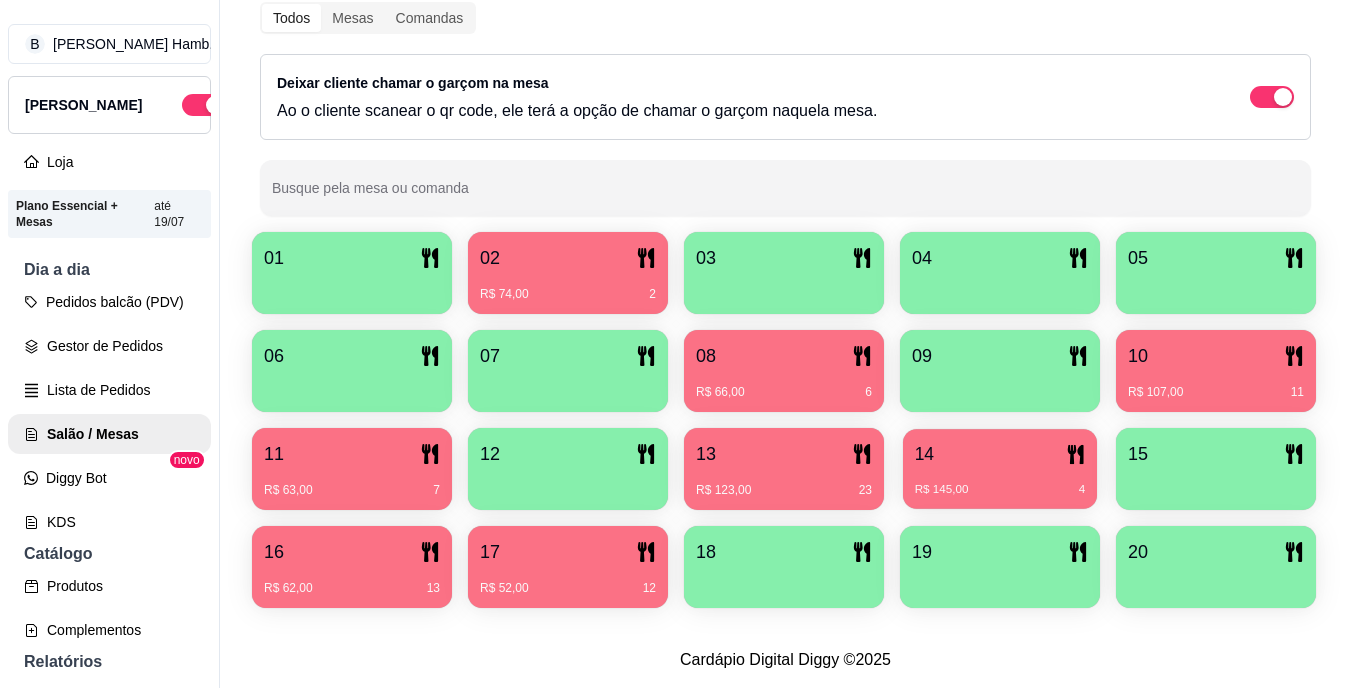click on "14" at bounding box center (1000, 454) 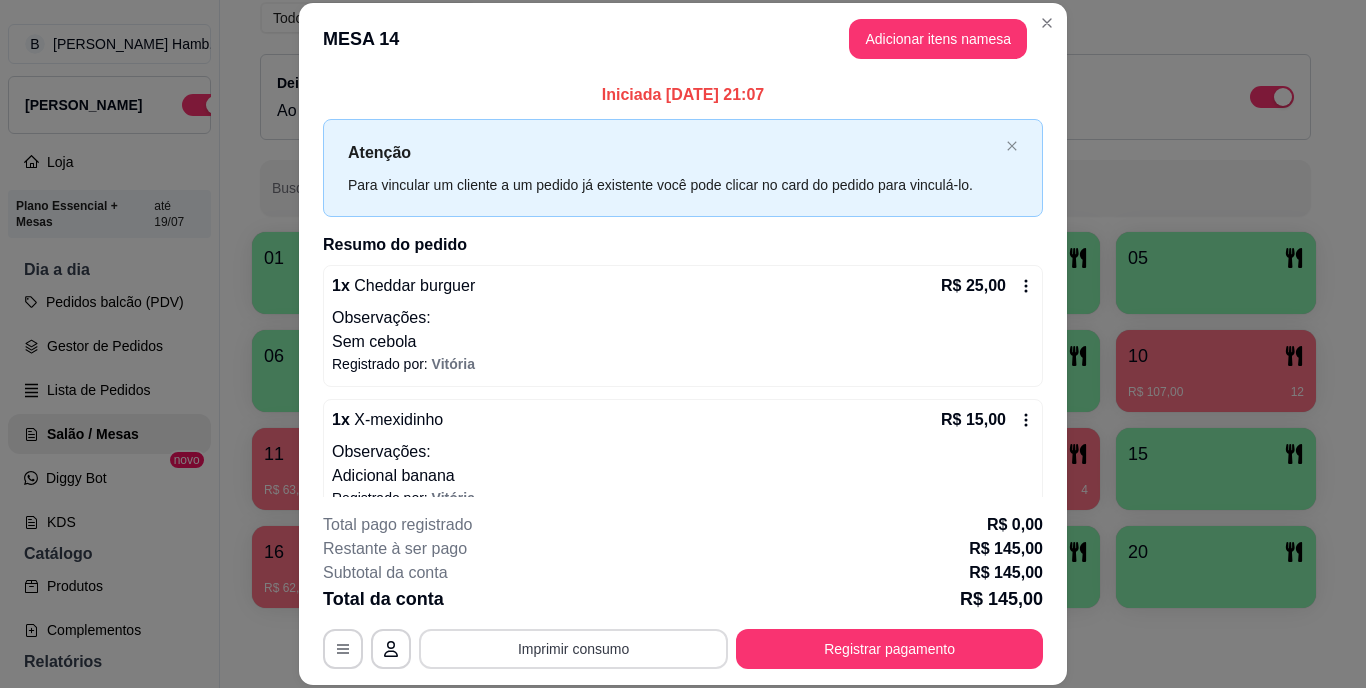 click on "Imprimir consumo" at bounding box center (573, 649) 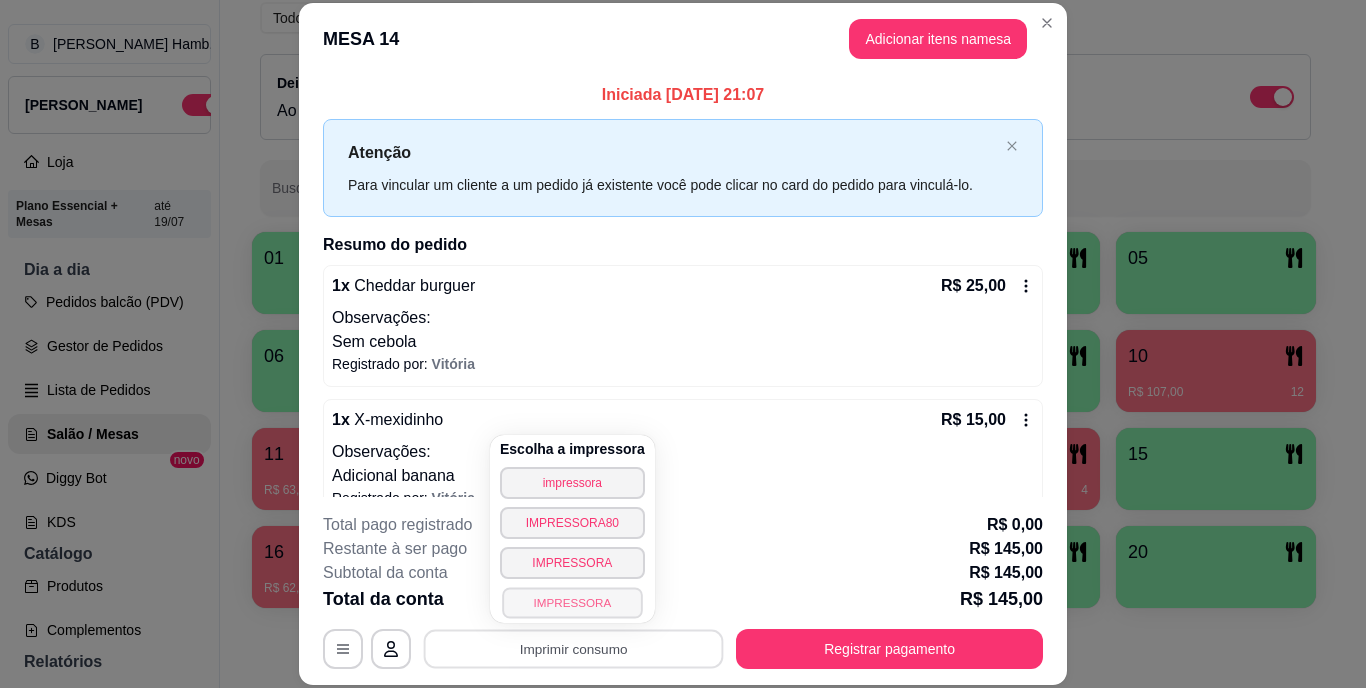 click on "IMPRESSORA" at bounding box center (572, 602) 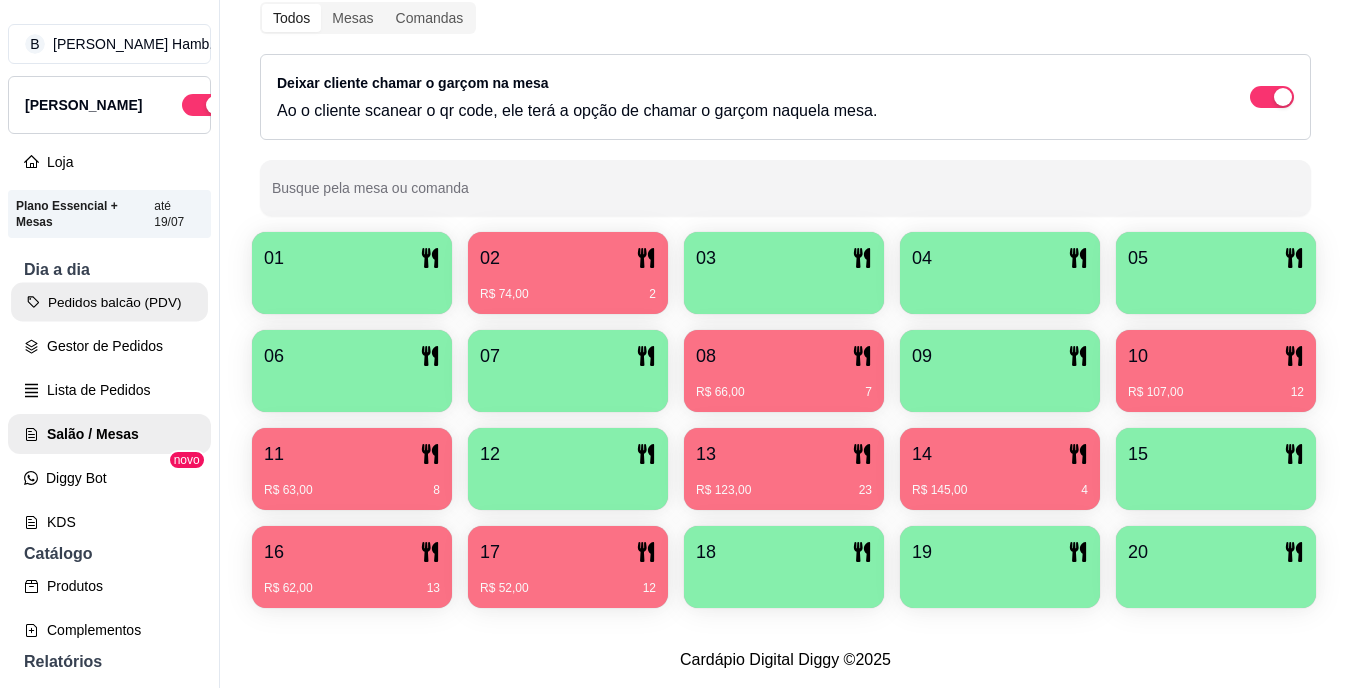 click on "Pedidos balcão (PDV)" at bounding box center (109, 302) 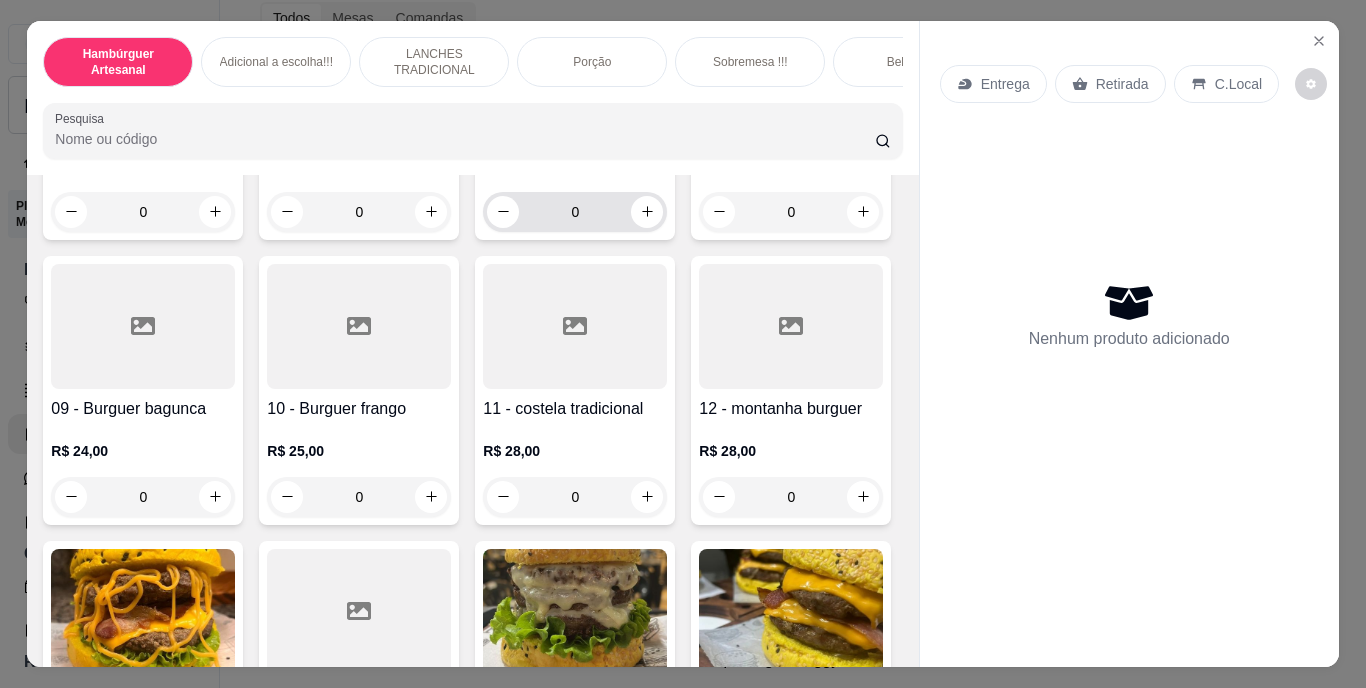 scroll, scrollTop: 866, scrollLeft: 0, axis: vertical 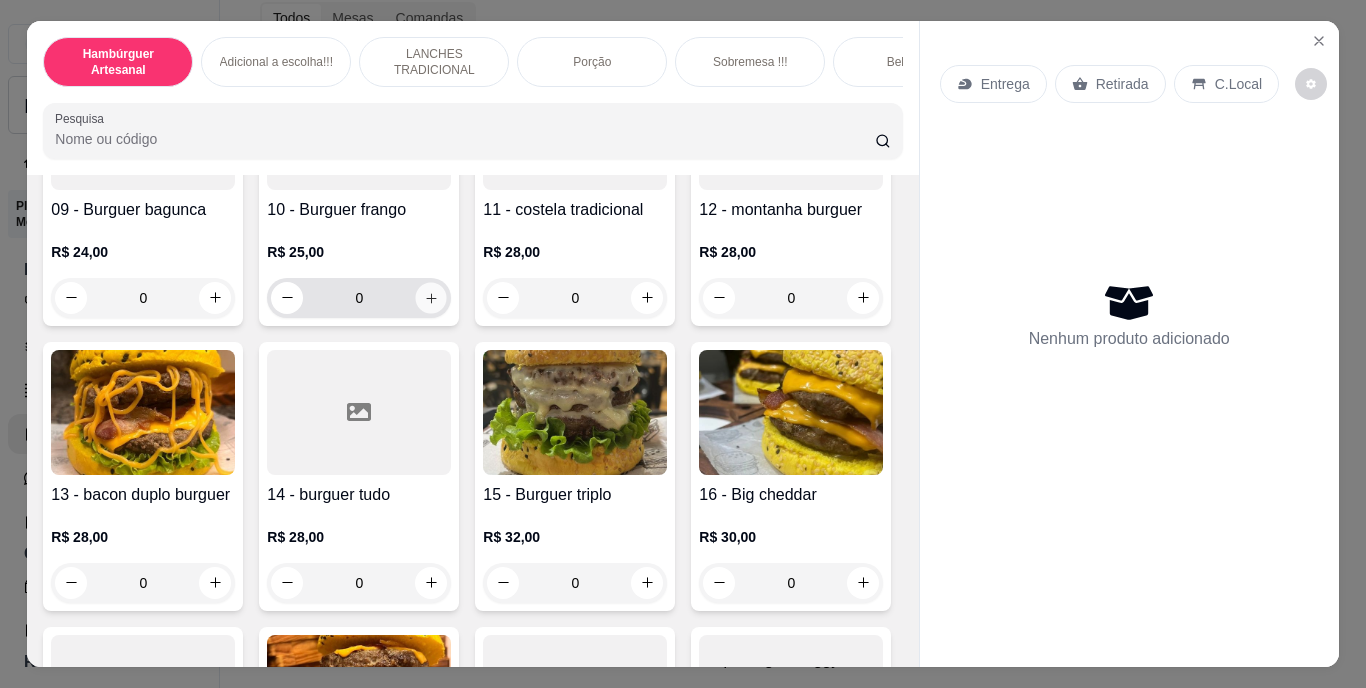 click 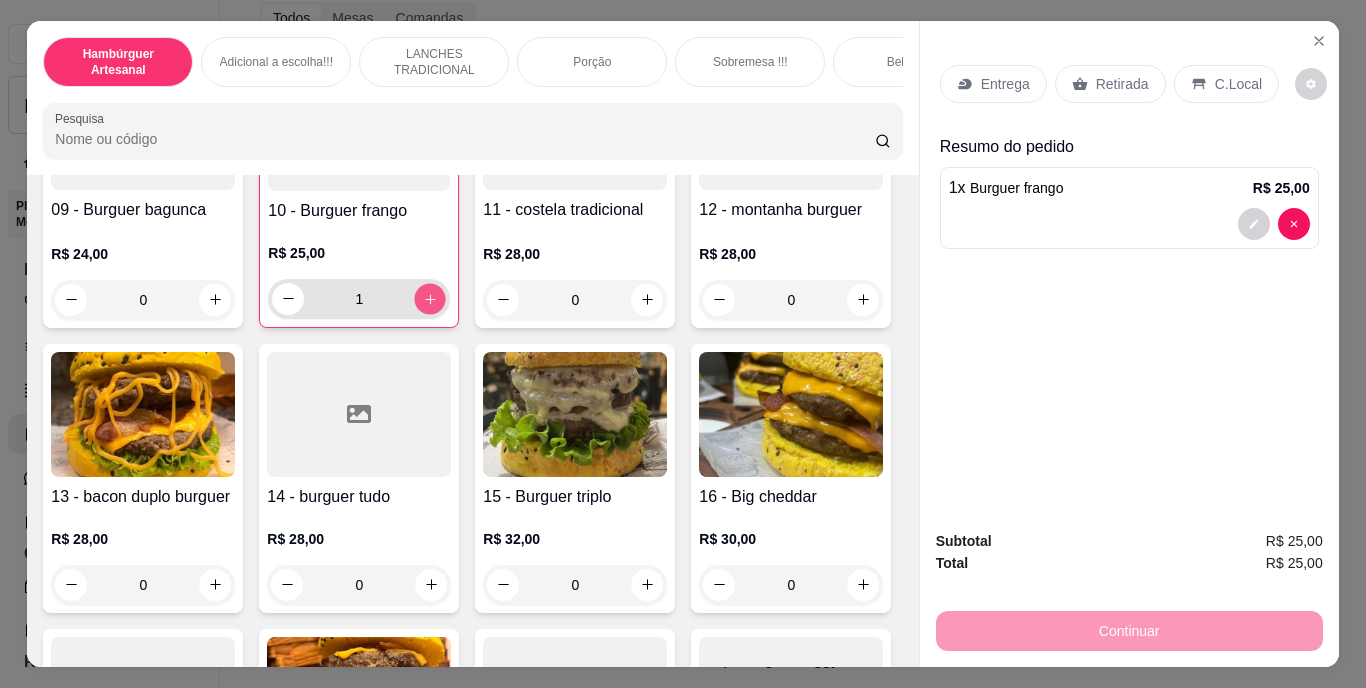 click 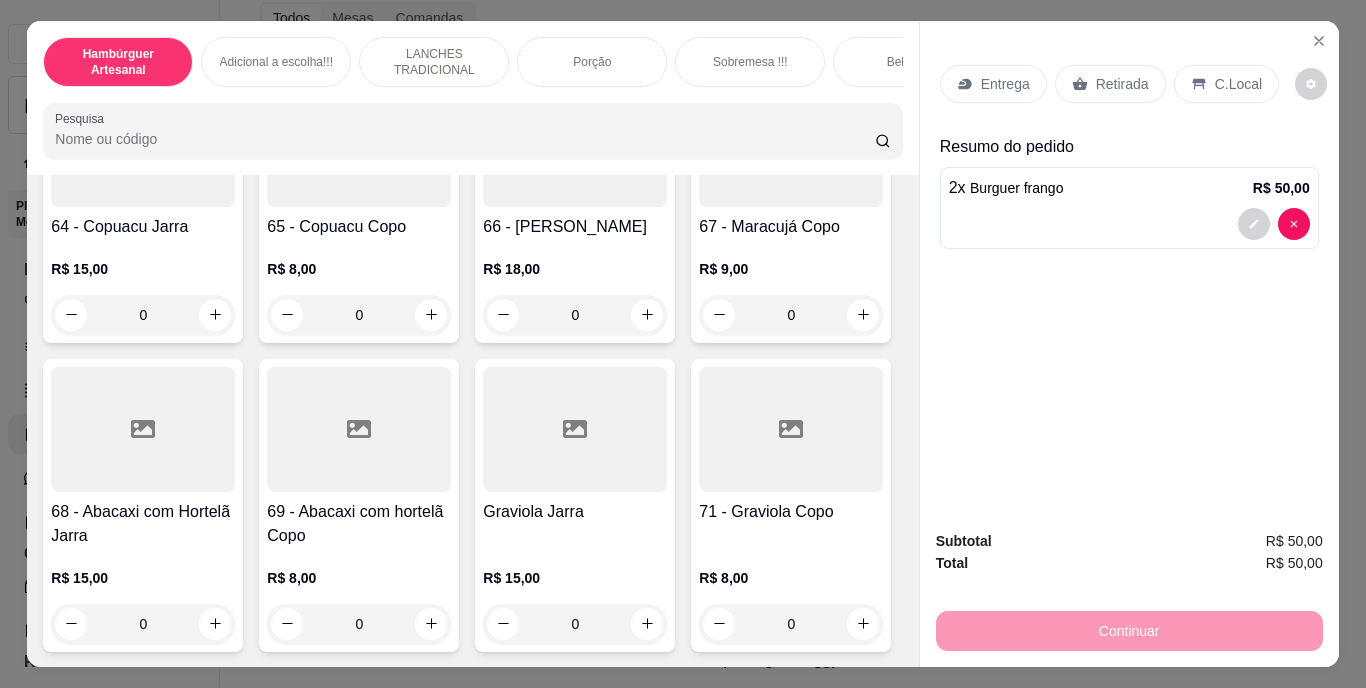 scroll, scrollTop: 7018, scrollLeft: 0, axis: vertical 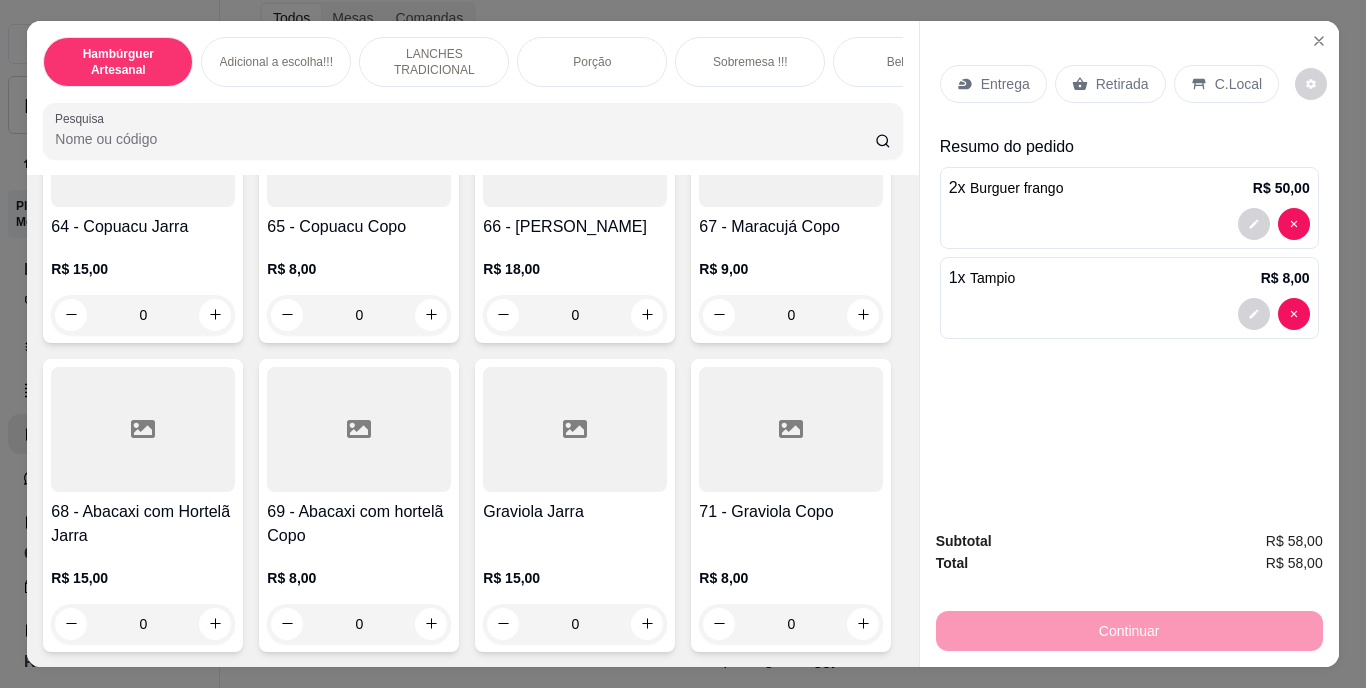 click on "Retirada" at bounding box center (1122, 84) 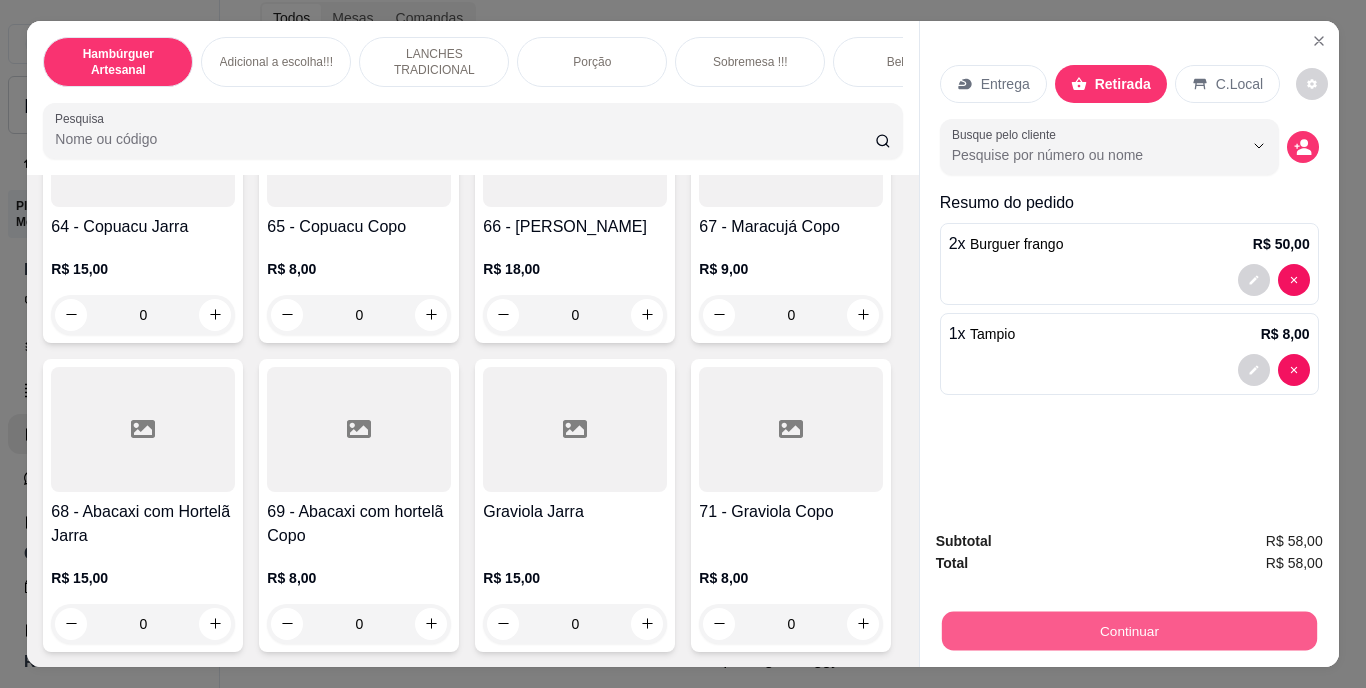 click on "Continuar" at bounding box center [1128, 631] 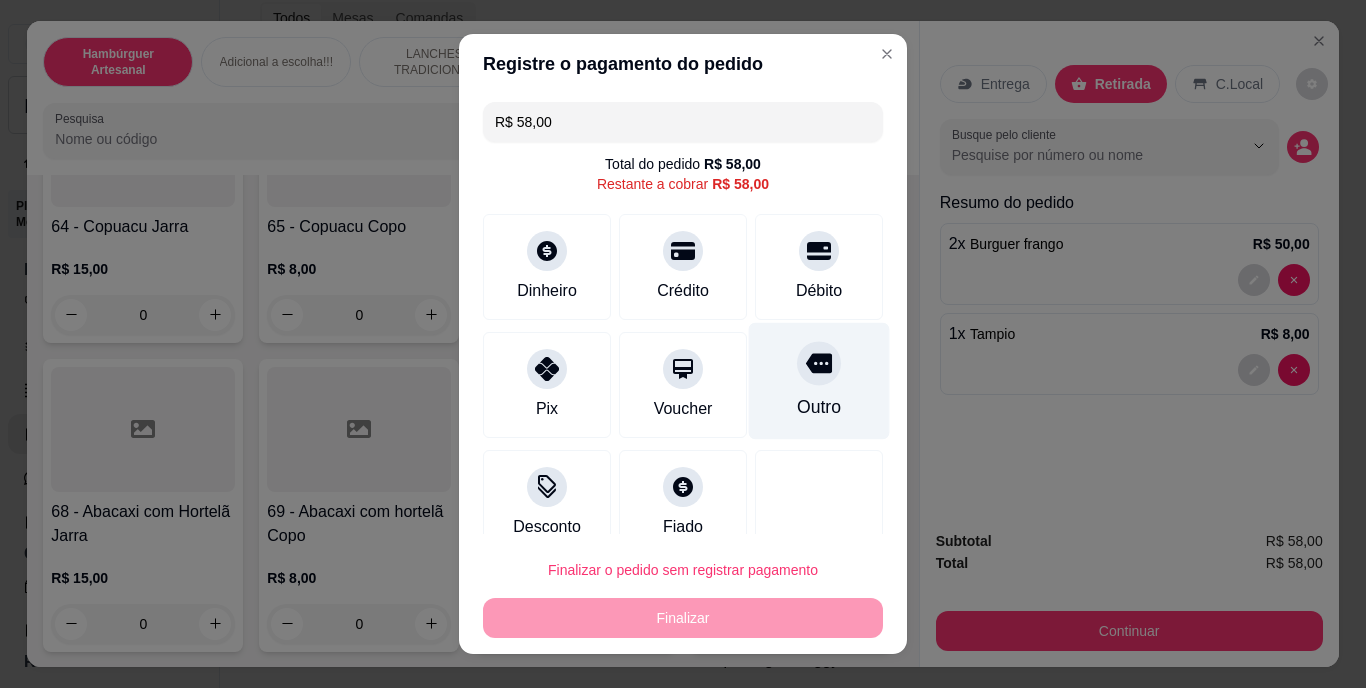 click on "Outro" at bounding box center (819, 408) 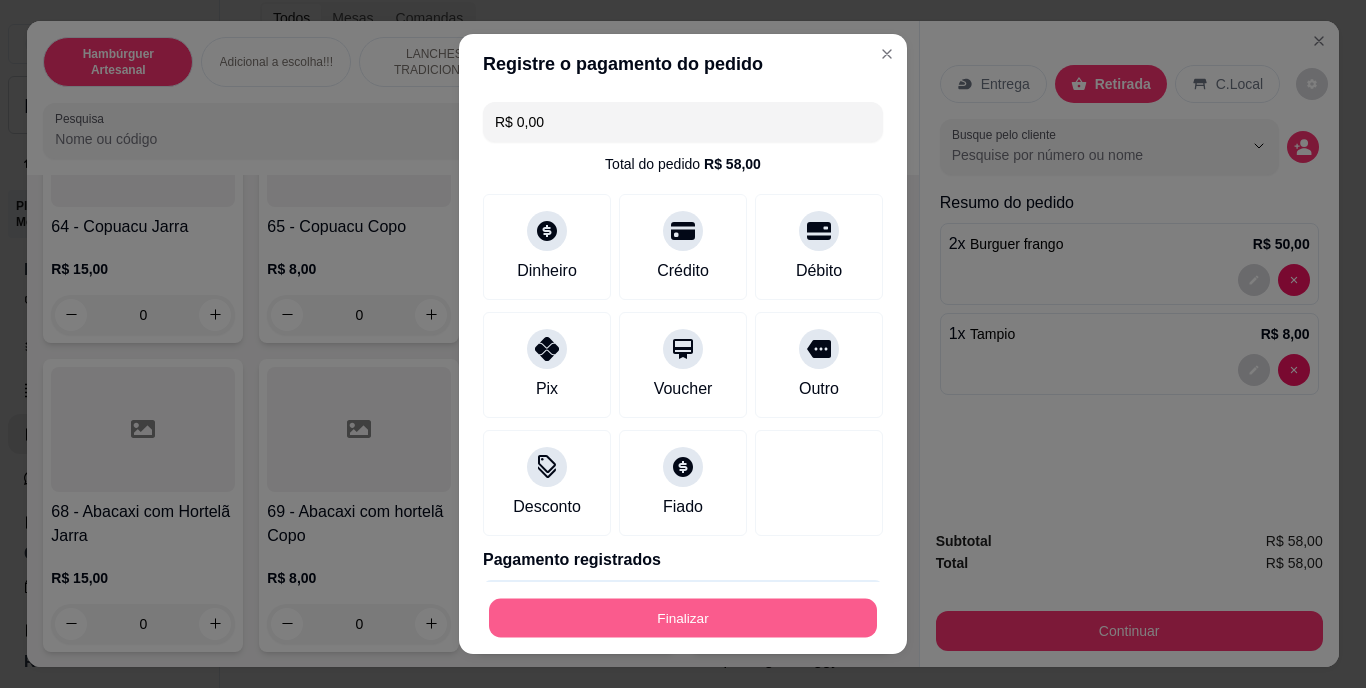 click on "Finalizar" at bounding box center [683, 617] 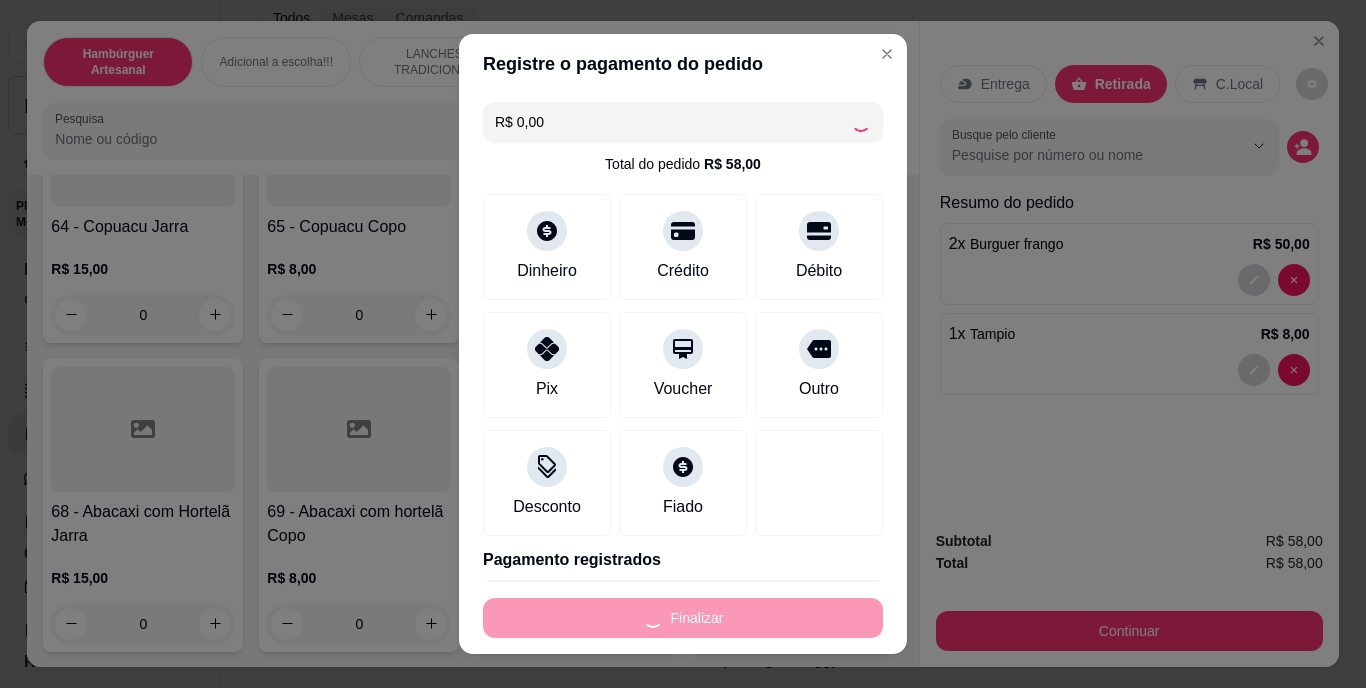 type on "0" 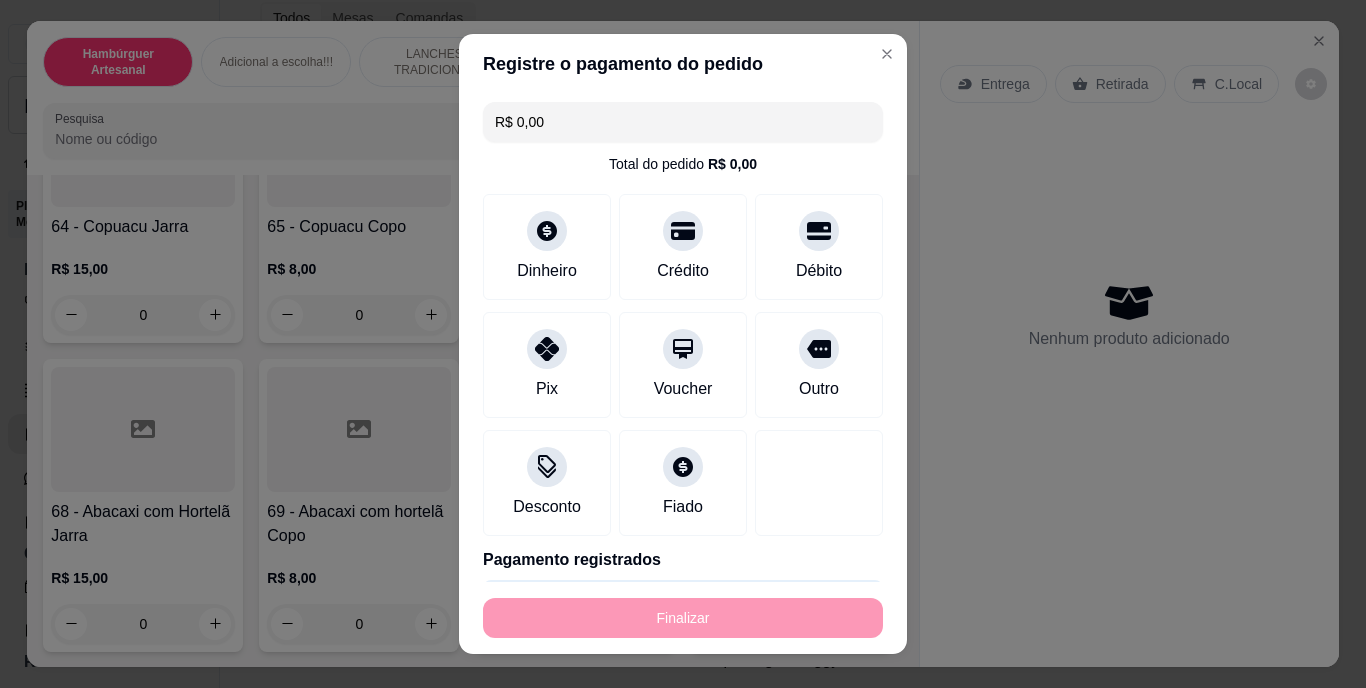 type on "-R$ 58,00" 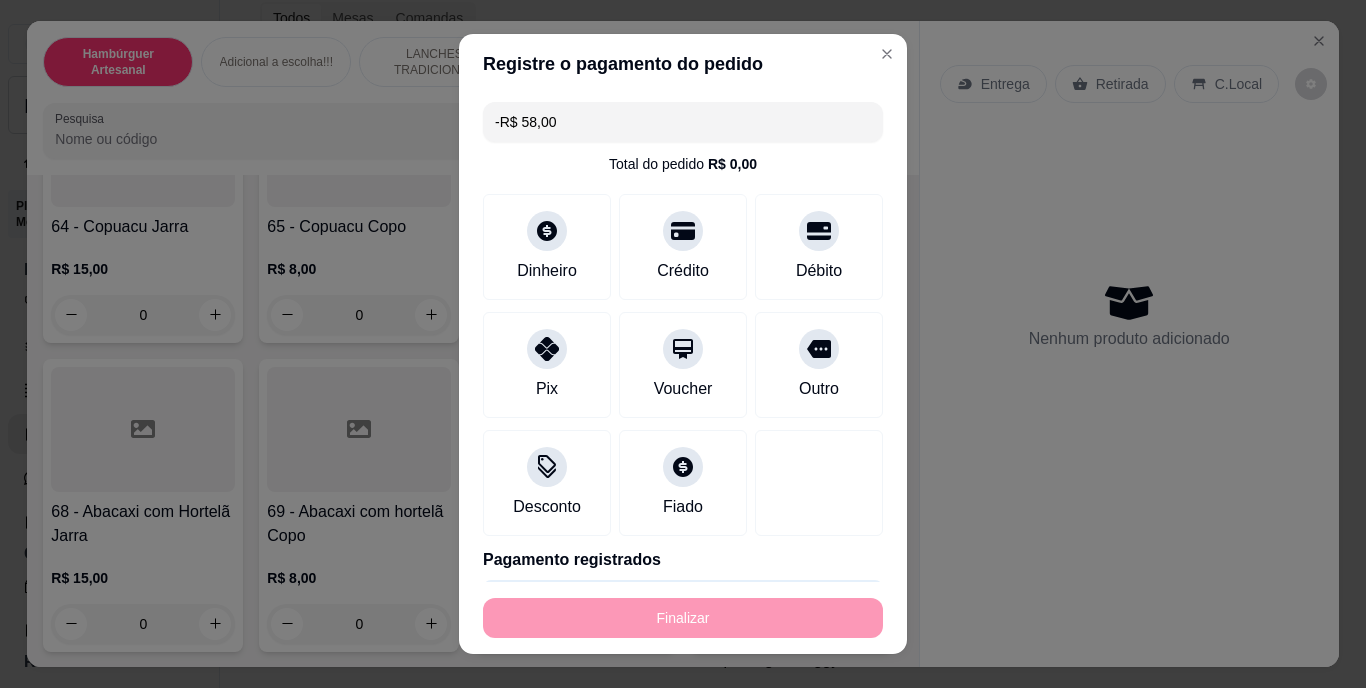 scroll, scrollTop: 7016, scrollLeft: 0, axis: vertical 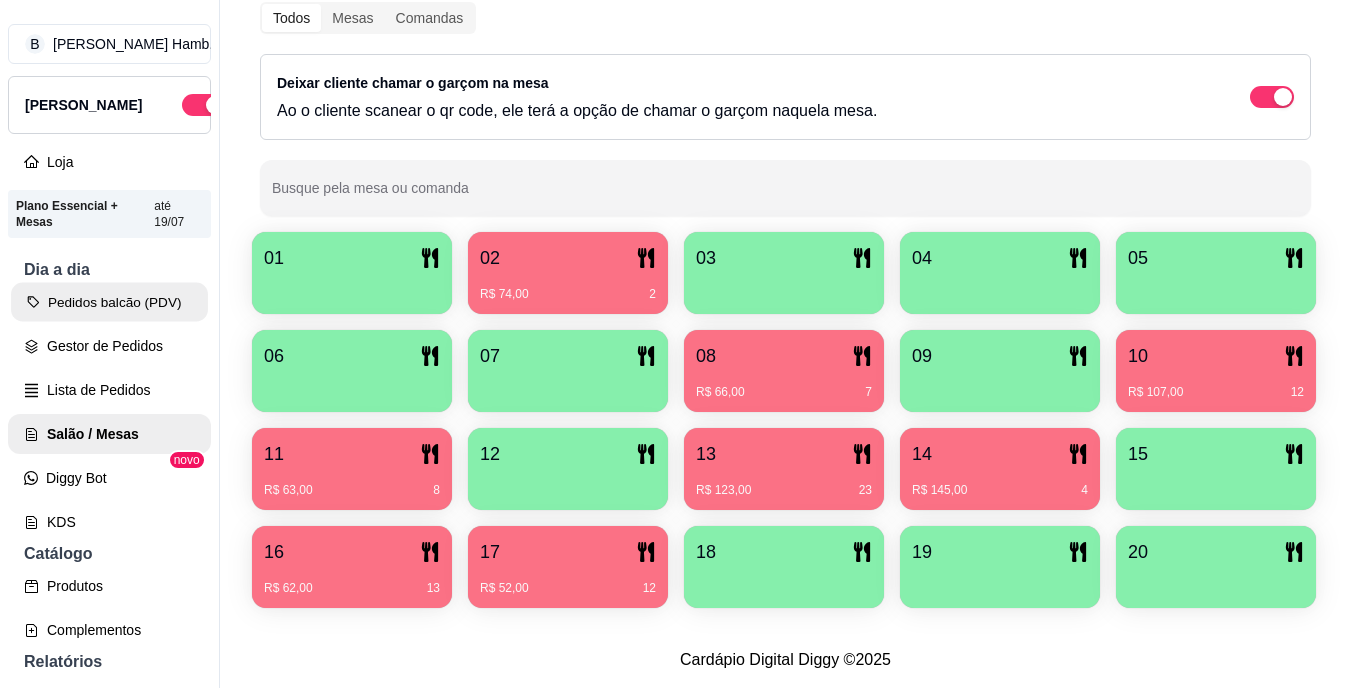 click on "Pedidos balcão (PDV)" at bounding box center (109, 302) 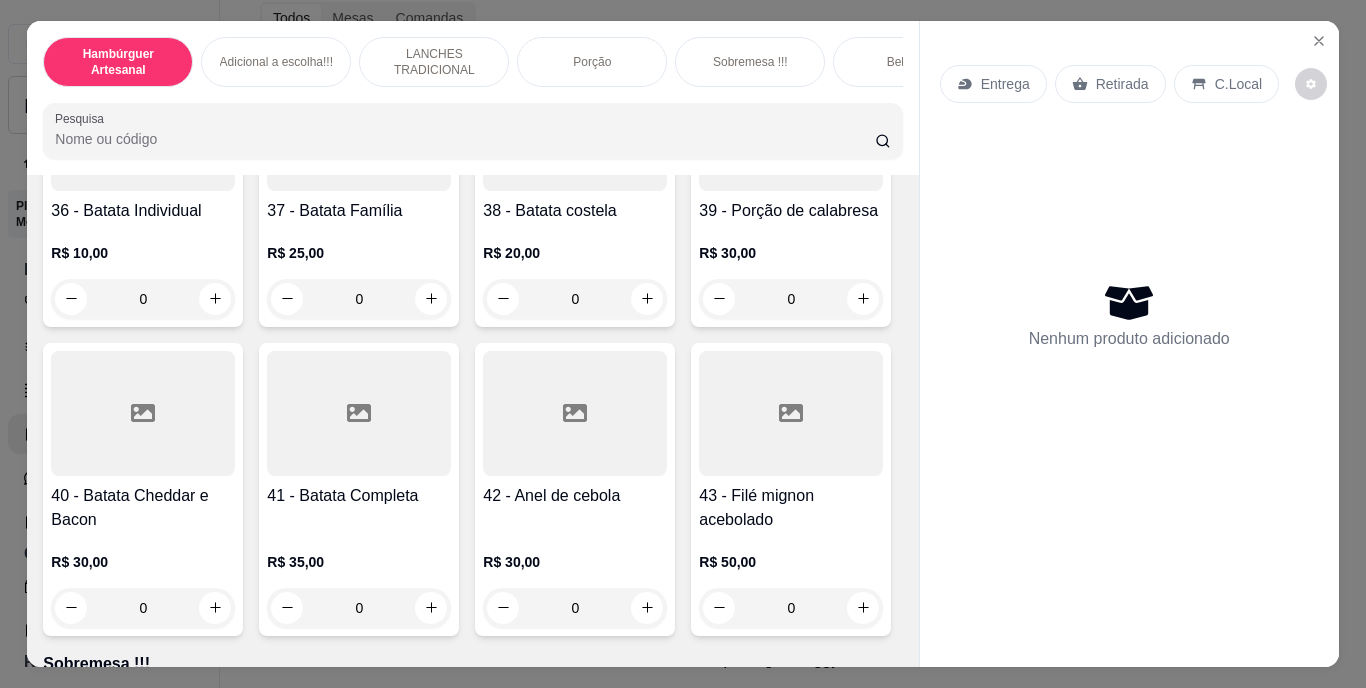scroll, scrollTop: 3898, scrollLeft: 0, axis: vertical 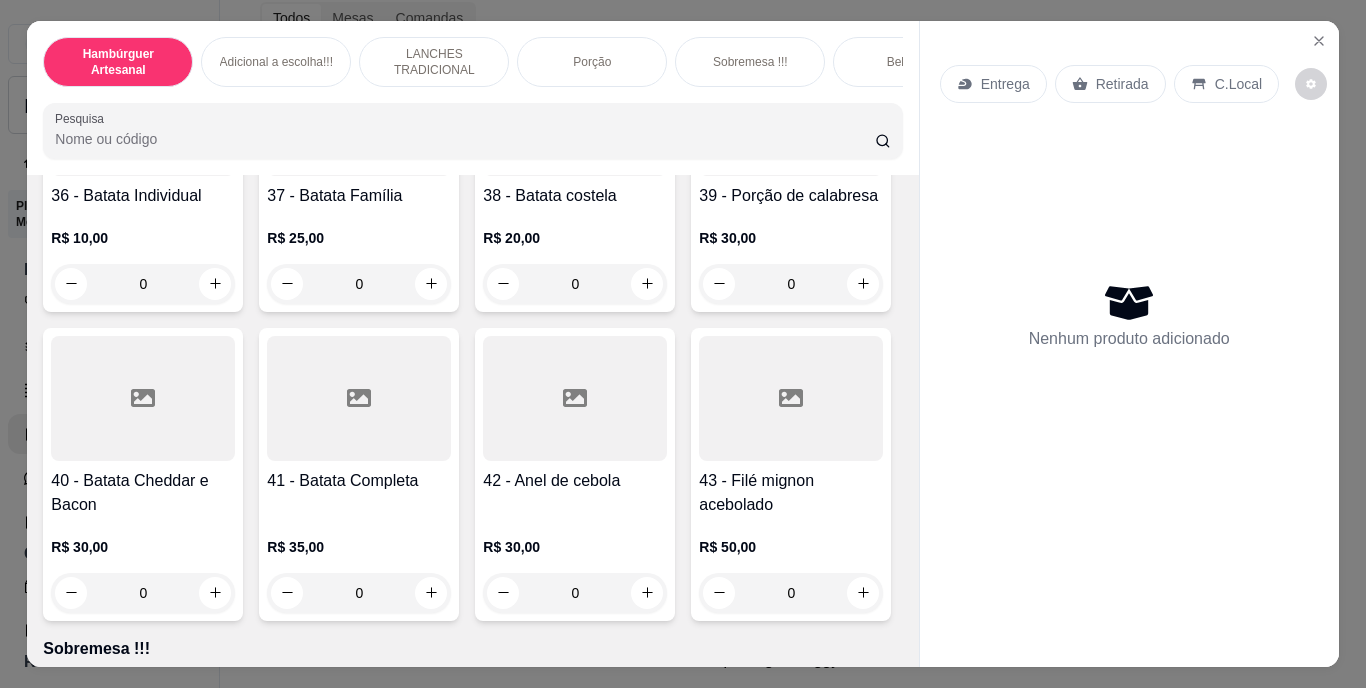click 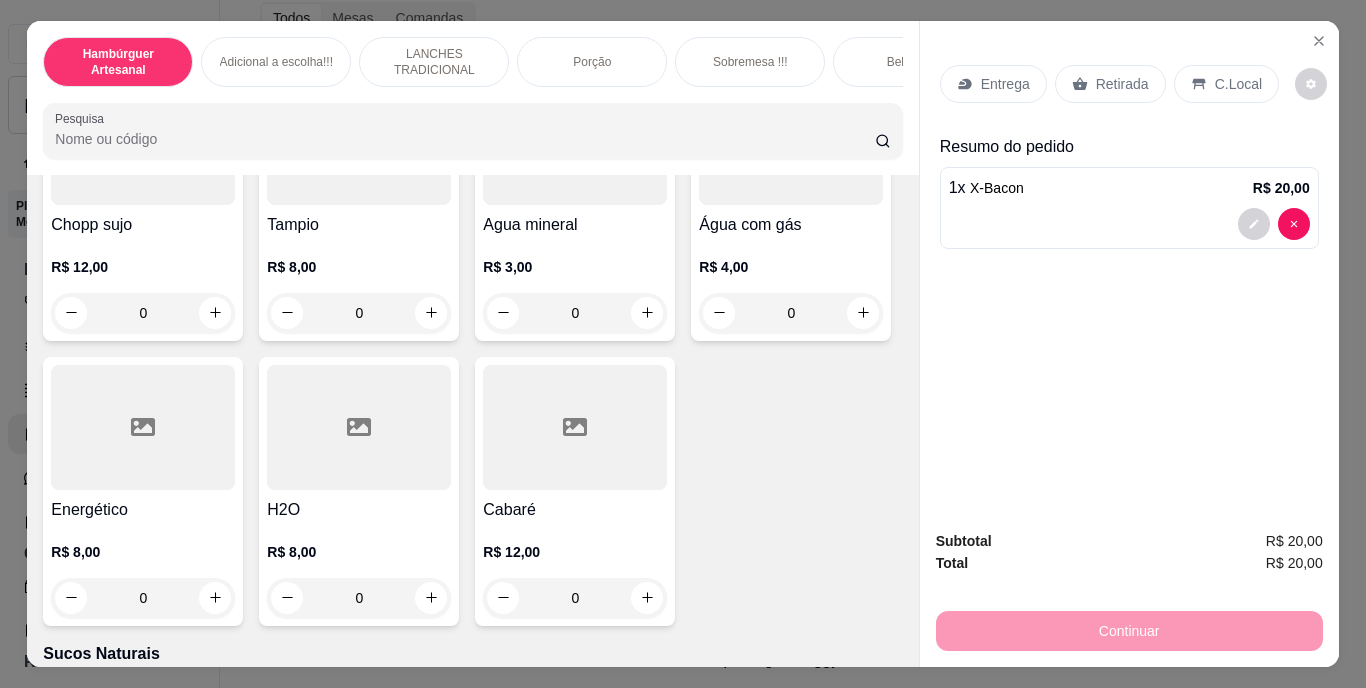 scroll, scrollTop: 5687, scrollLeft: 0, axis: vertical 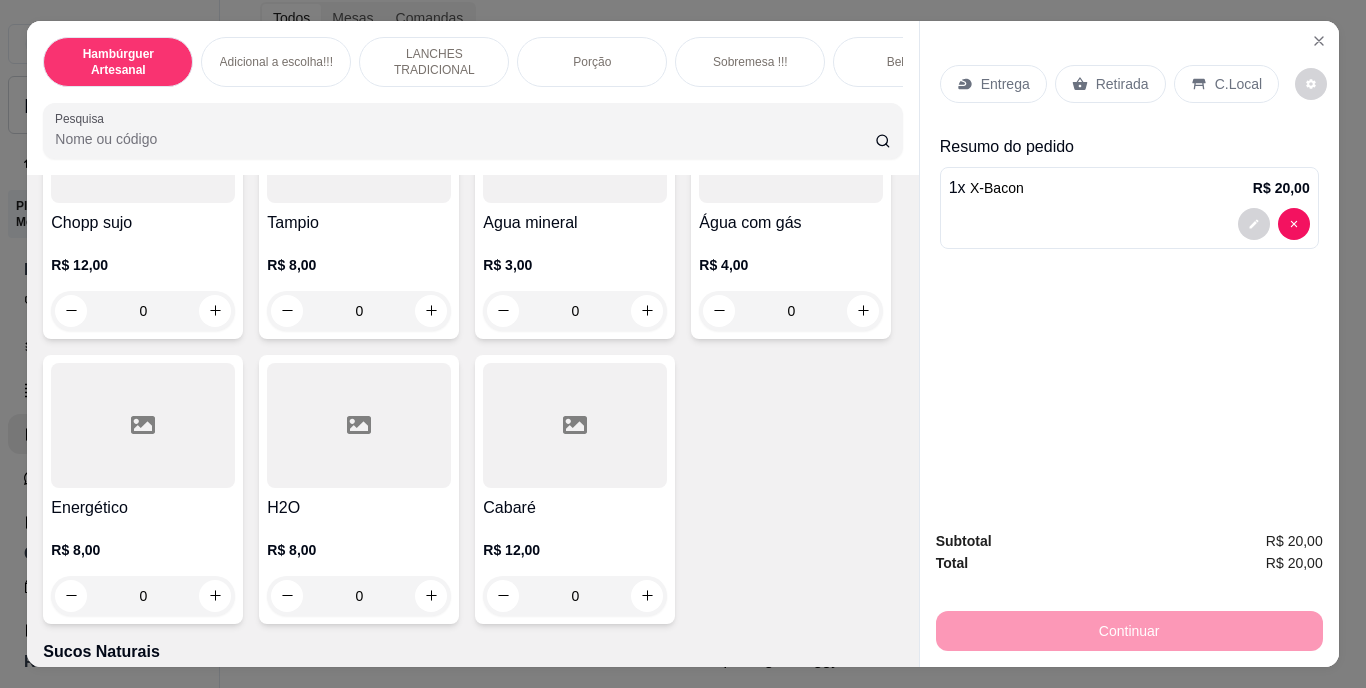 click at bounding box center (215, -545) 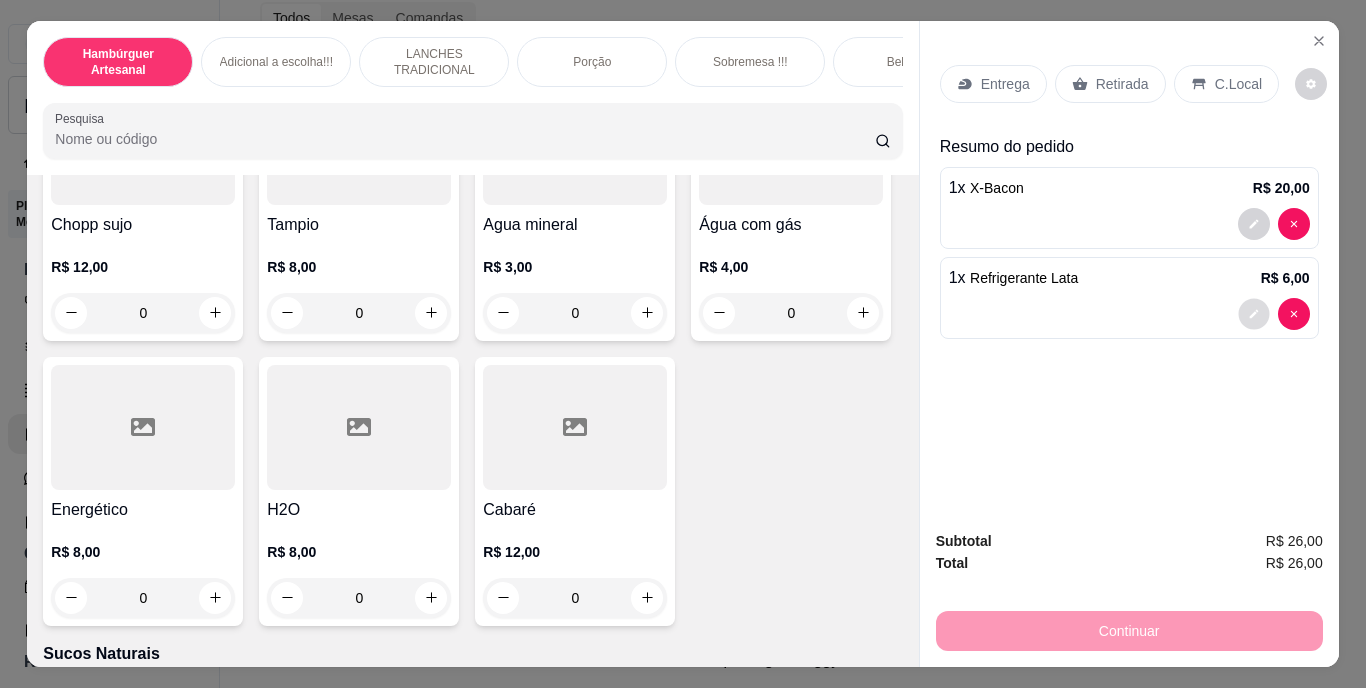 click at bounding box center (1253, 313) 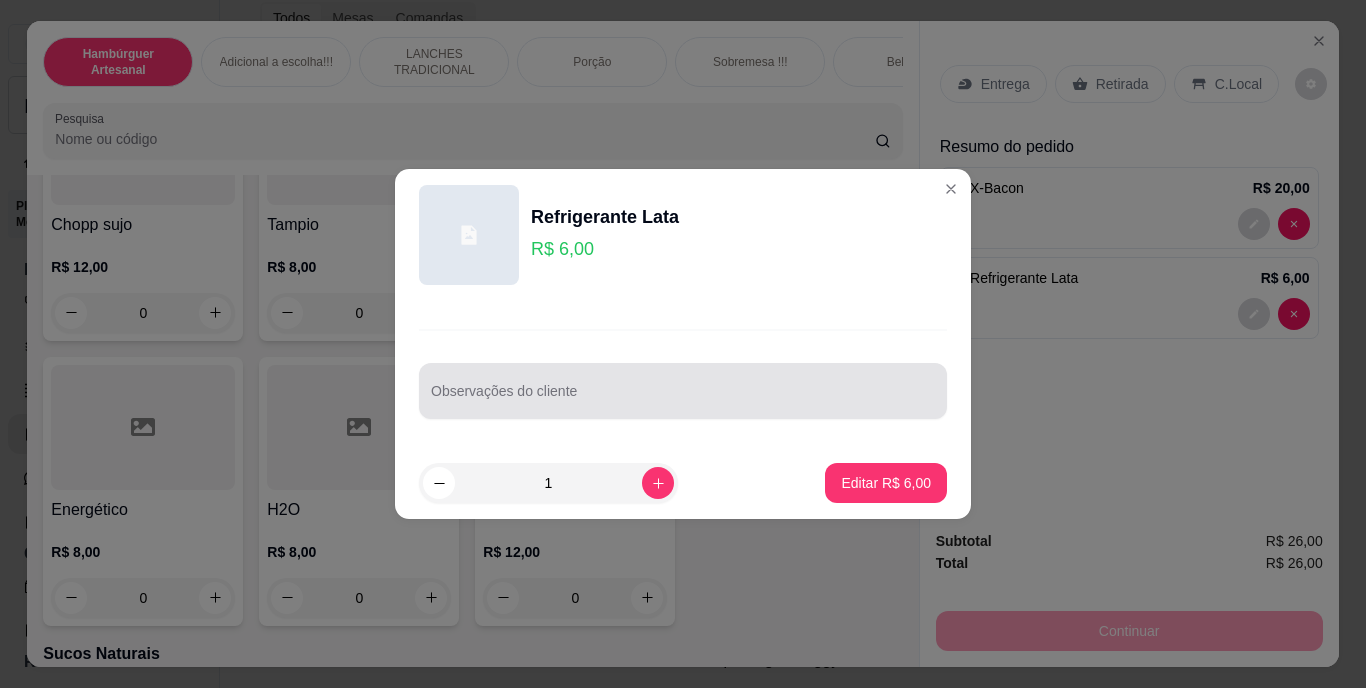 click at bounding box center [683, 391] 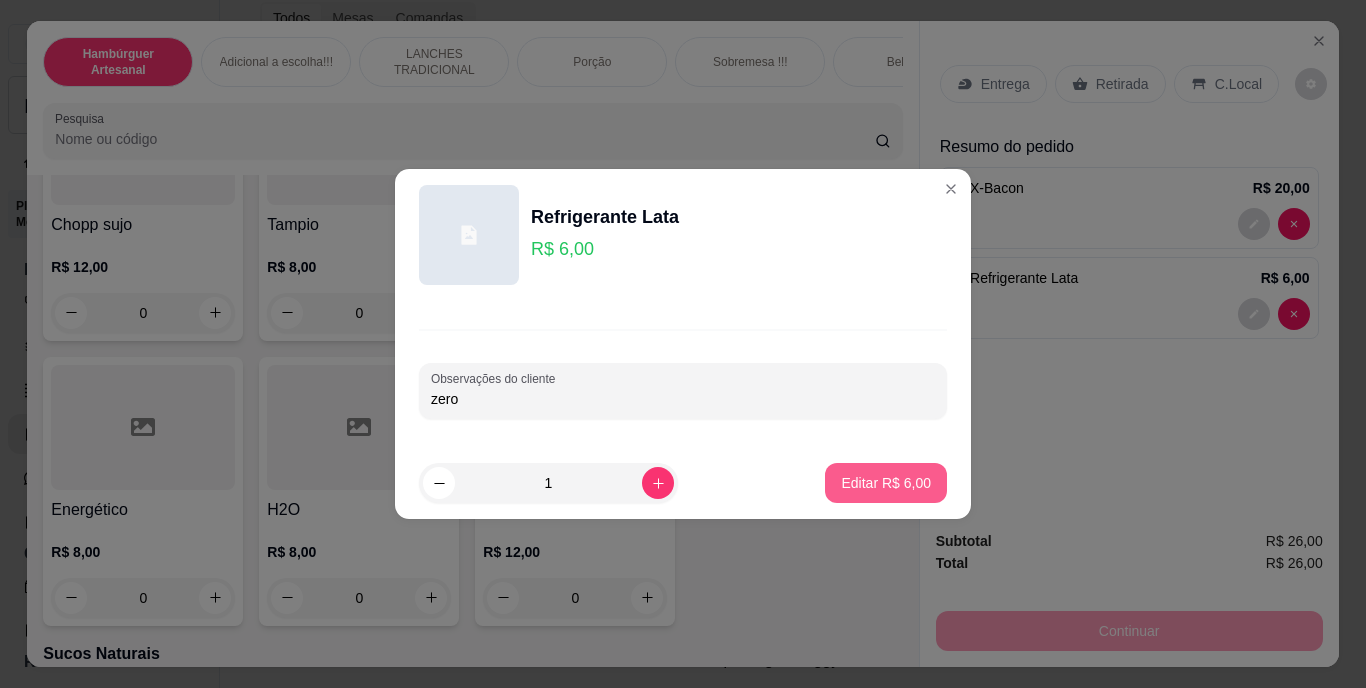 type on "zero" 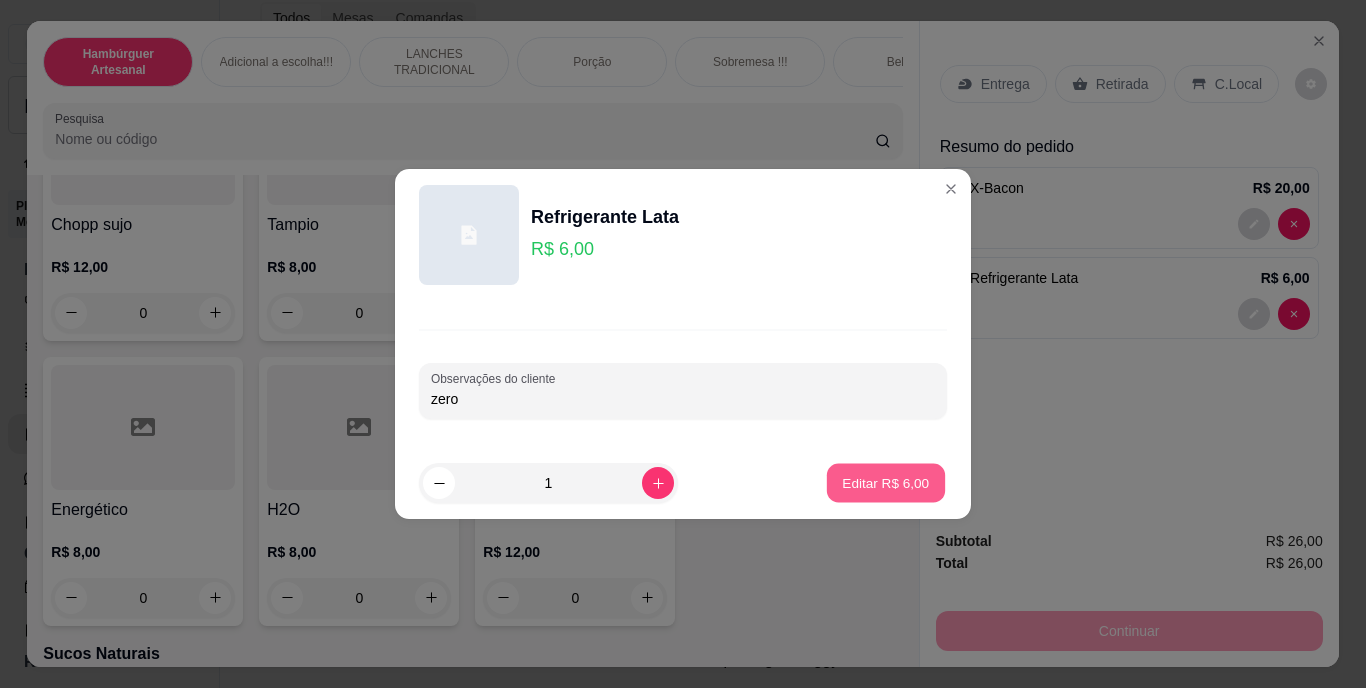click on "Editar   R$ 6,00" at bounding box center (886, 483) 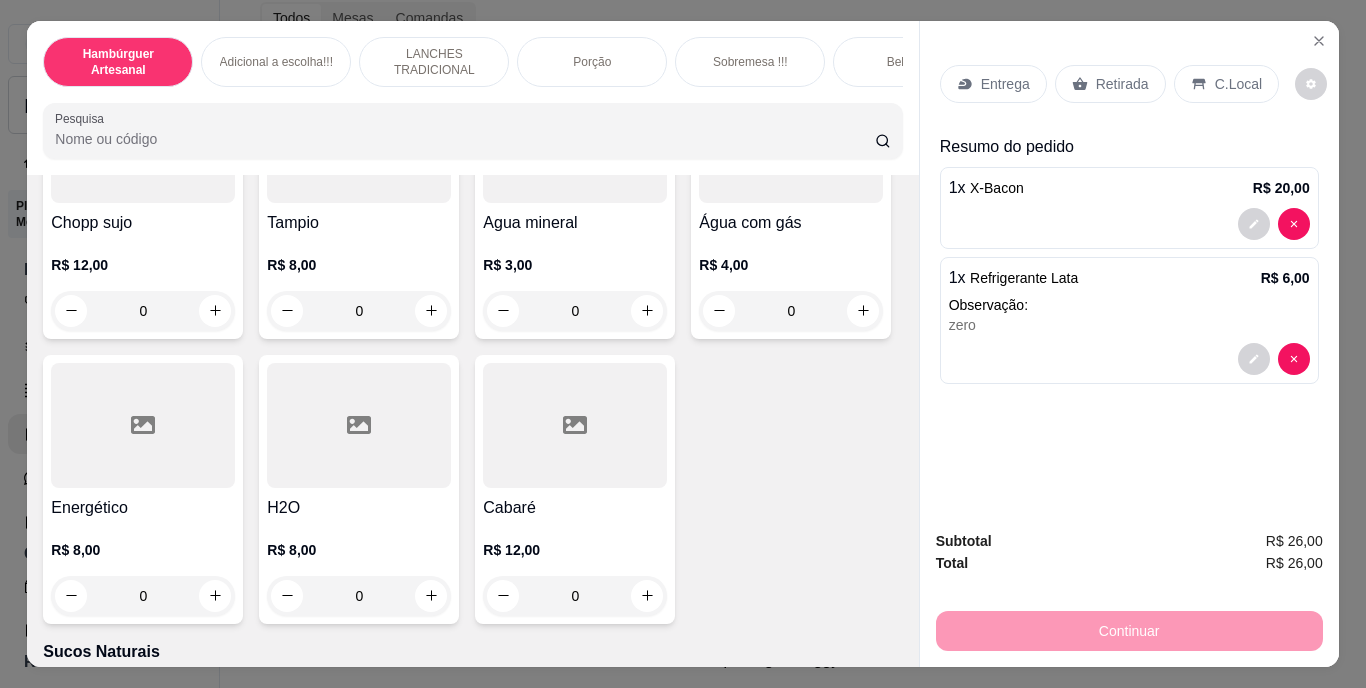 click on "Entrega" at bounding box center [1005, 84] 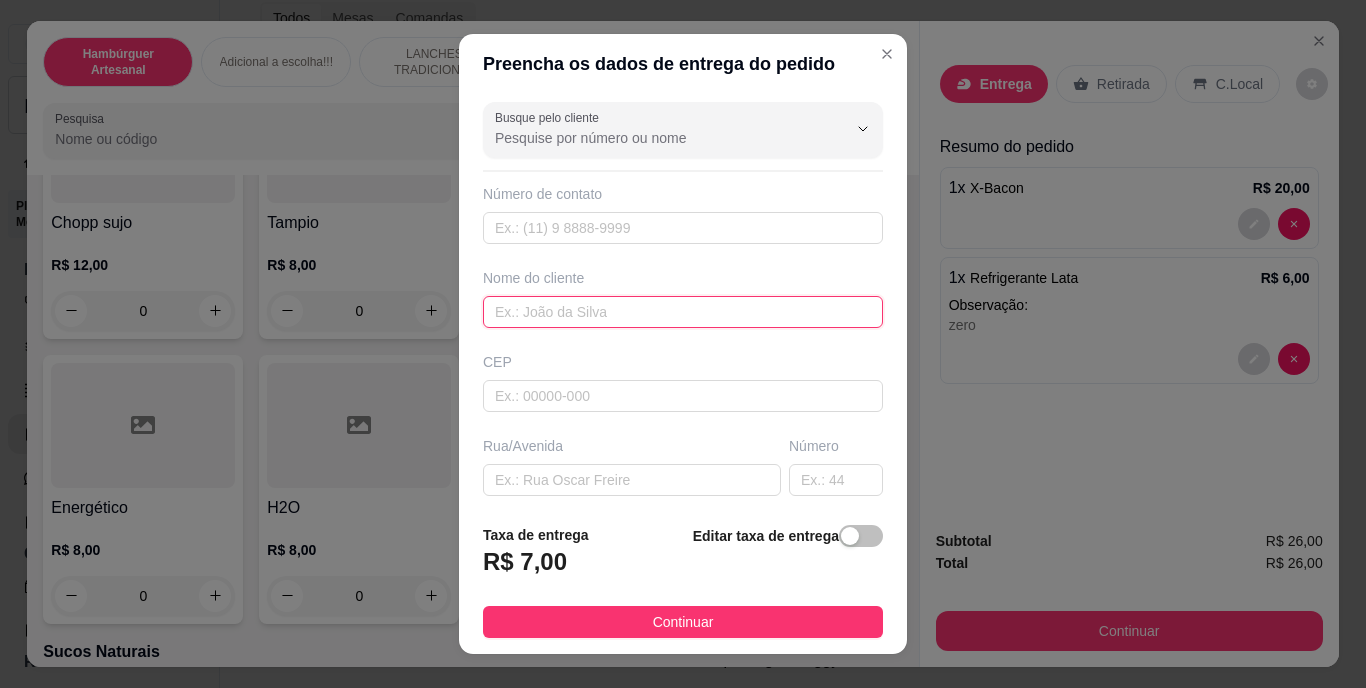 click at bounding box center (683, 312) 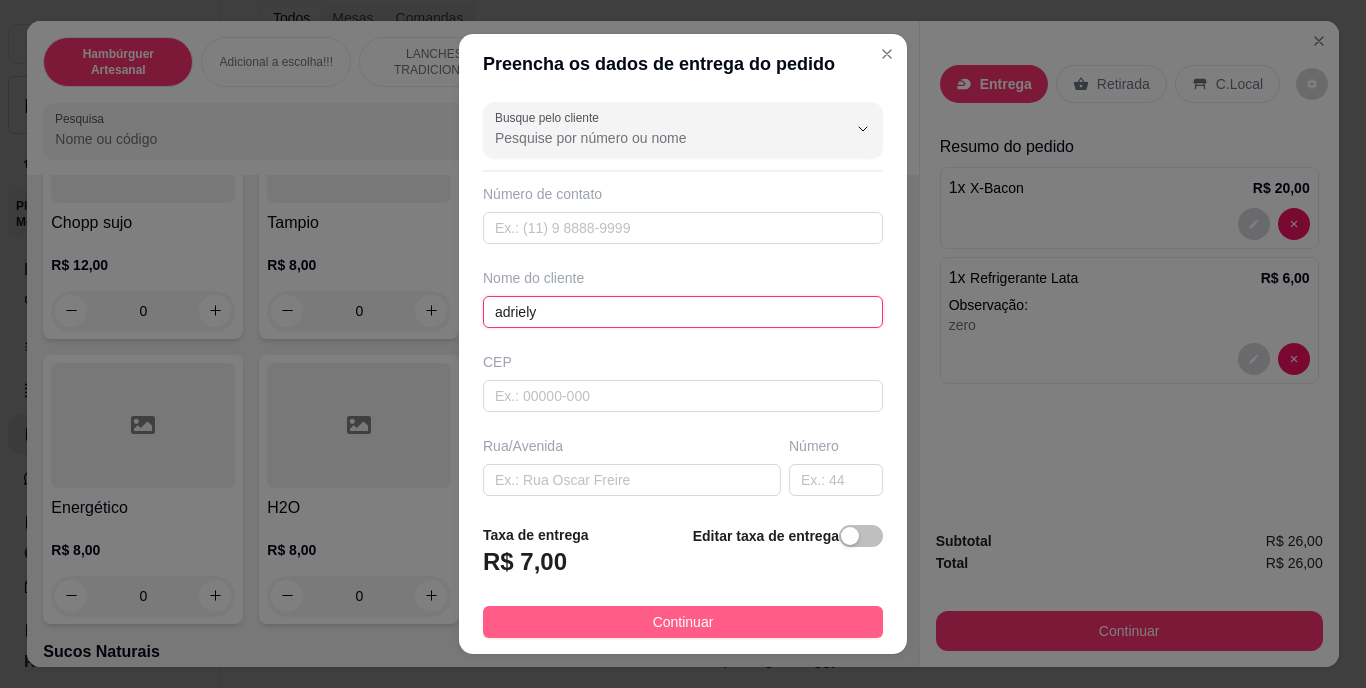 type on "adriely" 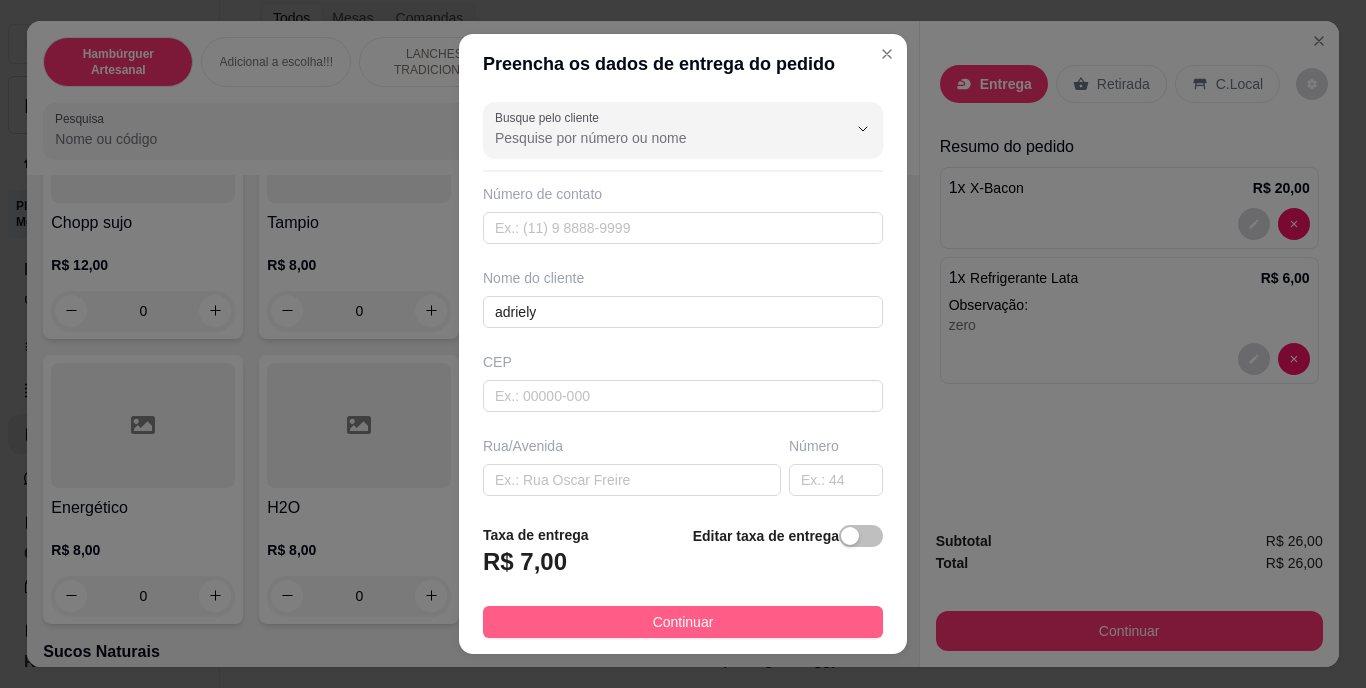 click on "Continuar" at bounding box center [683, 622] 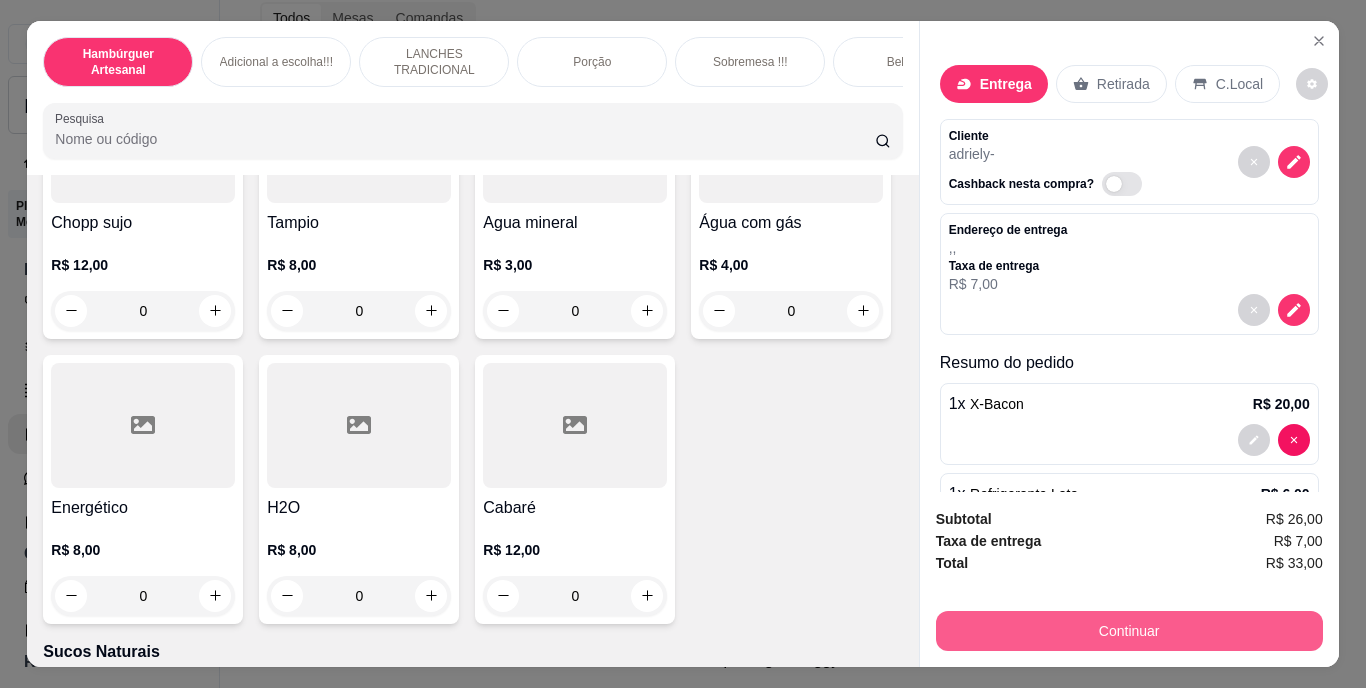 click on "Continuar" at bounding box center (1129, 631) 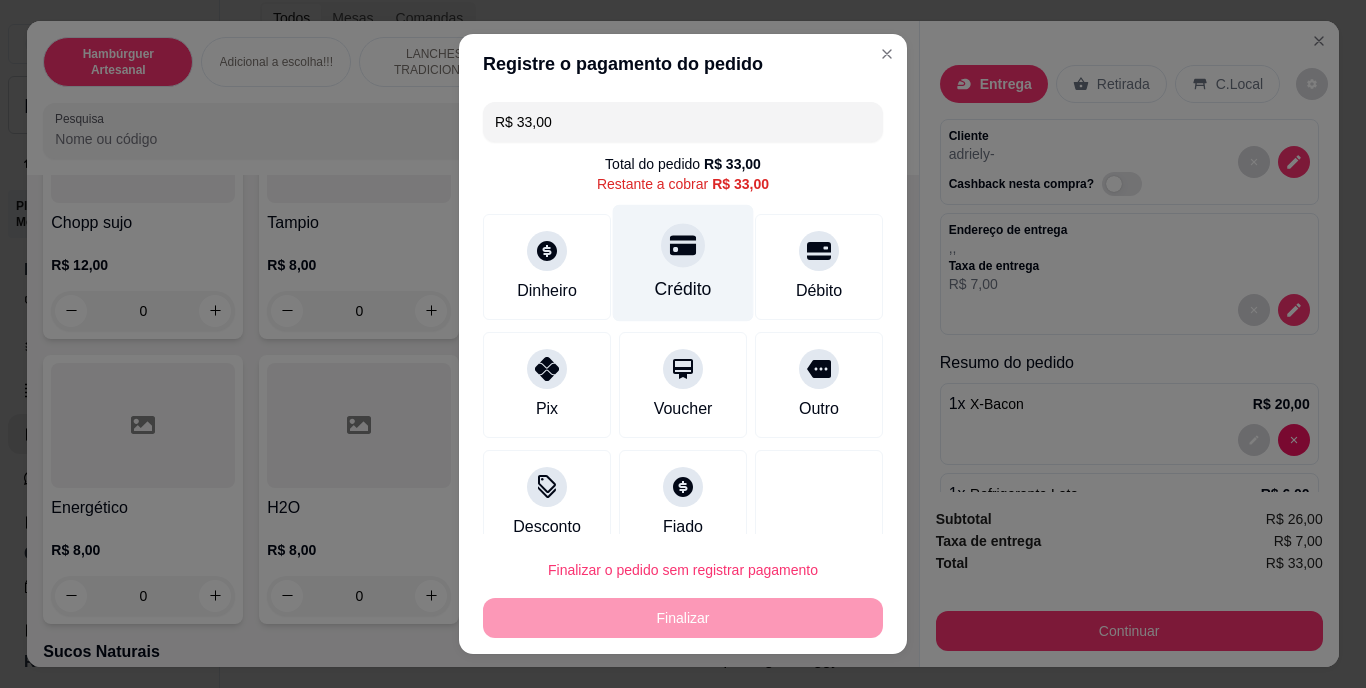 click on "Crédito" at bounding box center [683, 263] 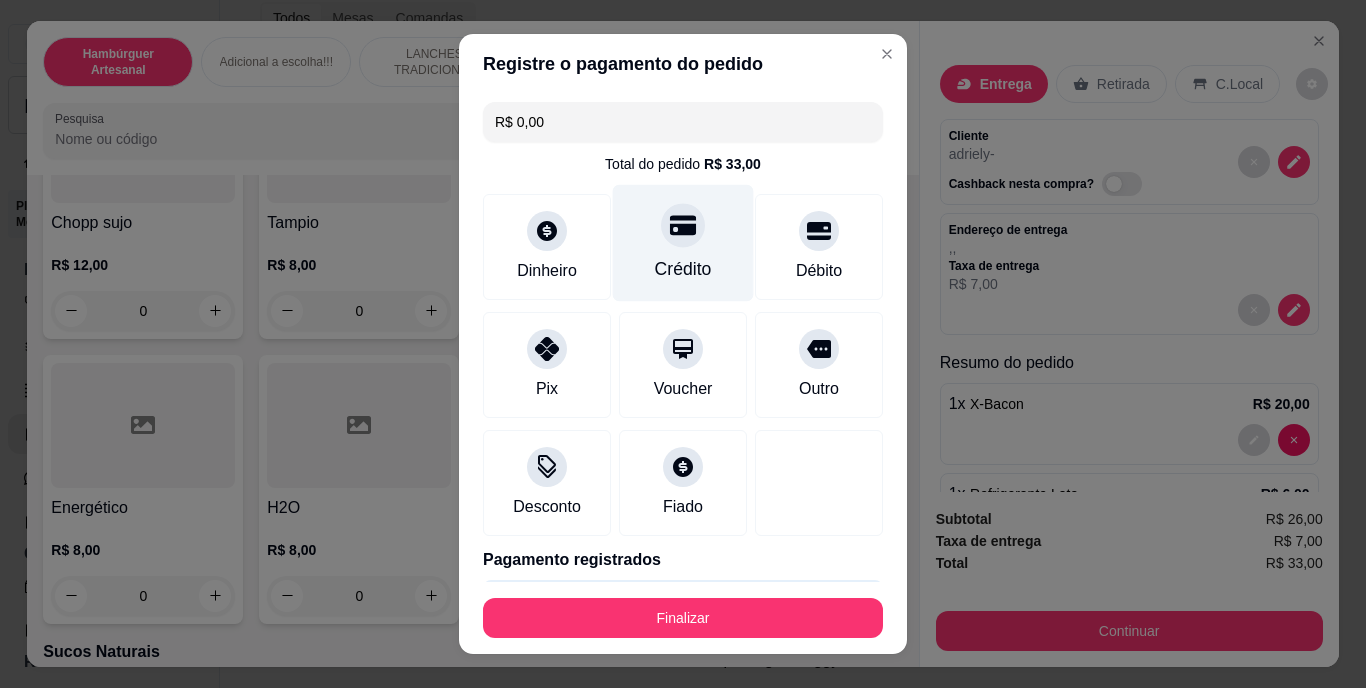 type on "R$ 0,00" 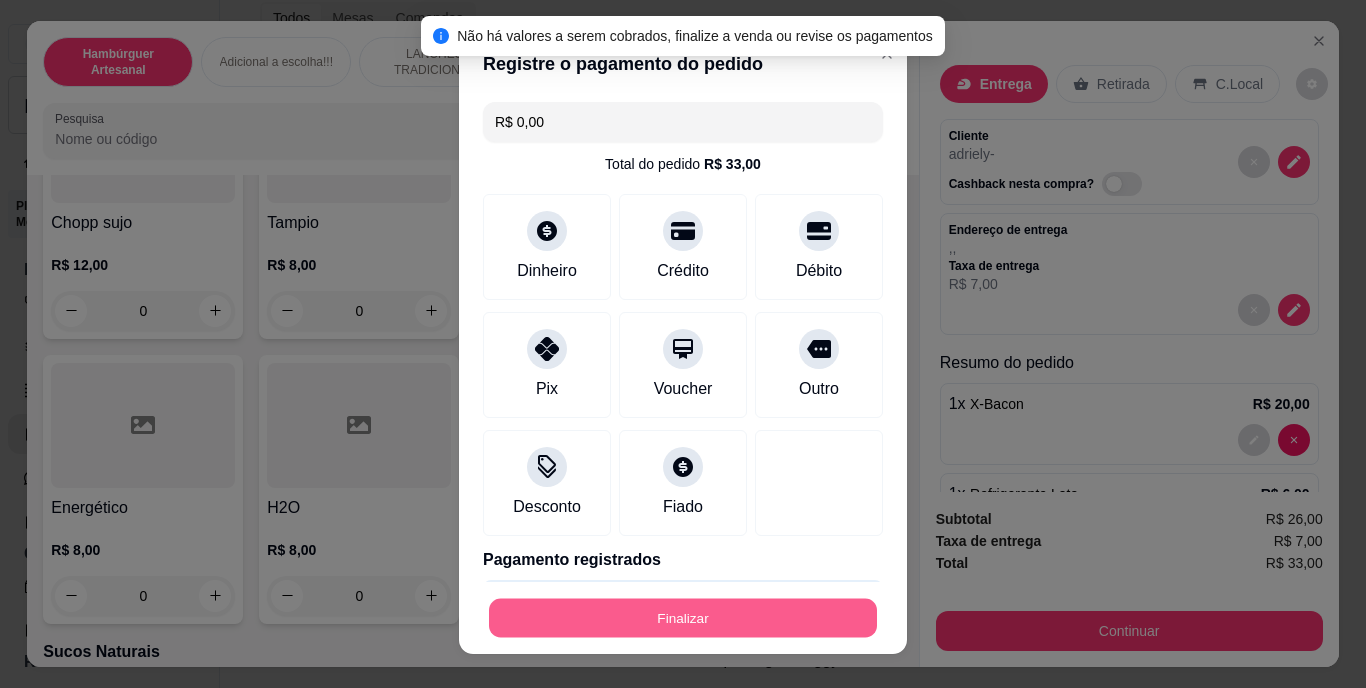 click on "Finalizar" at bounding box center (683, 617) 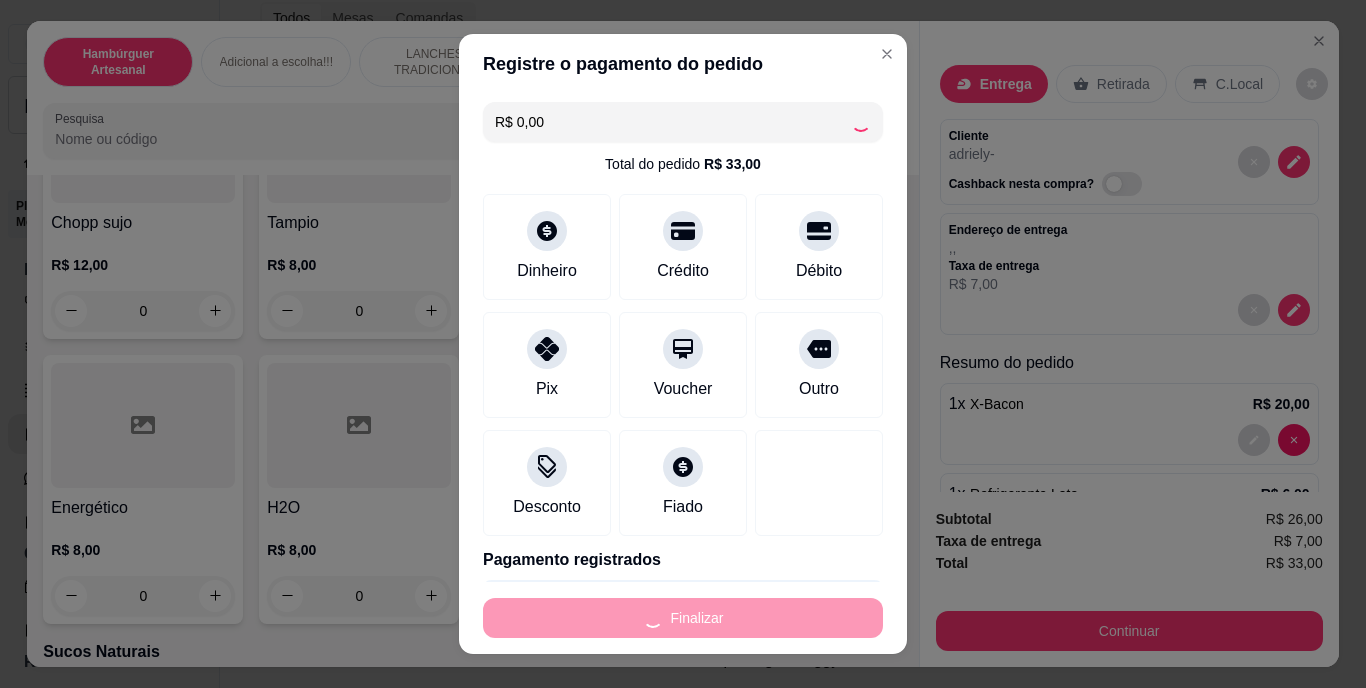 type on "0" 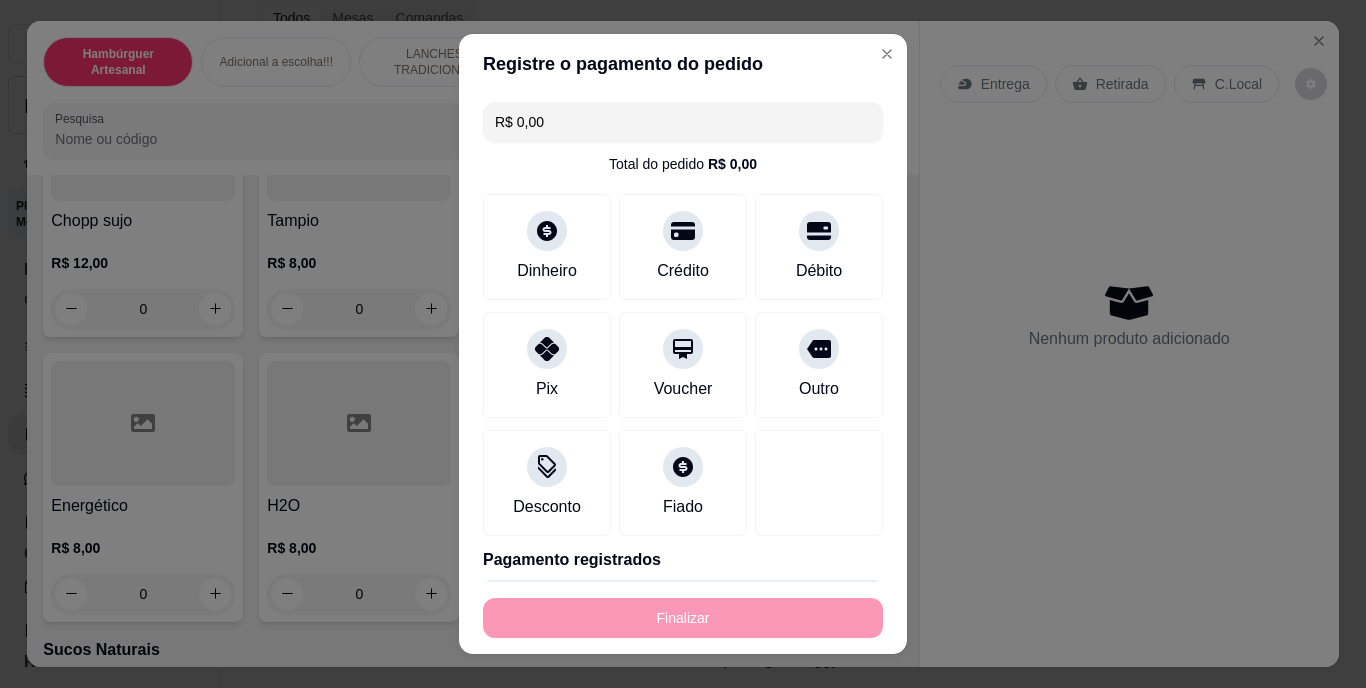 type on "-R$ 33,00" 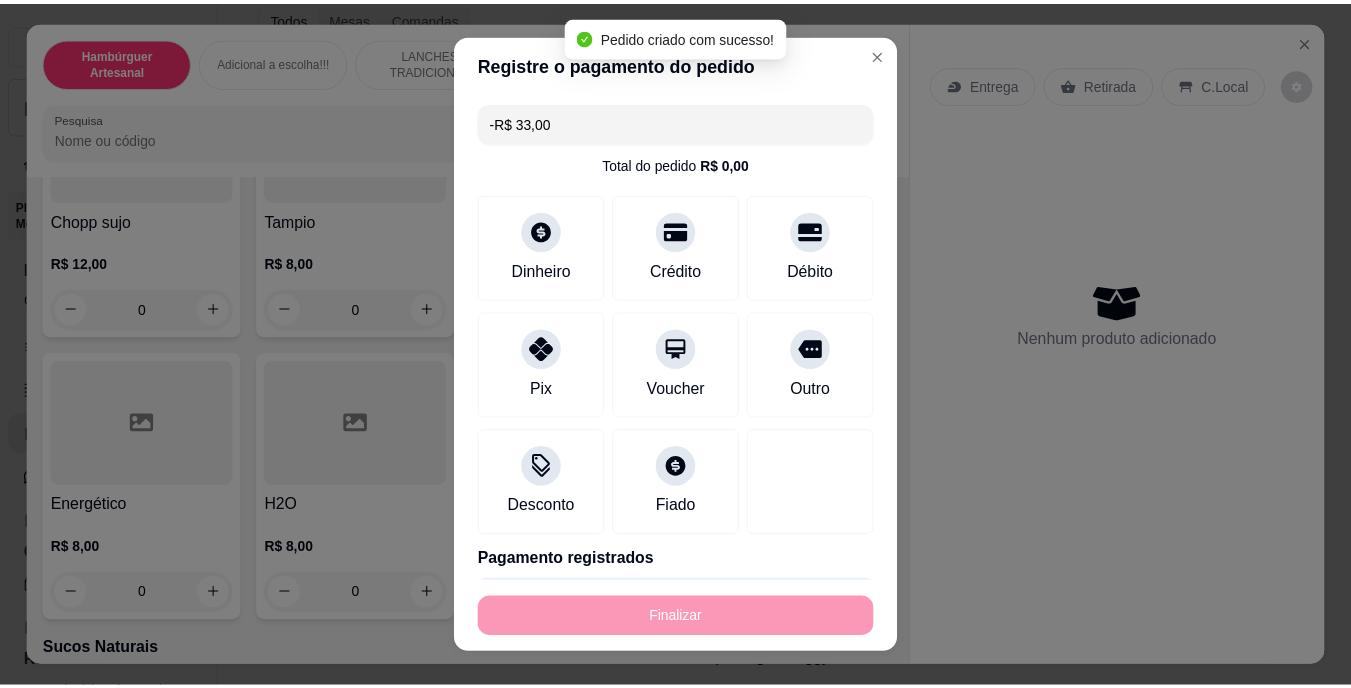 scroll, scrollTop: 5685, scrollLeft: 0, axis: vertical 